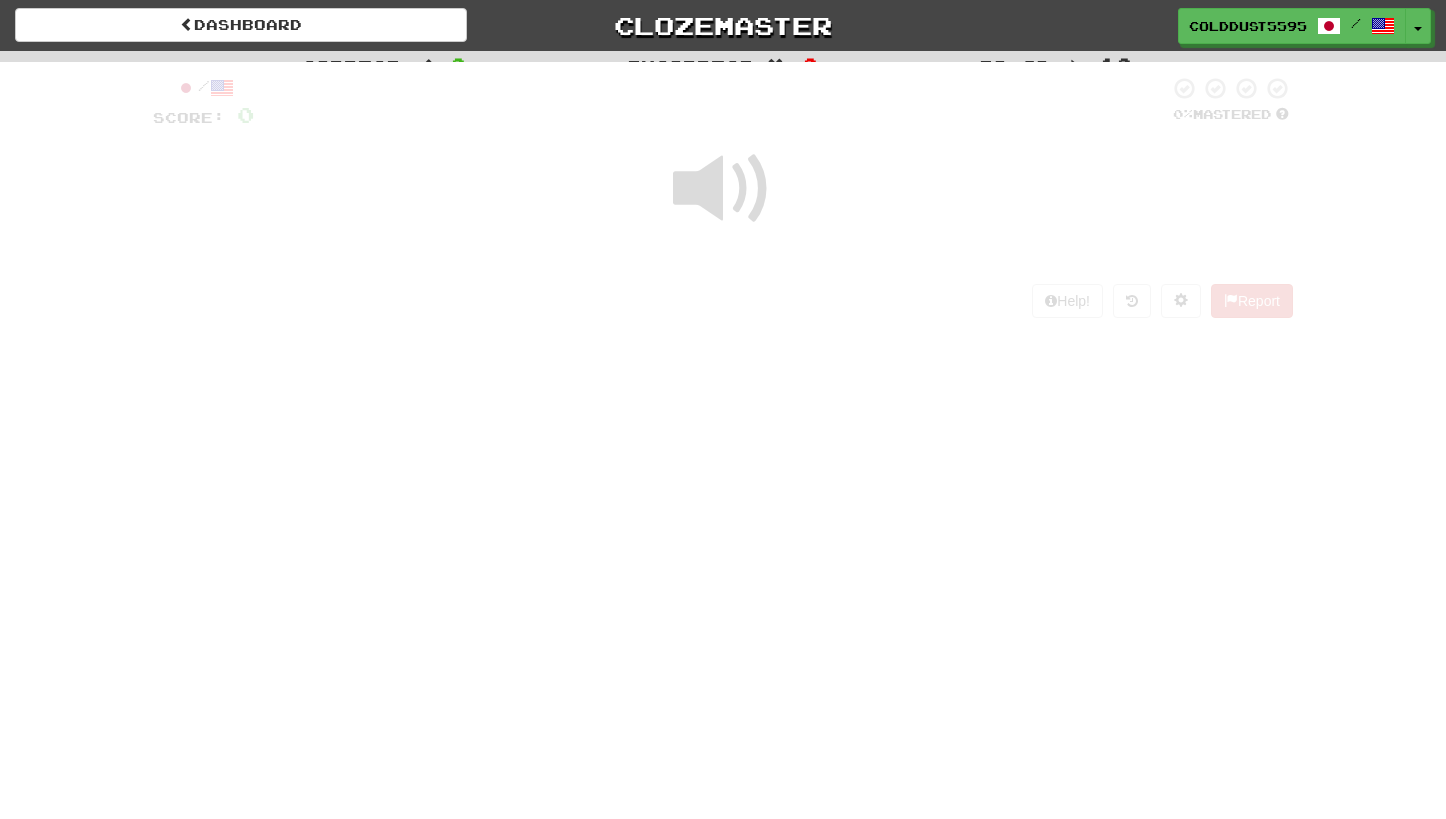 scroll, scrollTop: 0, scrollLeft: 0, axis: both 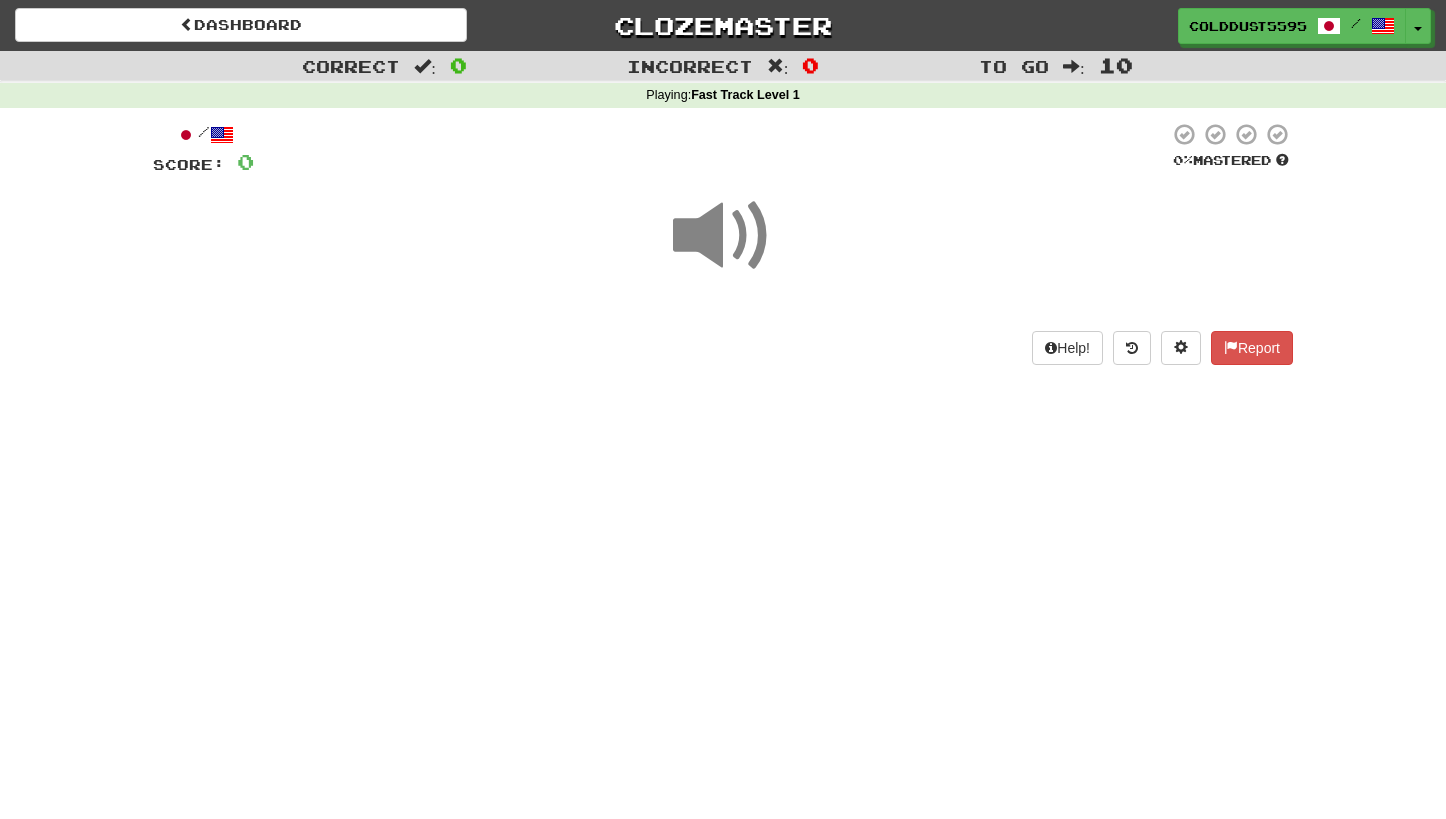 click at bounding box center [723, 236] 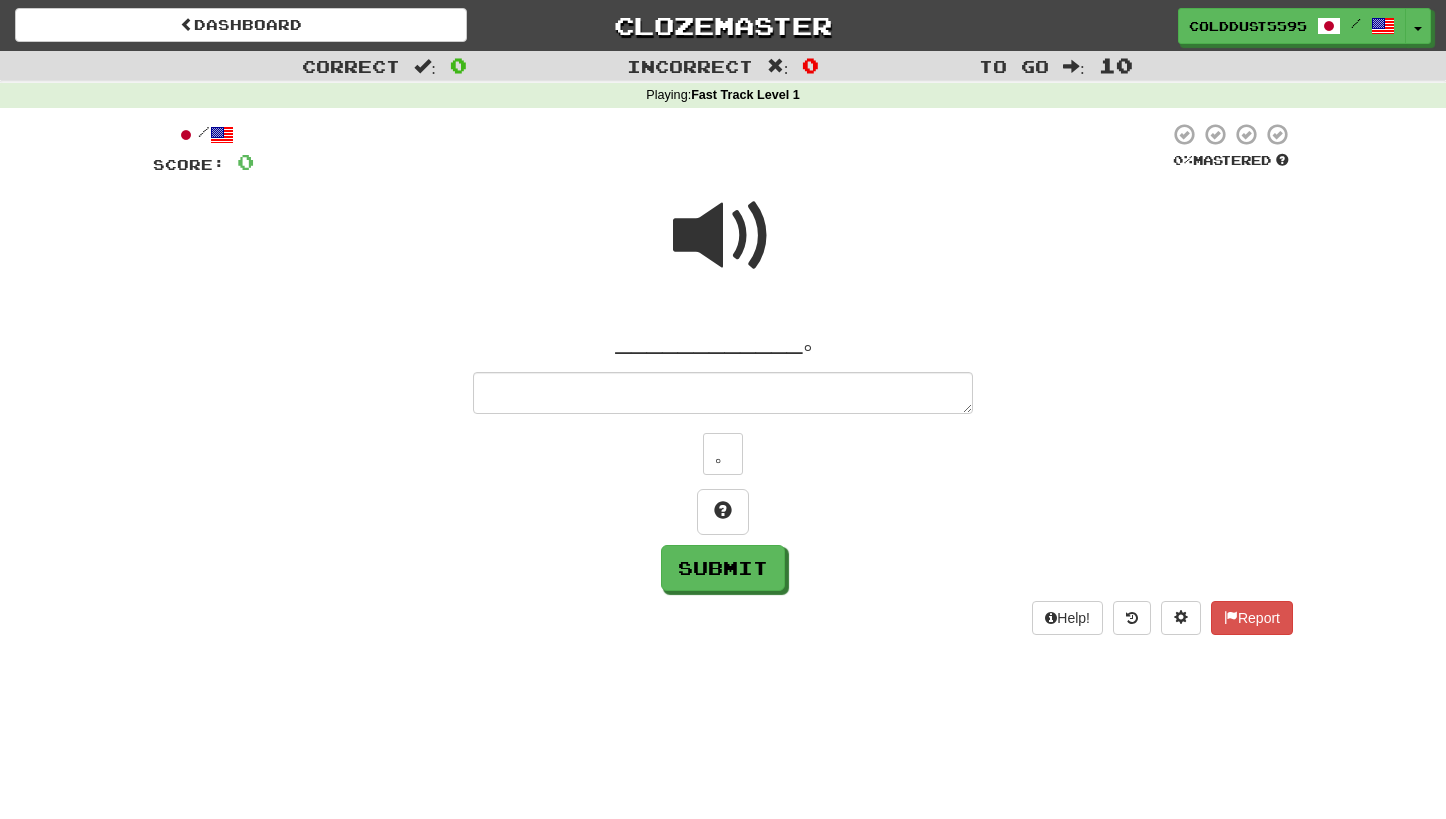 type on "*" 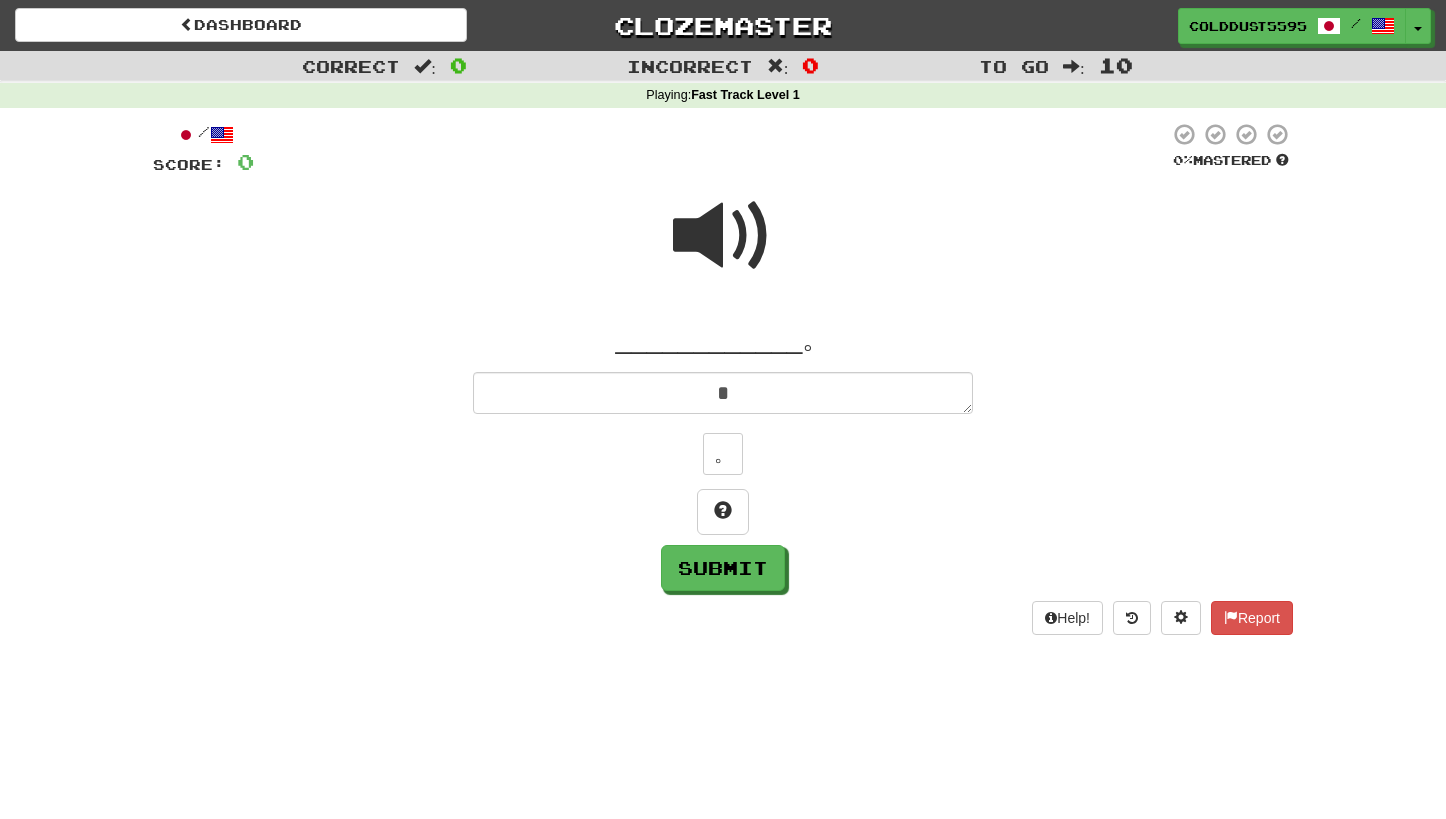 type on "*" 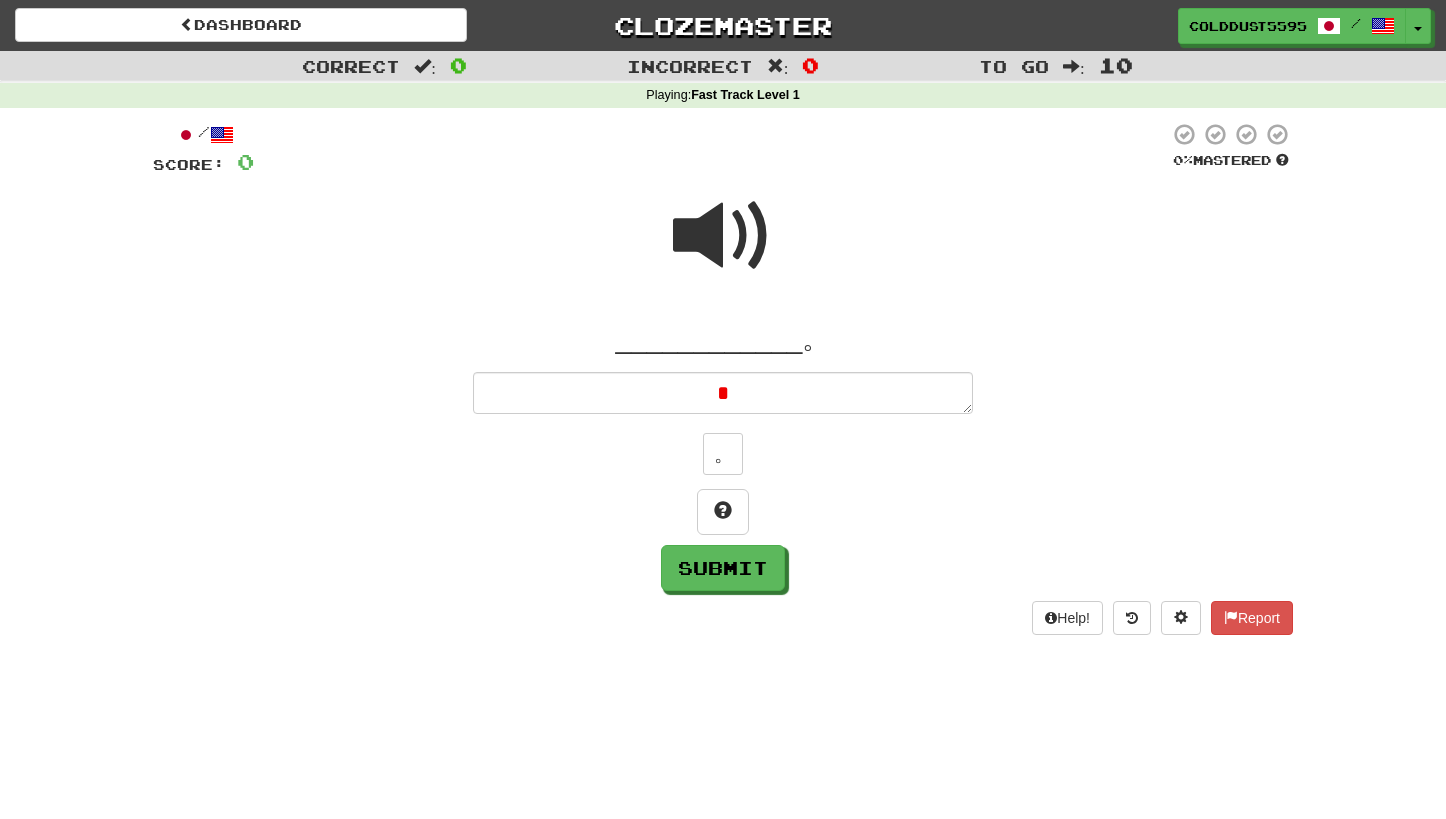 type on "*" 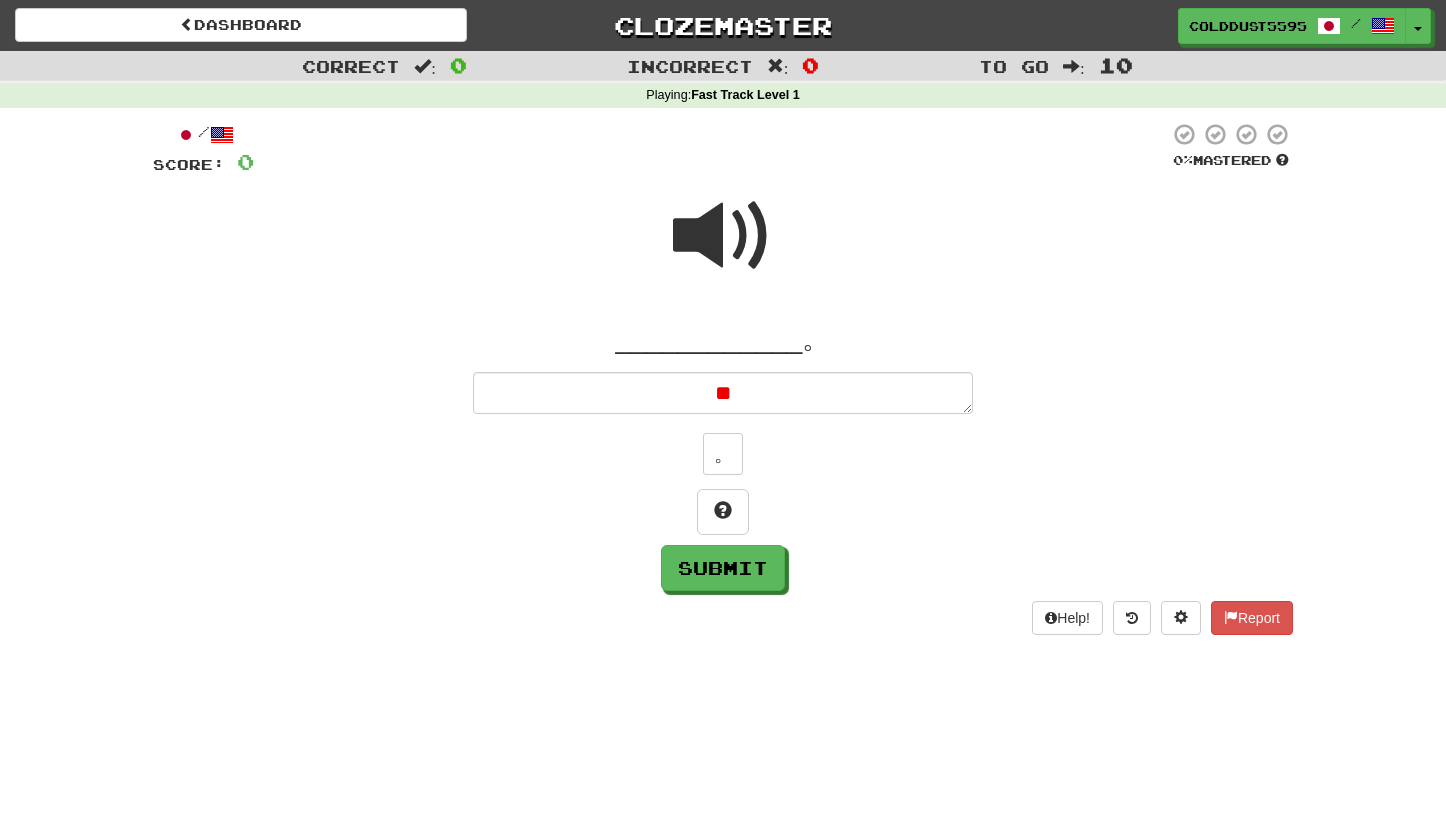 type on "*" 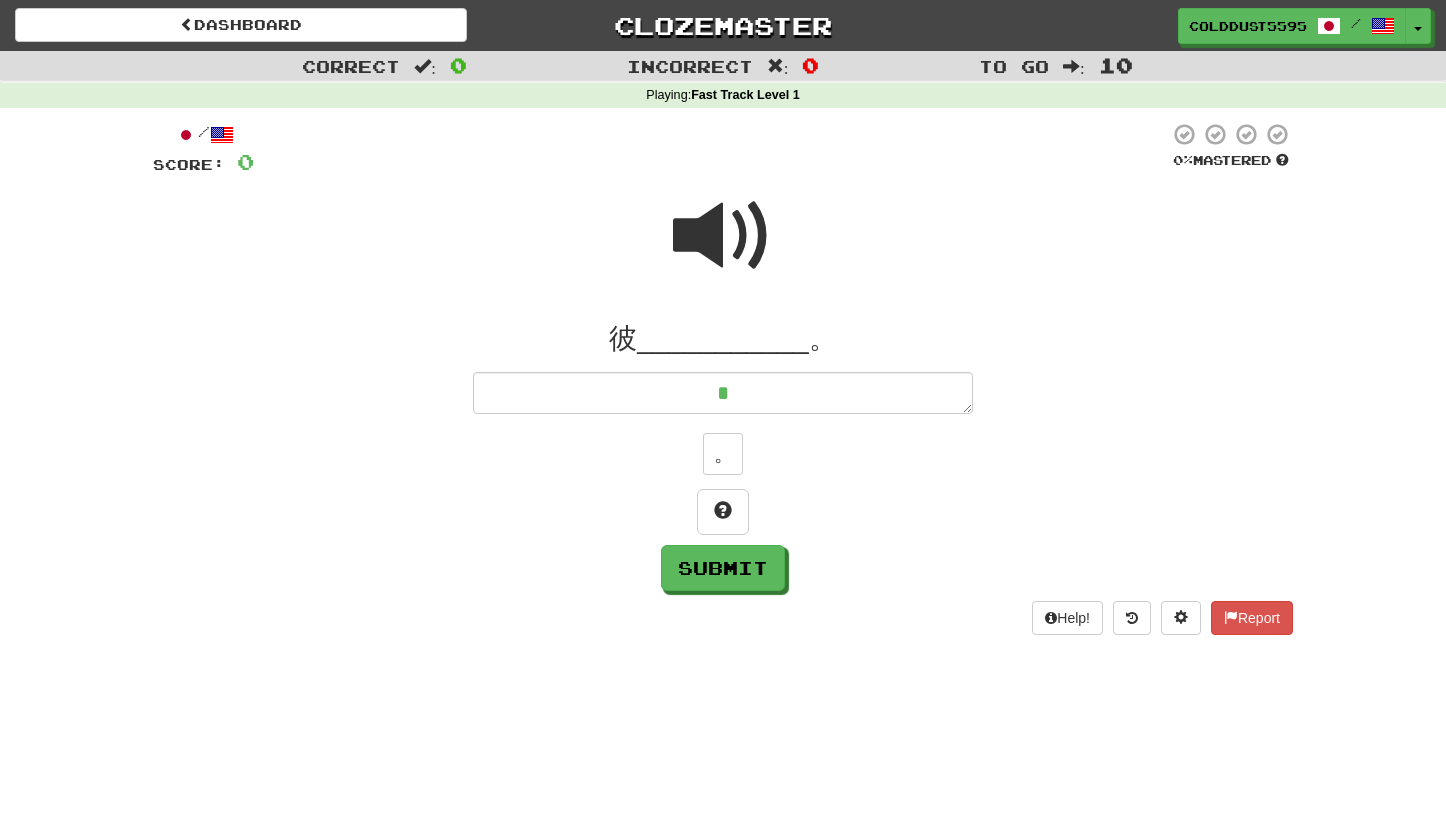 type on "*" 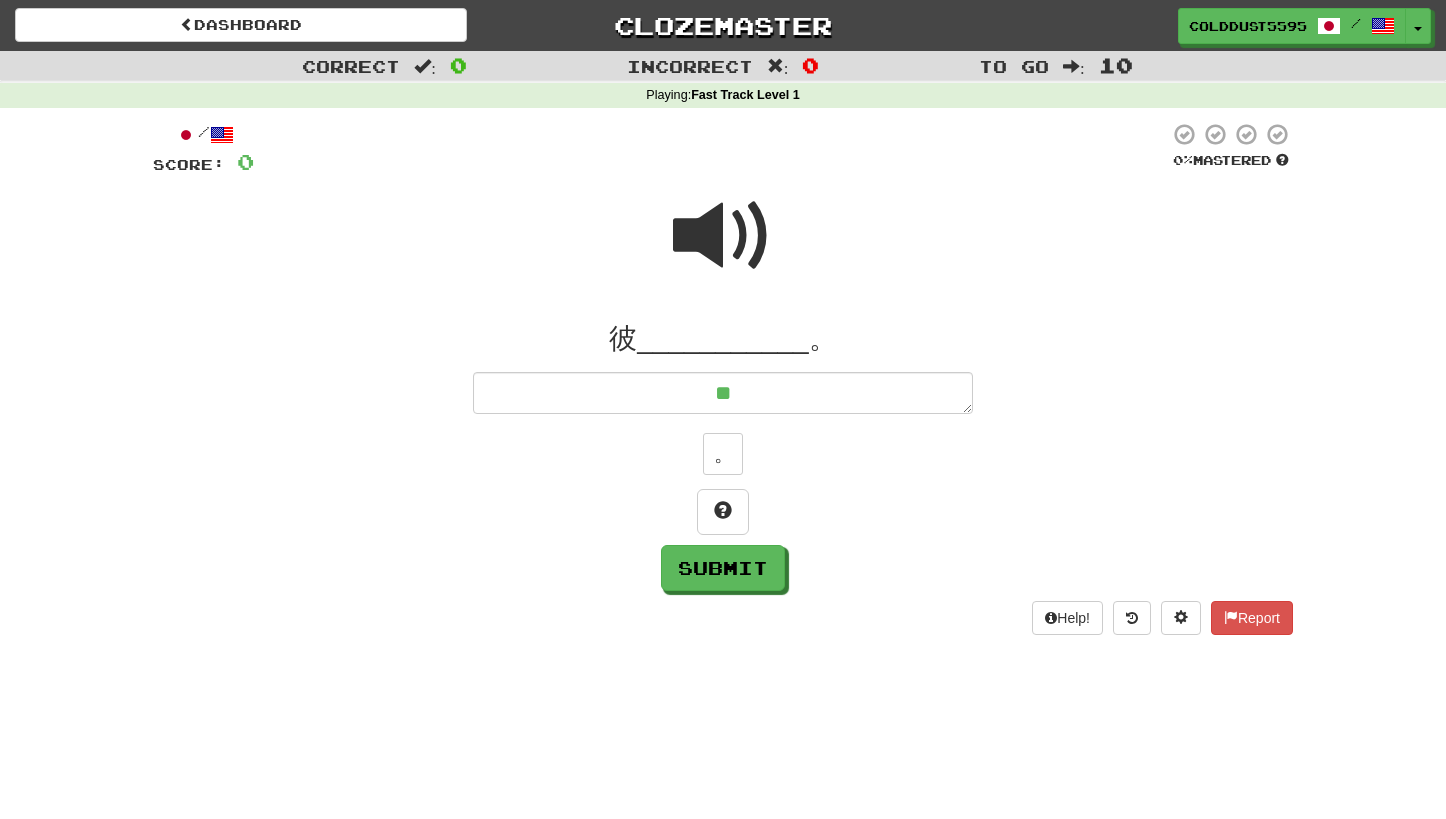 type on "*" 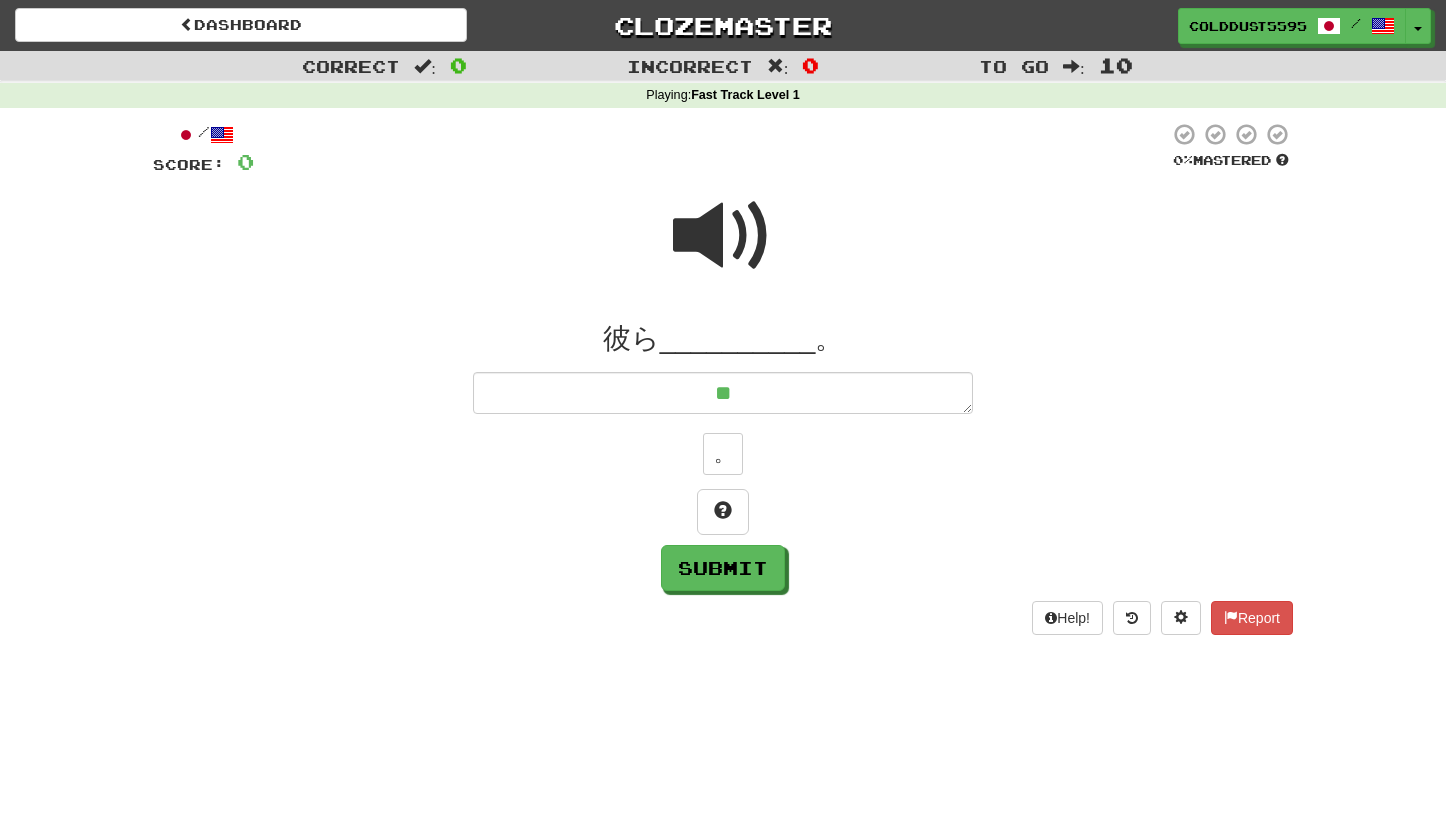 type on "*" 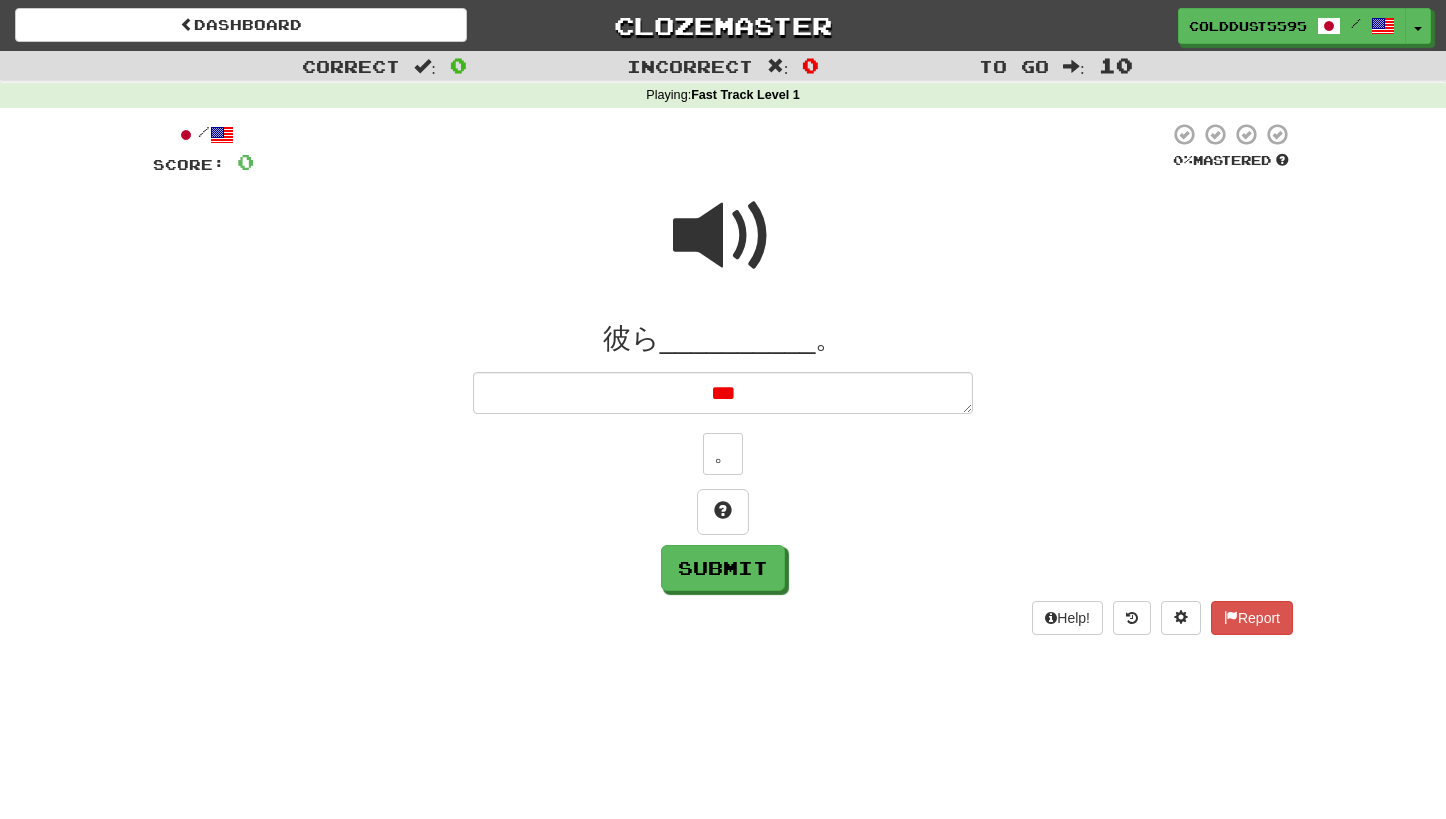 type on "*" 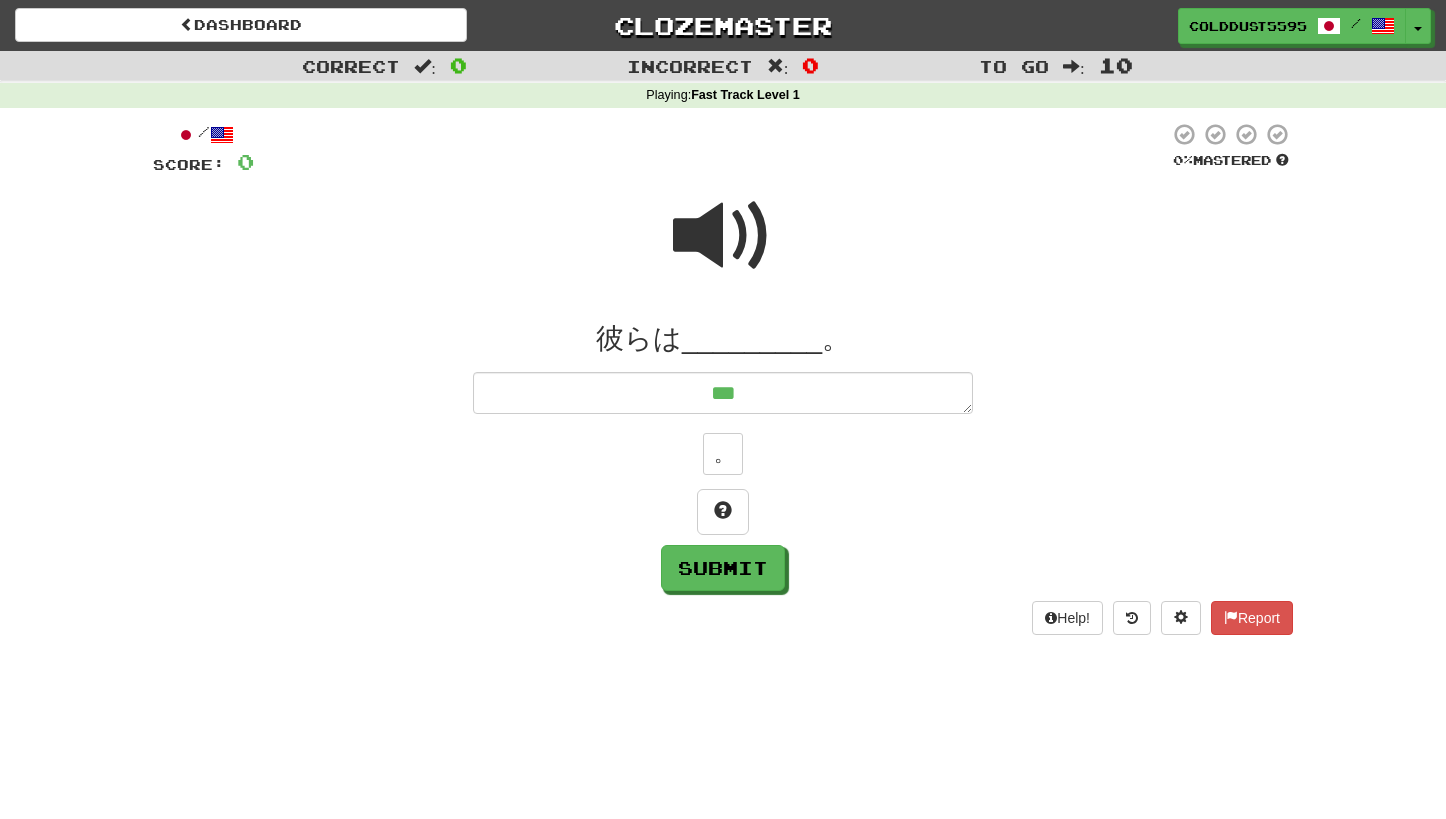 type on "*" 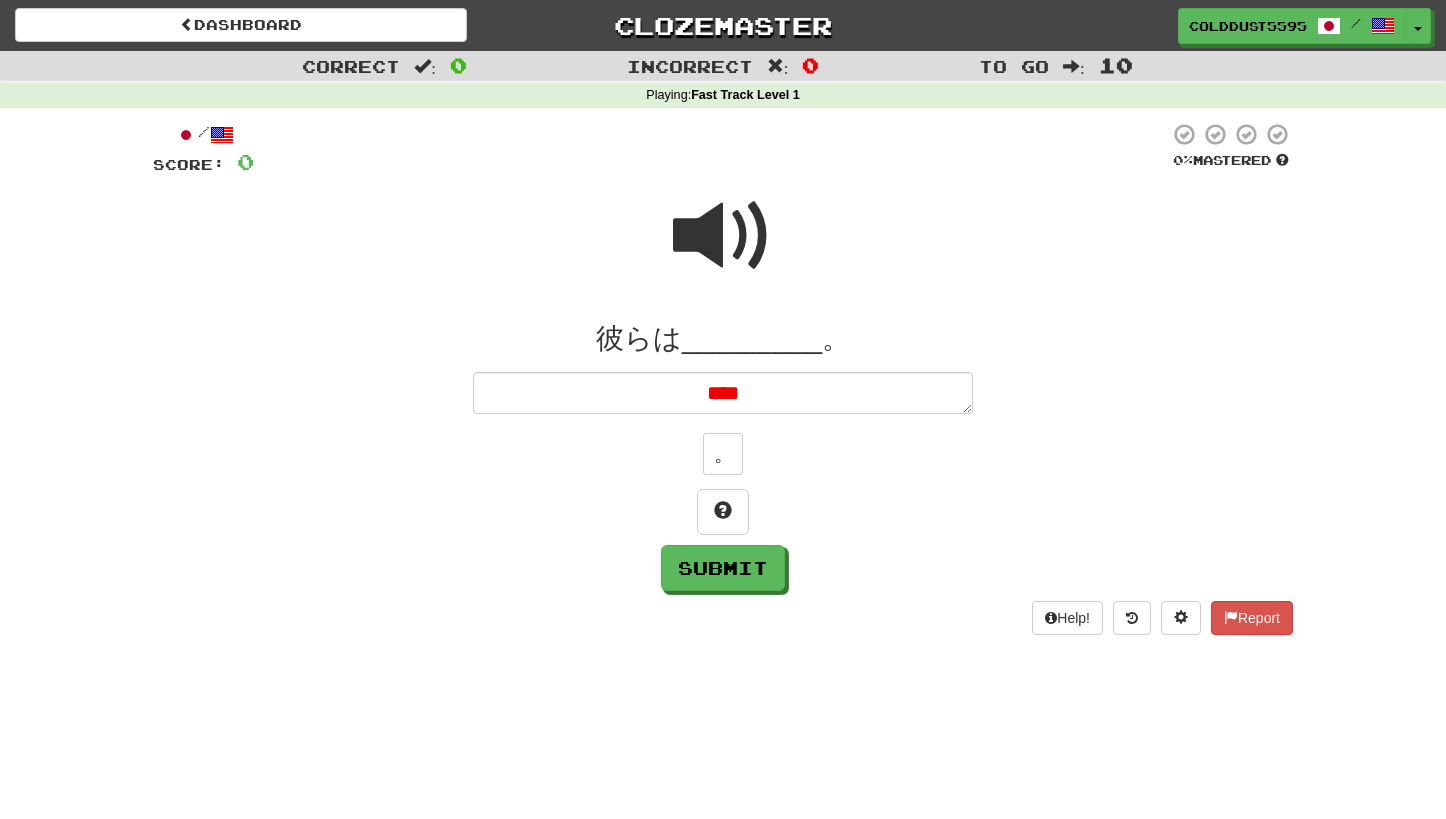 type on "*" 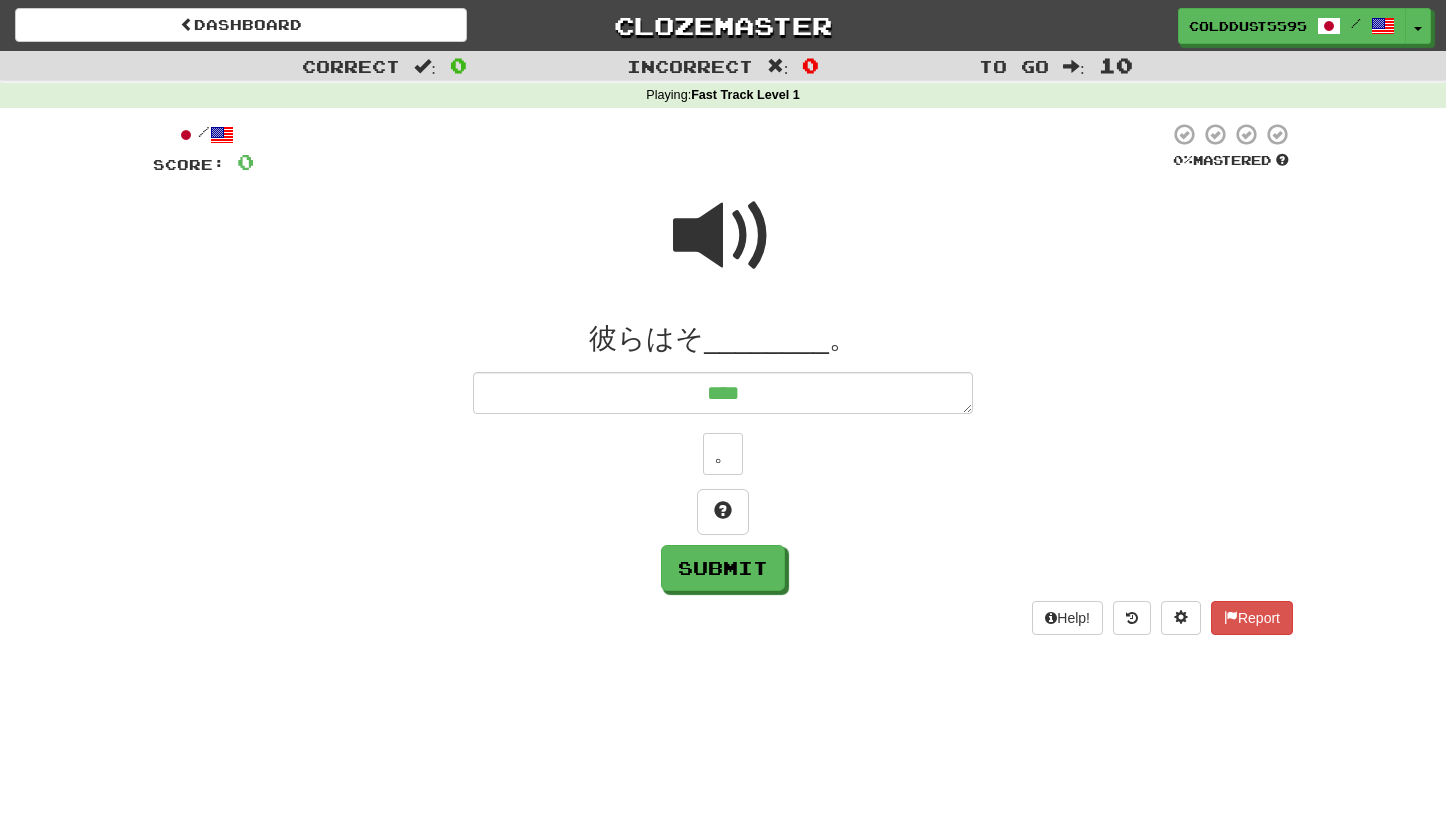 type on "*" 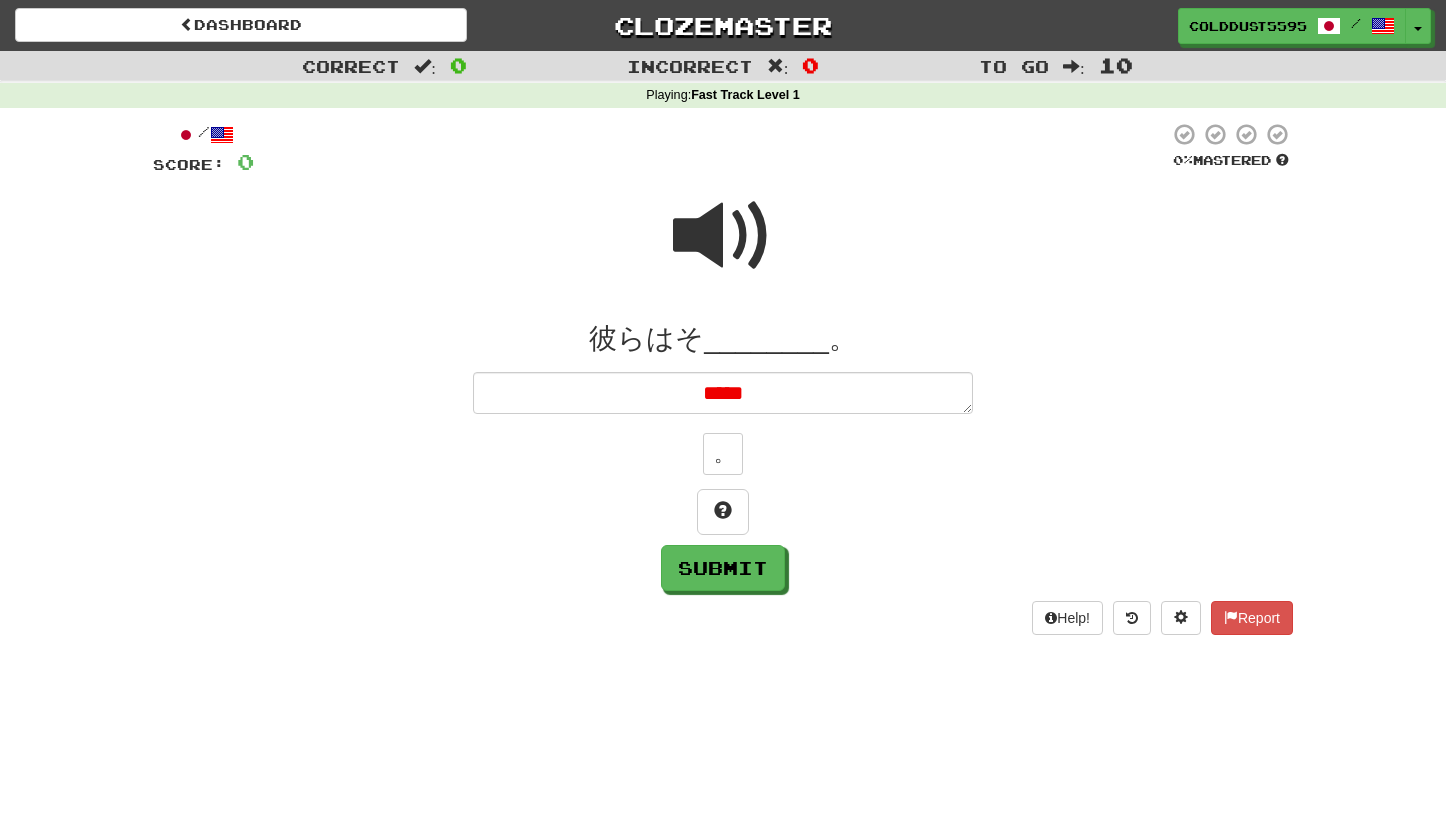 type on "*" 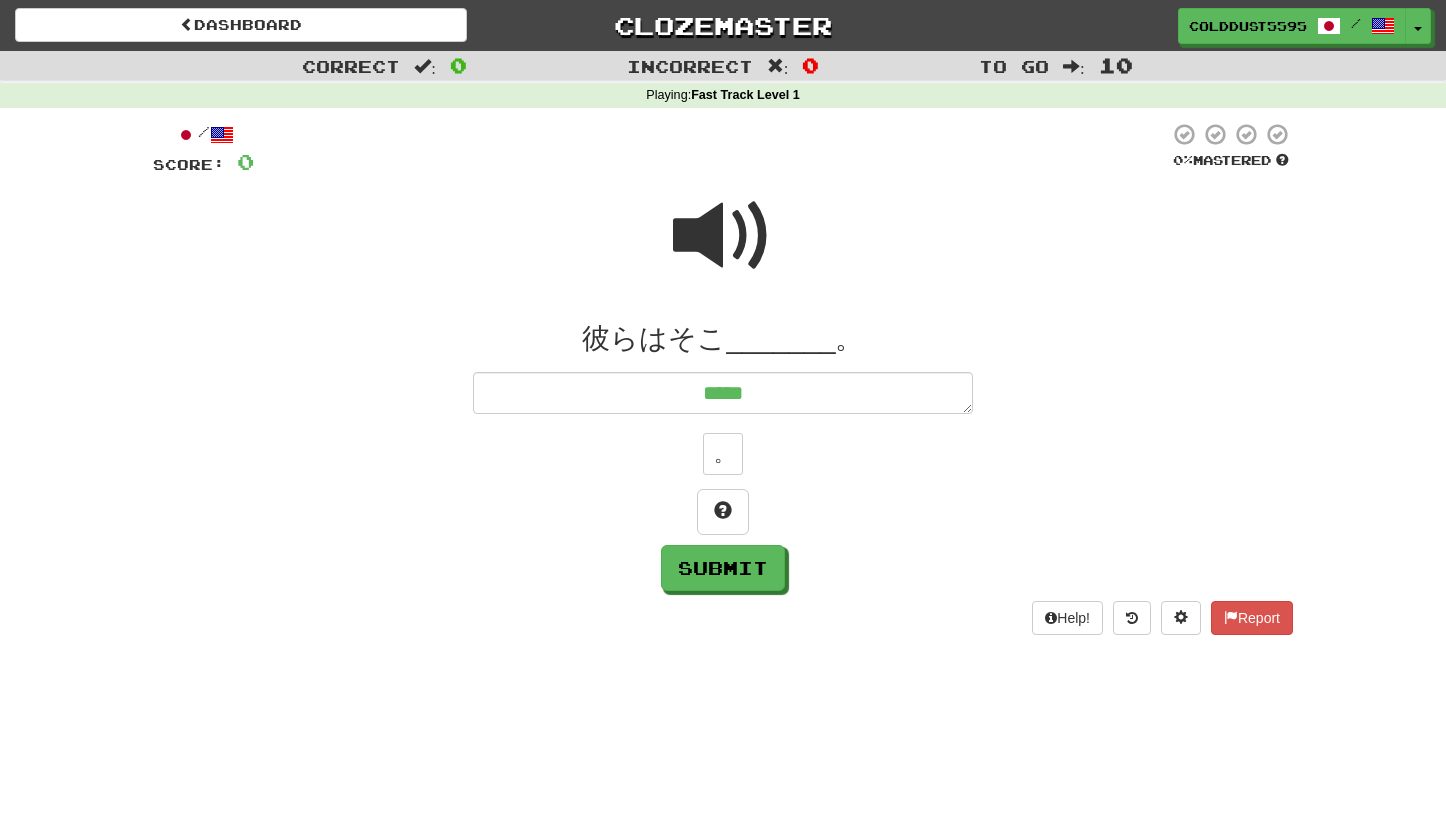 type on "*" 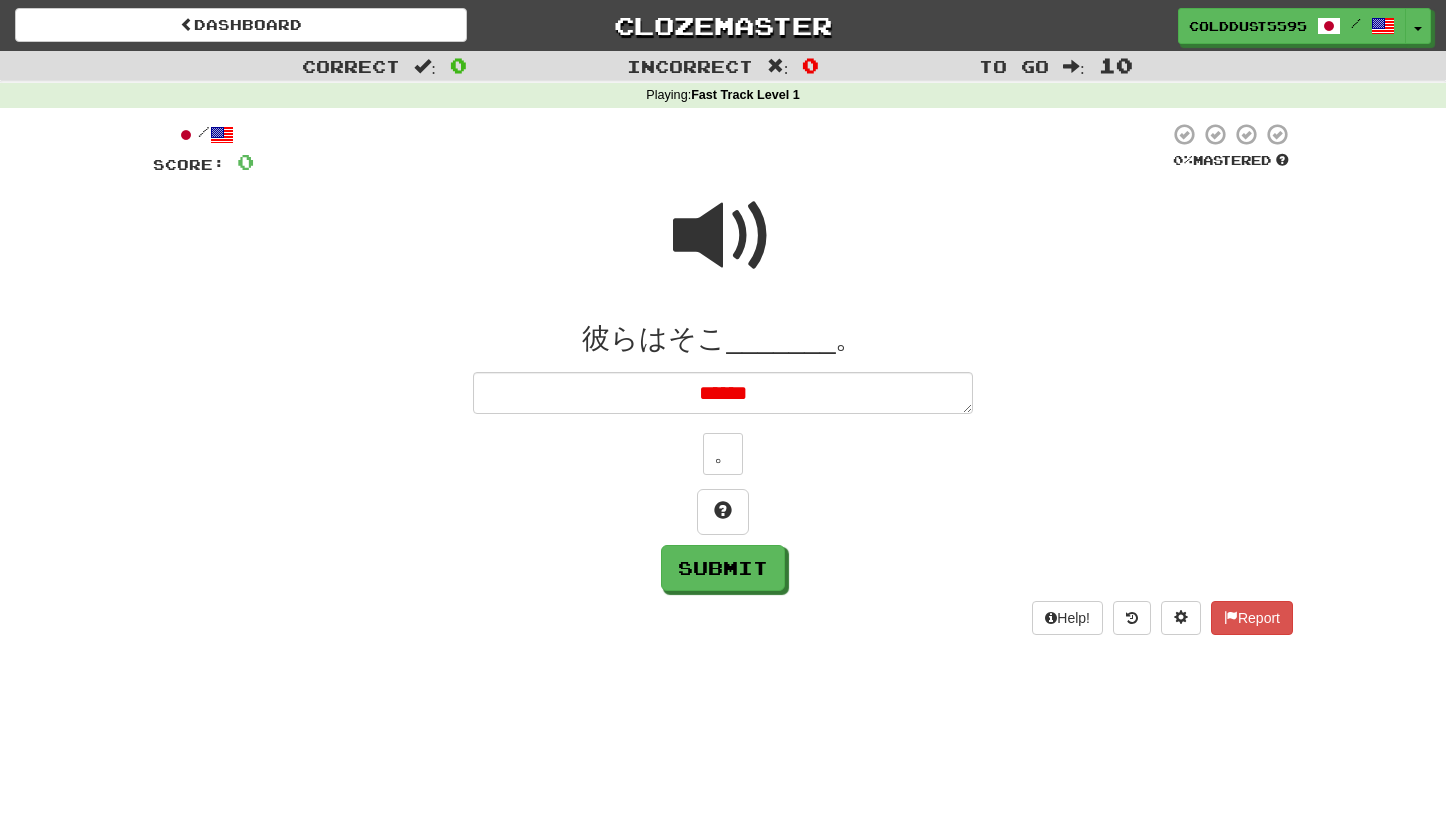 type on "*" 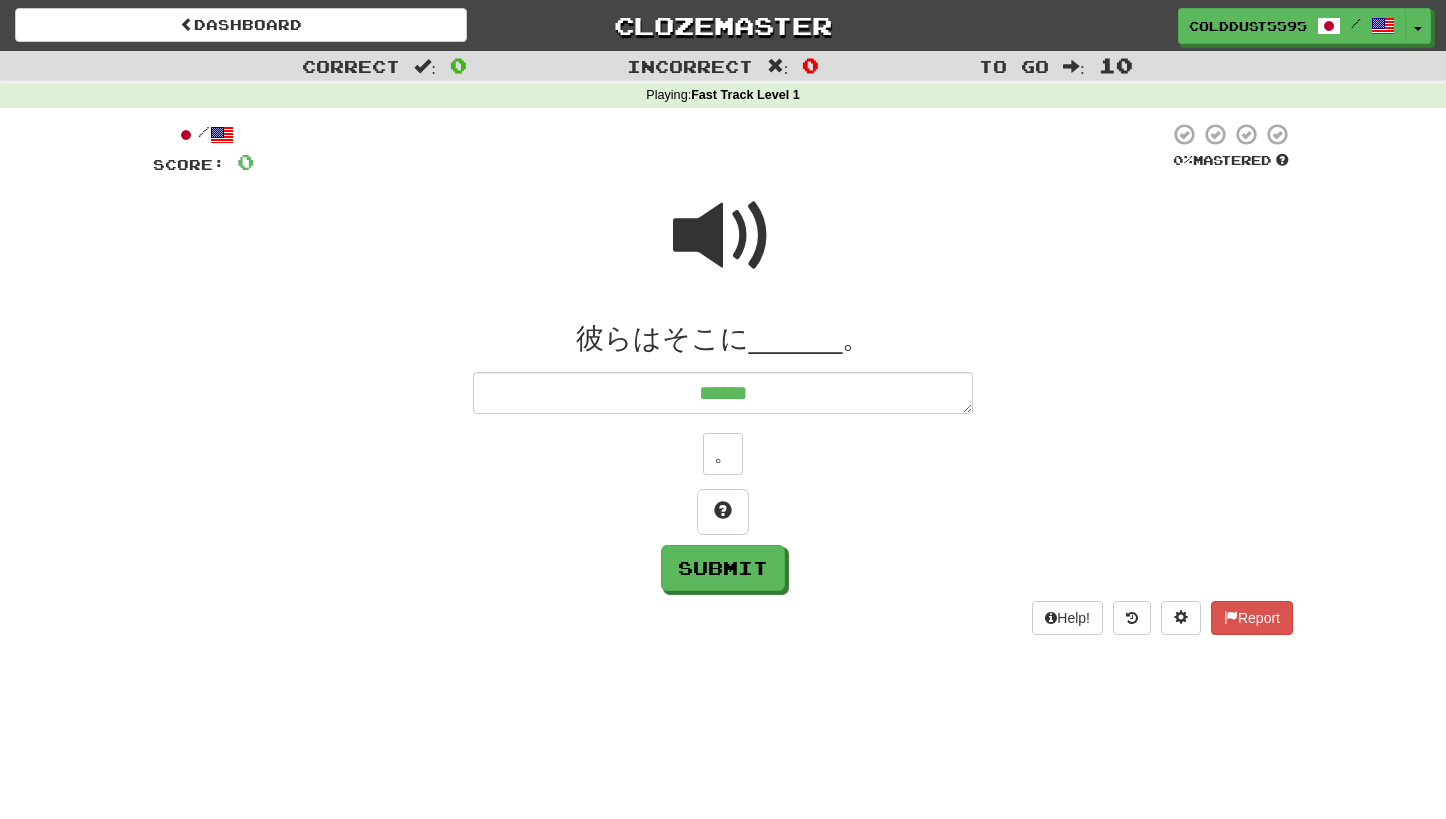 type on "*" 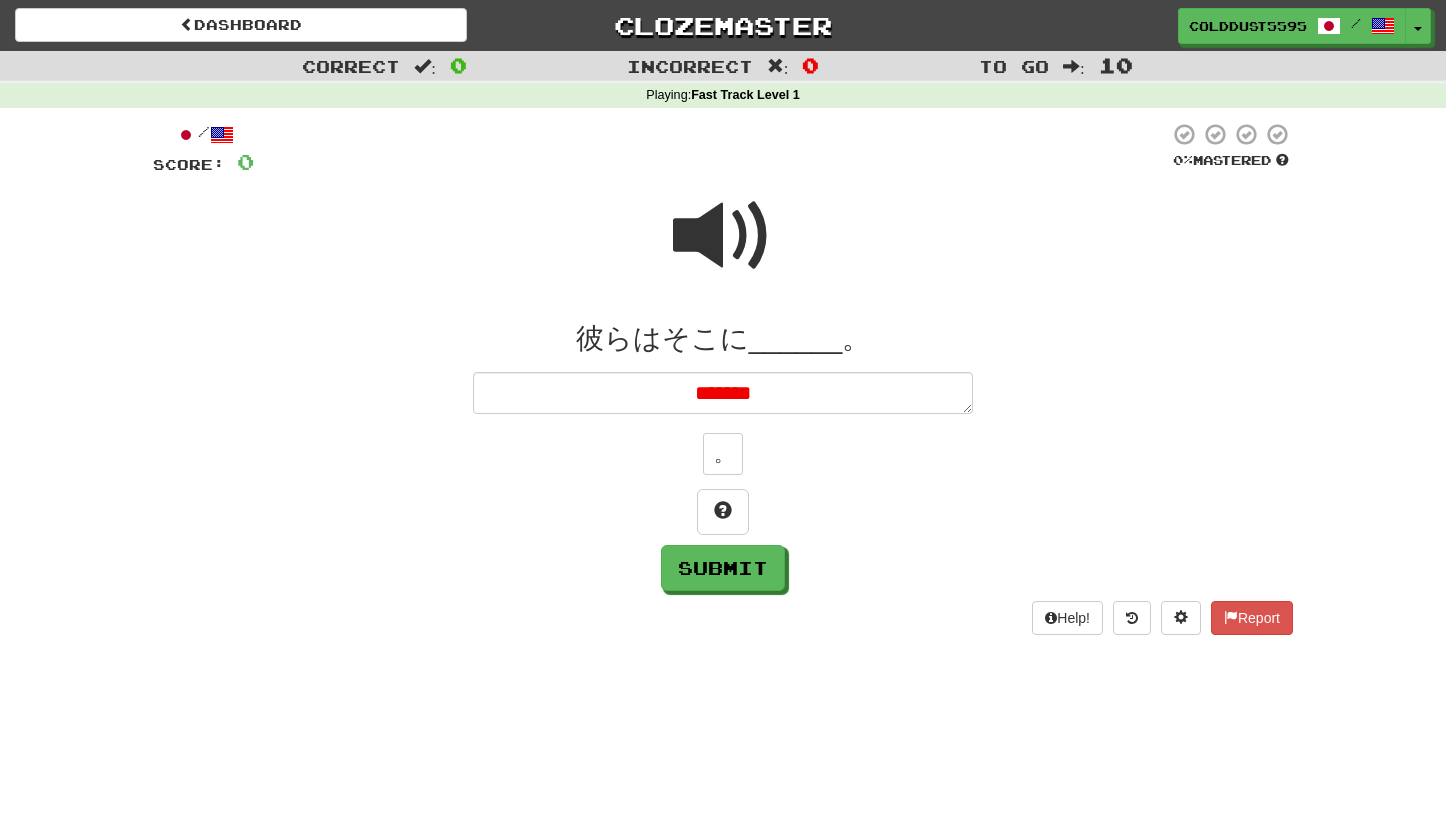type on "*******" 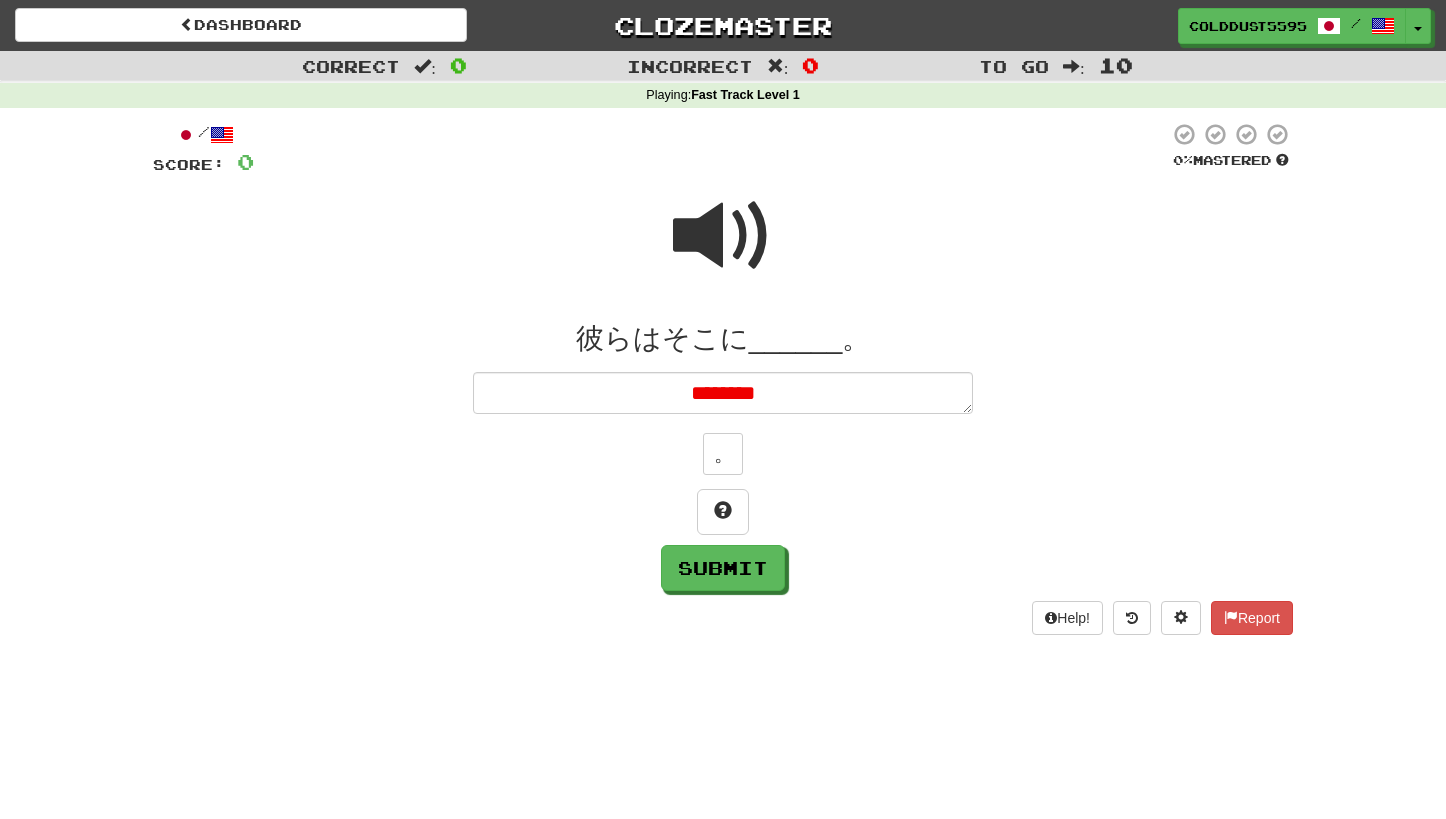 type on "*" 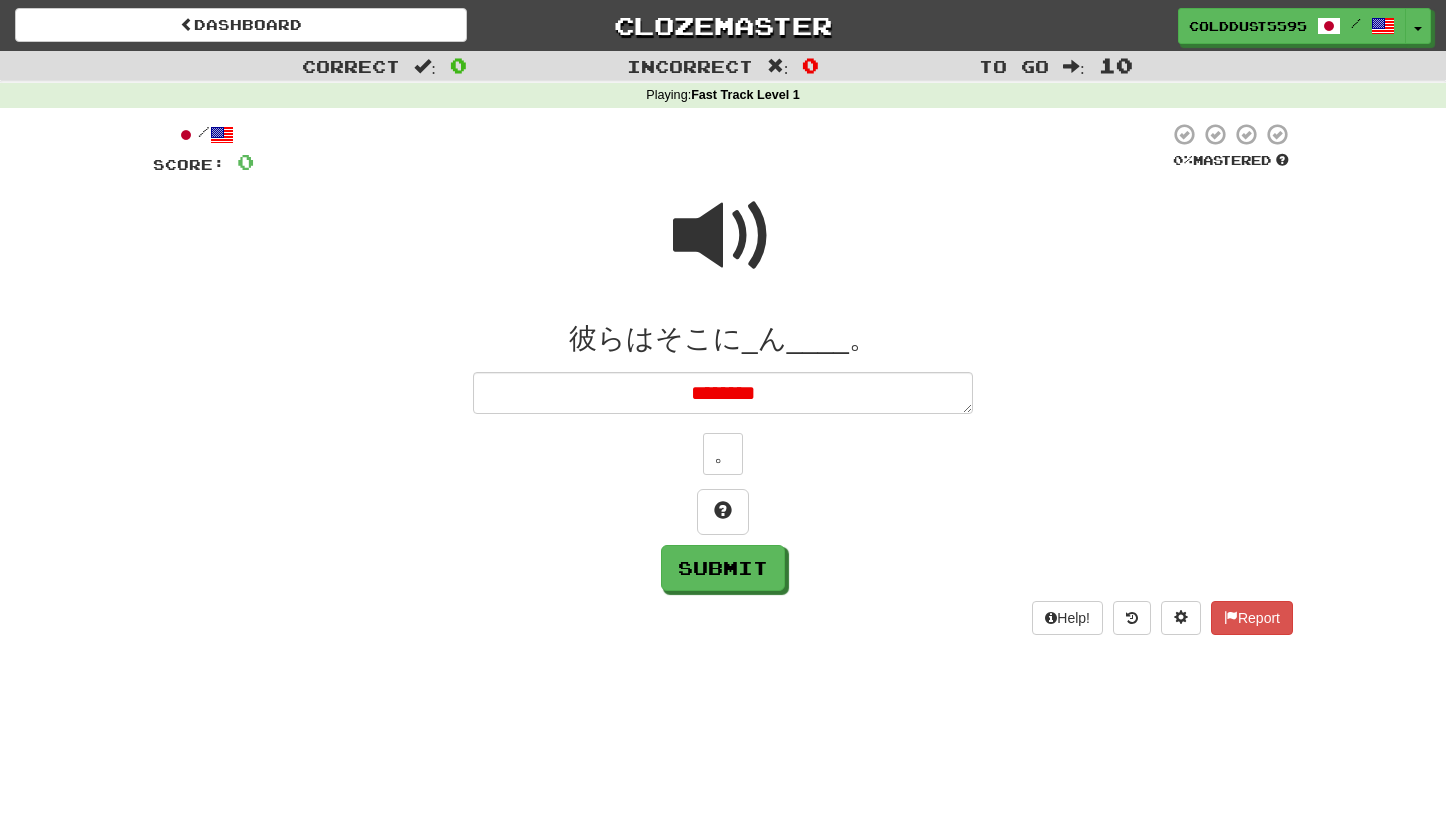 type on "*" 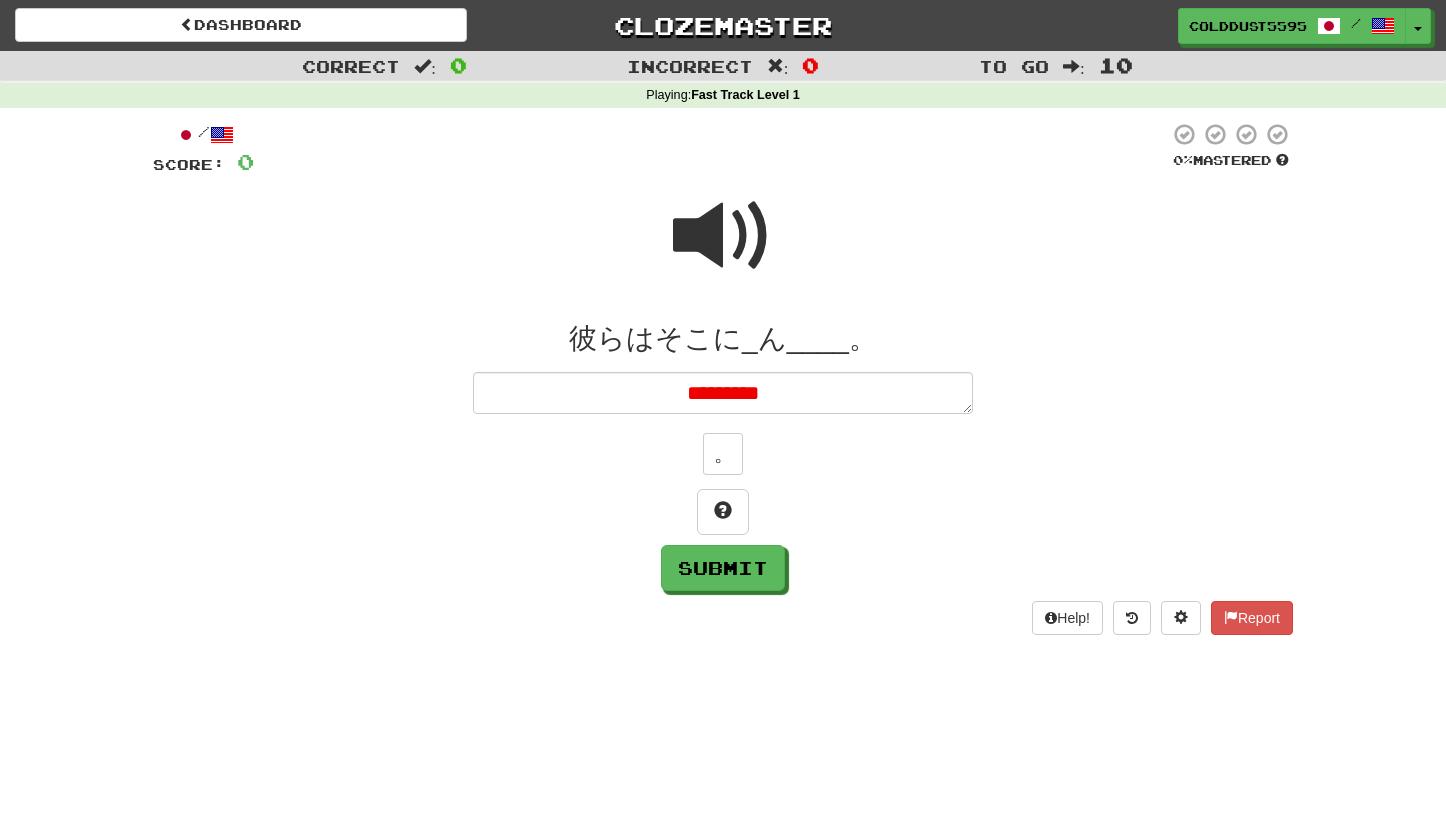 type on "*" 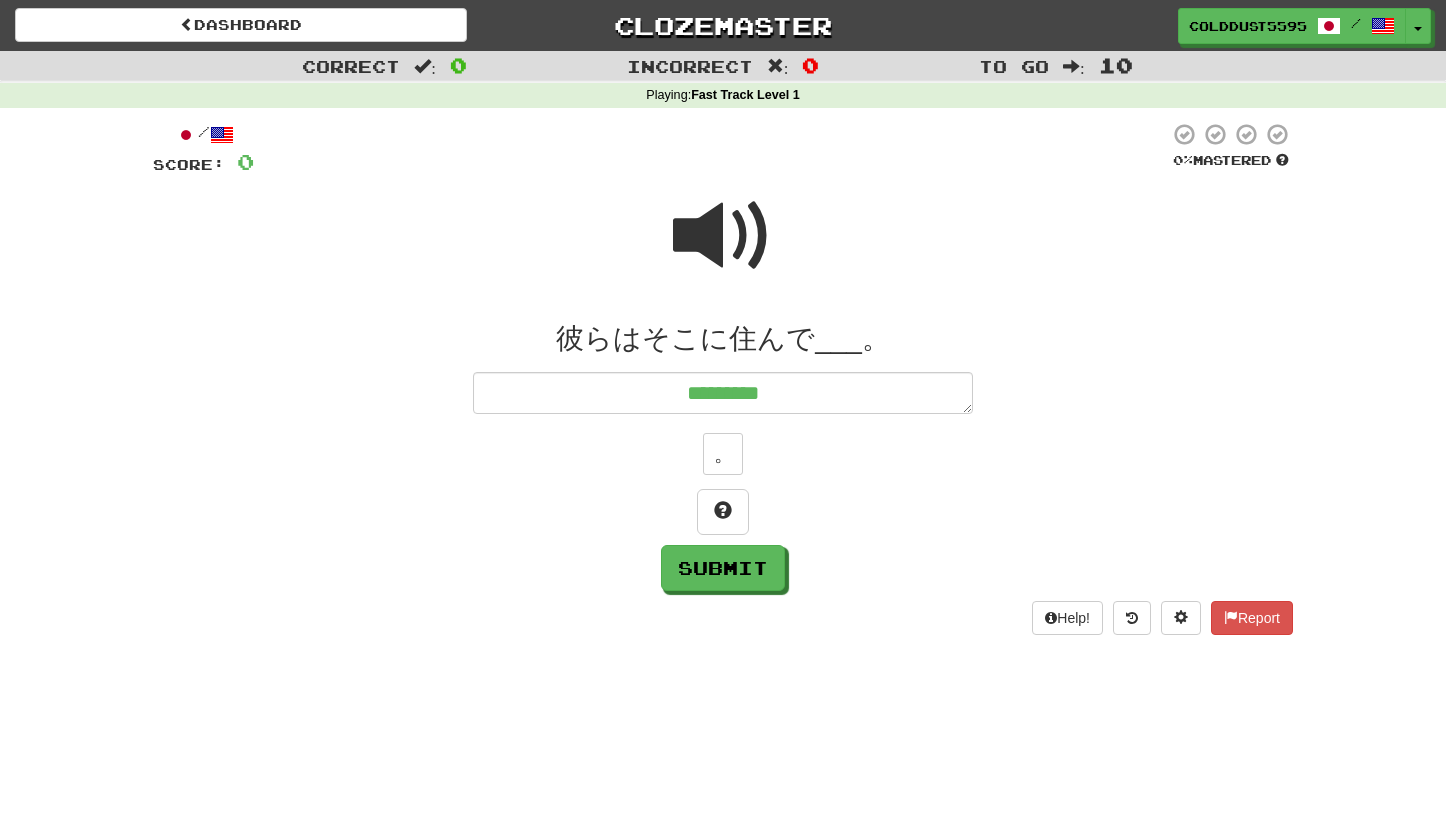 type on "*" 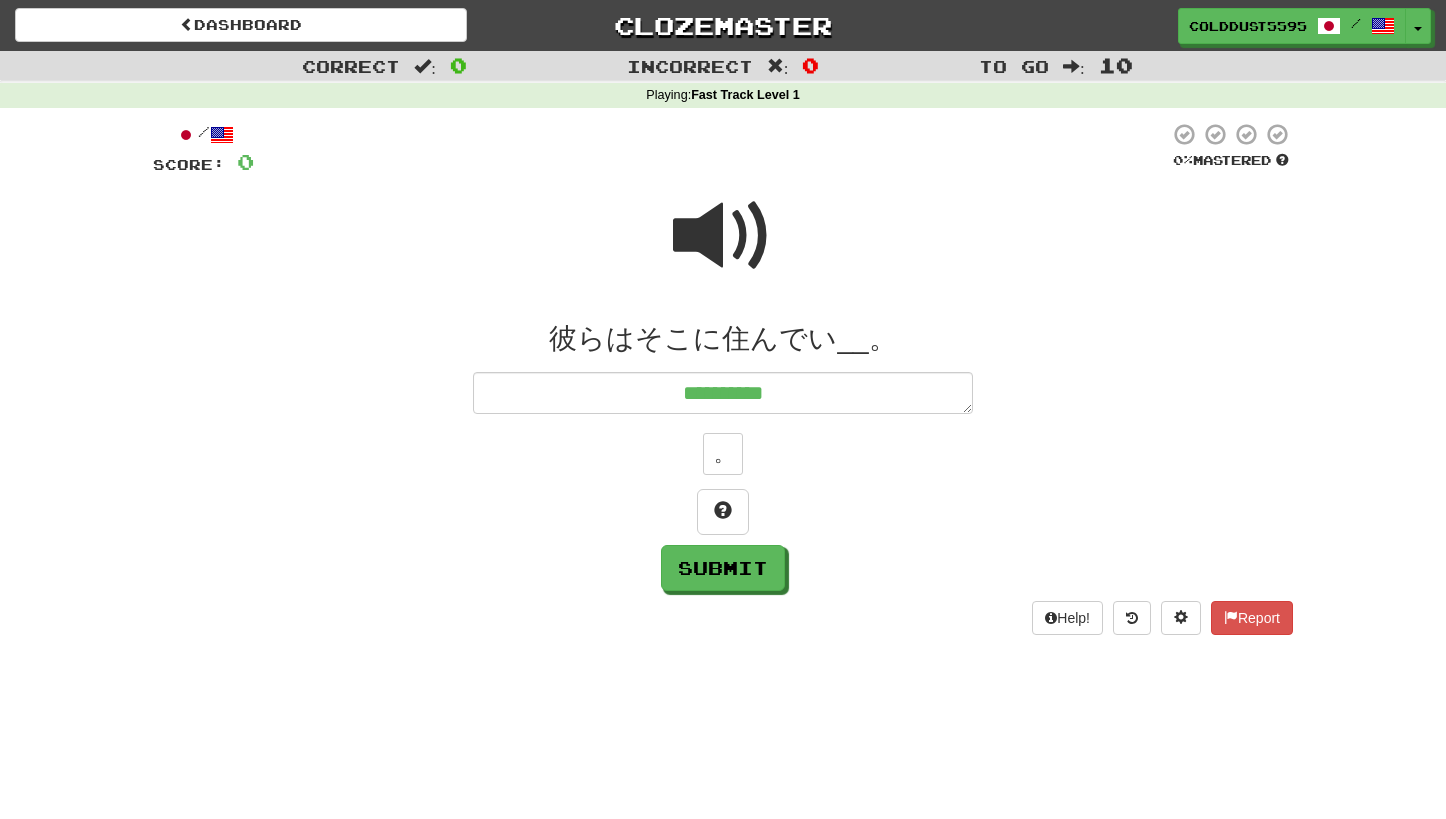 type on "*" 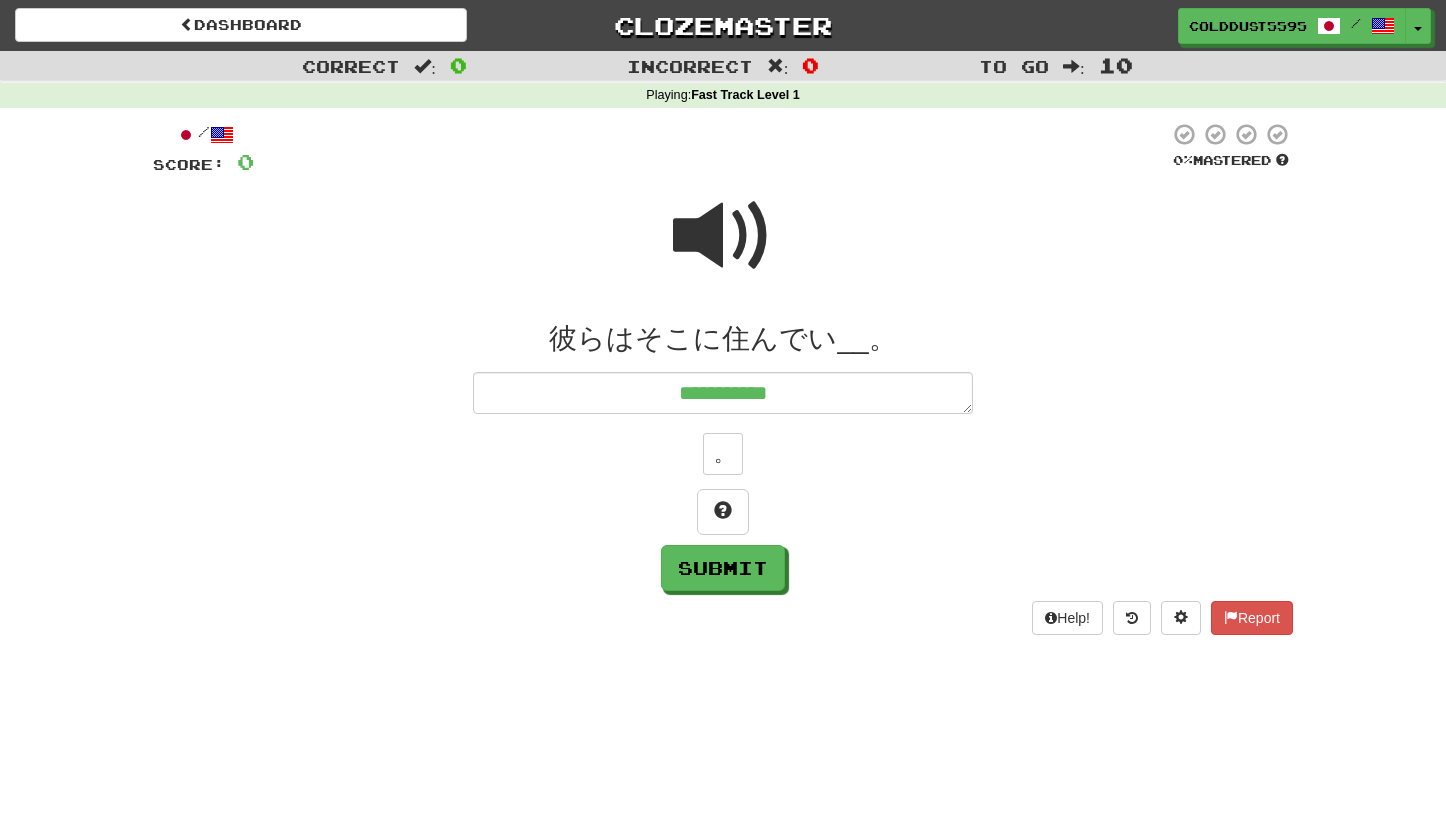 type on "*" 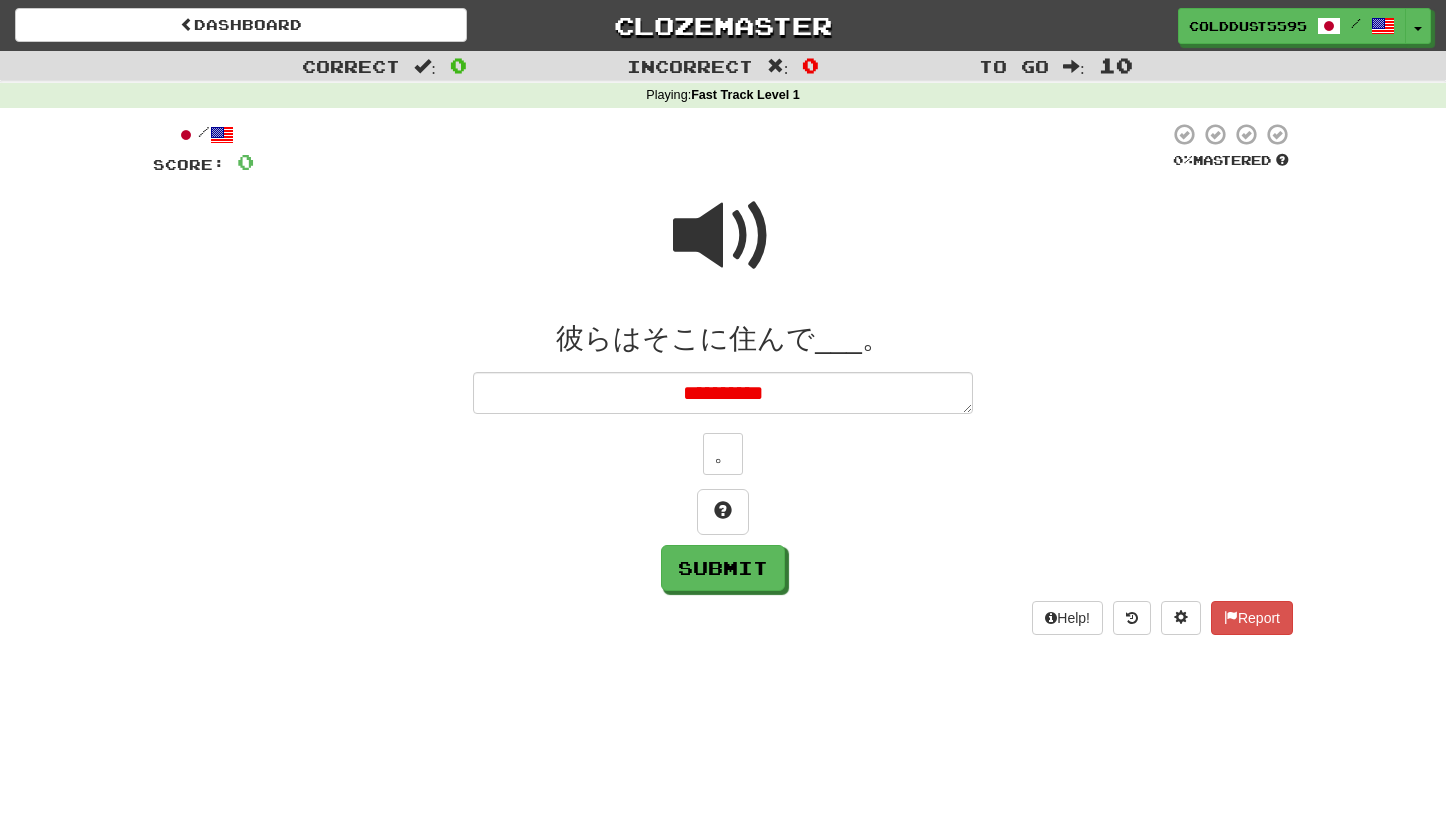 type on "*" 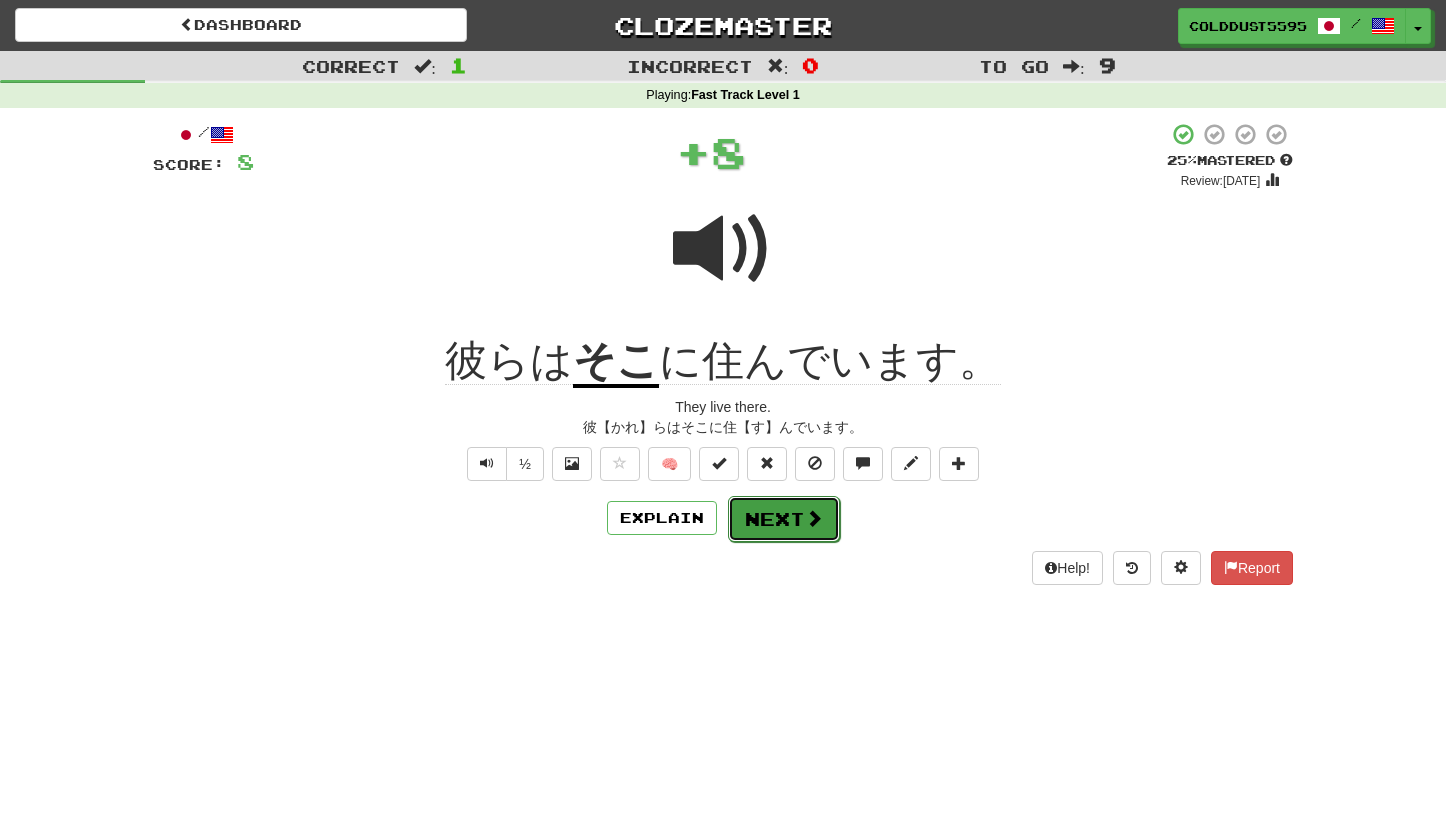 click on "Next" at bounding box center [784, 519] 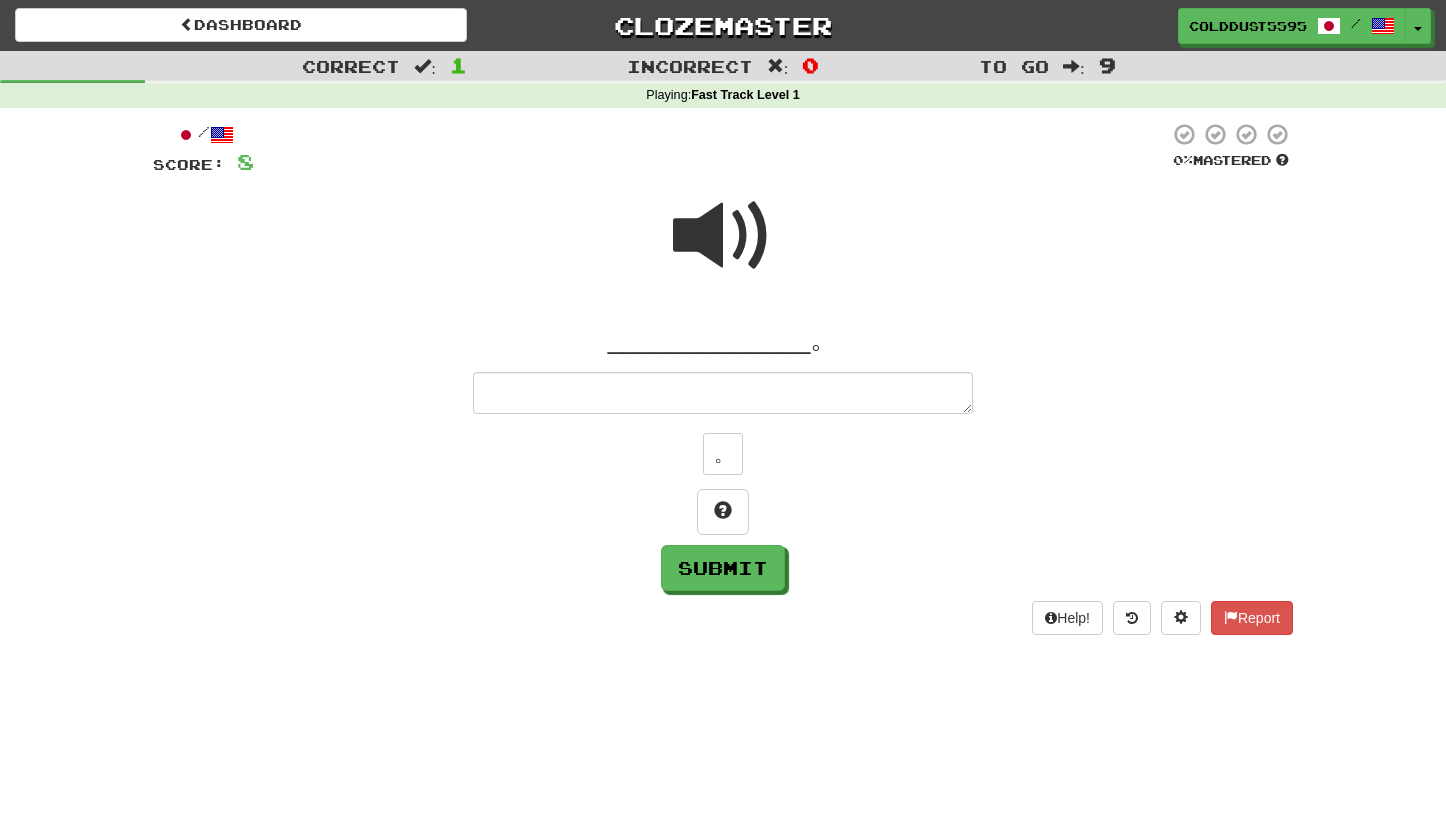 type on "*" 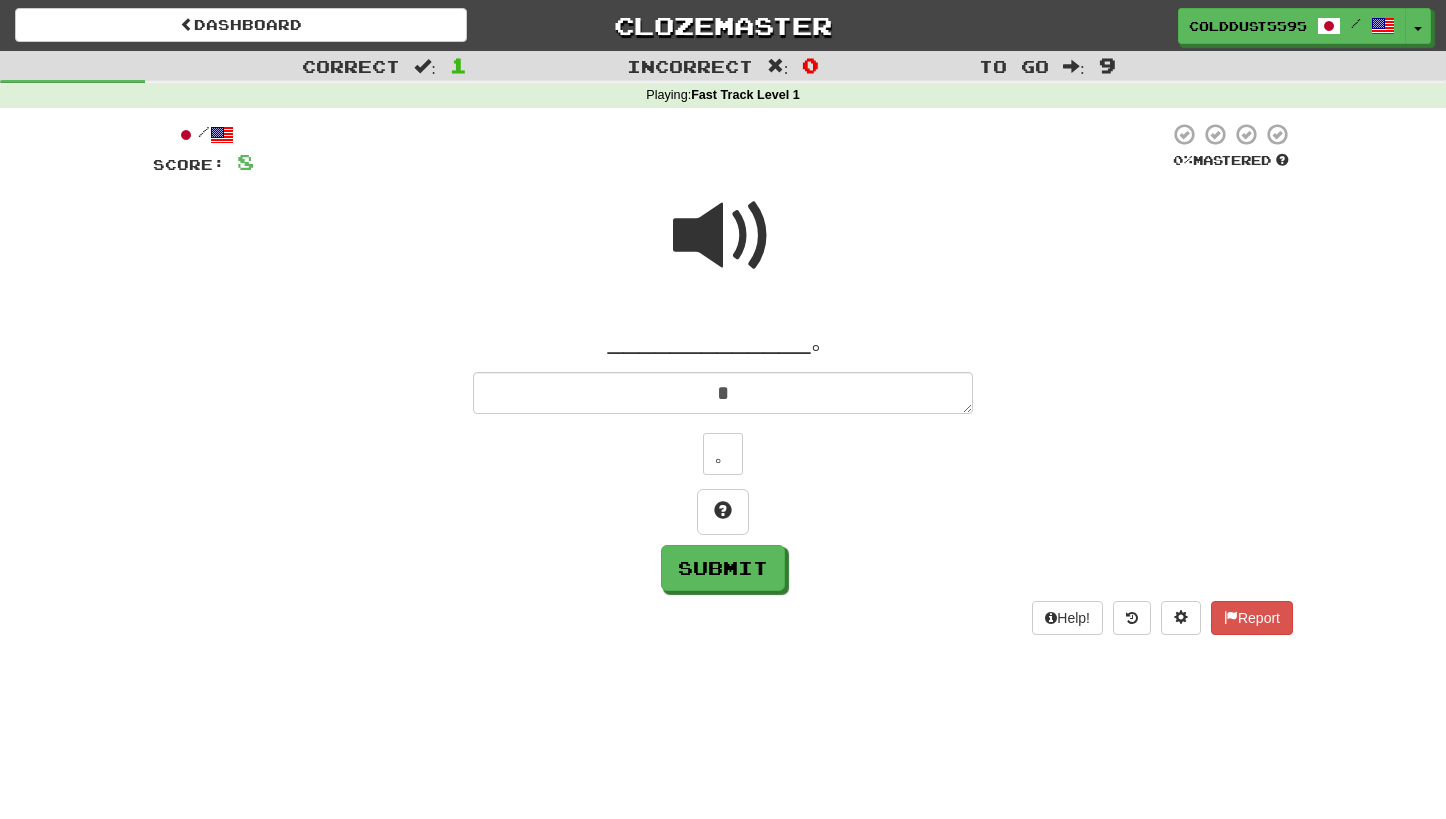 type on "*" 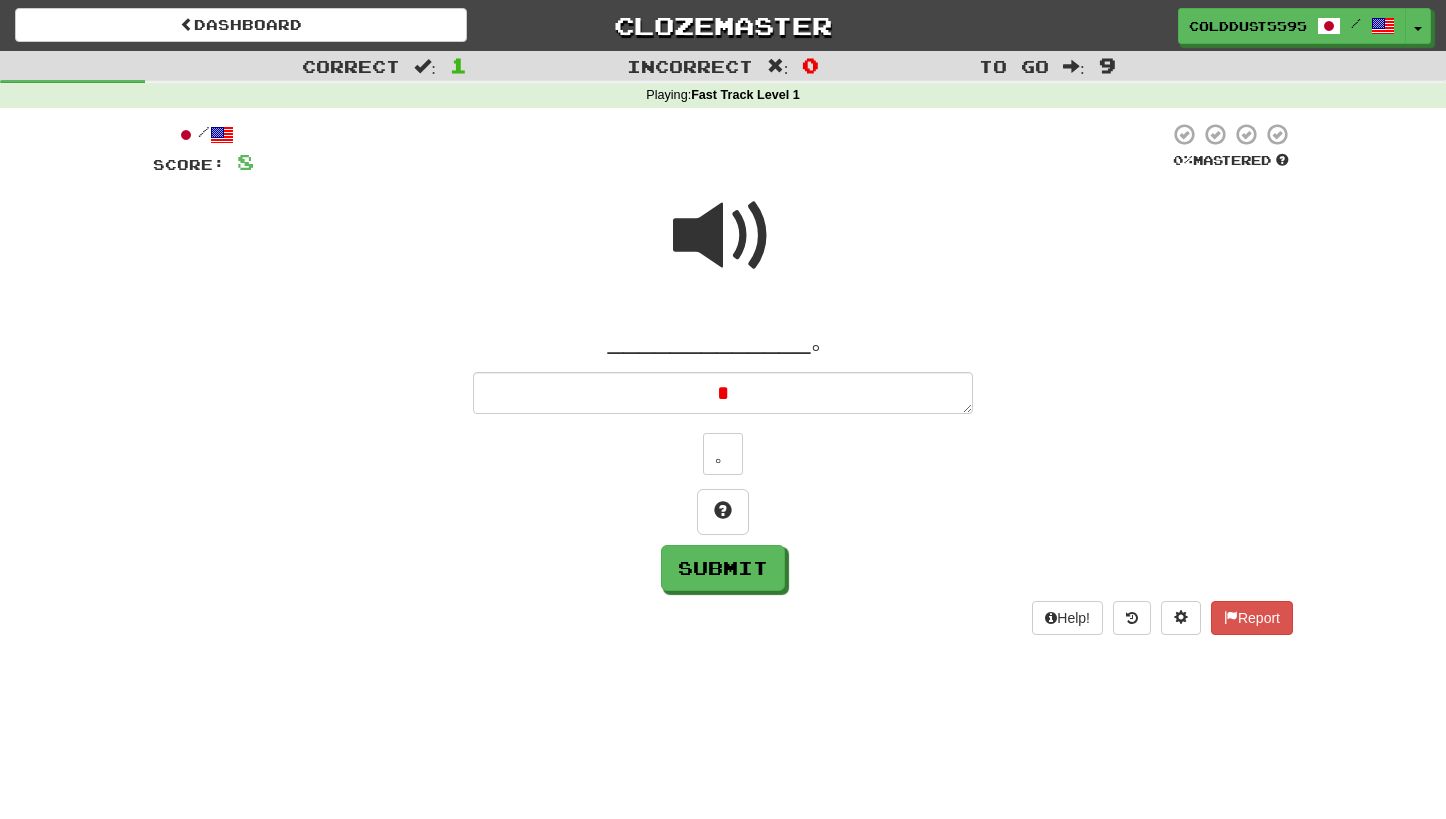 type on "*" 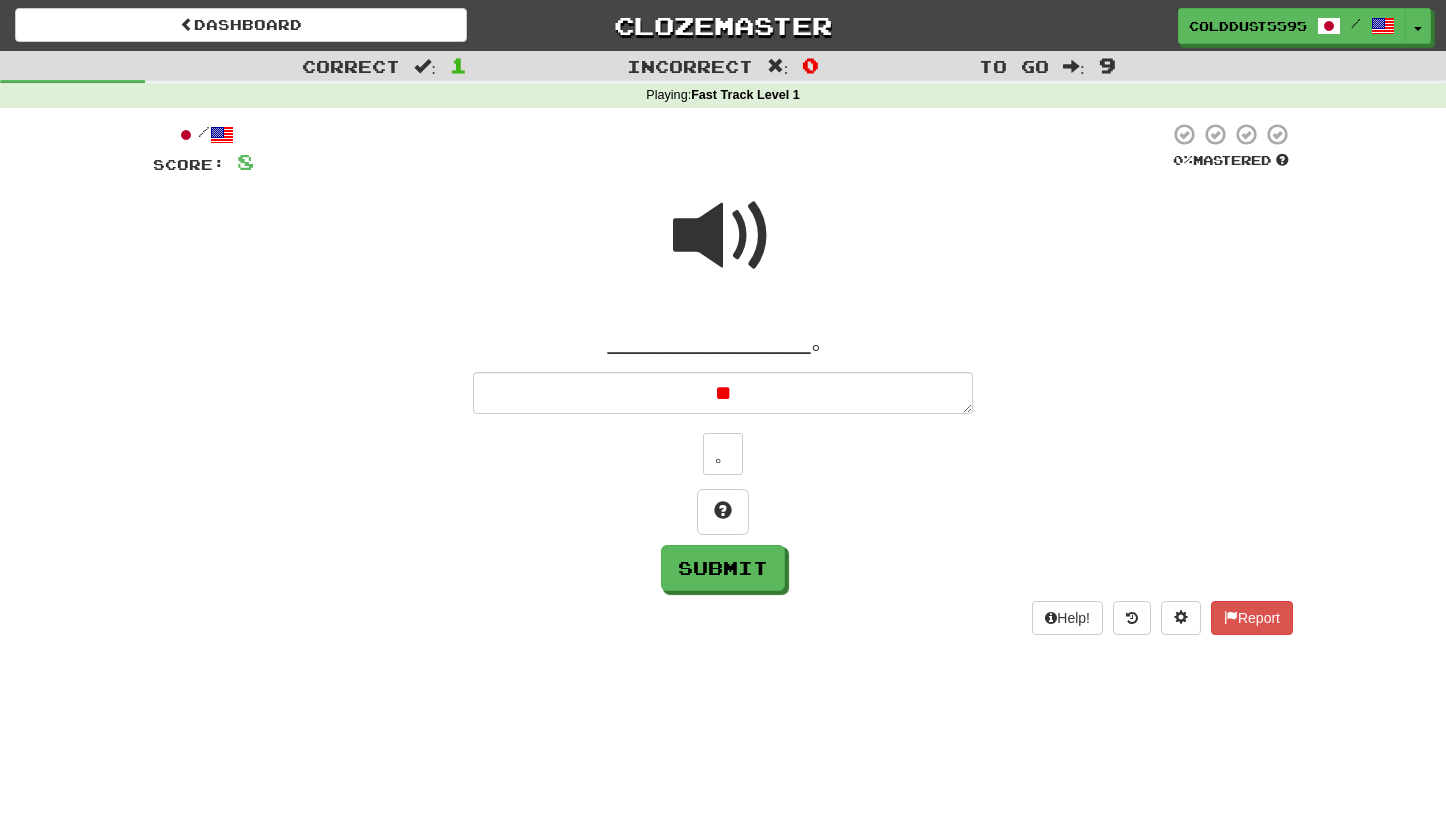 type on "*" 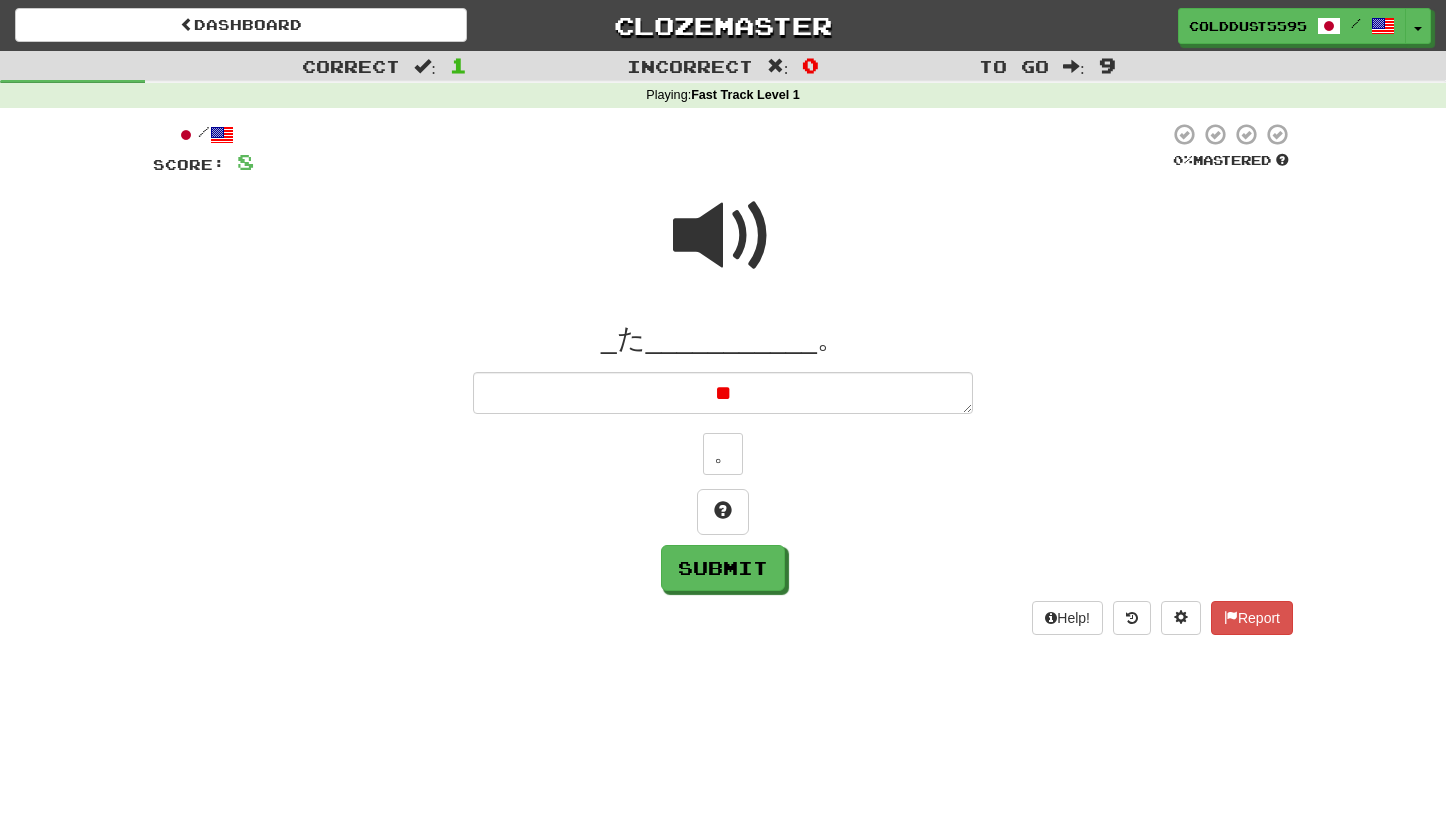 type on "*" 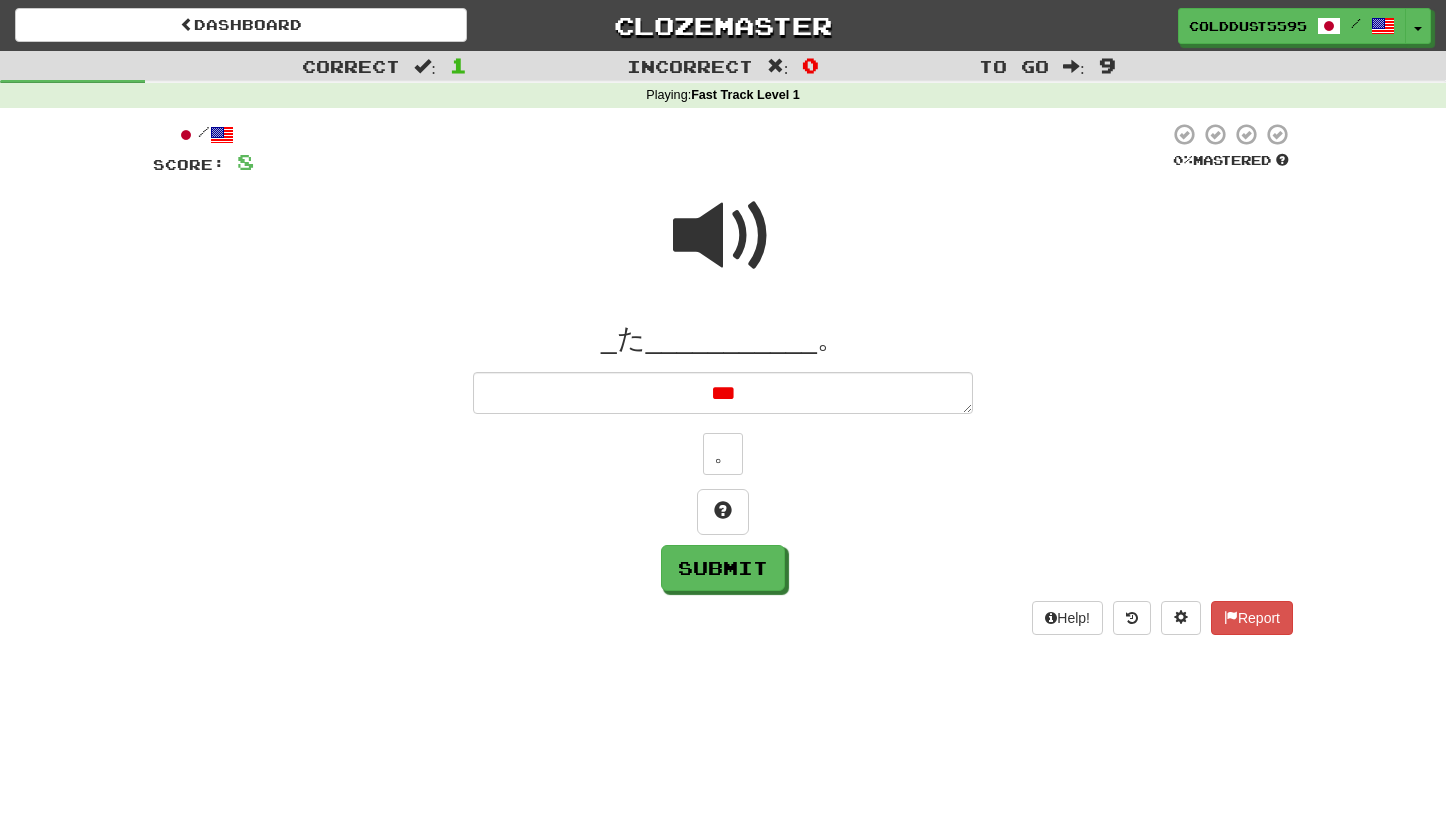 type on "*" 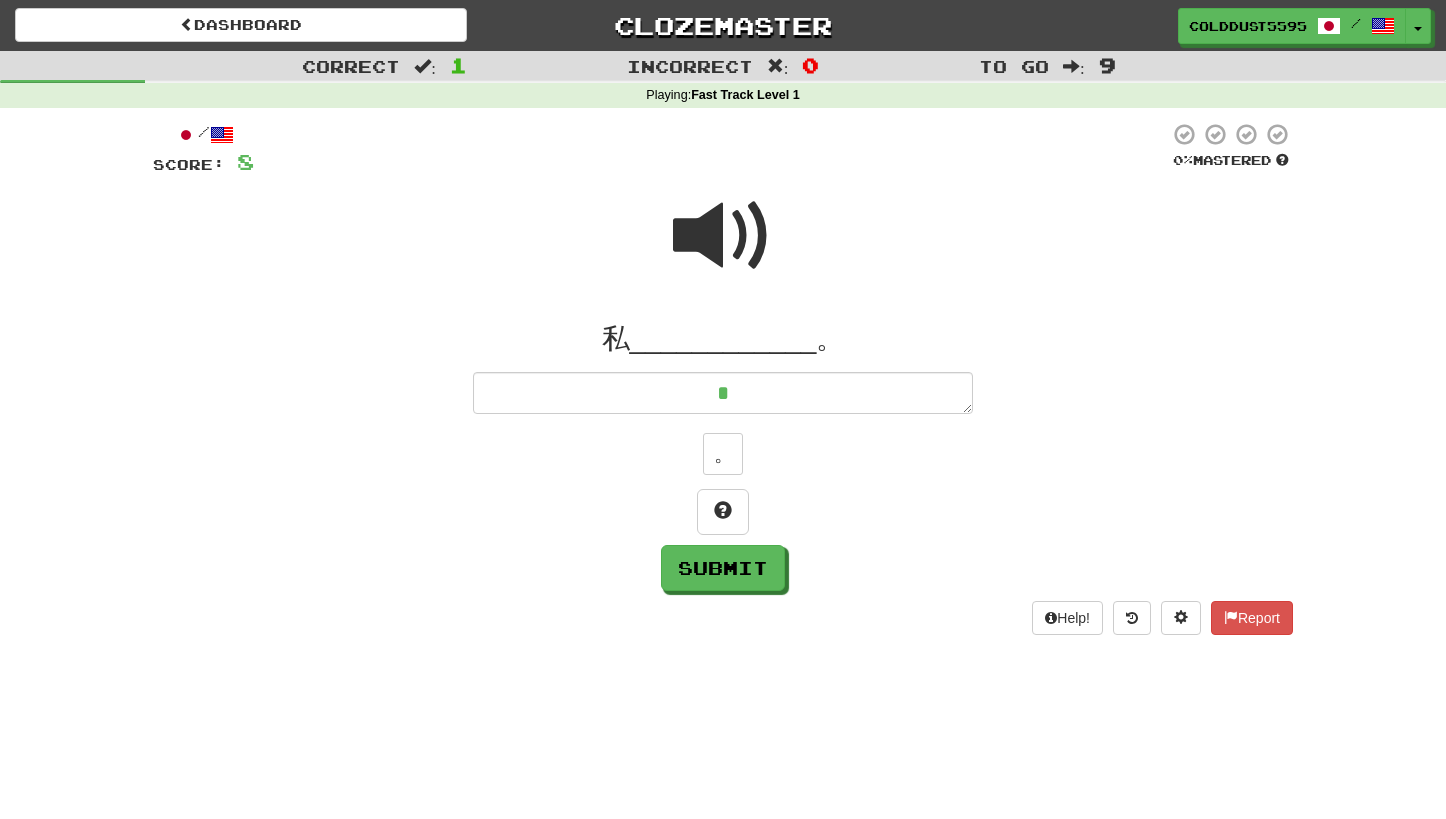 type on "*" 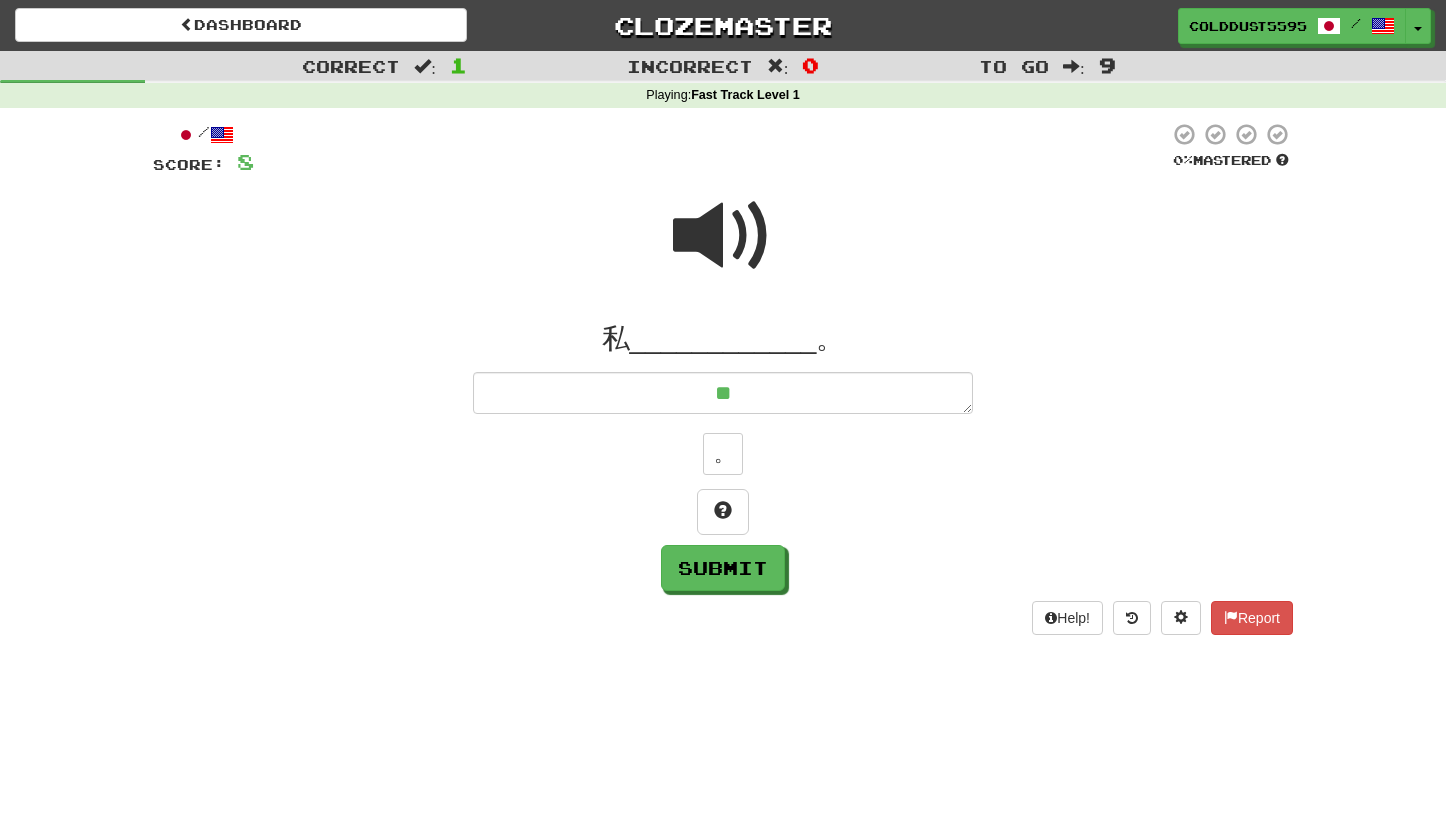 type on "*" 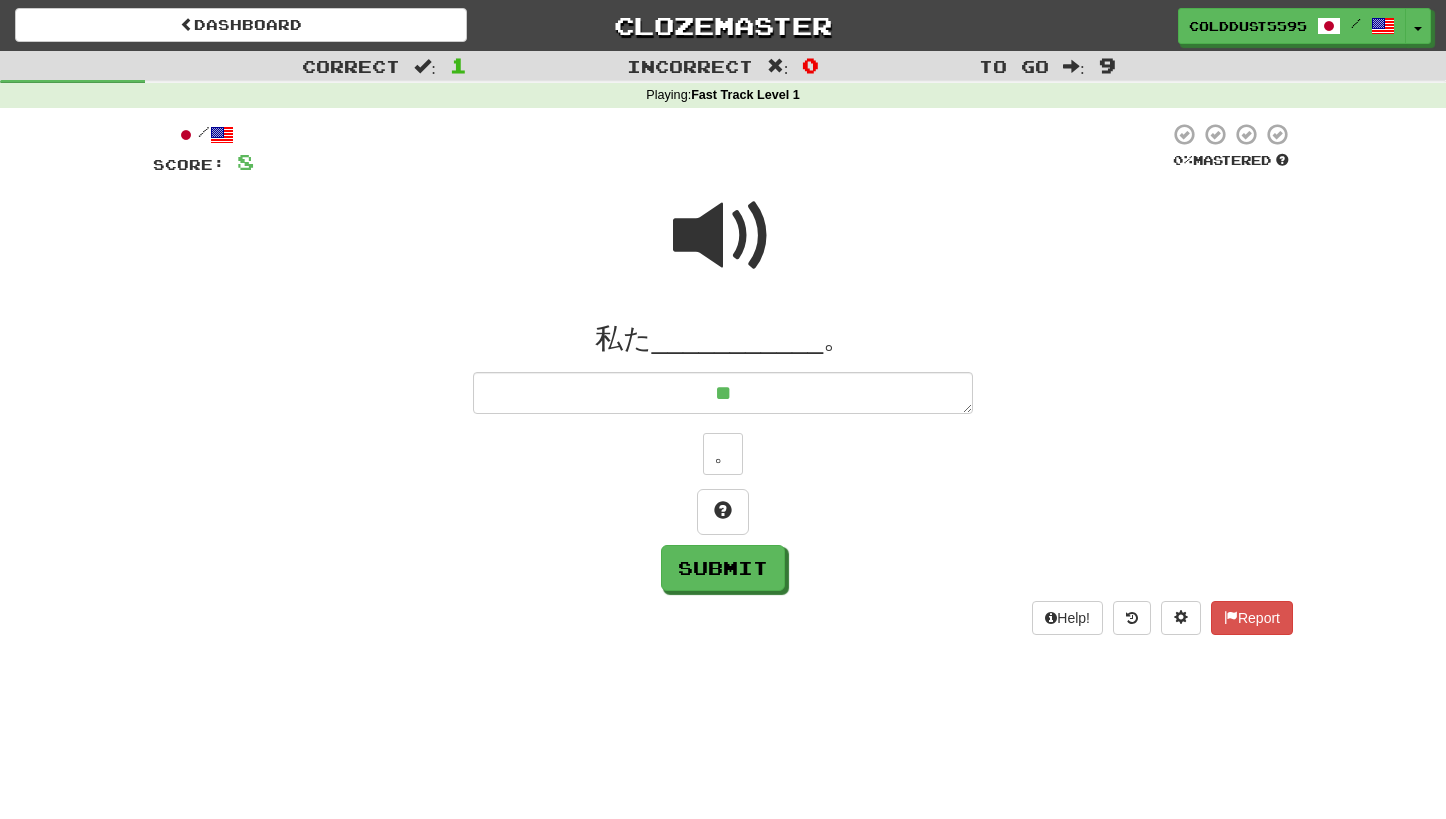 type on "*" 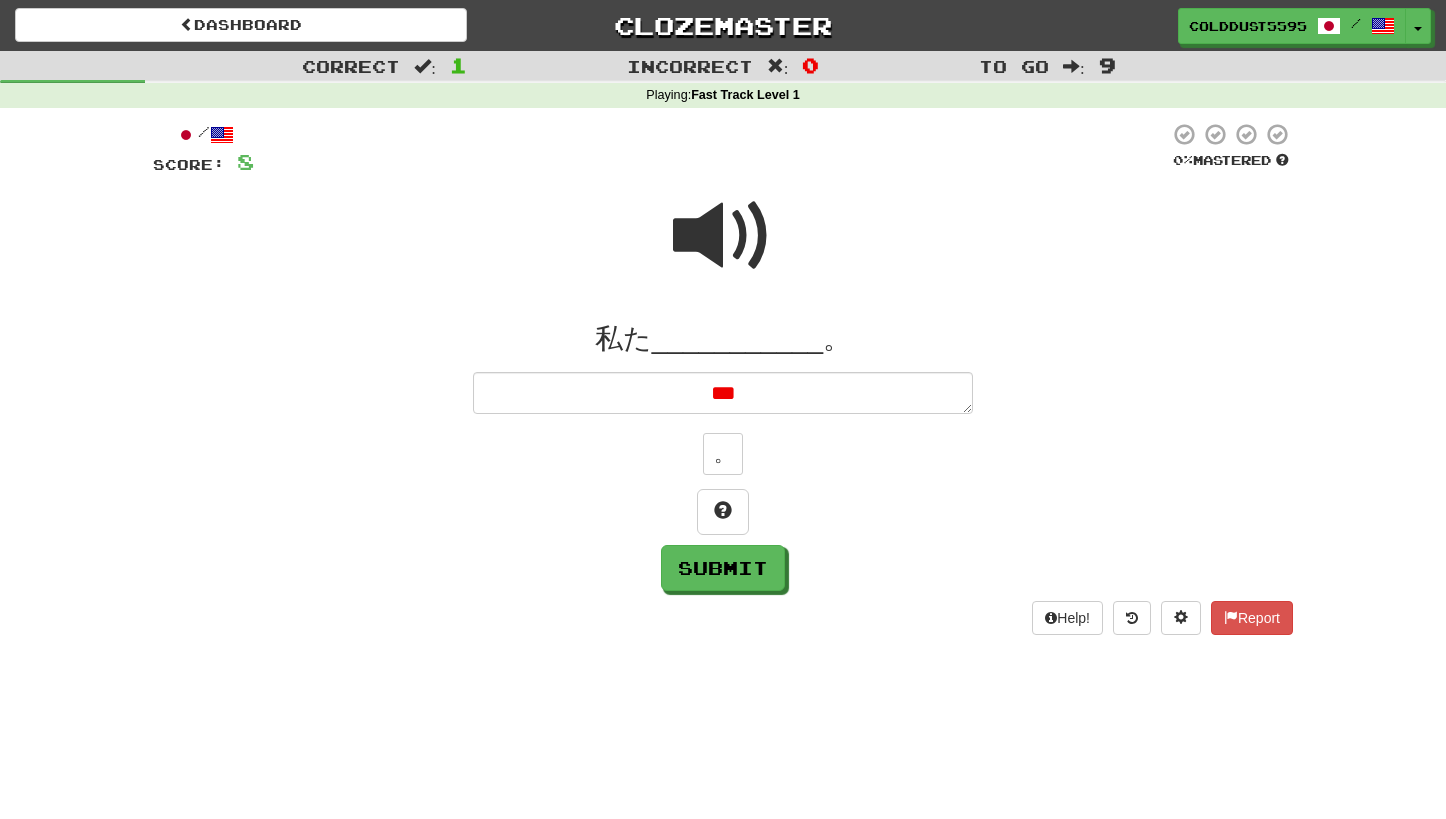 type on "*" 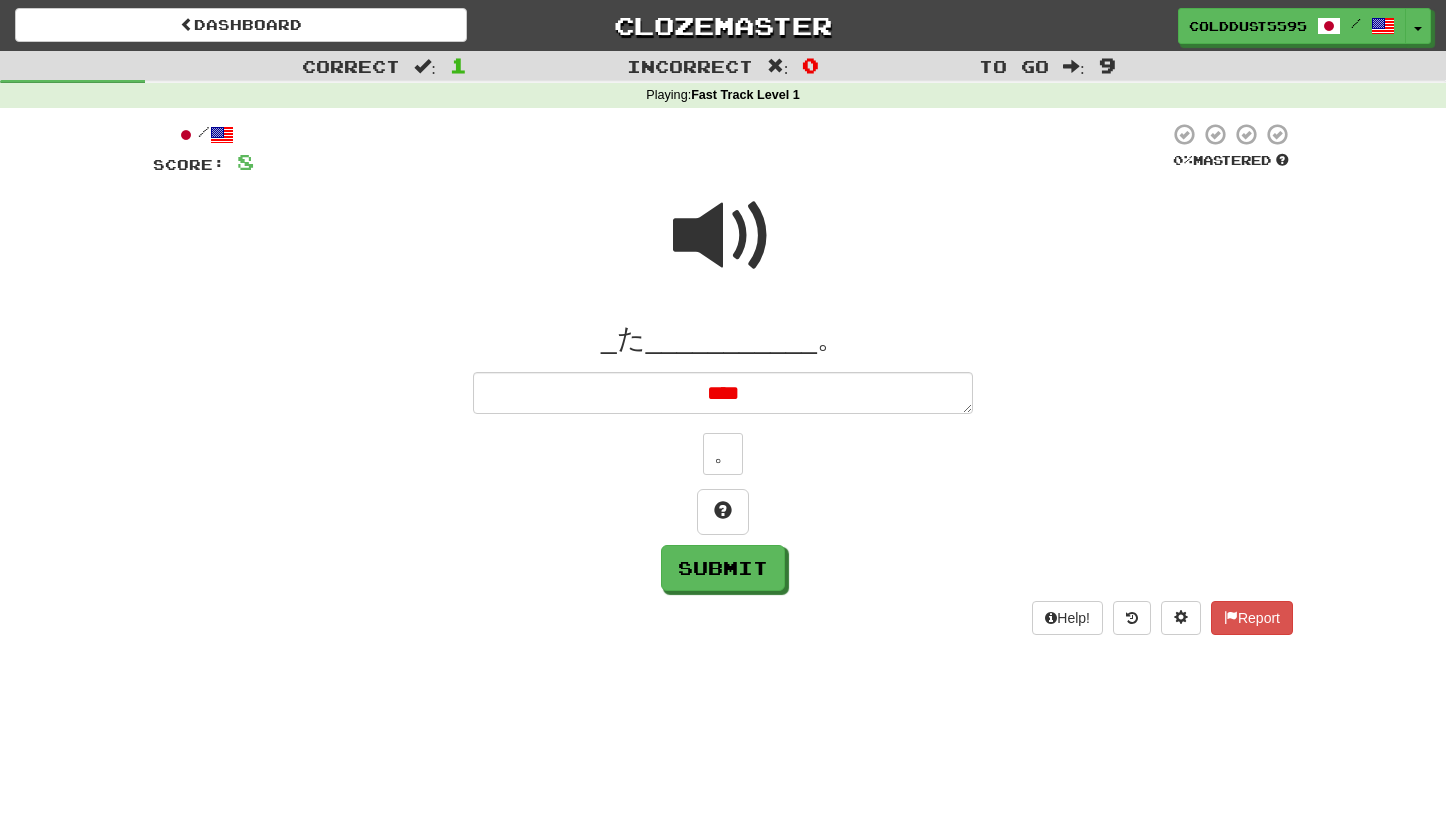 type on "*" 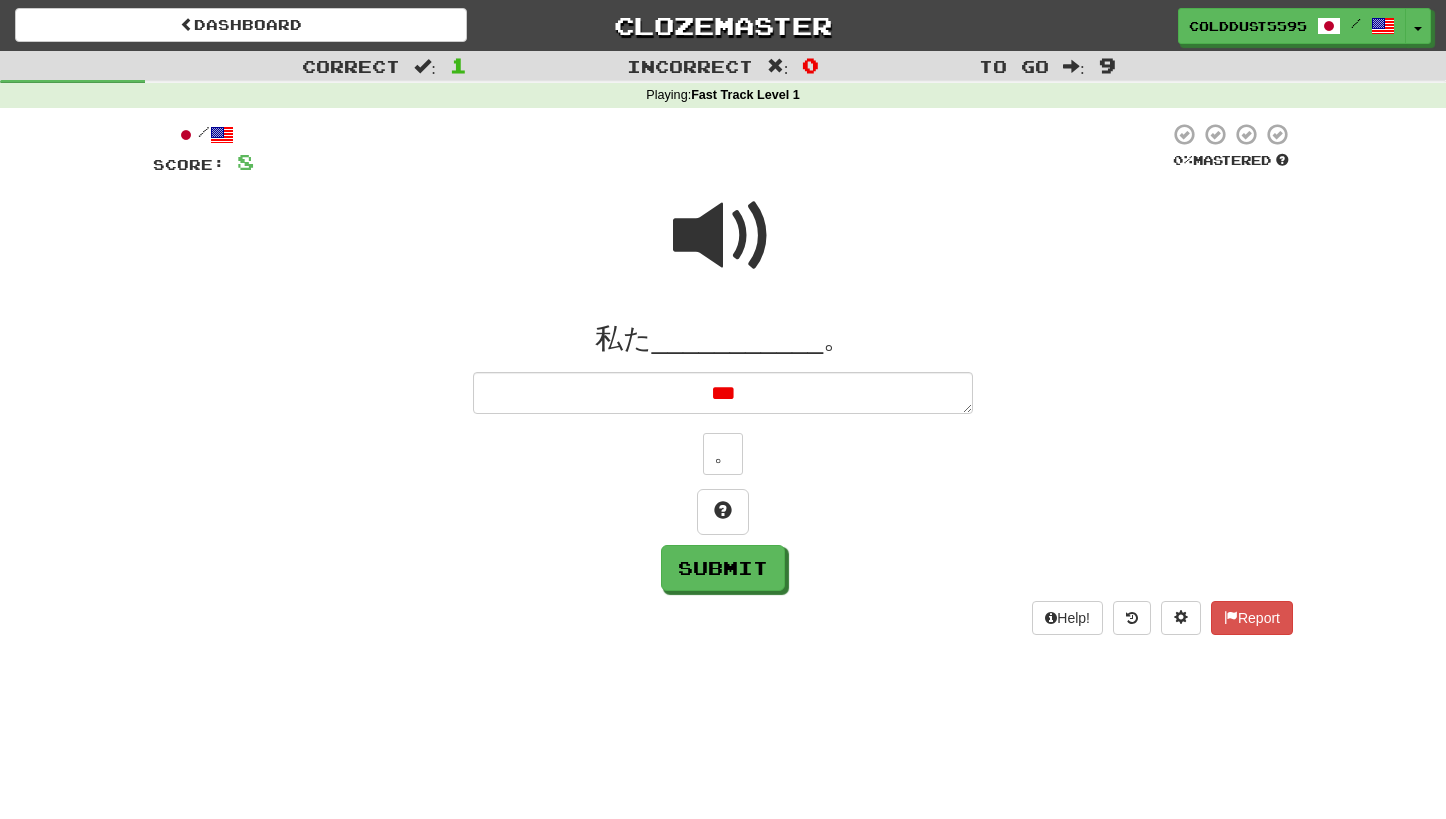 type on "*" 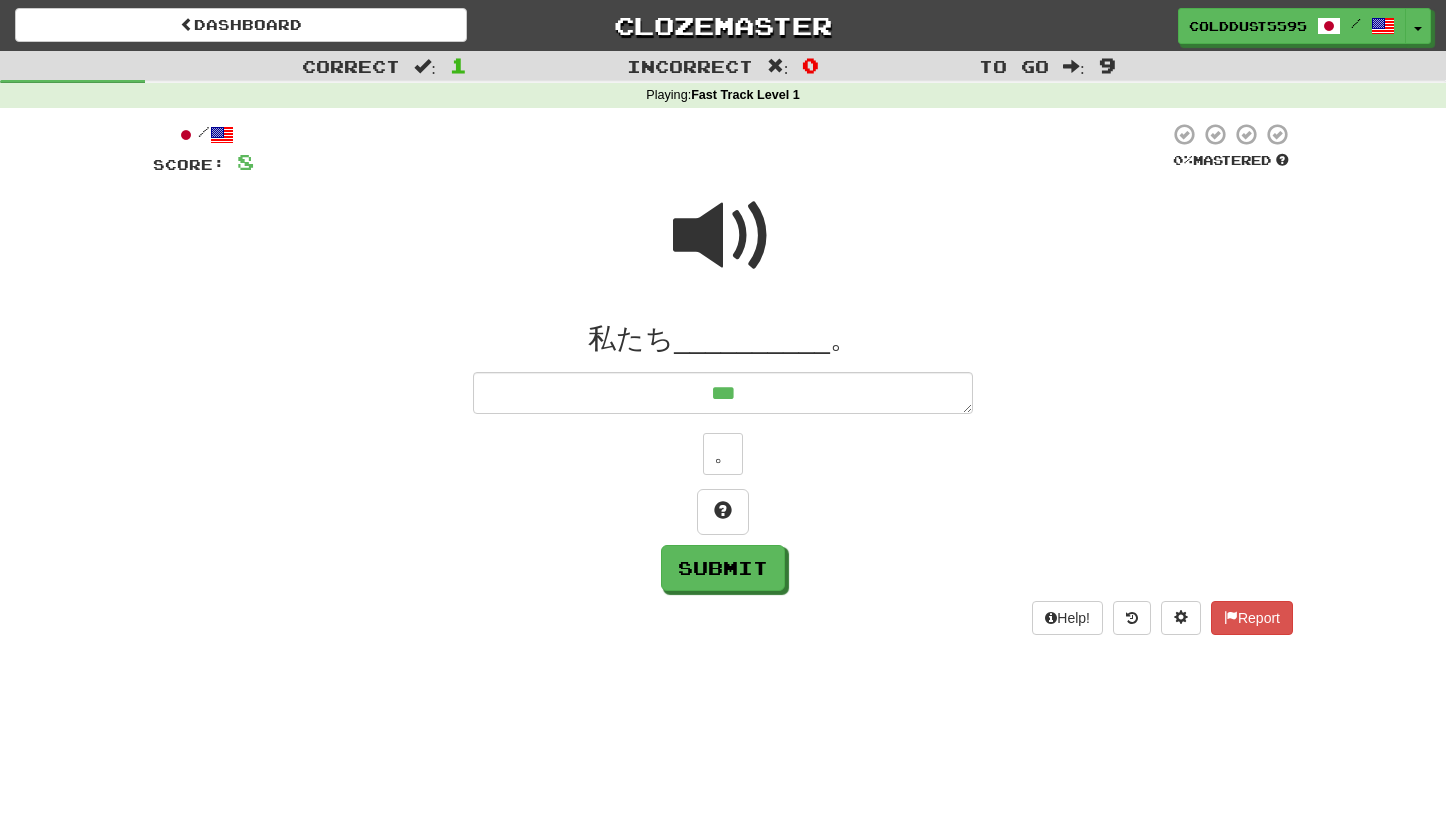 type on "*" 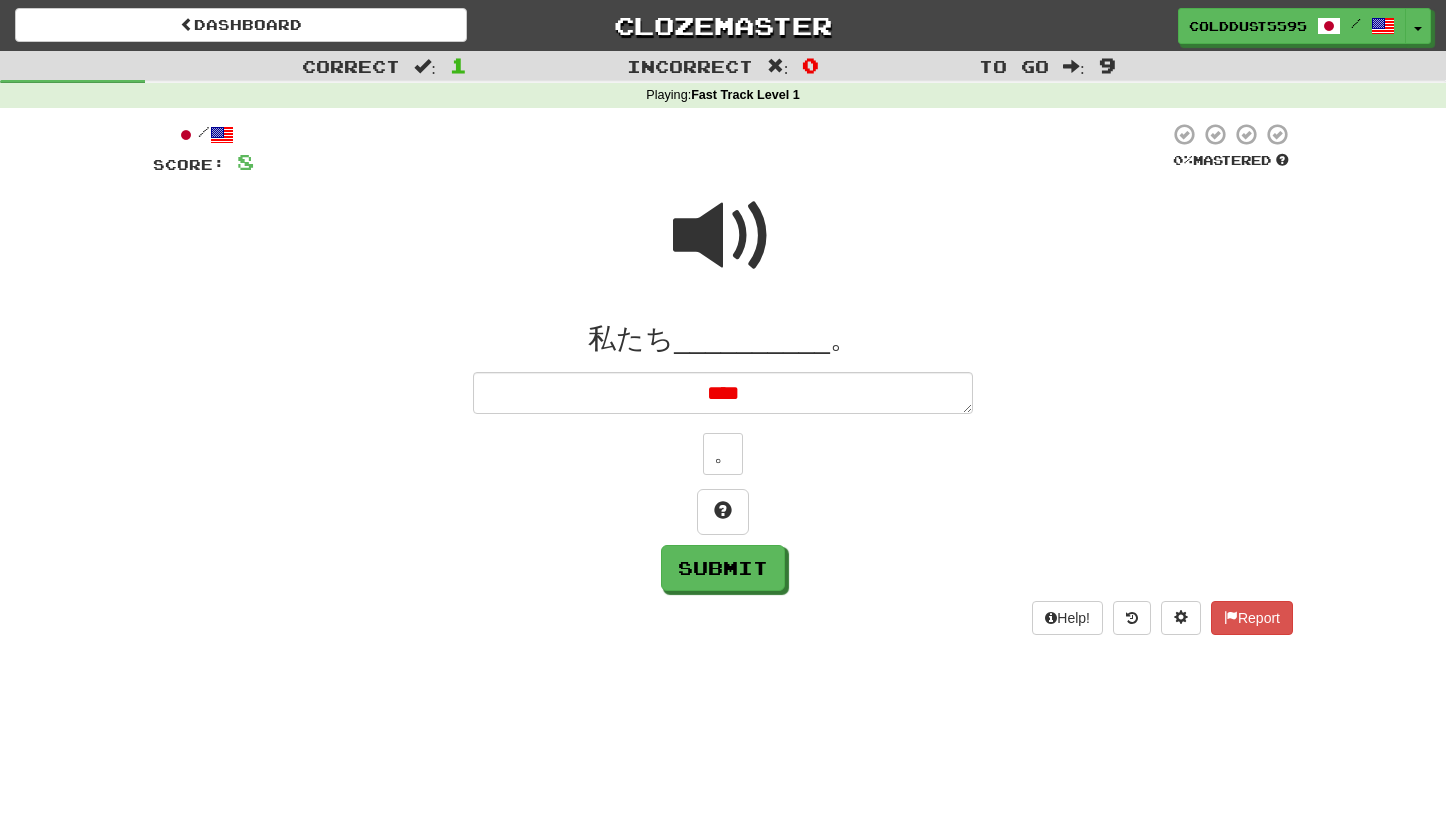 type on "*" 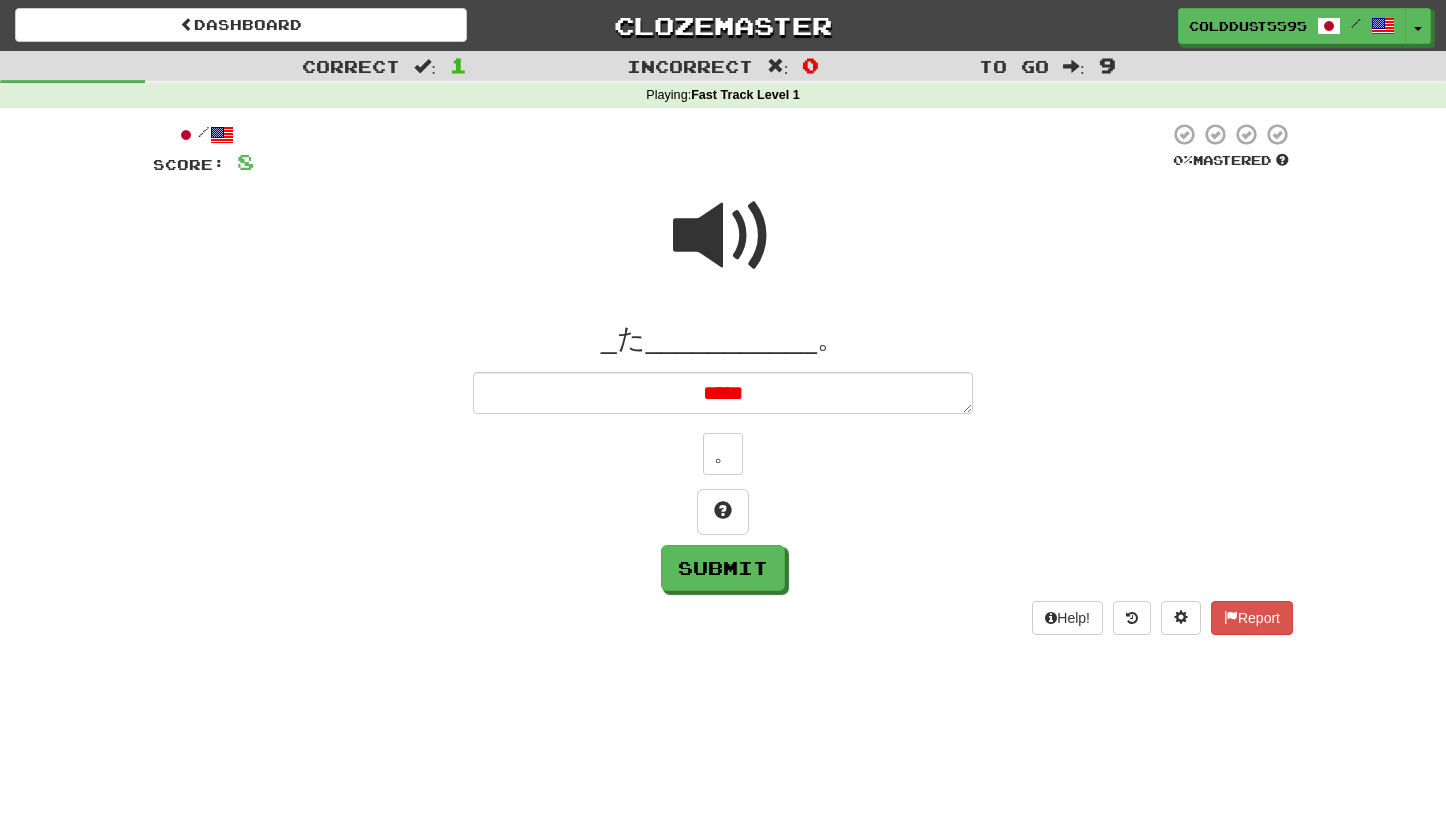 type on "*" 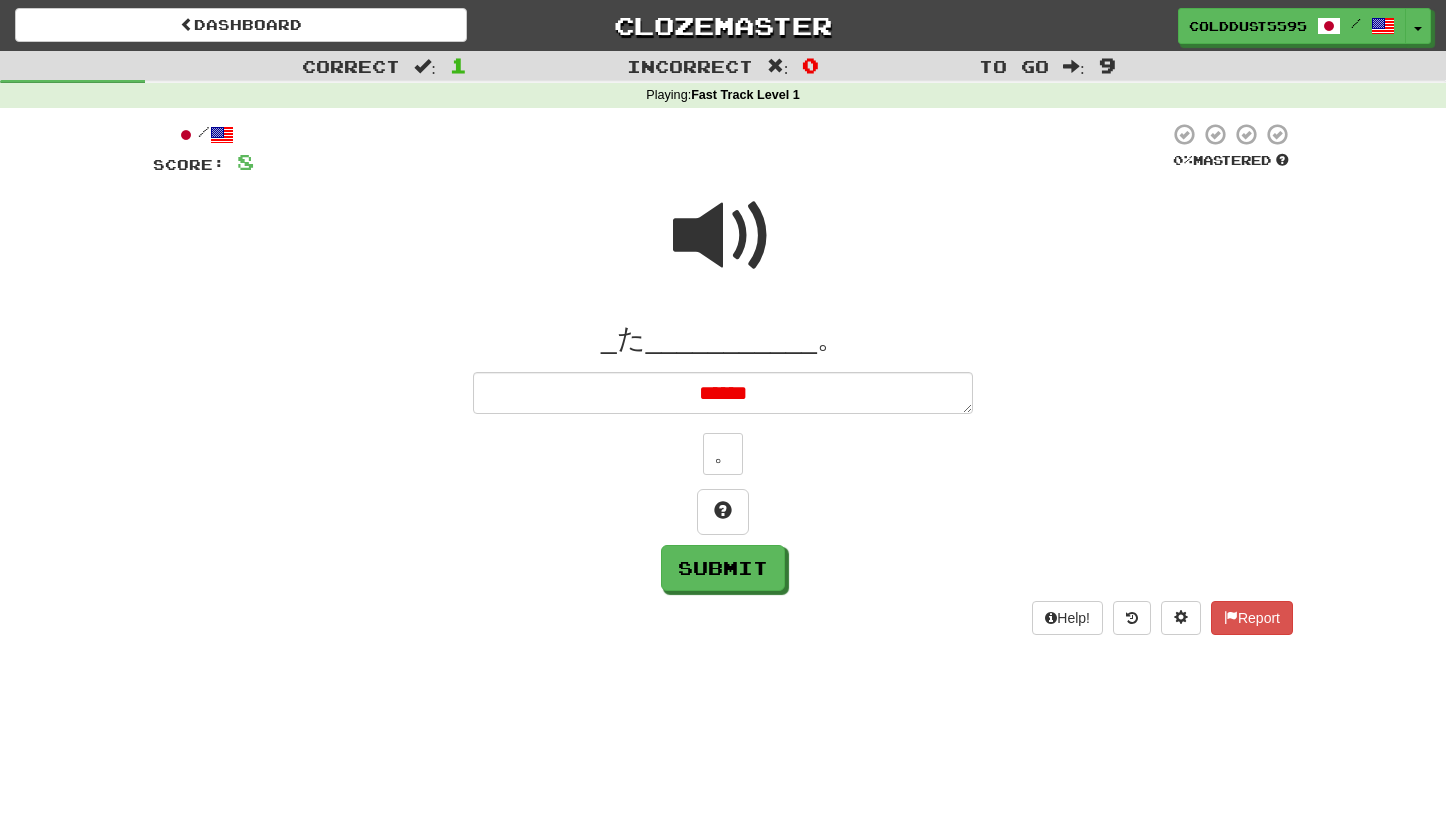 type on "*" 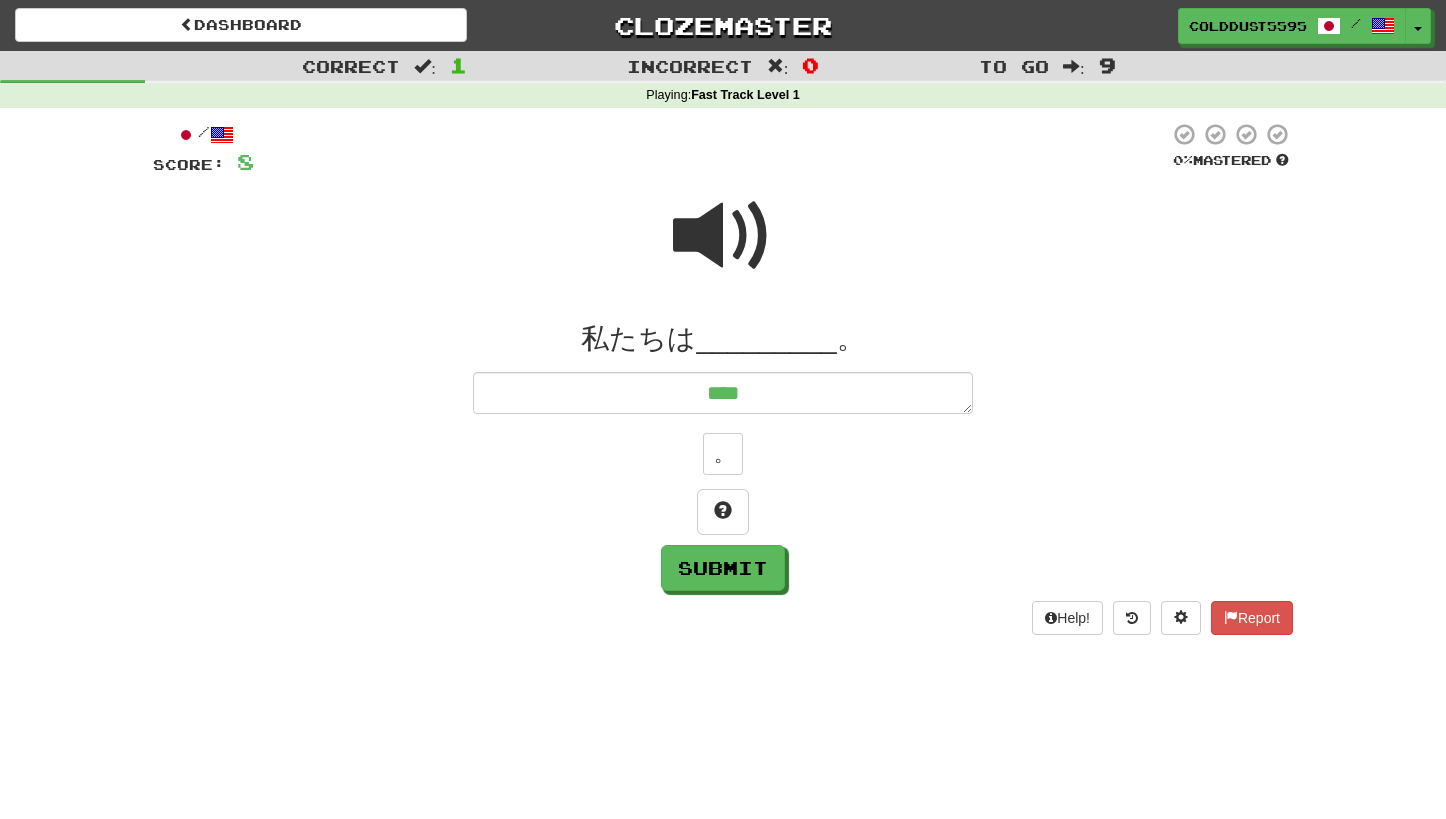 type on "*" 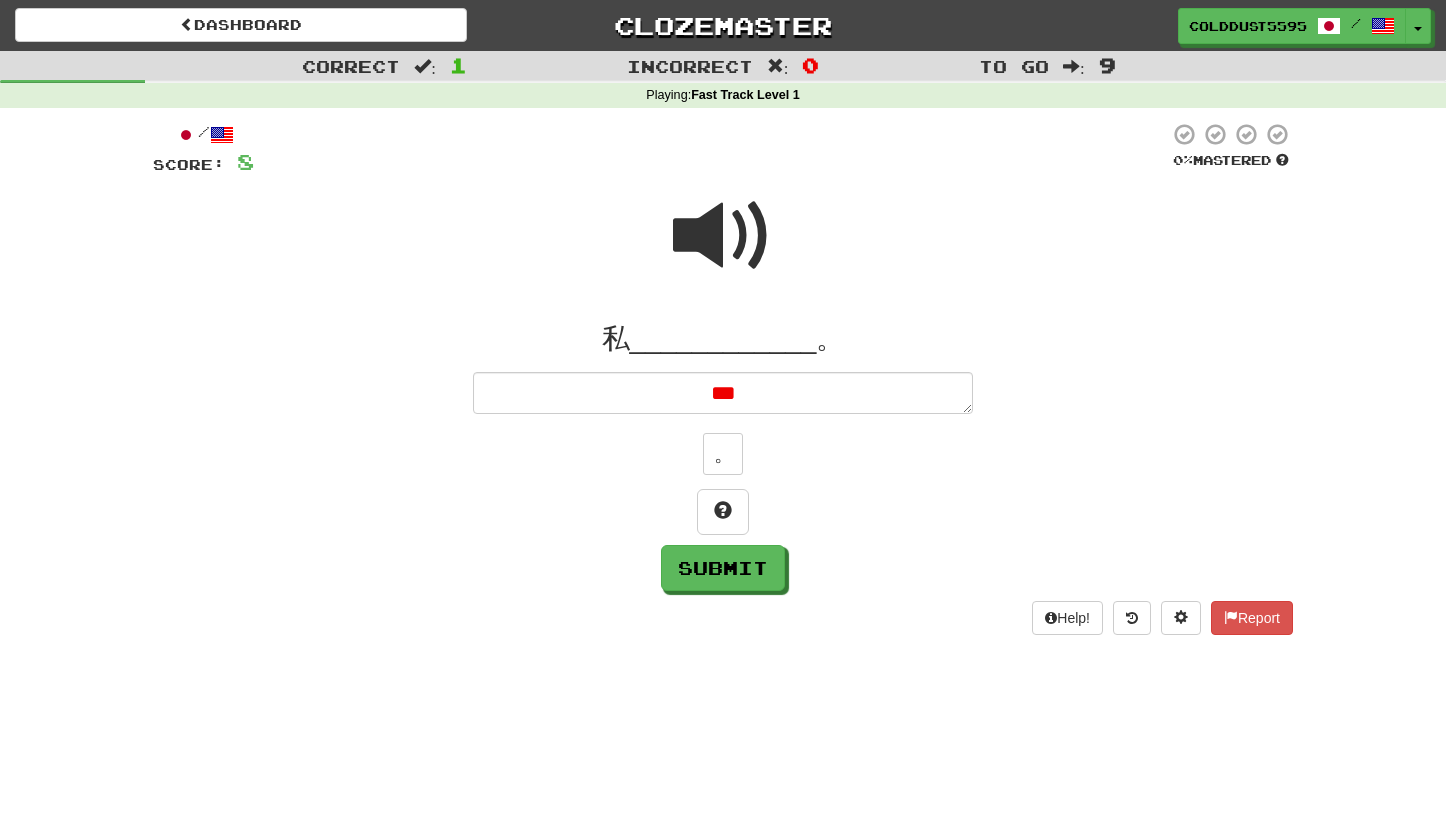type on "*" 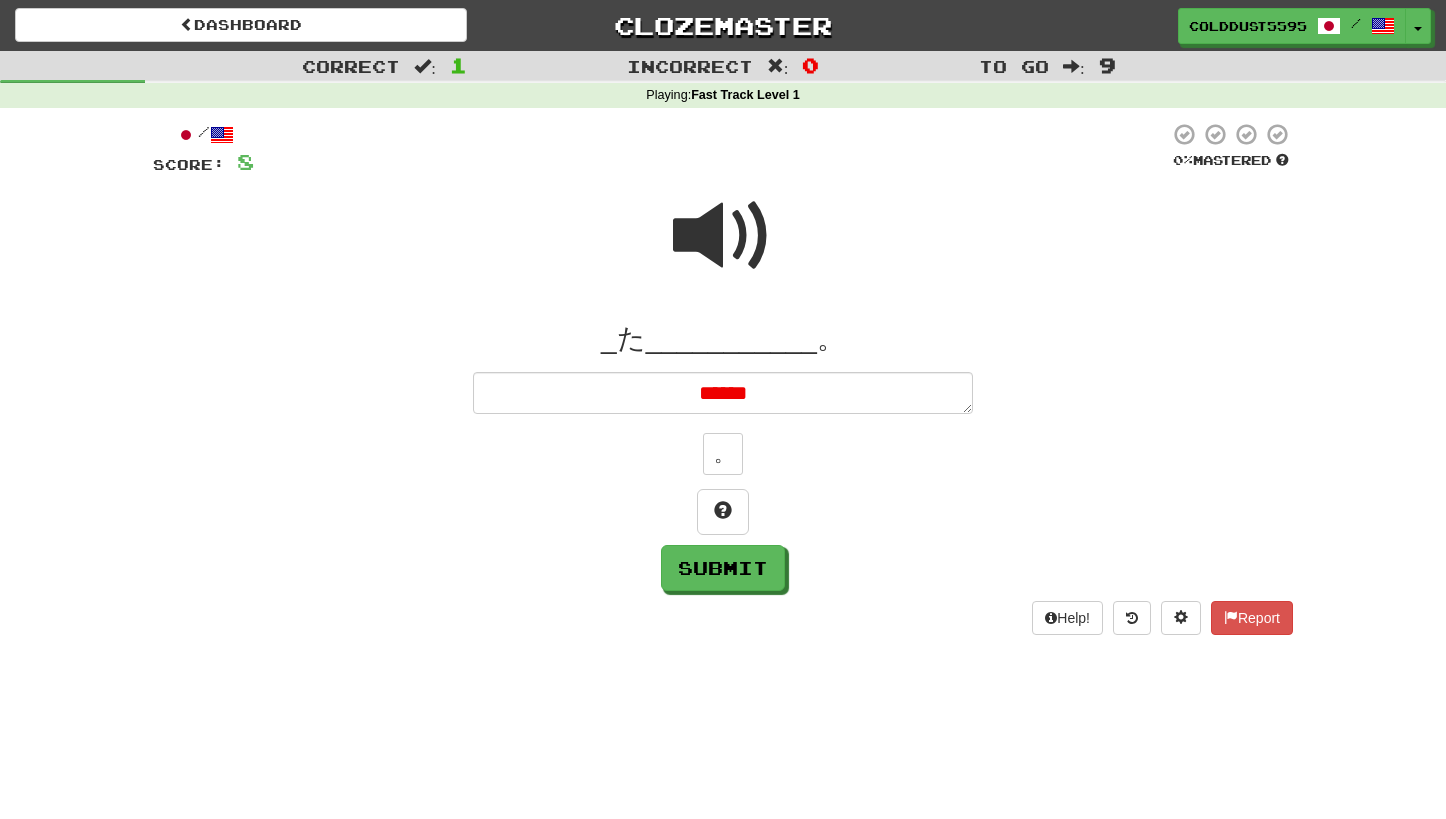 click on "******" at bounding box center (723, 393) 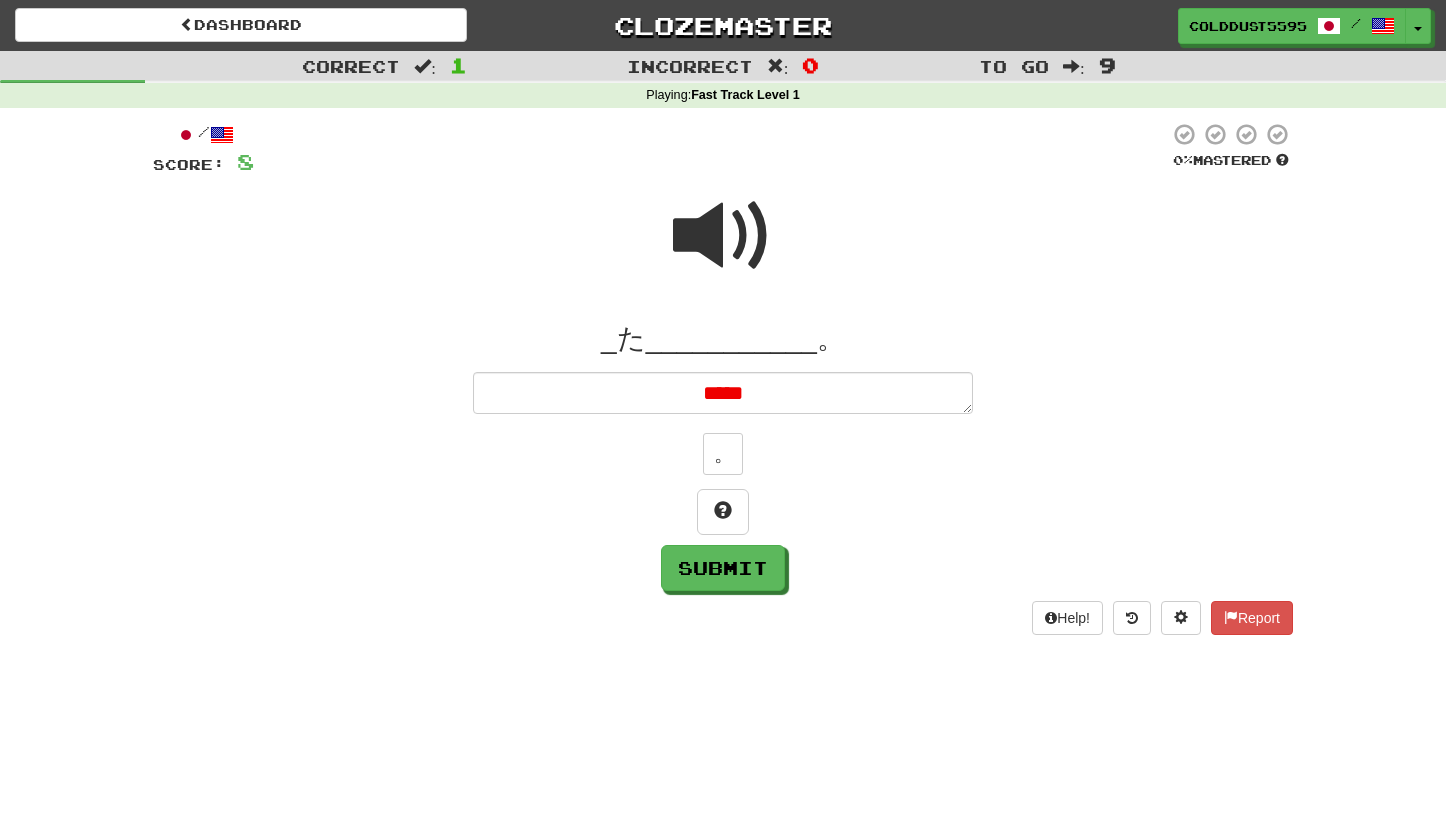 type on "*" 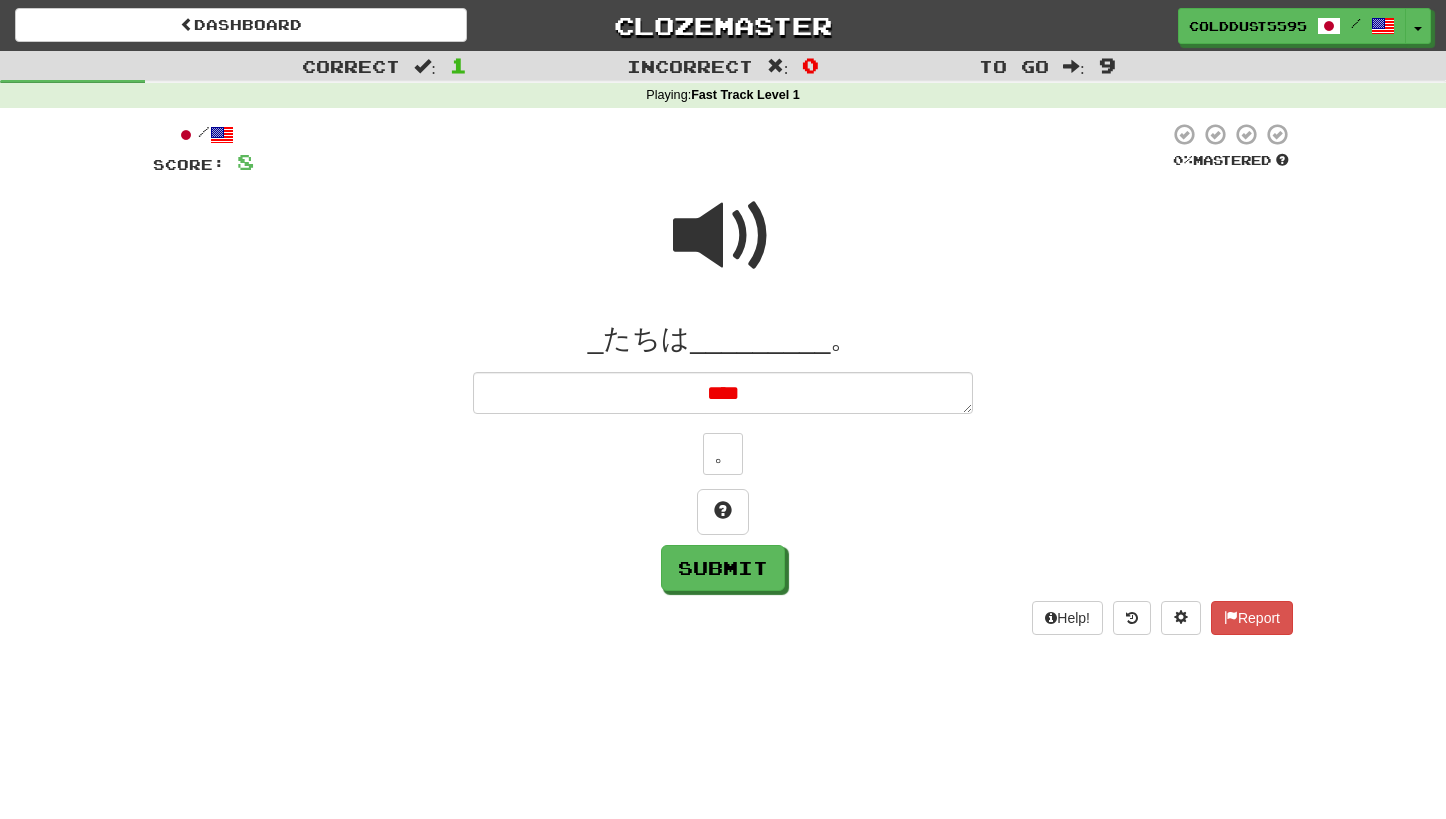 type on "*" 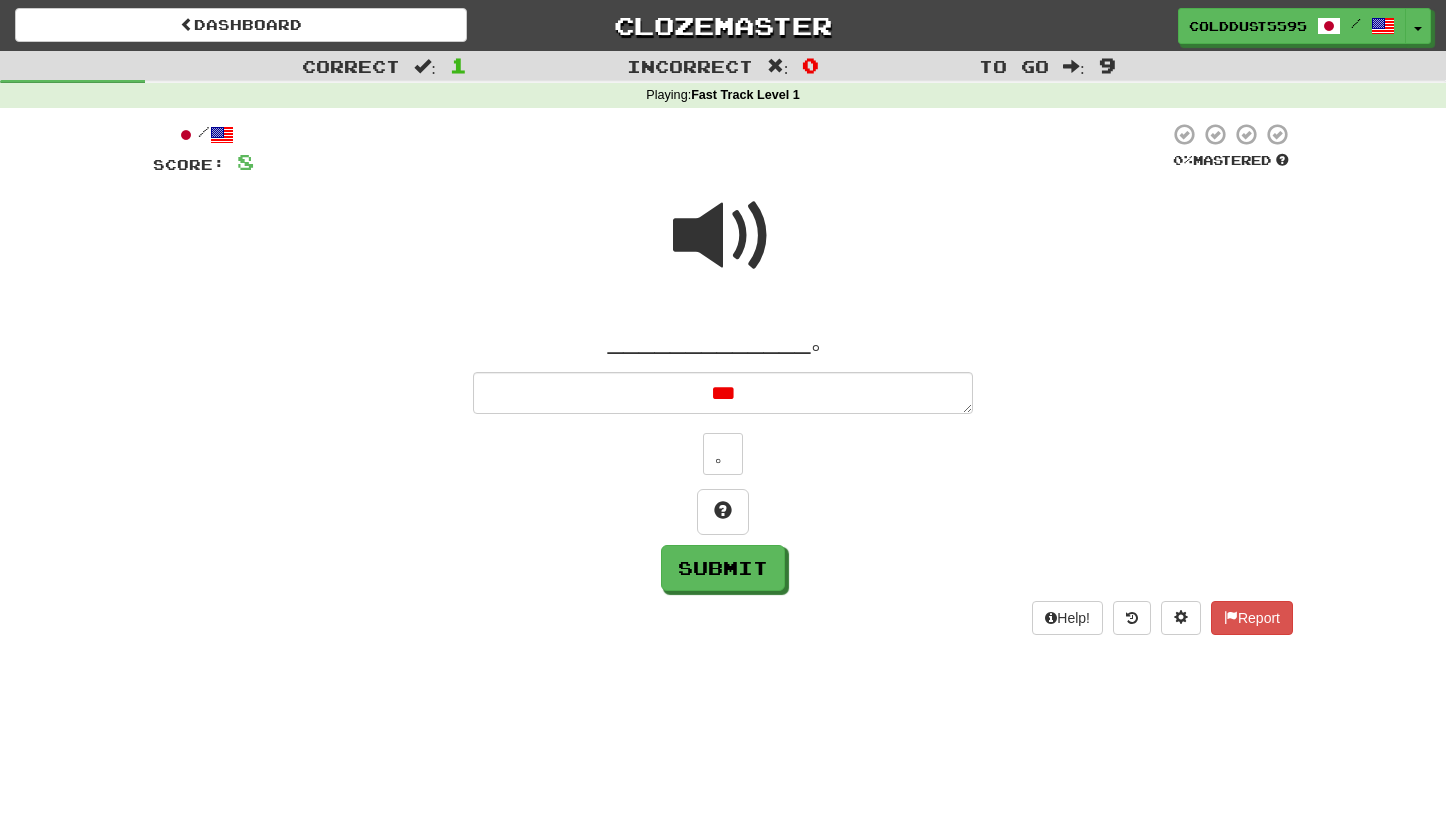 type on "*" 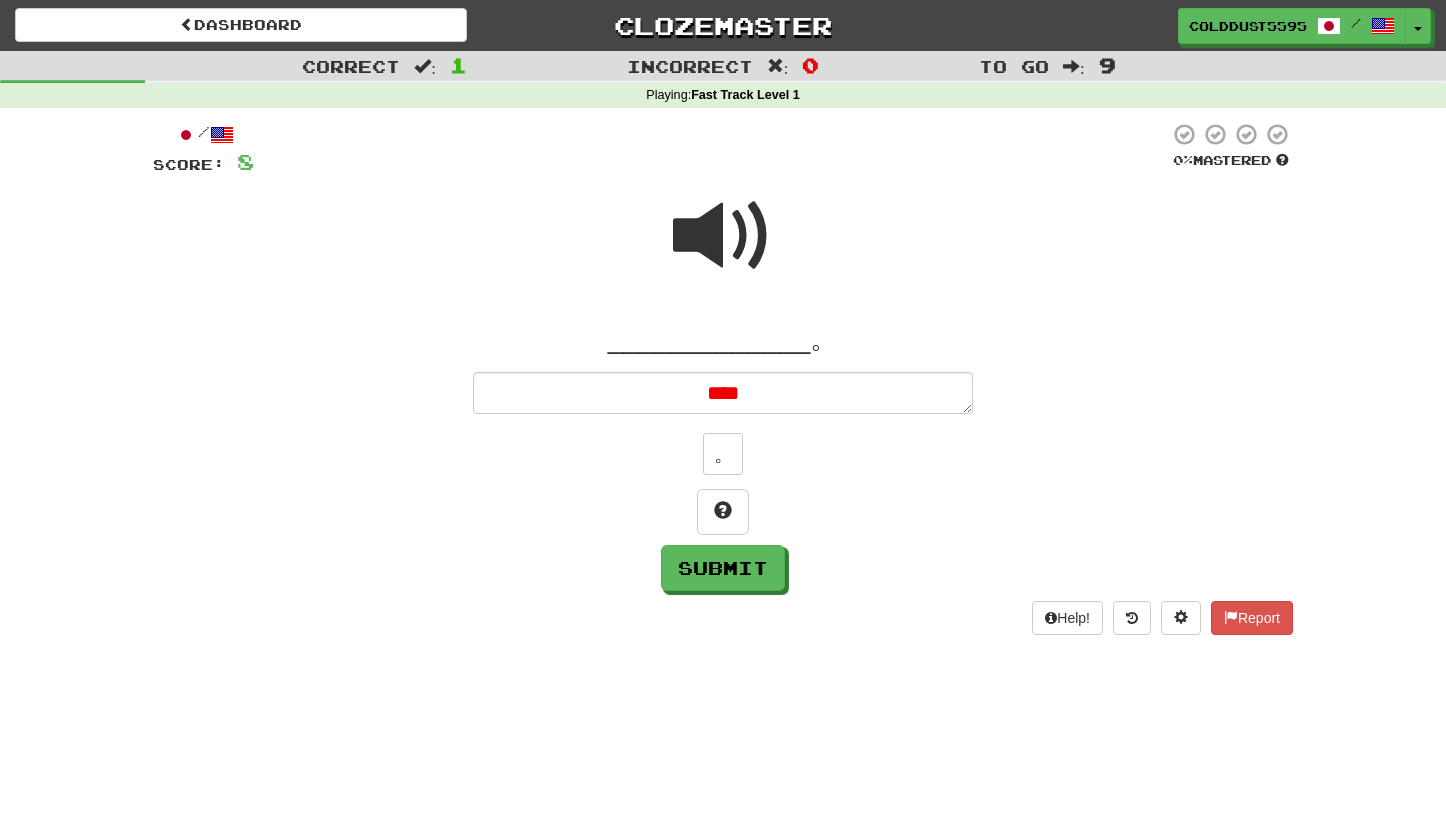 type on "*" 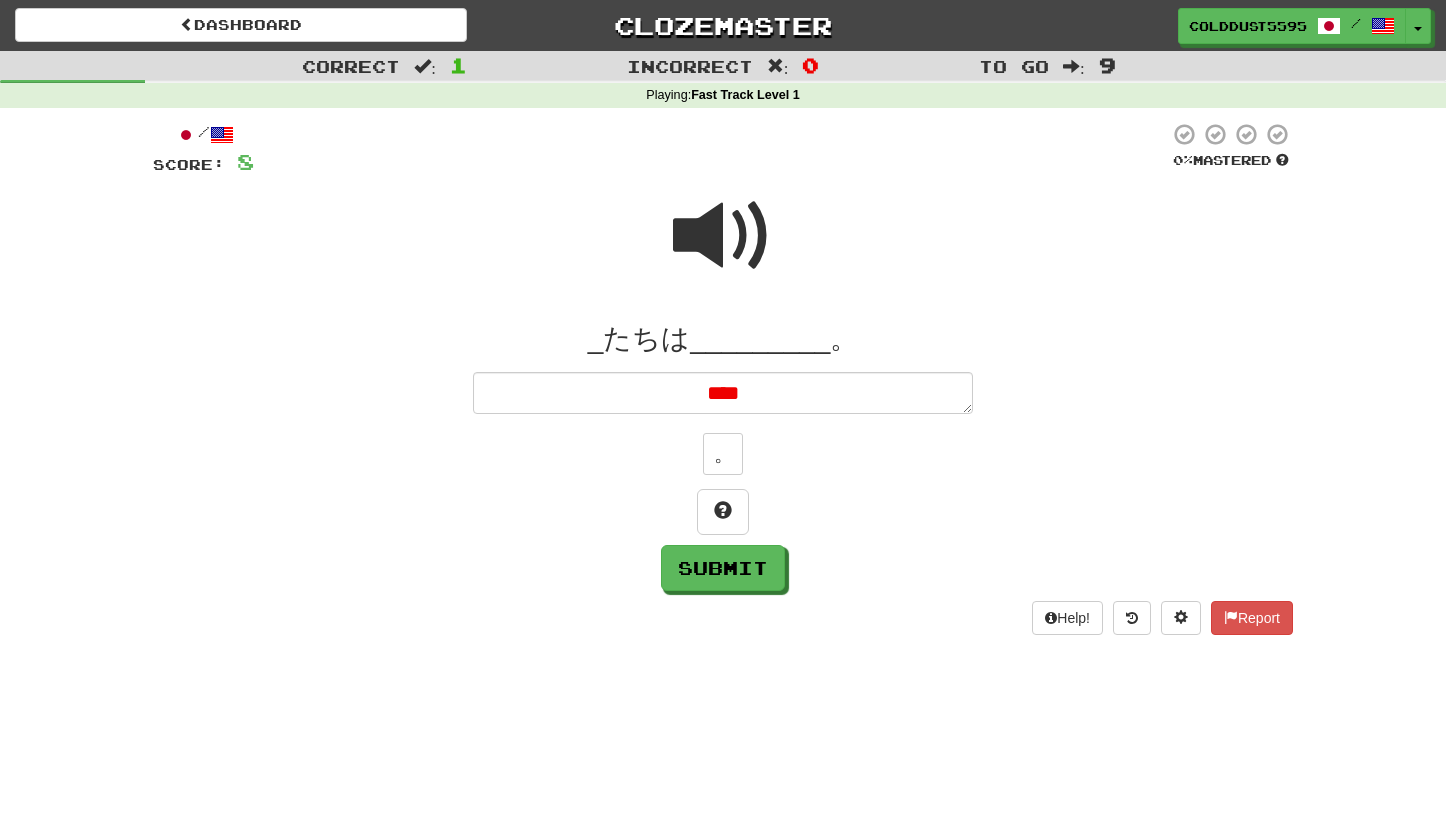 type on "*" 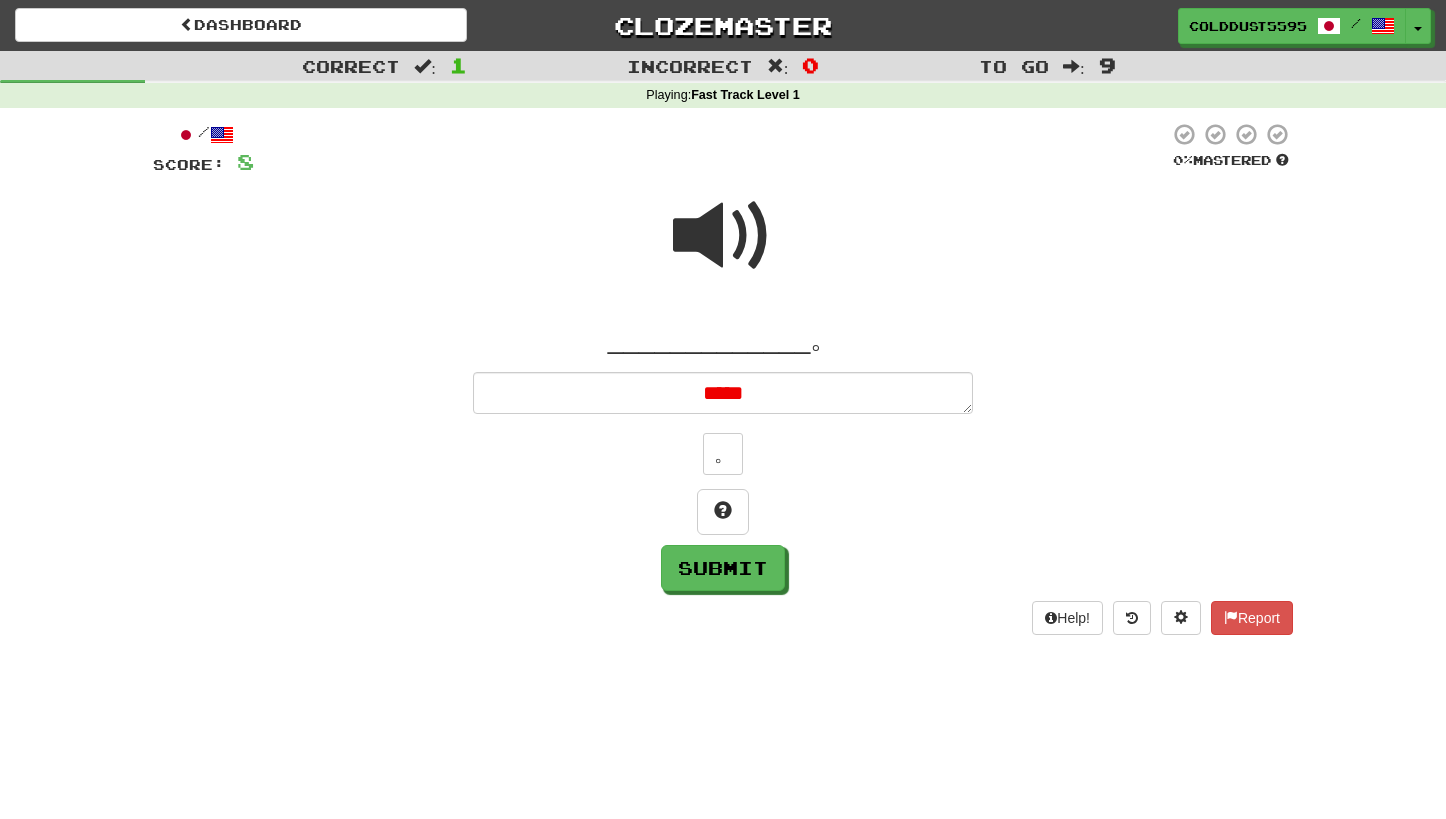 type on "*" 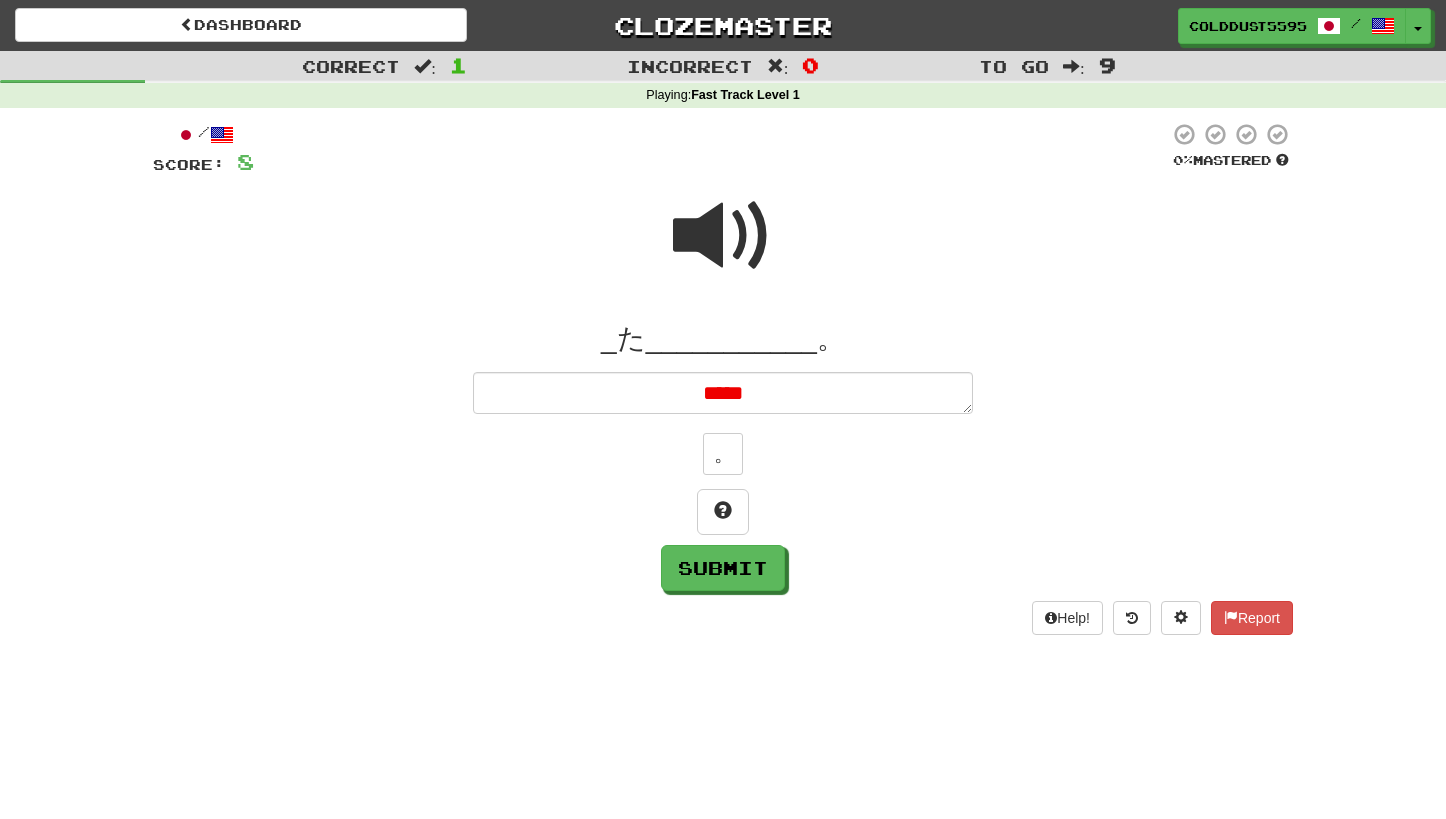 type on "*" 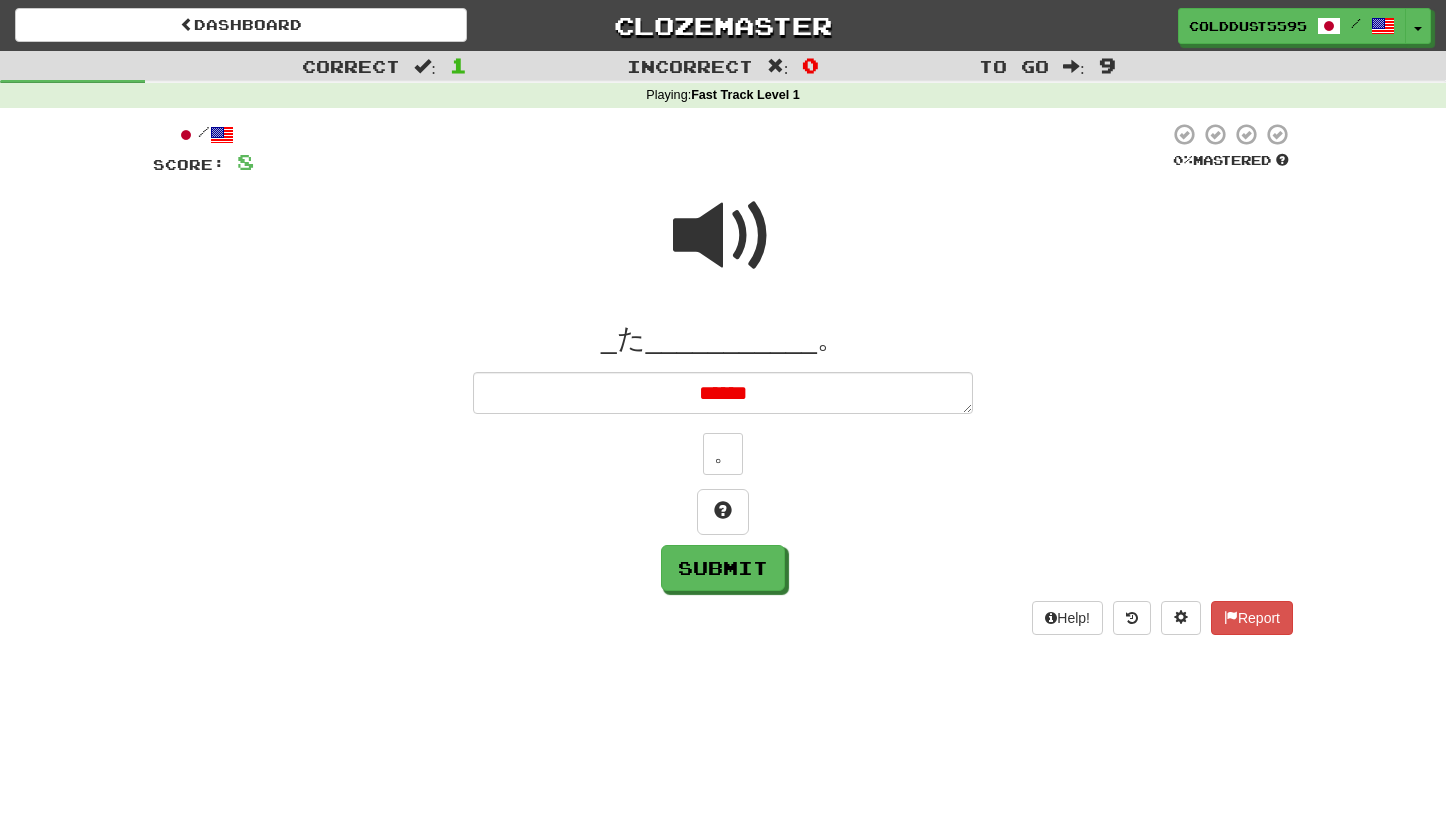 type on "*" 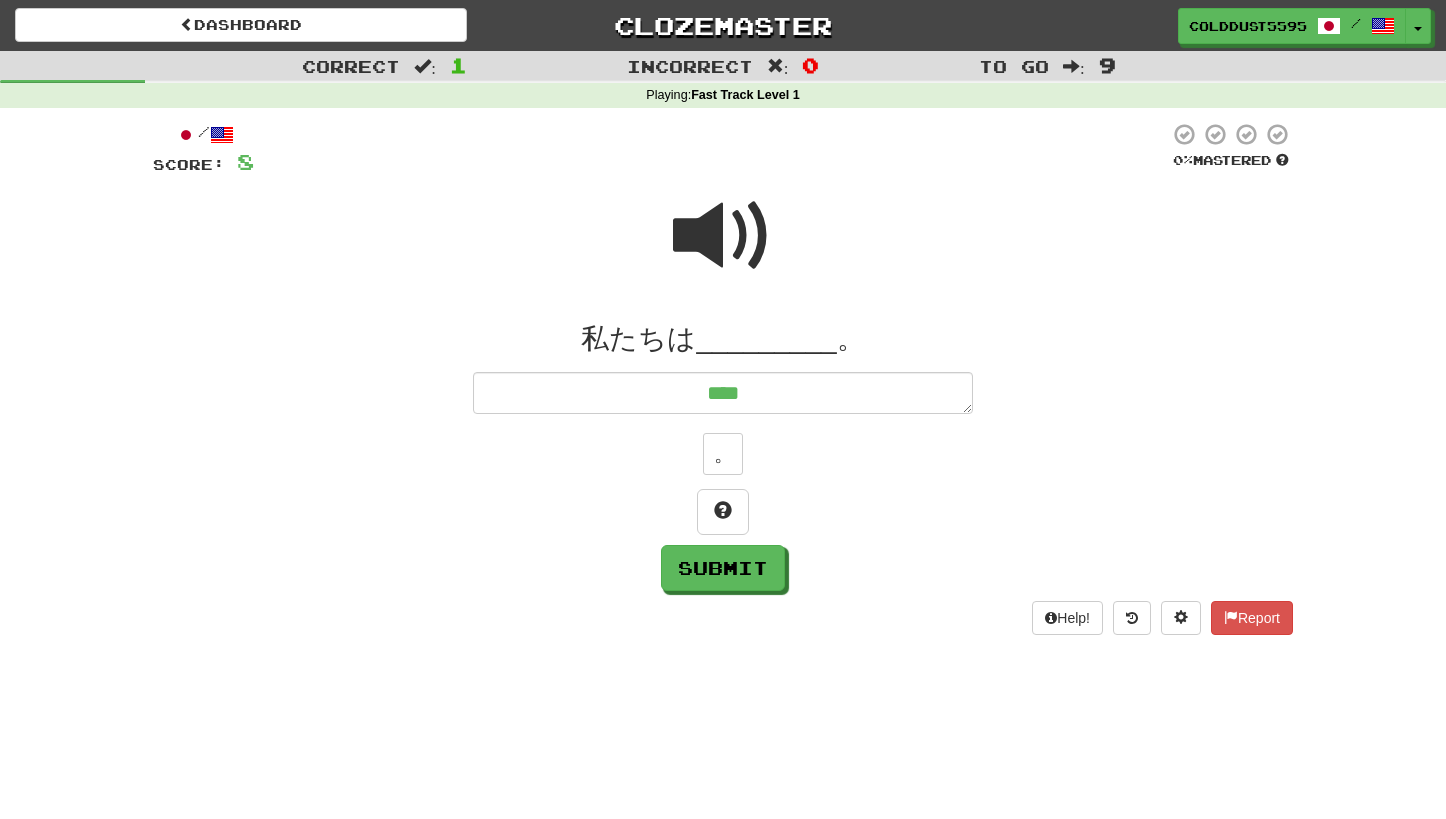 type on "****" 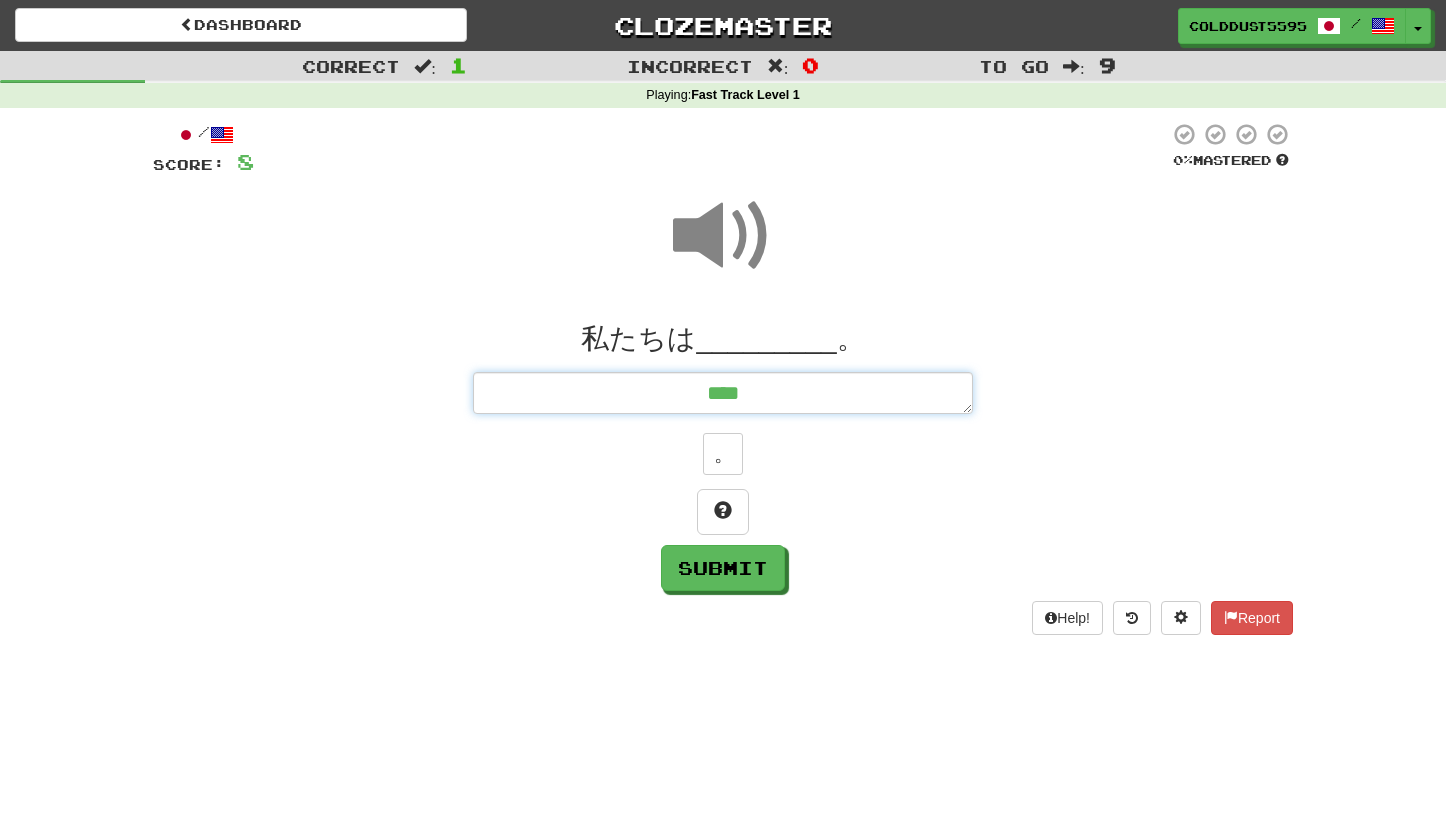 click on "****" at bounding box center (723, 393) 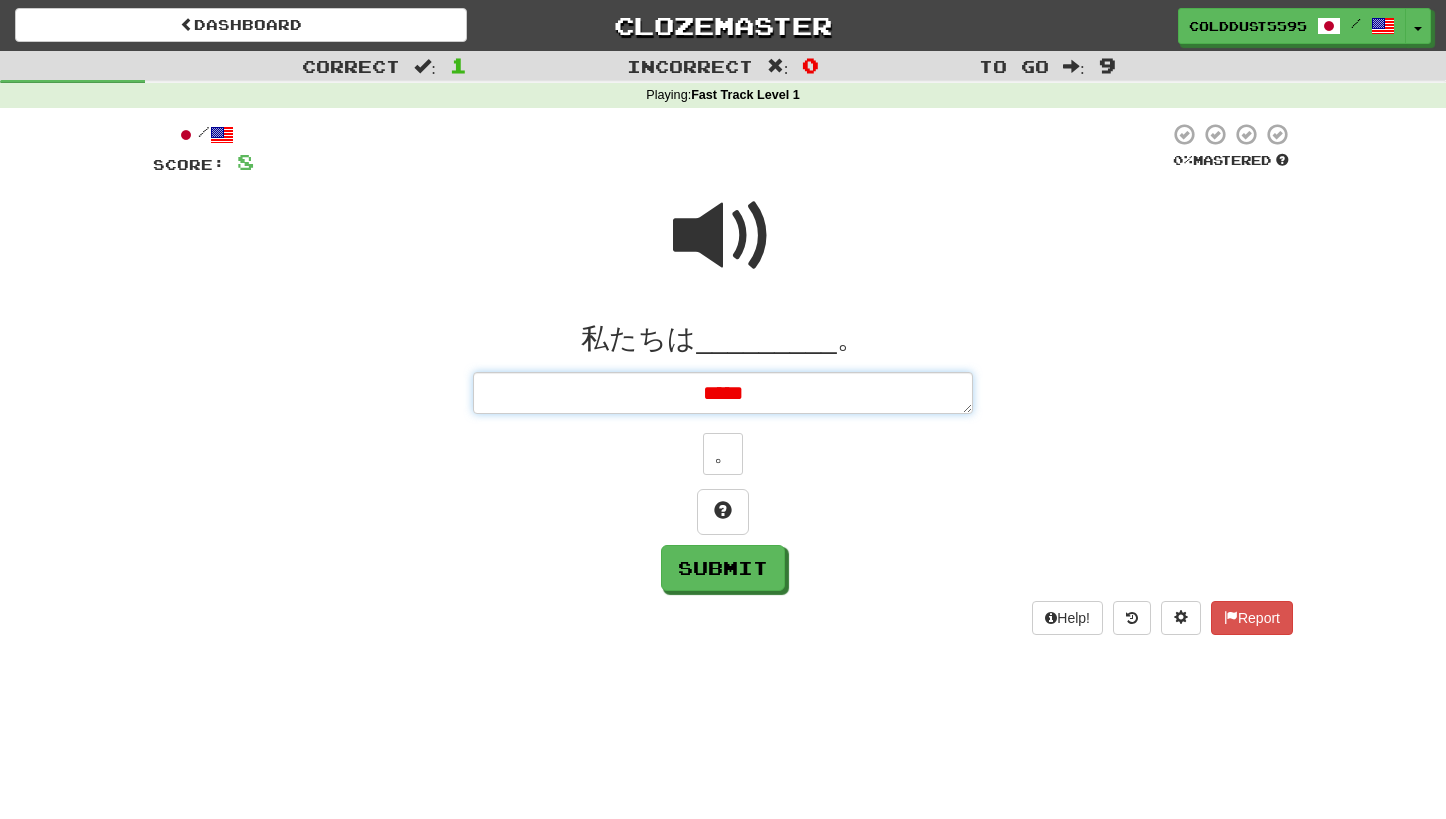 type on "*" 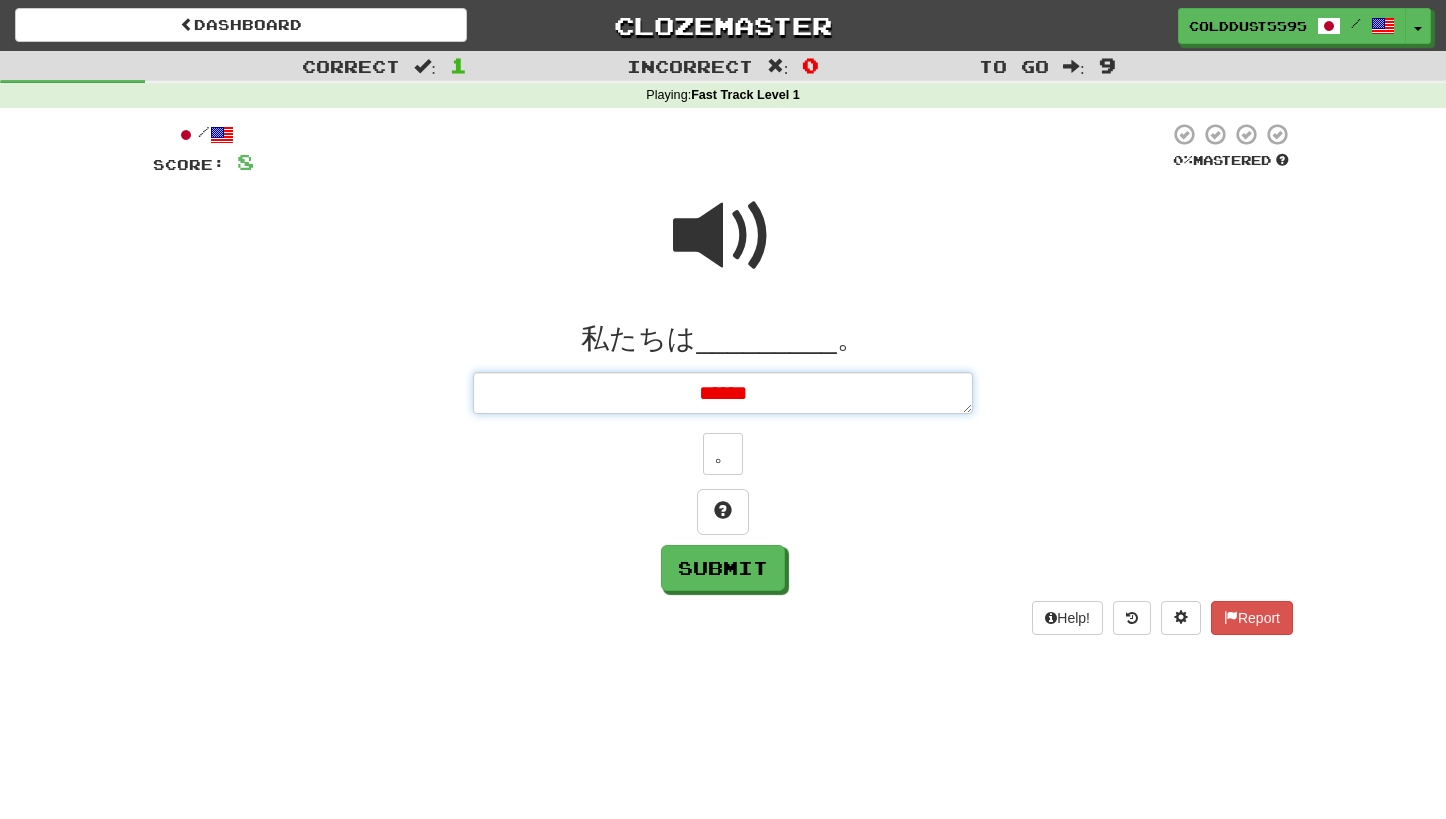 type on "*" 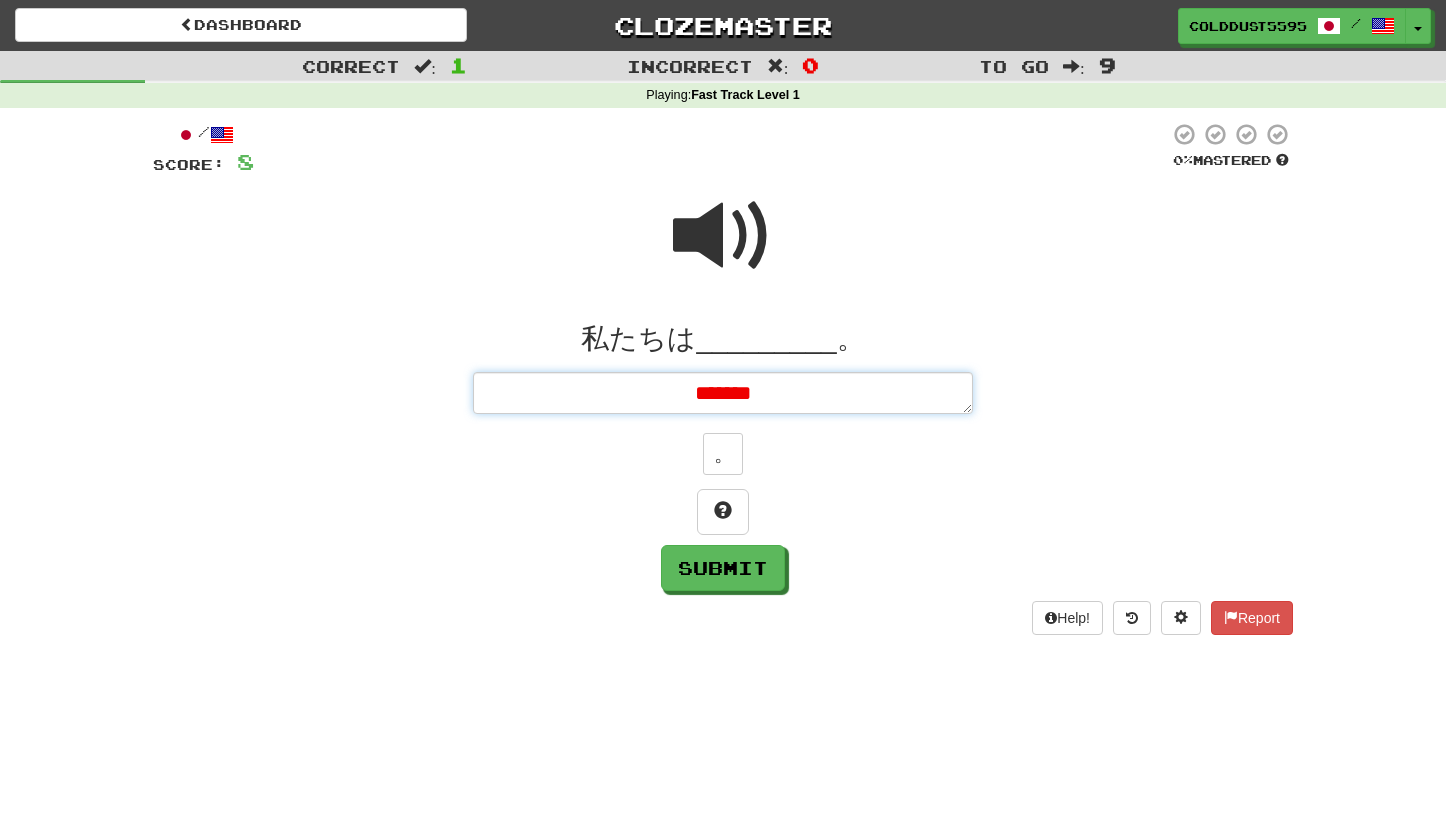 type on "*" 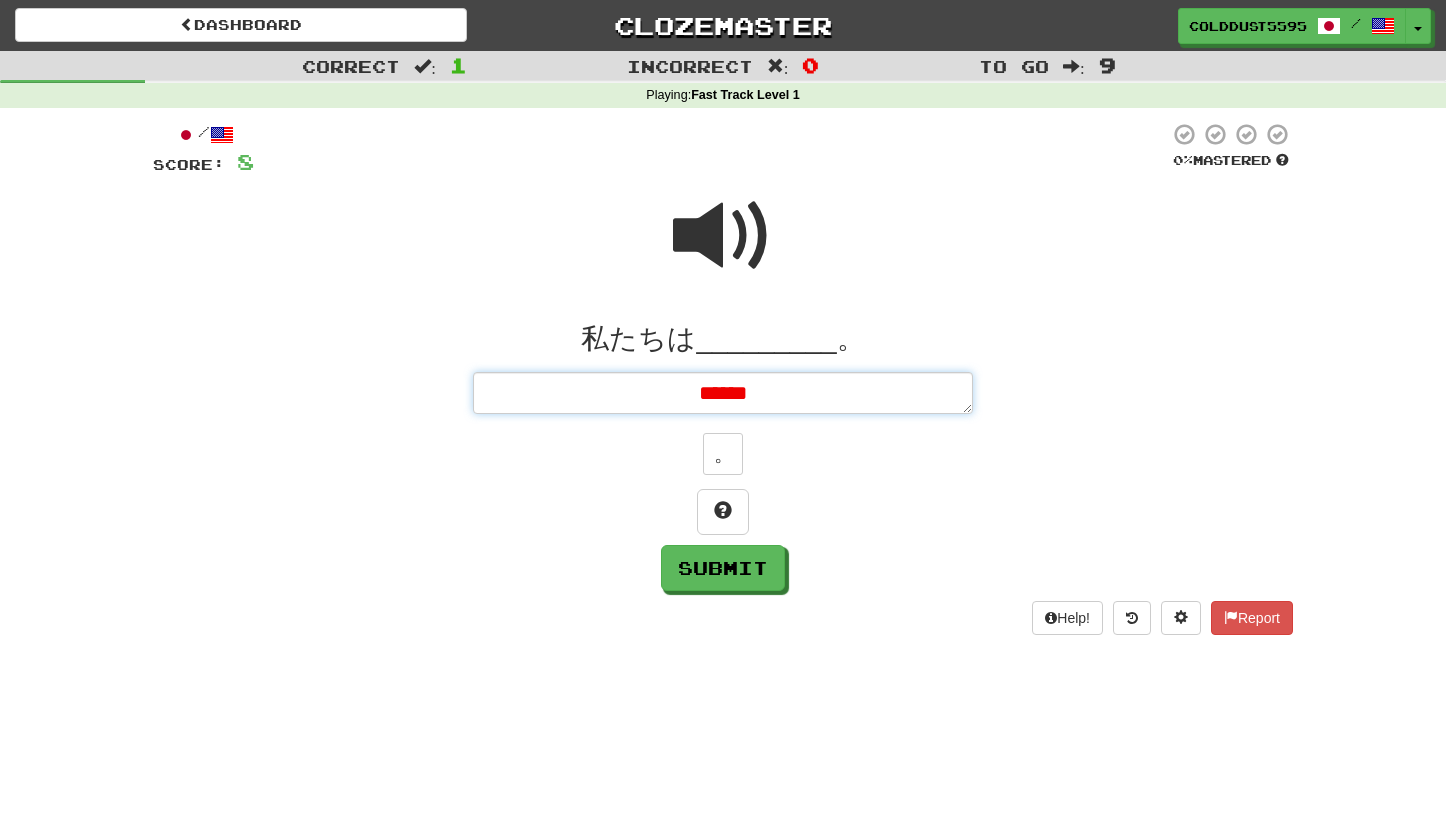 type on "*" 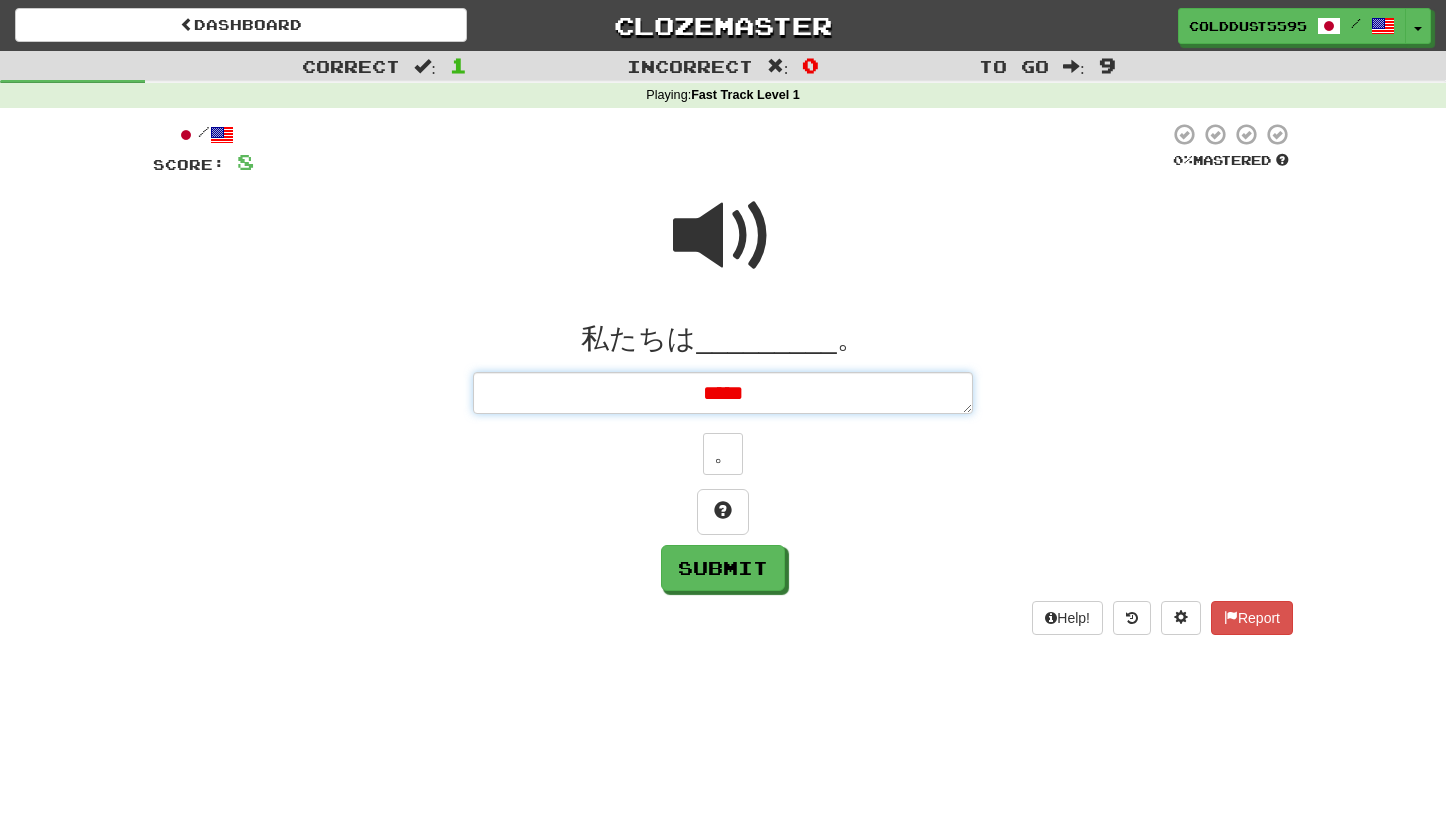 type on "*" 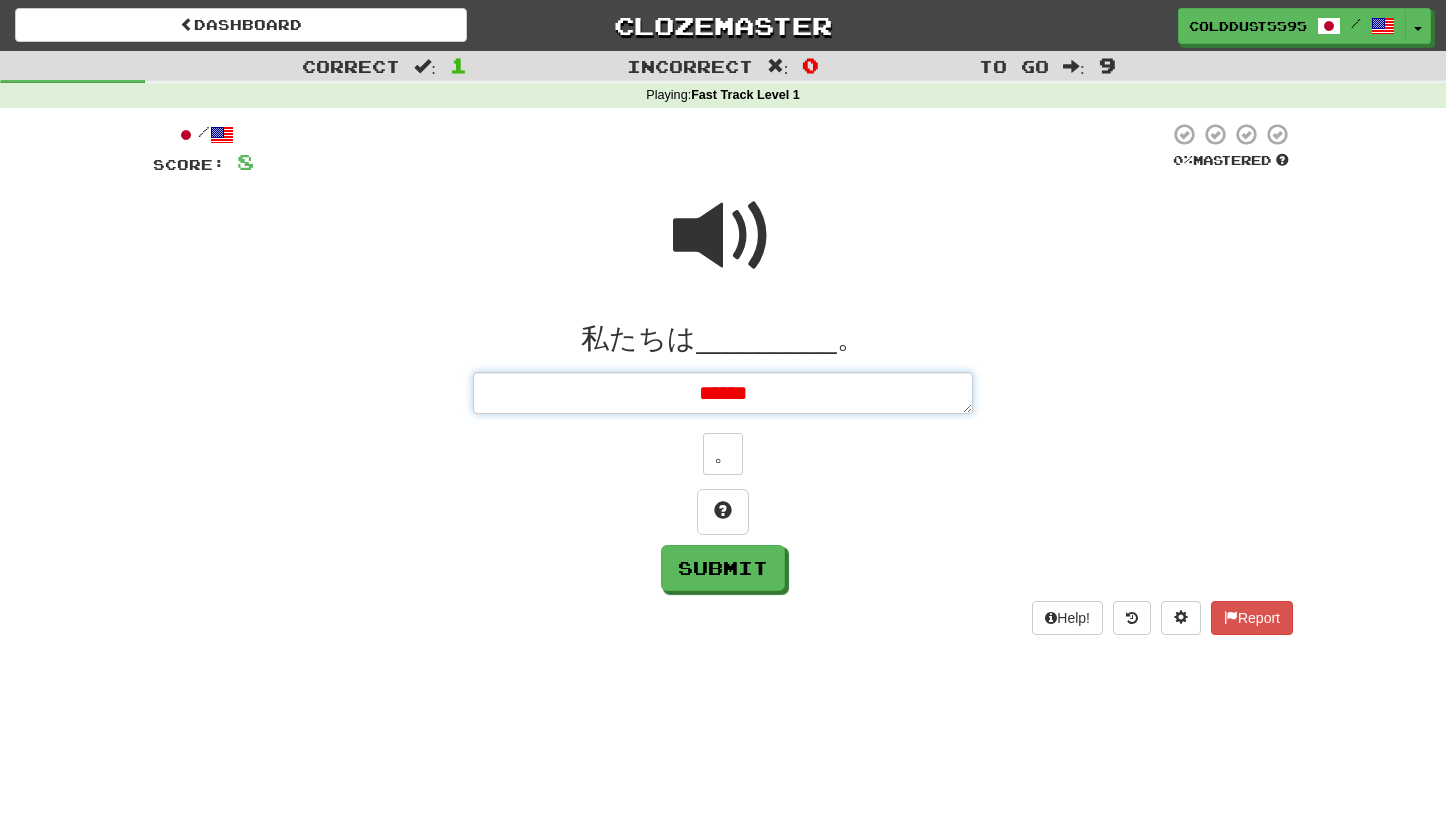 type on "*" 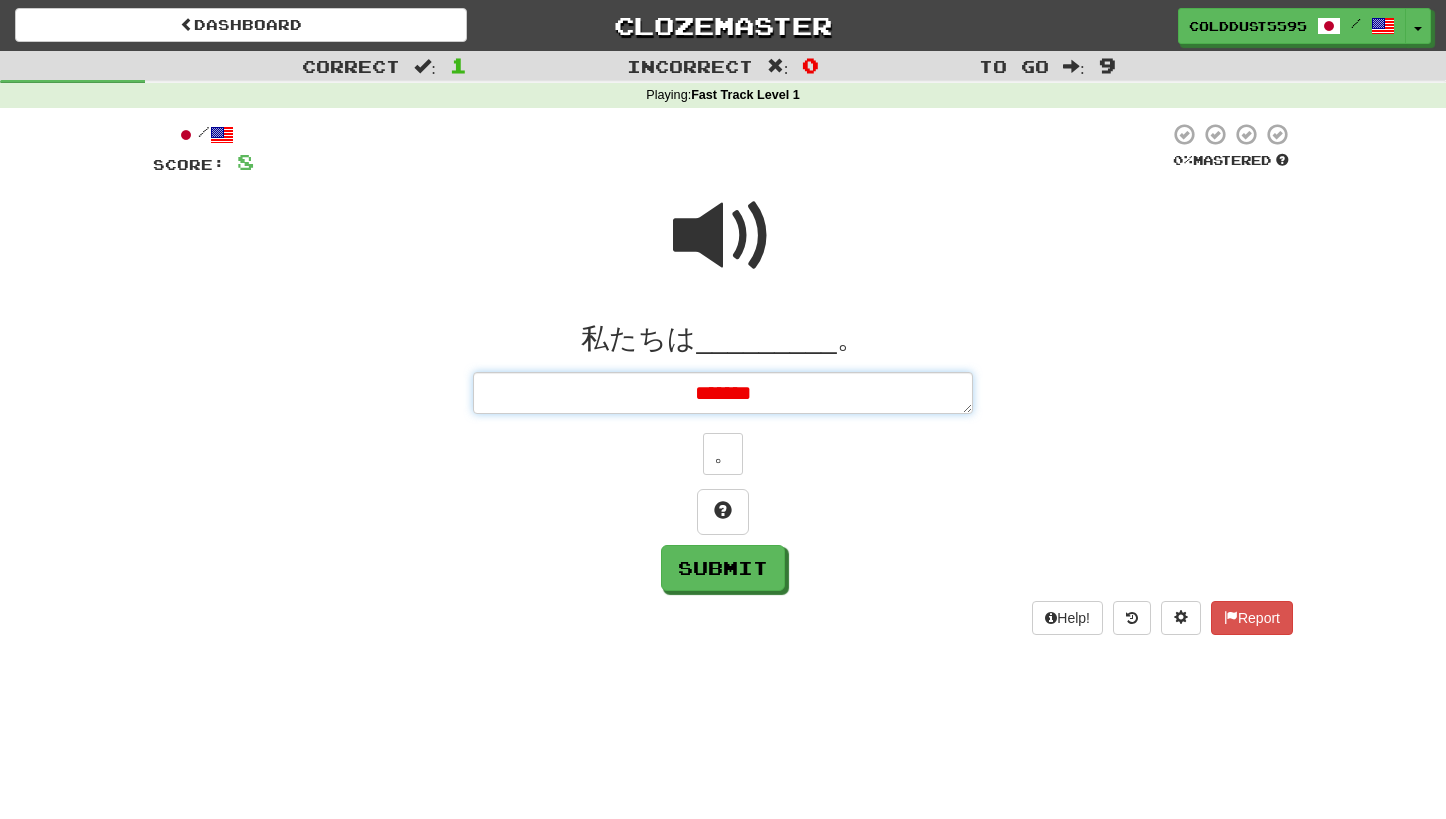 type on "*" 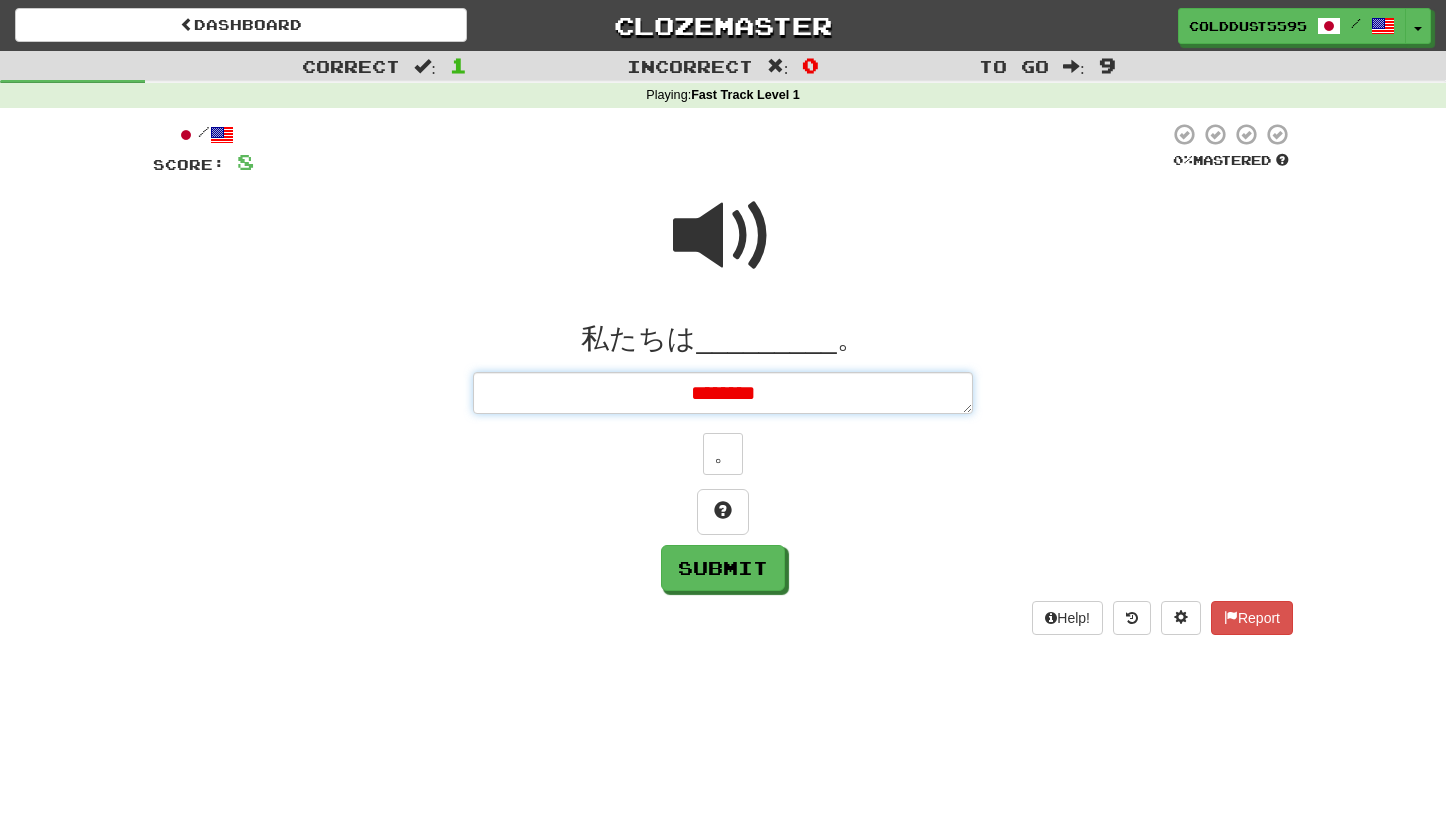 type on "*" 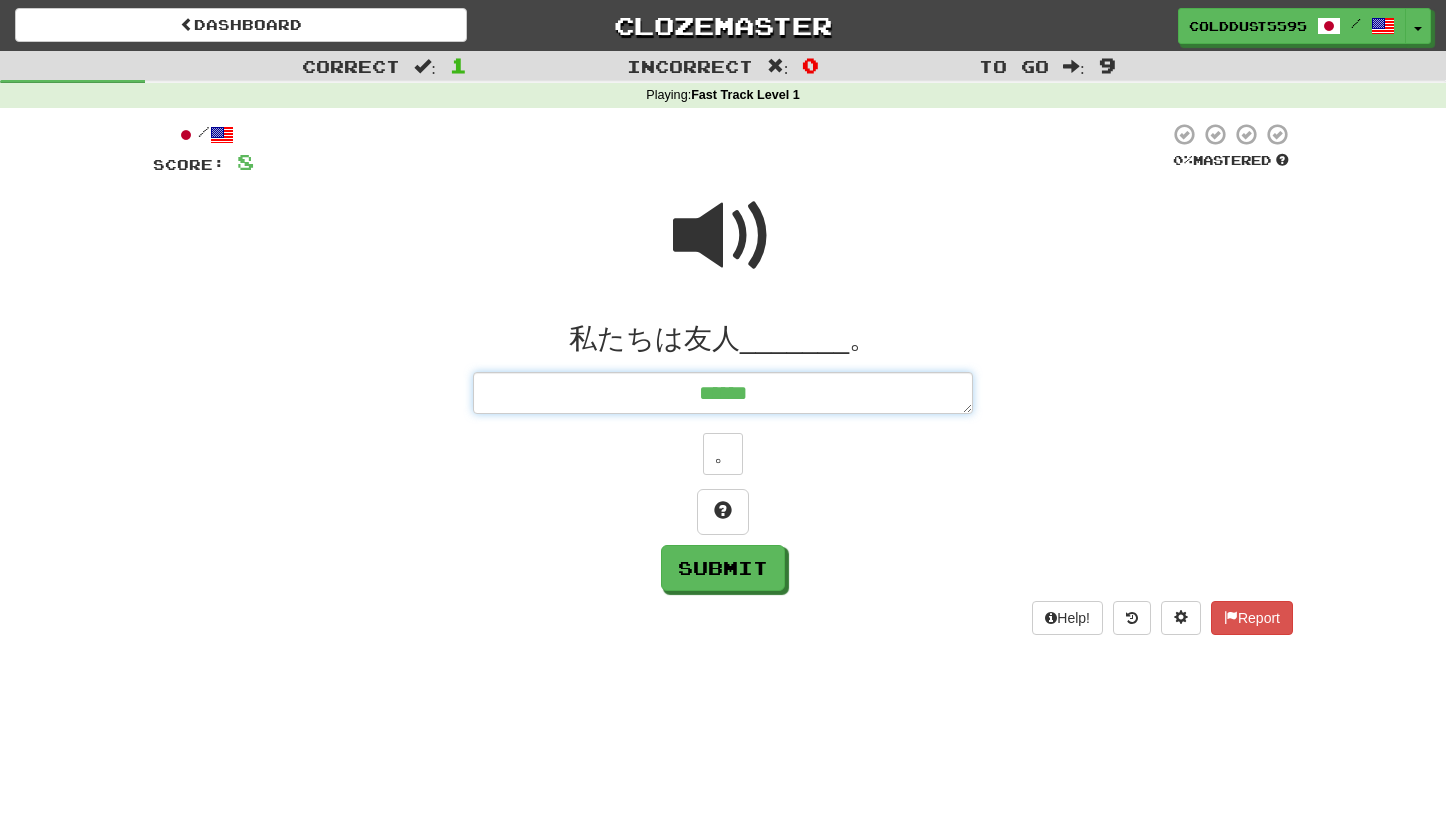 type on "*" 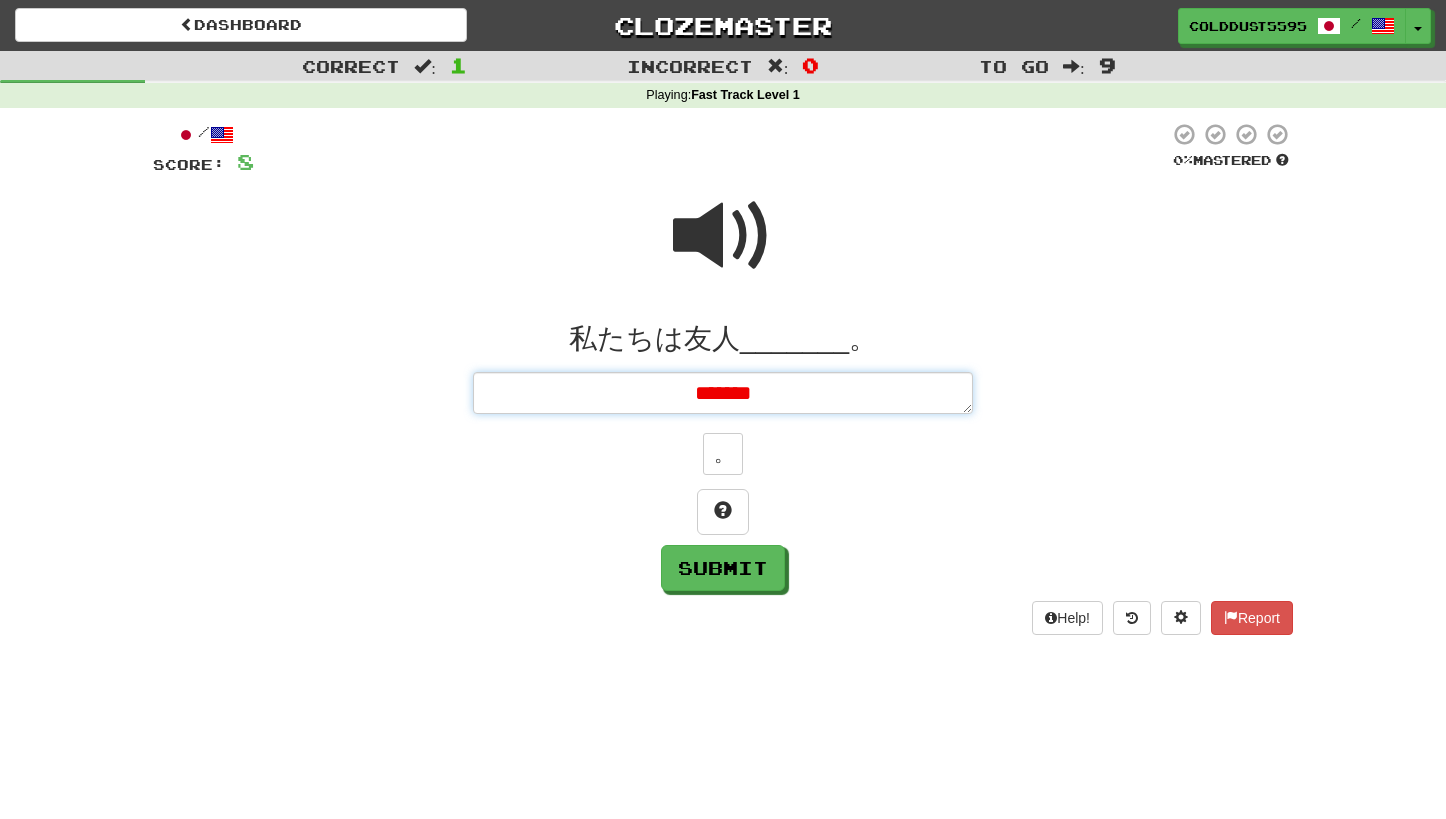 type on "*" 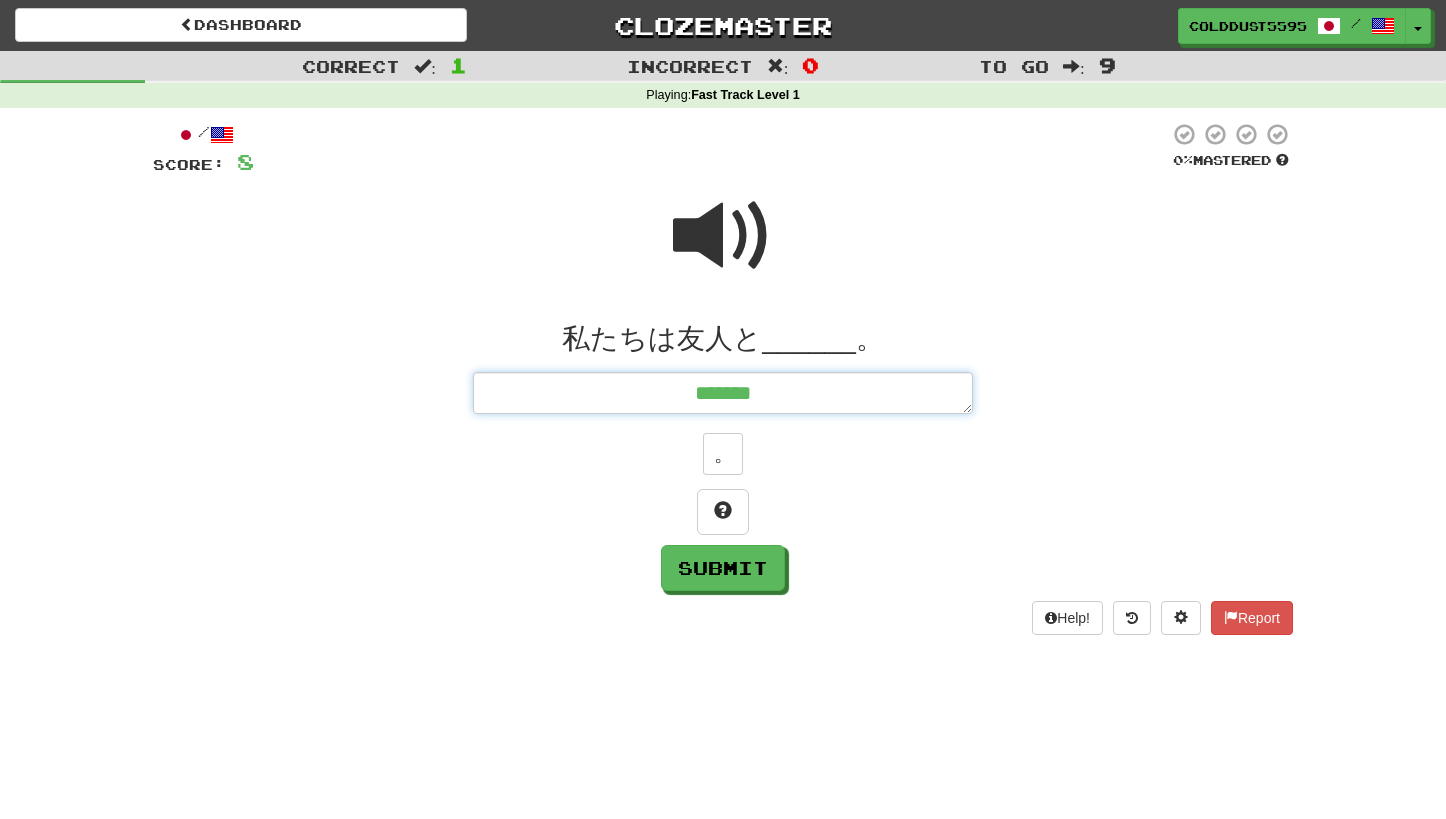 type on "*" 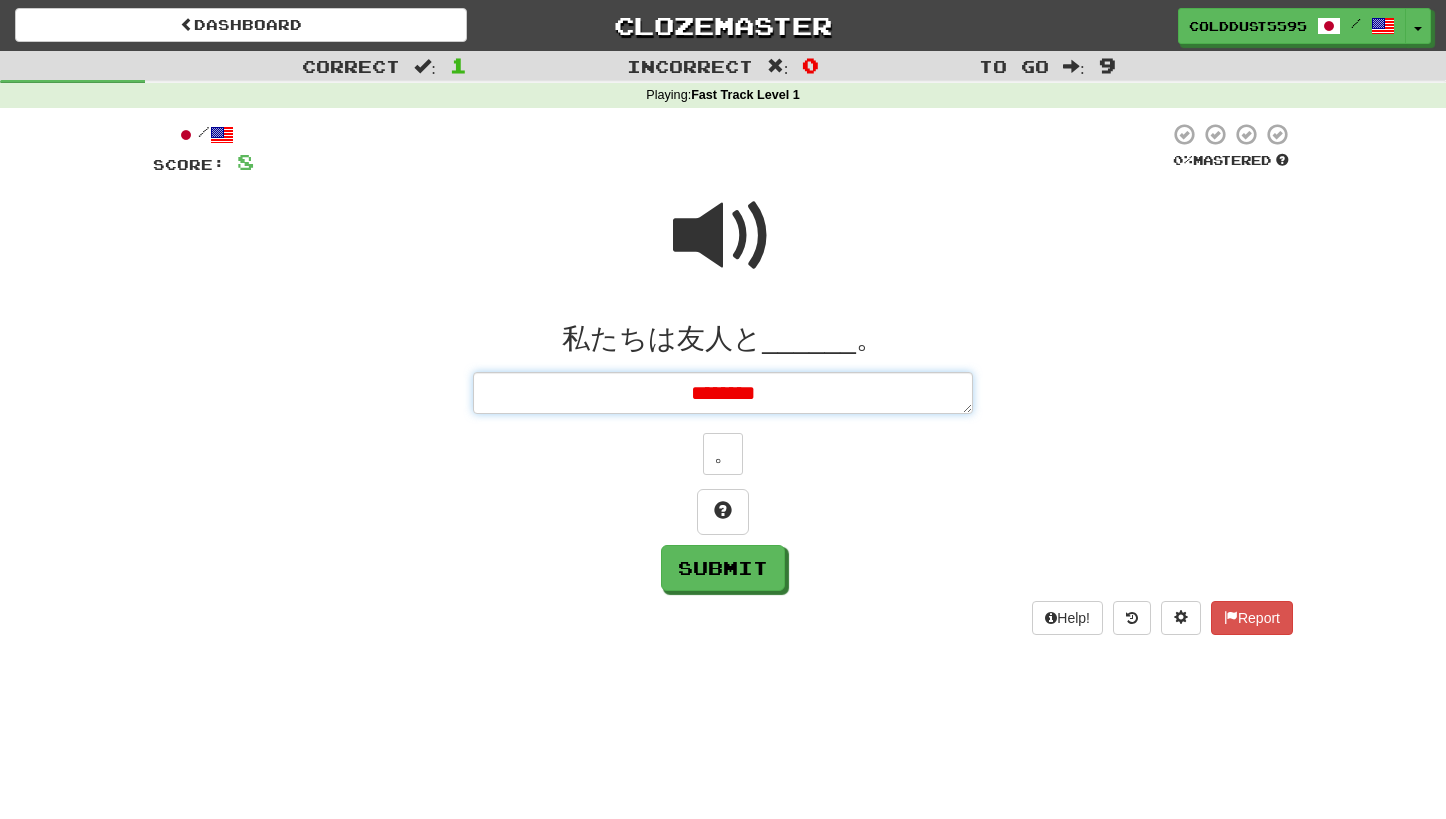 type on "*" 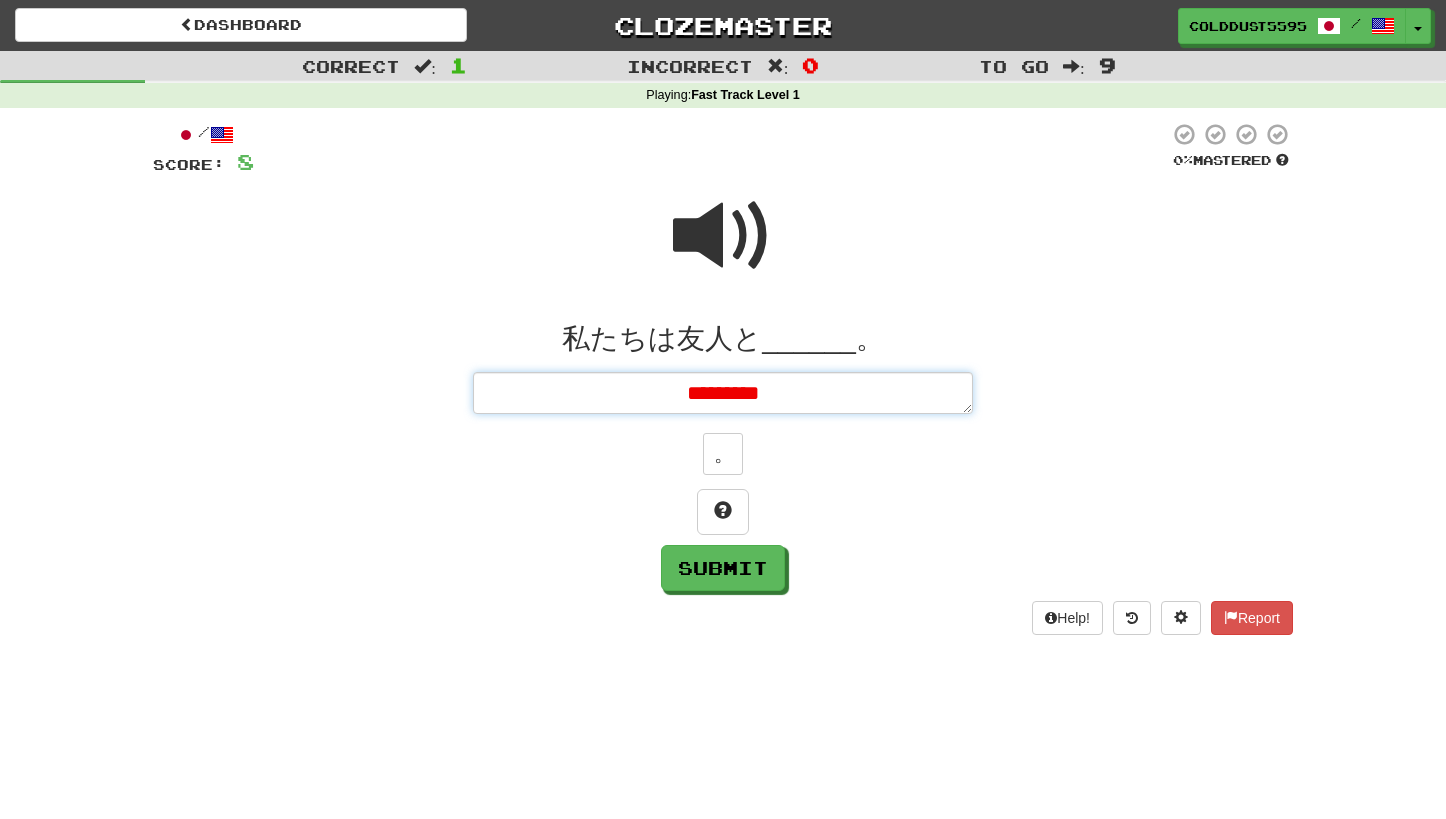 type on "*" 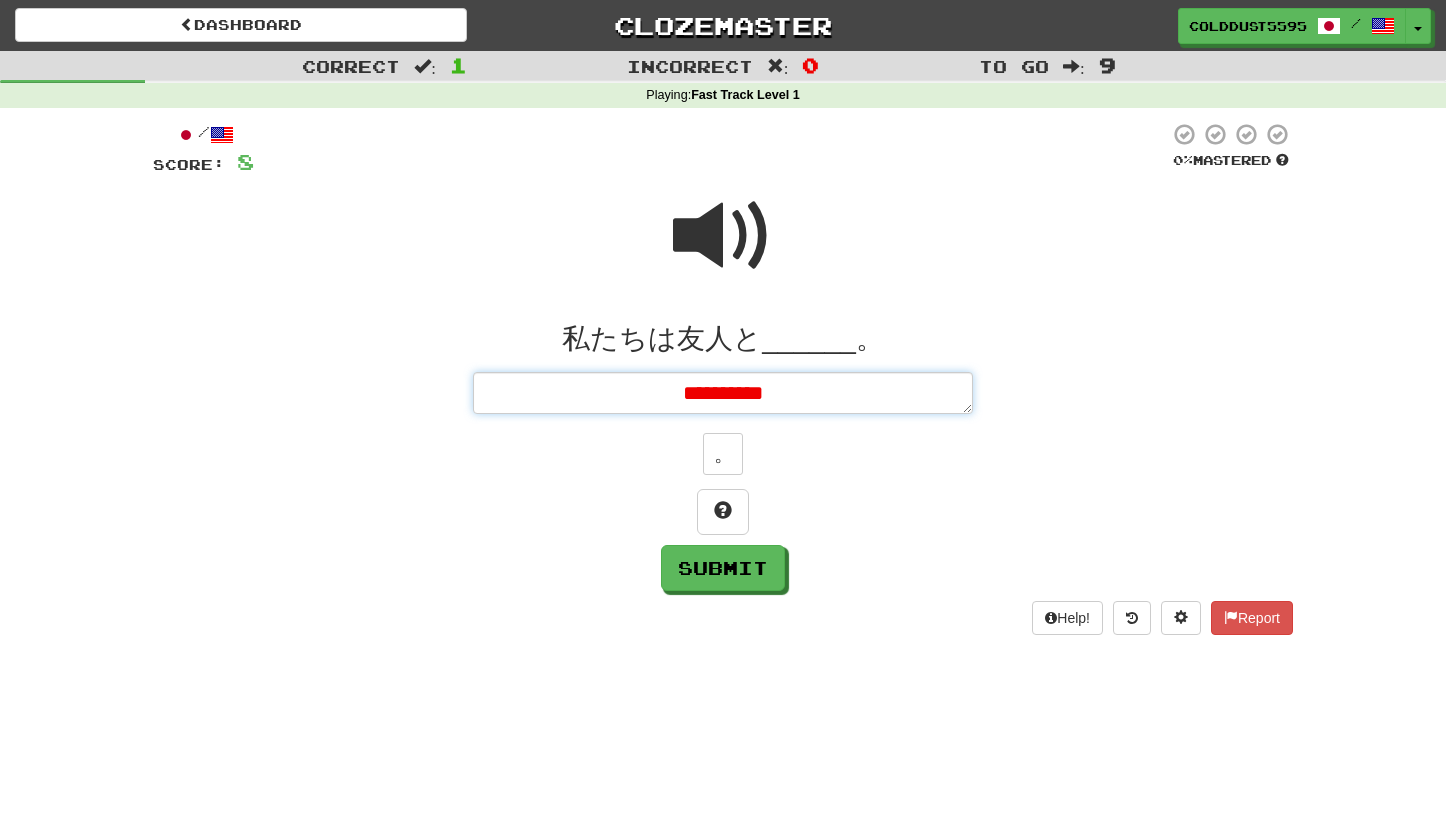 type on "*" 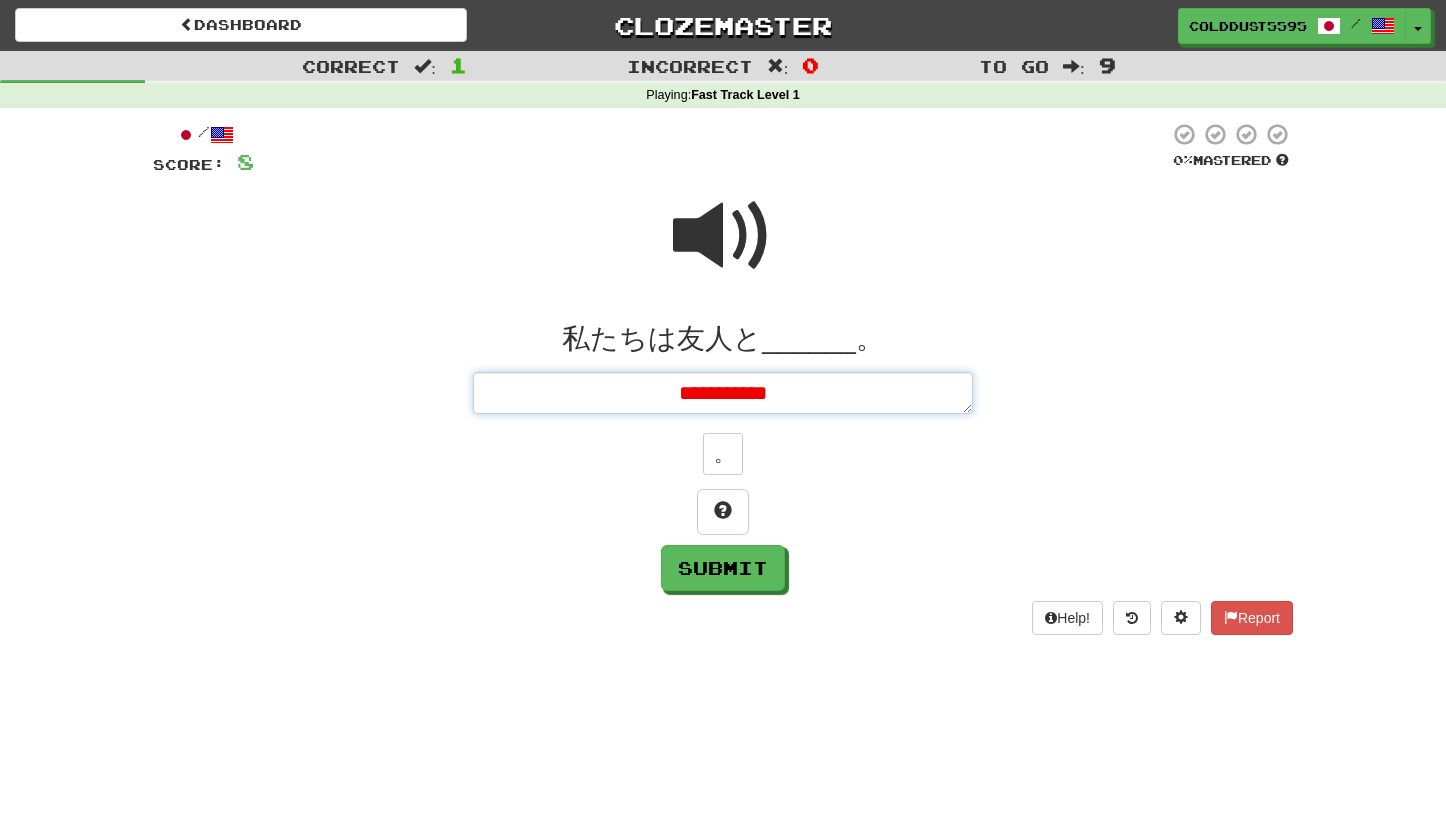 type on "*********" 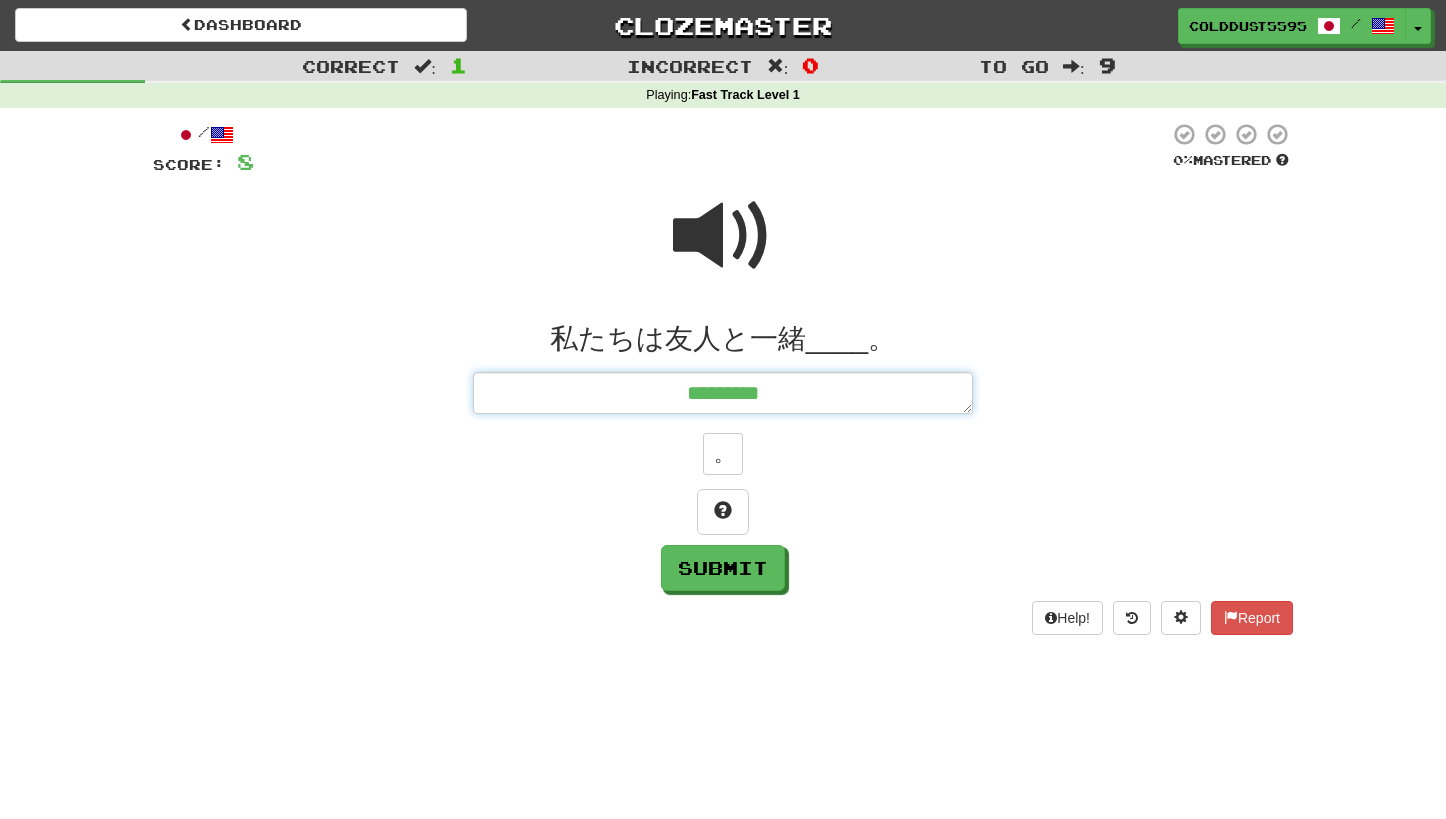 type on "*" 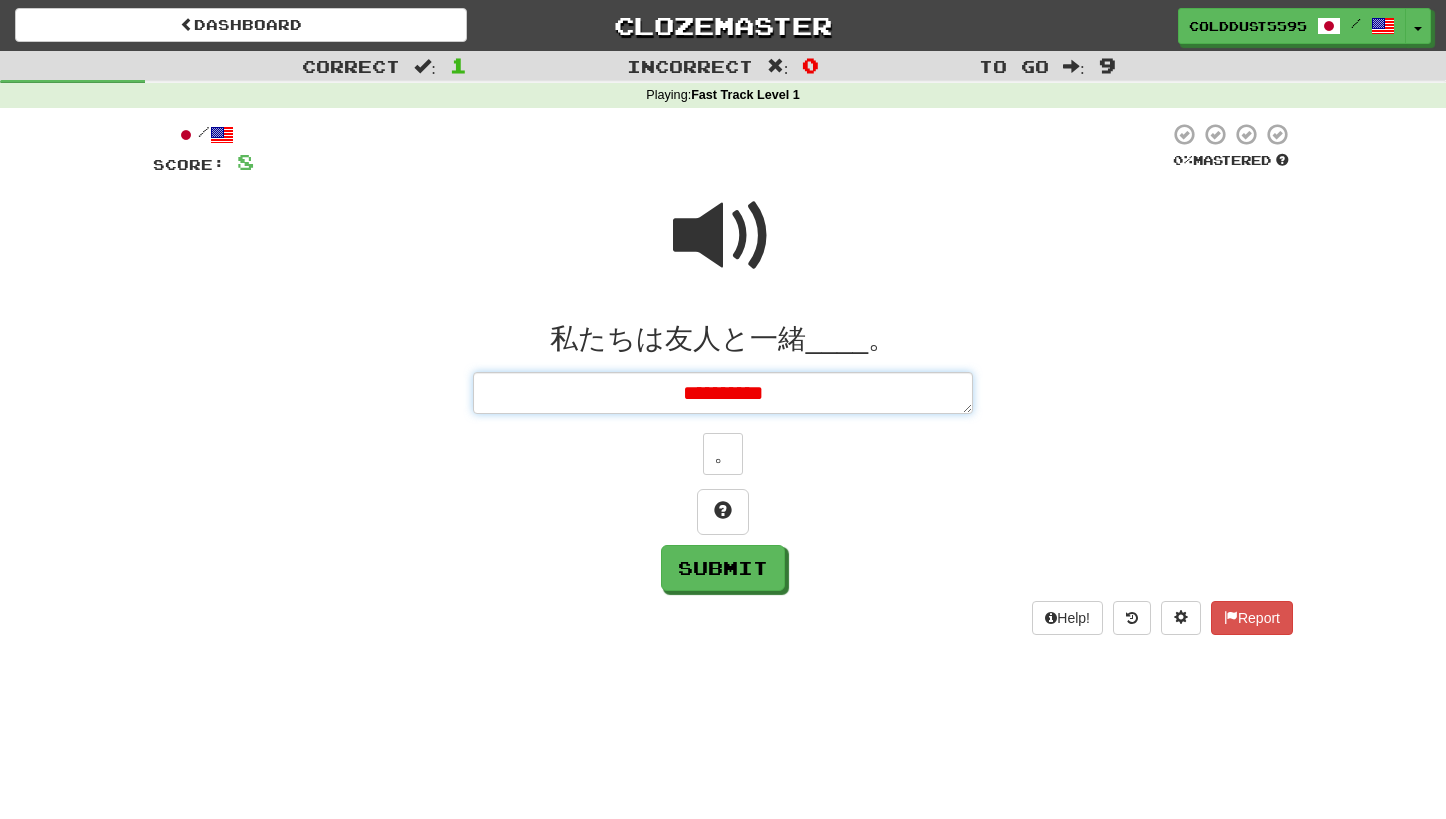 type on "*" 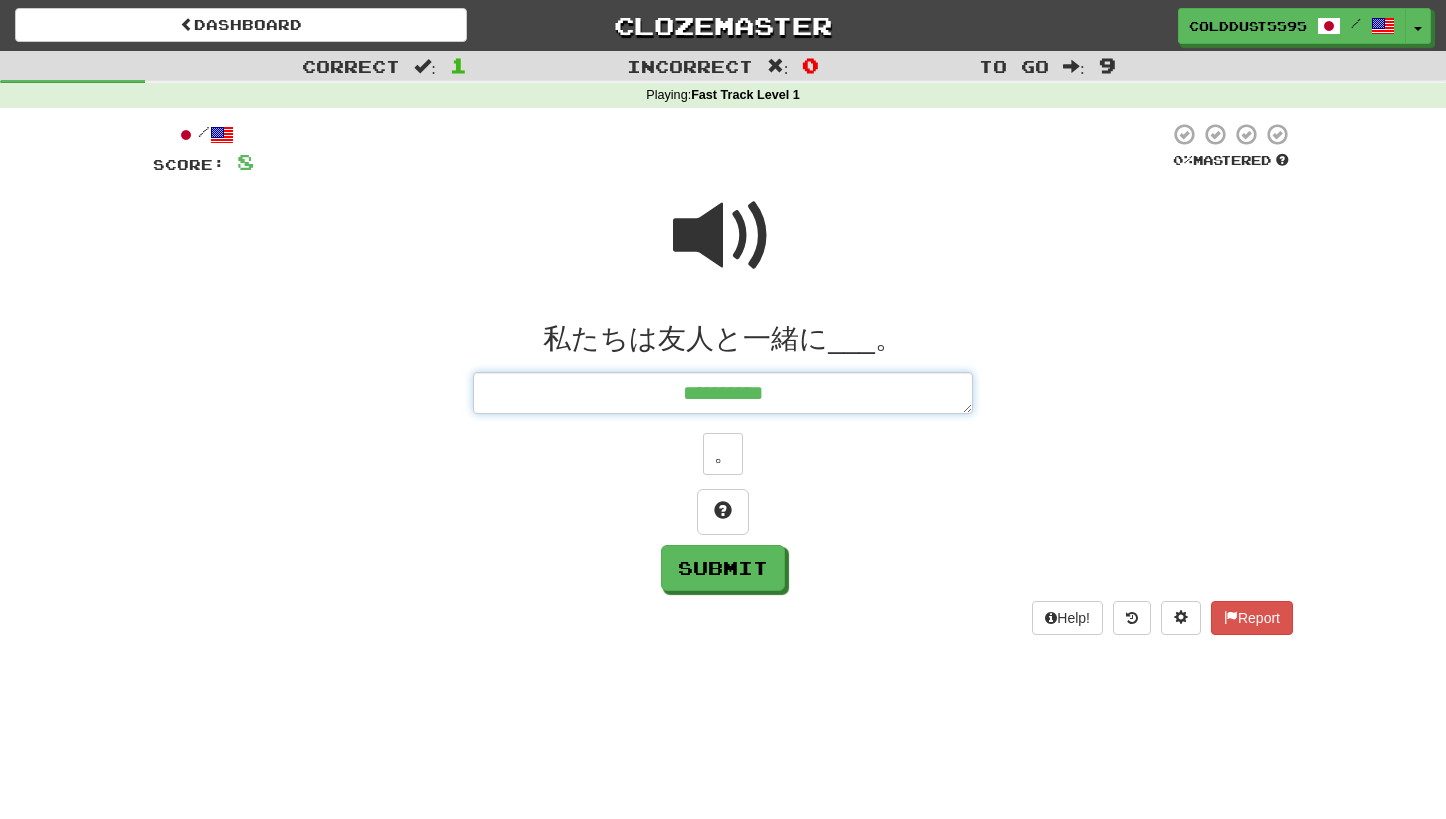 type on "*" 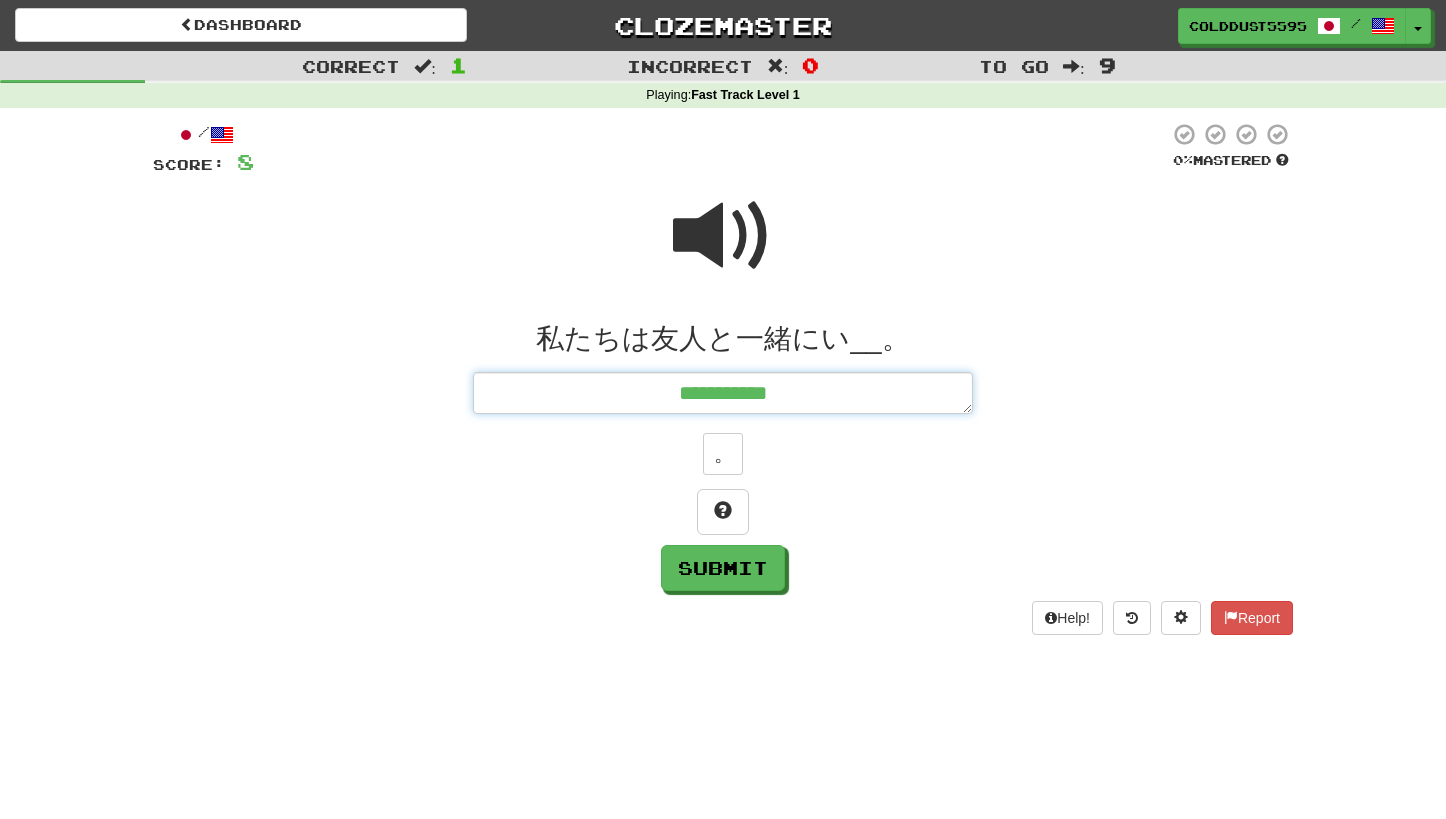 type on "*" 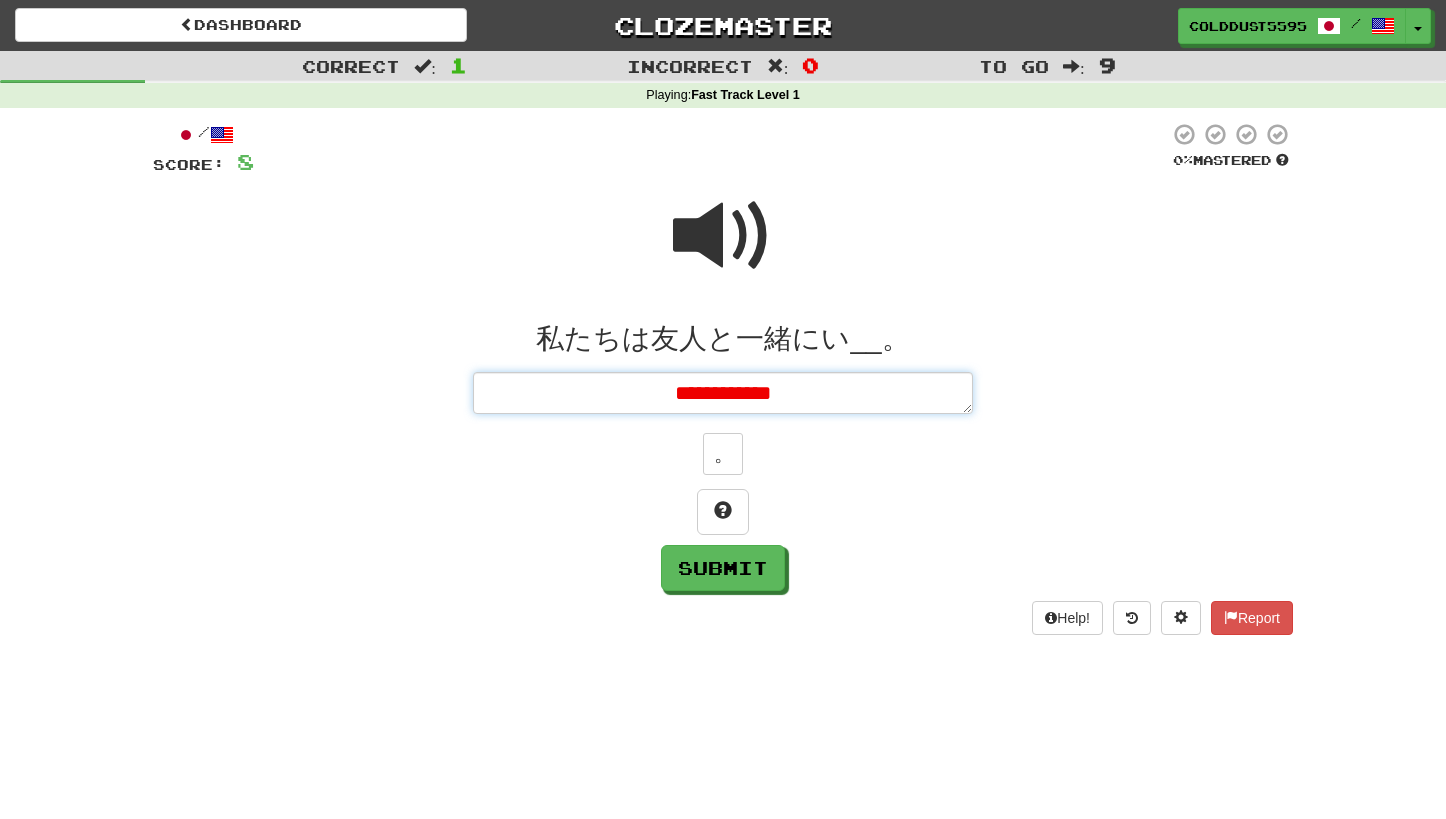 type on "*" 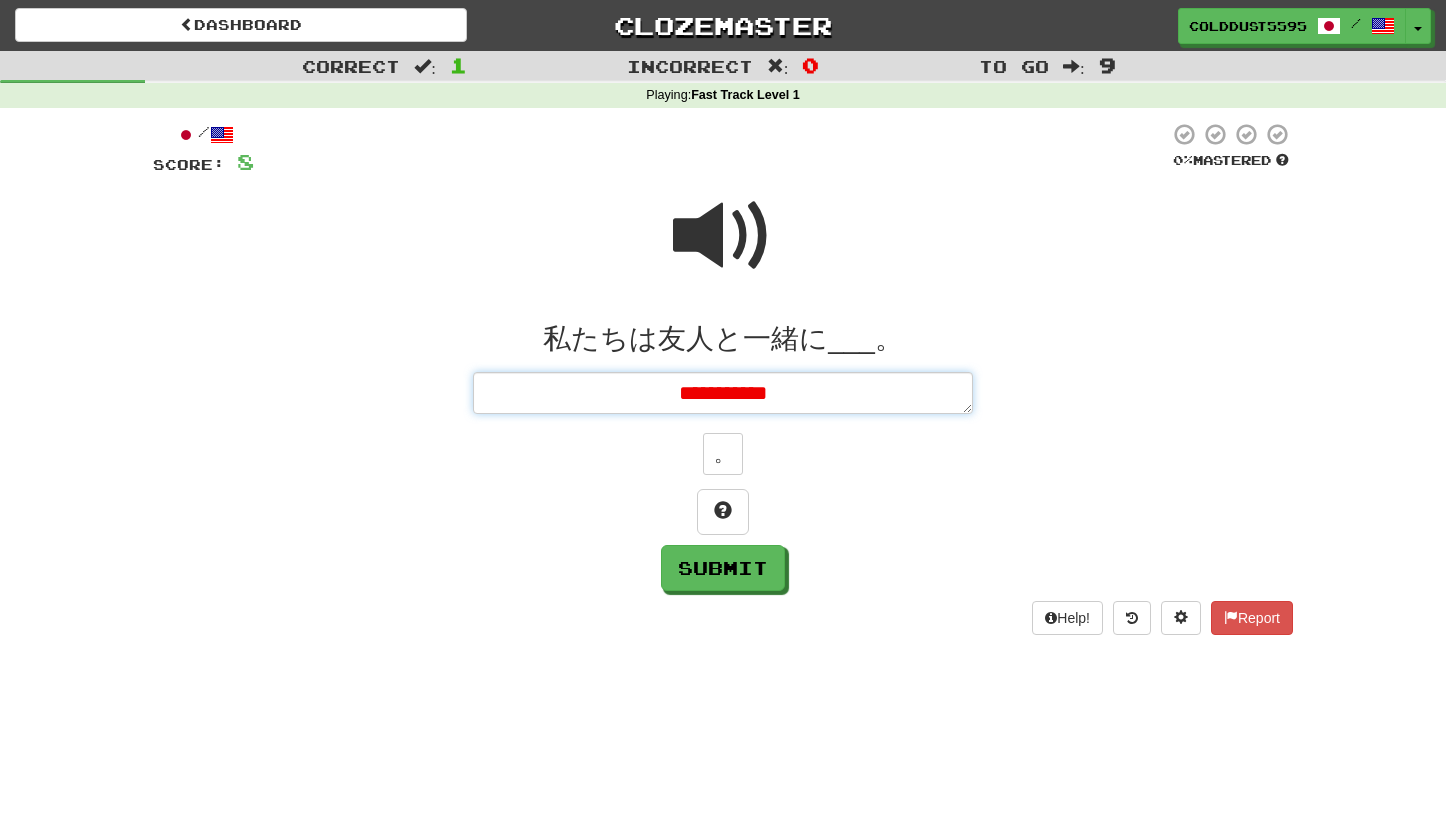 type on "*" 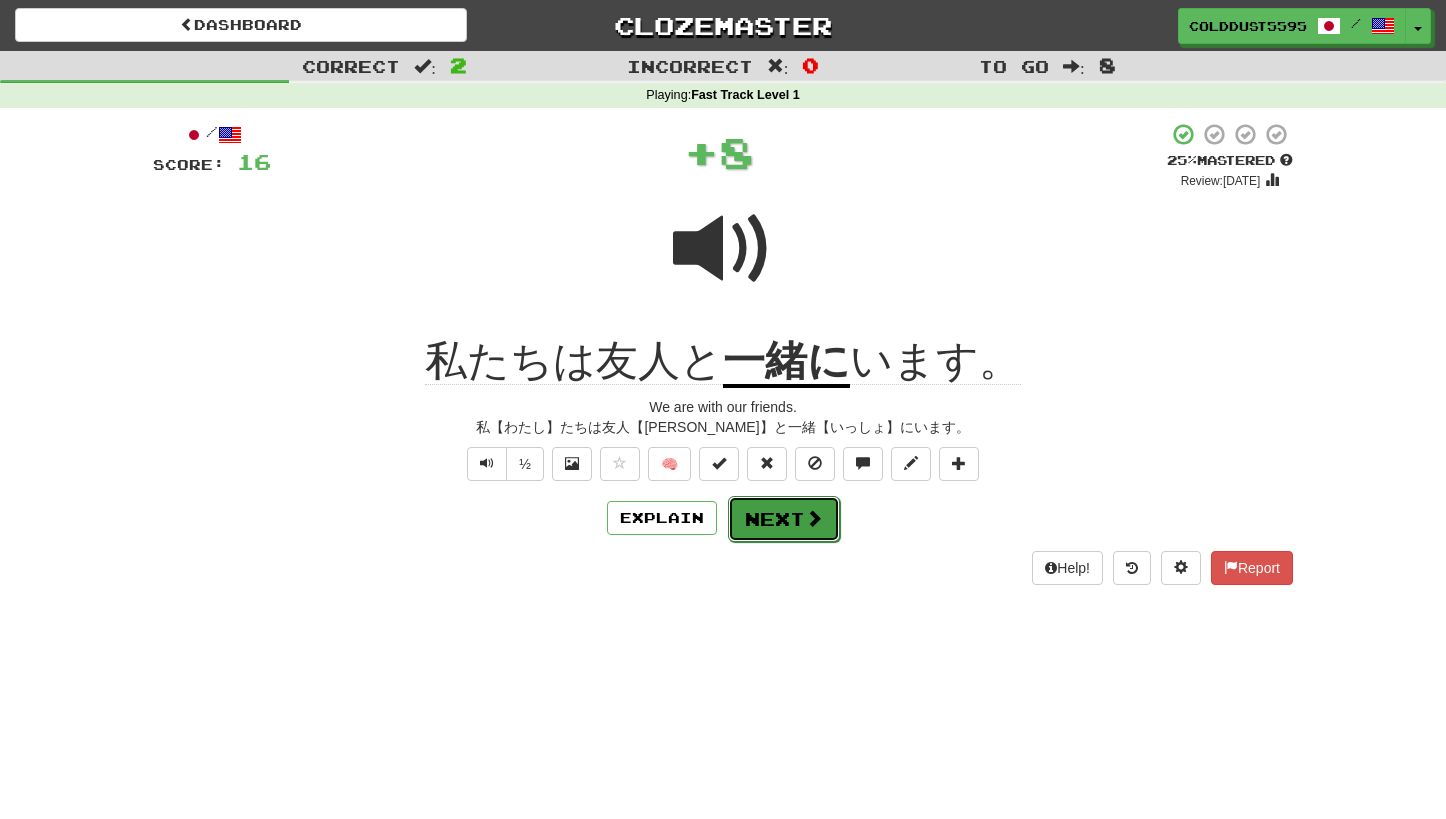 click on "Next" at bounding box center (784, 519) 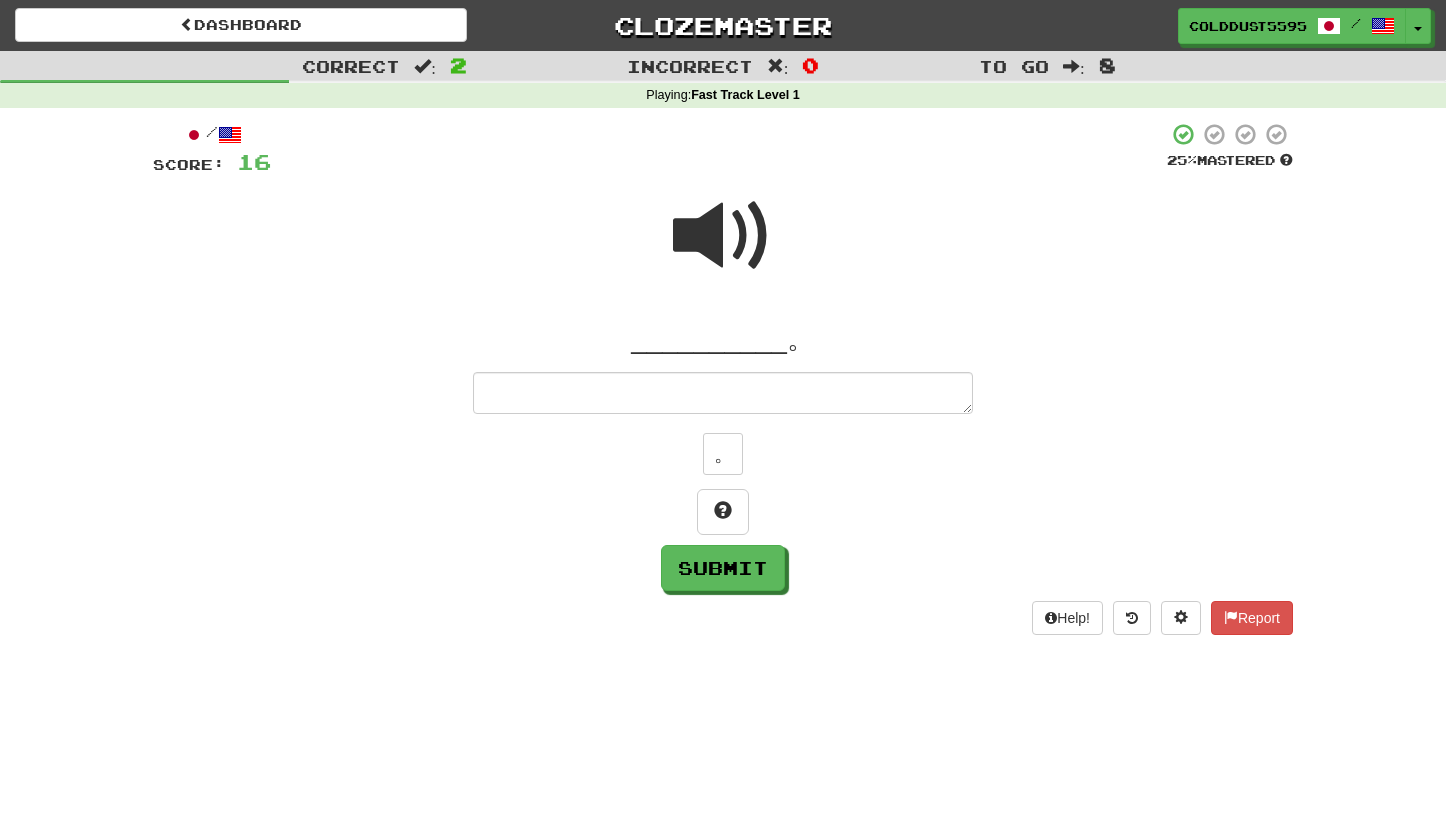 type on "*" 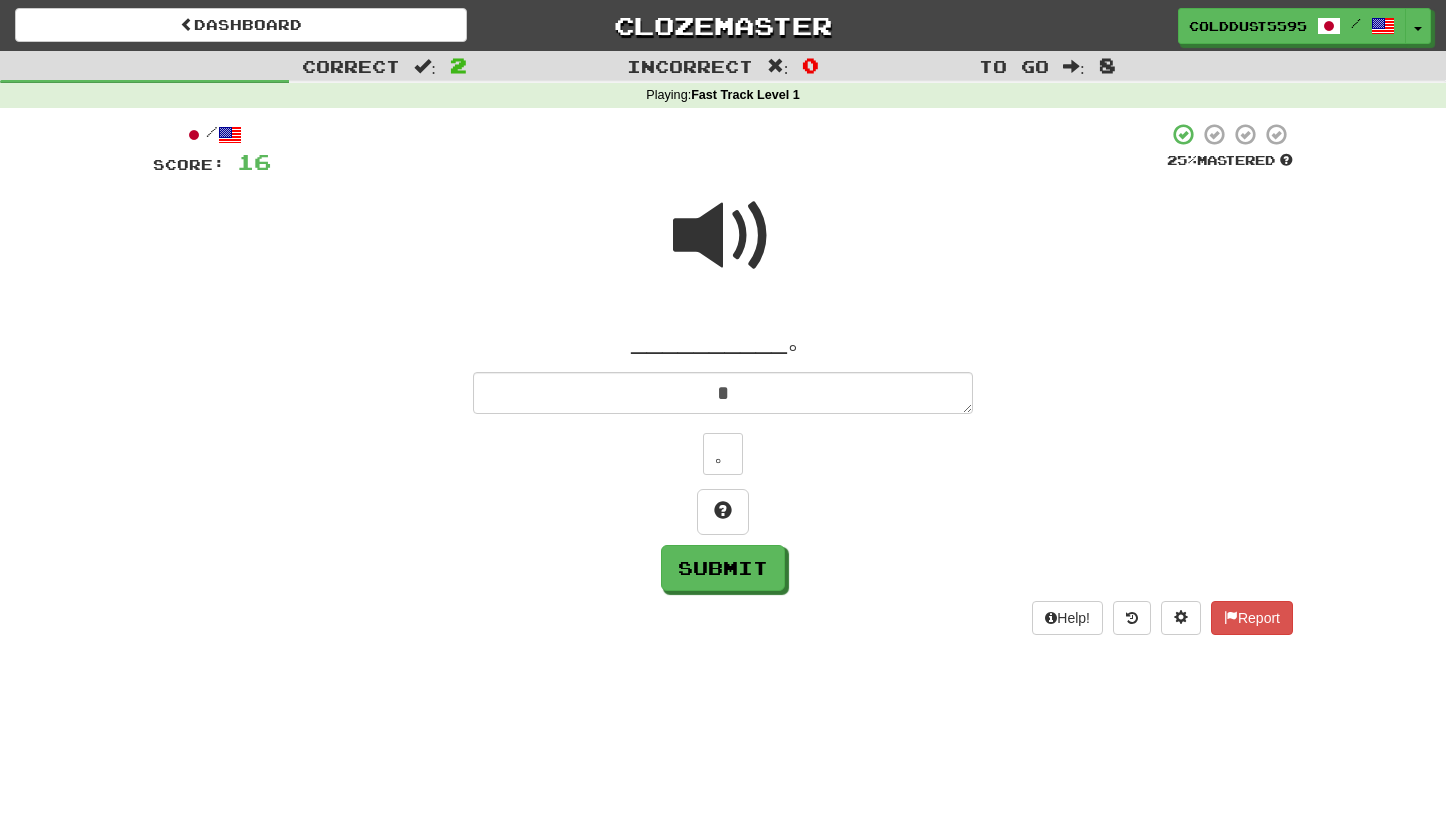 type on "*" 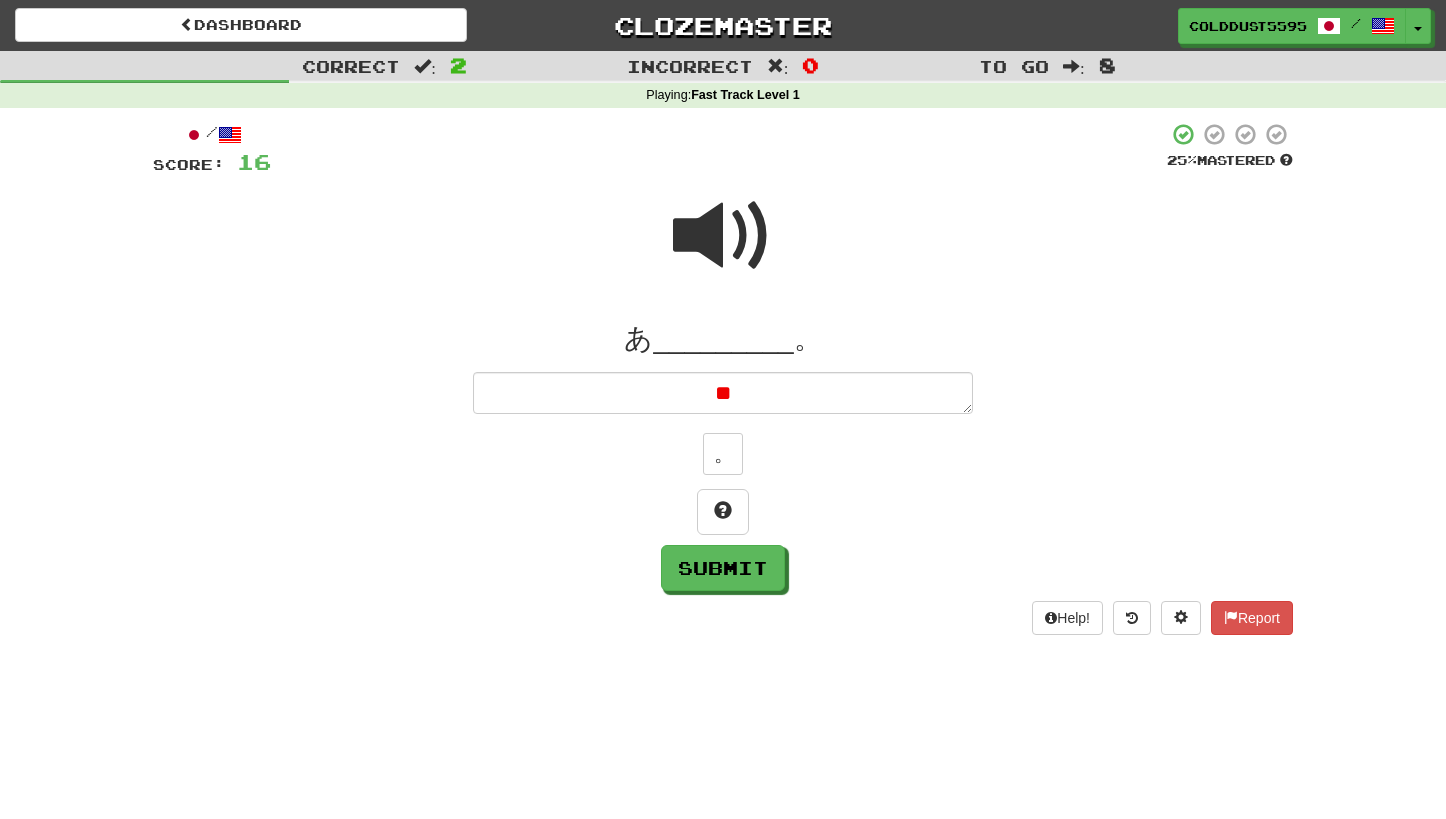 type on "*" 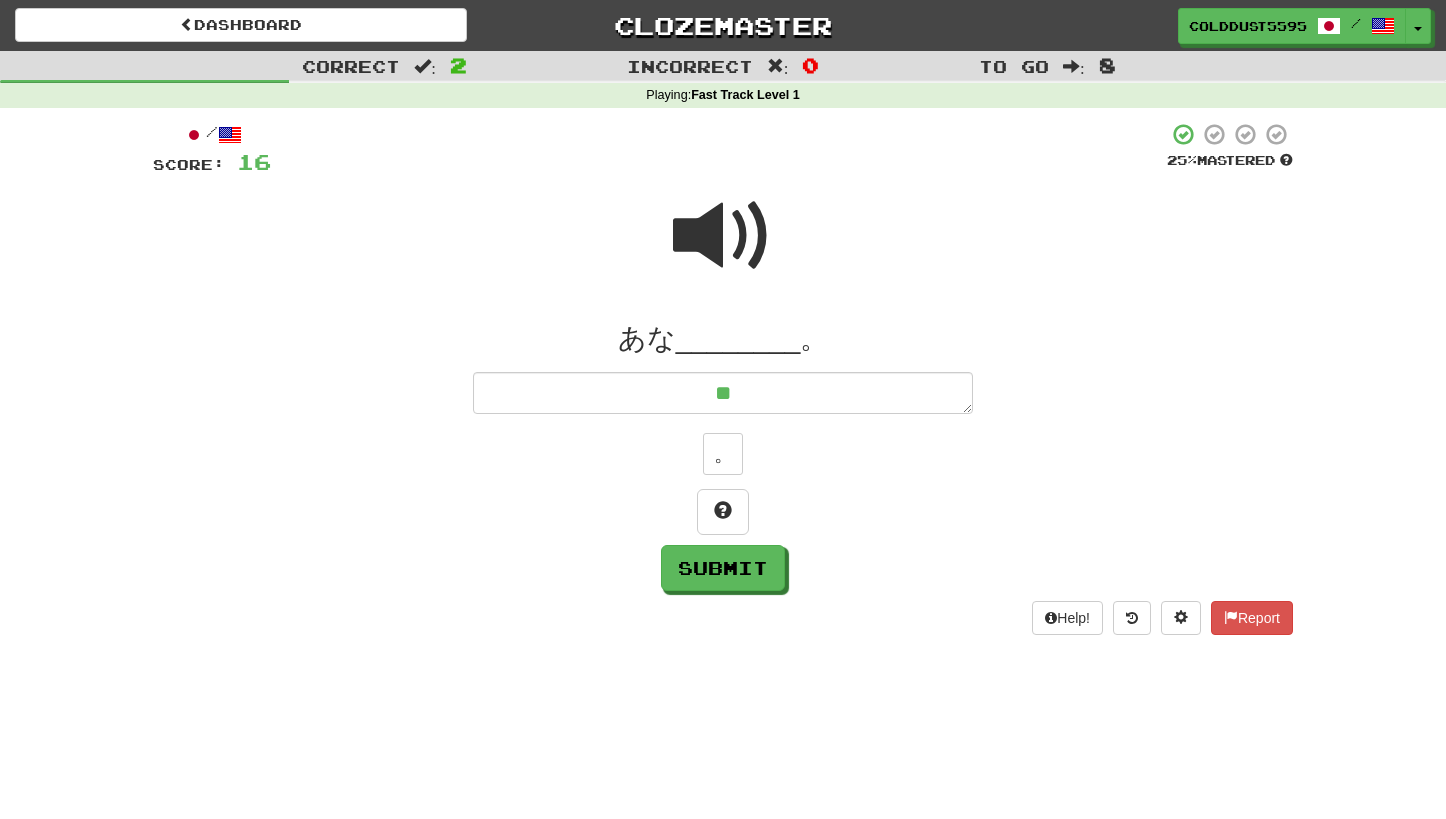 type on "*" 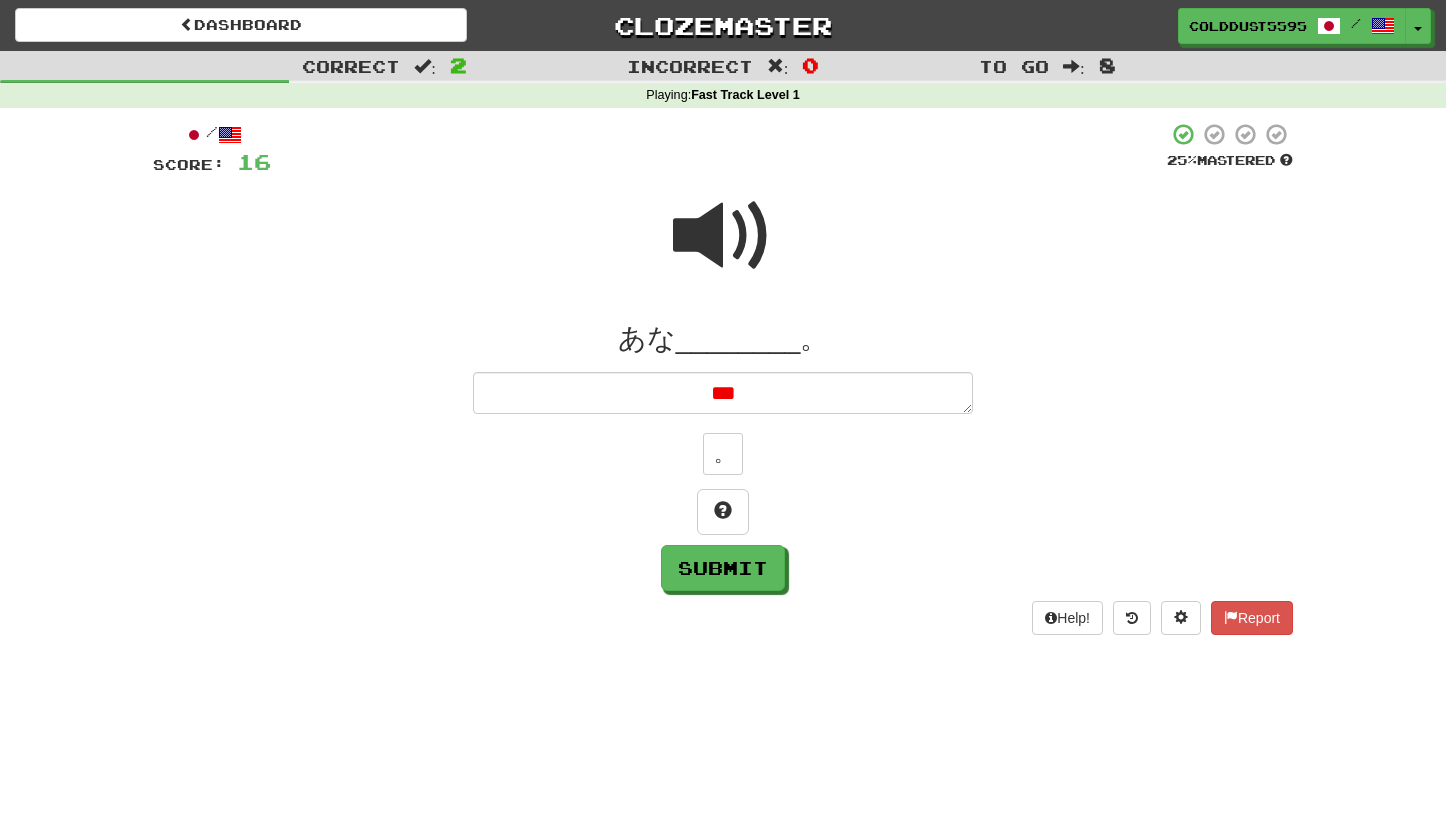 type on "*" 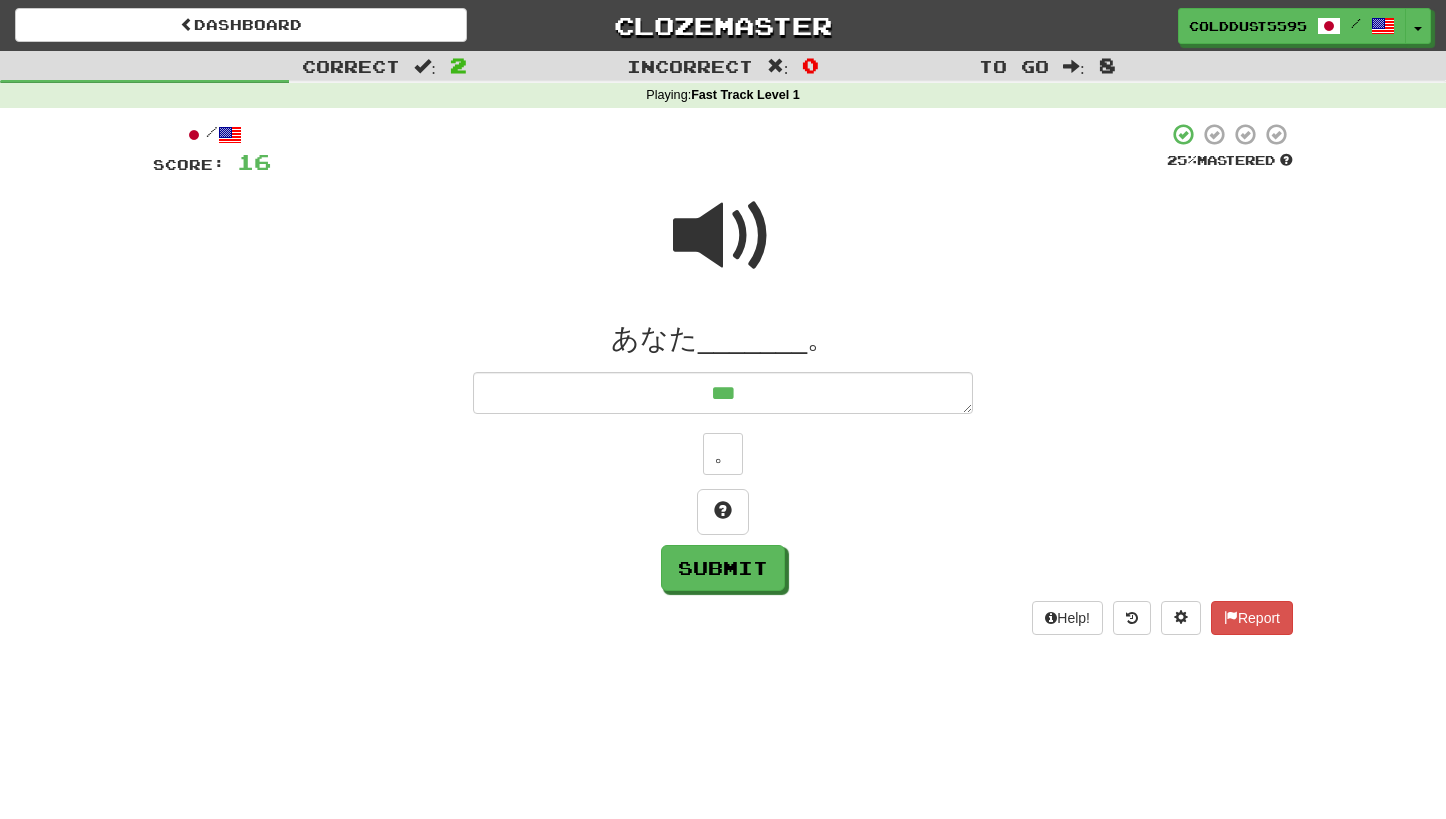 type on "*" 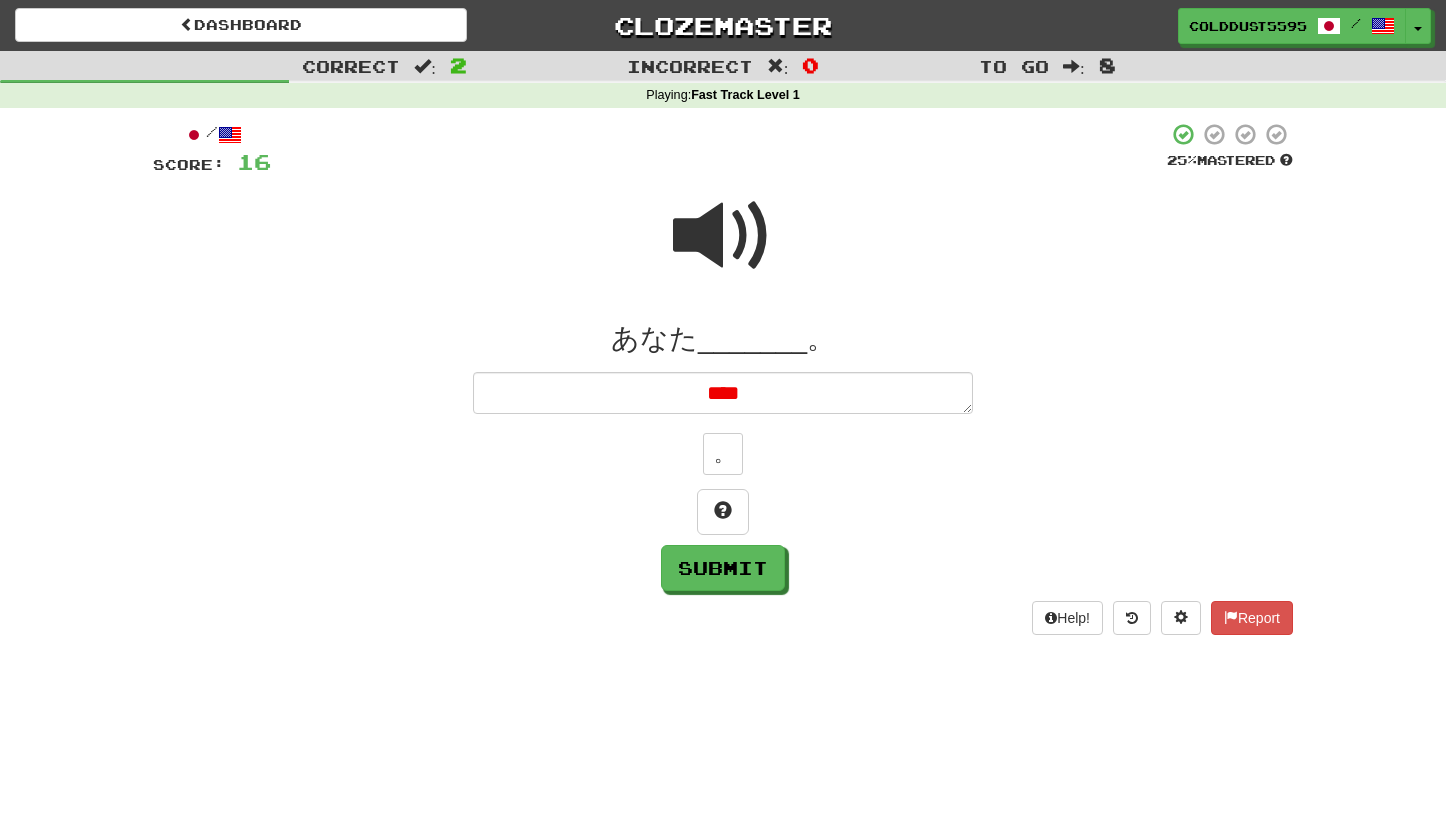 type on "*" 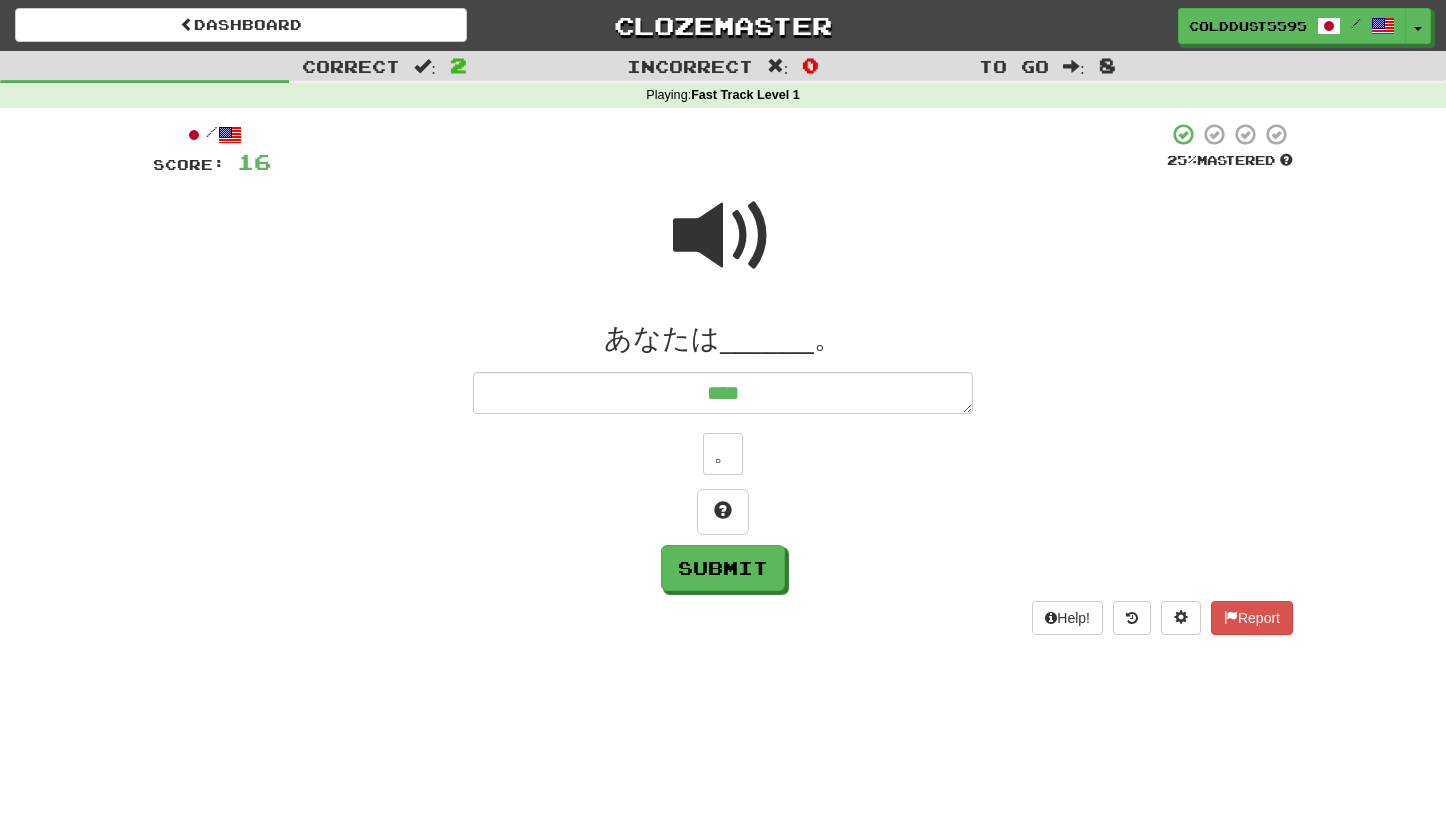 type on "*" 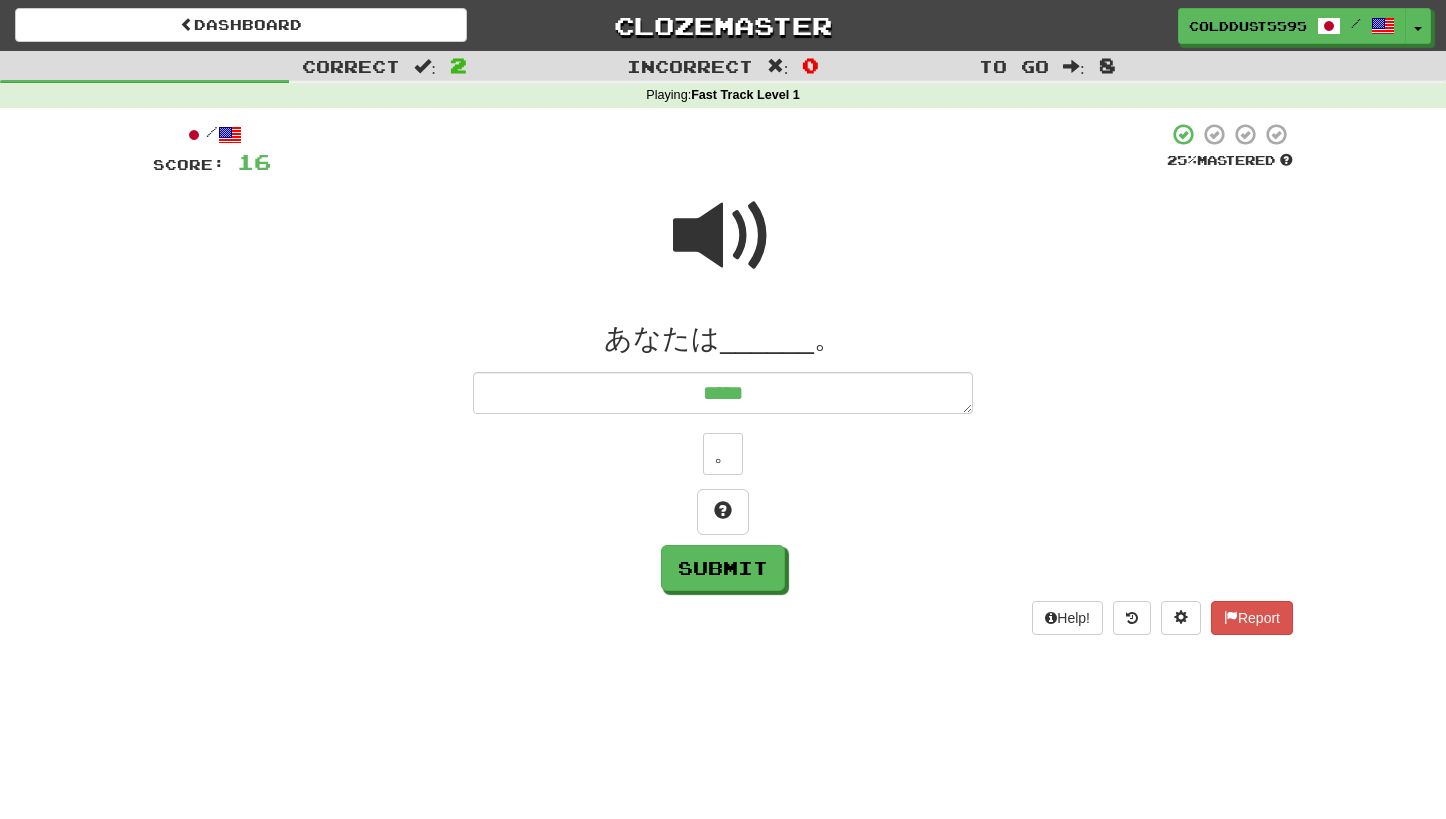 type on "*" 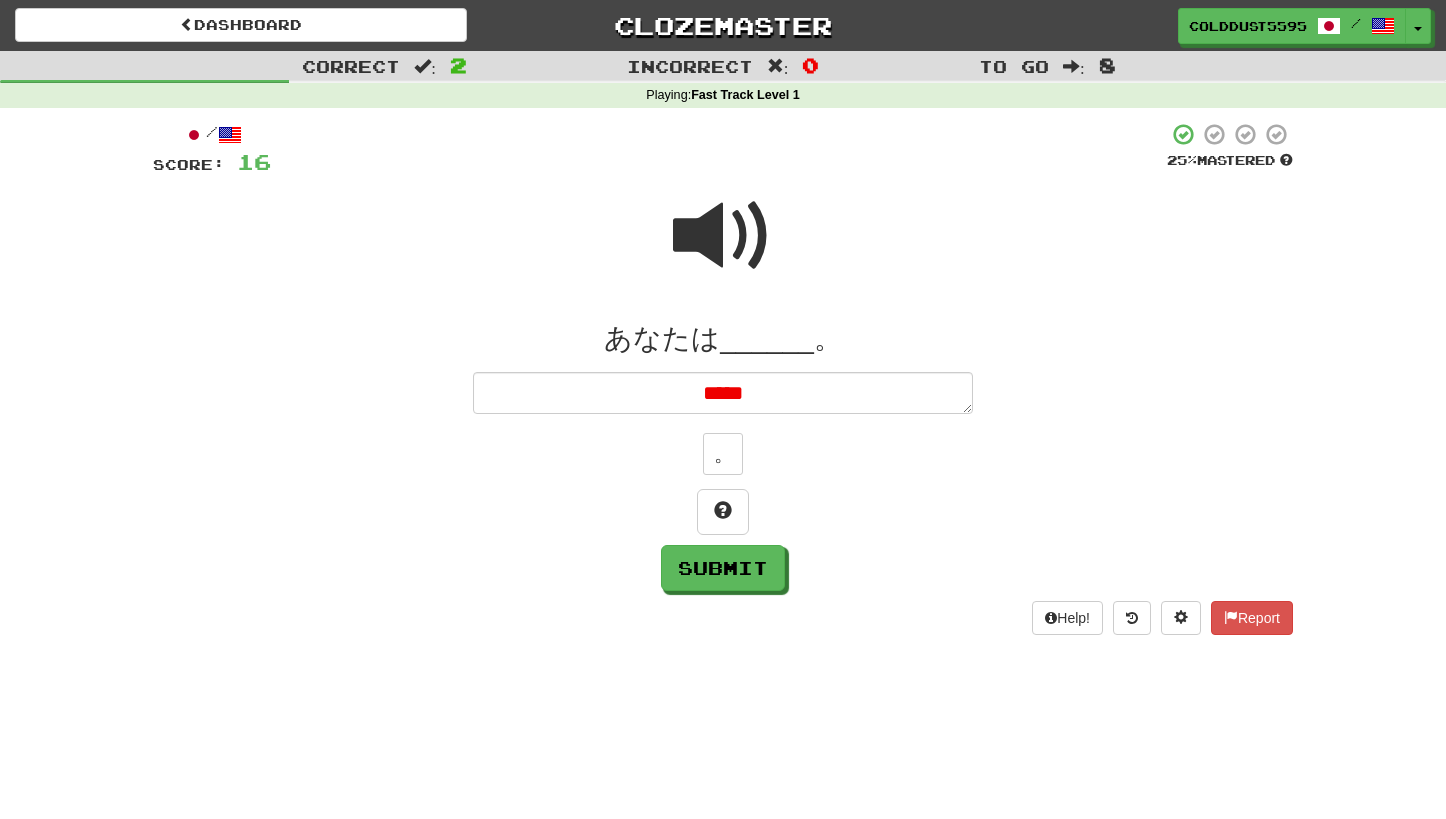 type on "*" 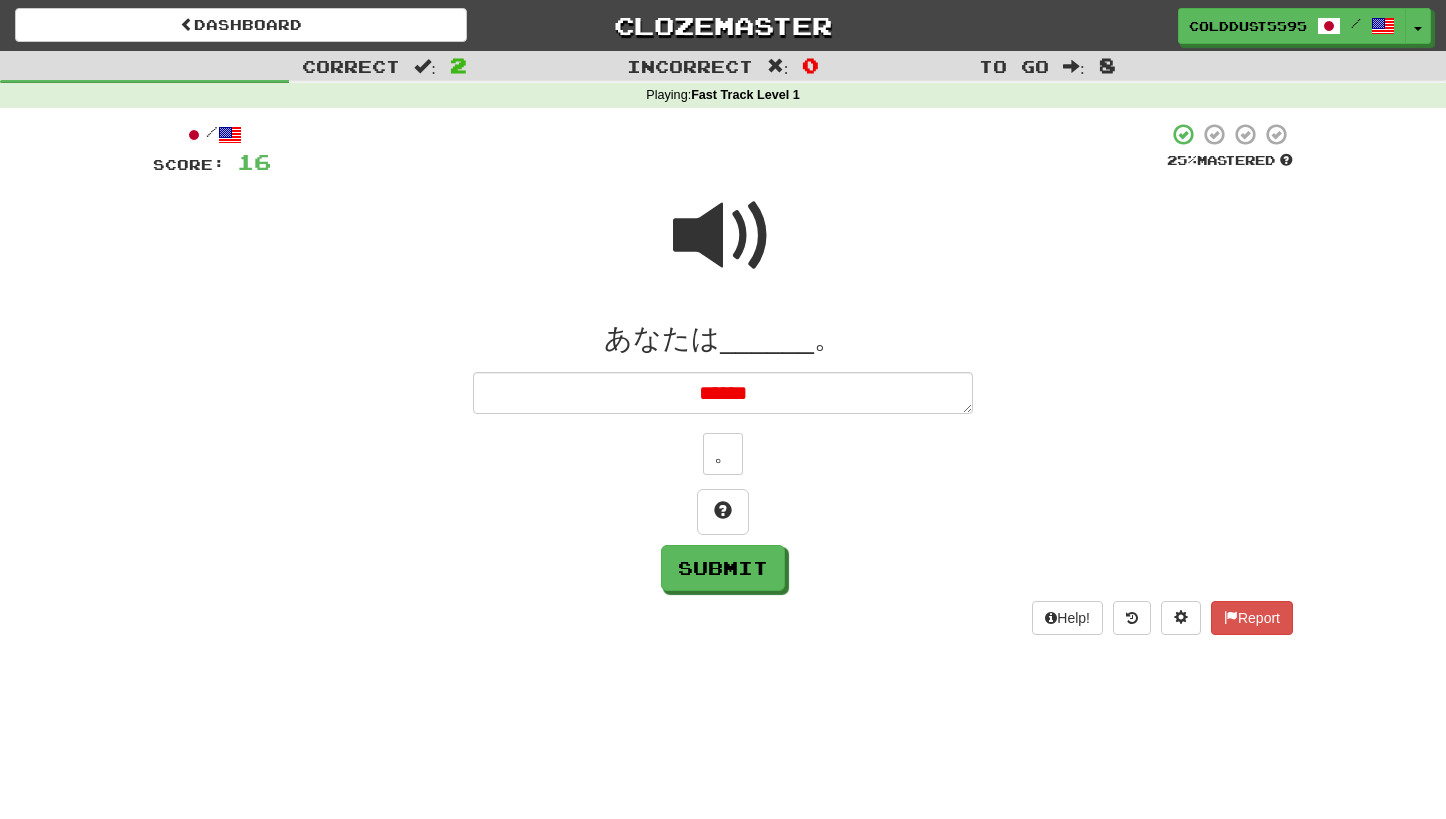 type on "*" 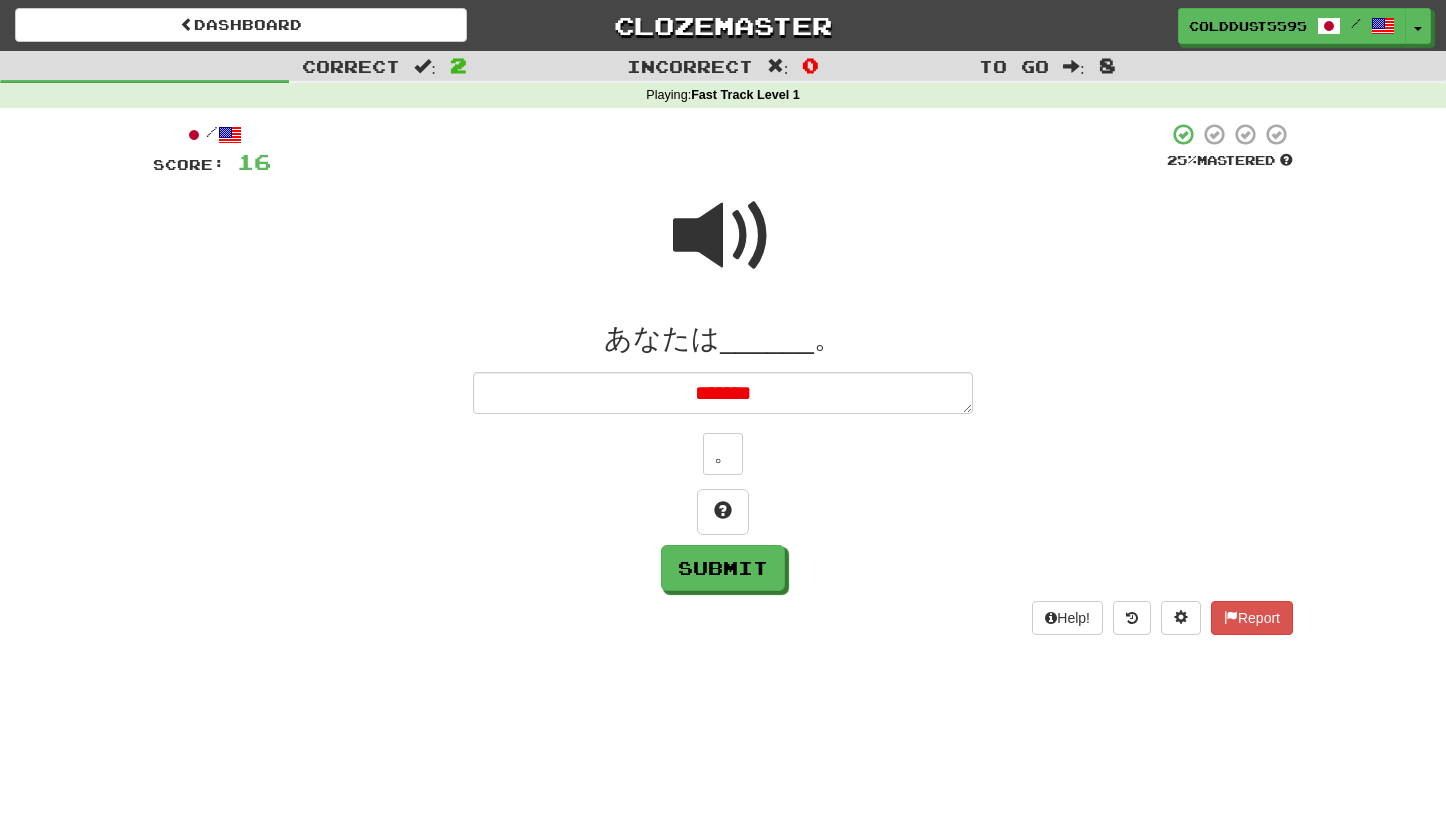 type on "*" 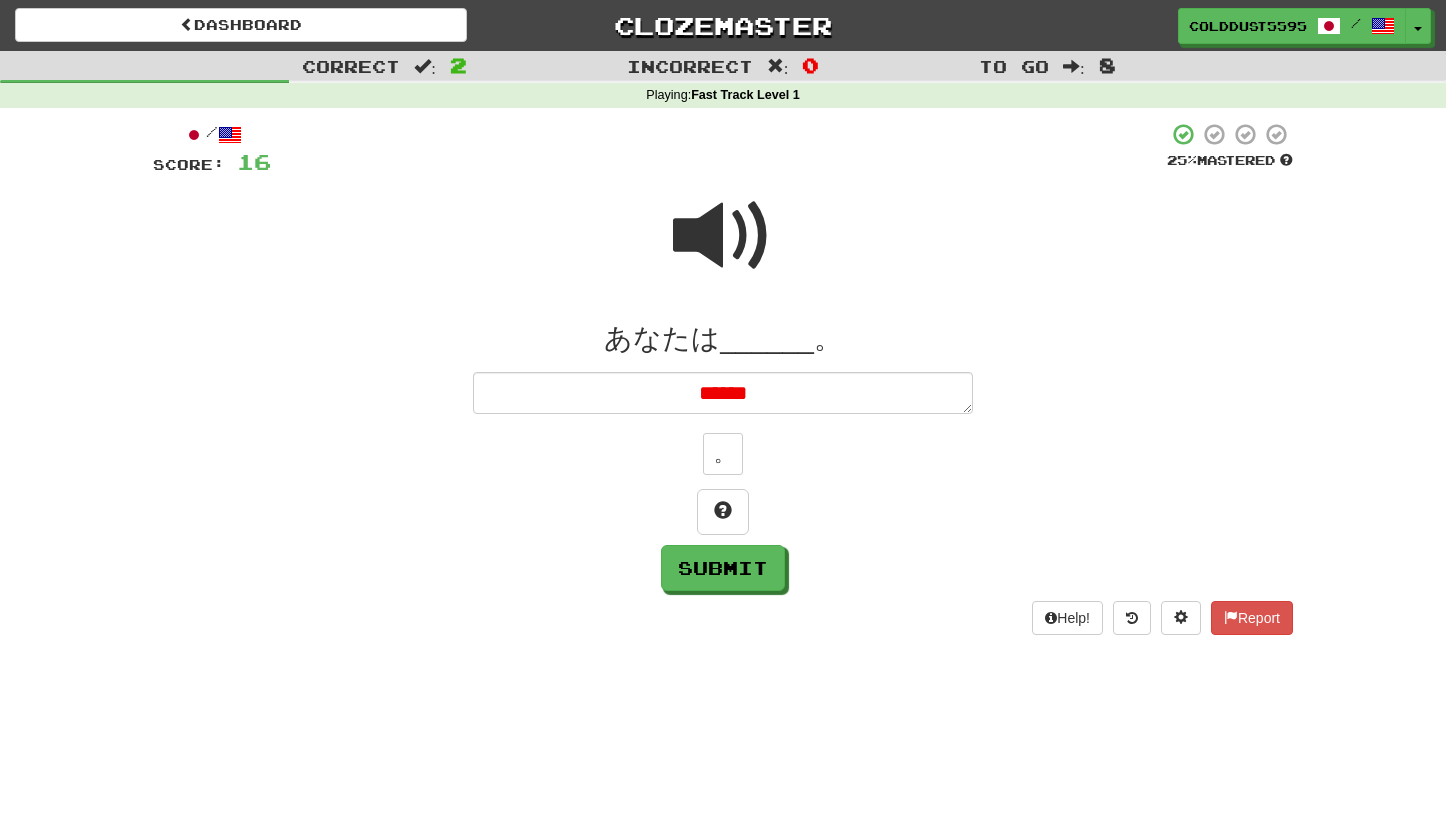 type on "*" 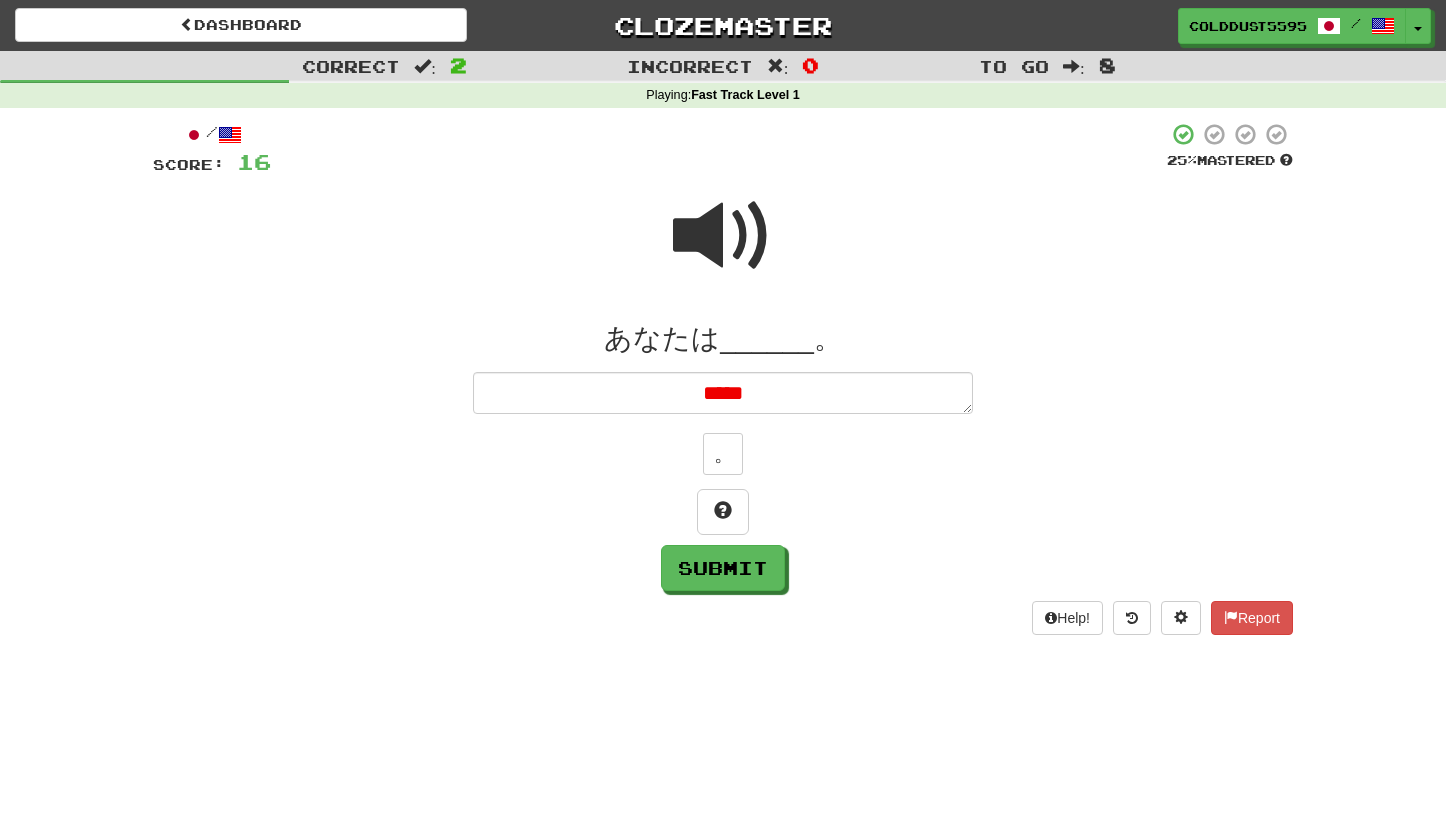 type on "*" 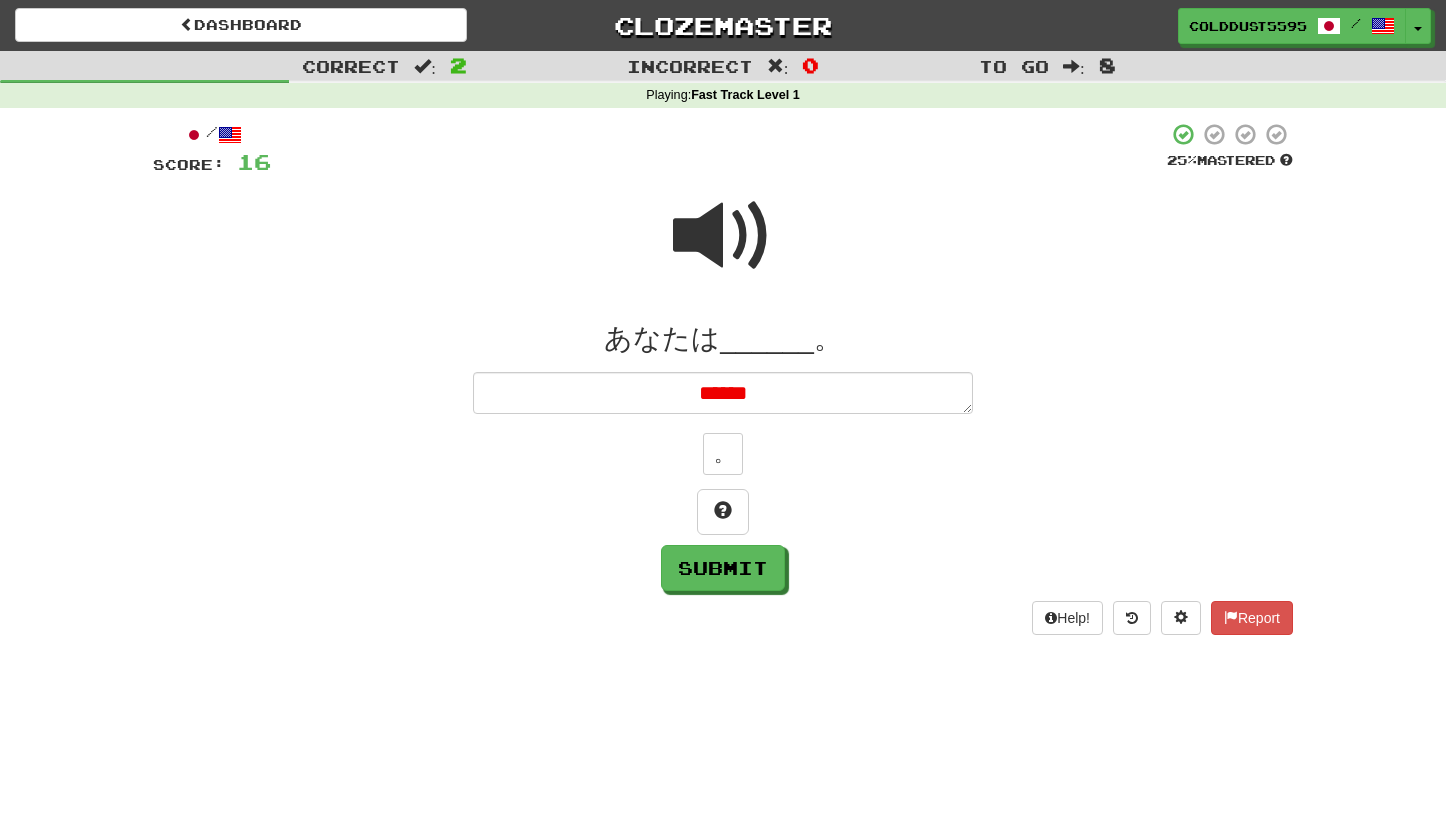 type on "*" 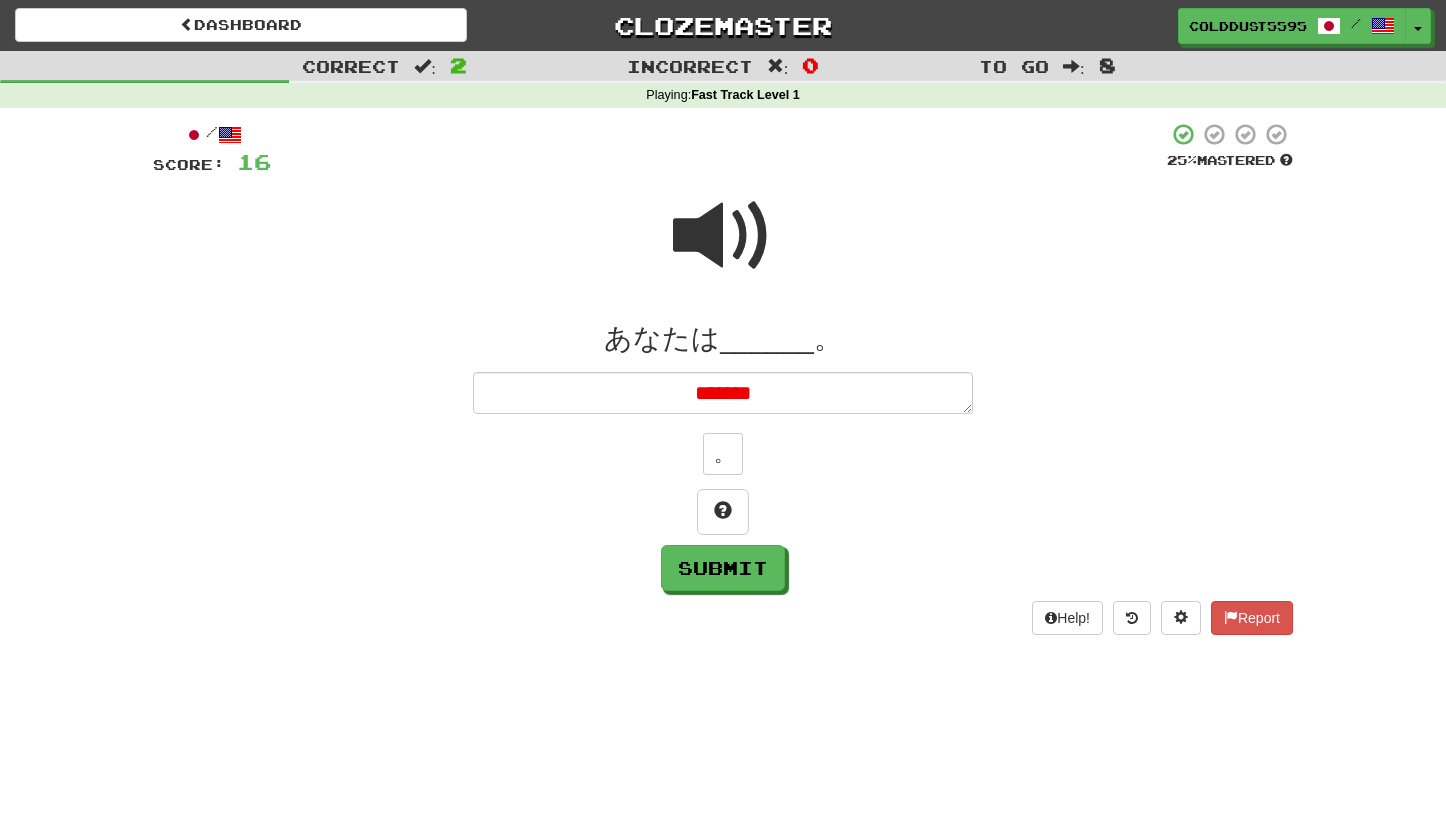 type on "*****" 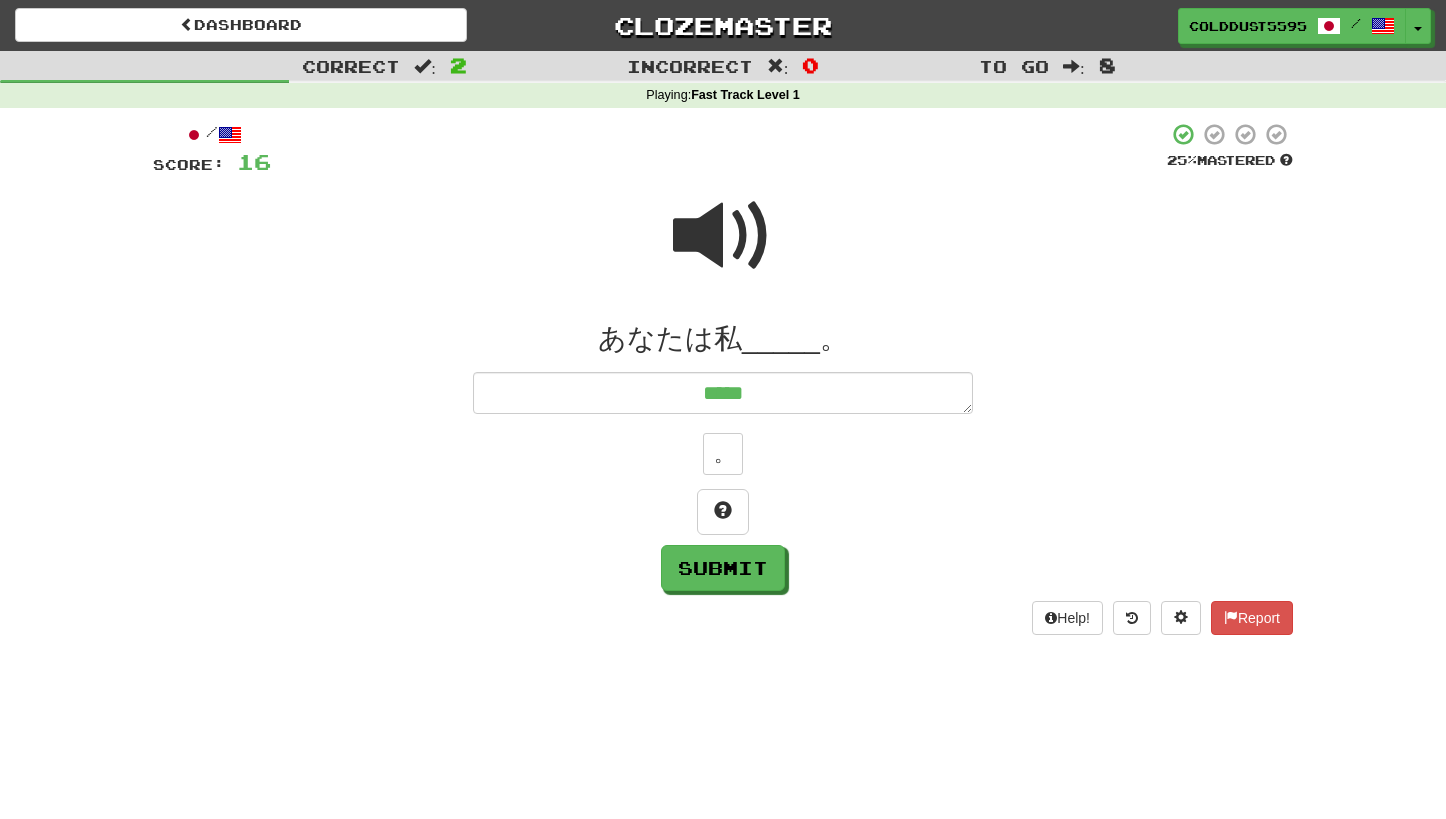 type on "*" 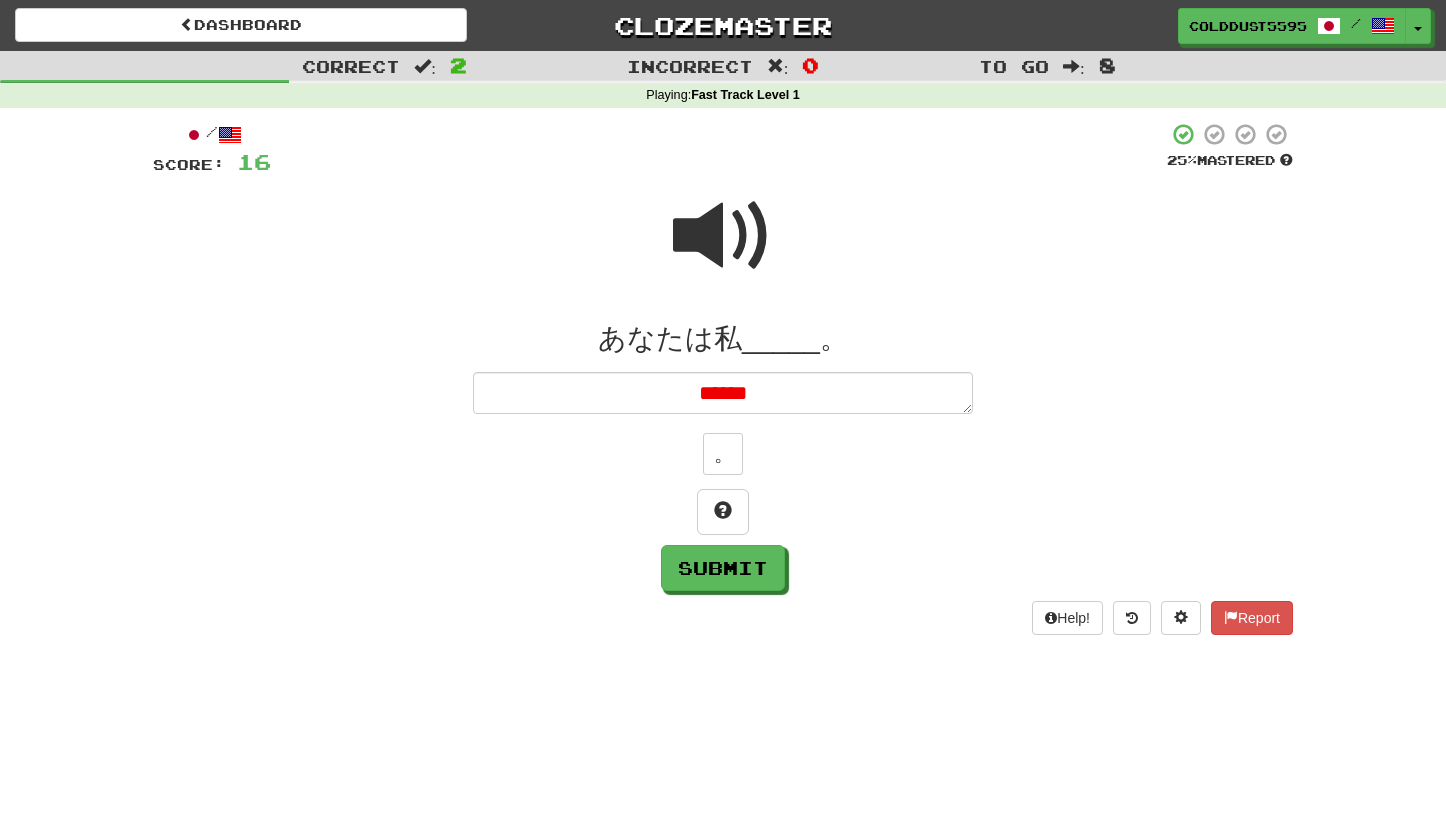 type on "*" 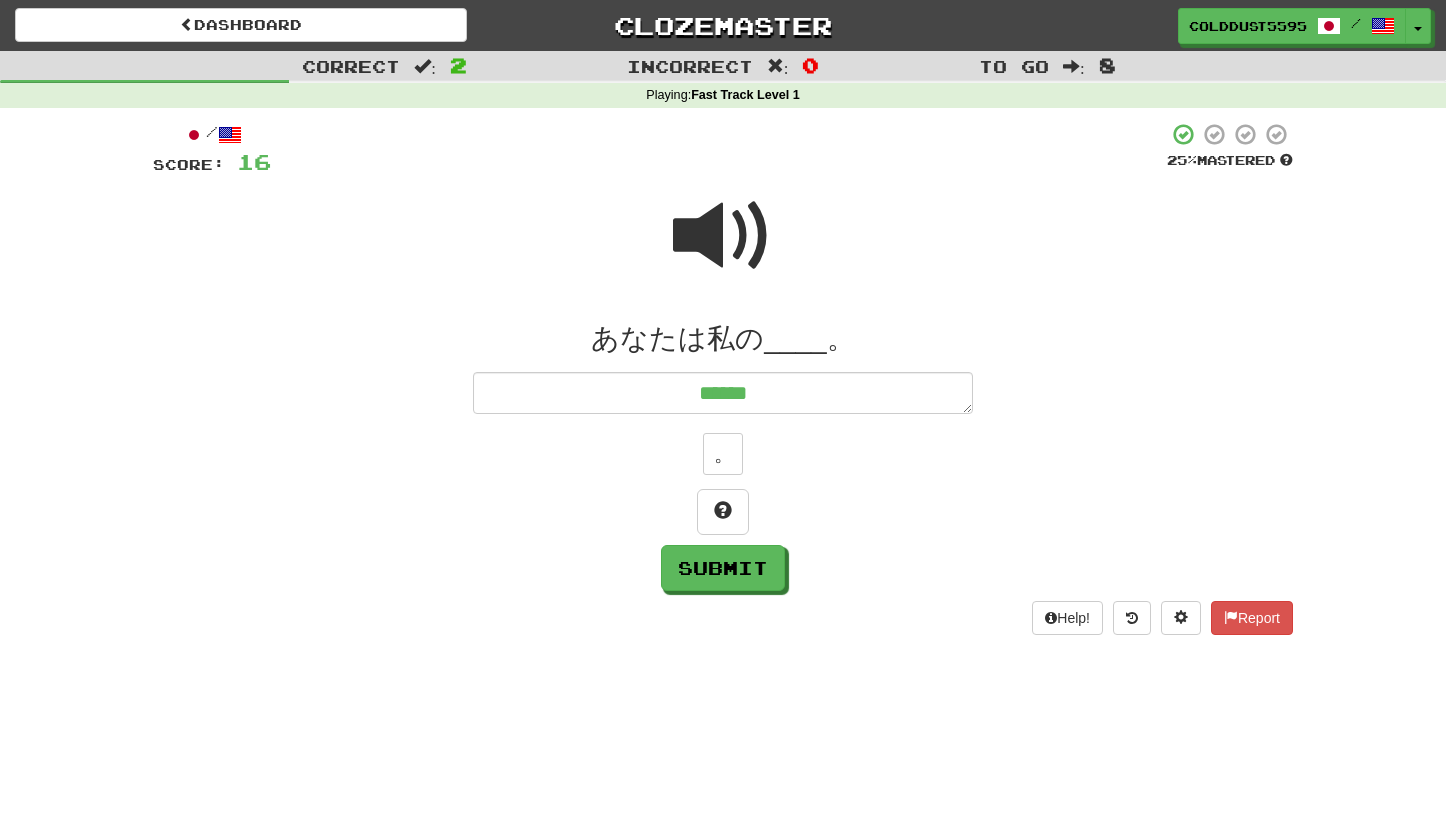 type on "*" 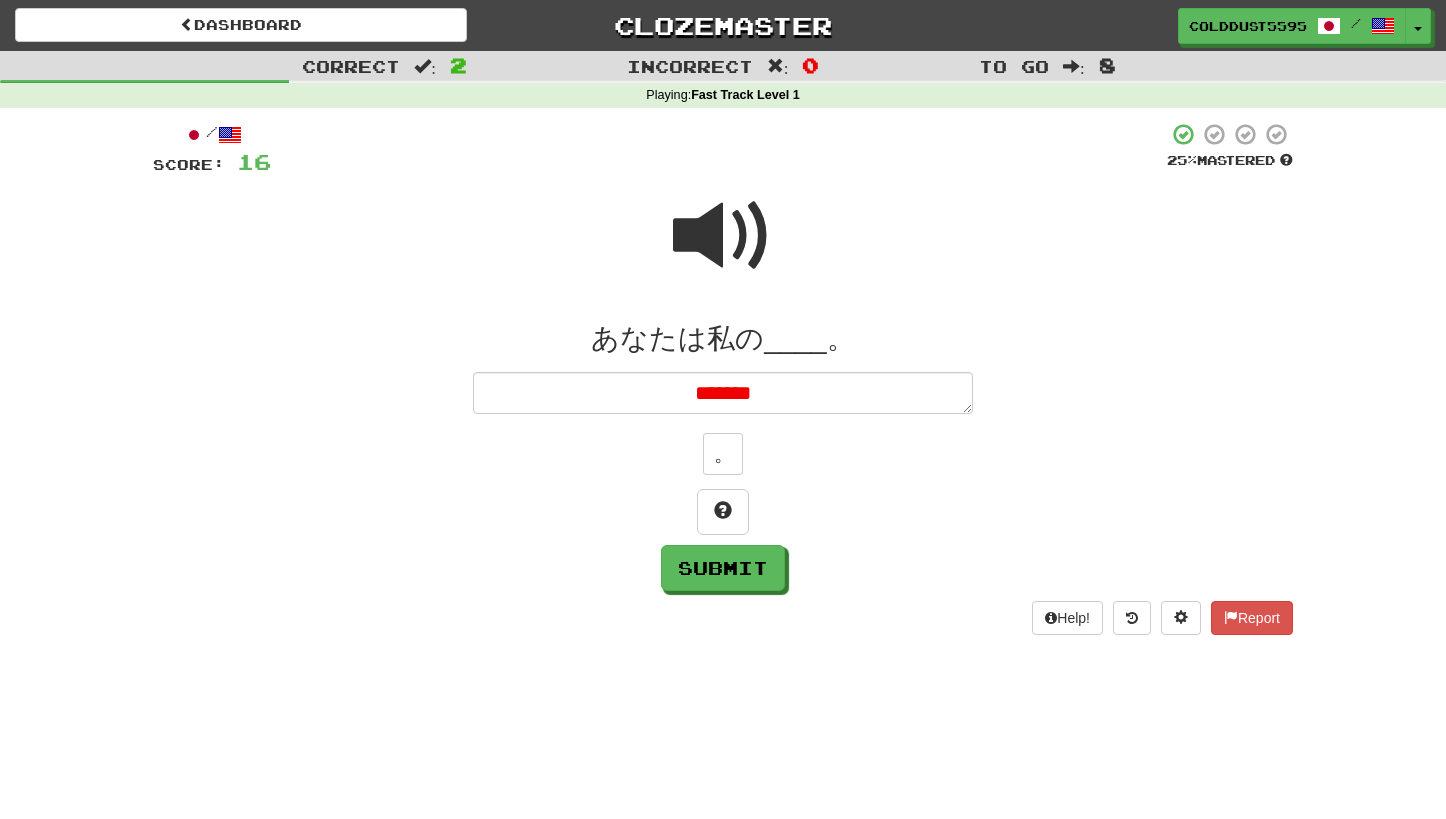 type on "*" 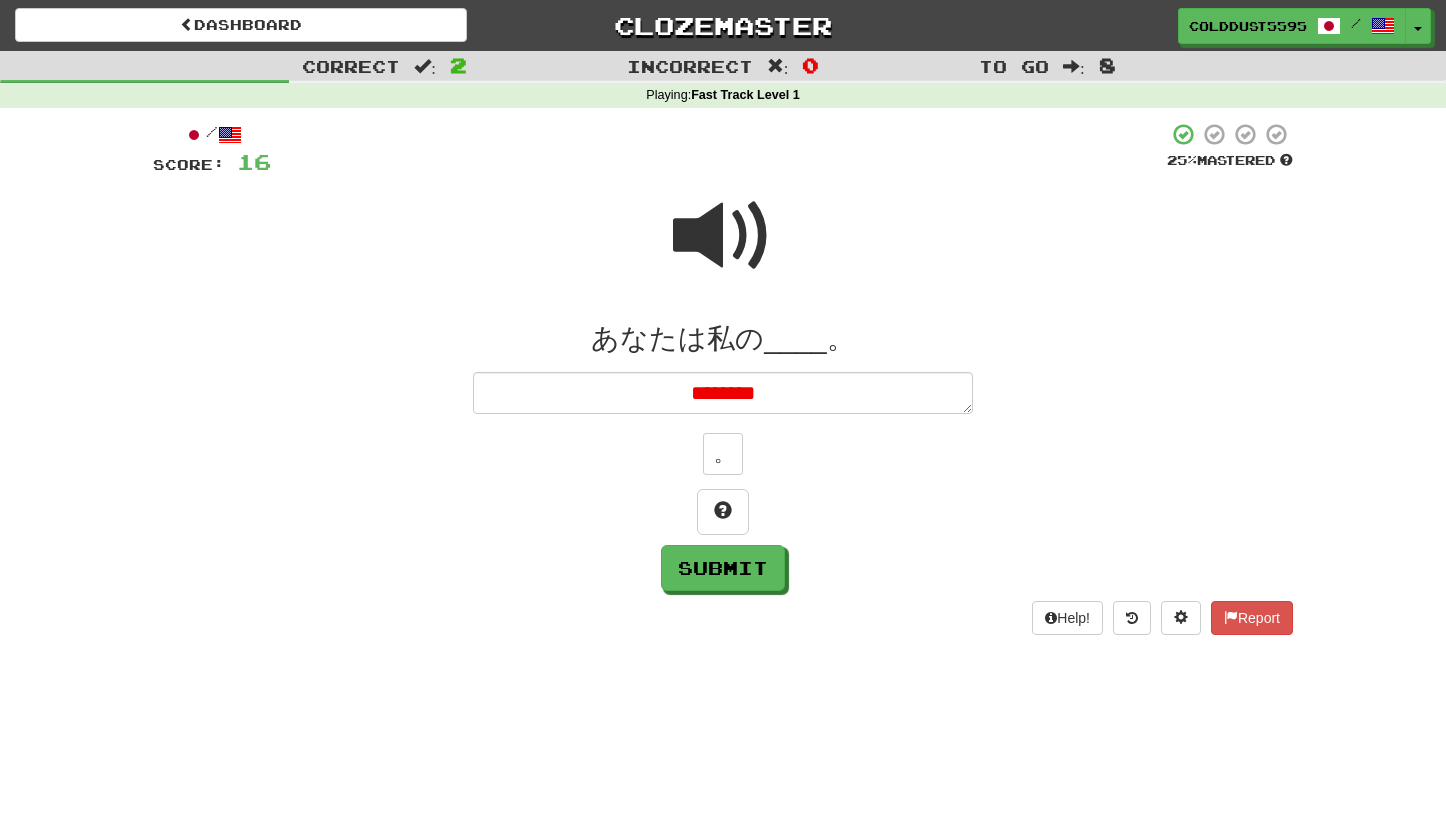 type on "*" 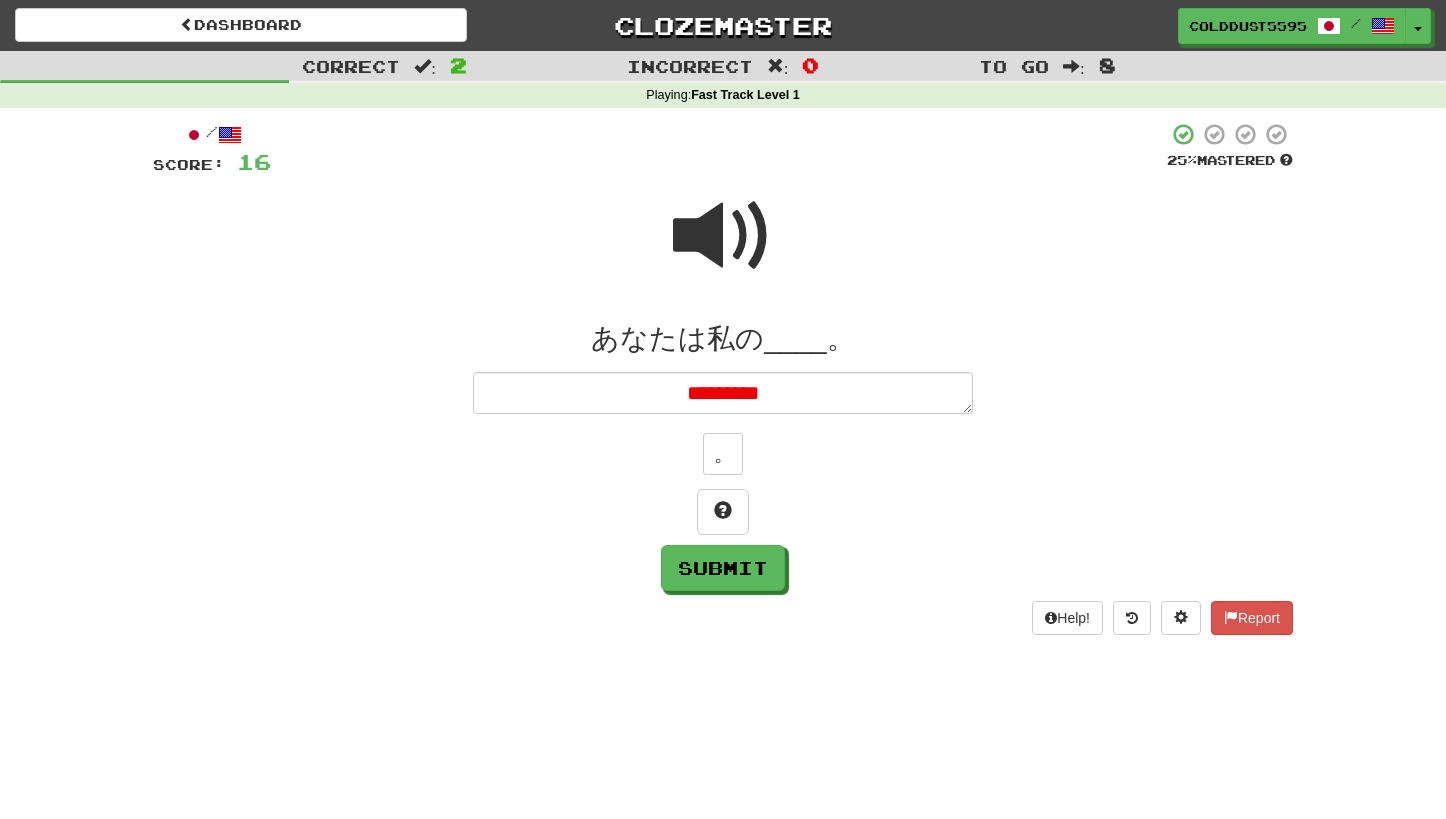 type on "*" 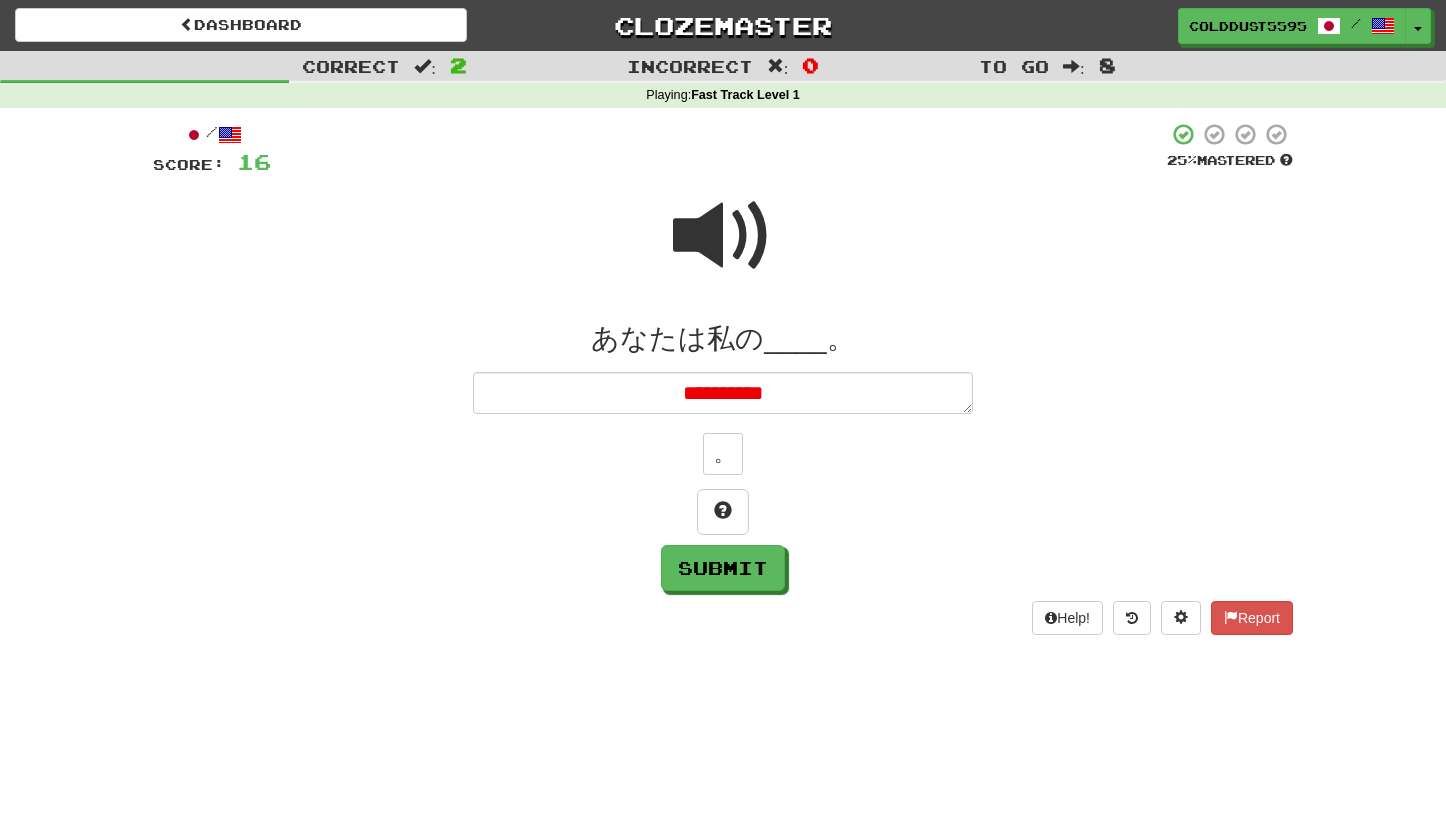type on "*" 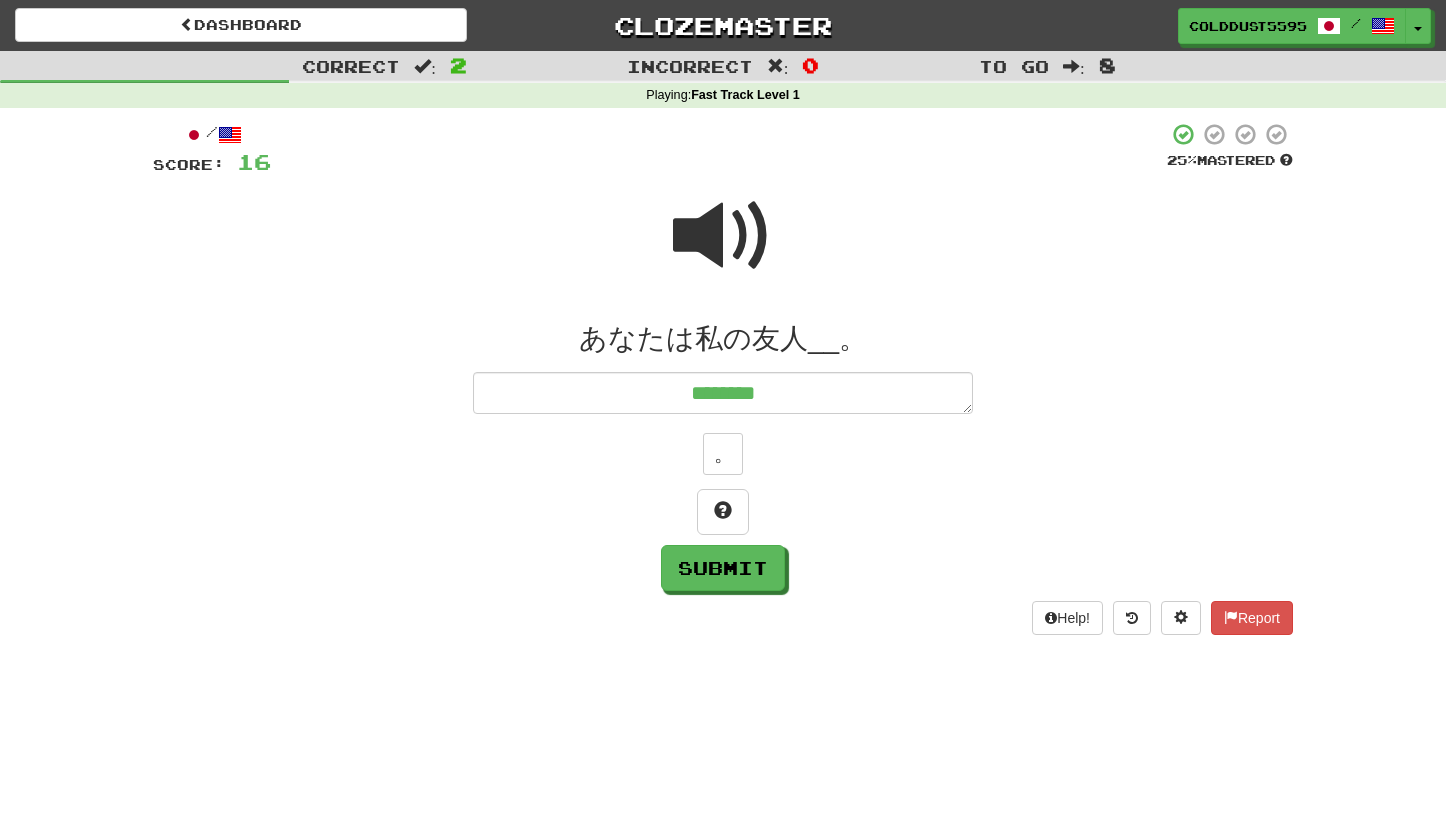 type 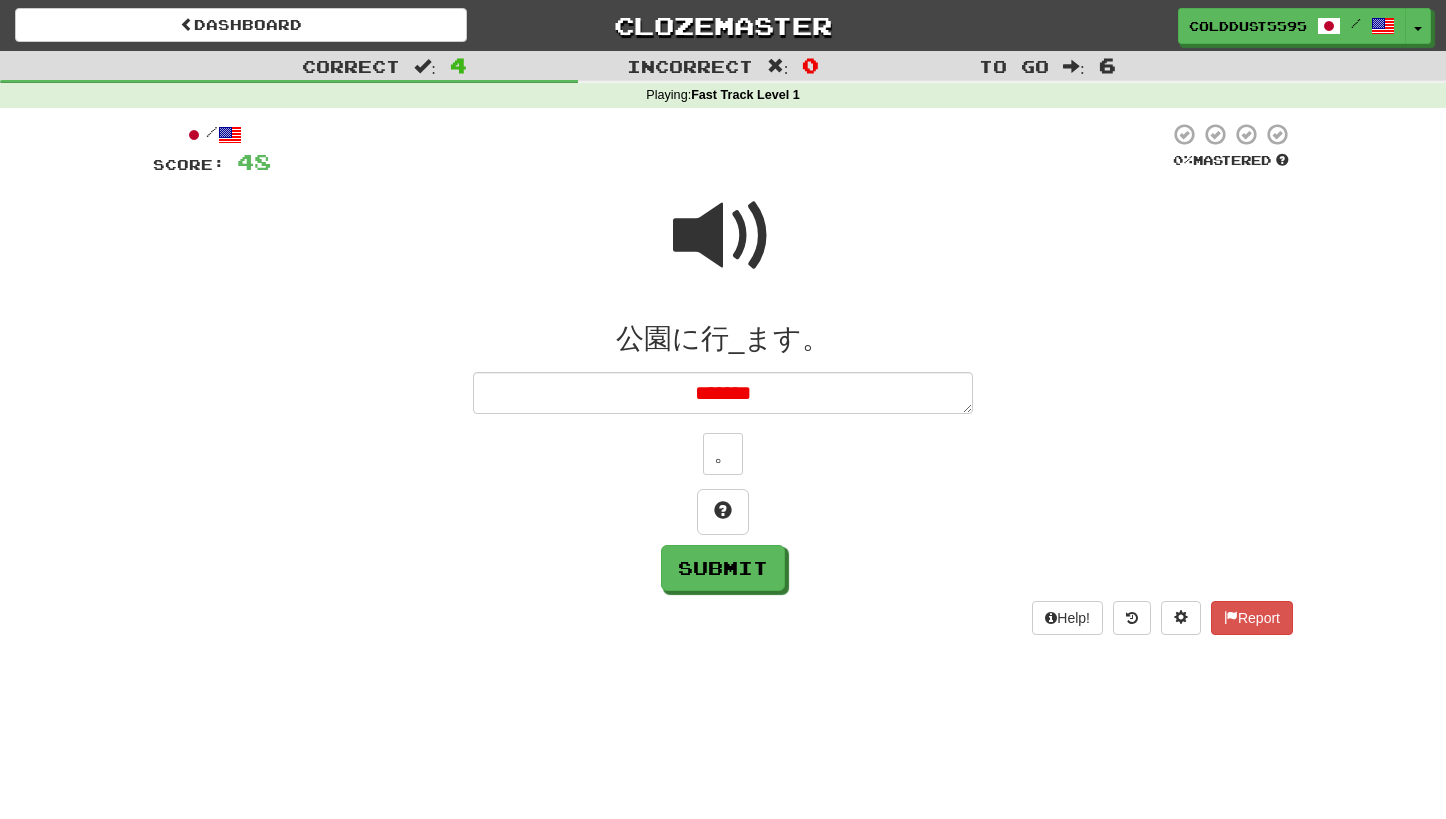 click at bounding box center (723, 236) 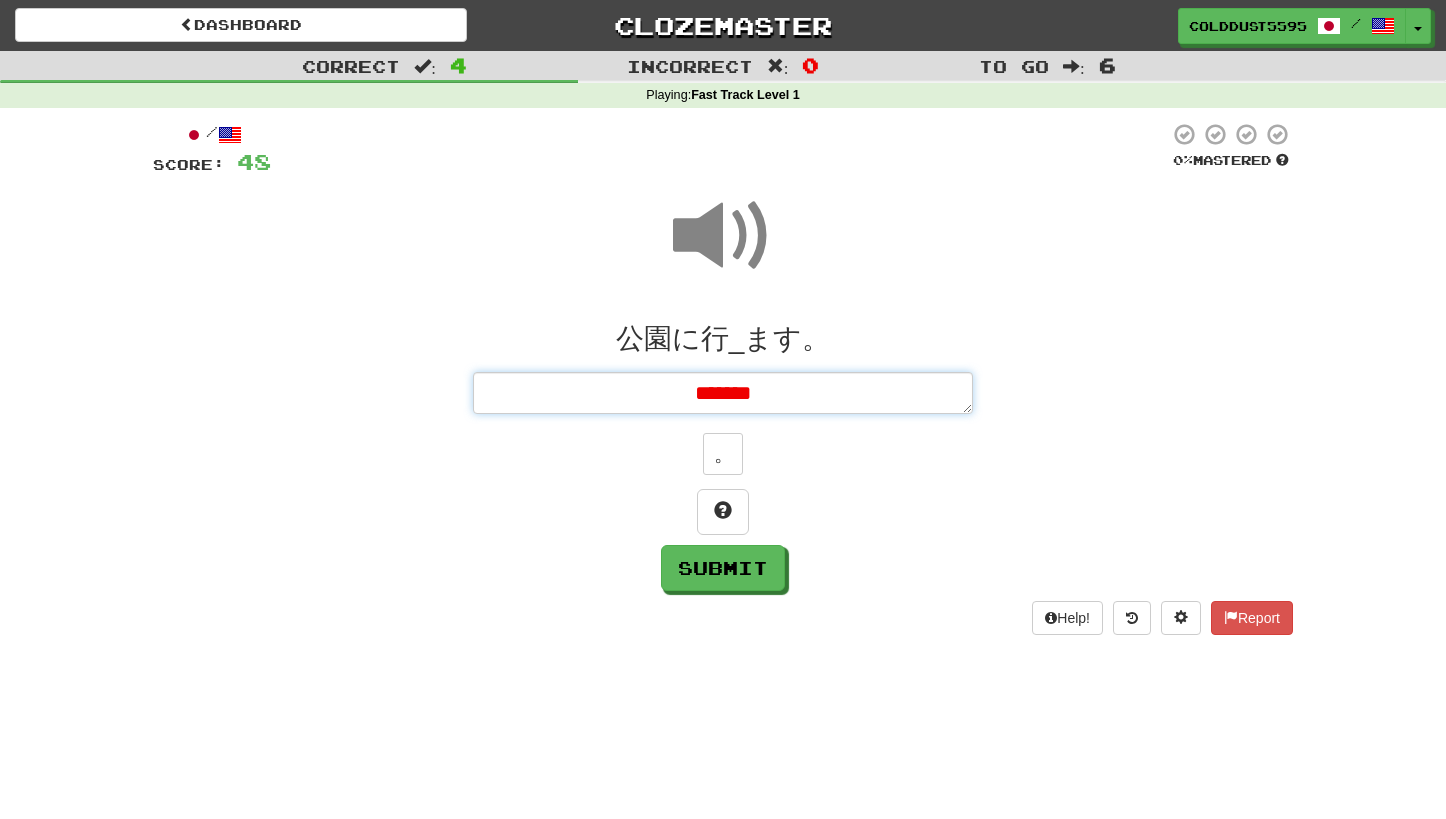 click on "*******" at bounding box center (723, 393) 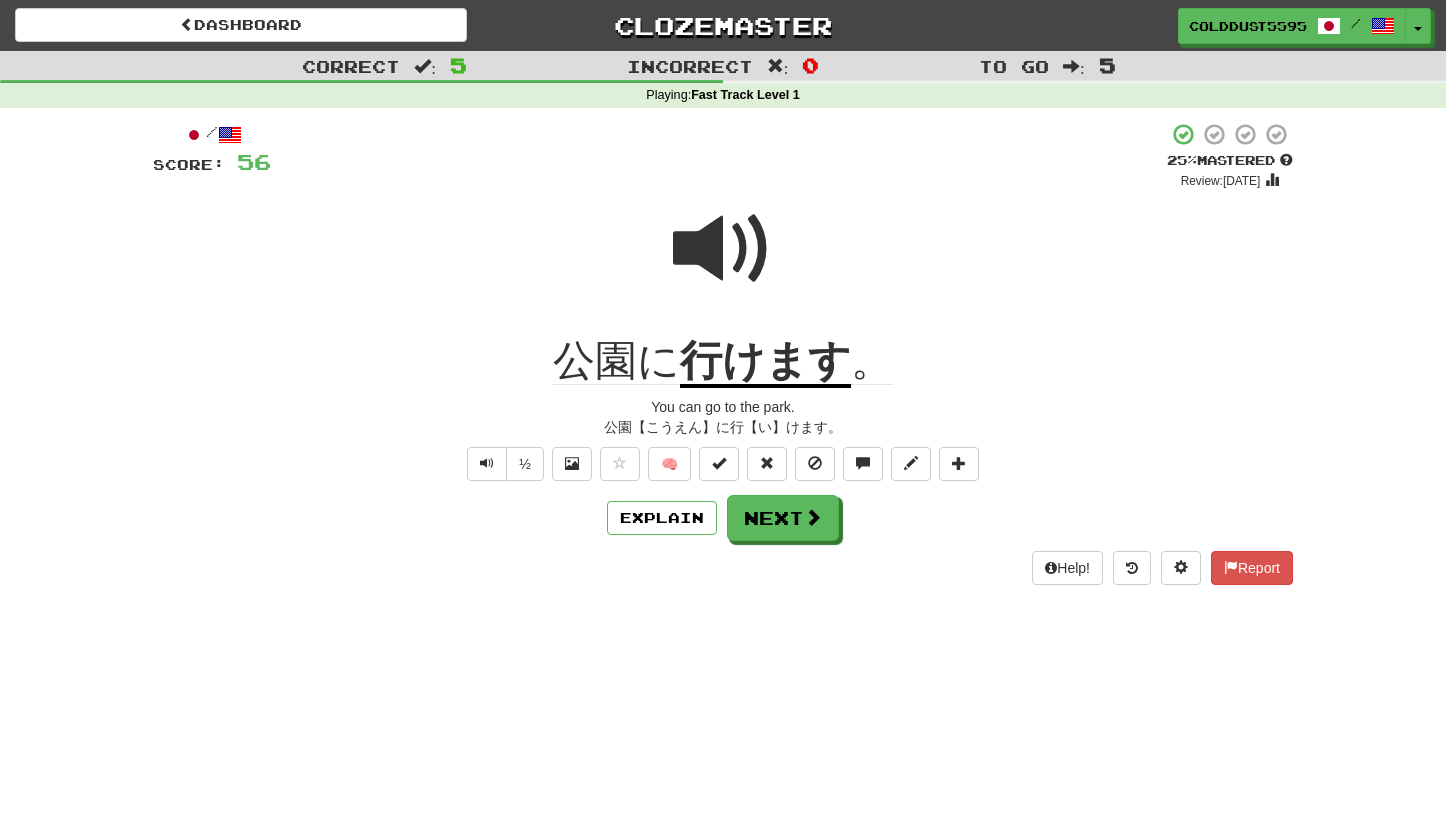 click at bounding box center [723, 262] 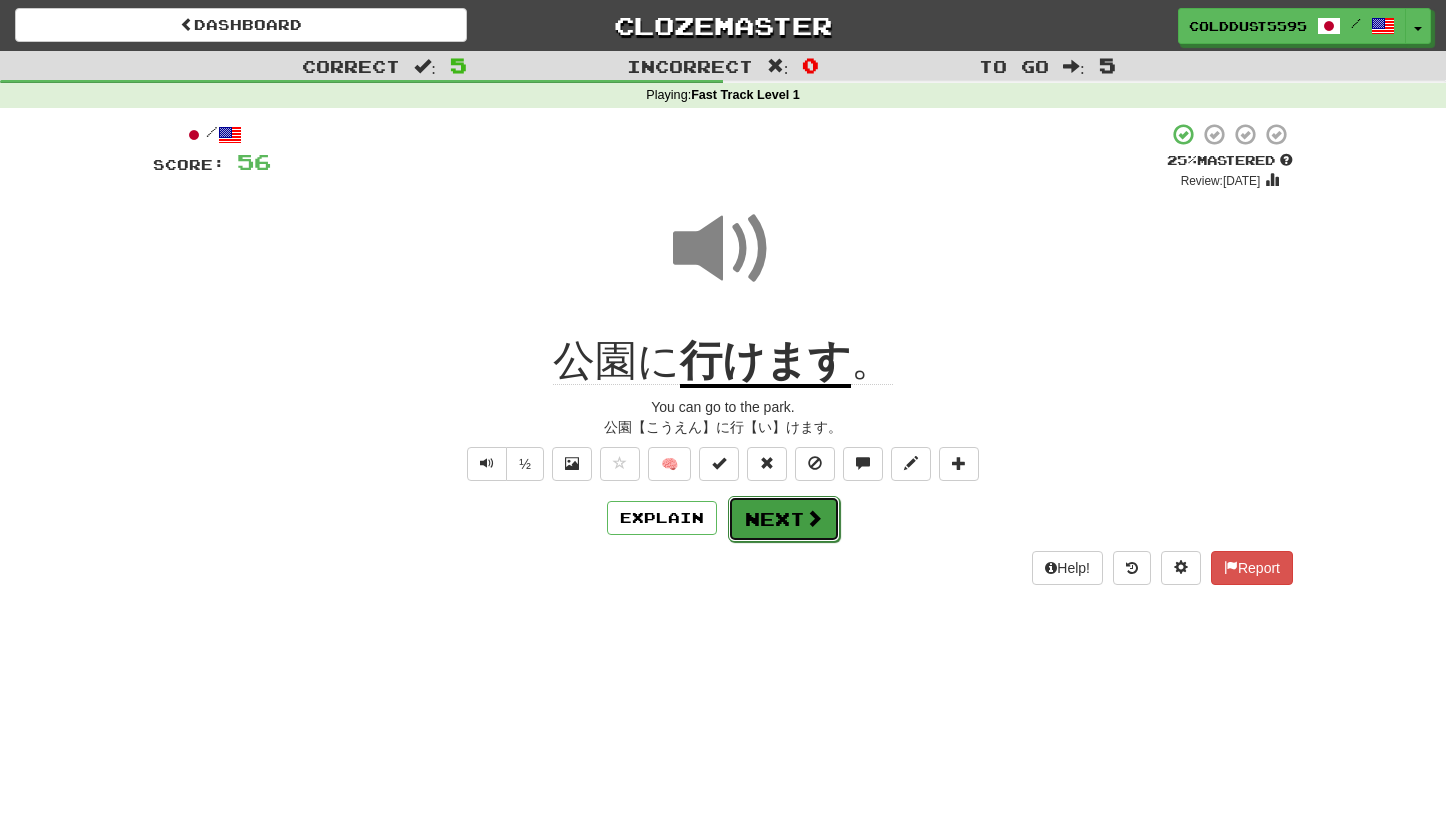 click on "Next" at bounding box center [784, 519] 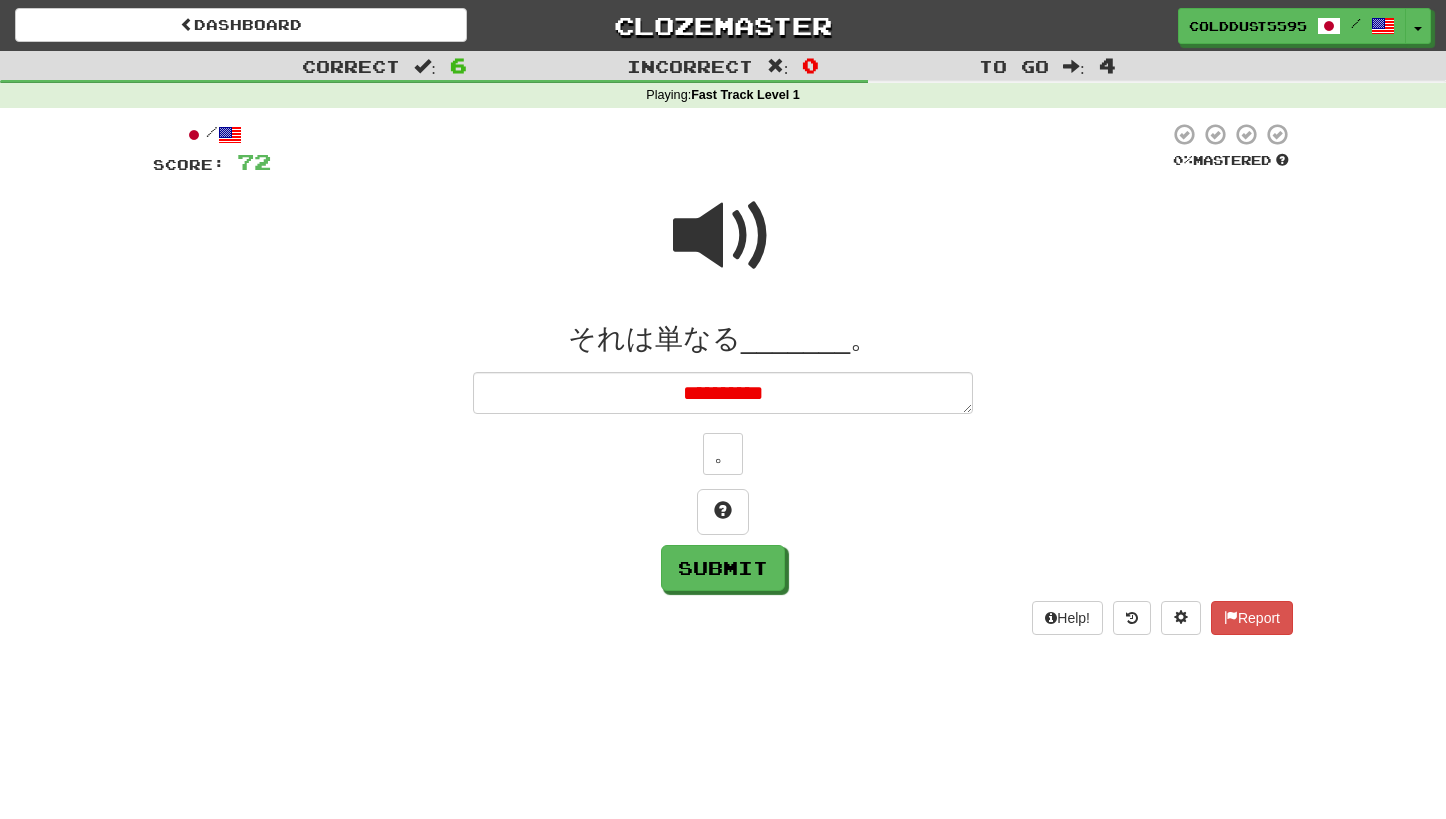 click at bounding box center [723, 236] 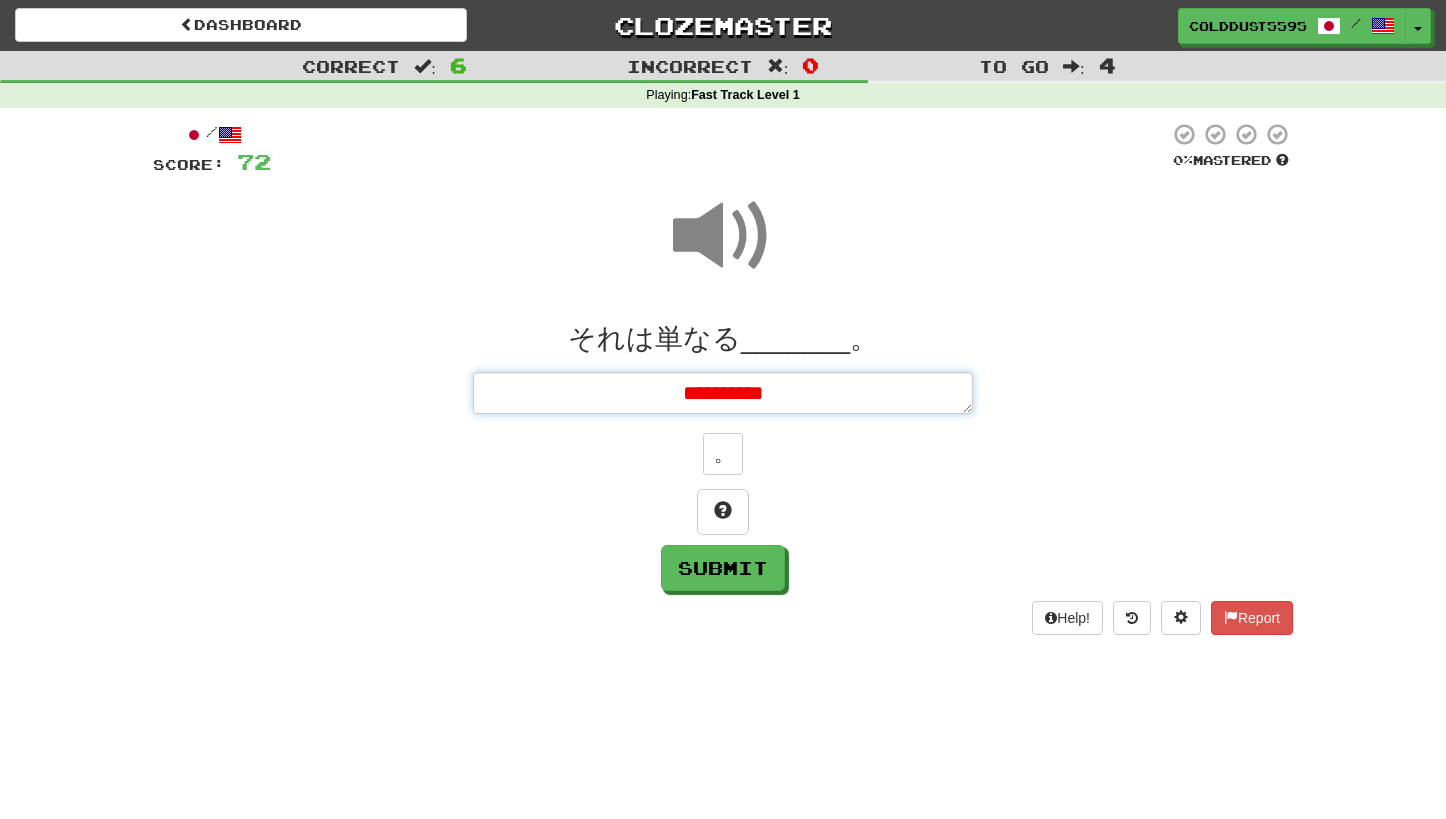 click on "**********" at bounding box center [723, 393] 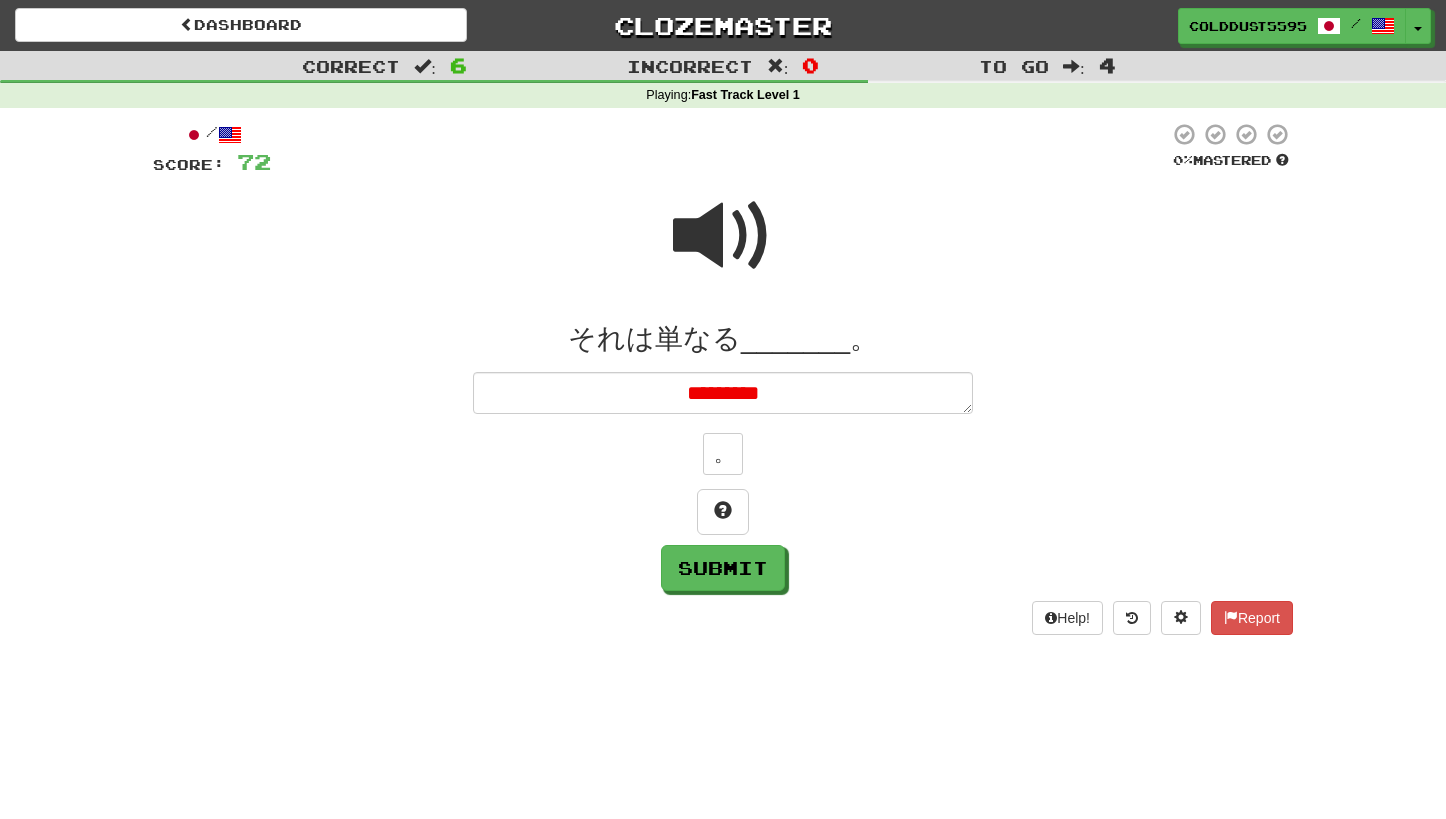 click at bounding box center [723, 236] 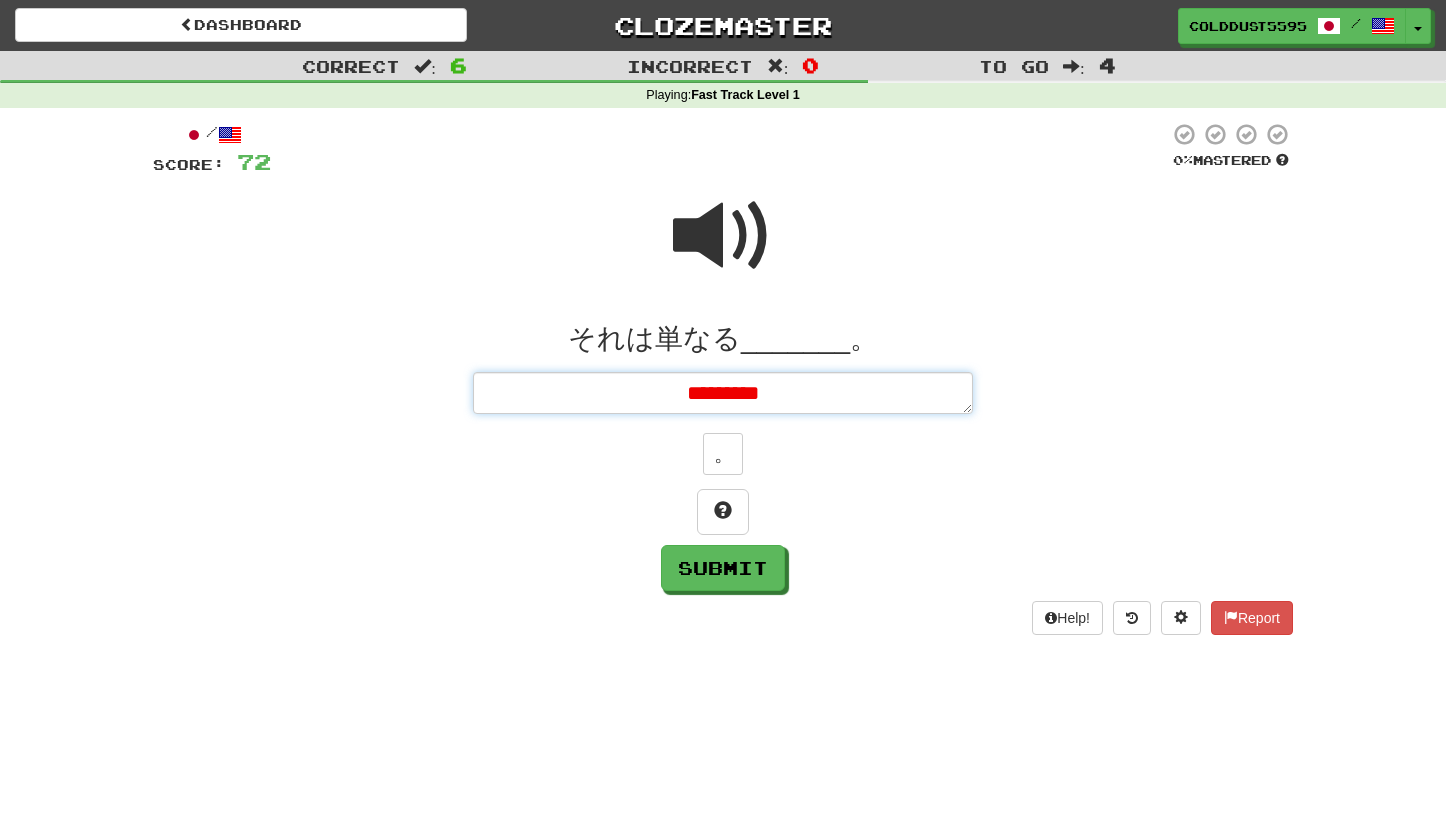 click on "*********" at bounding box center [723, 393] 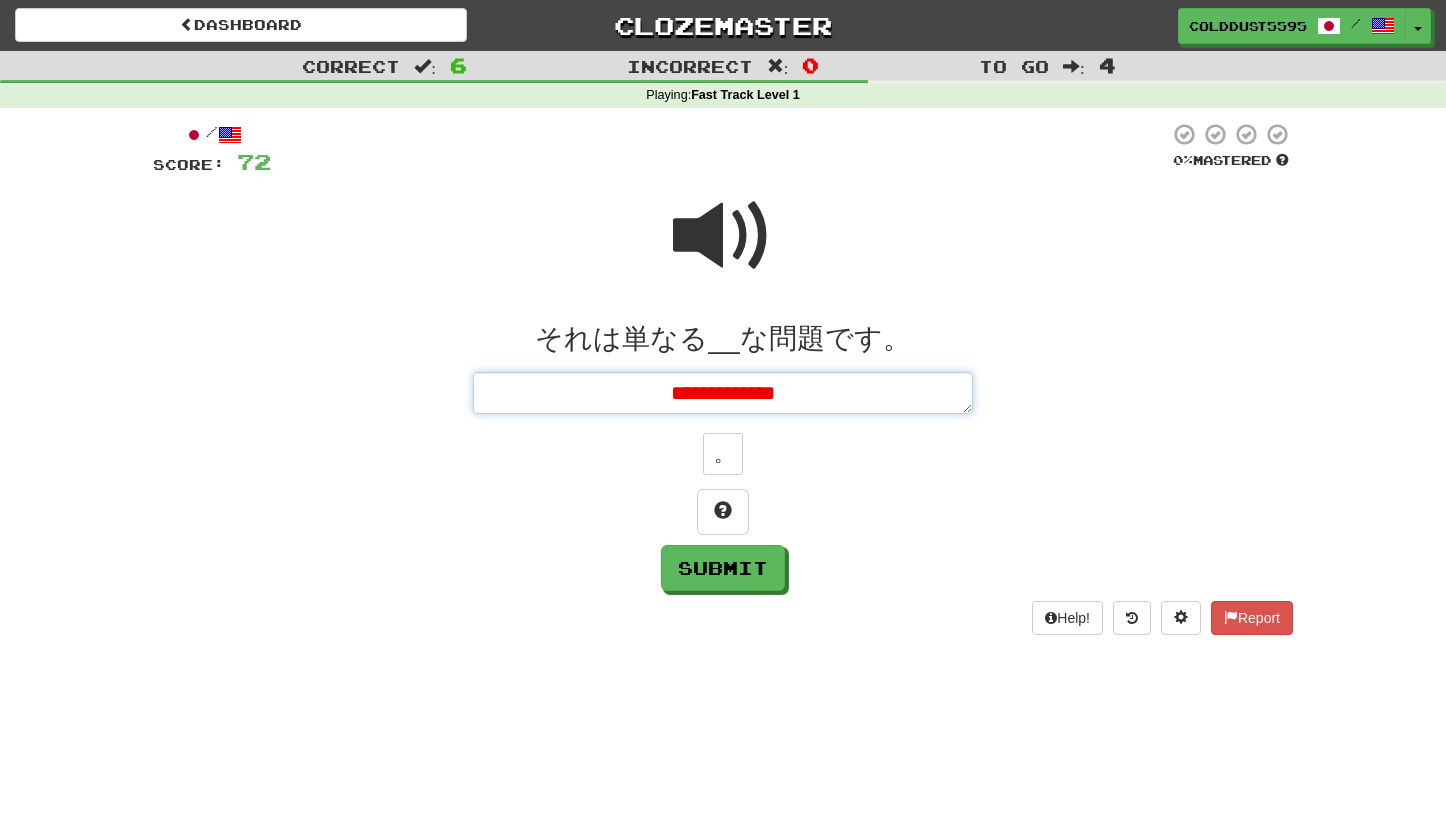 click on "**********" at bounding box center [723, 393] 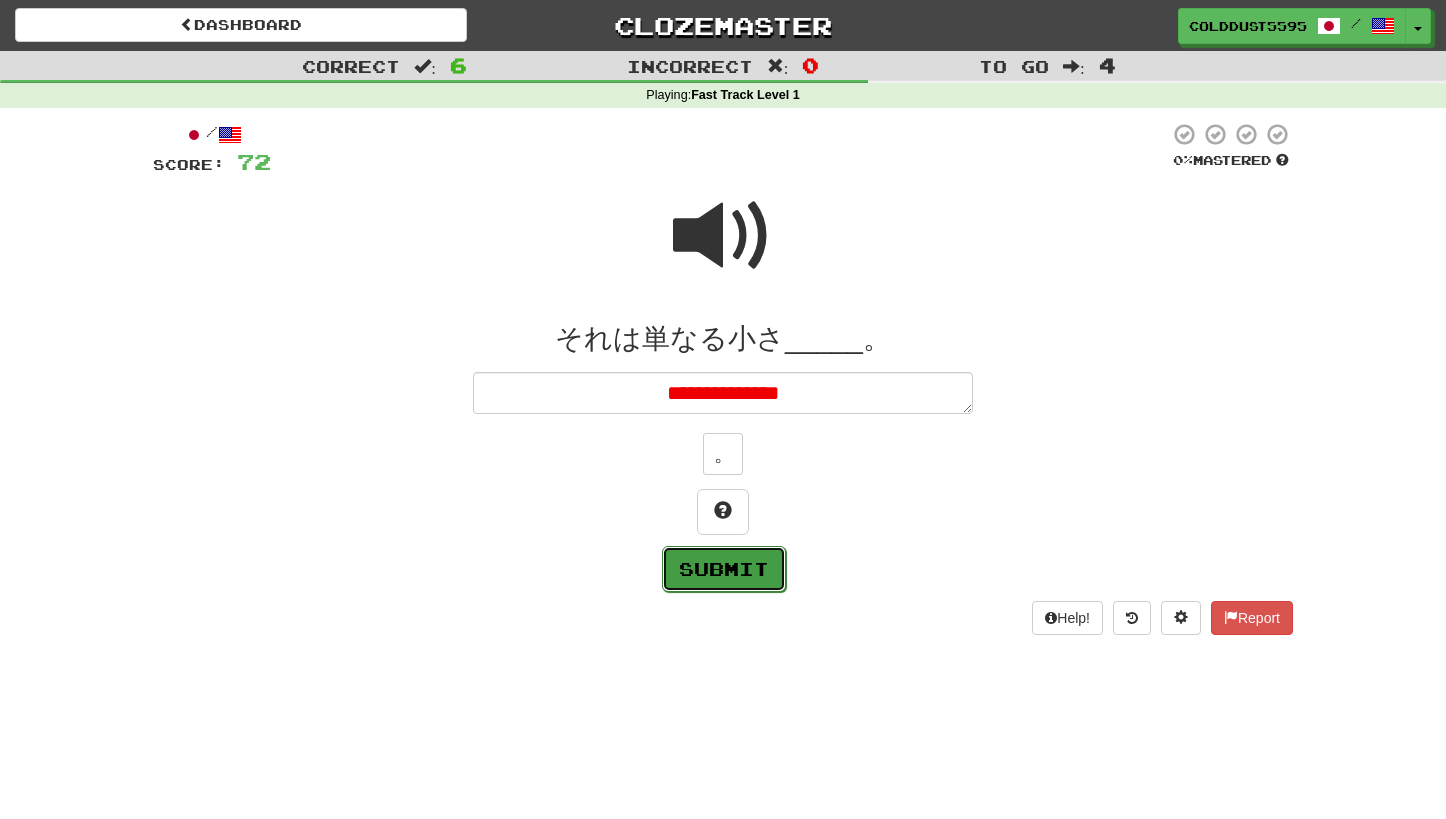 click on "Submit" at bounding box center [724, 569] 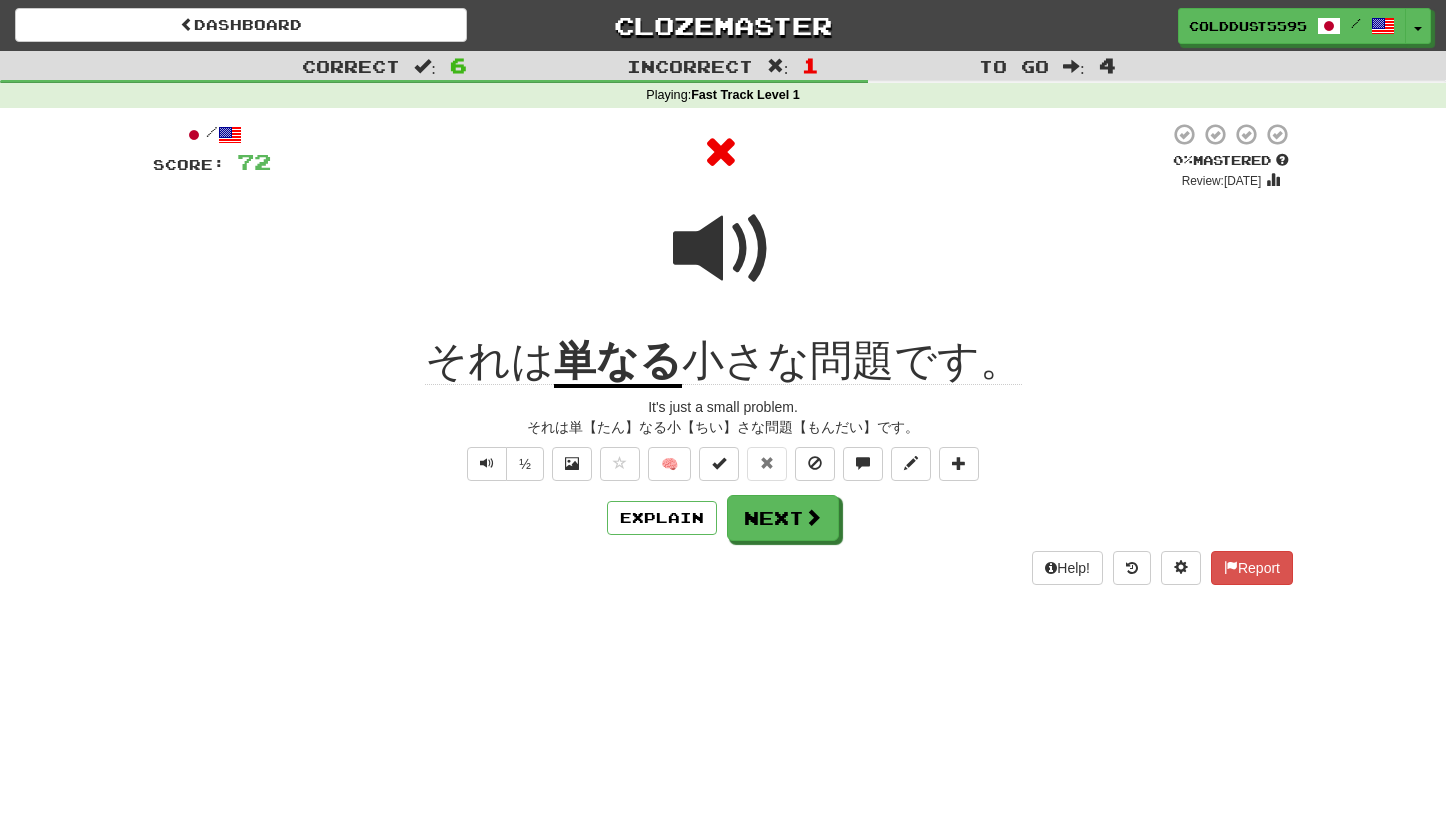 click on "小さな問題です。" 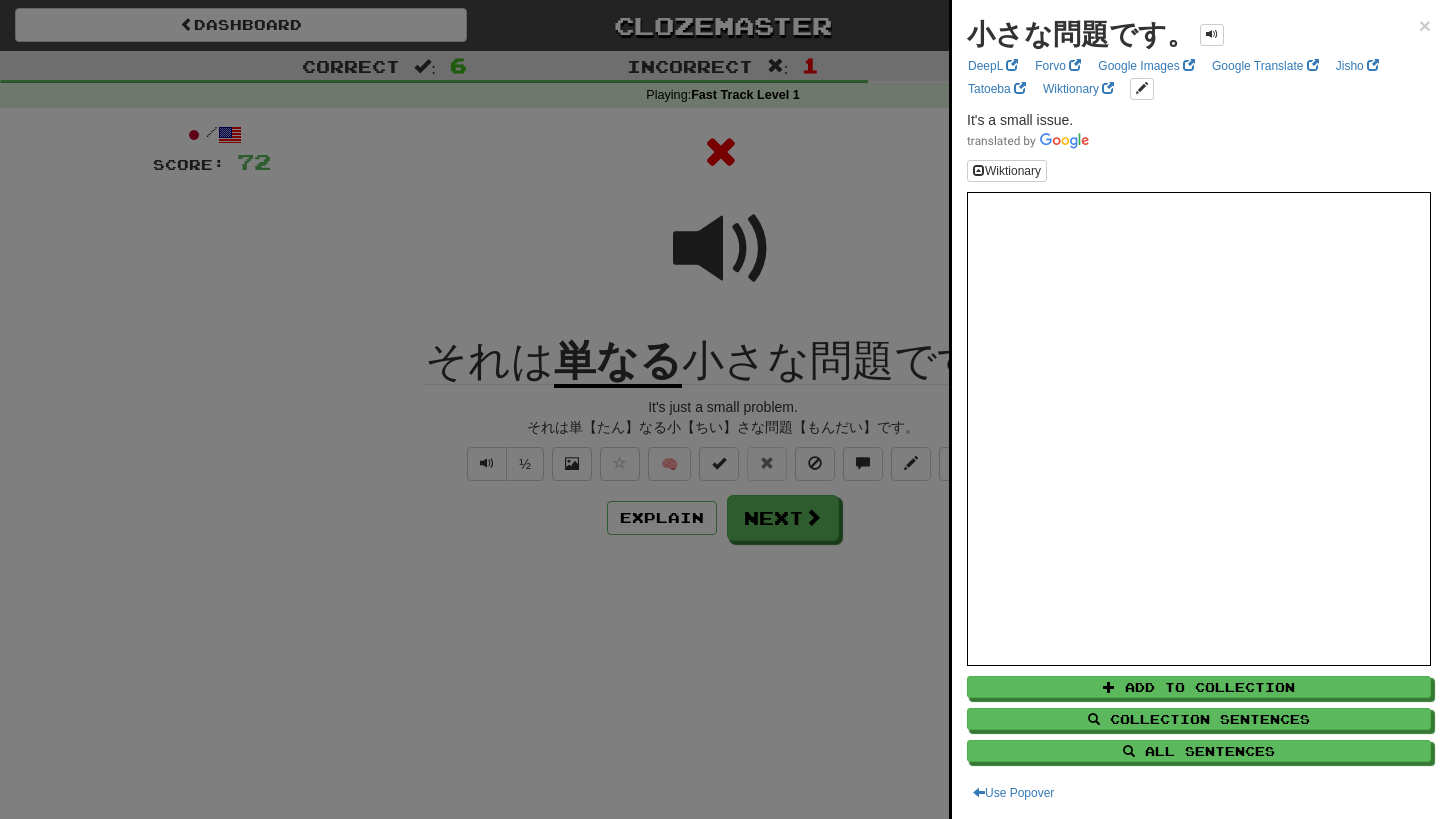 click at bounding box center (723, 409) 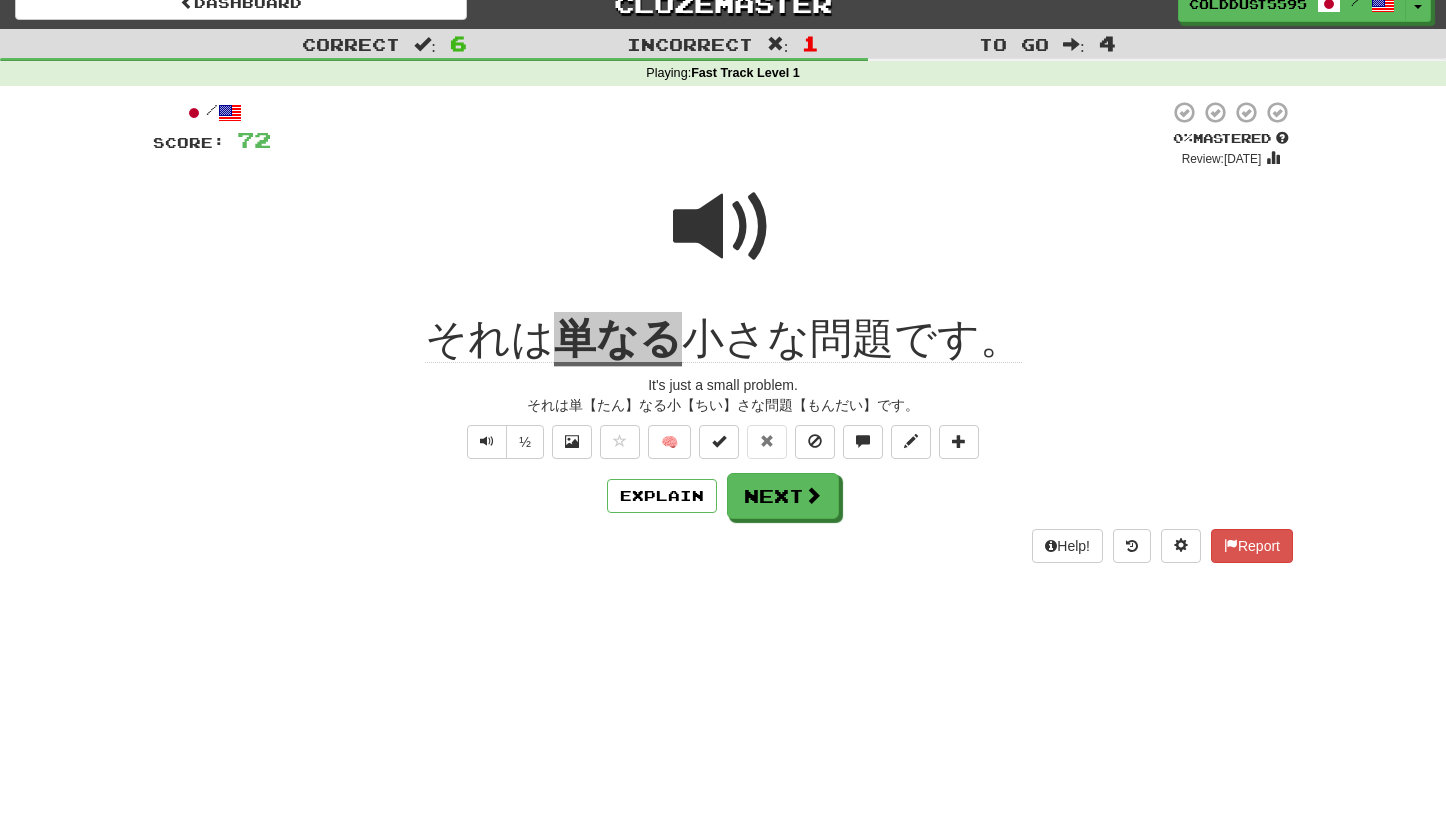 scroll, scrollTop: 29, scrollLeft: 0, axis: vertical 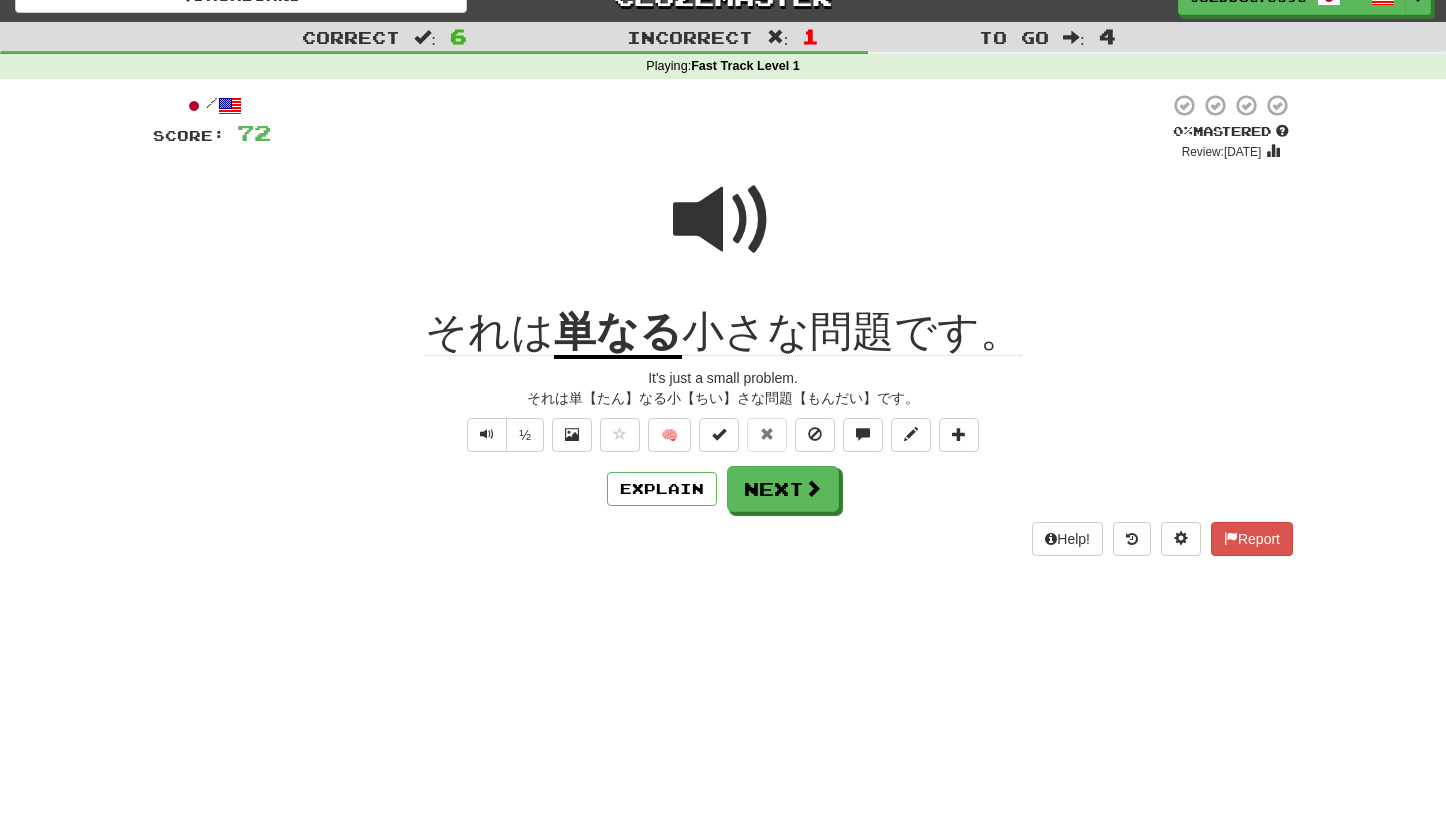 click at bounding box center [723, 233] 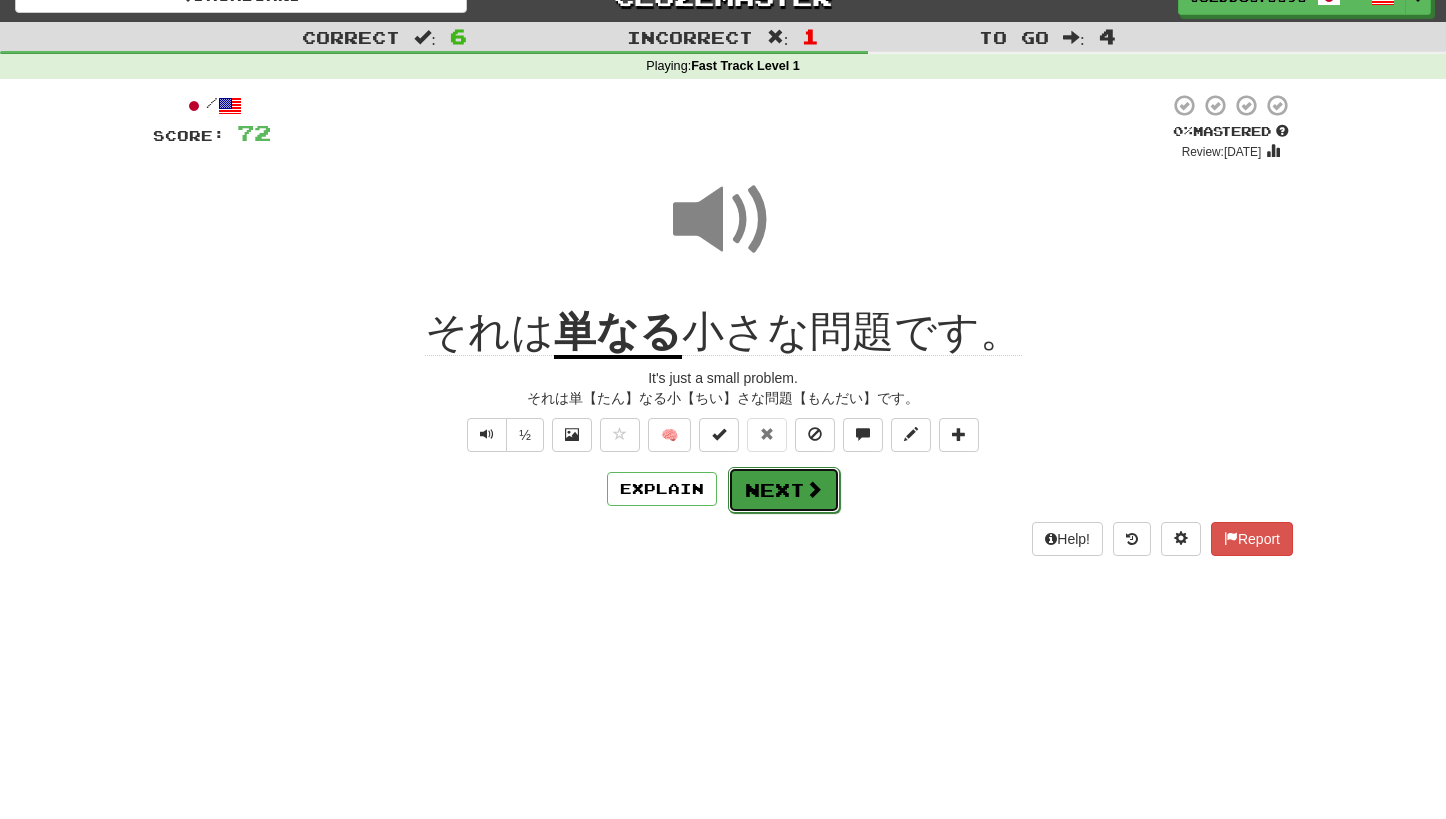 click on "Next" at bounding box center [784, 490] 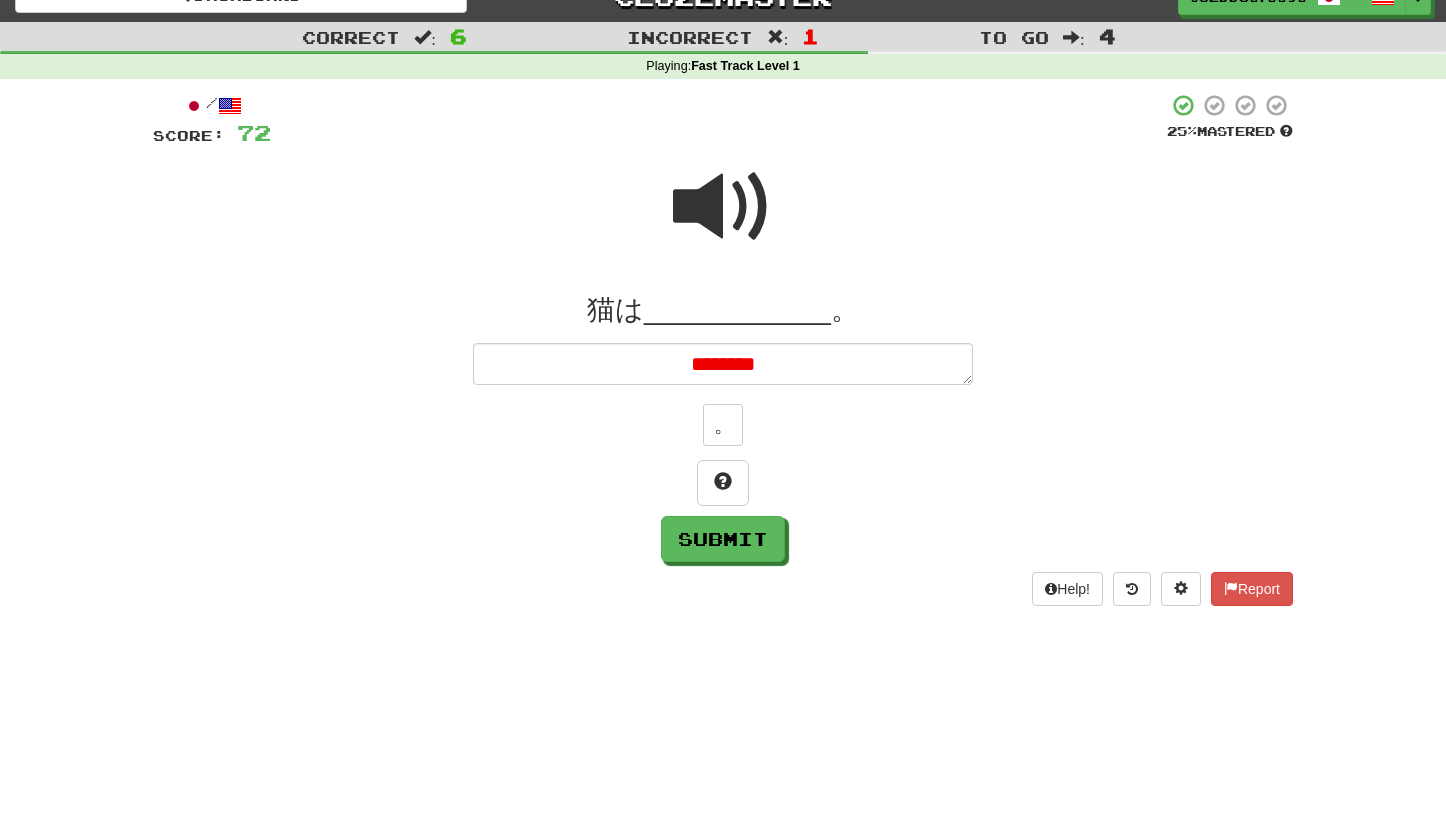click on "********" at bounding box center (723, 364) 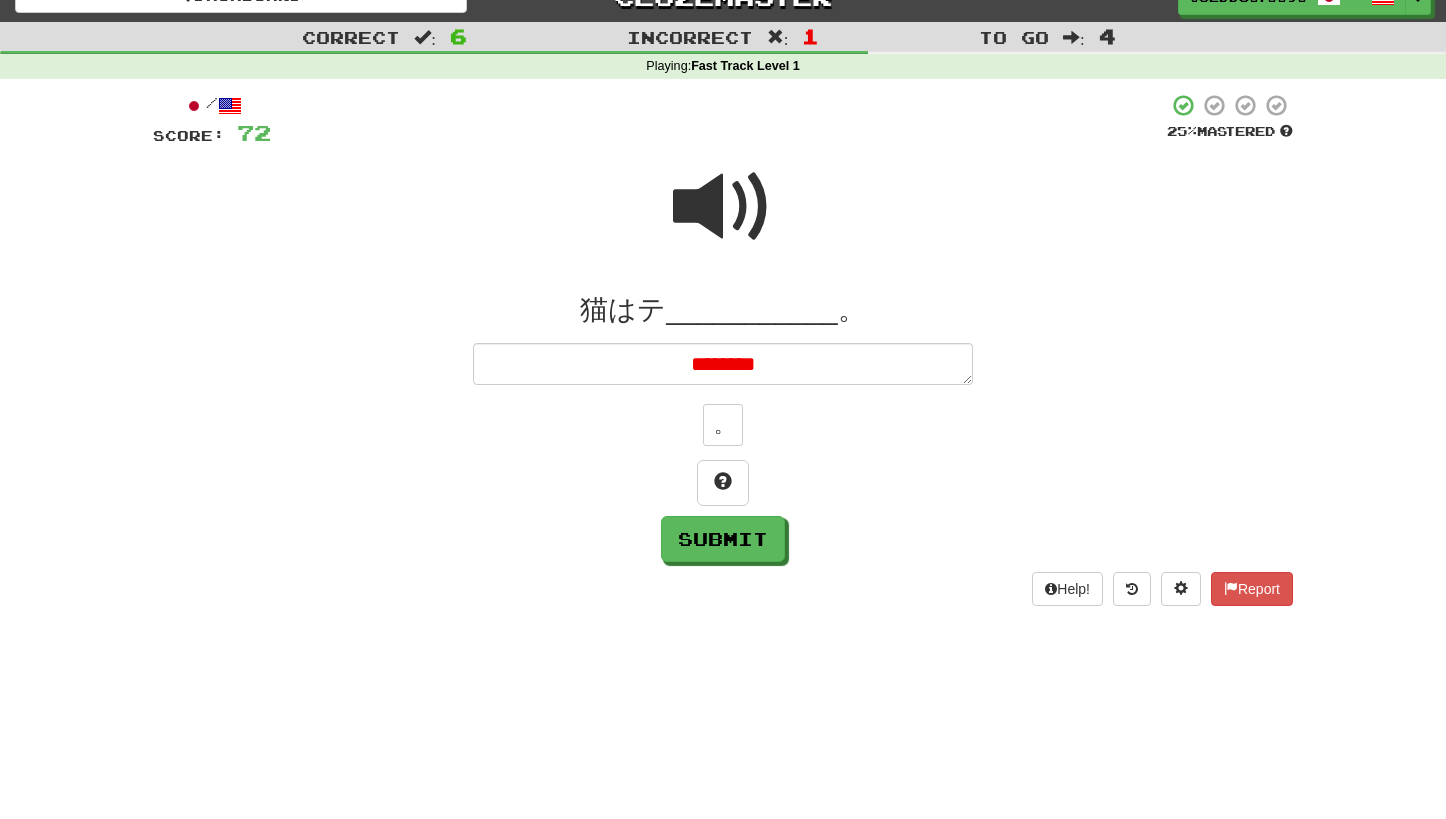 click on "********" at bounding box center (723, 364) 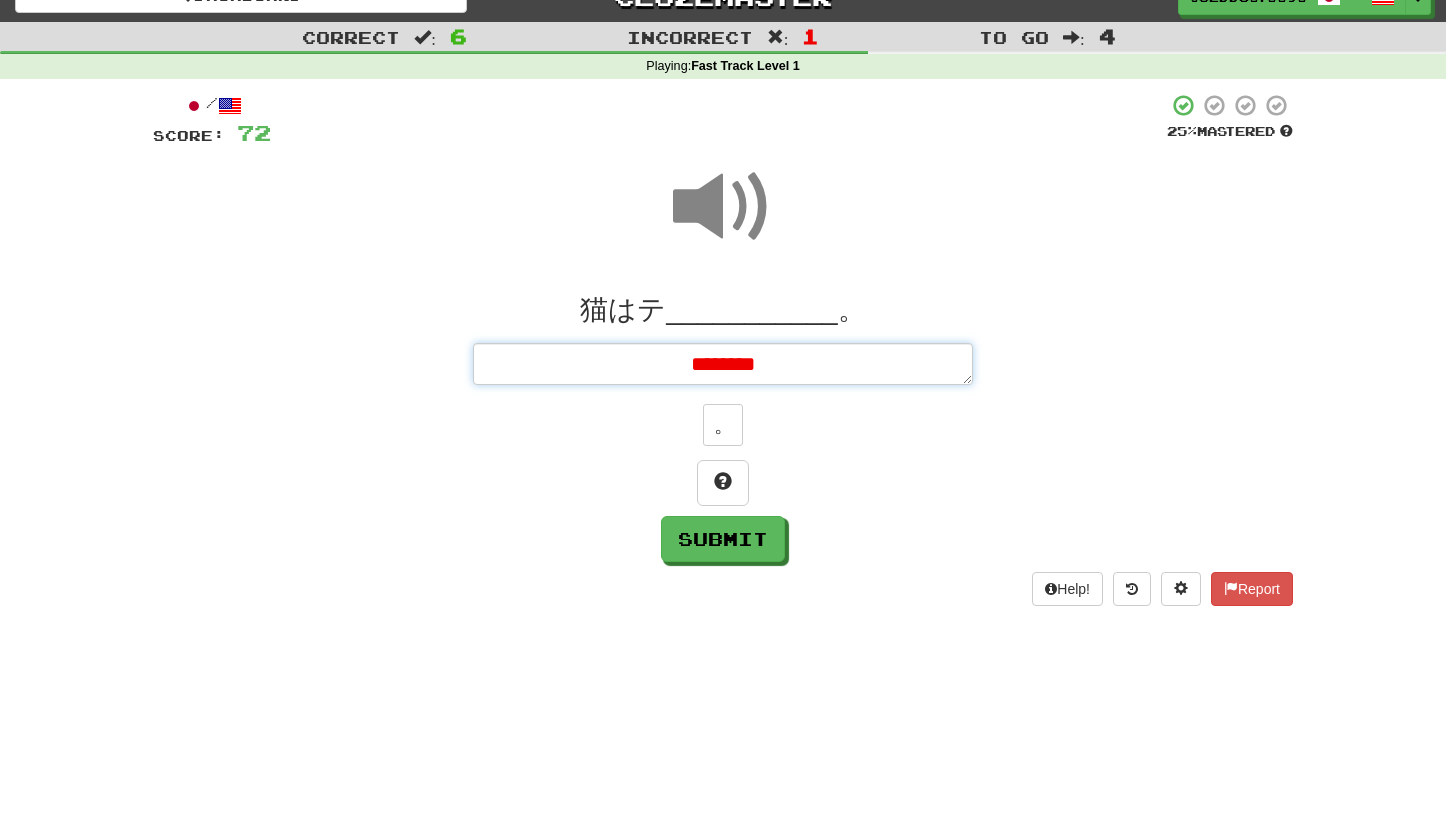 click on "********" at bounding box center [723, 364] 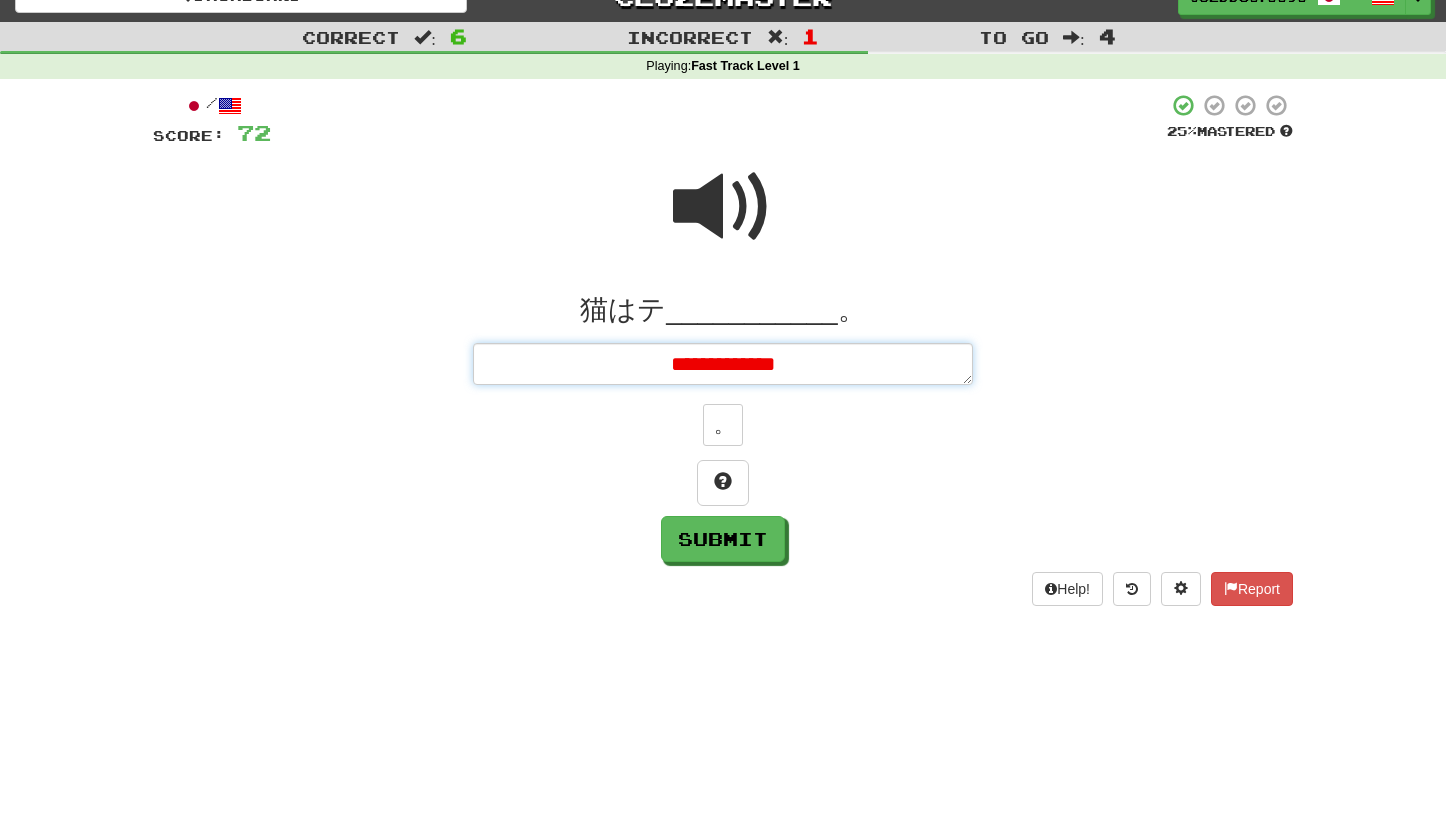 click on "**********" at bounding box center (723, 364) 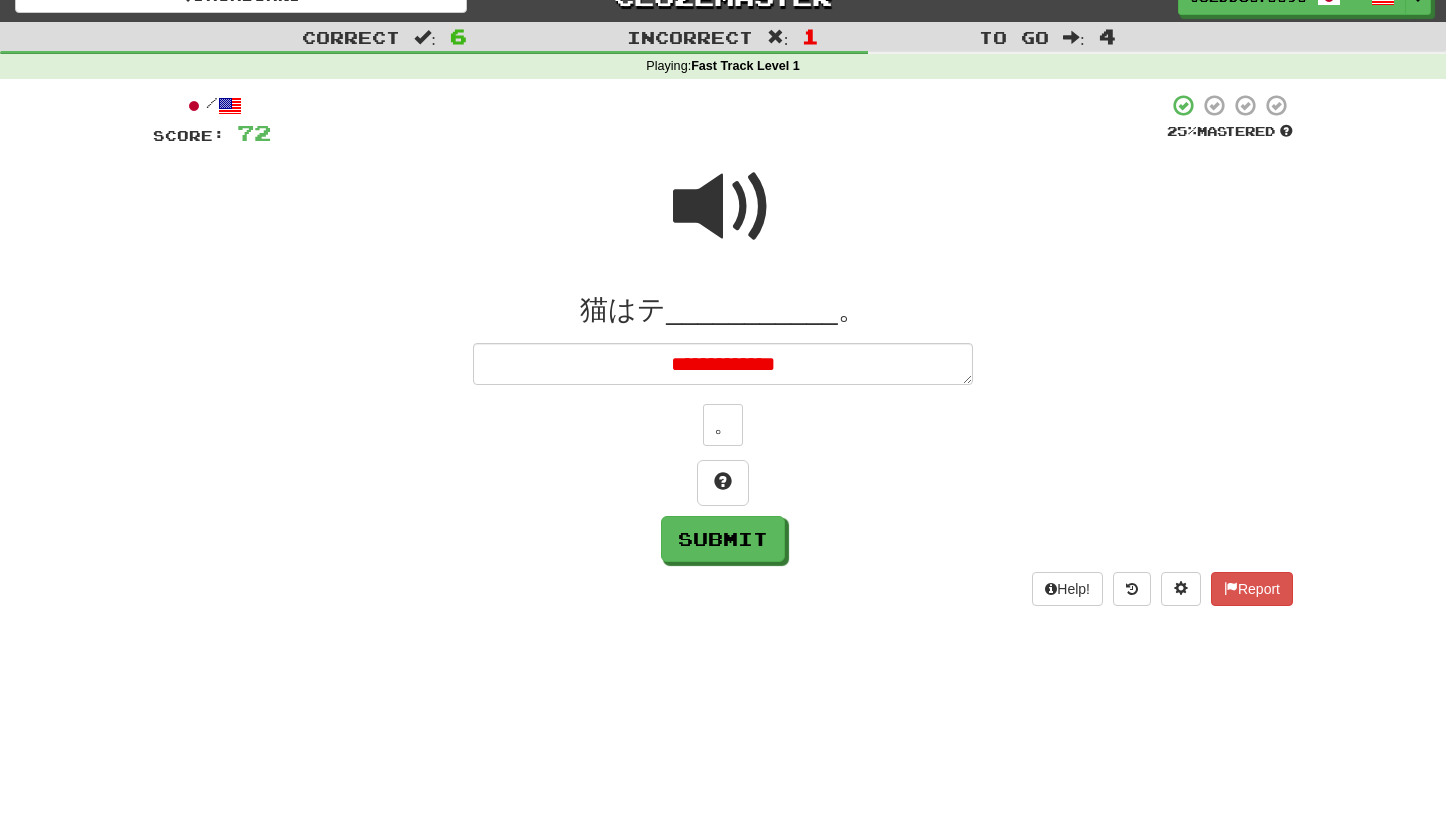 click at bounding box center (723, 207) 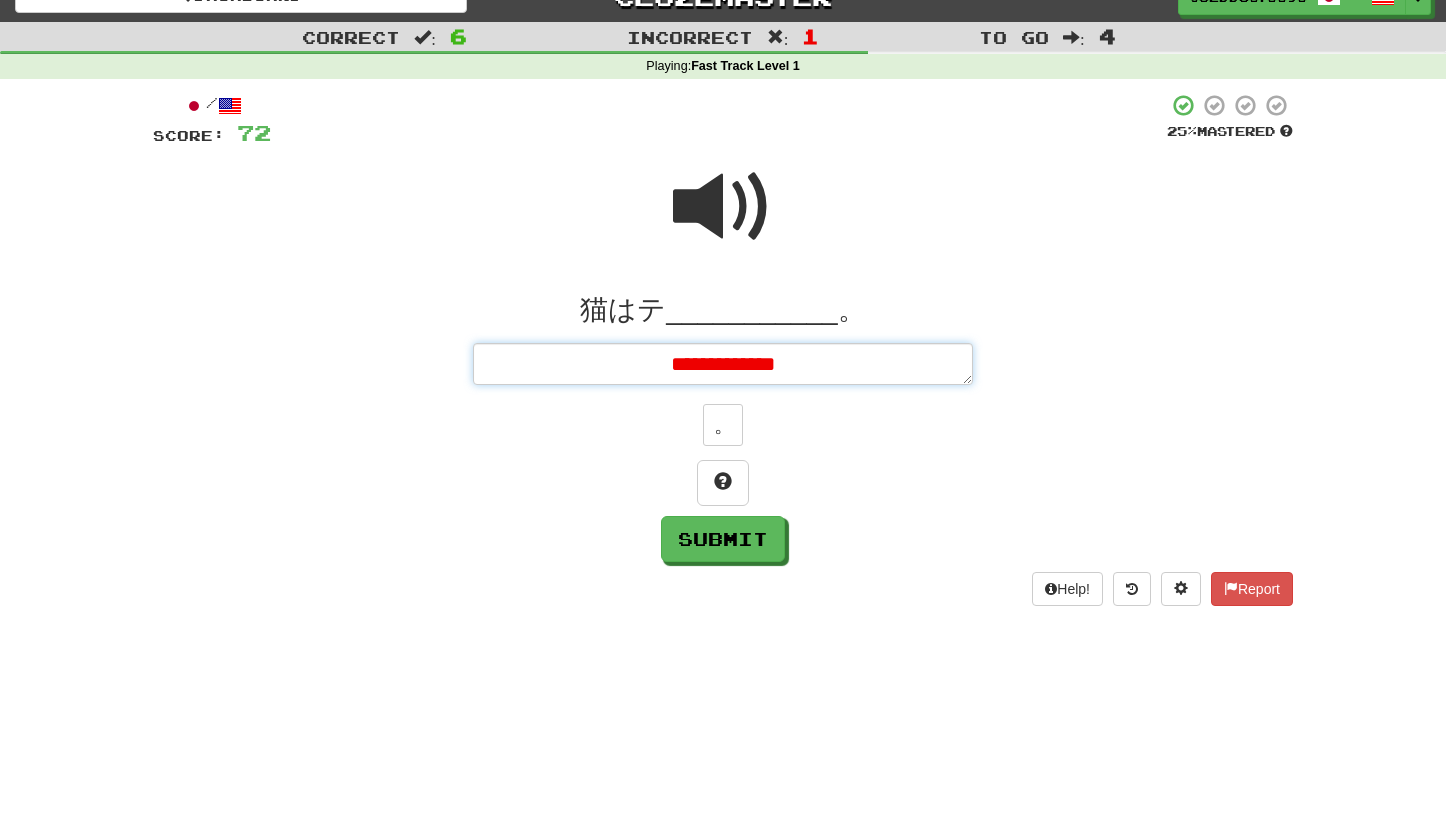 drag, startPoint x: 692, startPoint y: 364, endPoint x: 637, endPoint y: 363, distance: 55.00909 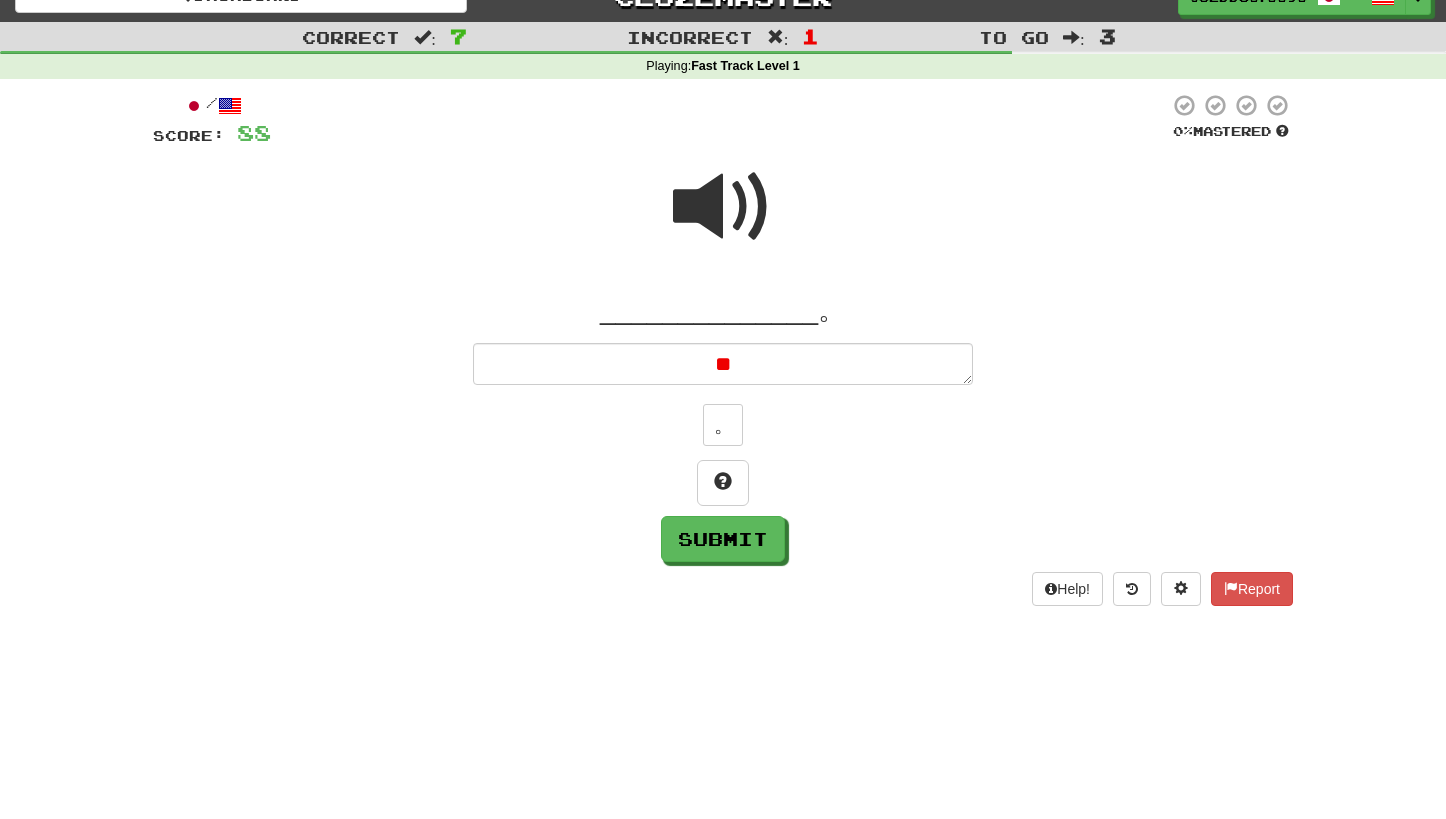 click at bounding box center (723, 207) 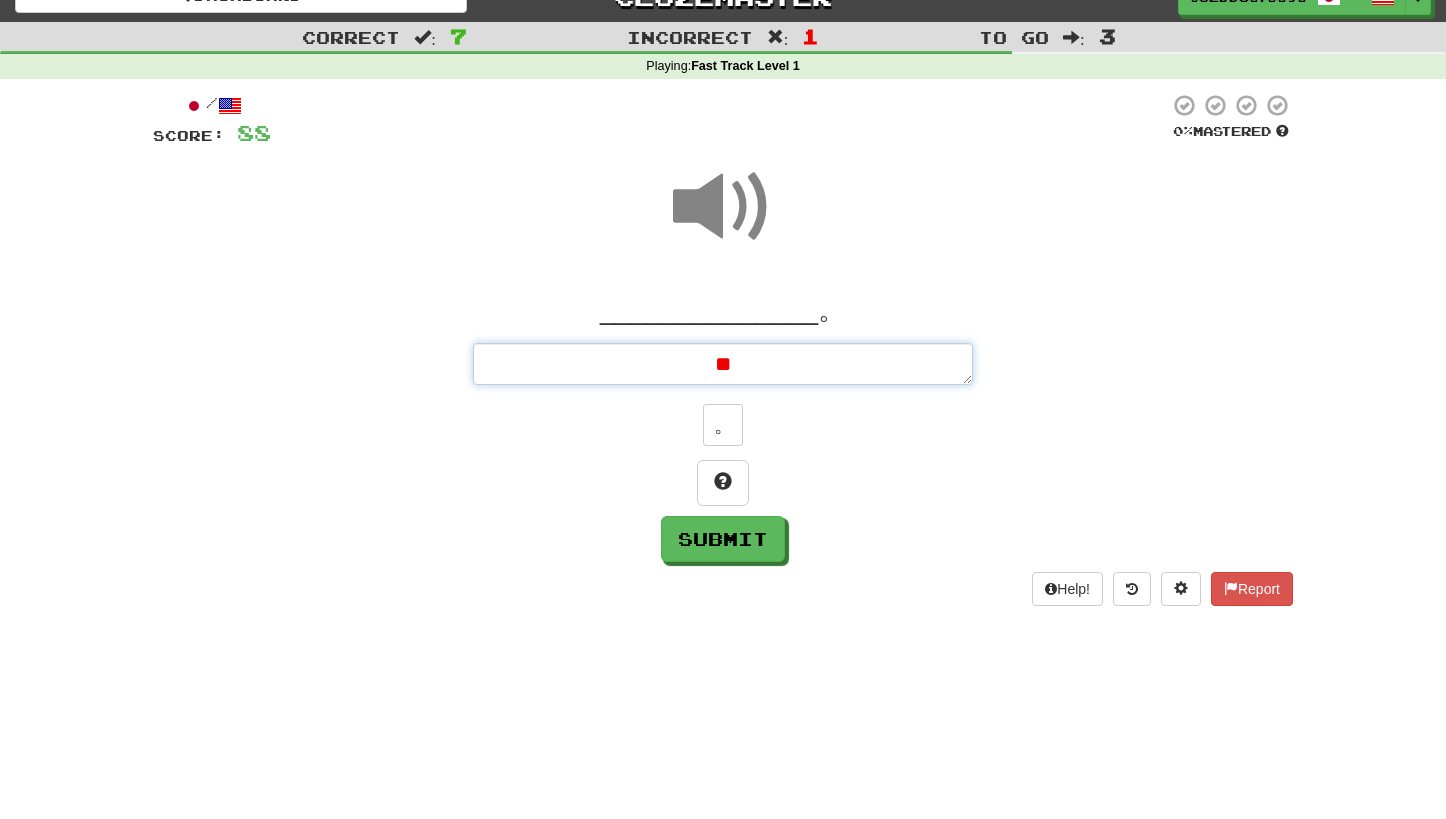 click on "**" at bounding box center (723, 364) 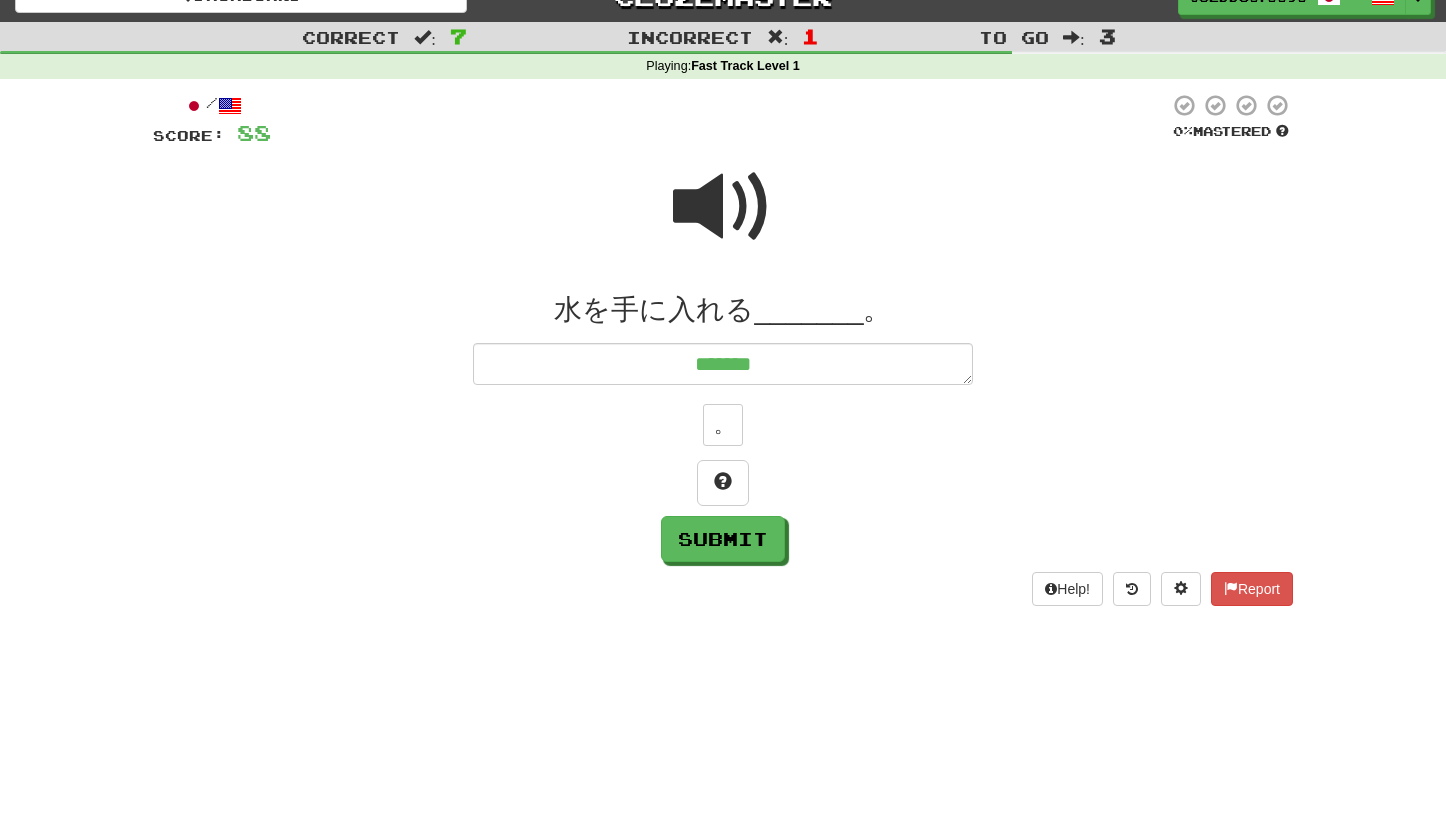 click at bounding box center (723, 207) 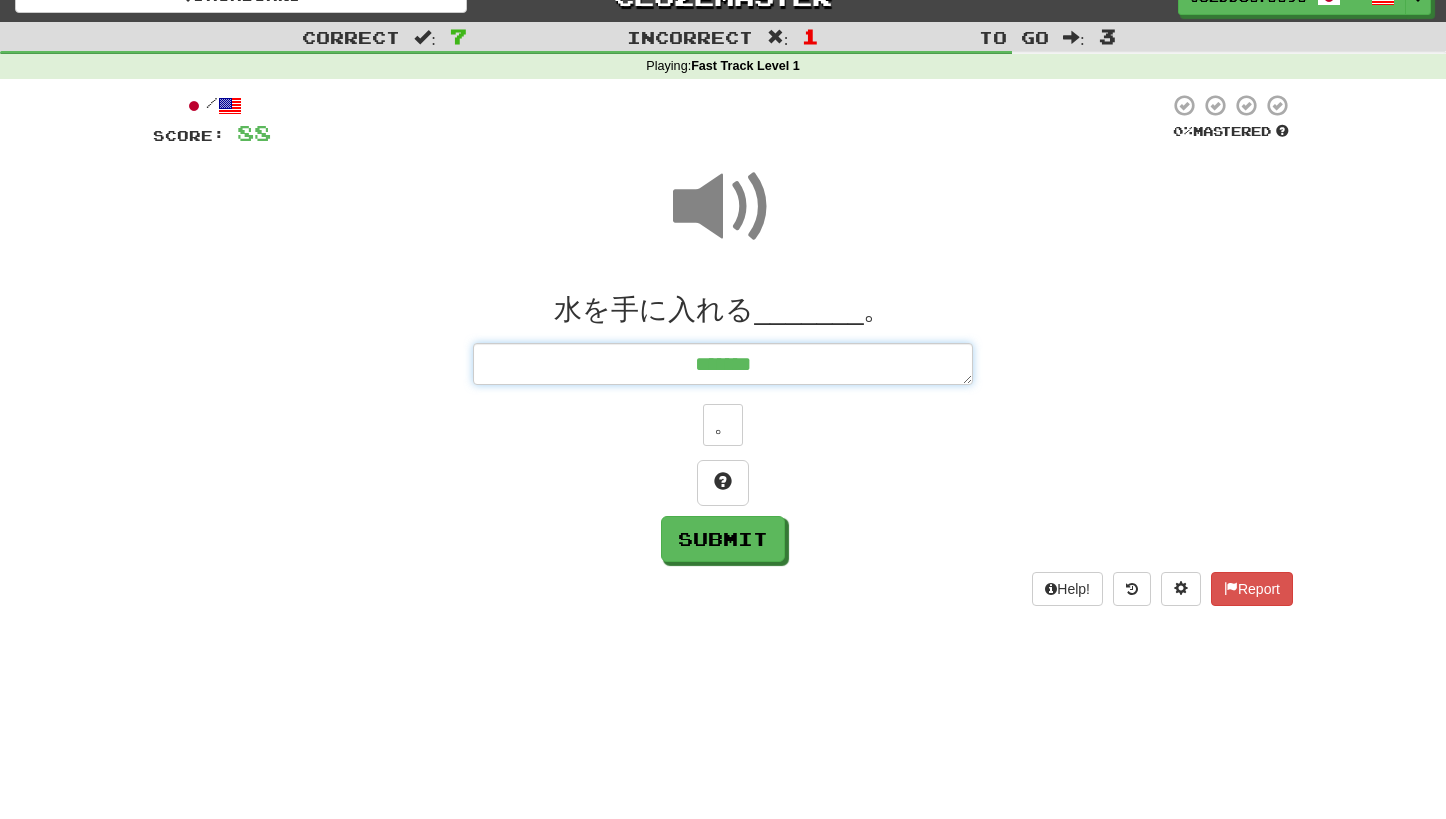 click on "*******" at bounding box center [723, 364] 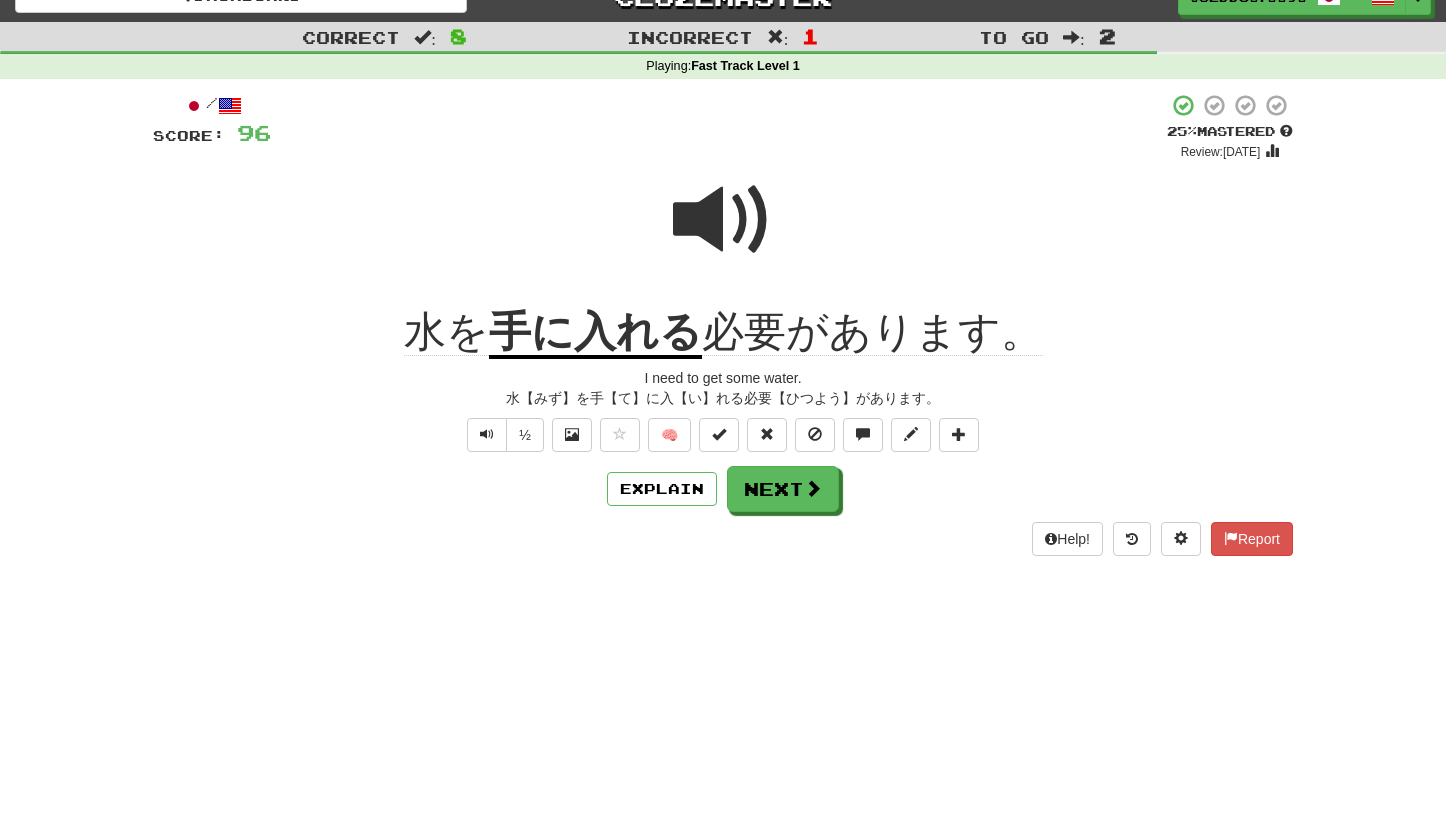 click at bounding box center [723, 220] 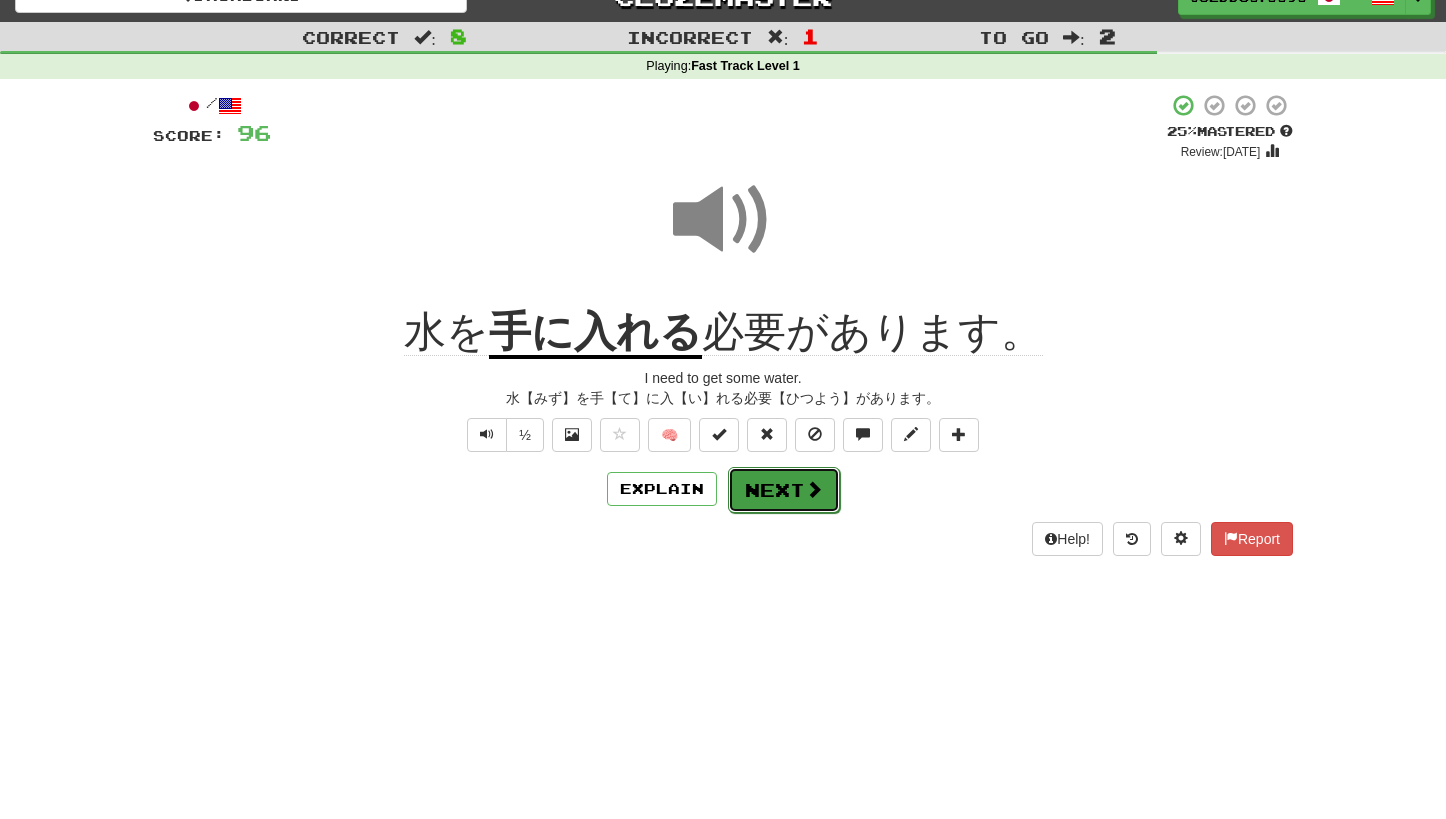 click on "Next" at bounding box center (784, 490) 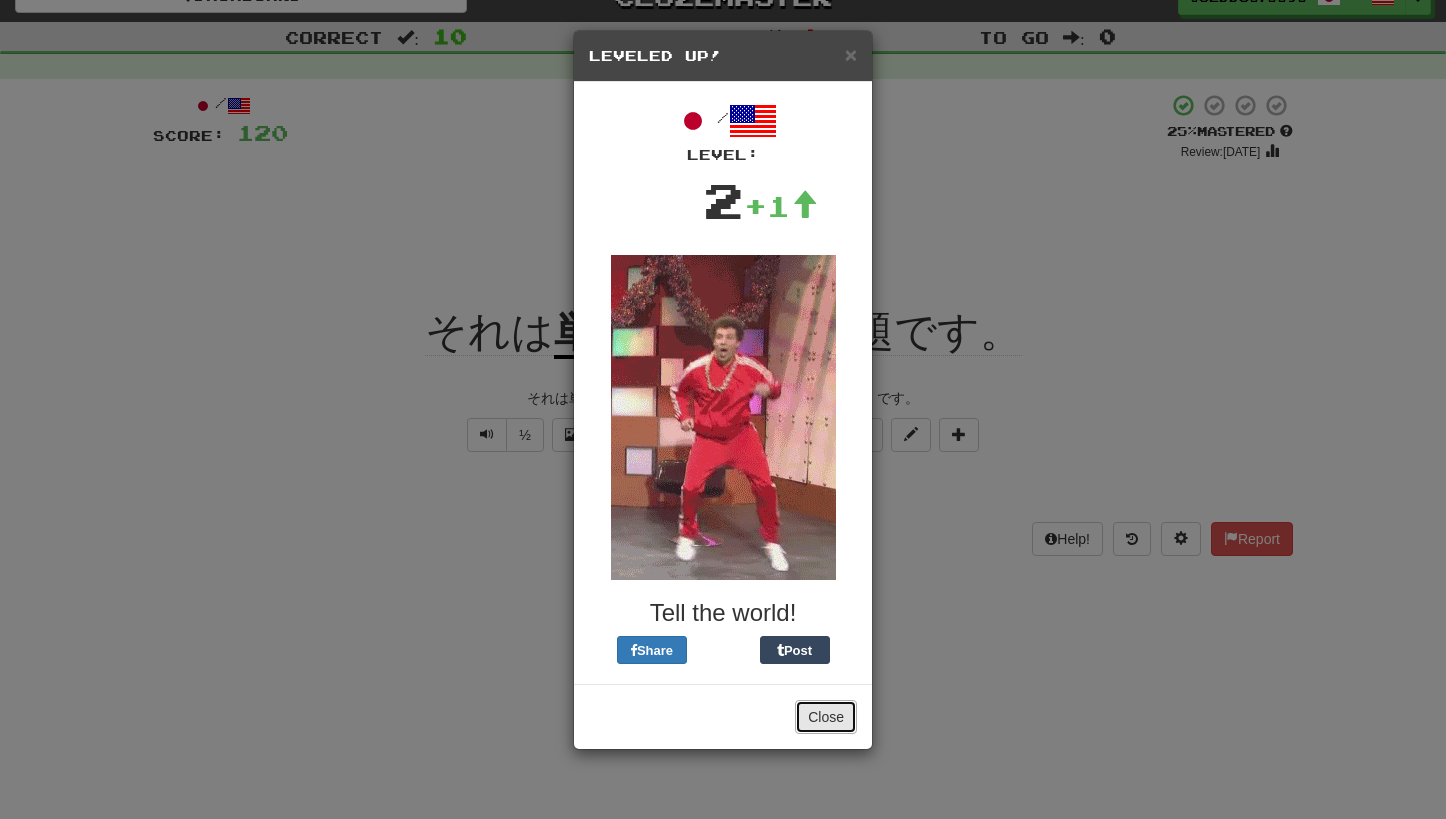 click on "Close" at bounding box center [826, 717] 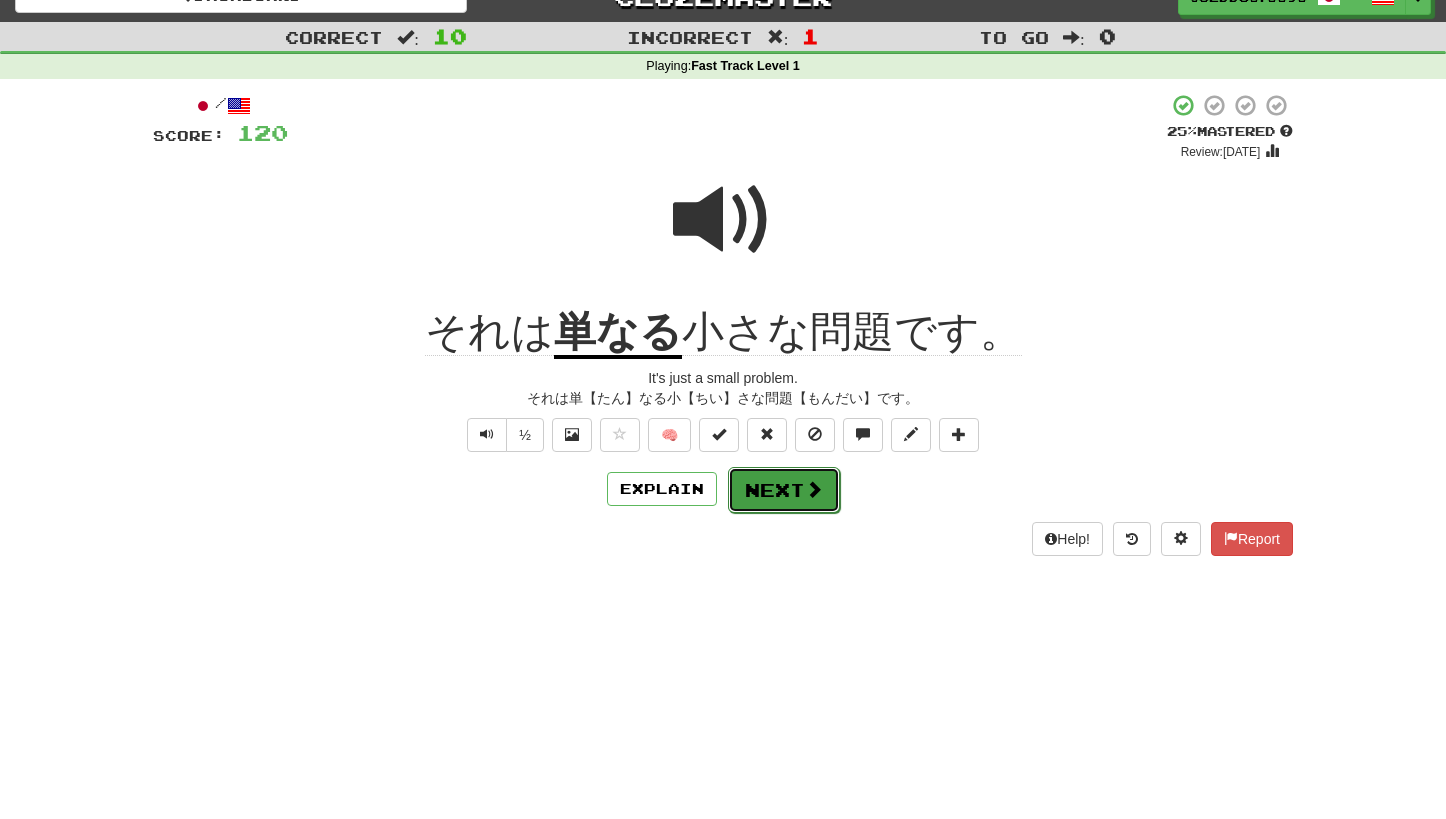 click at bounding box center (814, 489) 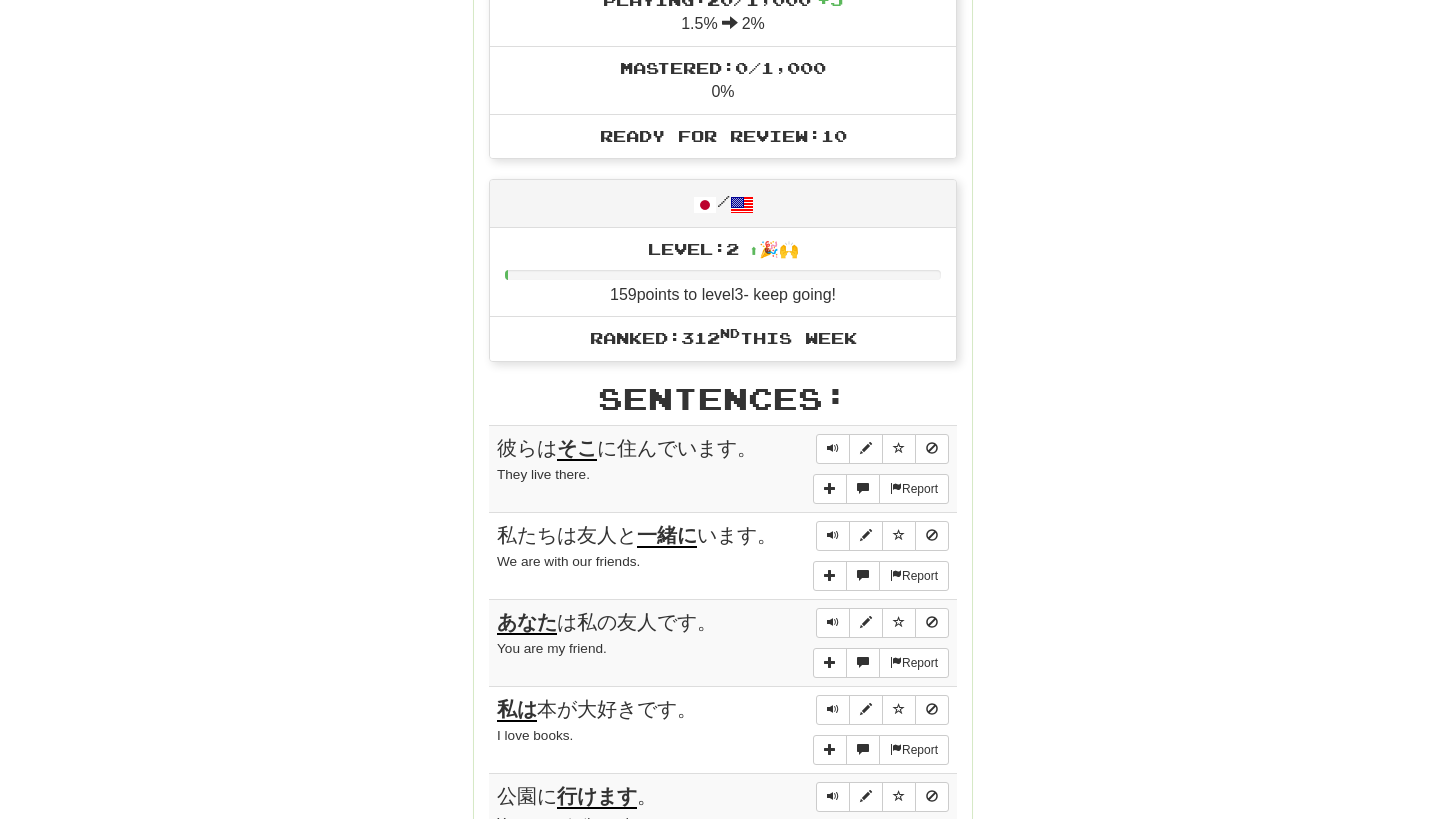 scroll, scrollTop: 0, scrollLeft: 0, axis: both 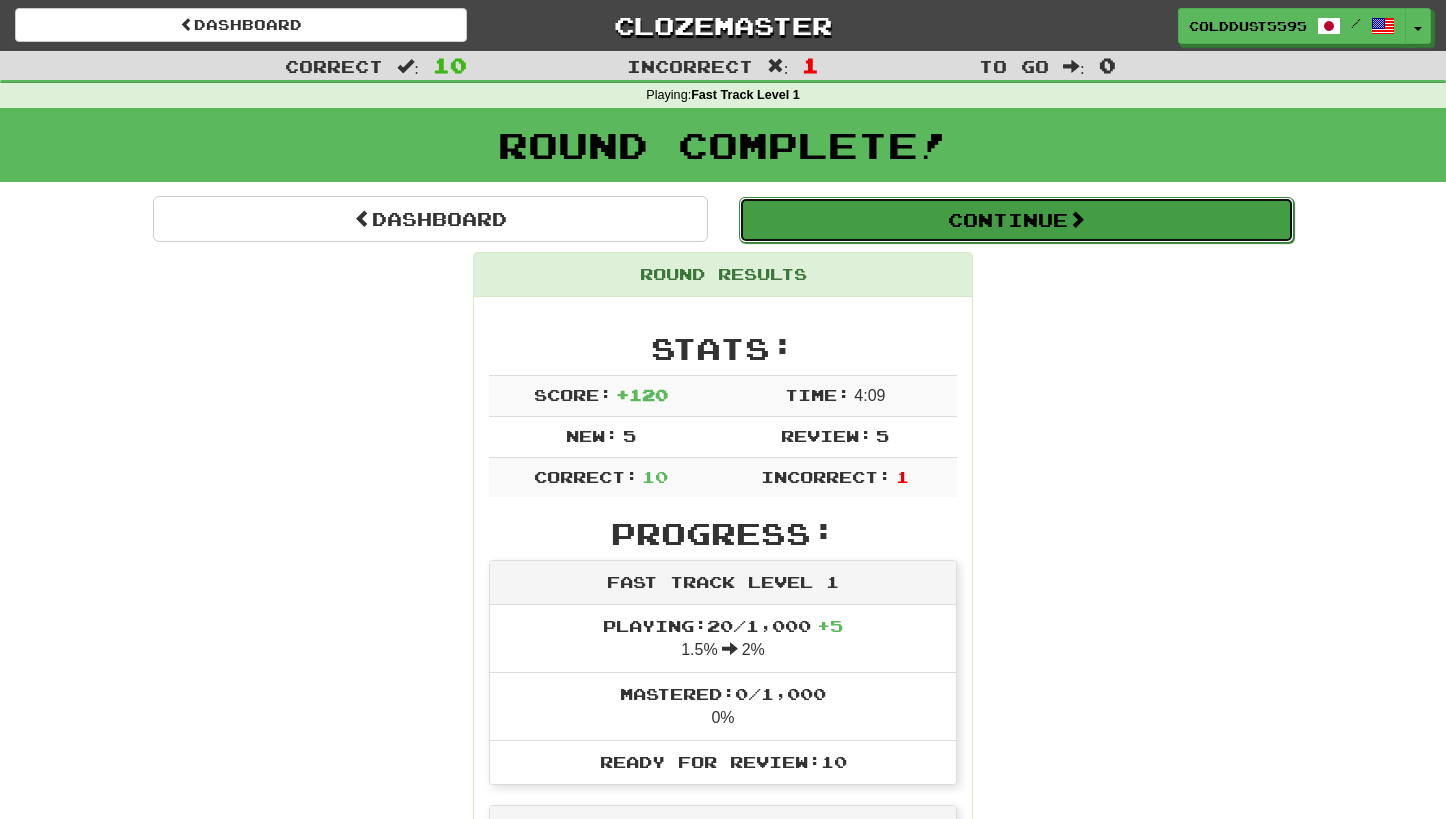click on "Continue" at bounding box center (1016, 220) 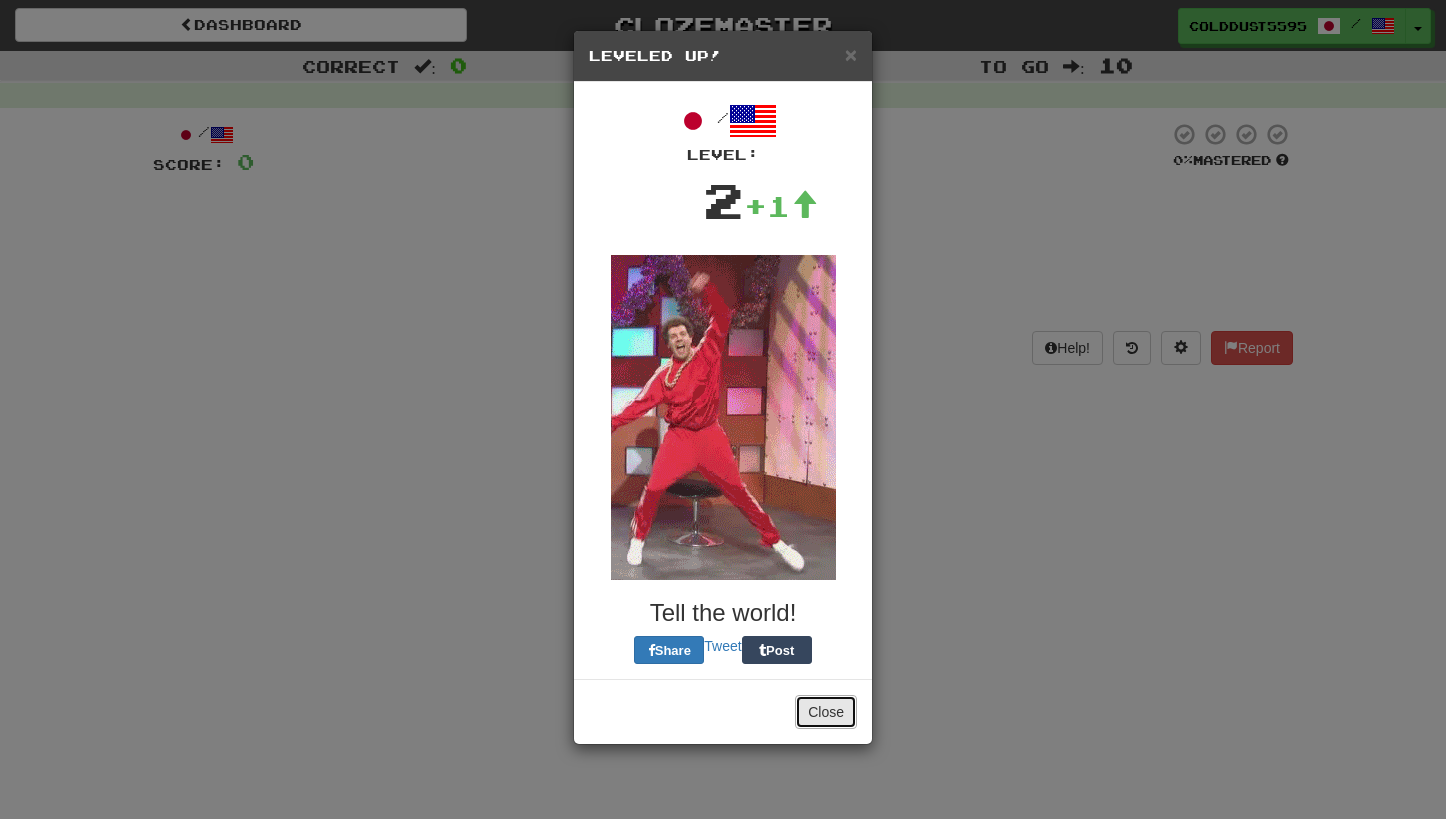 click on "Close" at bounding box center [826, 712] 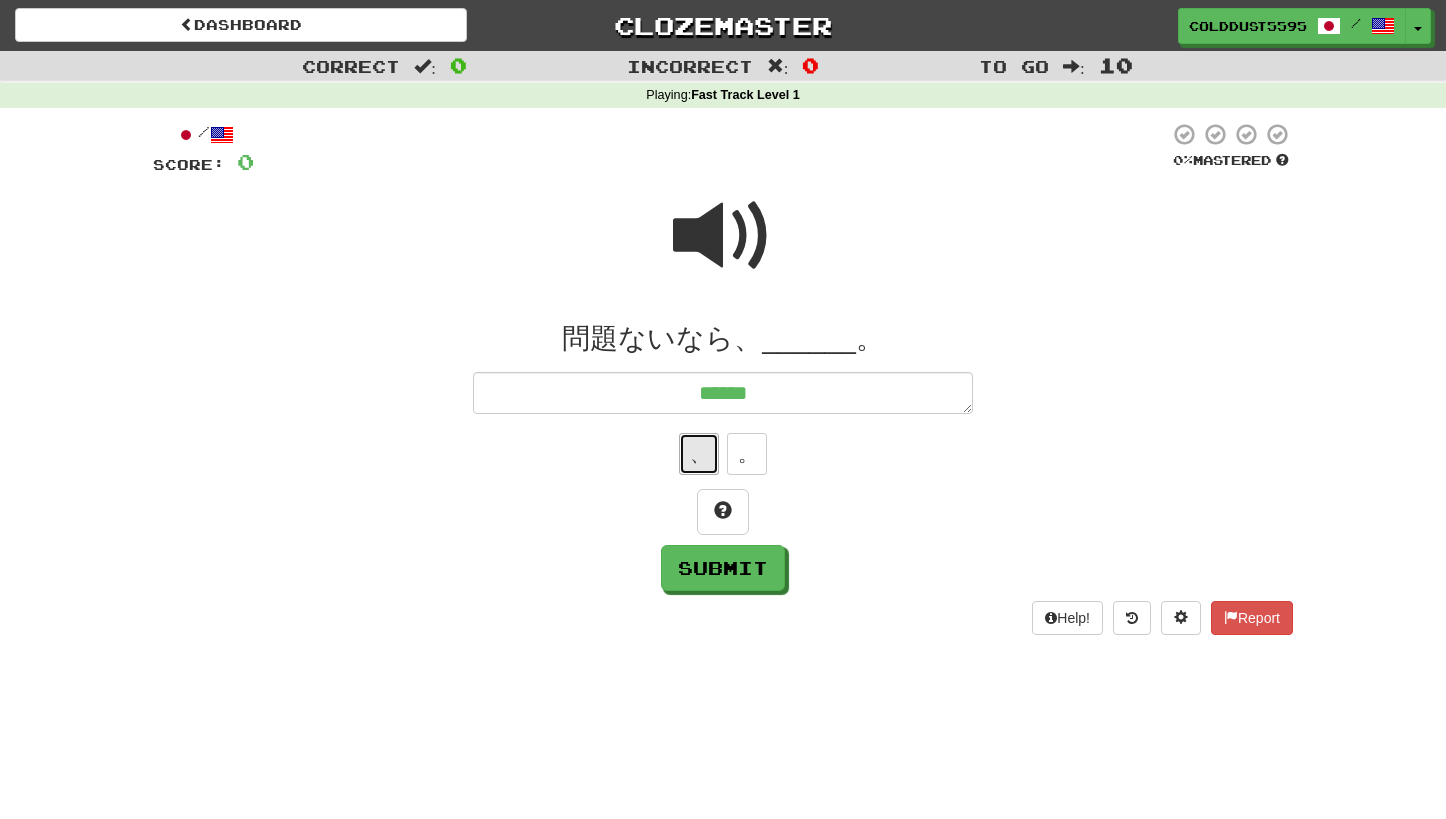click on "、" at bounding box center (699, 454) 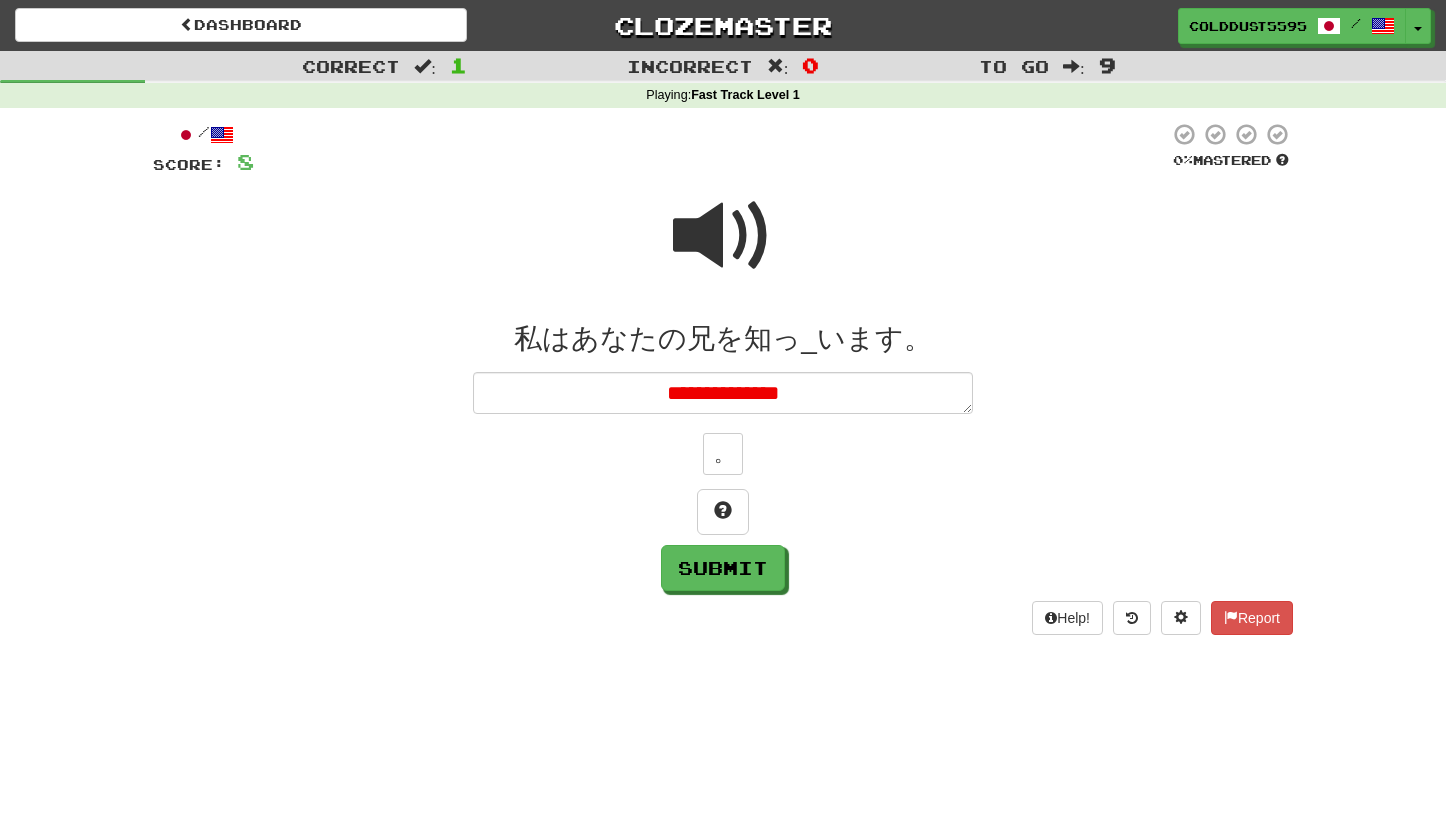 click at bounding box center (723, 236) 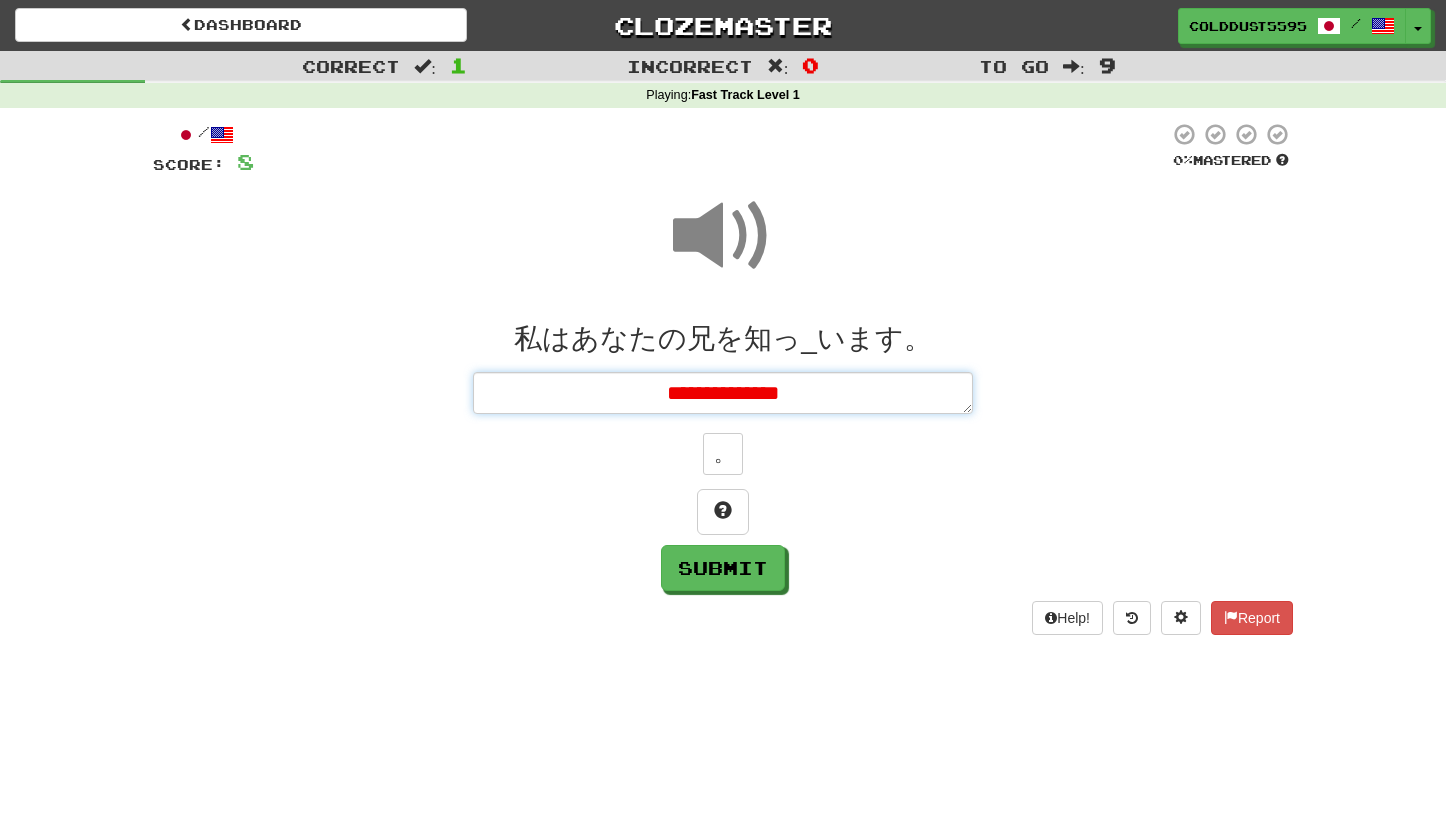 click on "**********" at bounding box center (723, 393) 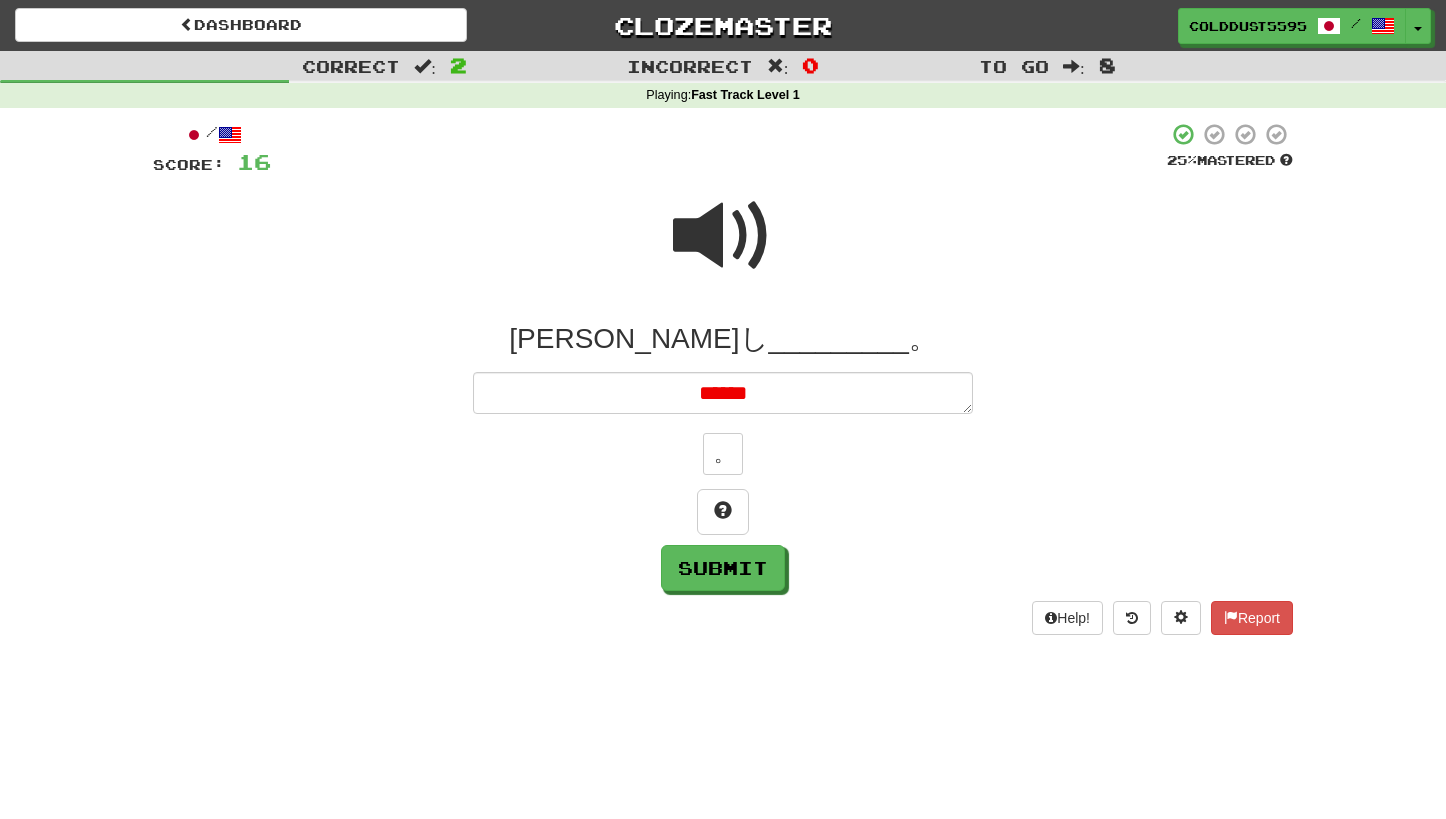 click at bounding box center (723, 236) 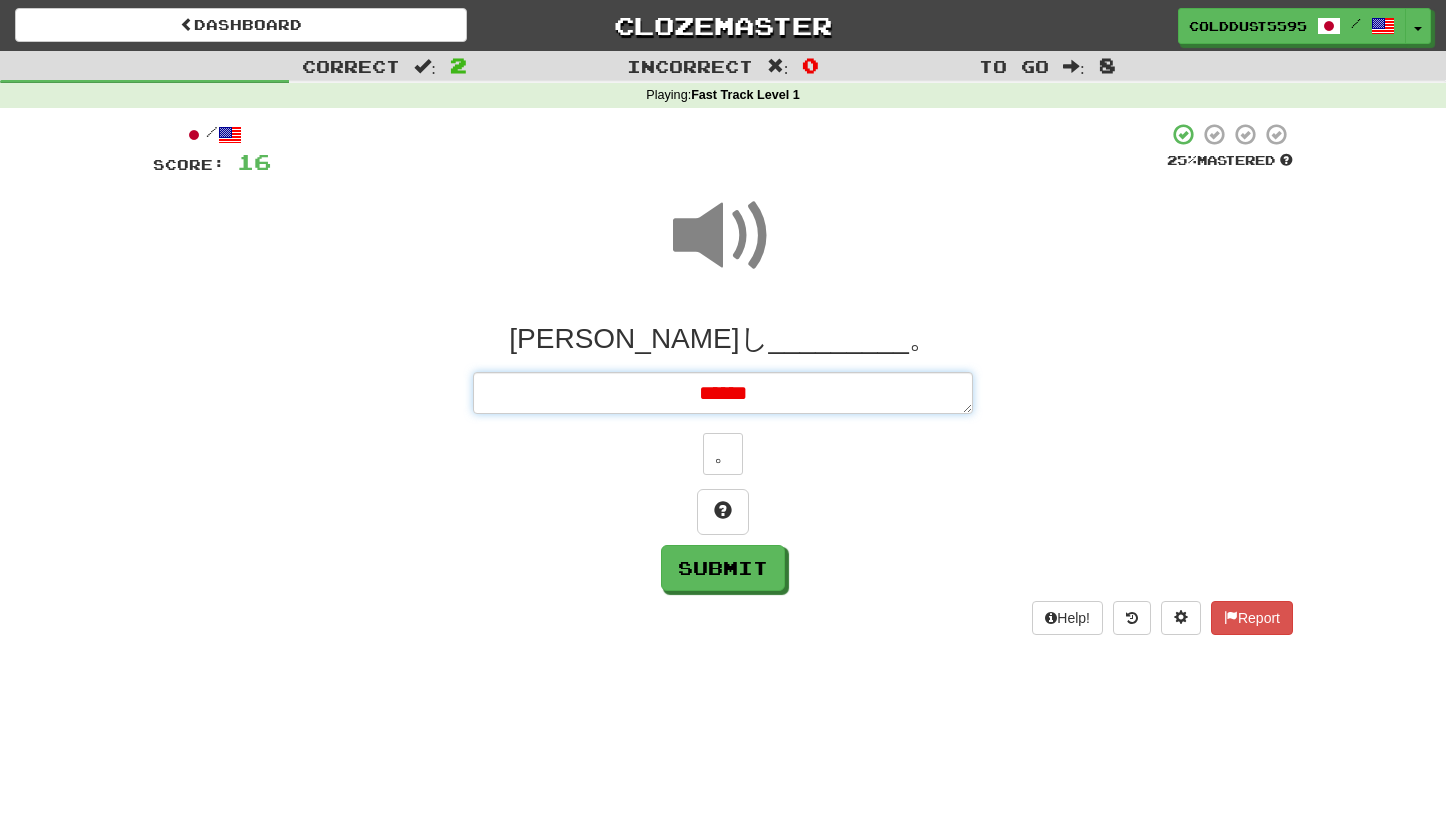 click on "******" at bounding box center [723, 393] 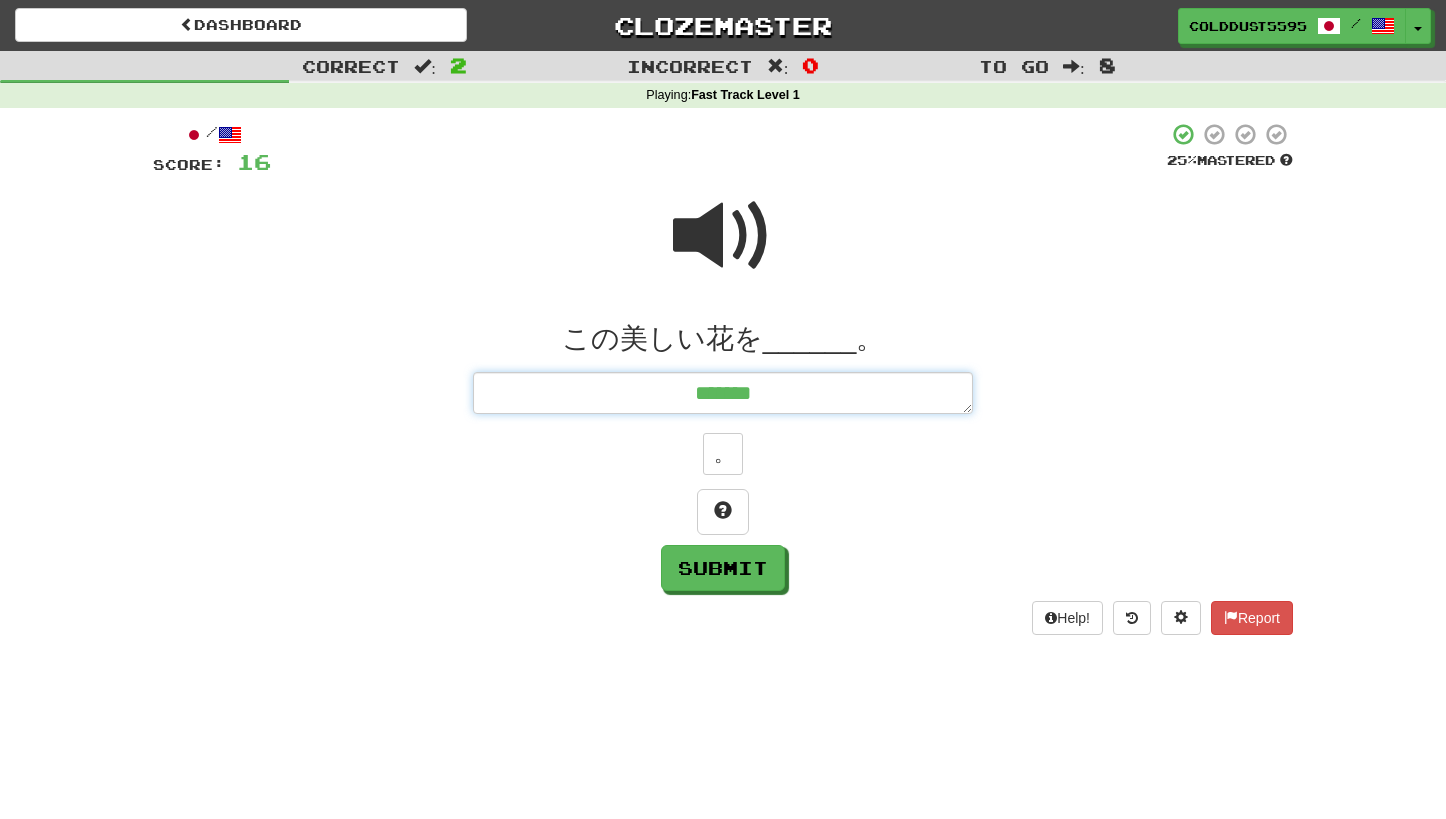 click on "*******" at bounding box center [723, 393] 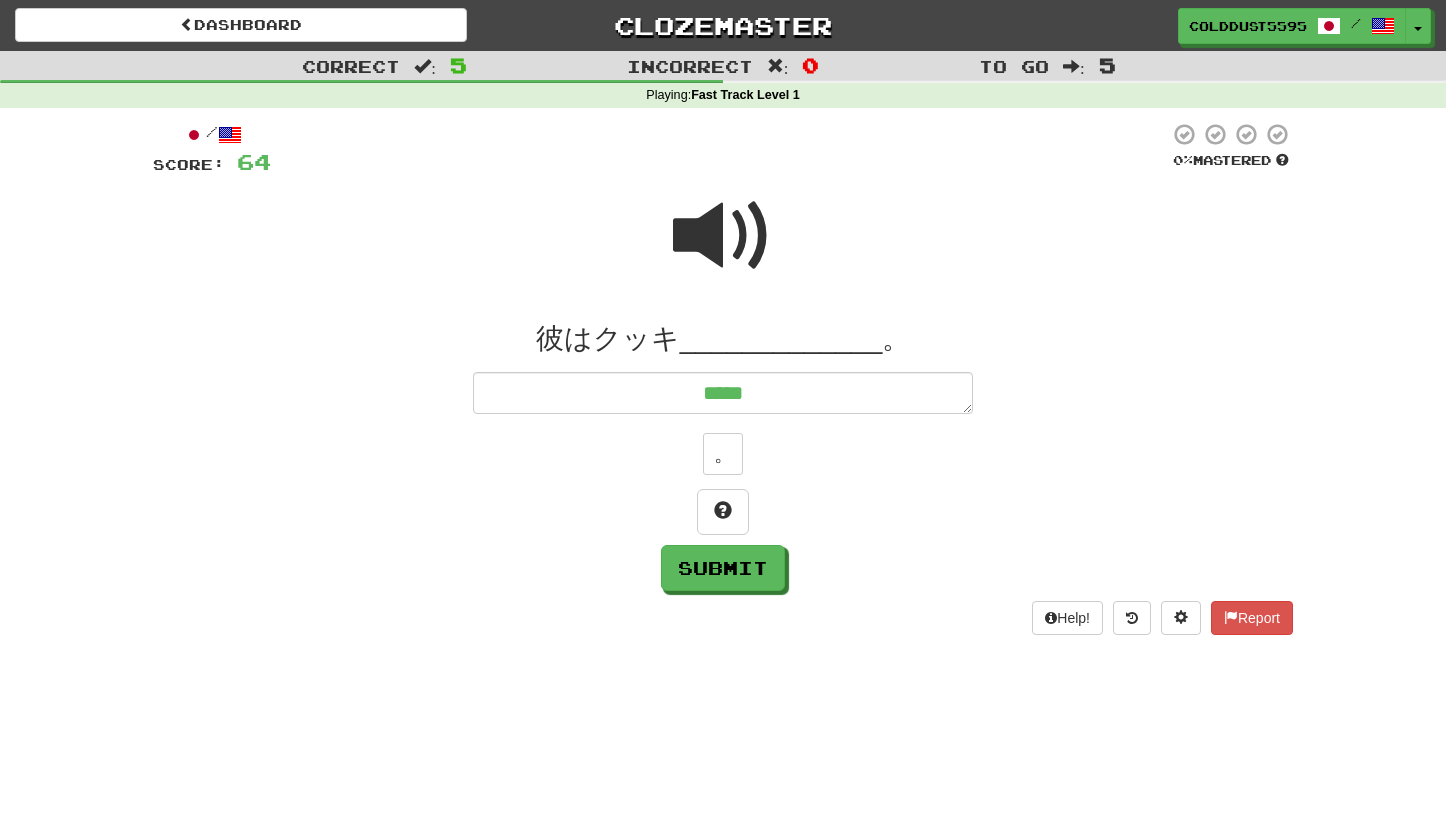 click at bounding box center [723, 236] 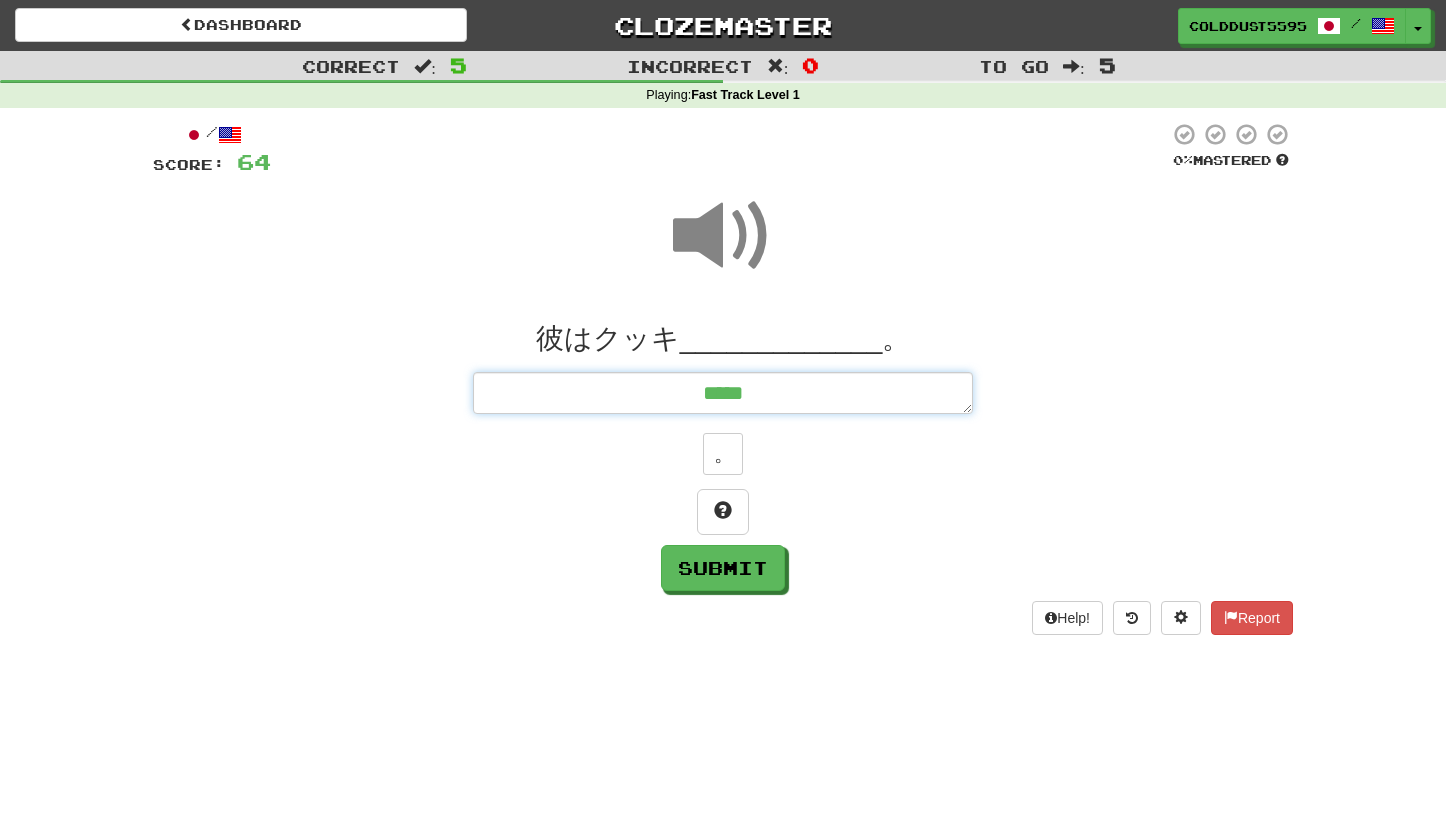 click on "*****" at bounding box center (723, 393) 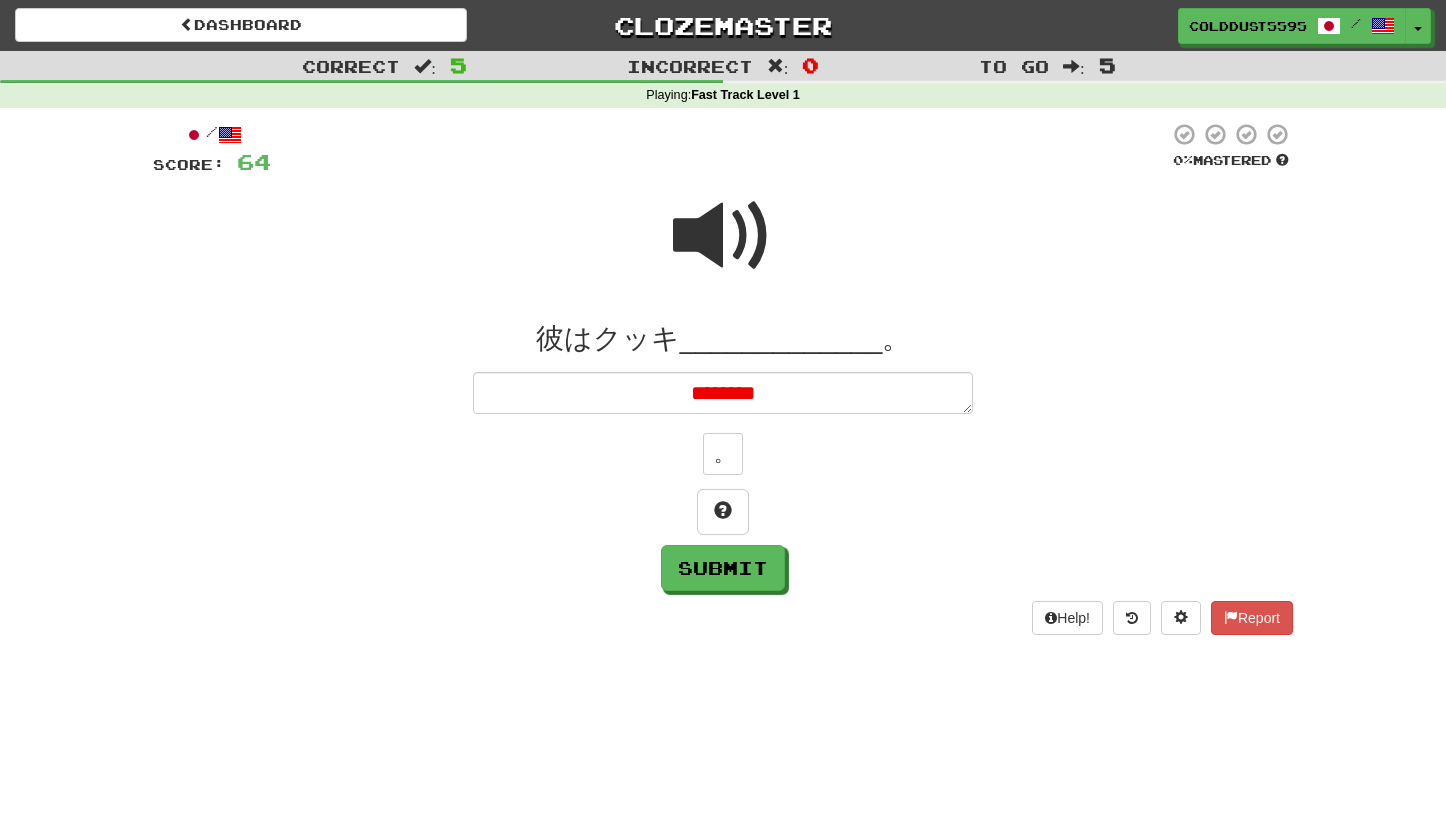 click at bounding box center [723, 236] 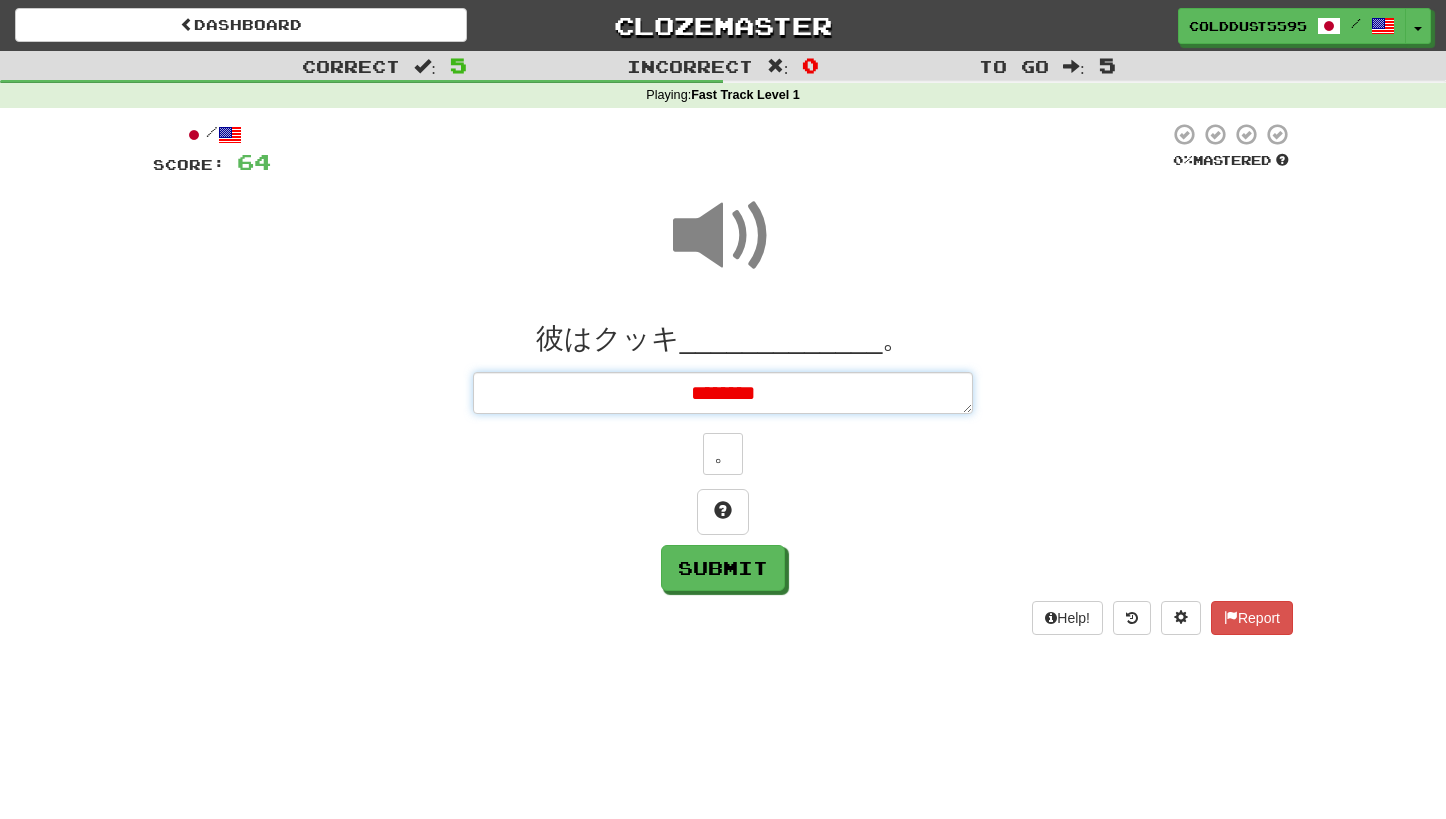 click on "********" at bounding box center (723, 393) 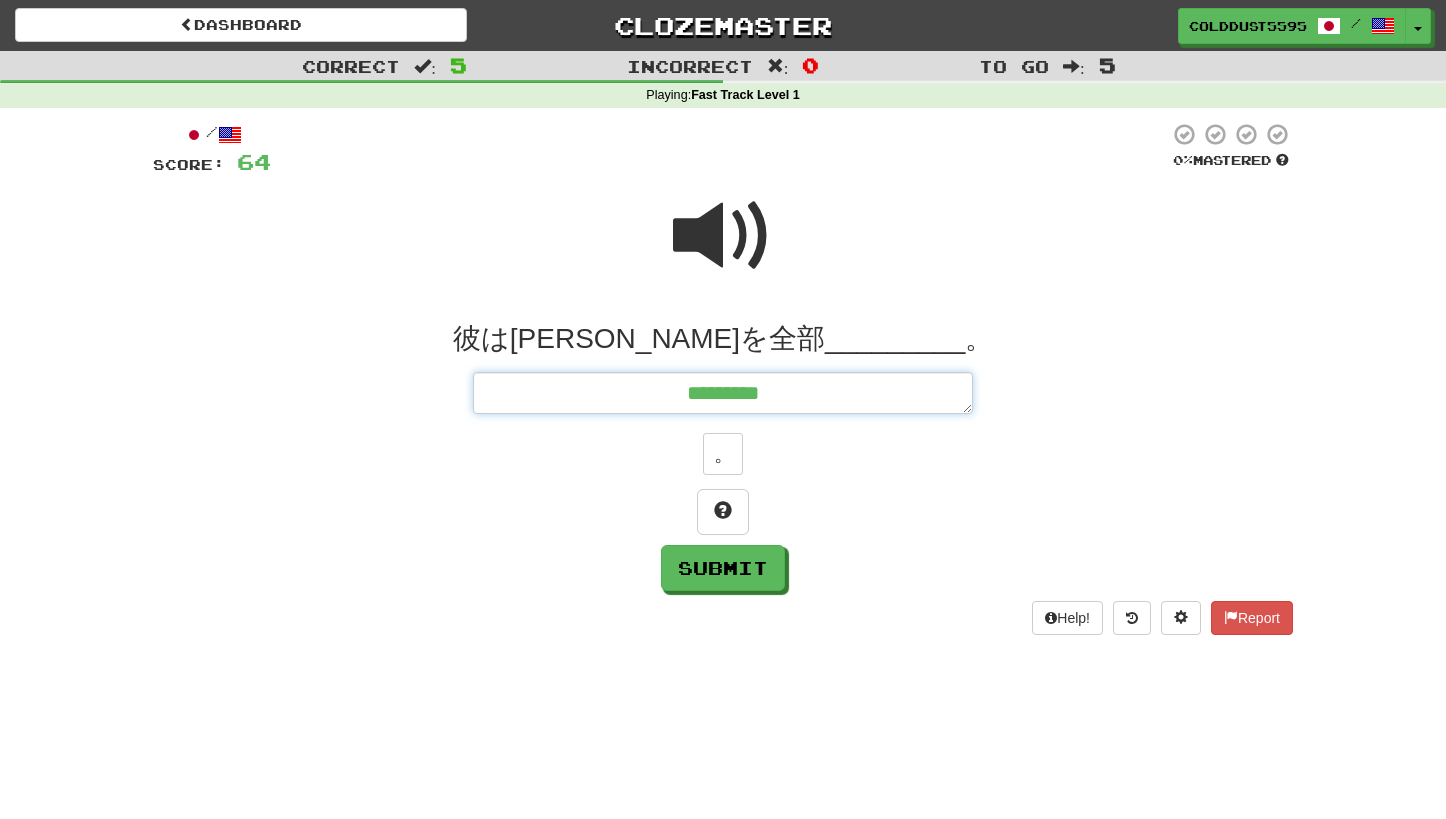click on "*********" at bounding box center (723, 393) 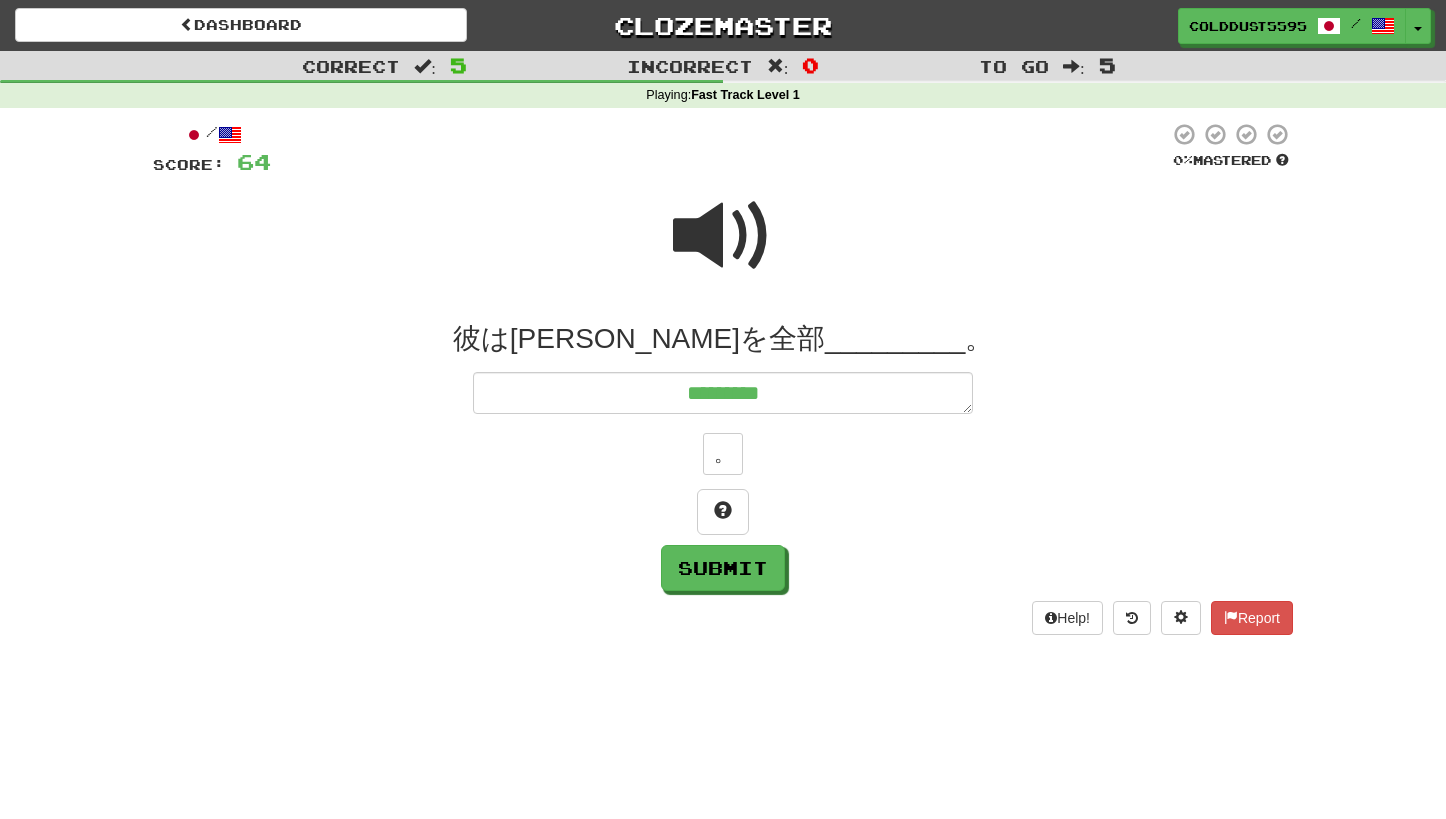 click at bounding box center [723, 236] 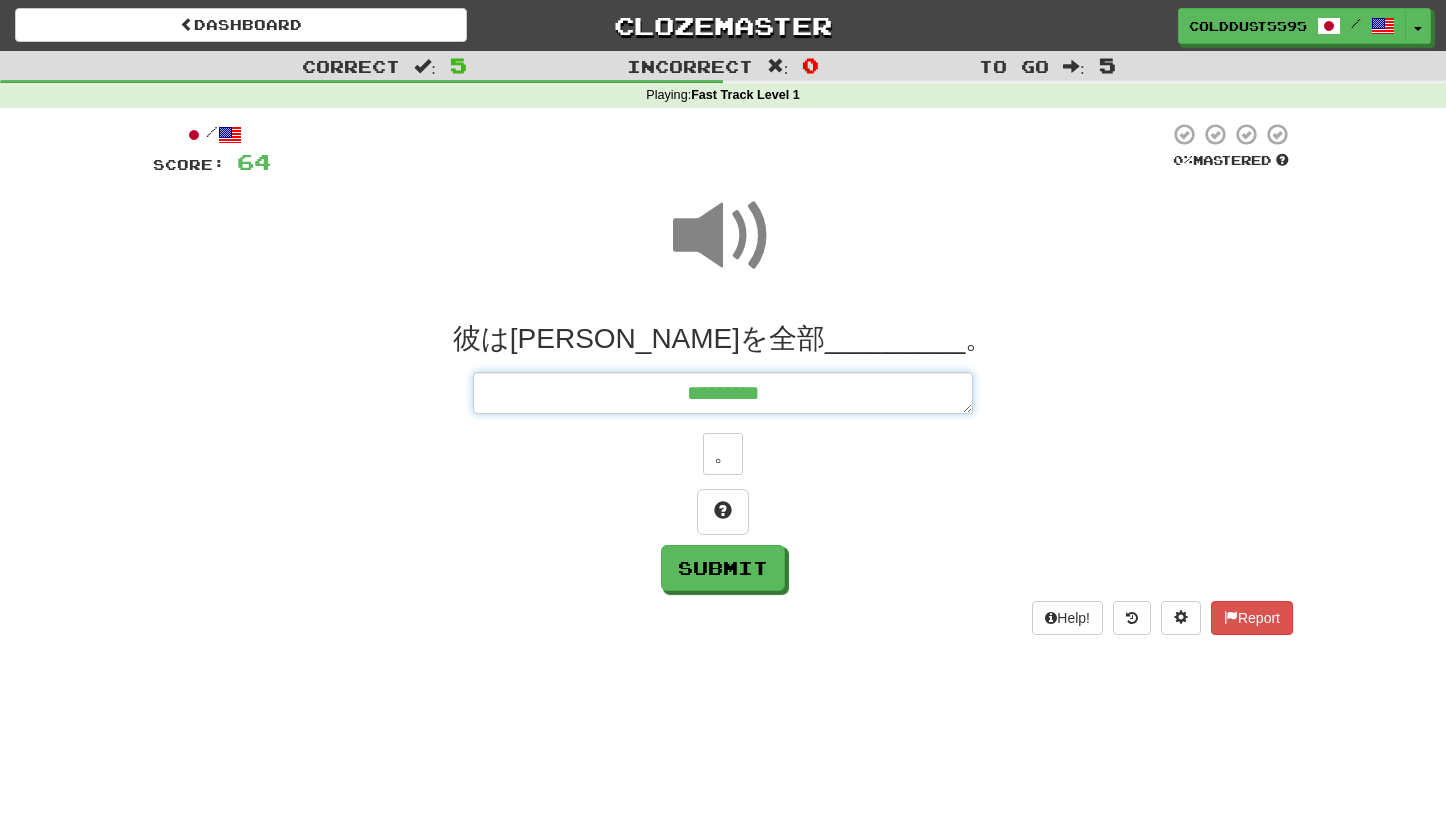 click on "*********" at bounding box center (723, 393) 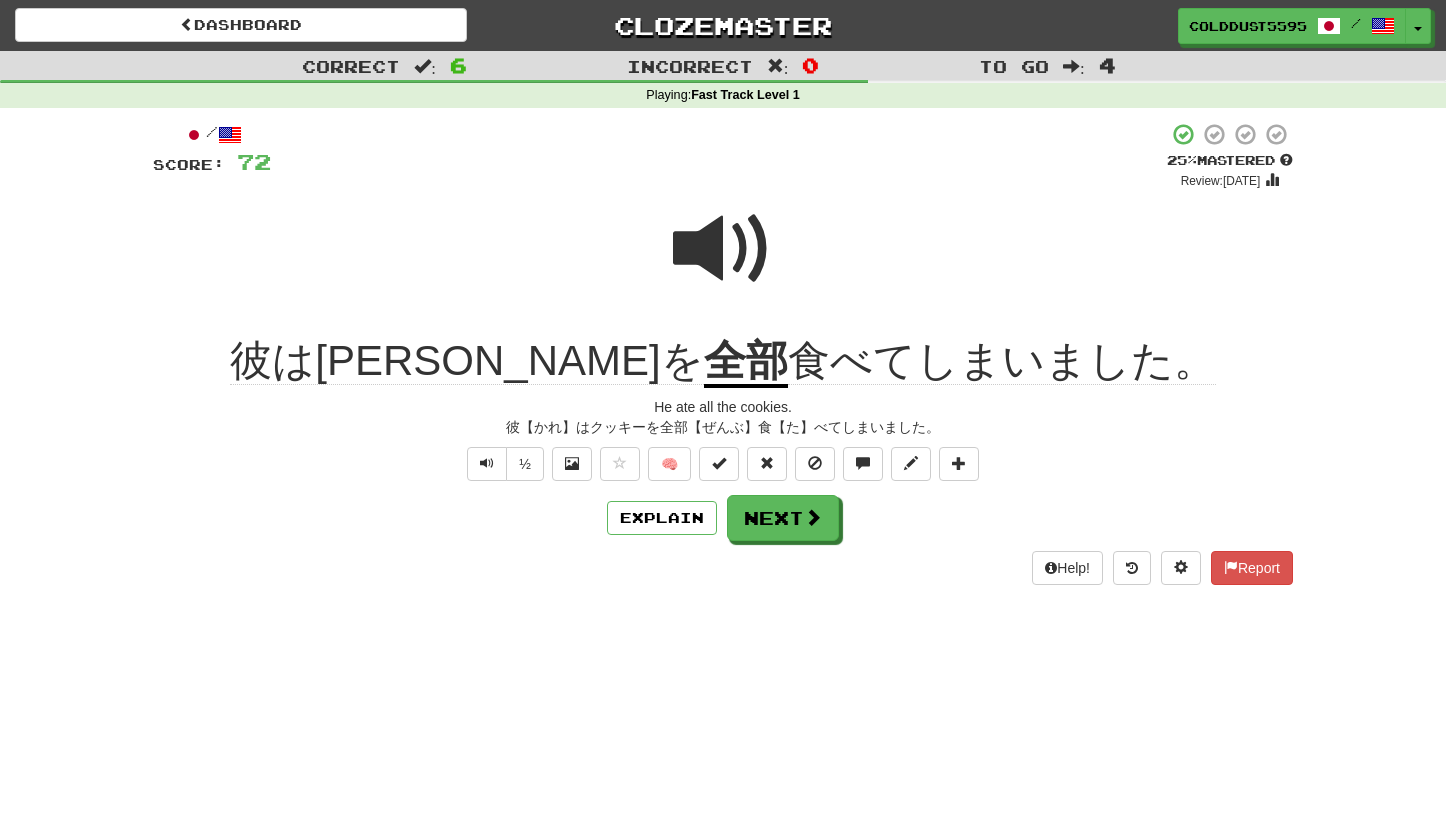 click on "Dashboard
Clozemaster
ColdDust5595
/
Toggle Dropdown
Dashboard
Leaderboard
Activity Feed
Notifications
Profile
Discussions
日本語
/
English
Streak:
1
Review:
16
Points Today: 0
Languages
Account
Logout
ColdDust5595
/
Toggle Dropdown
Dashboard
Leaderboard
Activity Feed
Notifications
Profile
Discussions
日本語
/
English
Streak:
1
Review:
16
Points Today: 0
Languages
Account
Logout
clozemaster
Correct   :   6 Incorrect   :   0 To go   :   4 Playing :  Fast Track Level 1  /  Score:   72 + 8 25 %  Mastered Review:  2025-07-11 彼はクッキーを 全部 食べてしまいました。 He ate all the cookies. ½ 🧠 Explain" at bounding box center [723, 409] 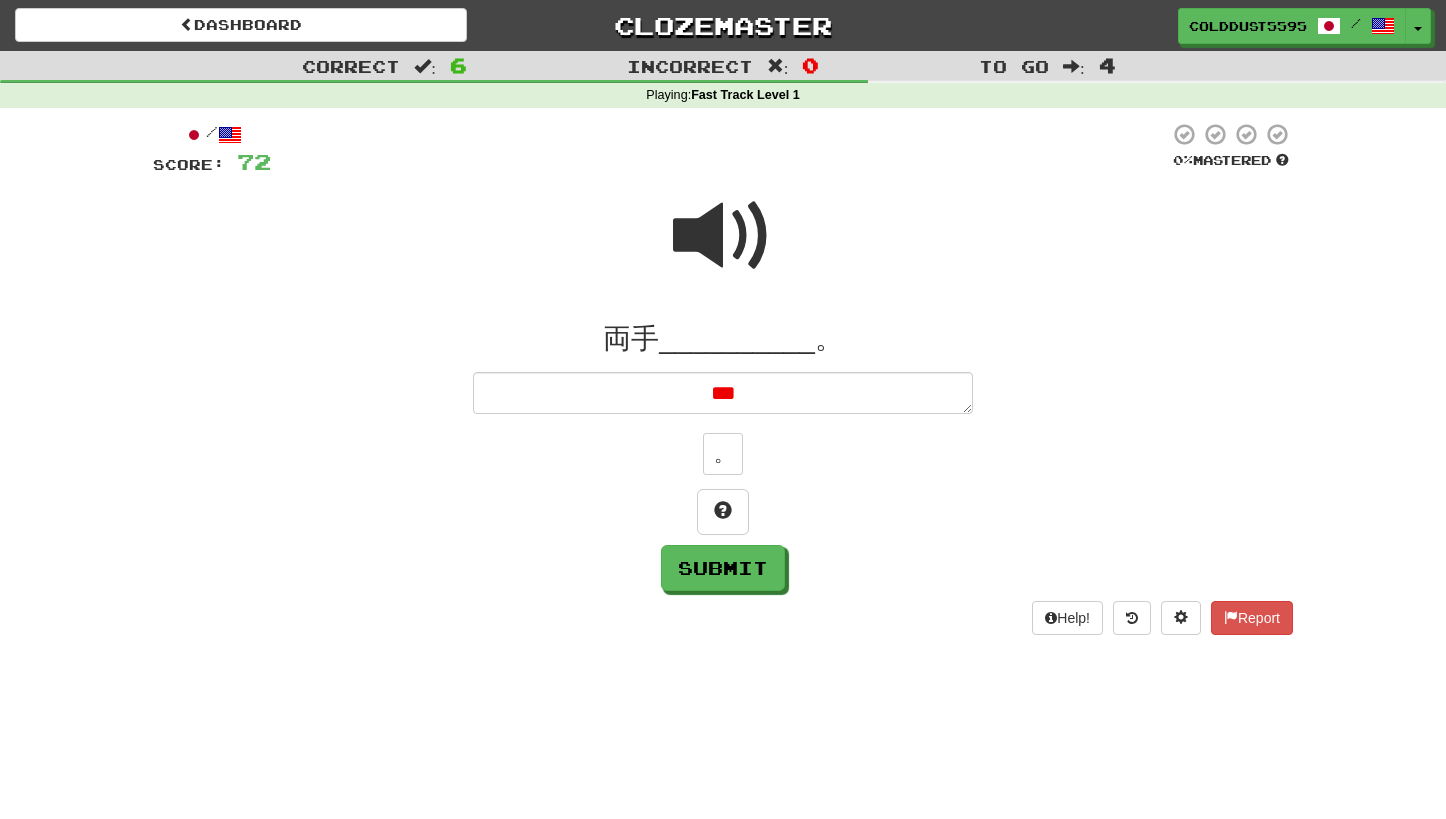 click at bounding box center [723, 236] 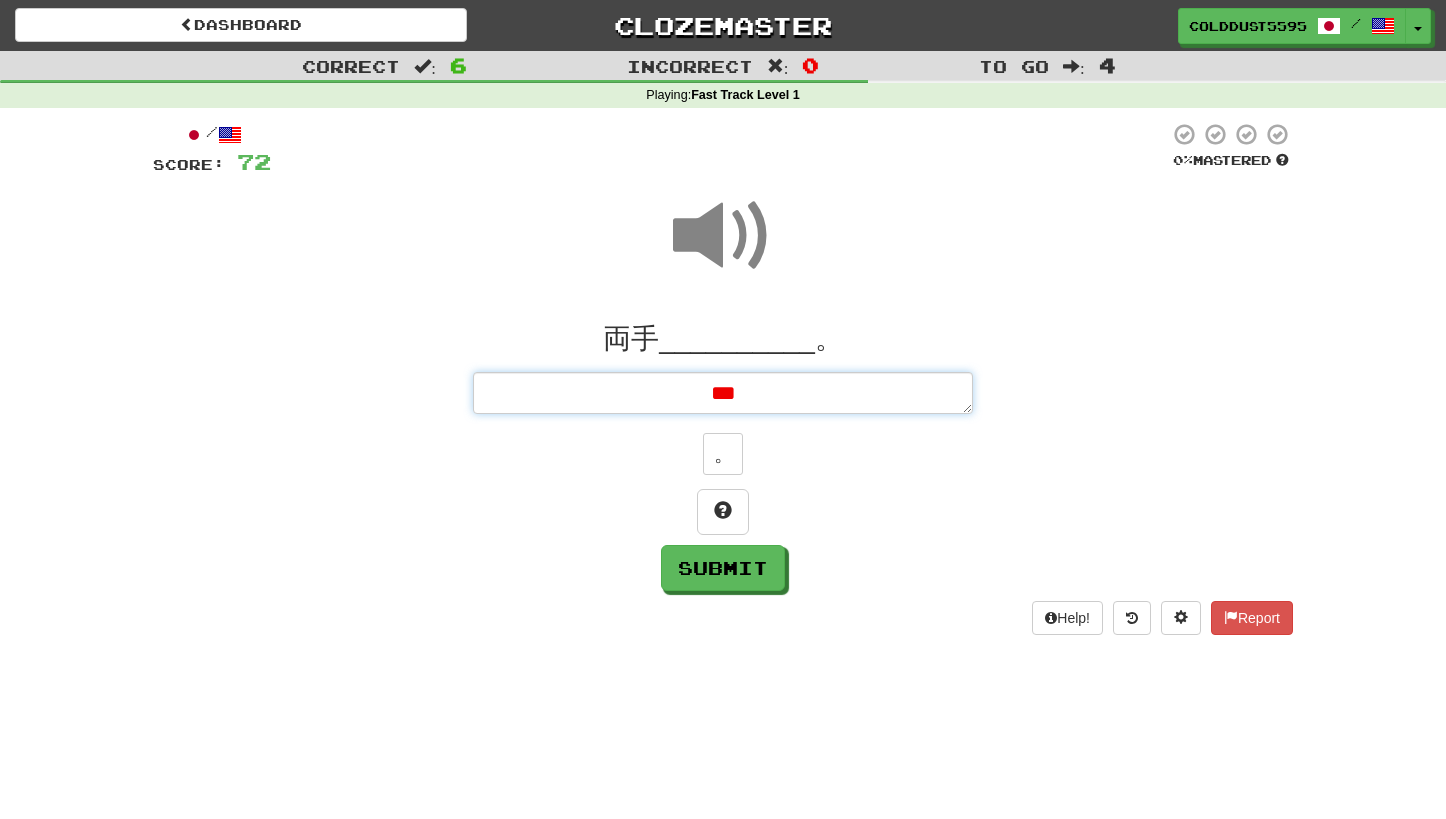 click on "***" at bounding box center [723, 393] 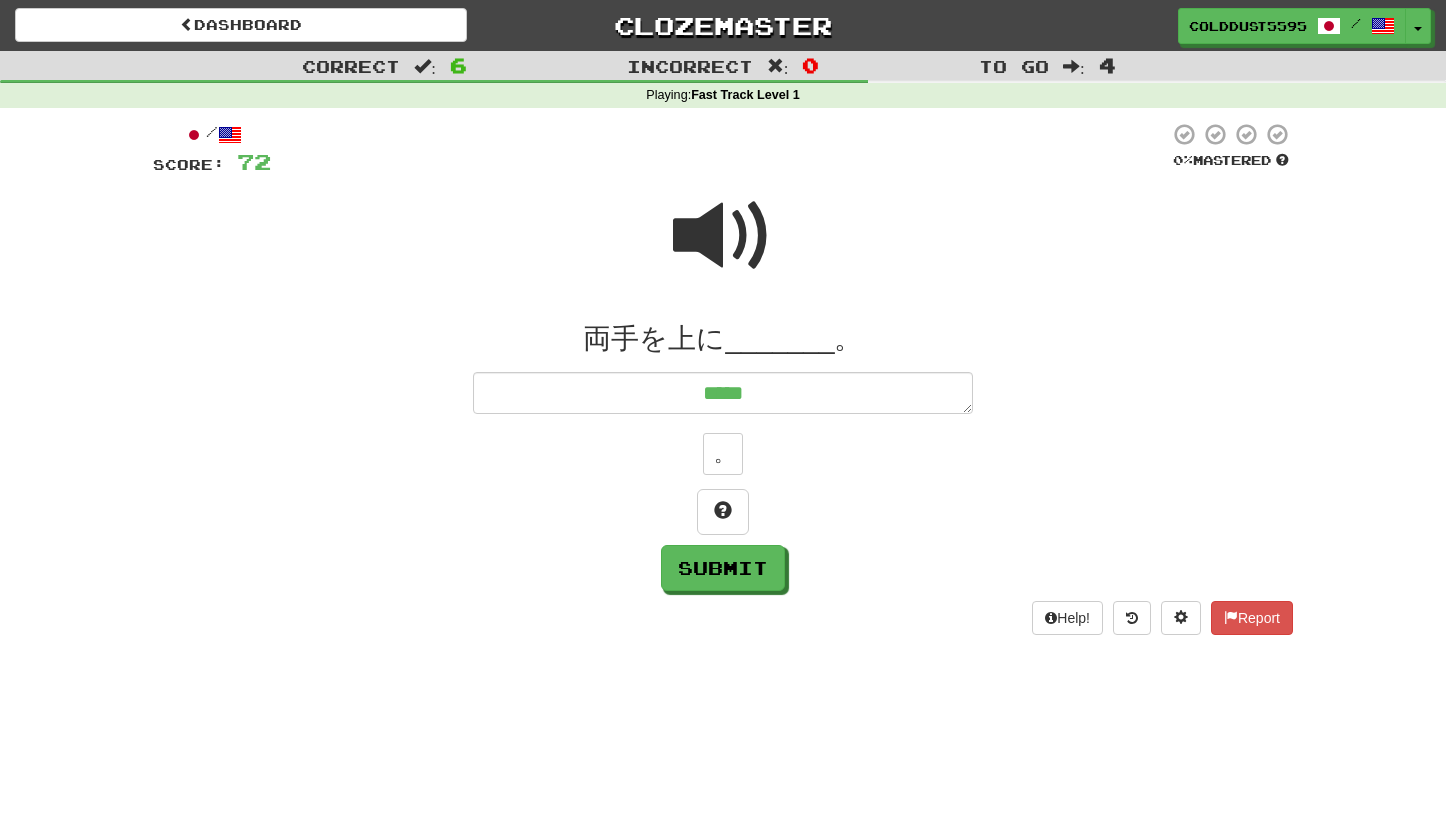 click at bounding box center (723, 236) 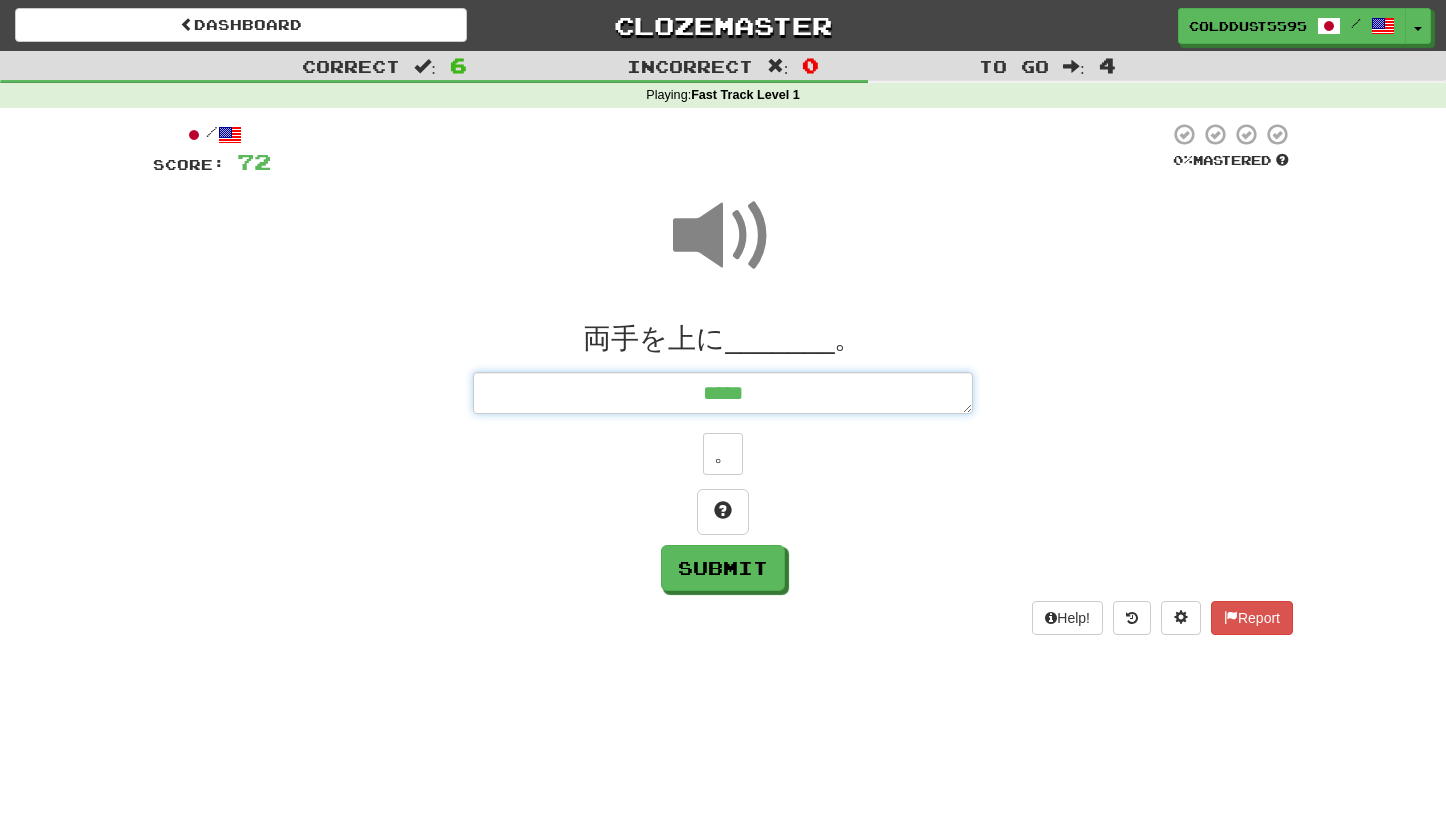 click on "*****" at bounding box center [723, 393] 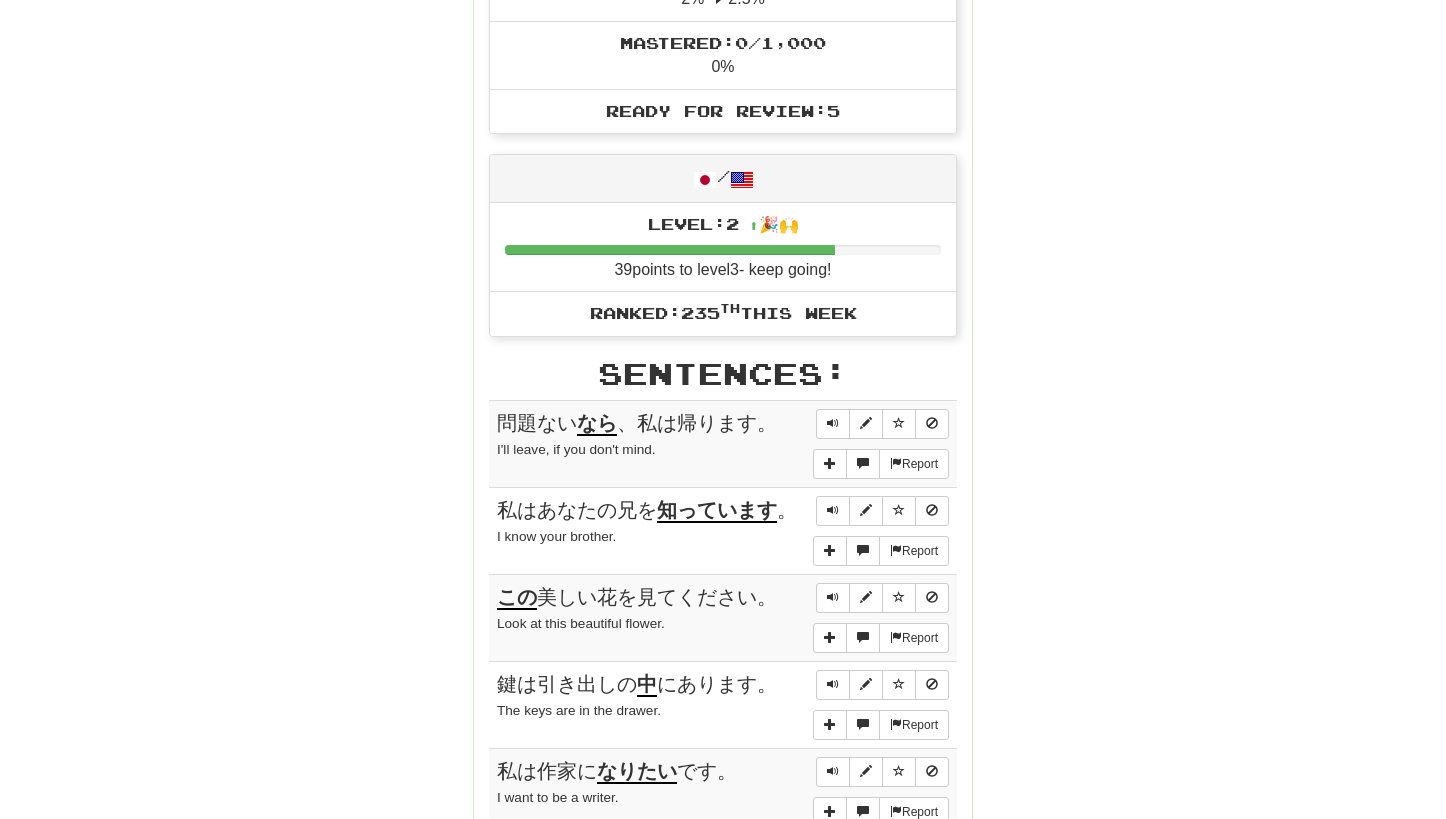 scroll, scrollTop: 653, scrollLeft: 0, axis: vertical 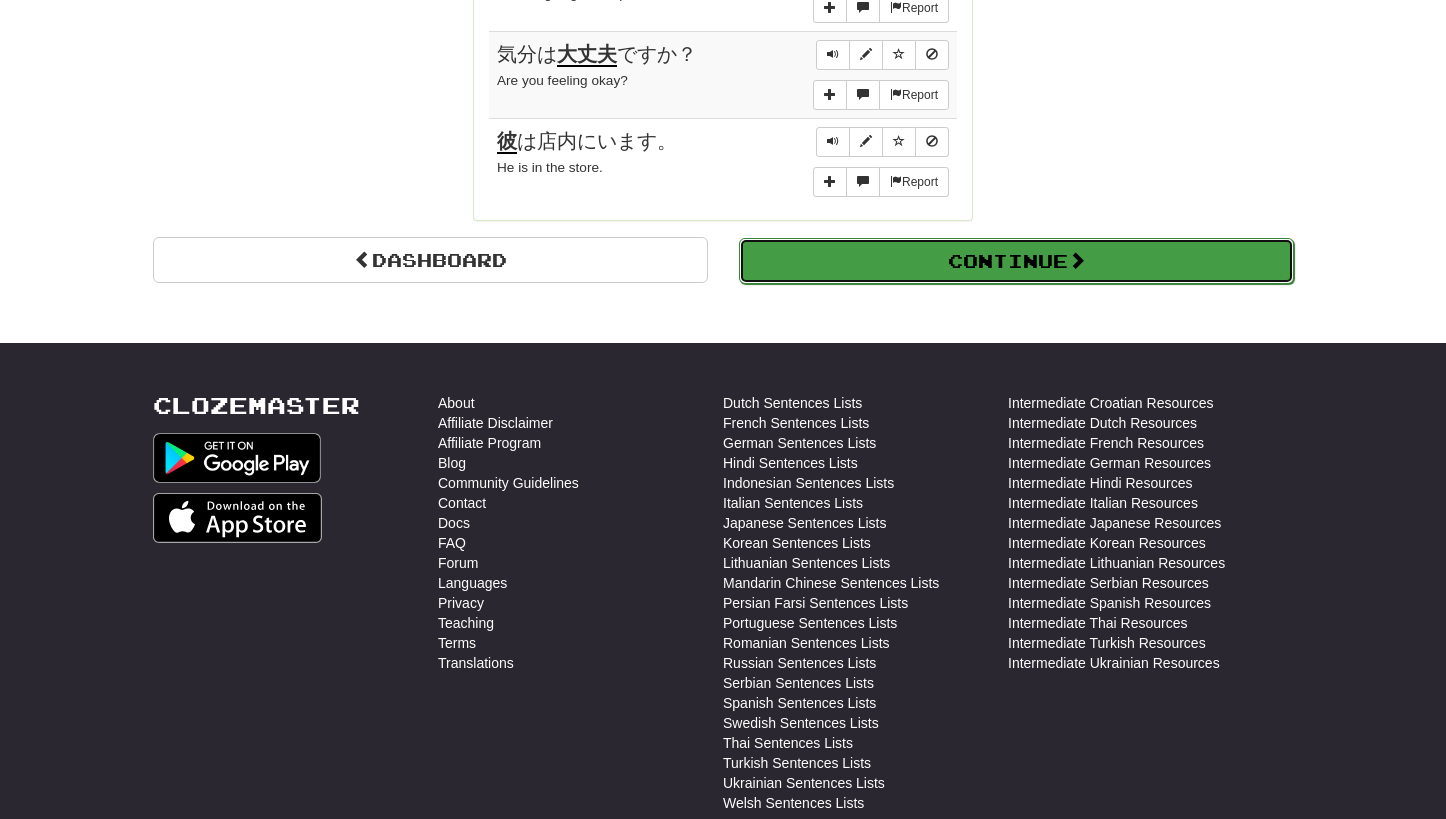 click on "Continue" at bounding box center [1016, 261] 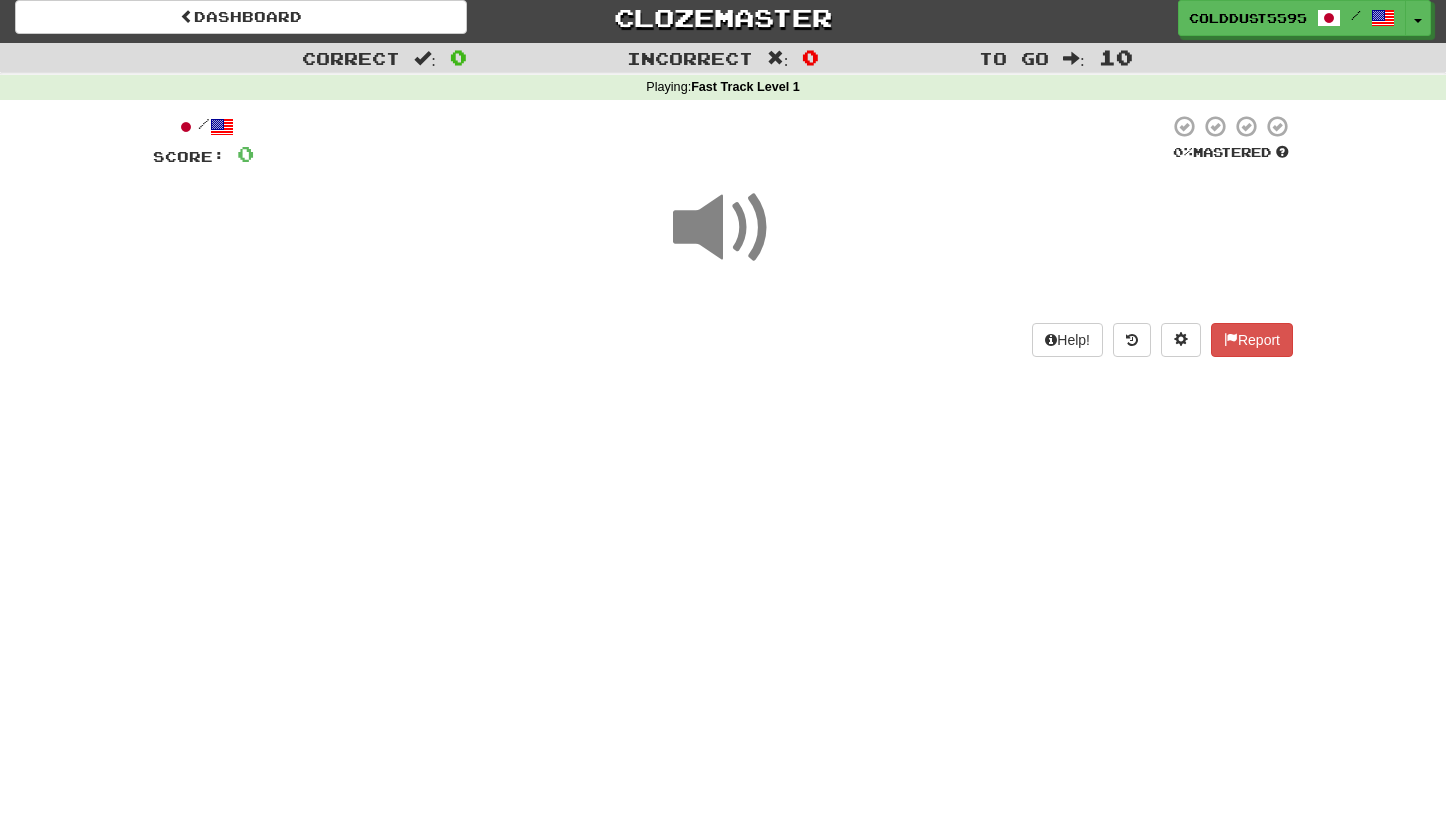 scroll, scrollTop: 0, scrollLeft: 0, axis: both 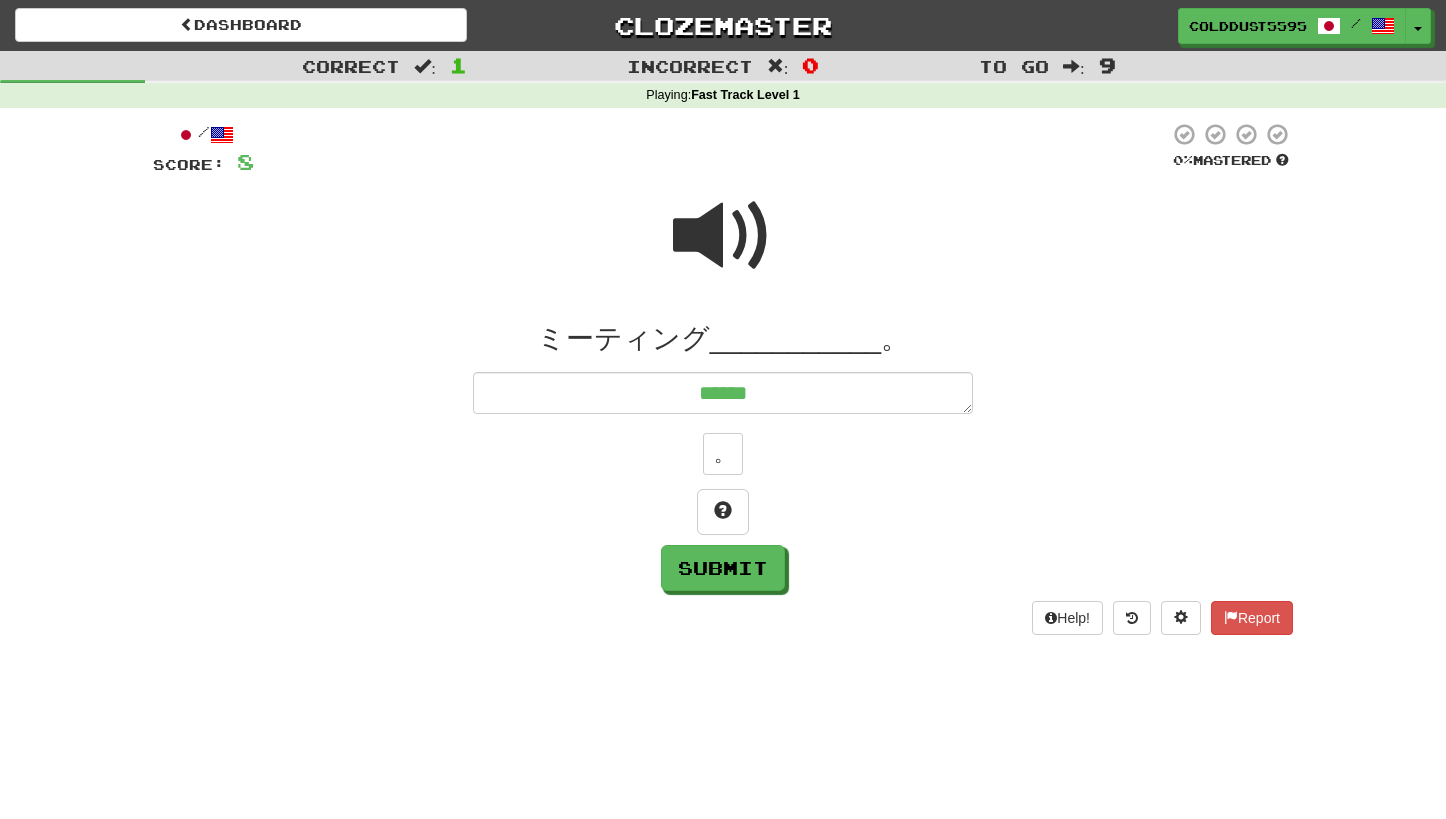 click on "******" at bounding box center (723, 393) 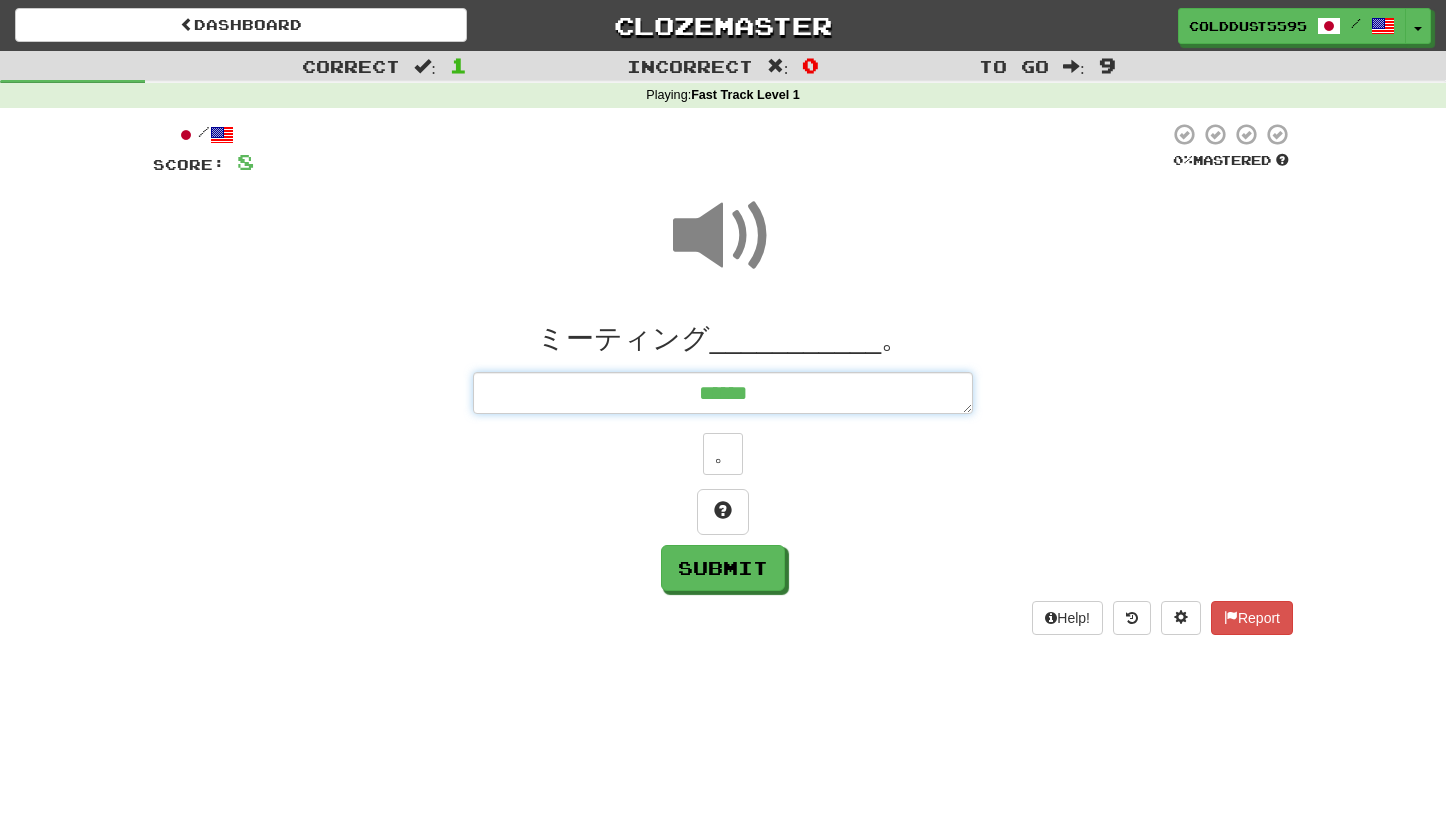 click on "******" at bounding box center [723, 393] 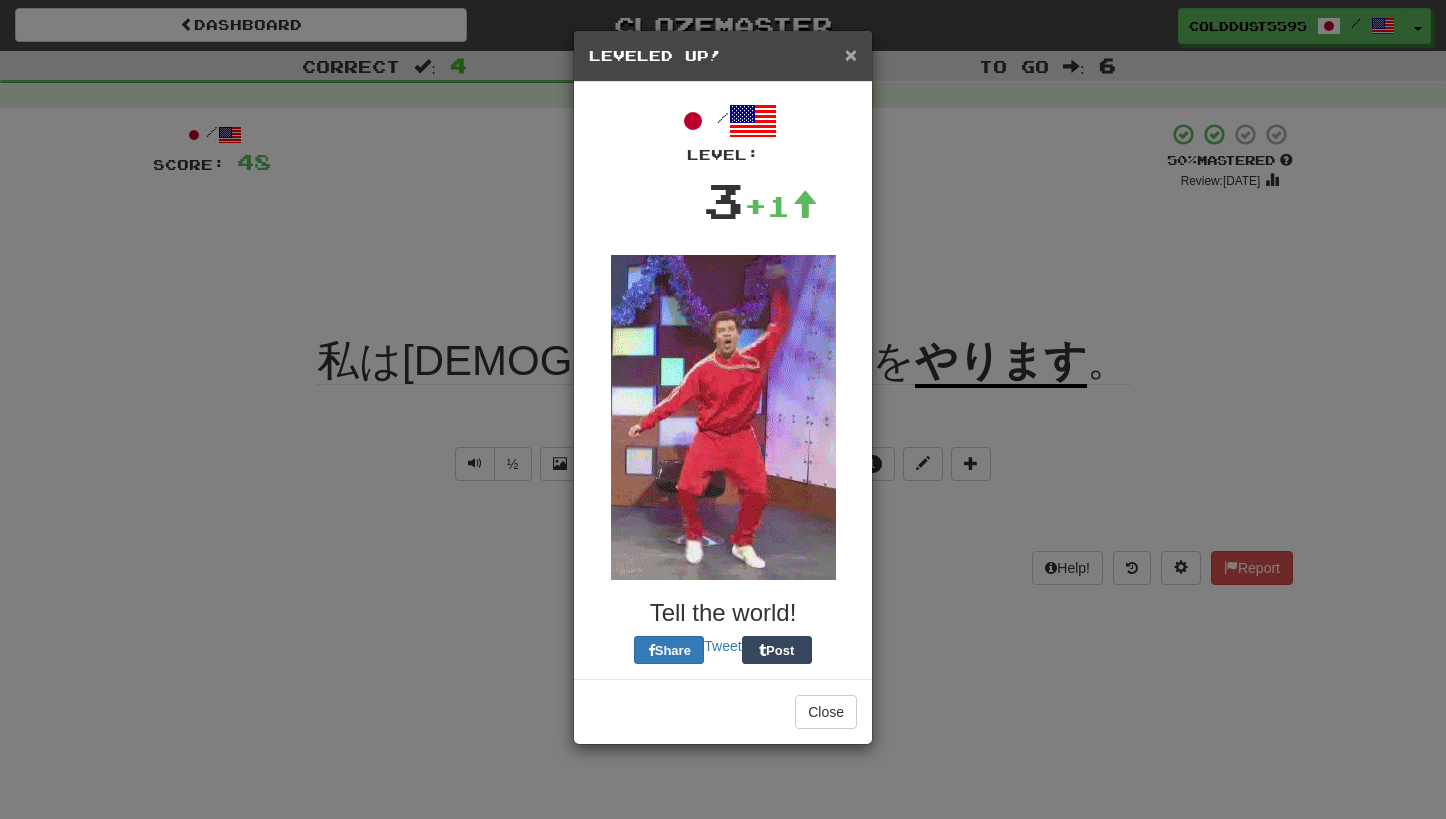 click on "×" at bounding box center (851, 54) 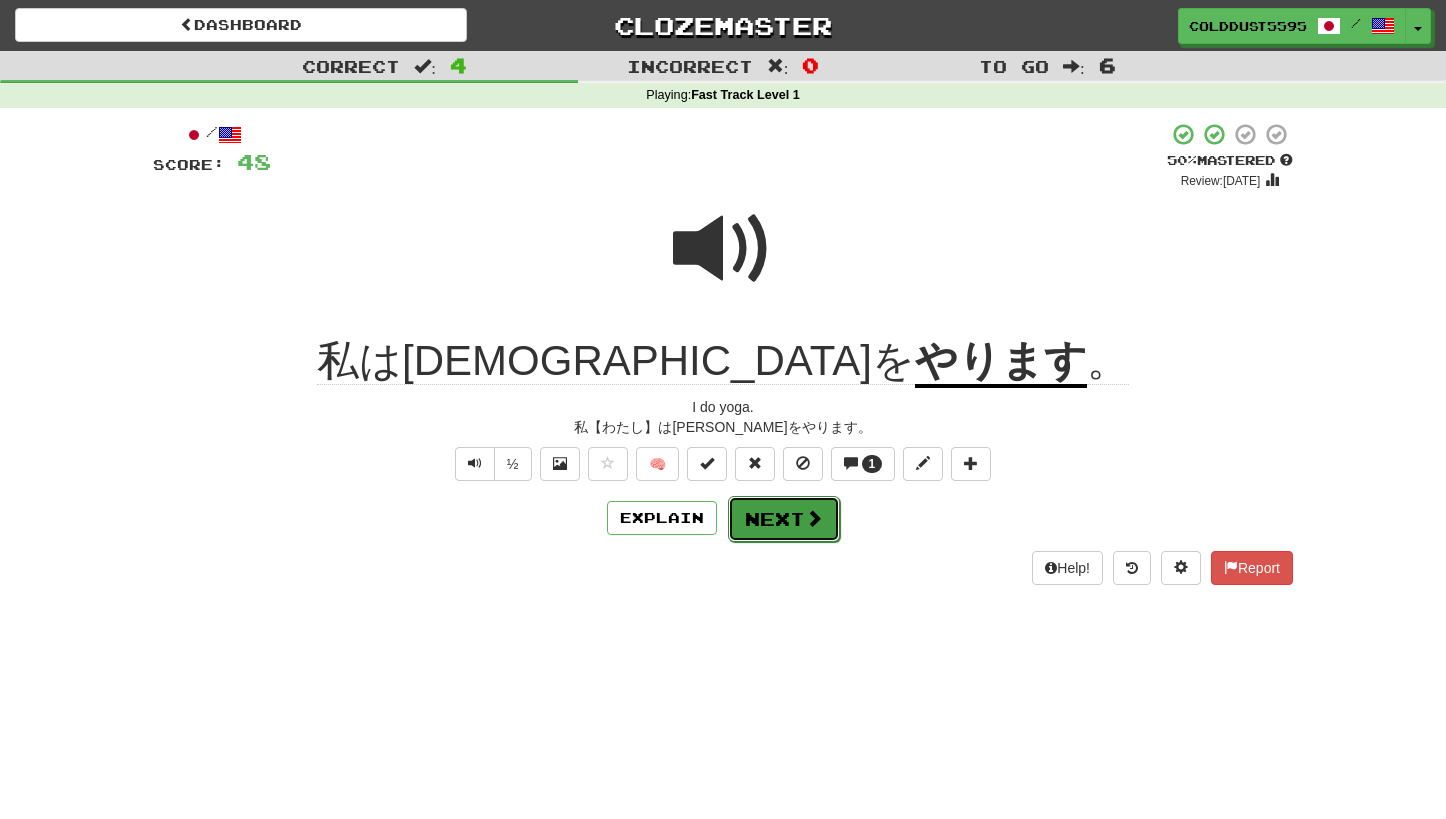 click on "Next" at bounding box center [784, 519] 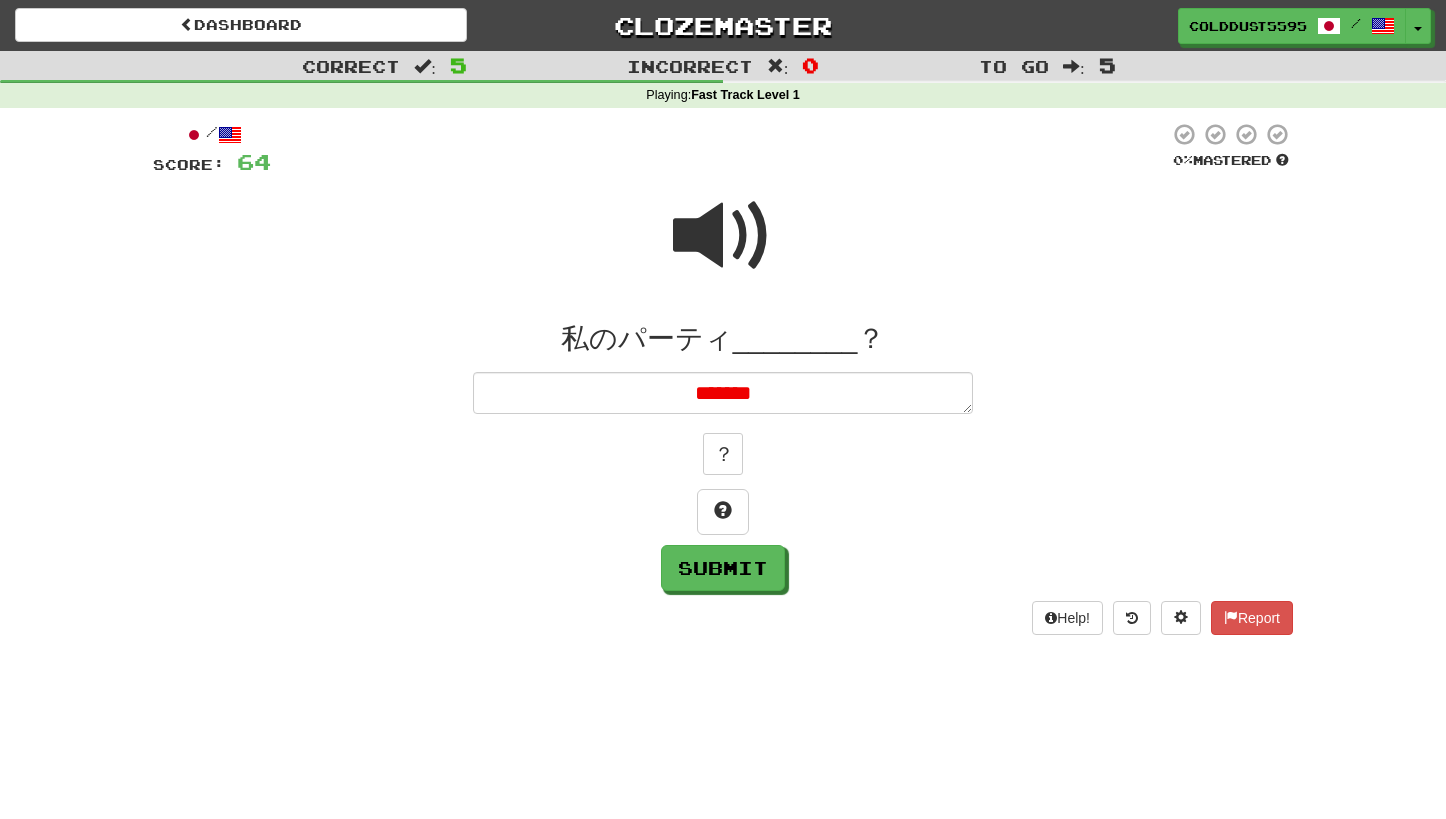 click at bounding box center [723, 236] 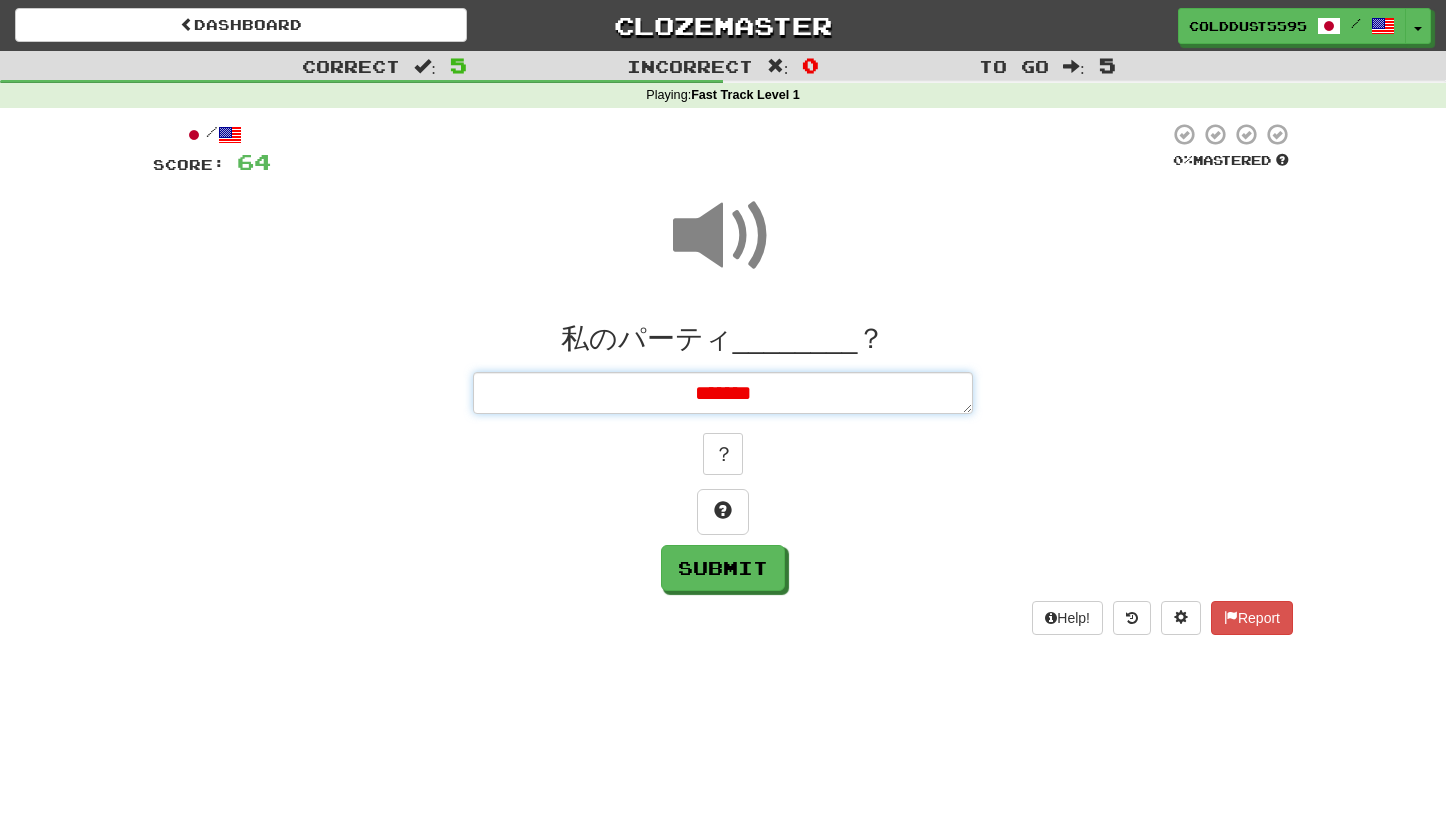 click on "*******" at bounding box center (723, 393) 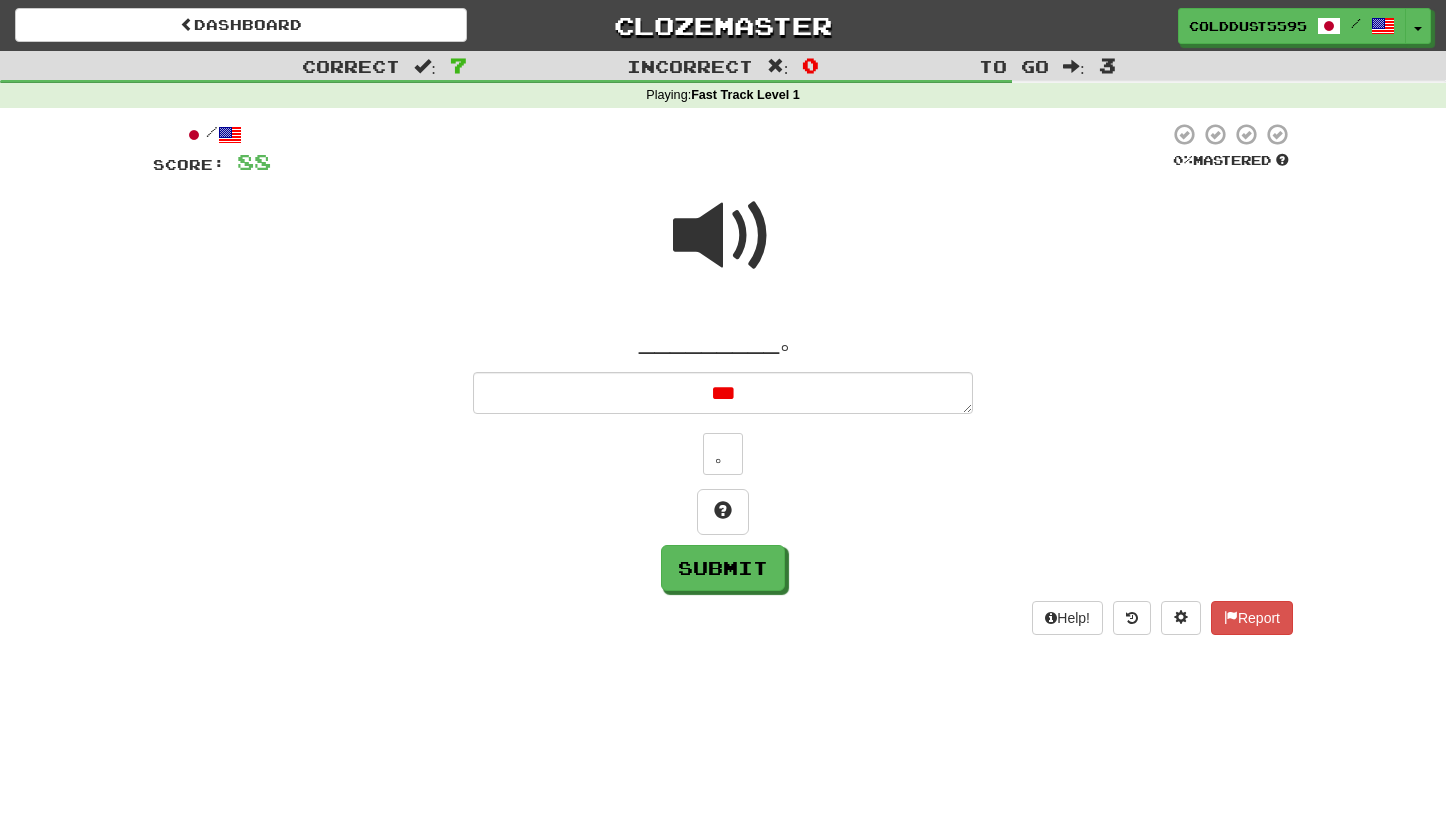 click at bounding box center (723, 236) 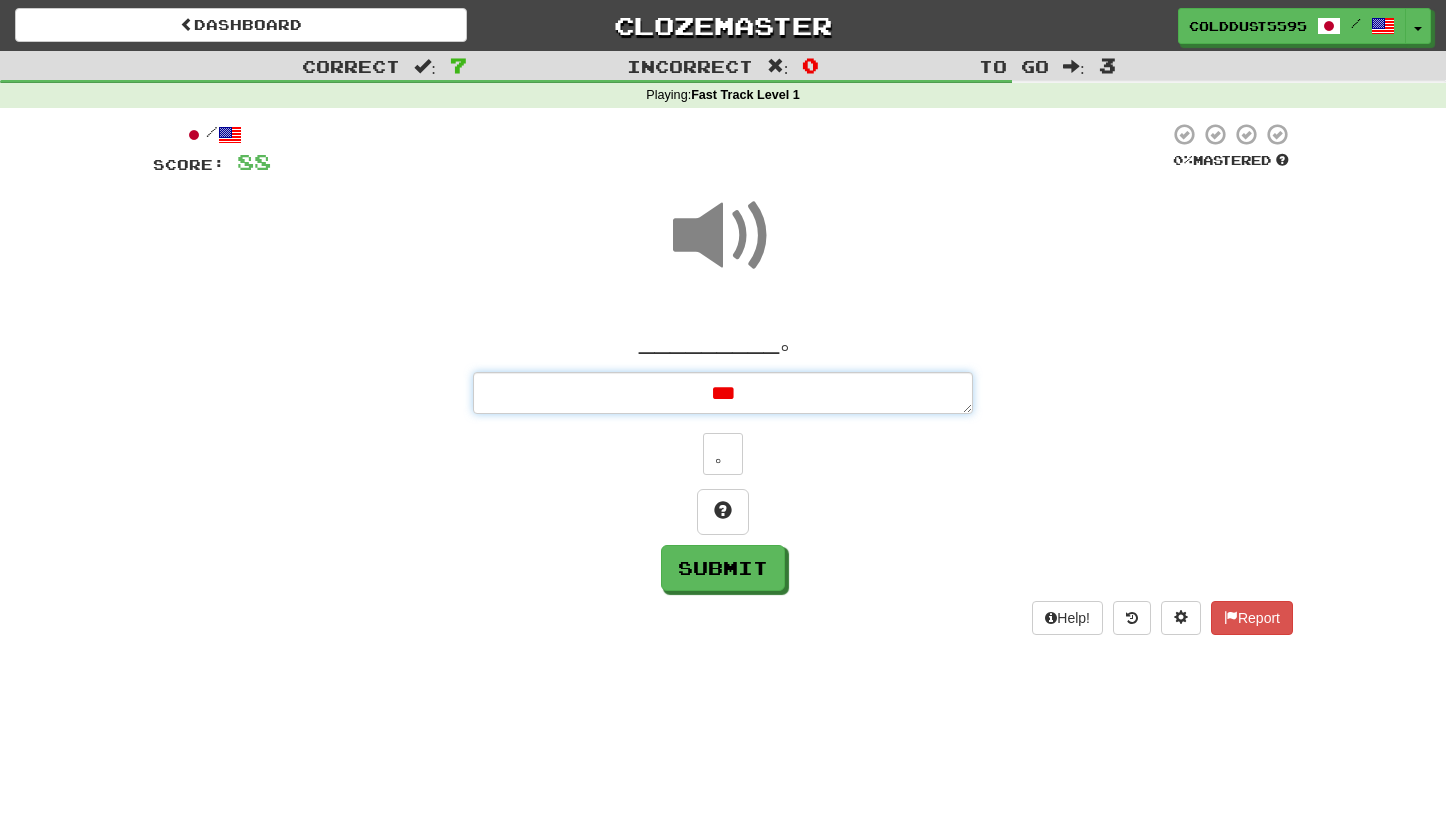 click on "***" at bounding box center [723, 393] 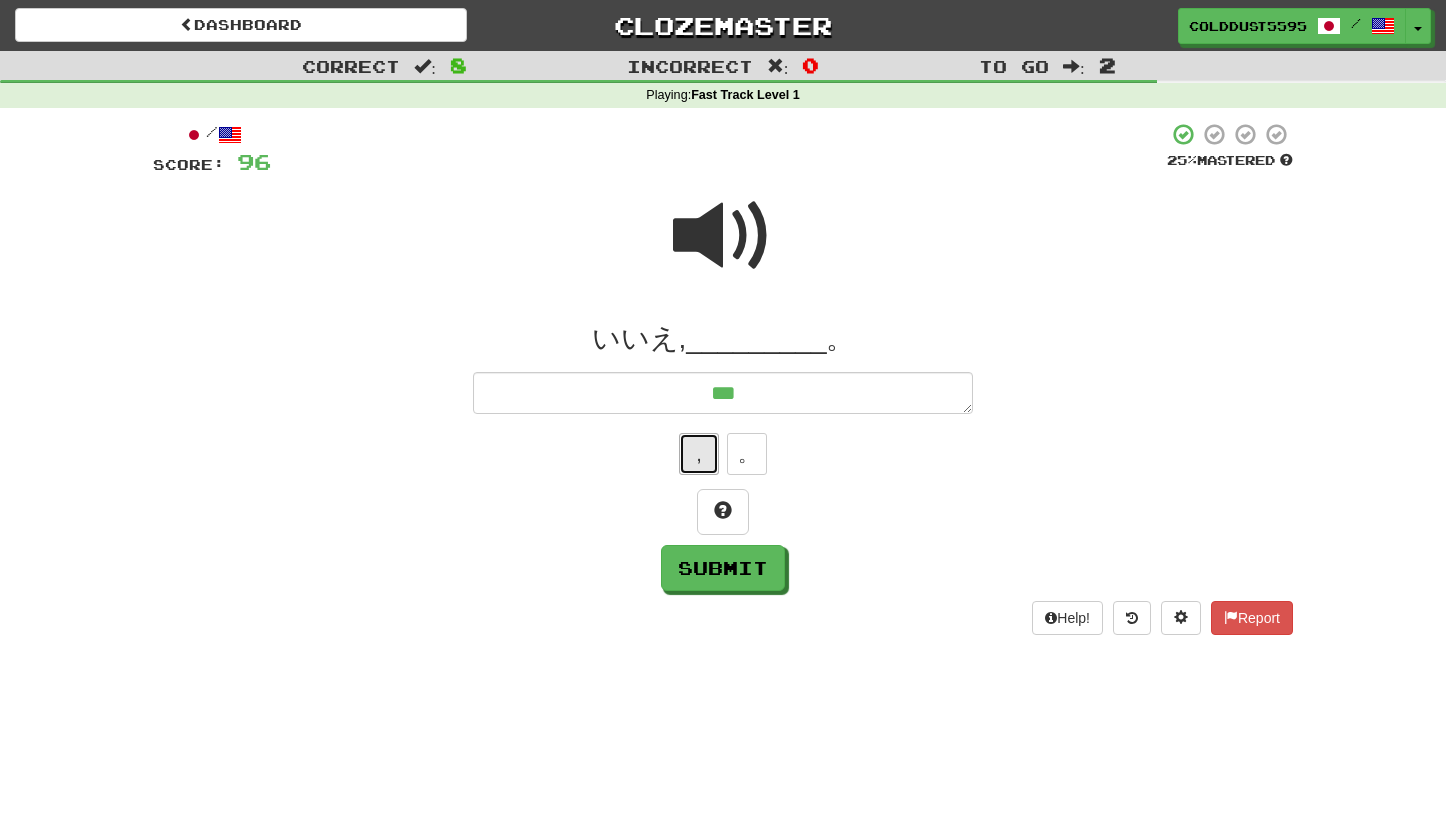 click on "," at bounding box center [699, 454] 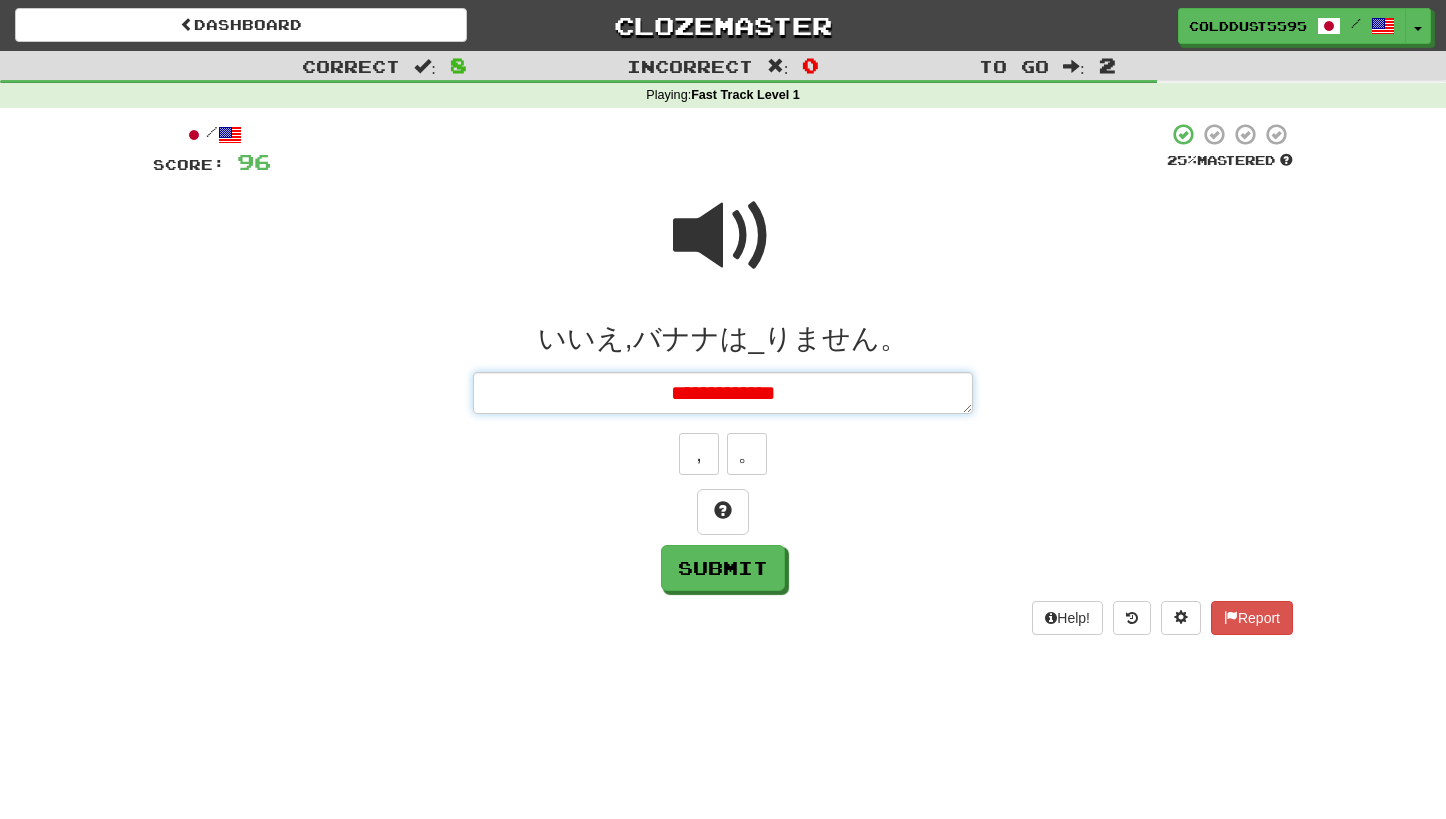 click on "**********" at bounding box center [723, 393] 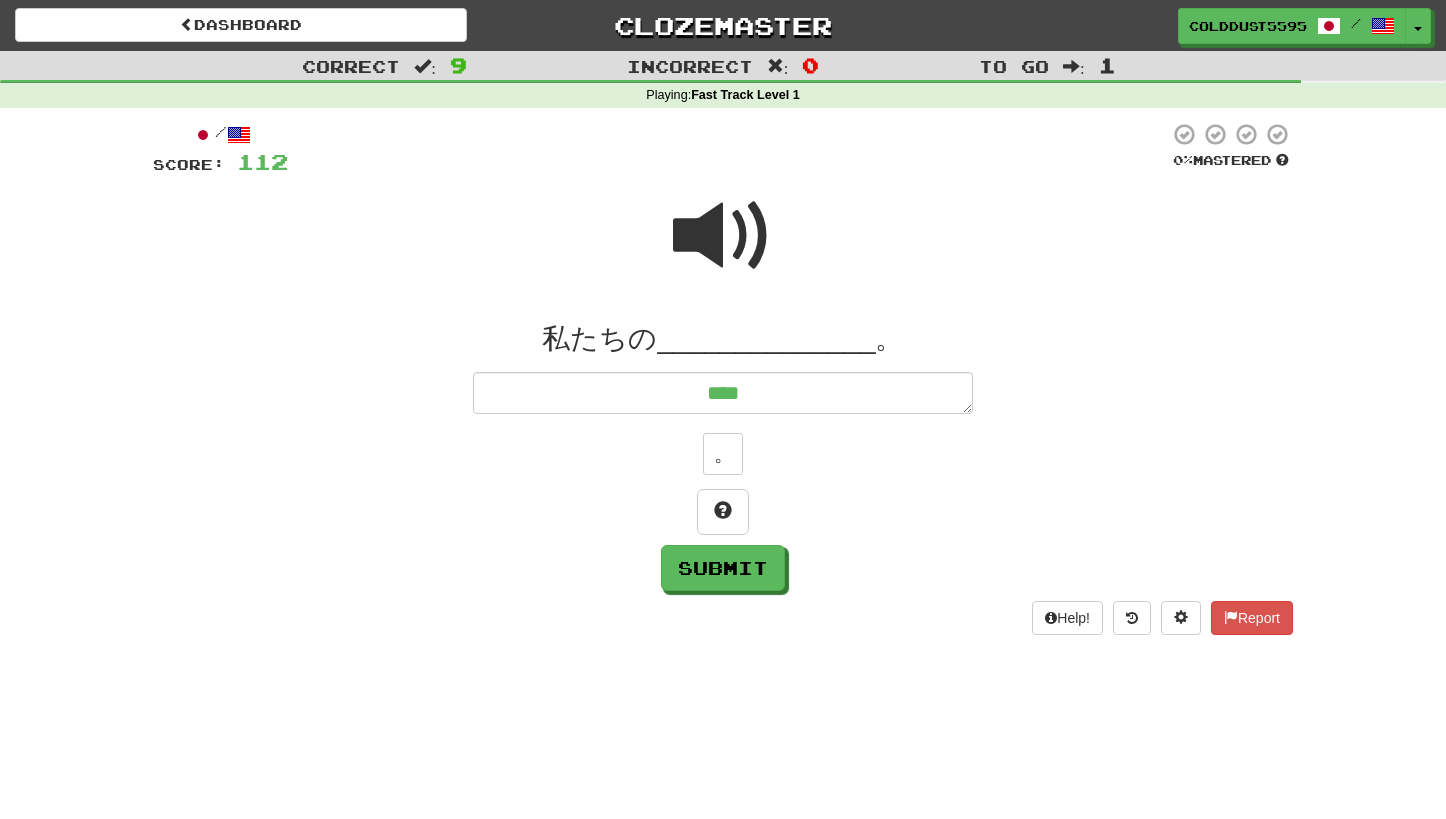 click at bounding box center [723, 236] 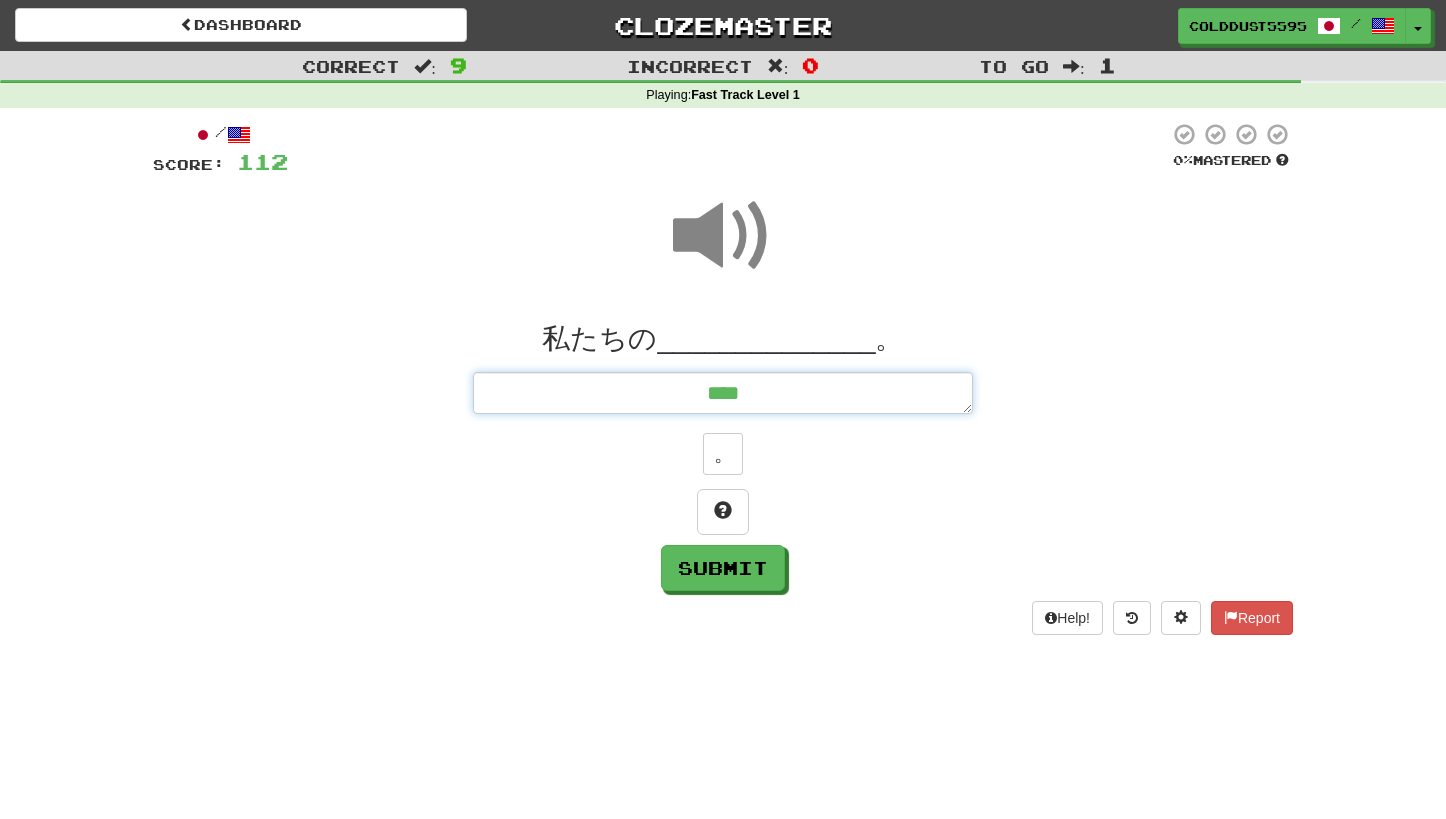 click on "****" at bounding box center (723, 393) 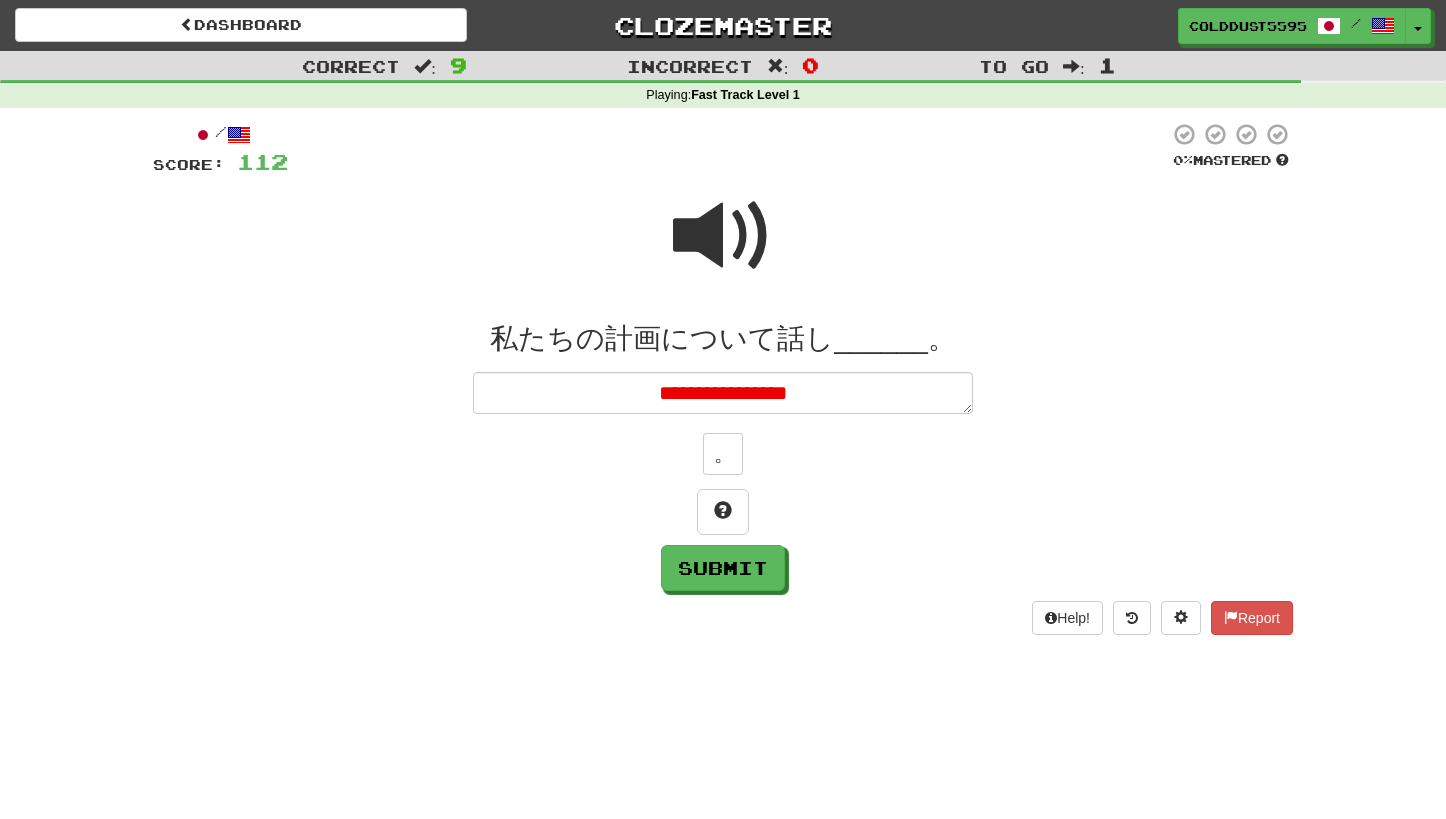 click at bounding box center (723, 236) 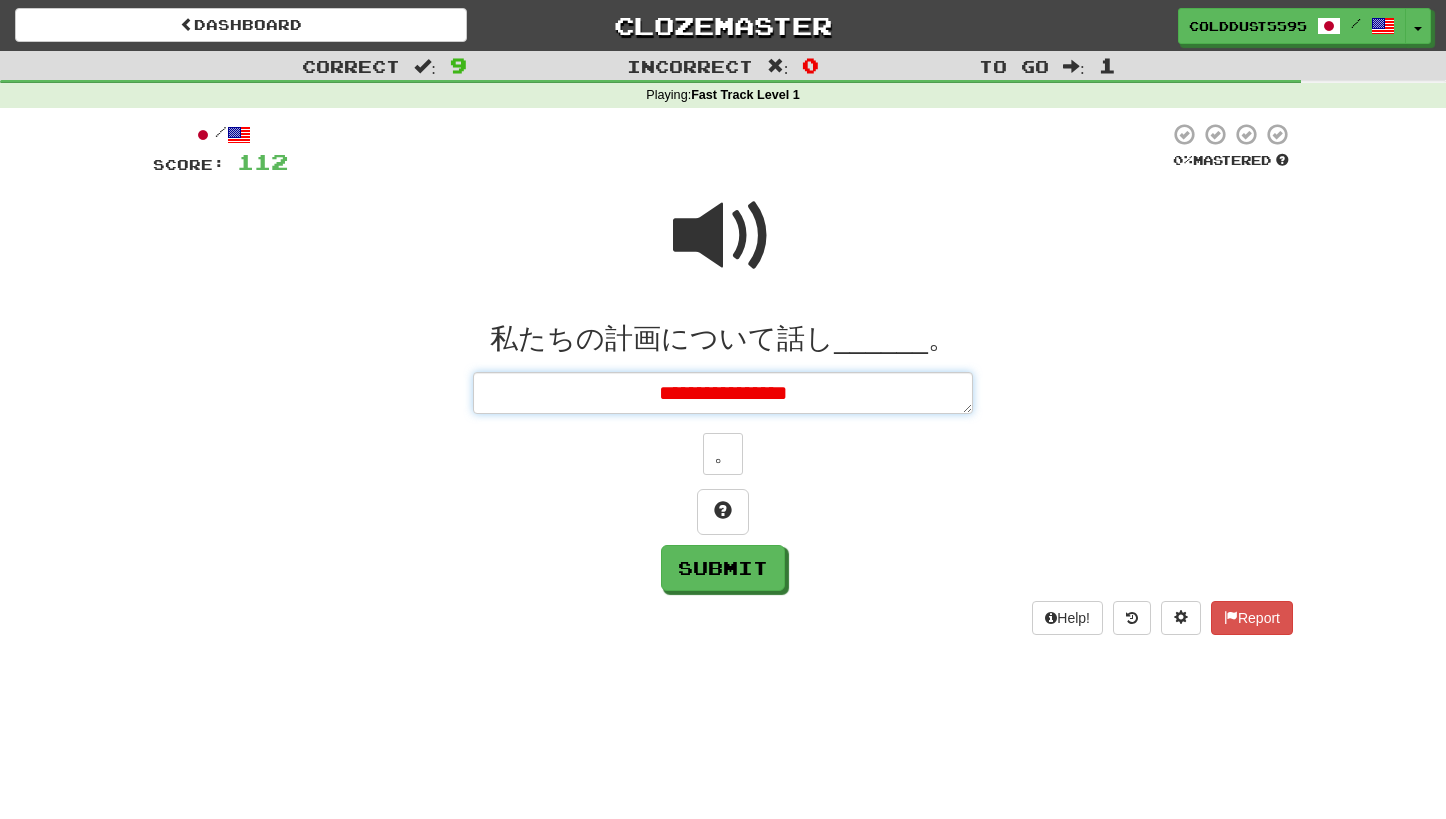 click on "**********" at bounding box center [723, 393] 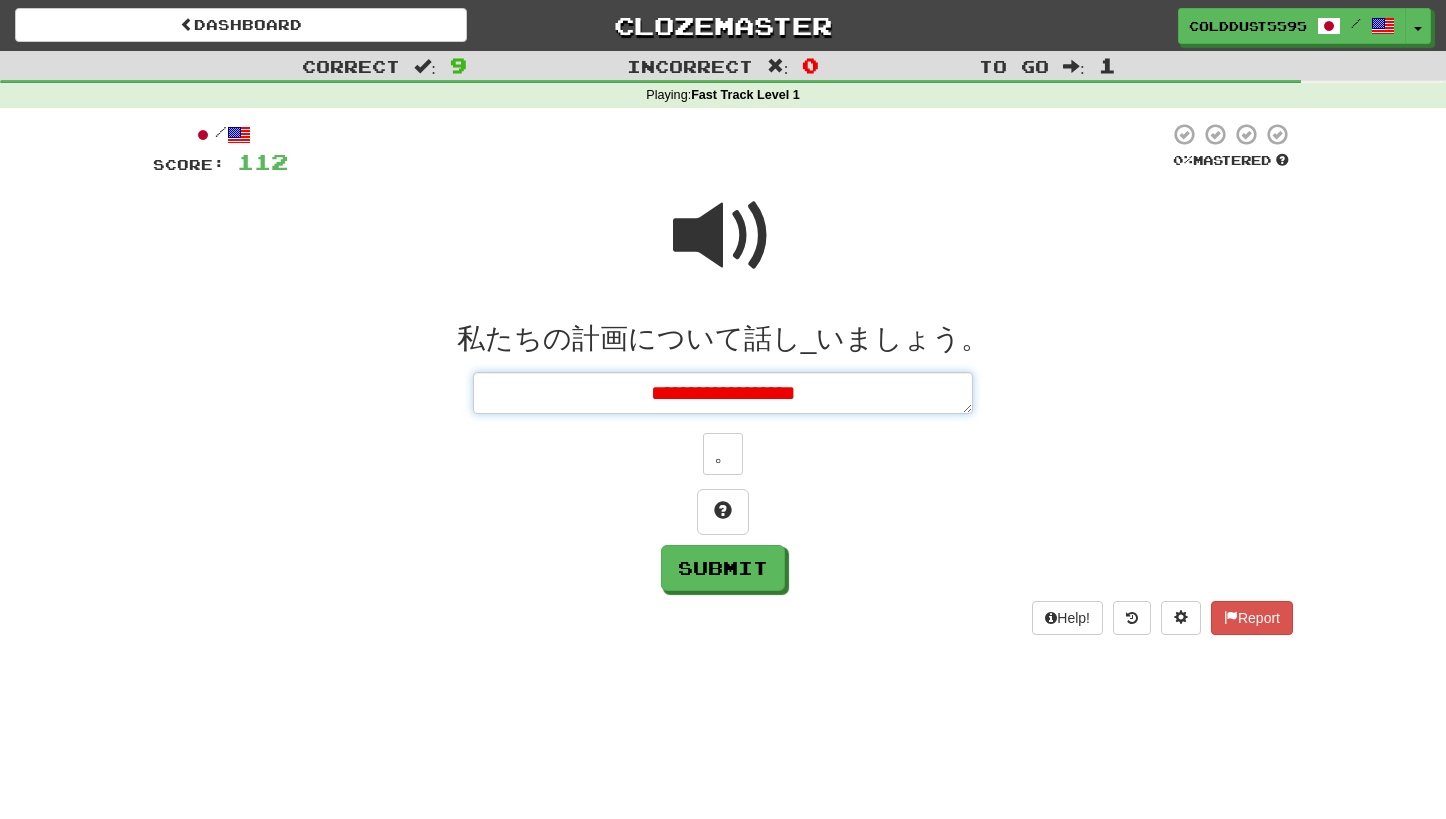 click on "**********" at bounding box center (723, 393) 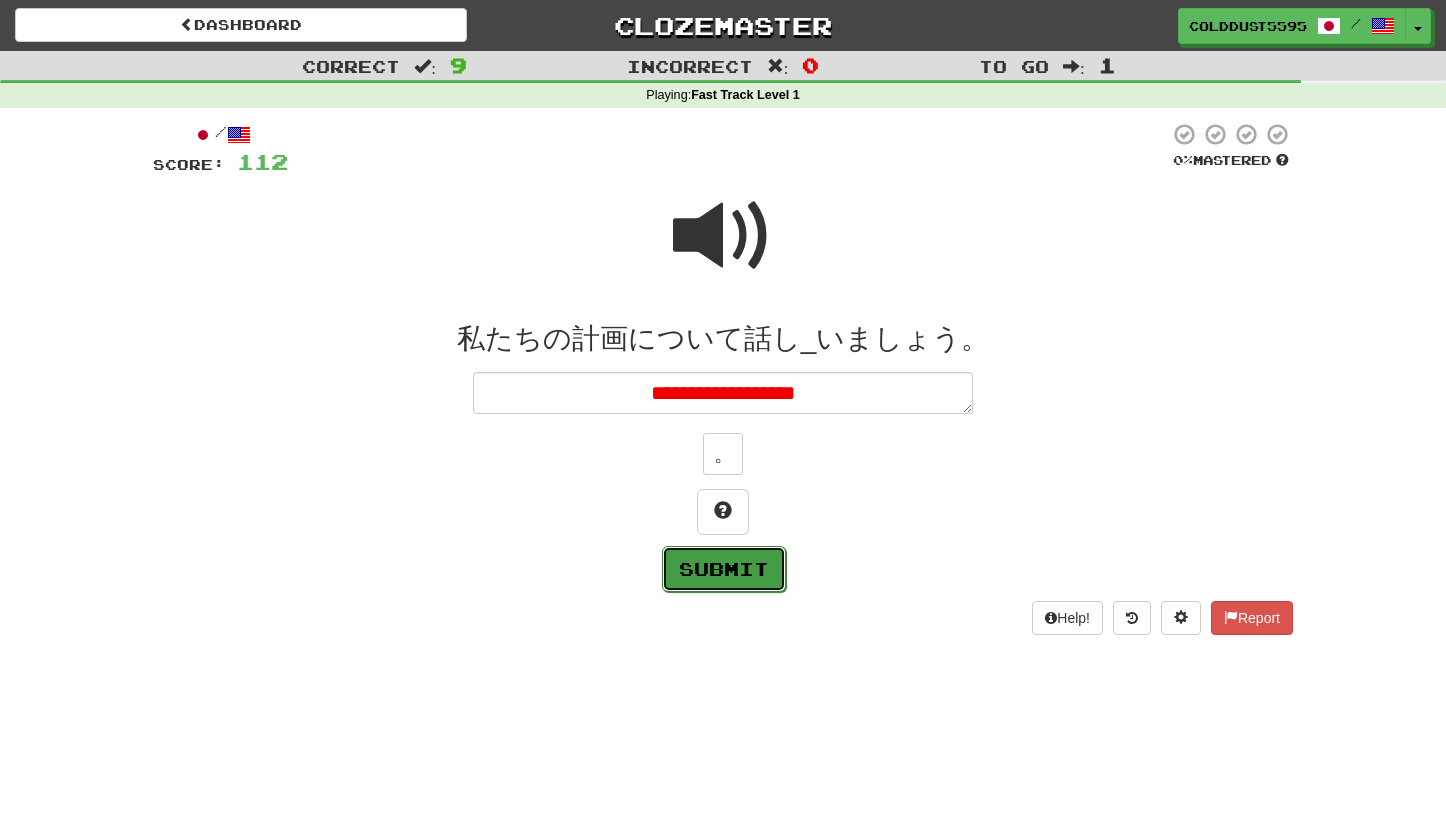 click on "Submit" at bounding box center [724, 569] 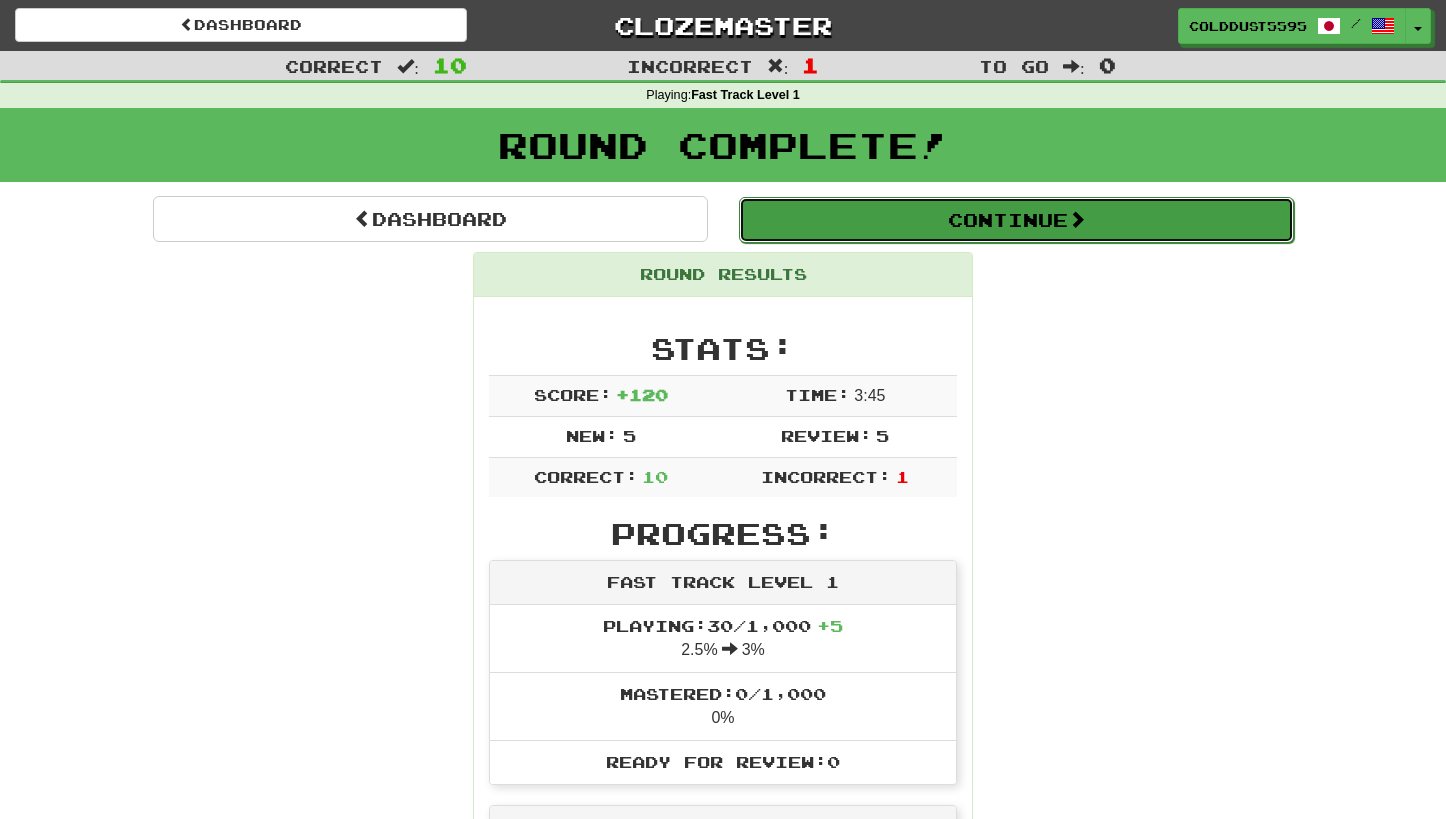 click on "Continue" at bounding box center (1016, 220) 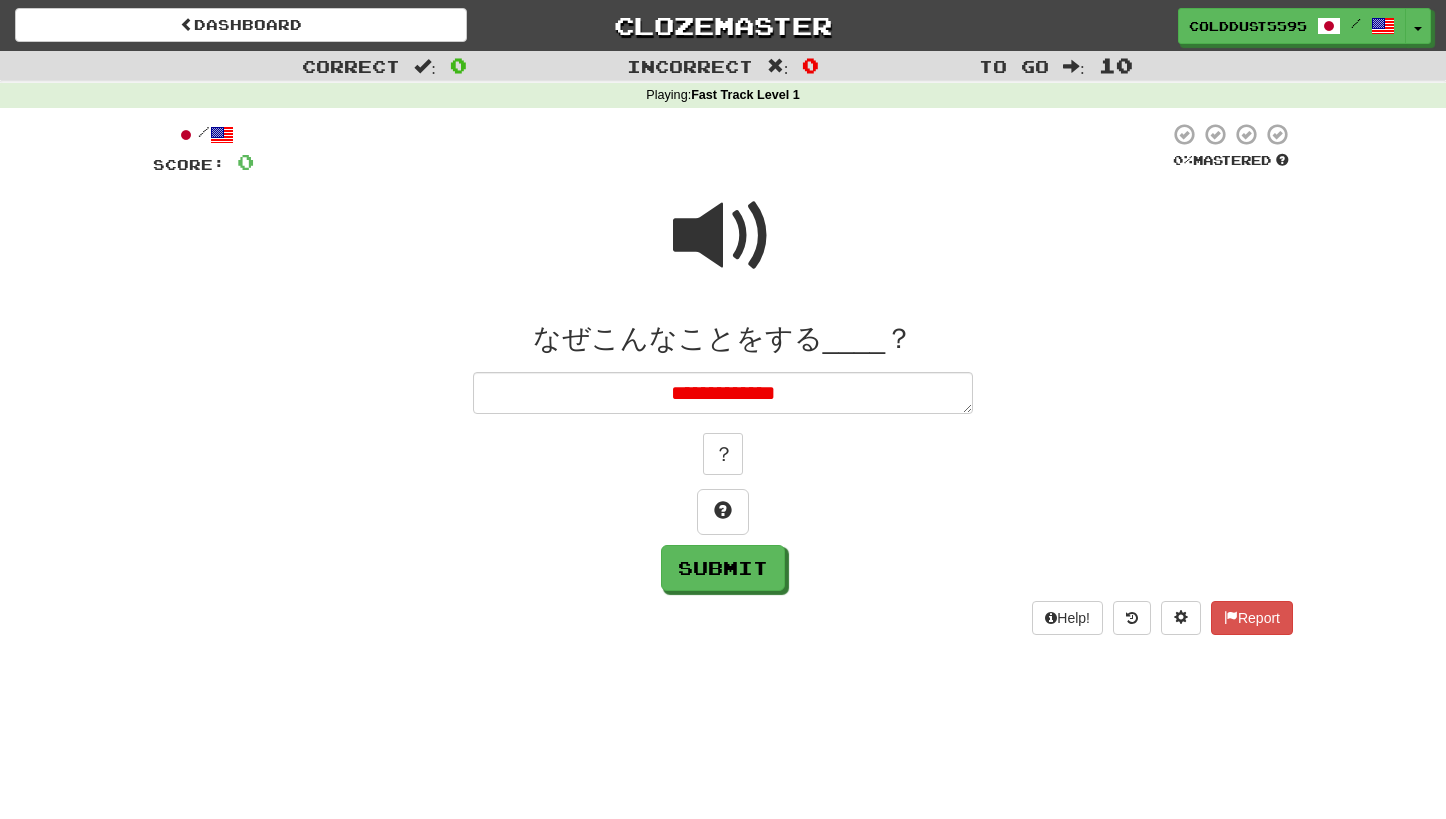 click at bounding box center (723, 236) 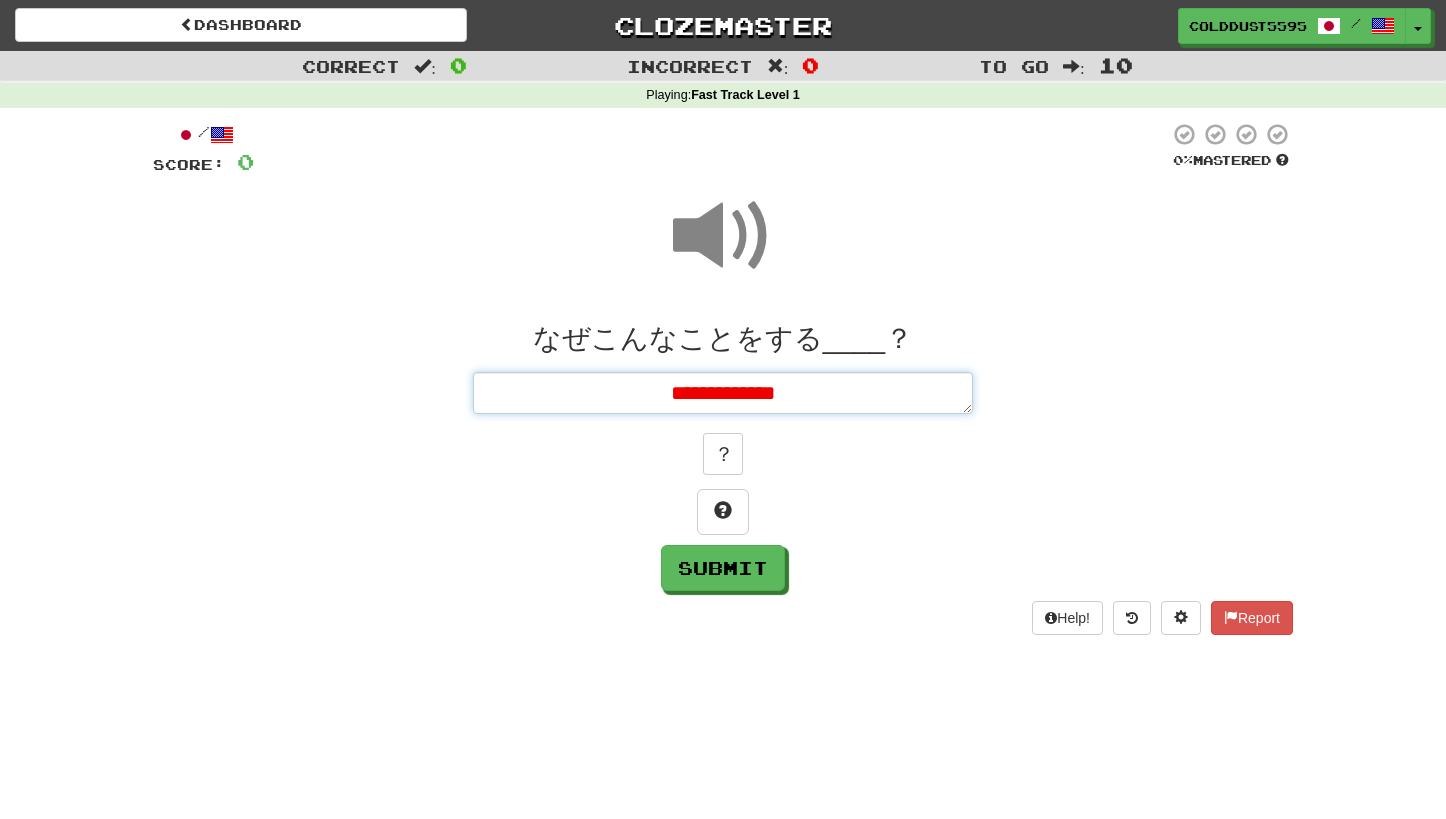 click on "**********" at bounding box center (723, 393) 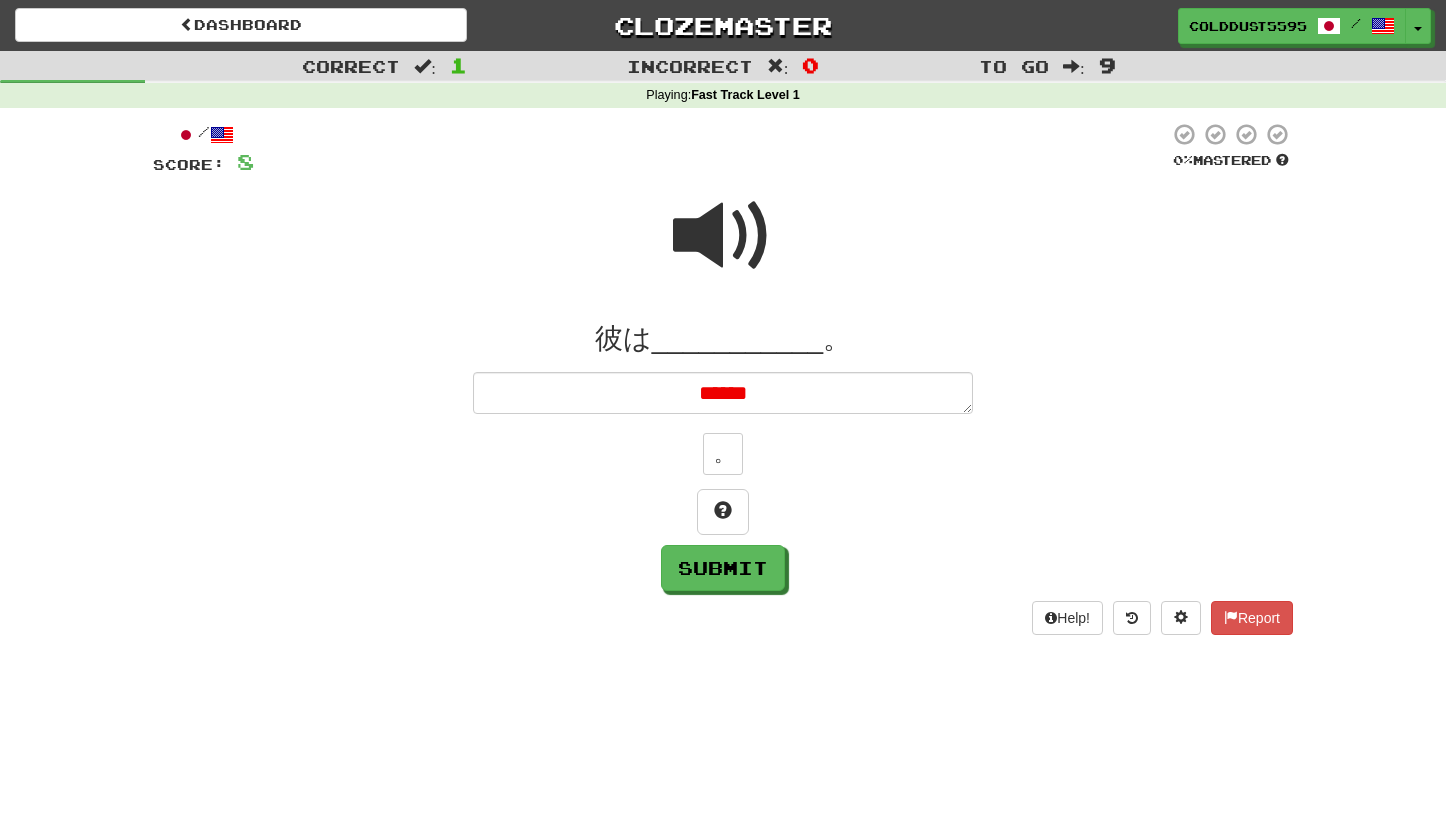 click at bounding box center (723, 236) 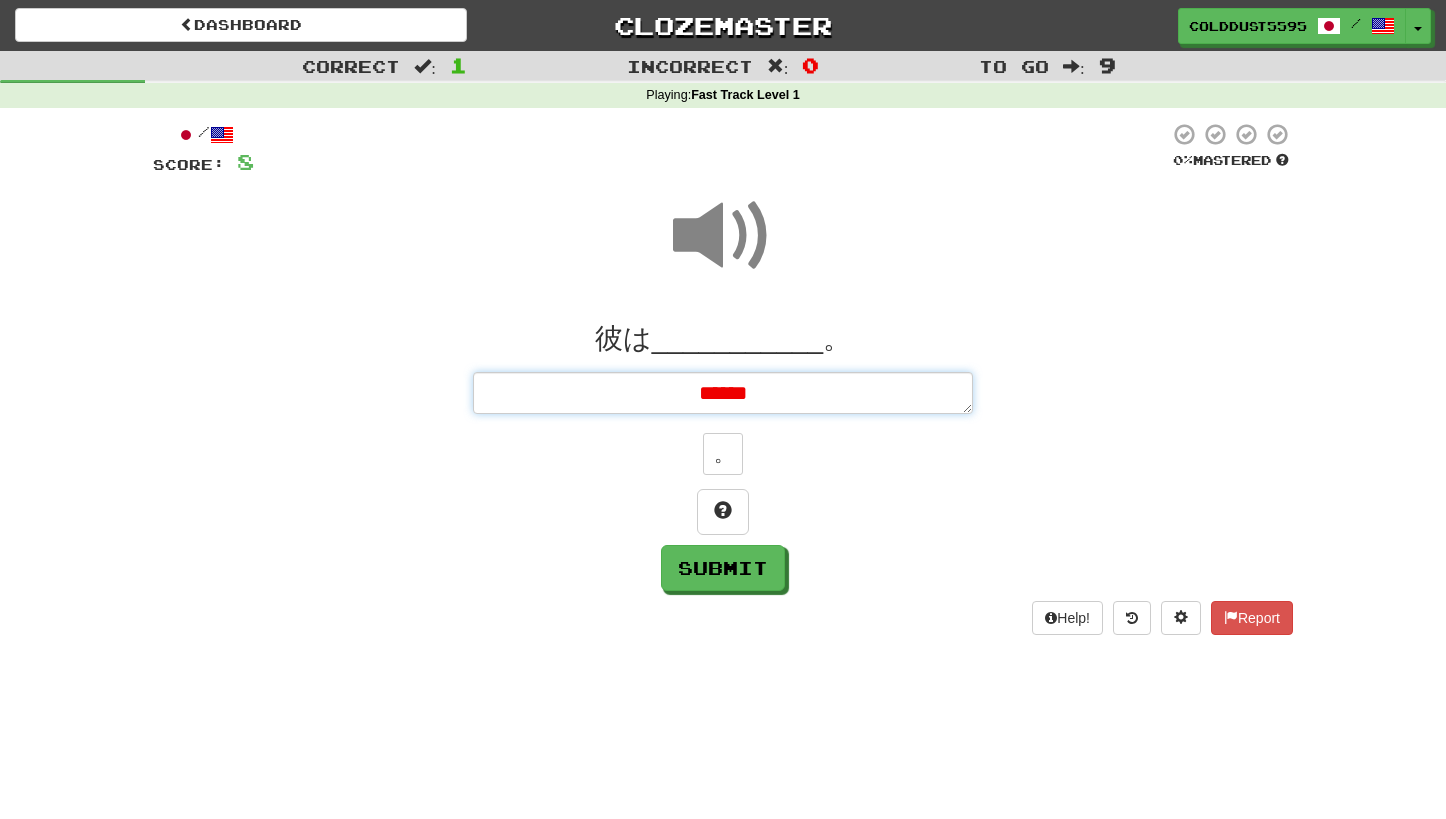 click on "******" at bounding box center [723, 393] 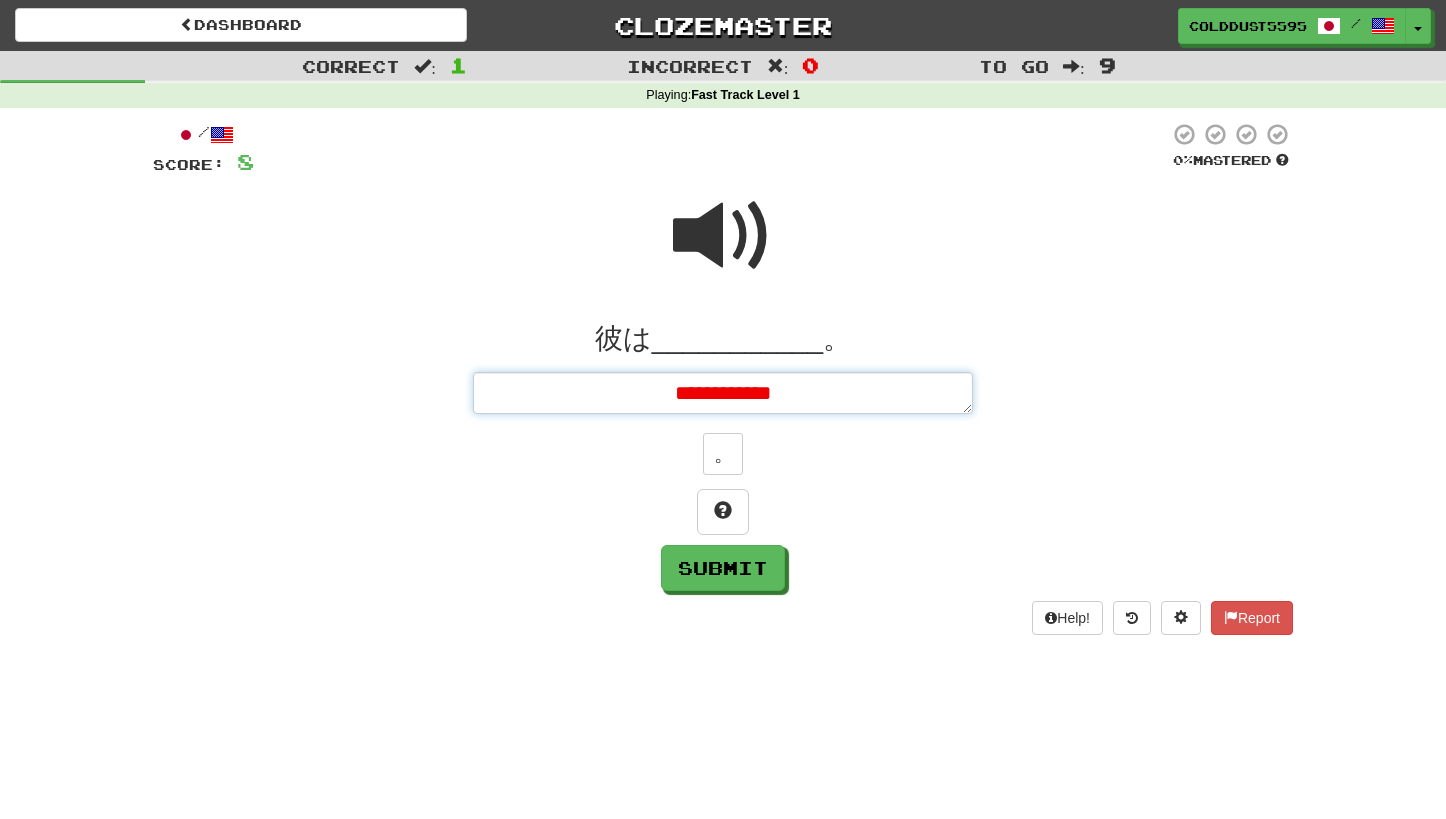 click on "**********" at bounding box center [723, 393] 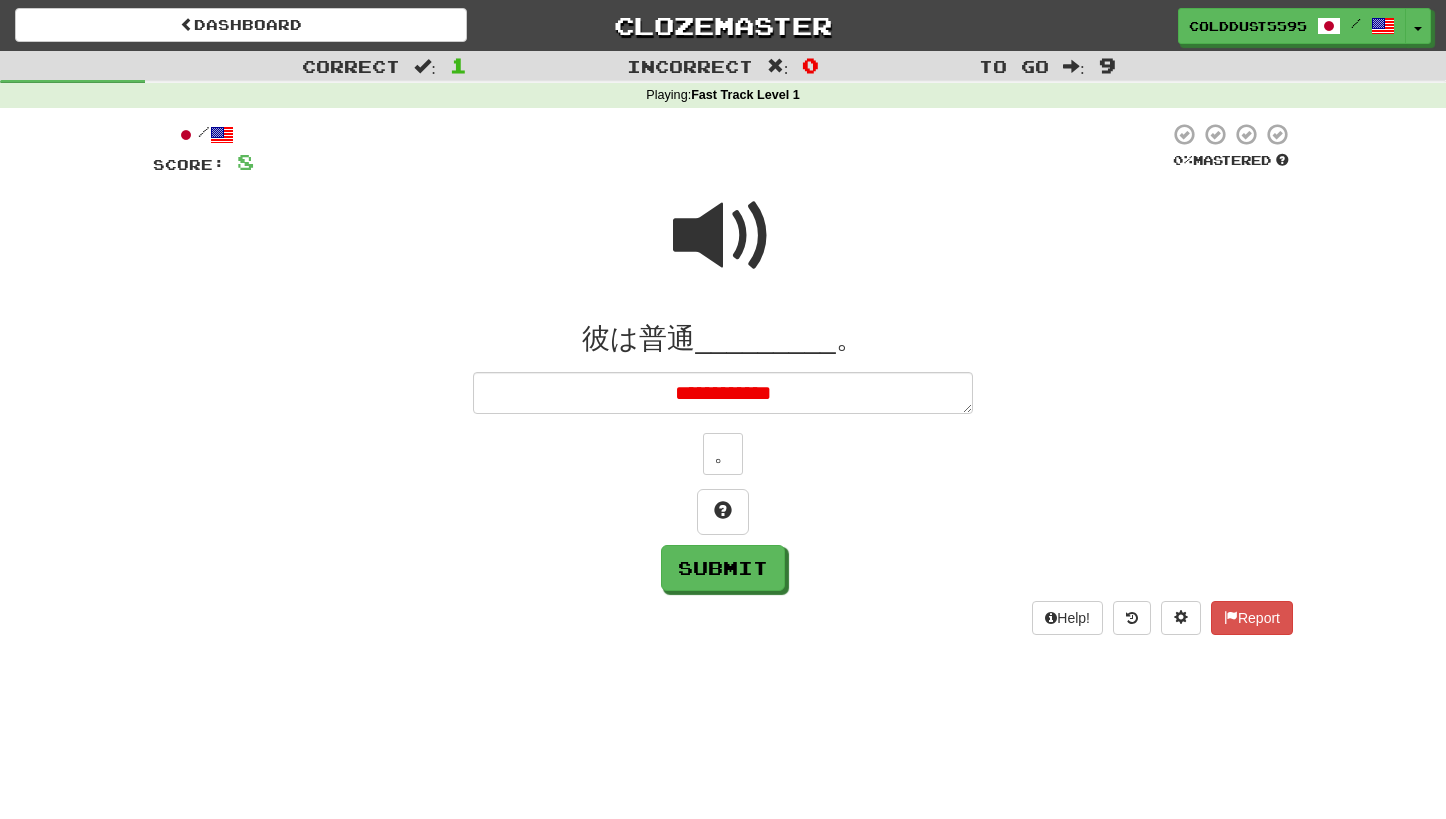 click at bounding box center (723, 236) 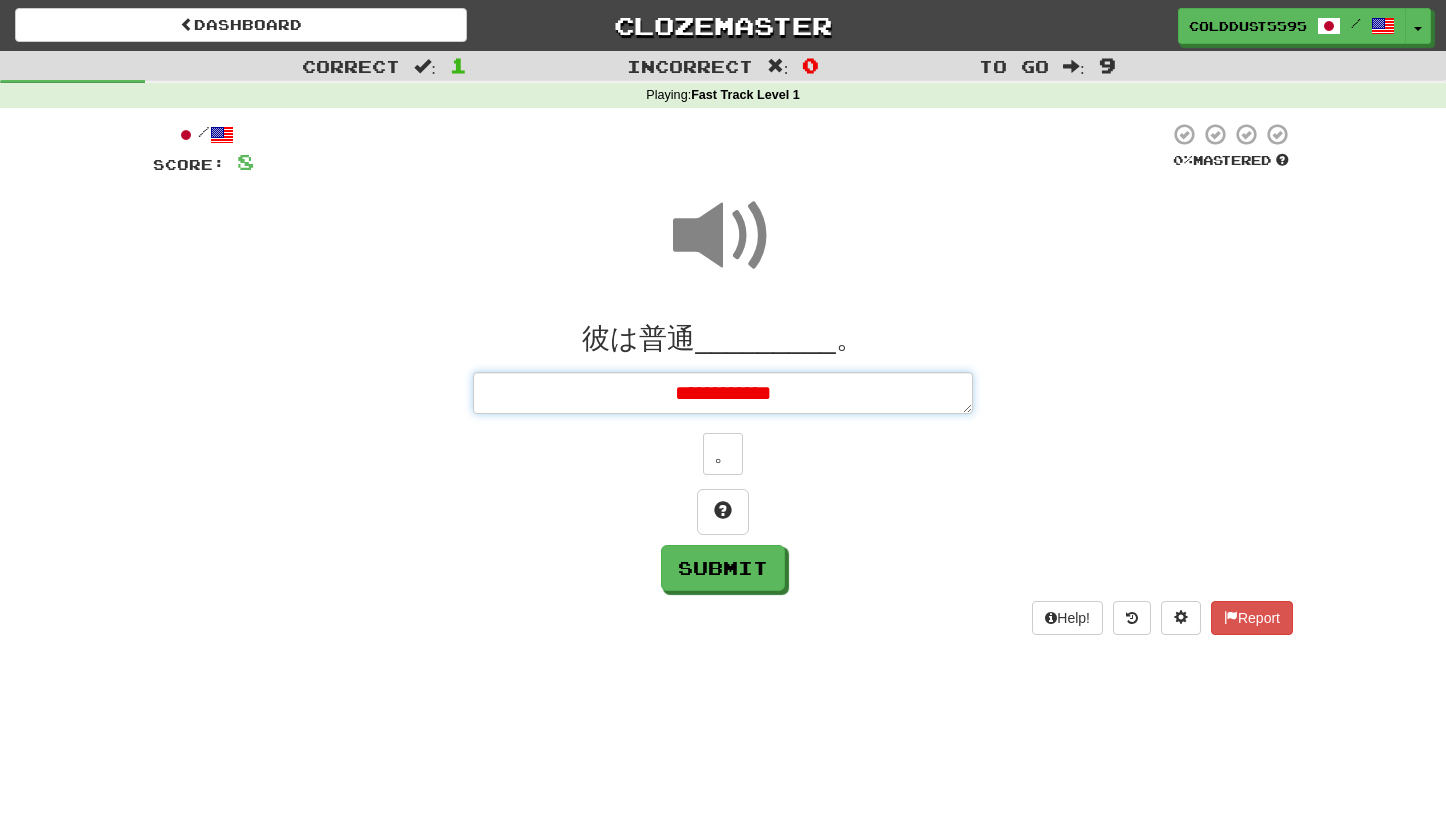 click on "**********" at bounding box center [723, 393] 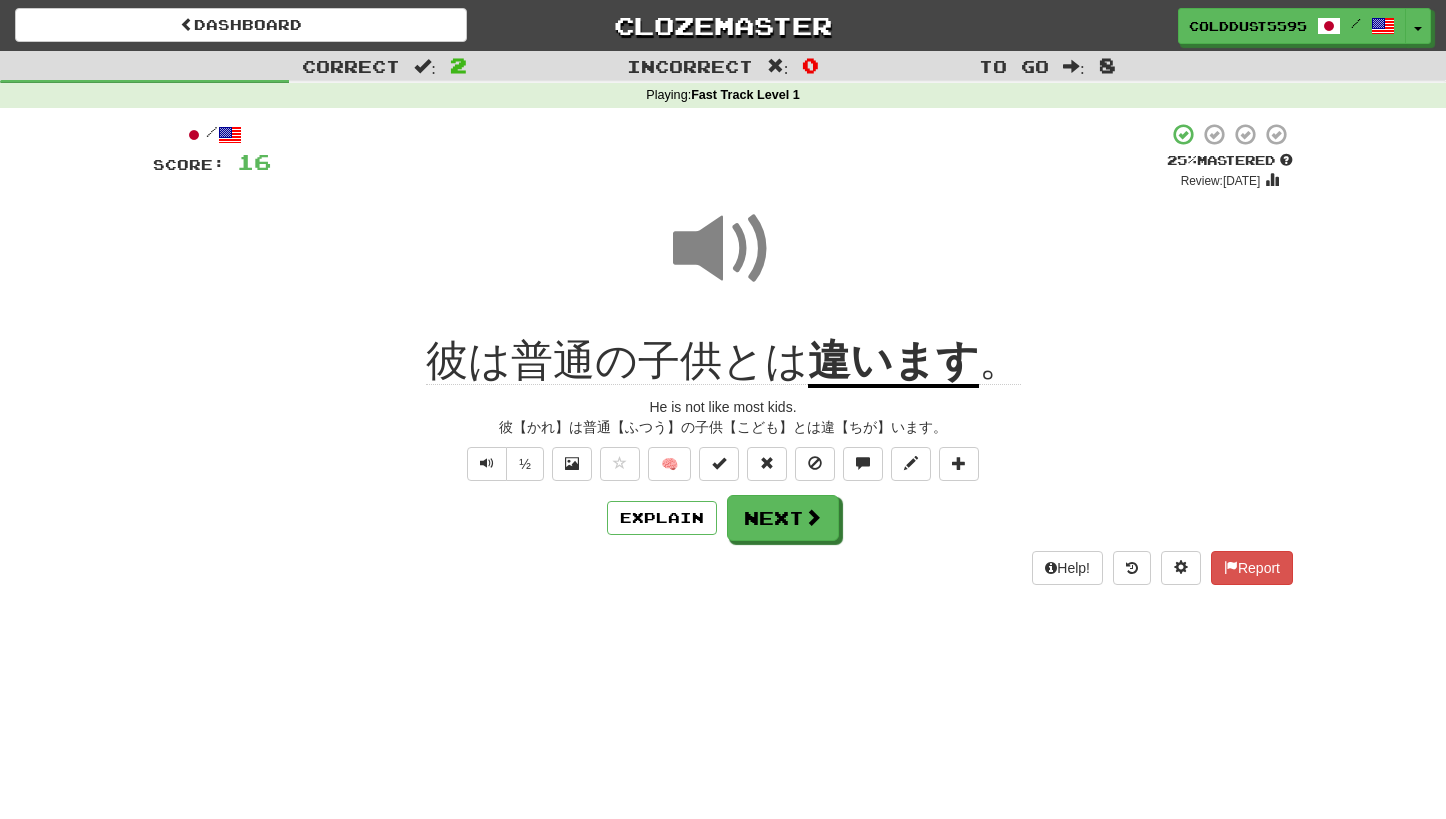 click at bounding box center [723, 249] 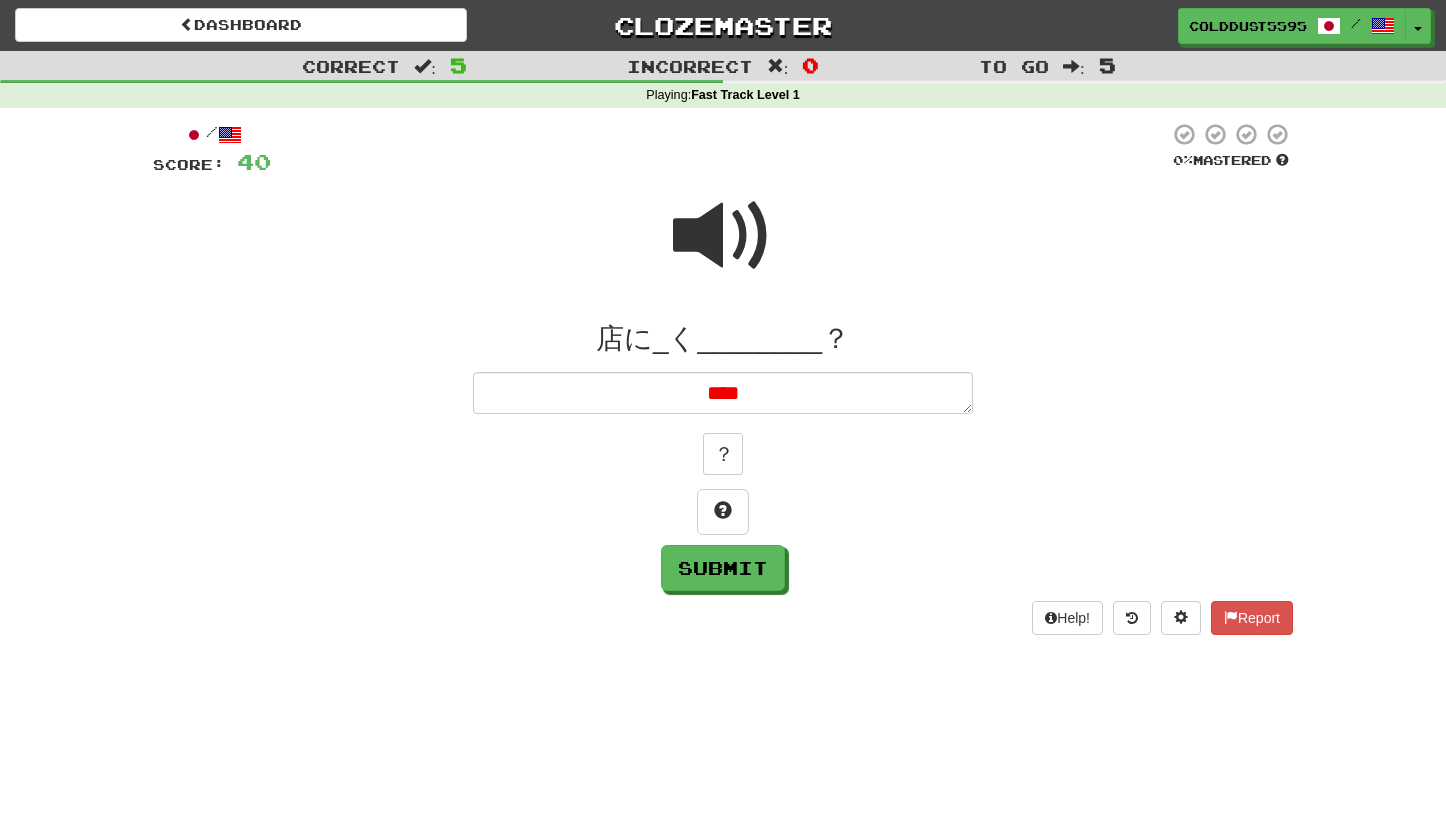 click at bounding box center (723, 236) 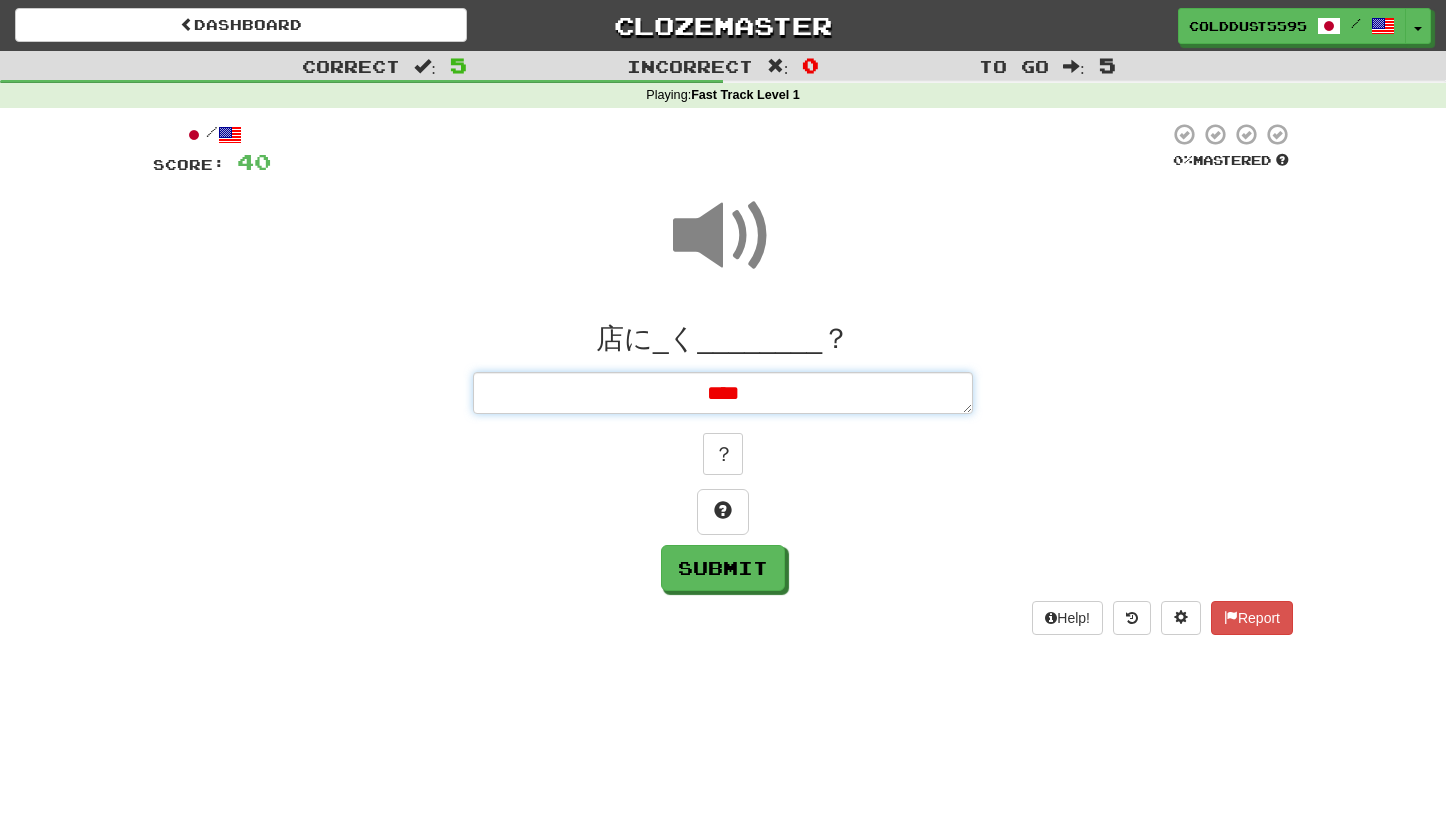 click on "****" at bounding box center [723, 393] 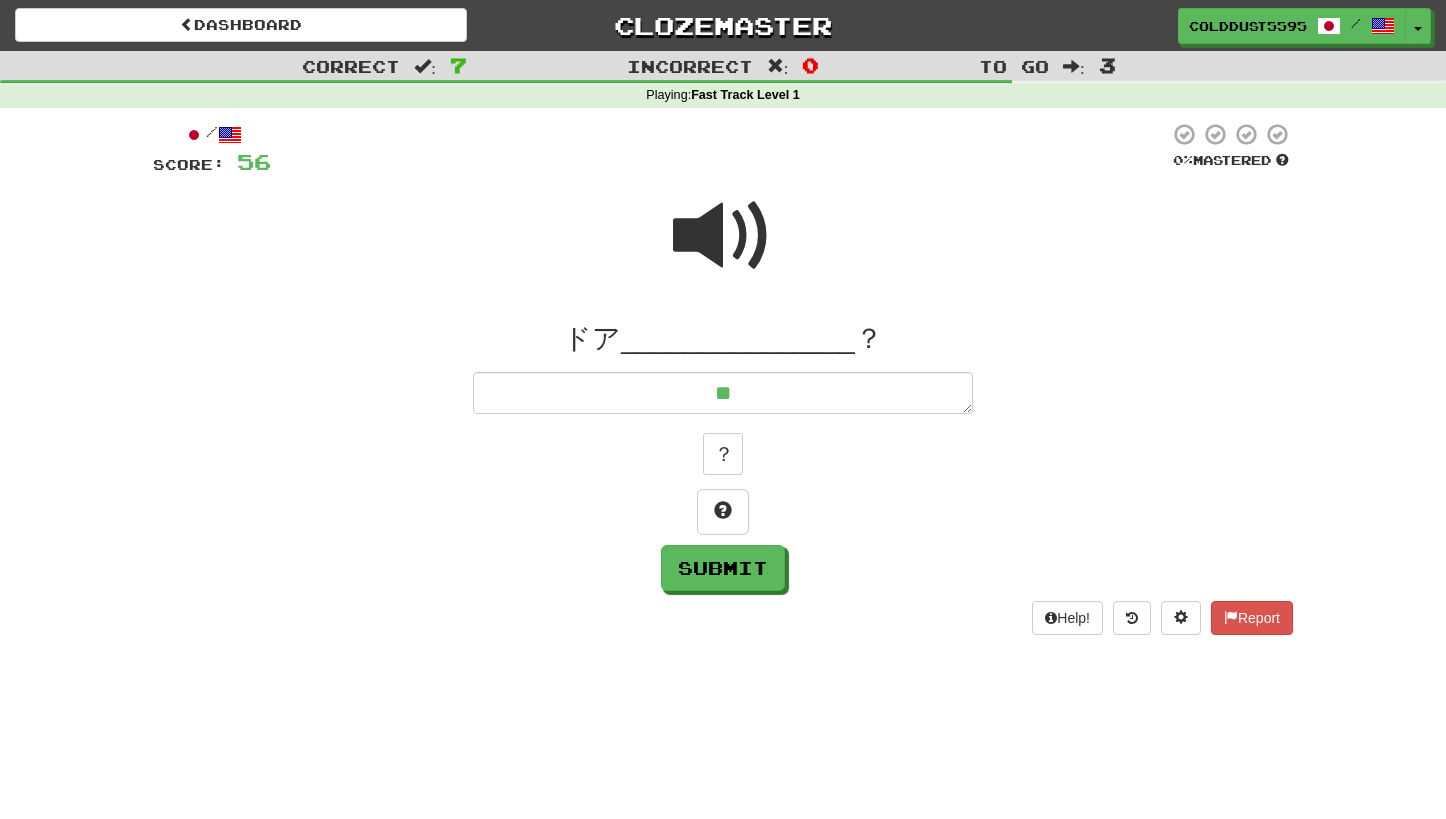 click at bounding box center [723, 236] 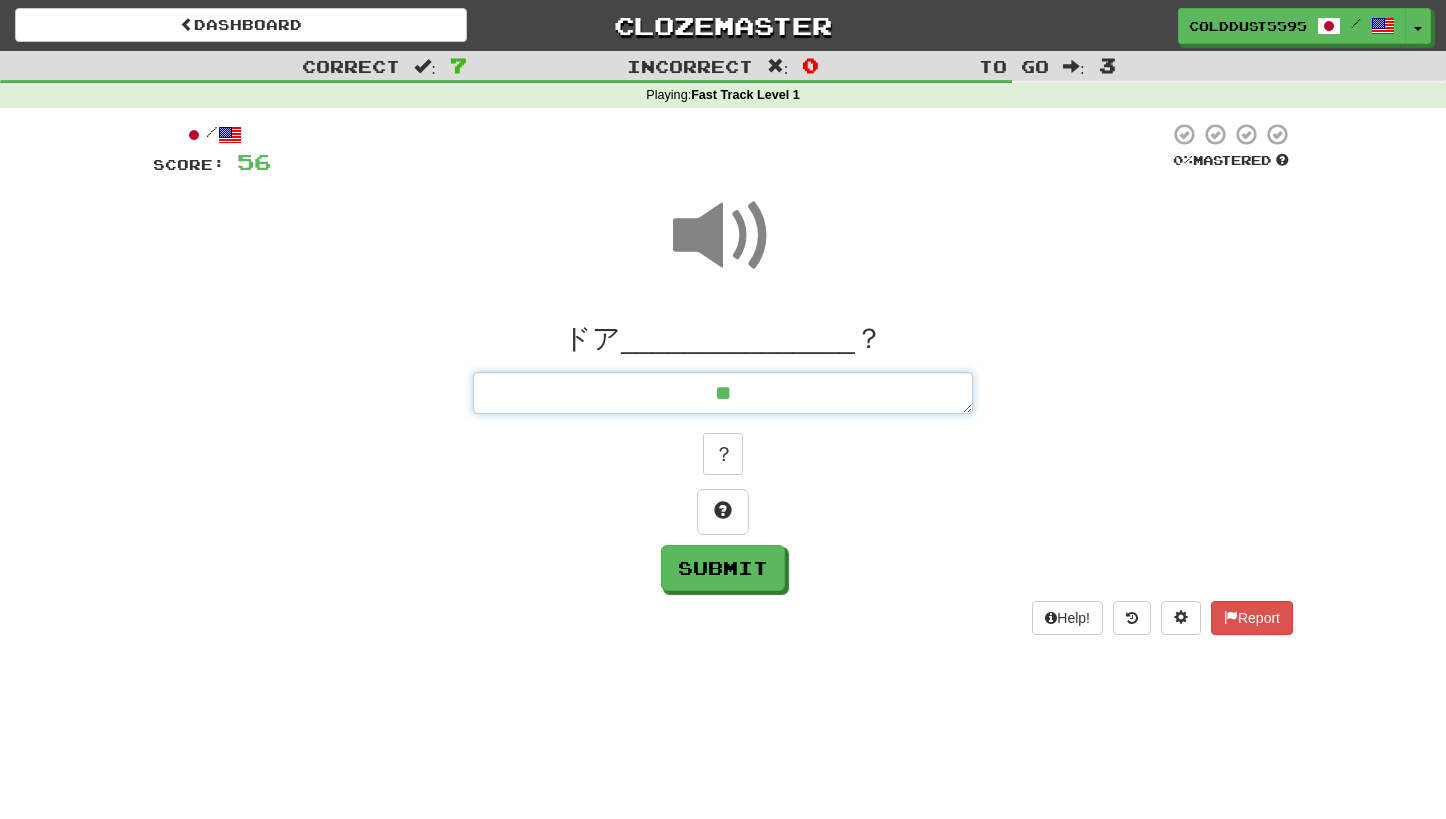 click on "**" at bounding box center [723, 393] 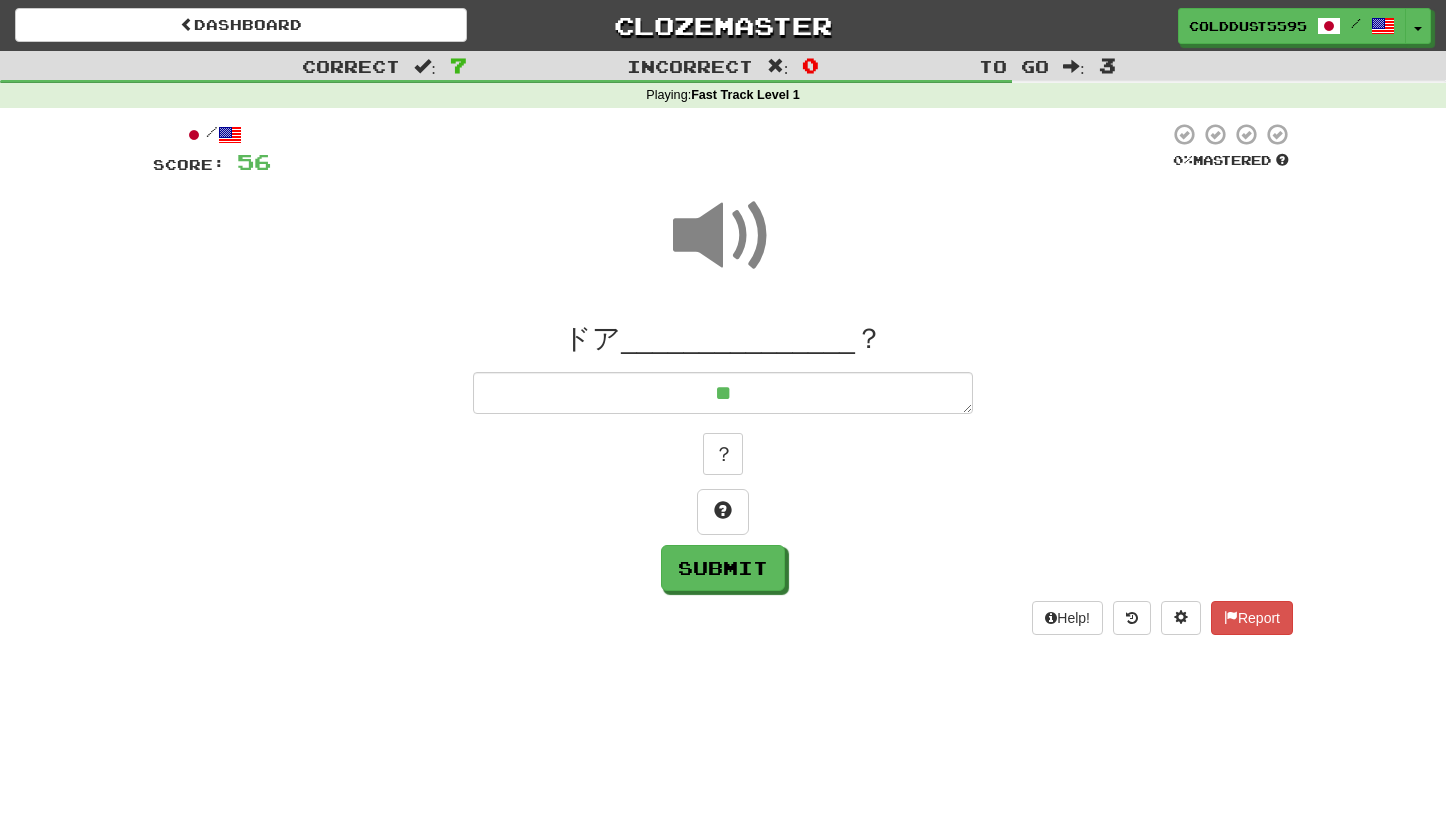 click at bounding box center [723, 236] 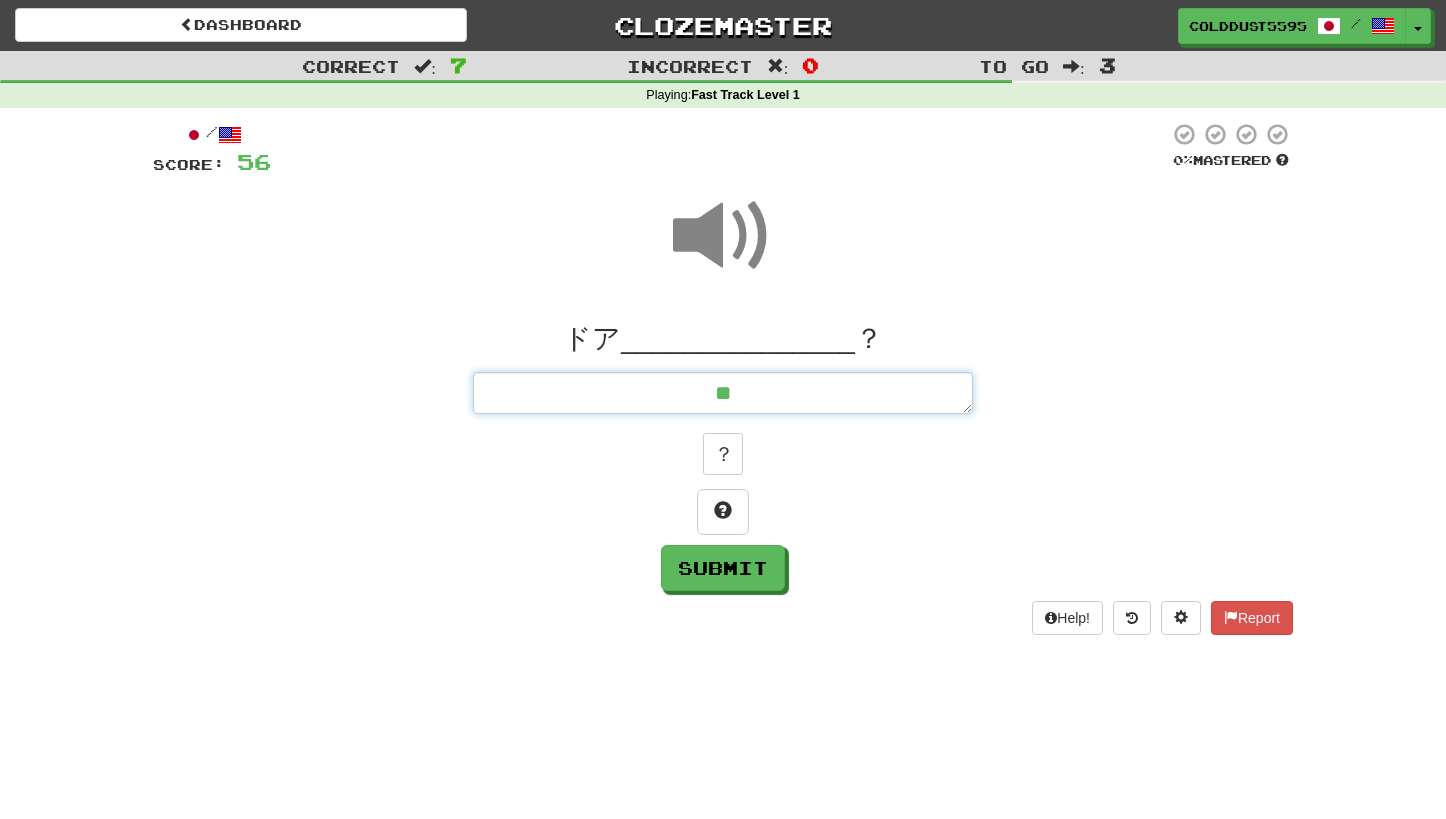 click on "**" at bounding box center (723, 393) 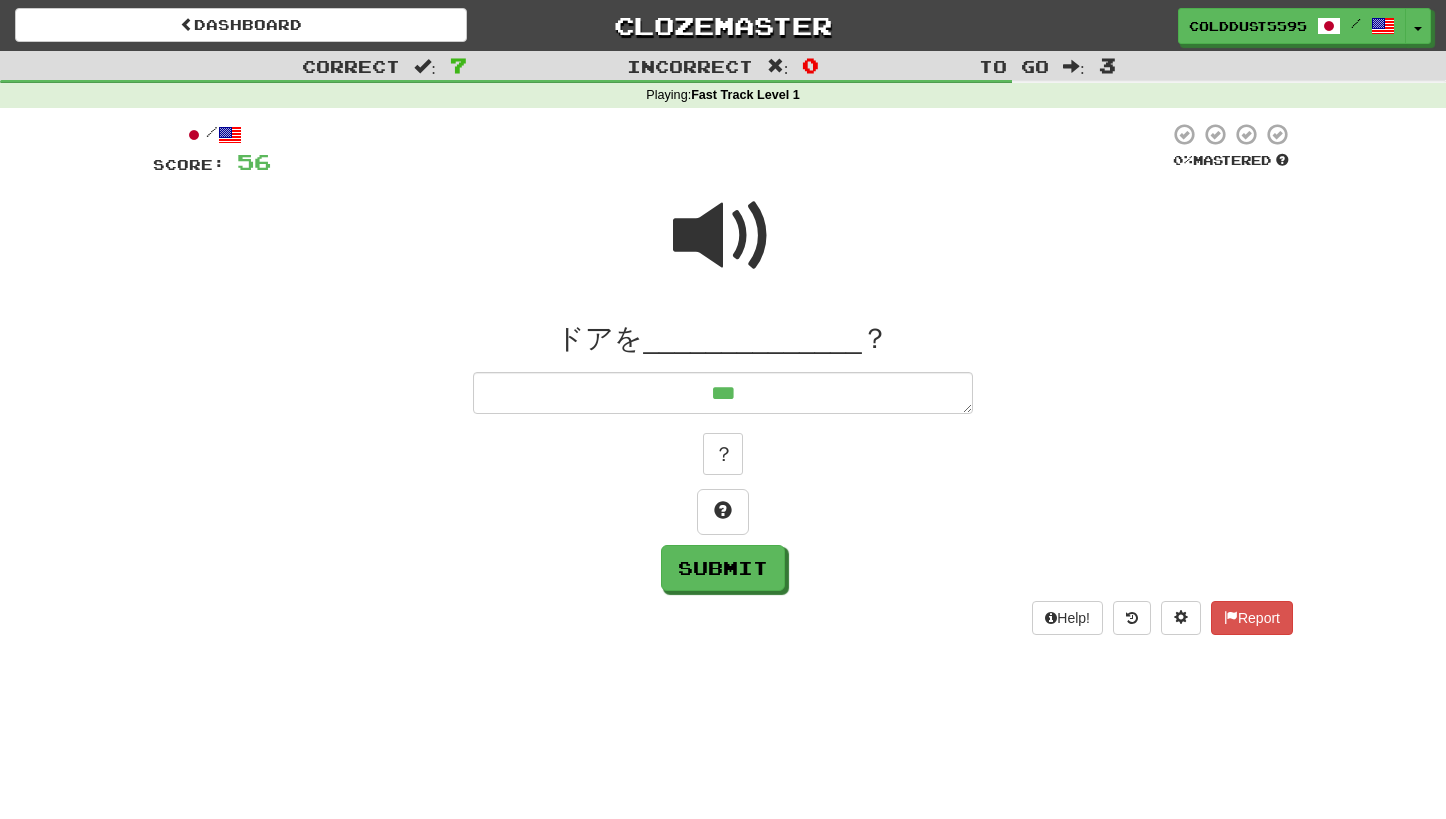 click at bounding box center [723, 236] 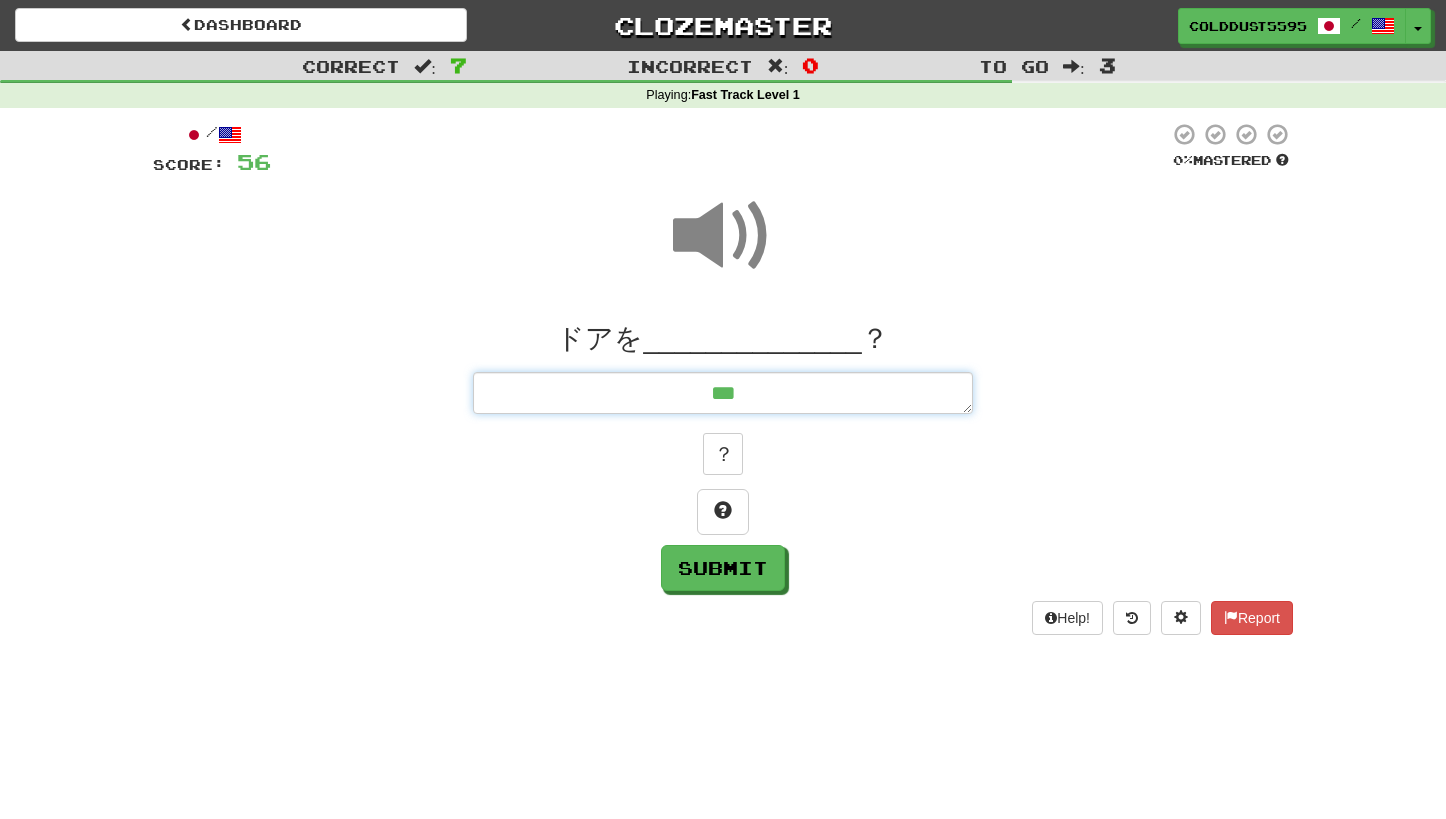 click on "***" at bounding box center (723, 393) 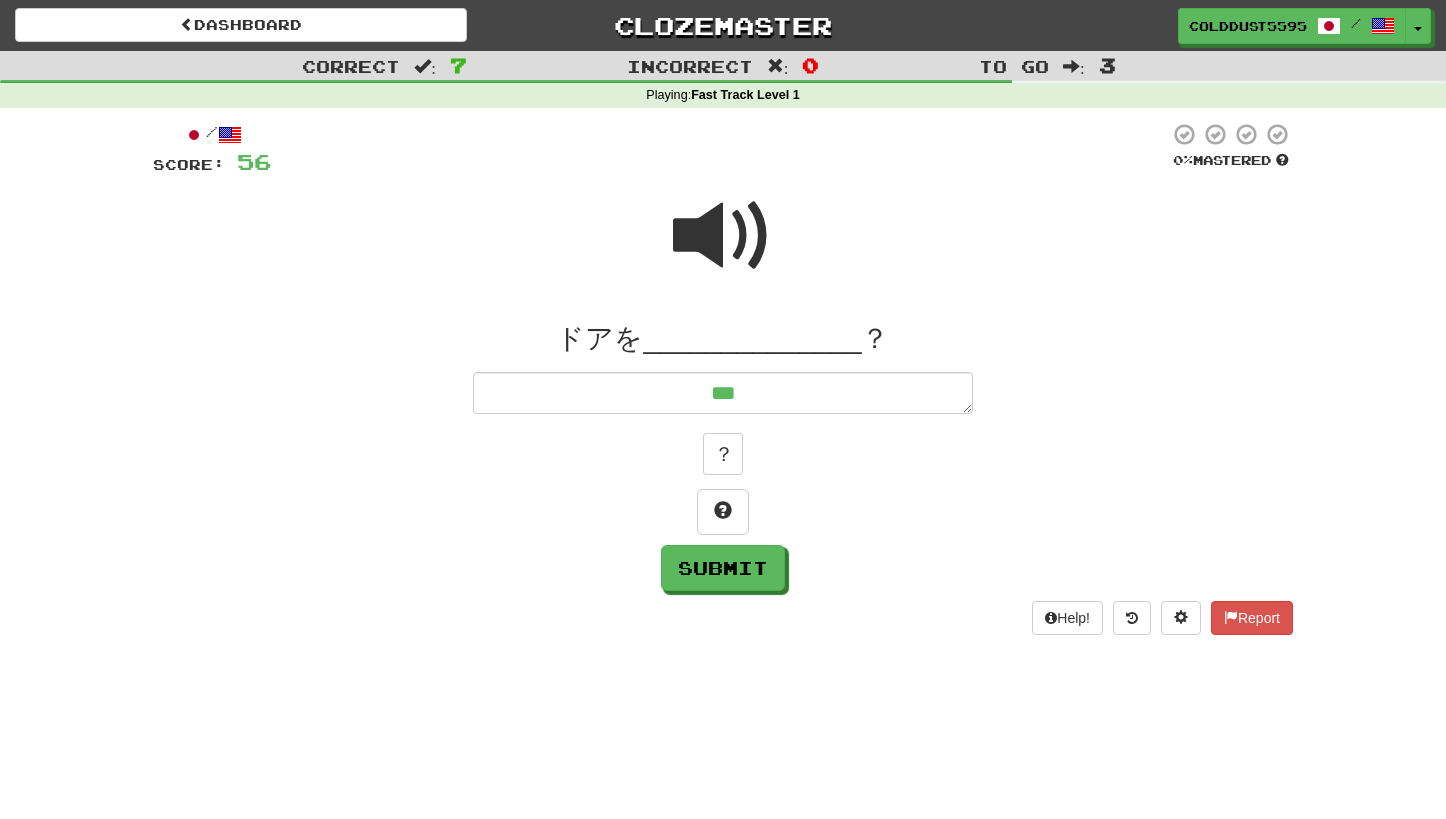 click at bounding box center [723, 236] 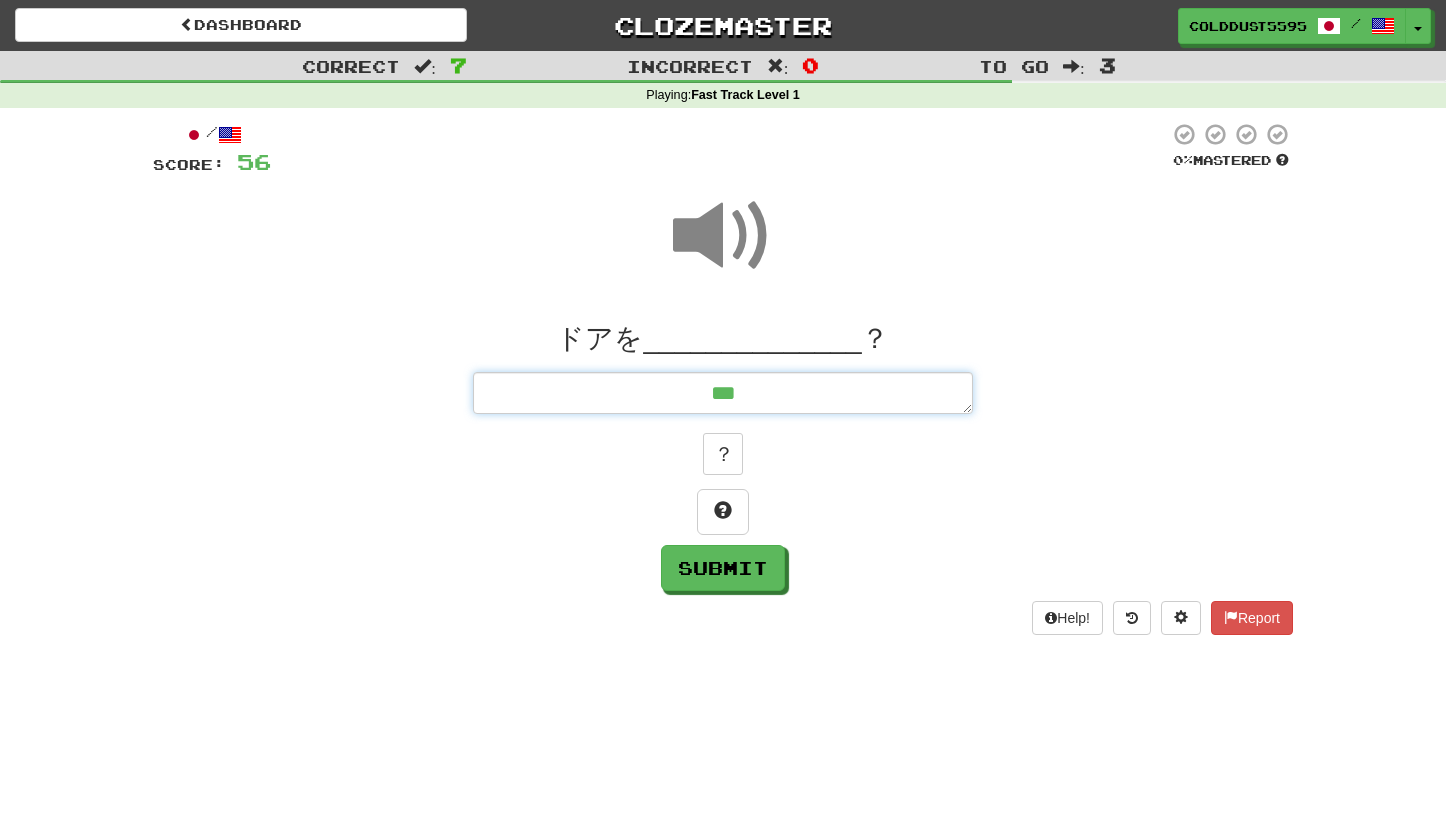 click on "***" at bounding box center [723, 393] 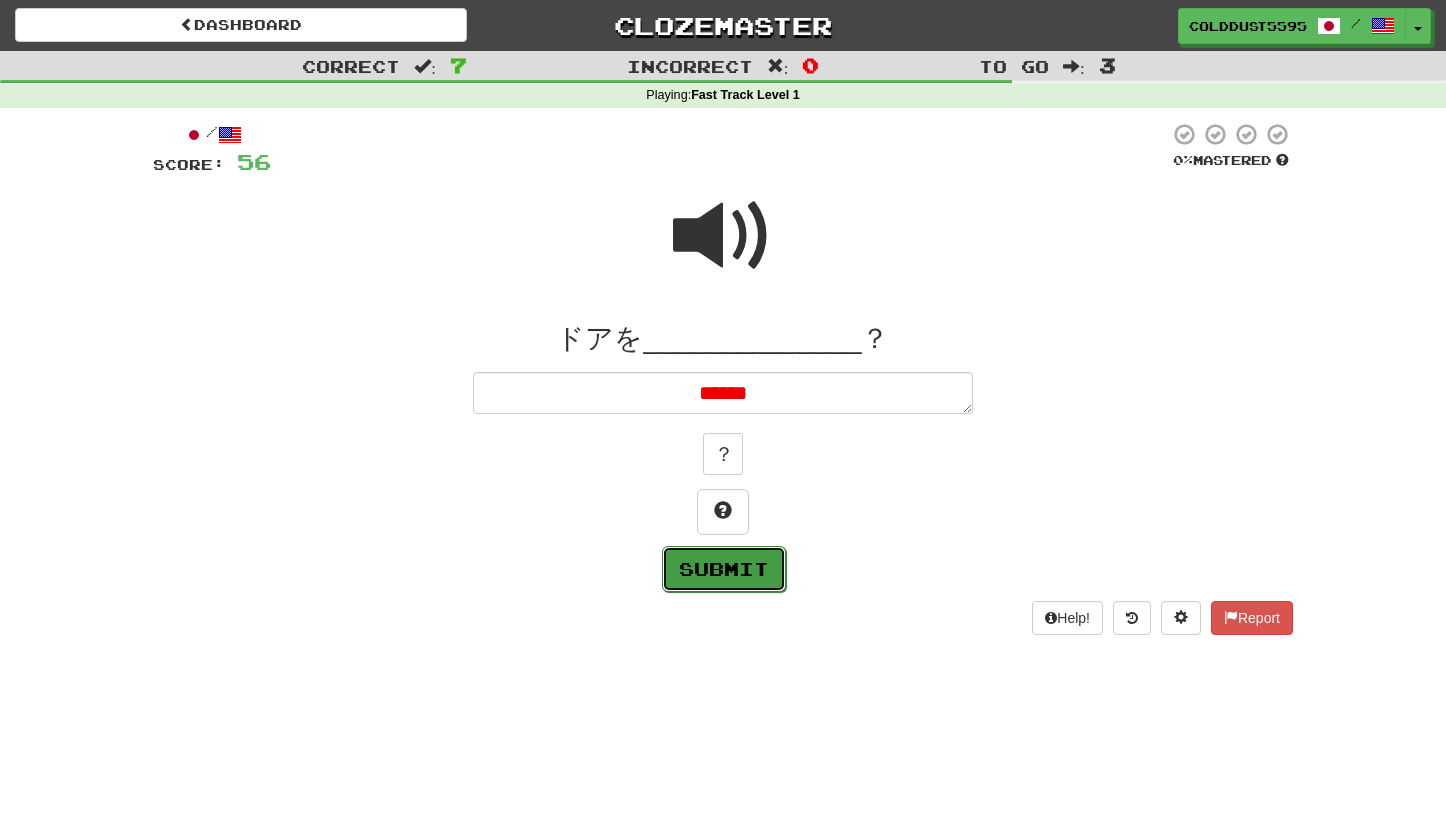 click on "Submit" at bounding box center [724, 569] 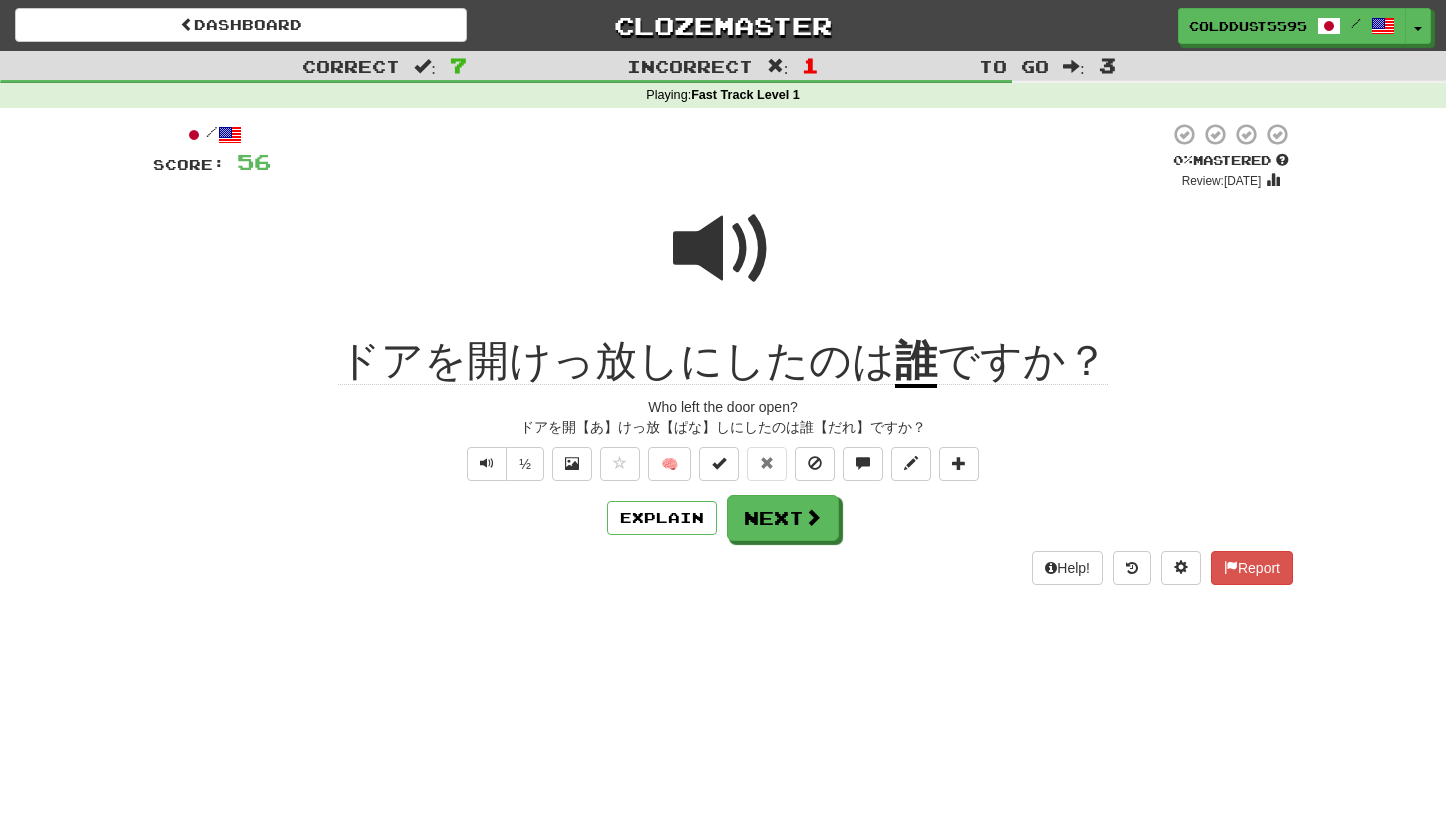 click on "ドアを開【あ】けっ放【ぱな】しにしたのは誰【だれ】ですか？" at bounding box center (723, 427) 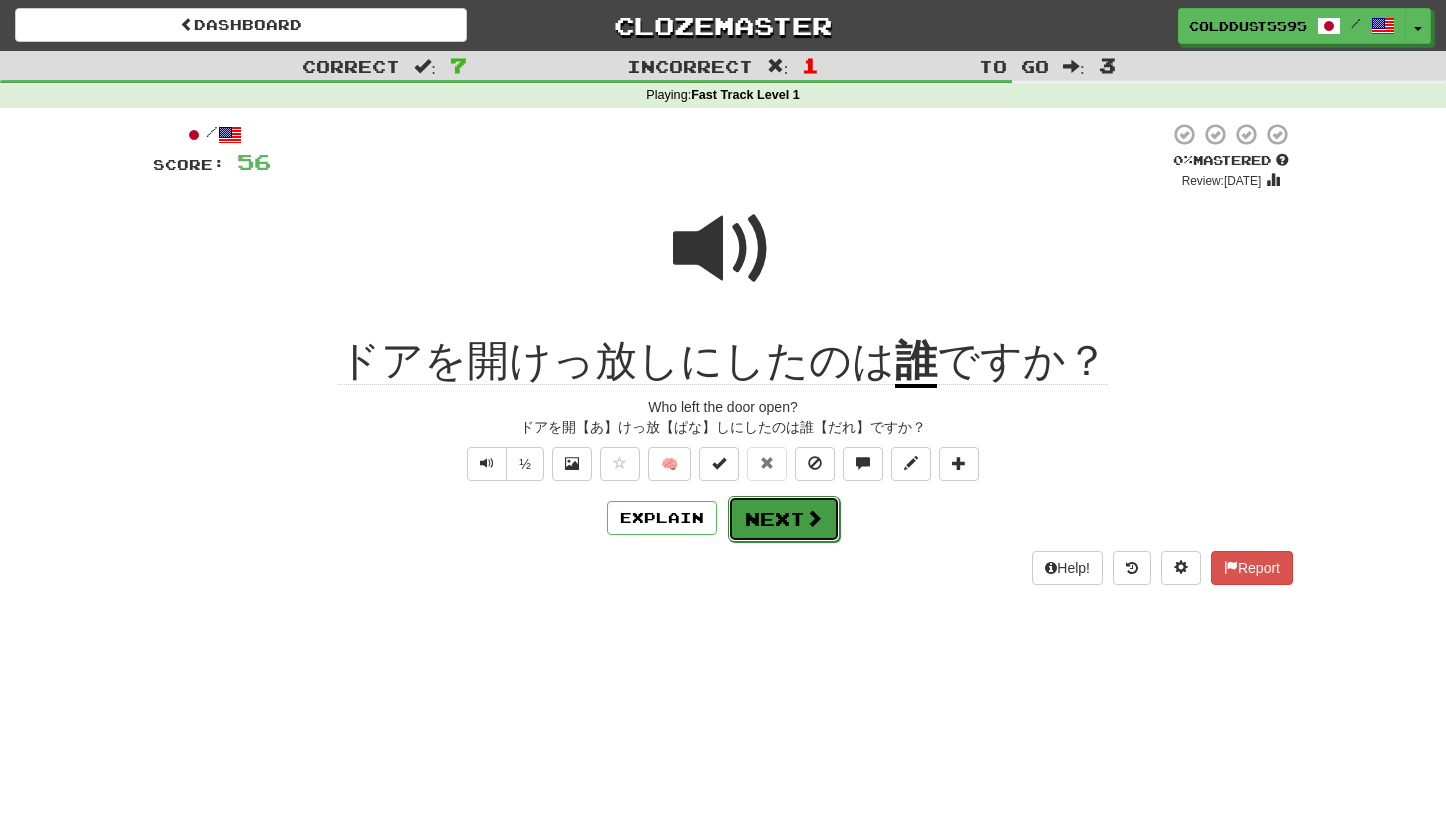 click on "Next" at bounding box center (784, 519) 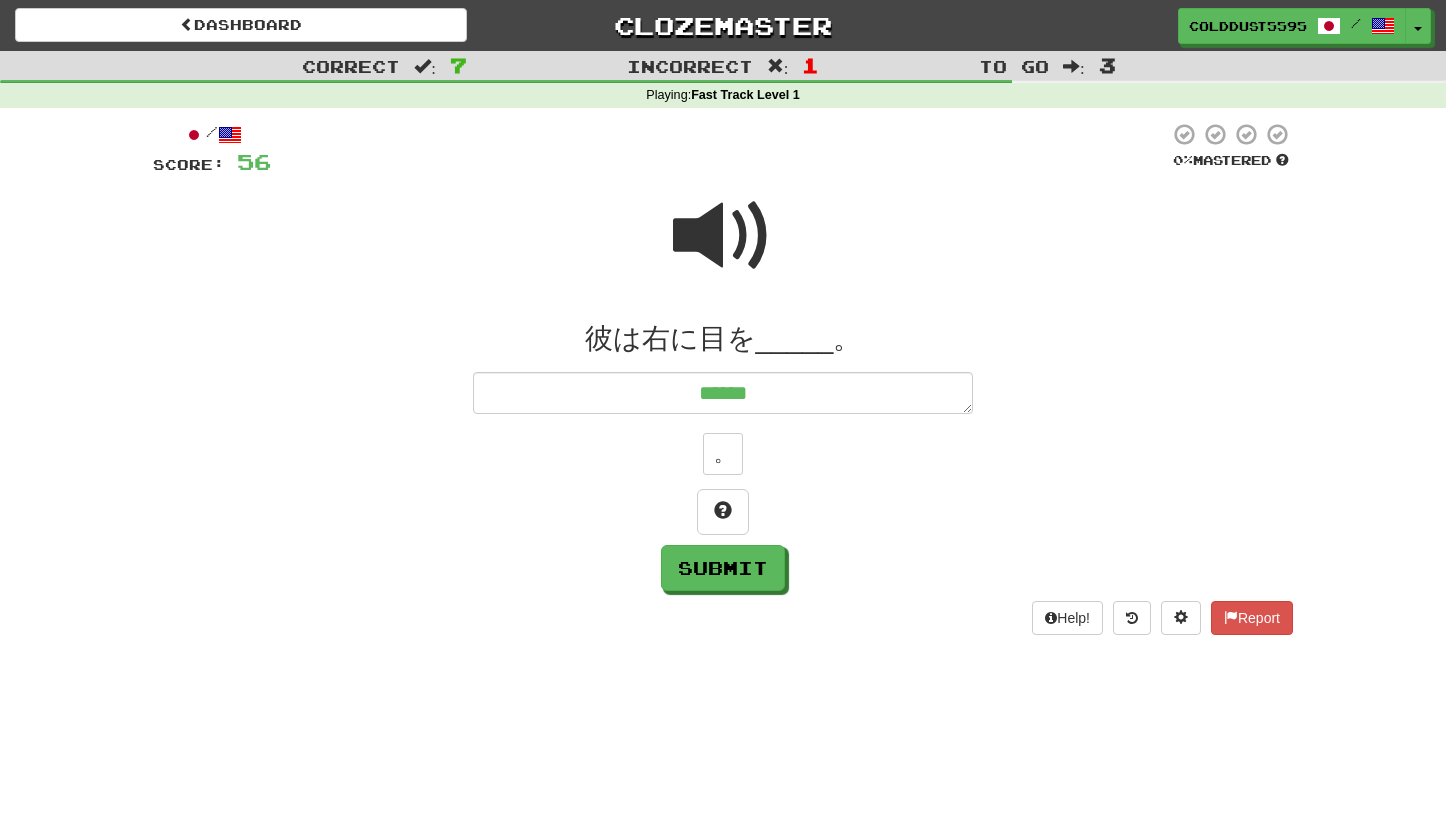 click at bounding box center [723, 236] 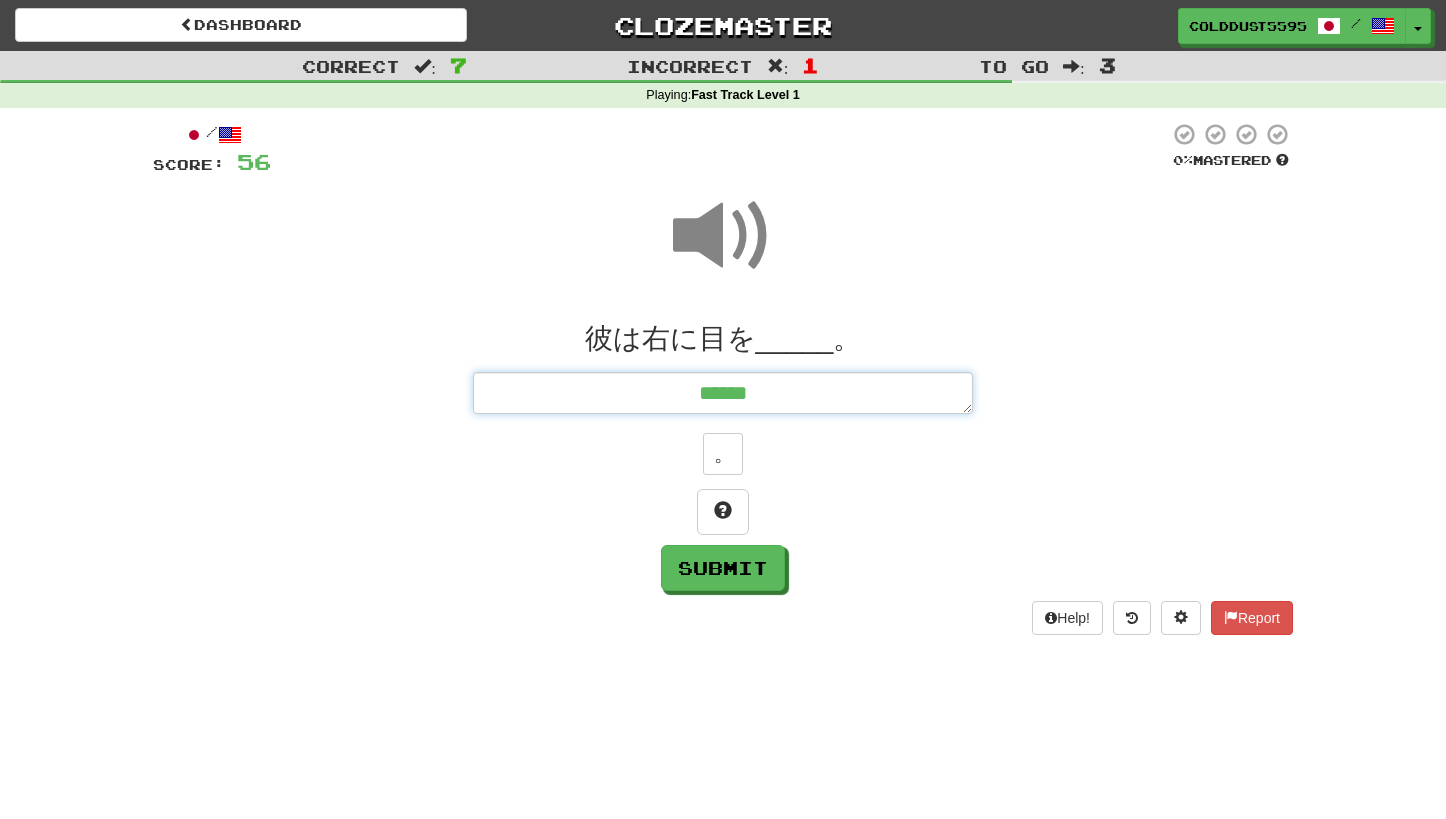 click on "******" at bounding box center (723, 393) 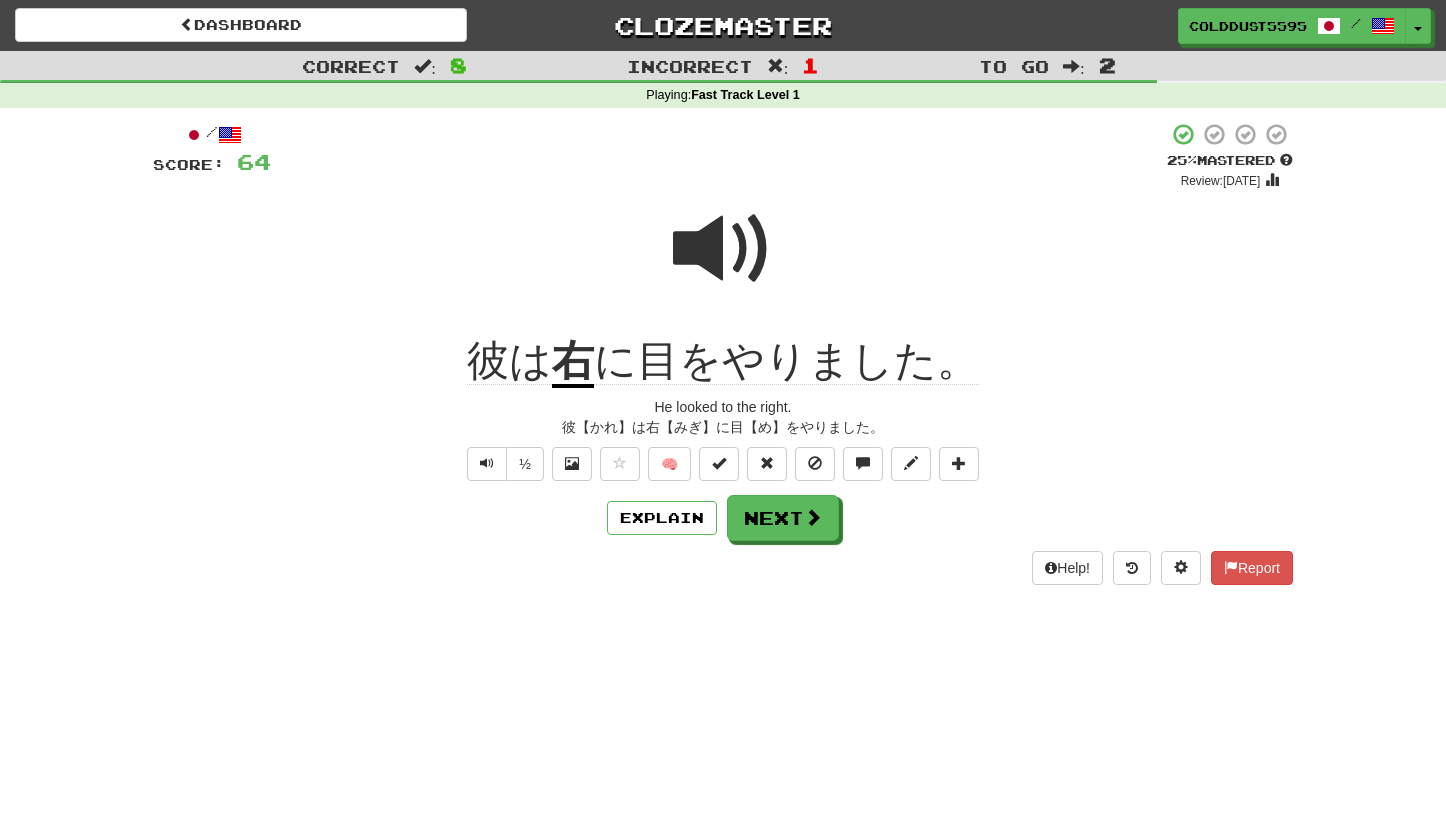 click on "Dashboard
Clozemaster
ColdDust5595
/
Toggle Dropdown
Dashboard
Leaderboard
Activity Feed
Notifications
Profile
Discussions
日本語
/
English
Streak:
1
Review:
16
Points Today: 0
Languages
Account
Logout
ColdDust5595
/
Toggle Dropdown
Dashboard
Leaderboard
Activity Feed
Notifications
Profile
Discussions
日本語
/
English
Streak:
1
Review:
16
Points Today: 0
Languages
Account
Logout
clozemaster
Correct   :   8 Incorrect   :   1 To go   :   2 Playing :  Fast Track Level 1  /  Score:   64 + 8 25 %  Mastered Review:  2025-07-11 彼は 右 に目をやりました。 He looked to the right. ½ 🧠 Explain Next  Help!  Report" at bounding box center (723, 409) 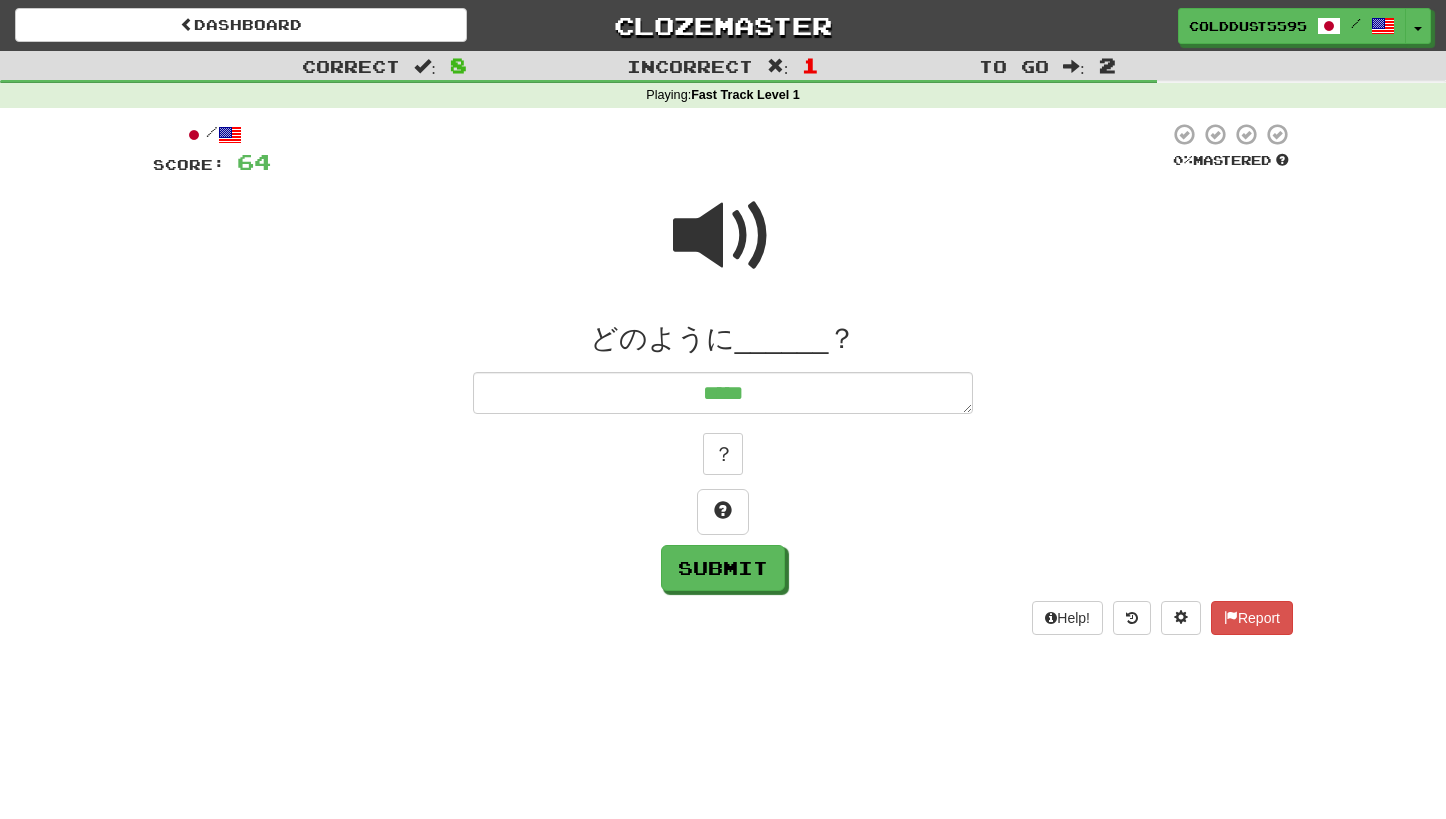 click at bounding box center [723, 236] 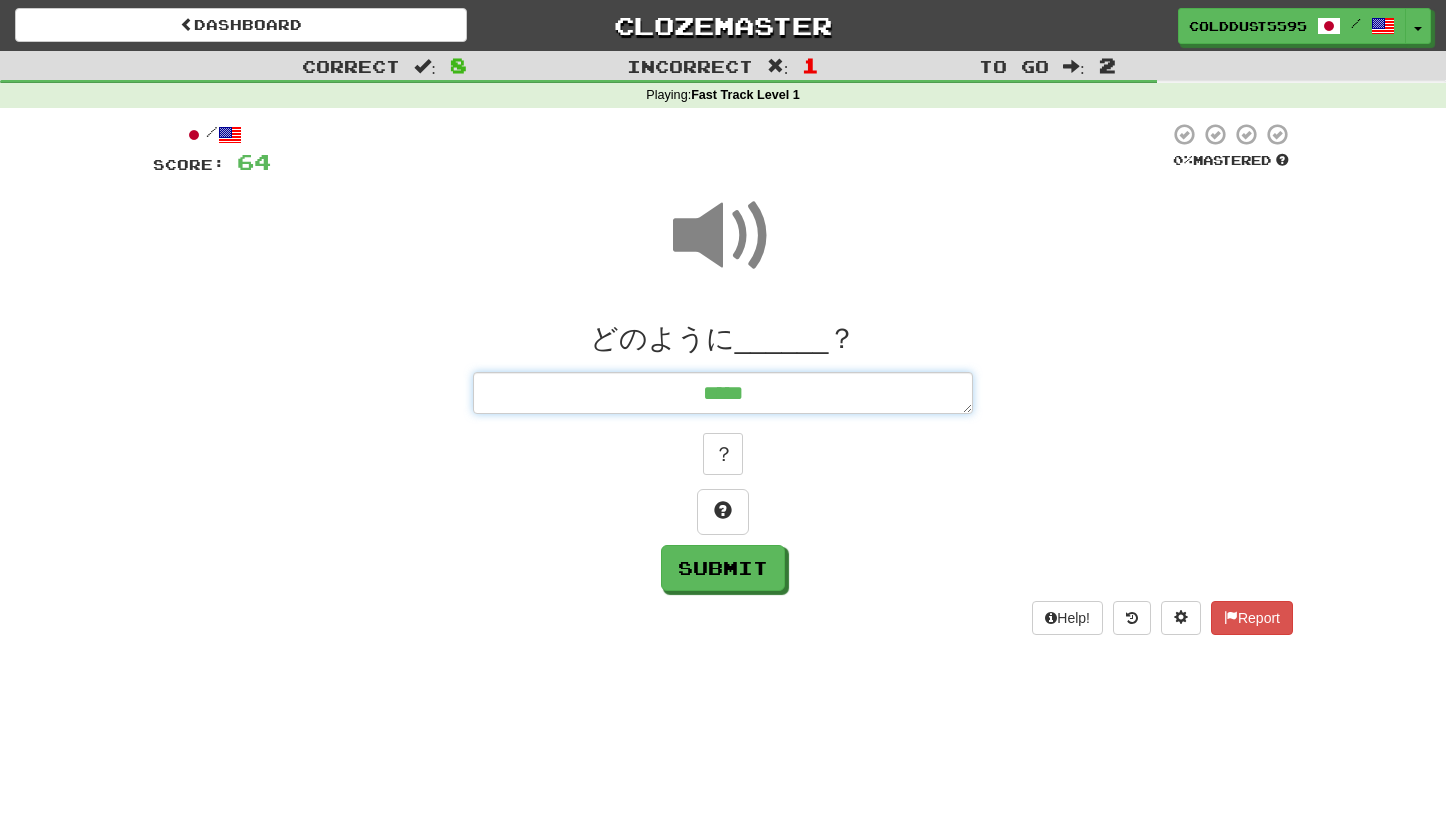 click on "*****" at bounding box center [723, 393] 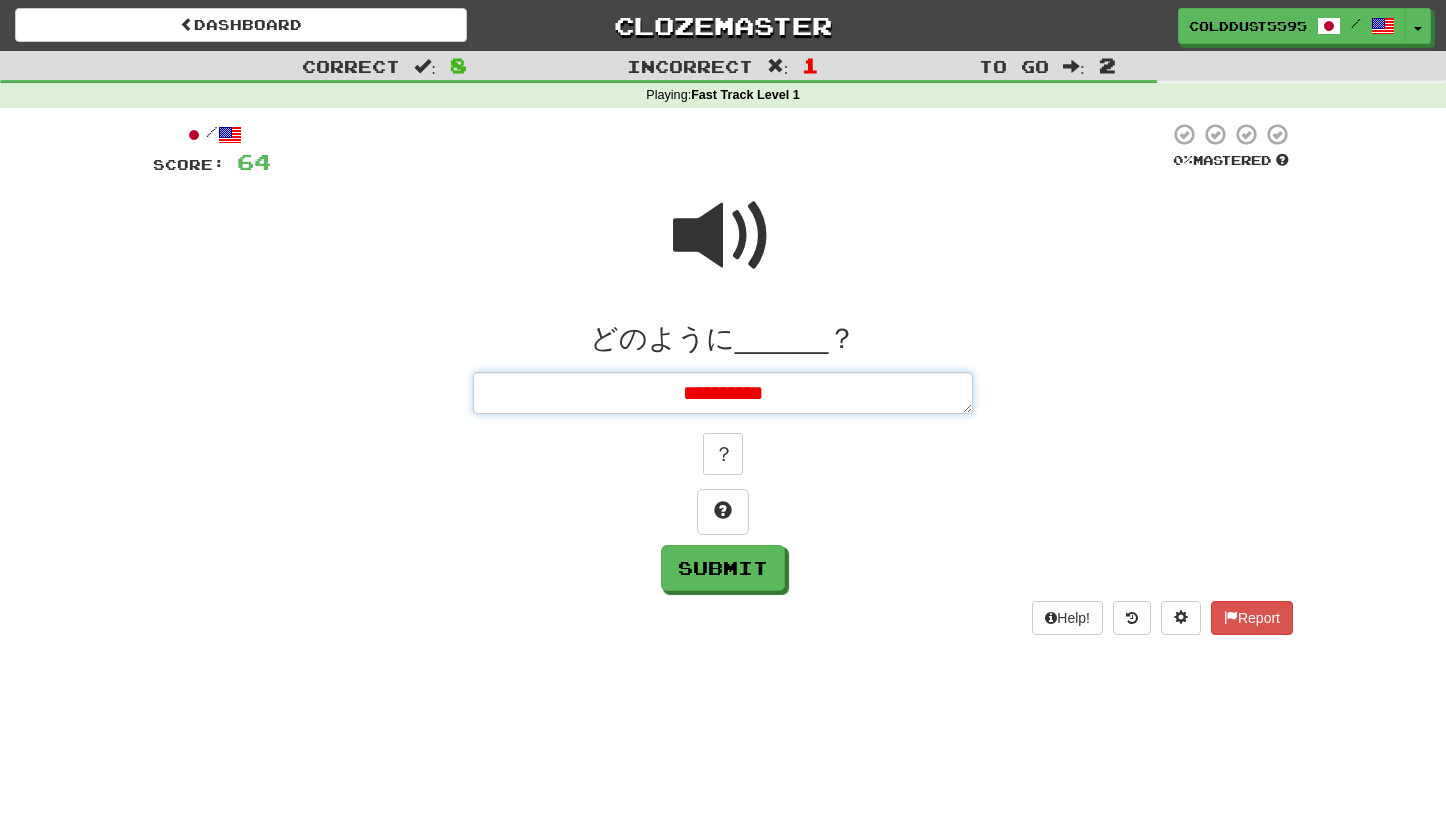 click on "**********" at bounding box center [723, 393] 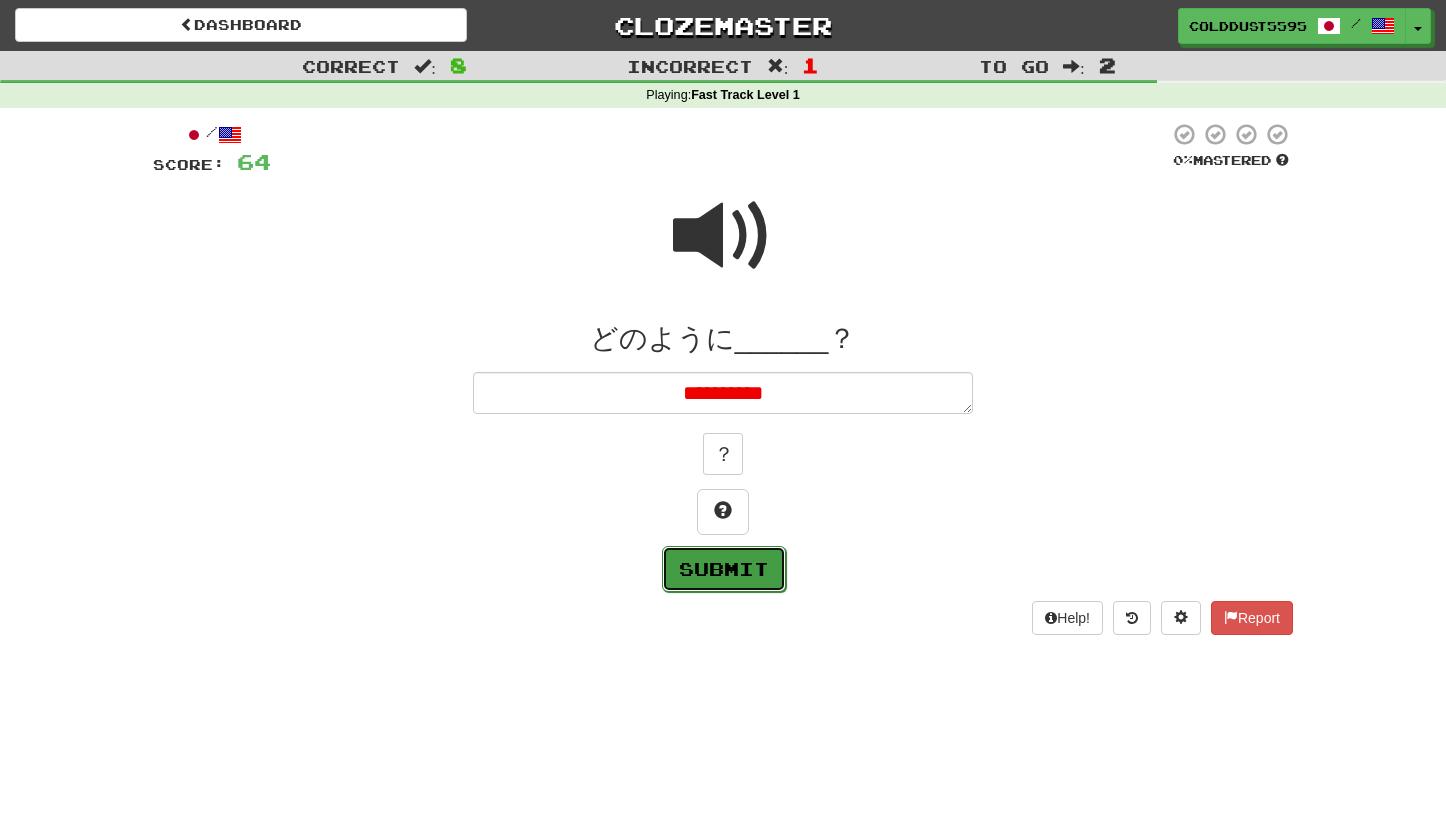 click on "Submit" at bounding box center (724, 569) 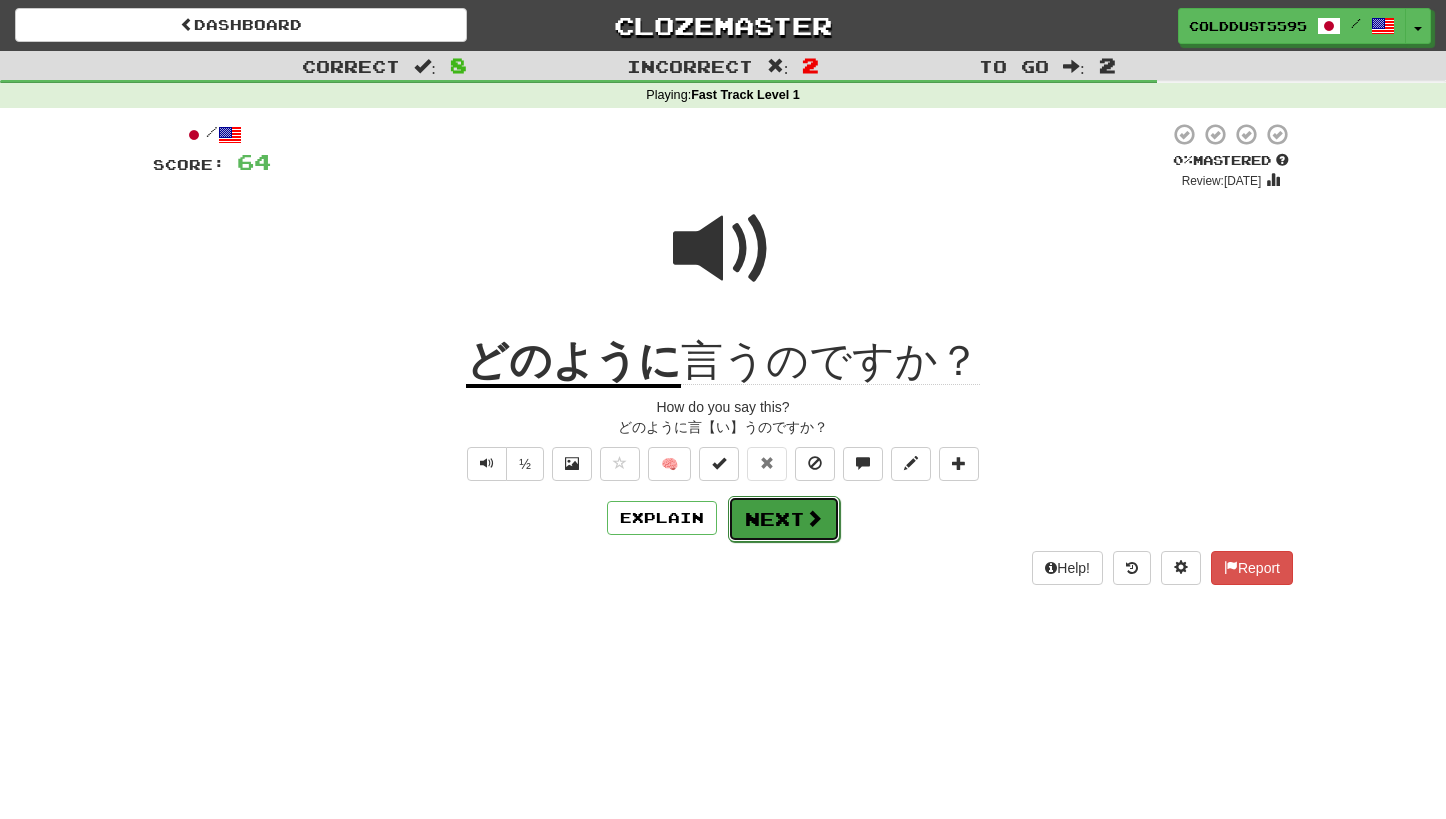 click on "Next" at bounding box center [784, 519] 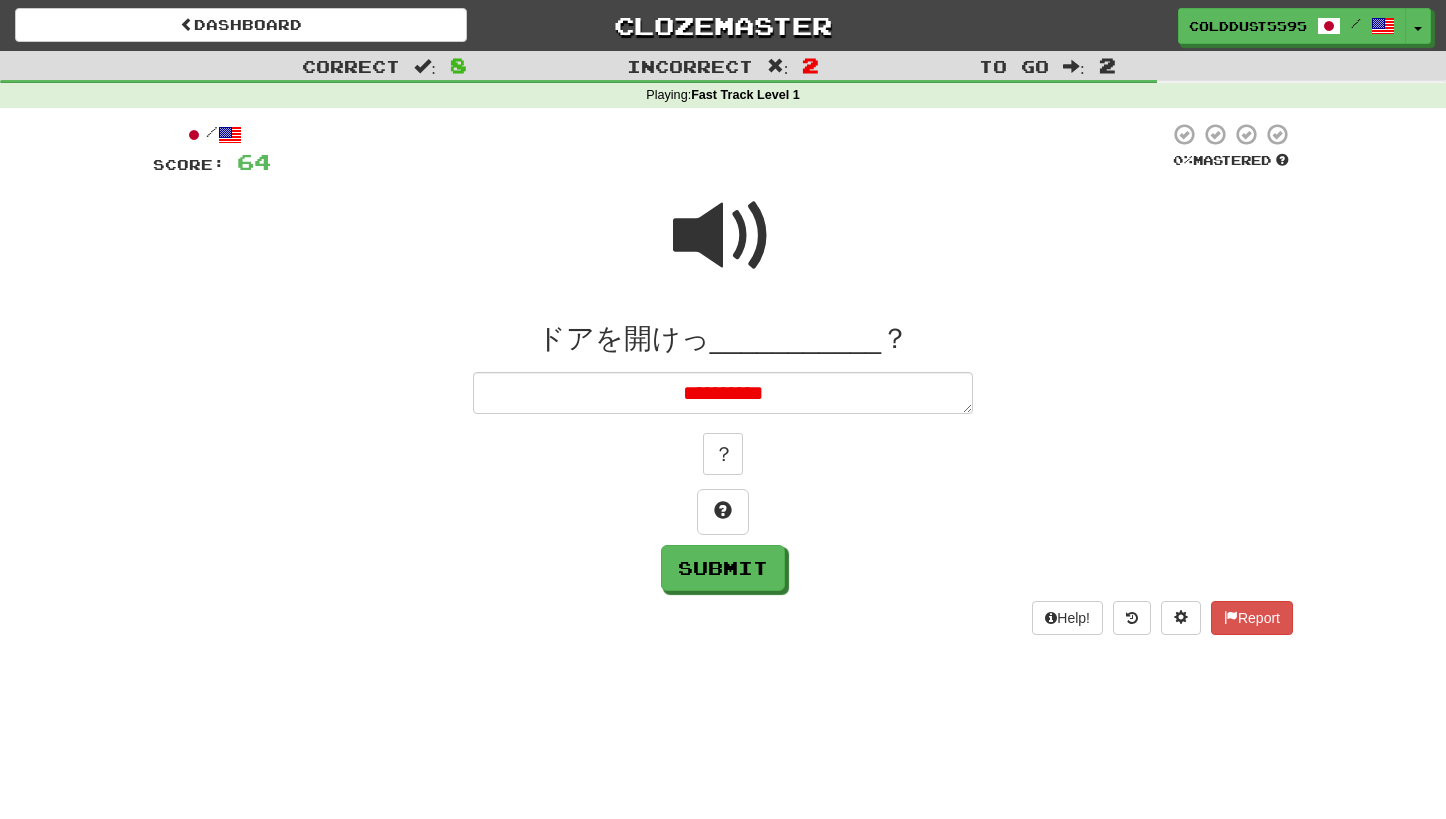 click at bounding box center (723, 236) 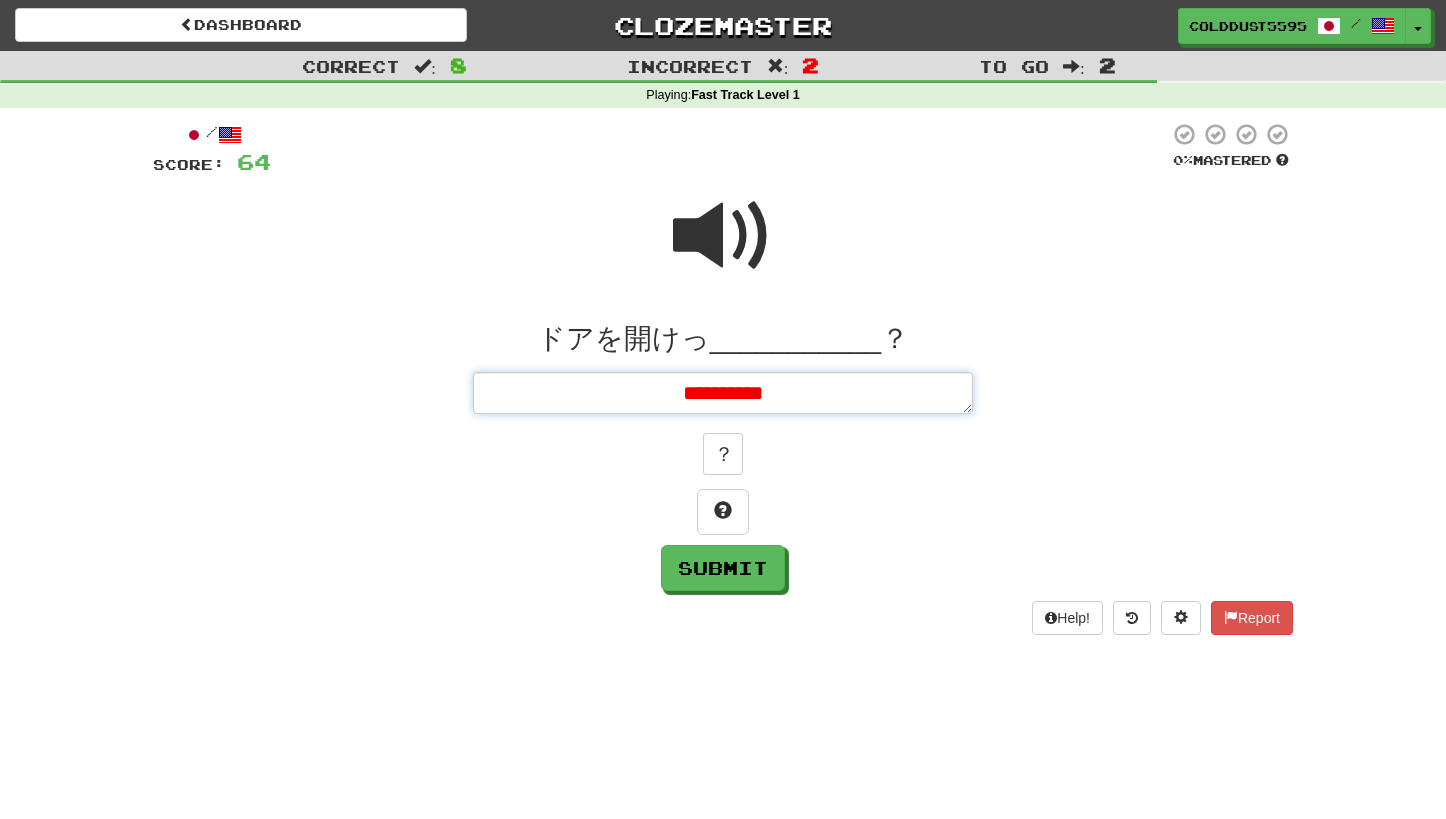 drag, startPoint x: 829, startPoint y: 395, endPoint x: 726, endPoint y: 393, distance: 103.01942 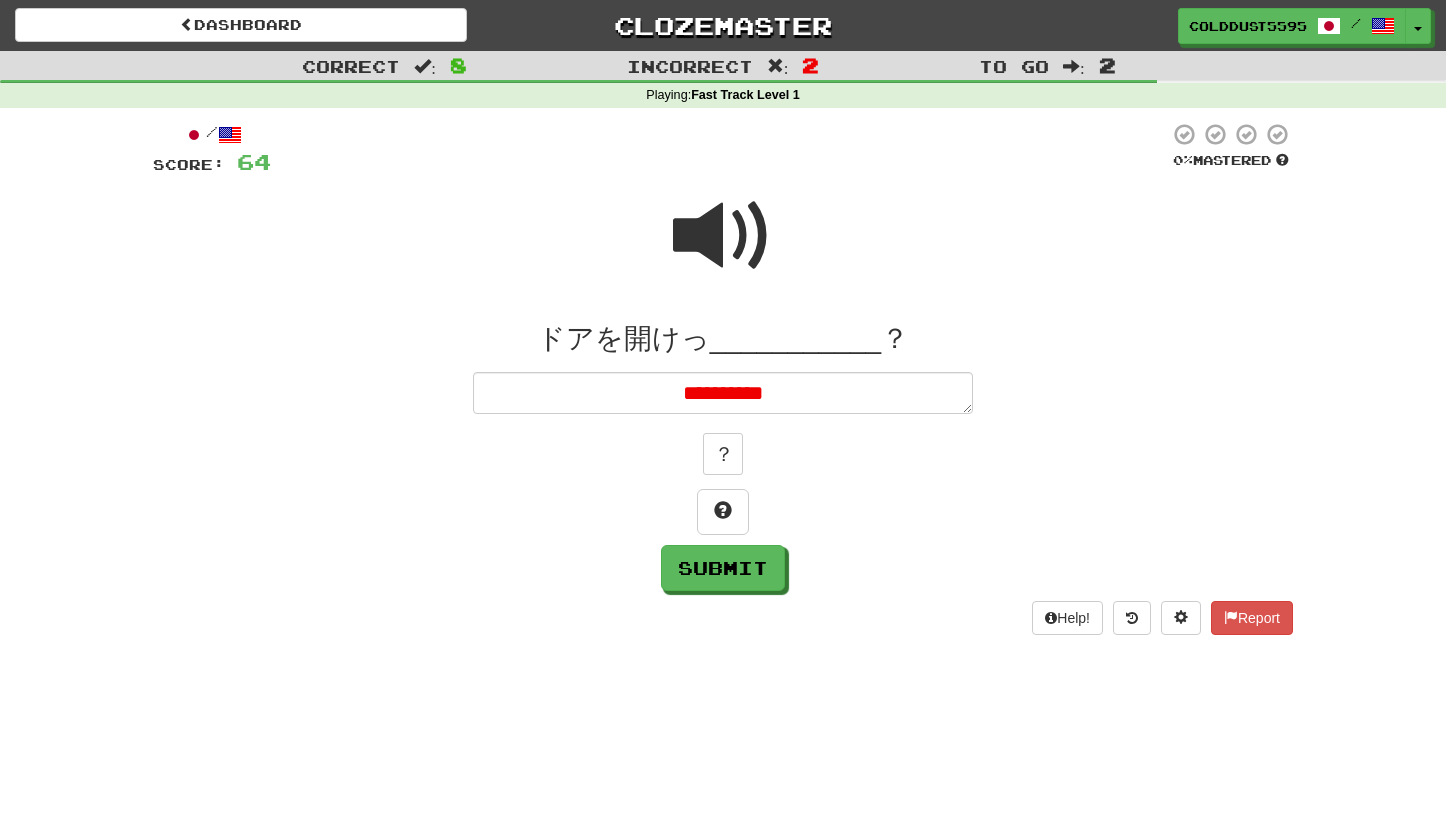 click at bounding box center [723, 236] 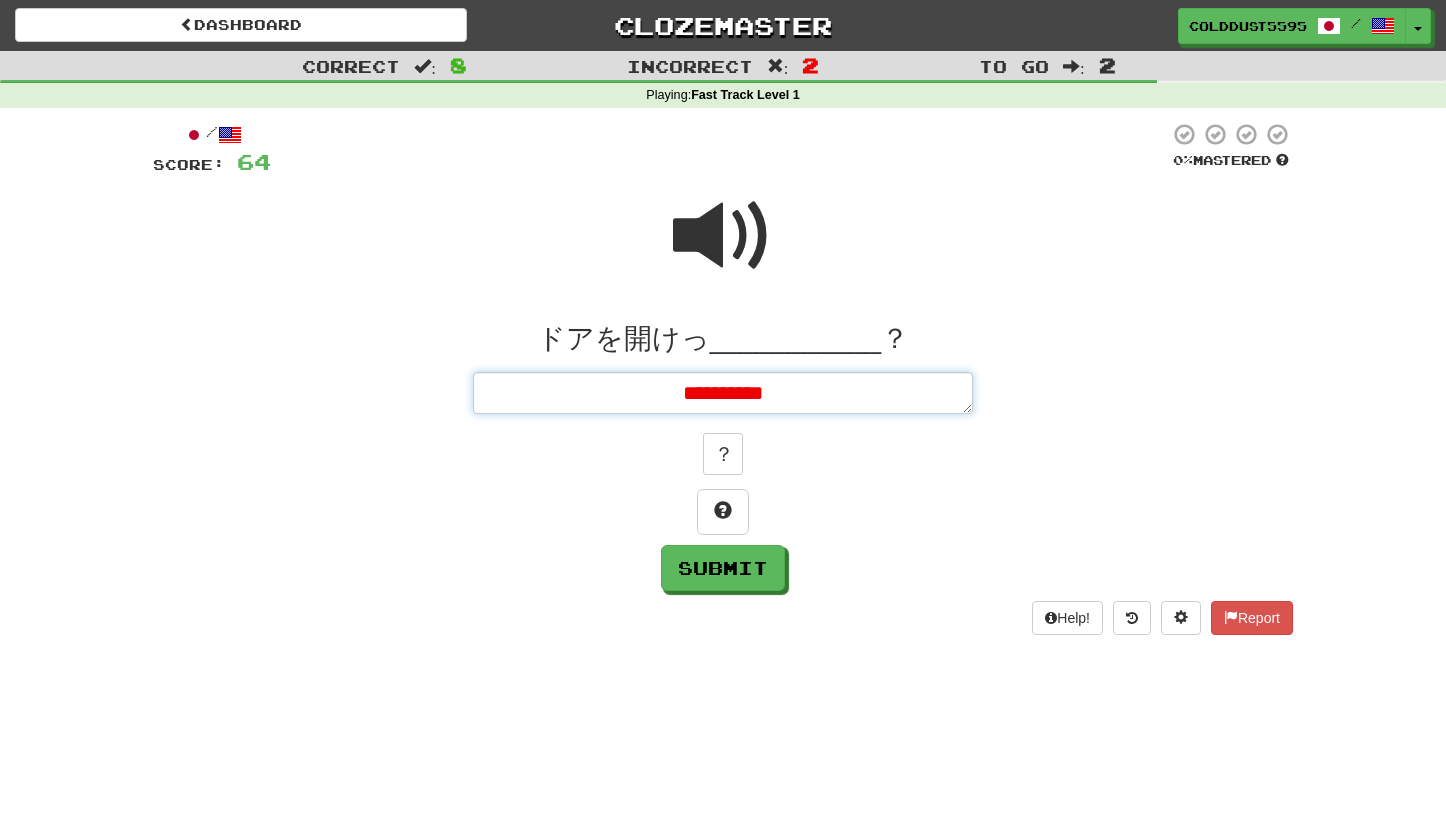 click on "**********" at bounding box center (723, 393) 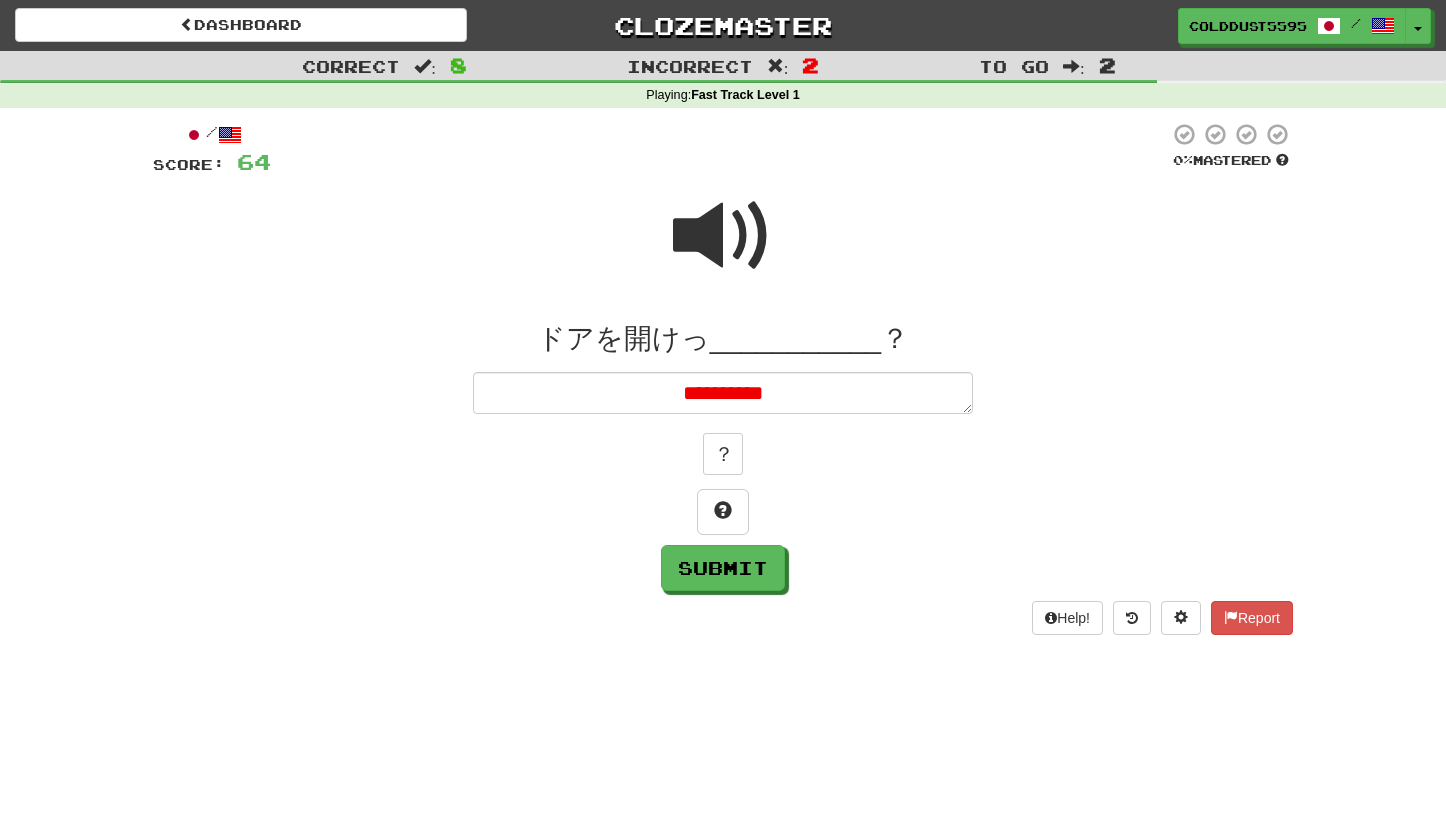 click at bounding box center [723, 236] 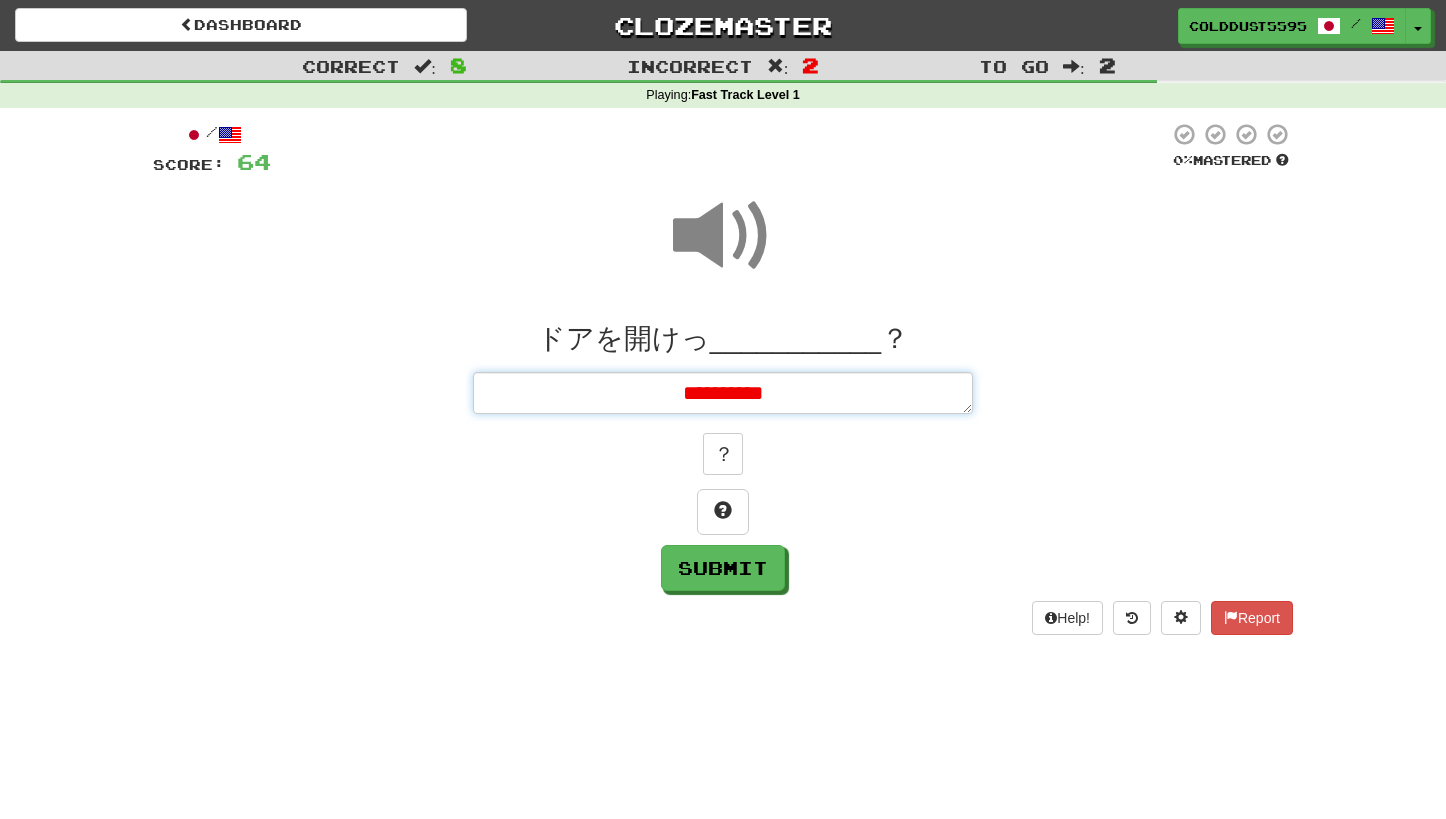 click on "**********" at bounding box center [723, 393] 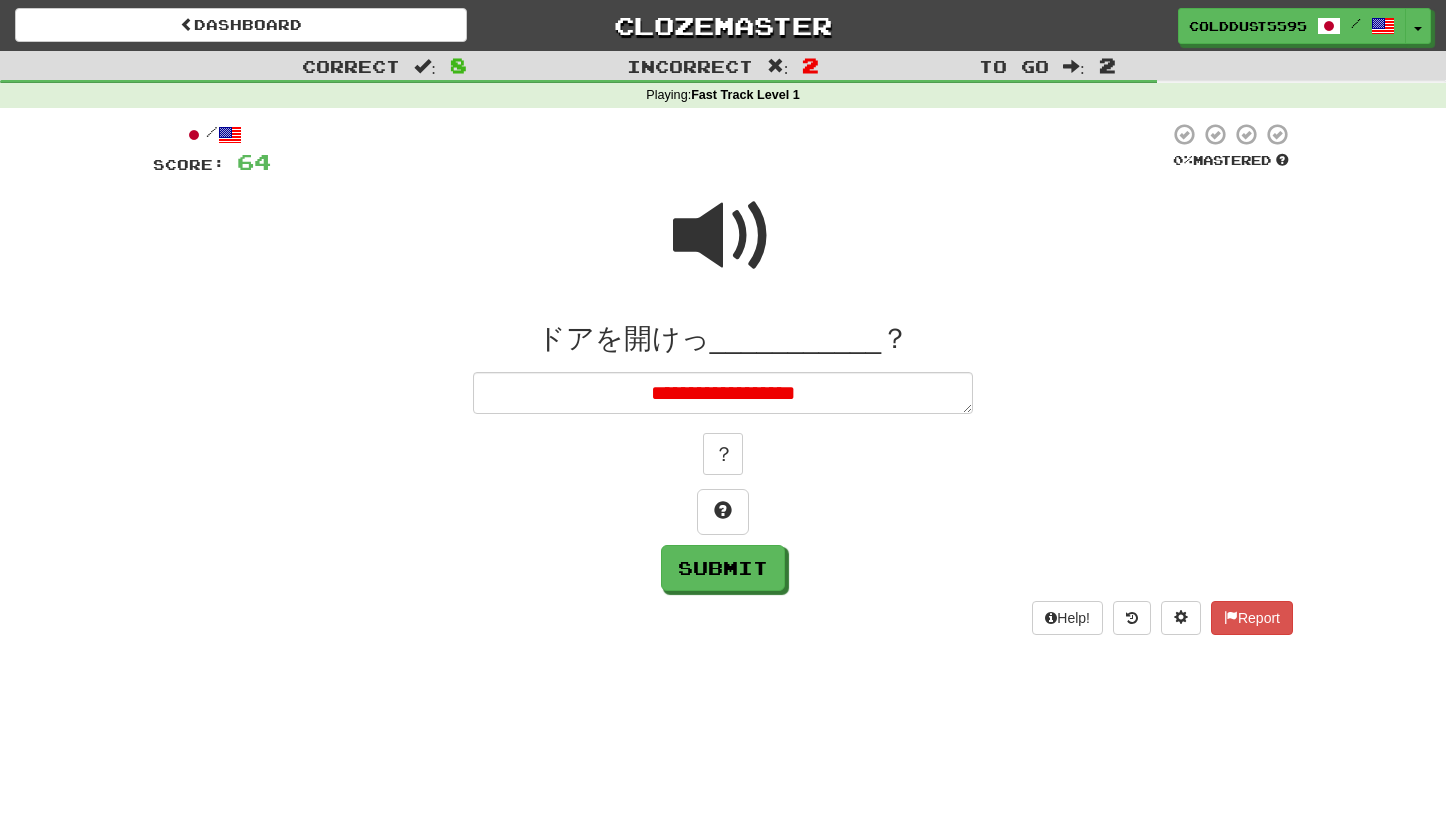 click at bounding box center (723, 236) 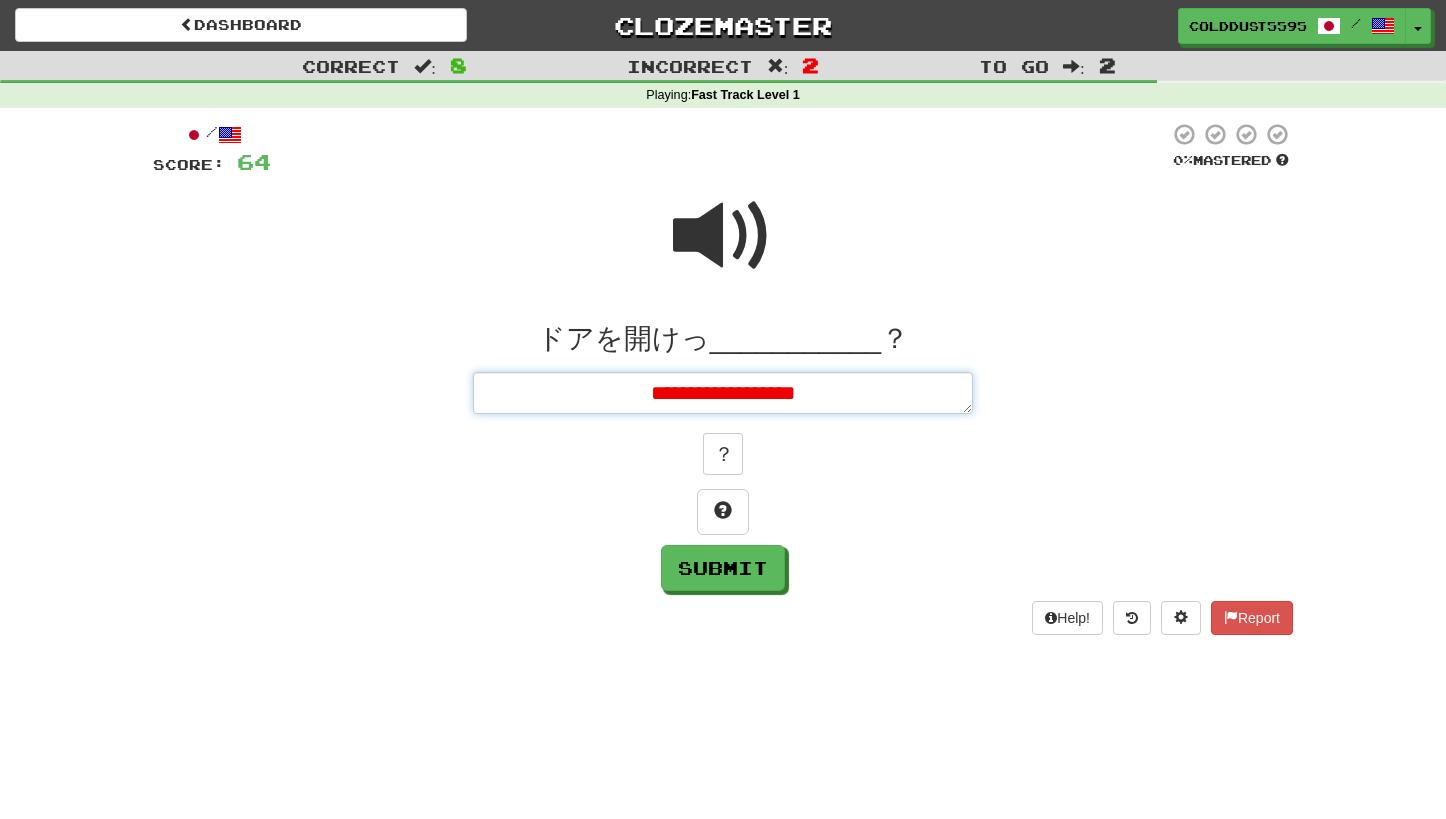 drag, startPoint x: 680, startPoint y: 393, endPoint x: 664, endPoint y: 393, distance: 16 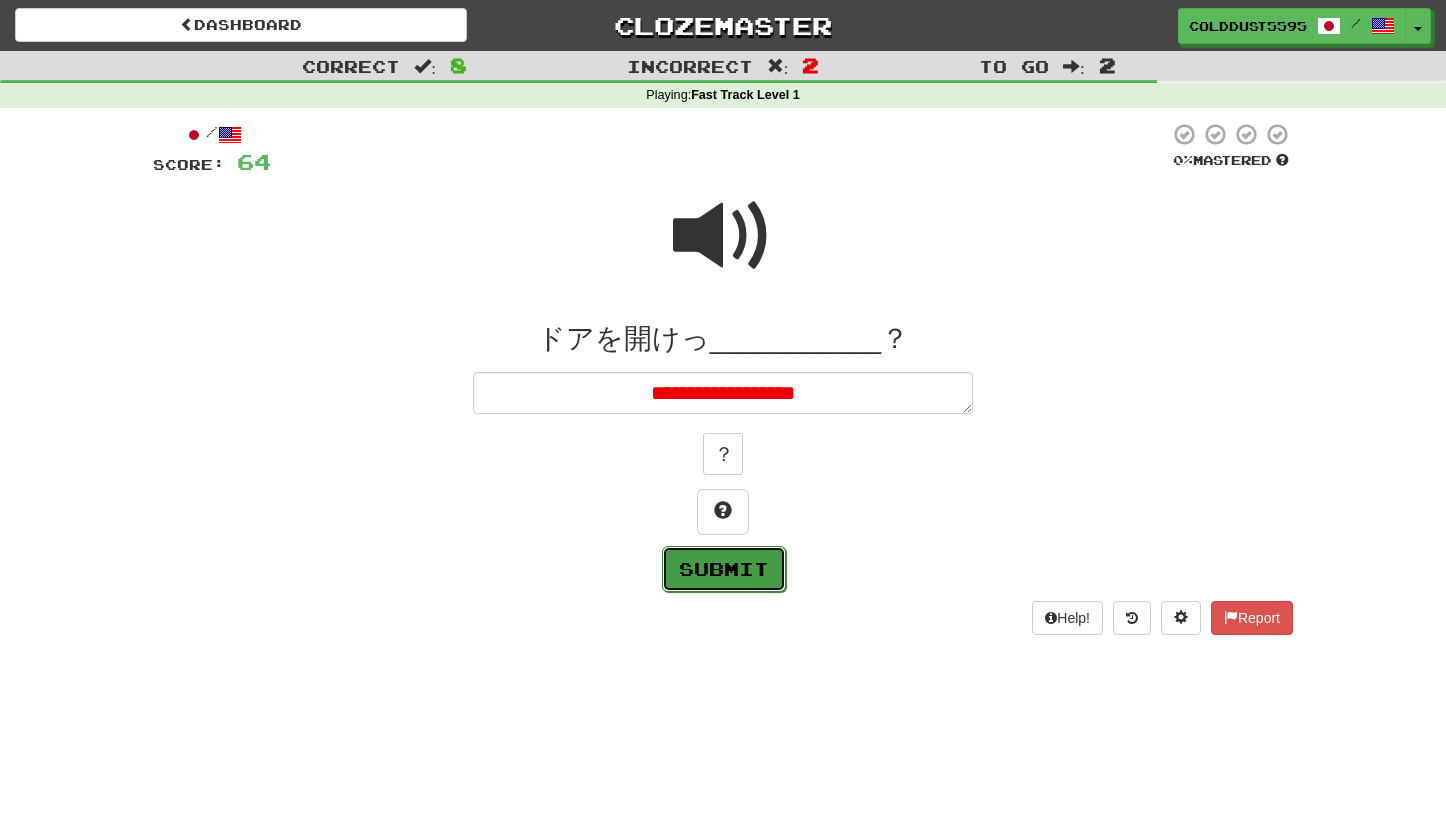 click on "Submit" at bounding box center (724, 569) 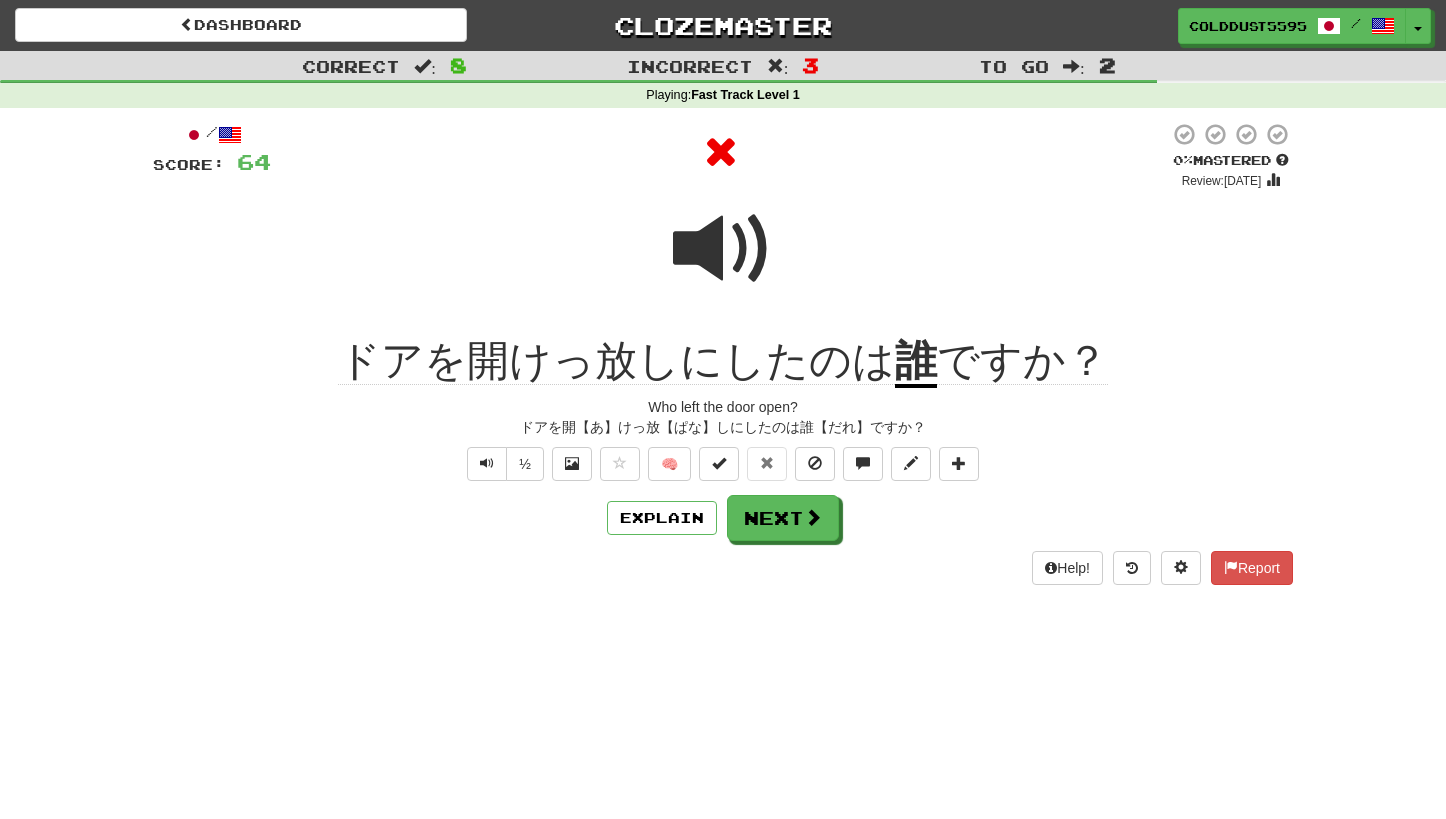click on "ドアを開けっ放しにしたのは" 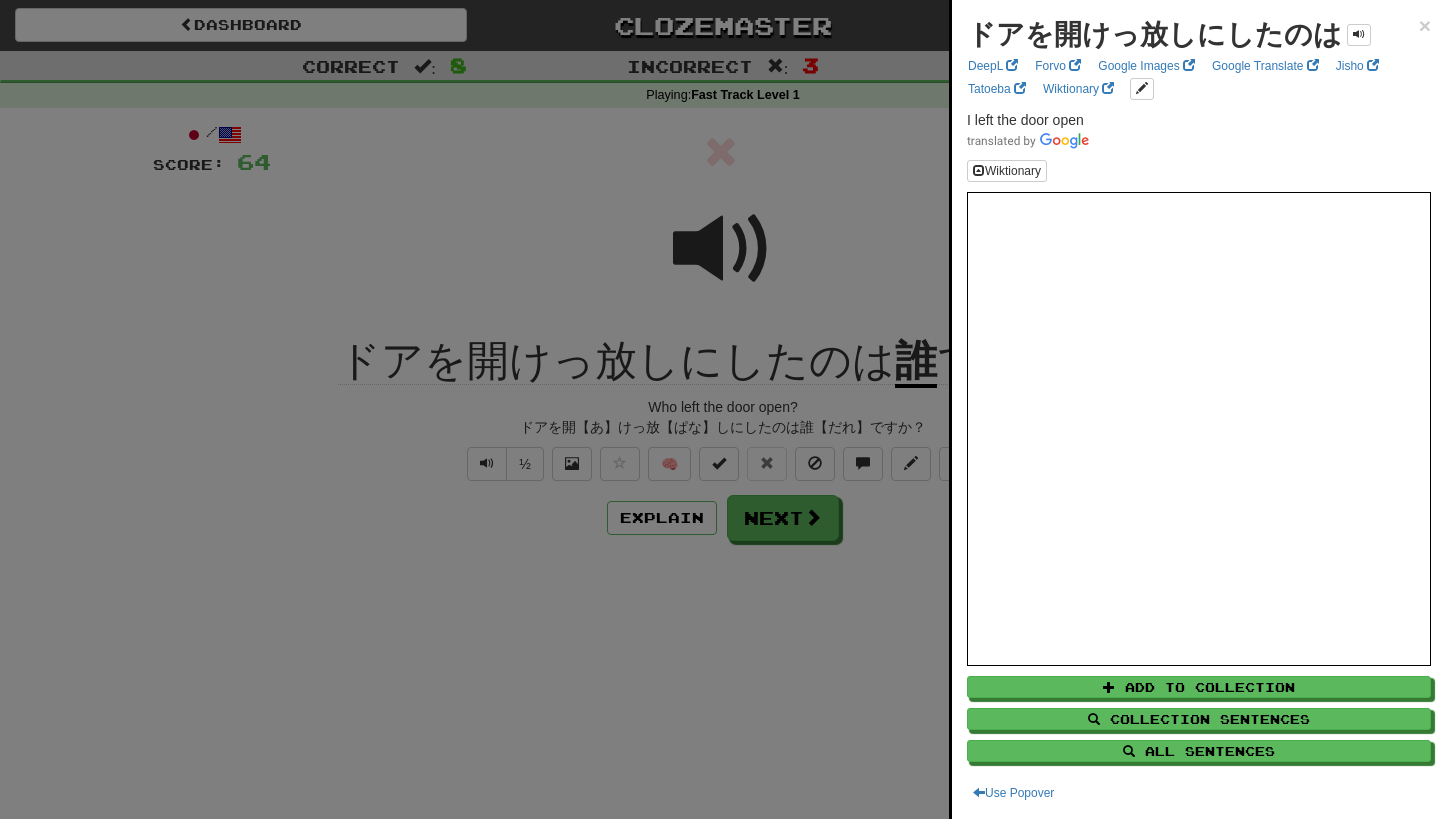 click at bounding box center [723, 409] 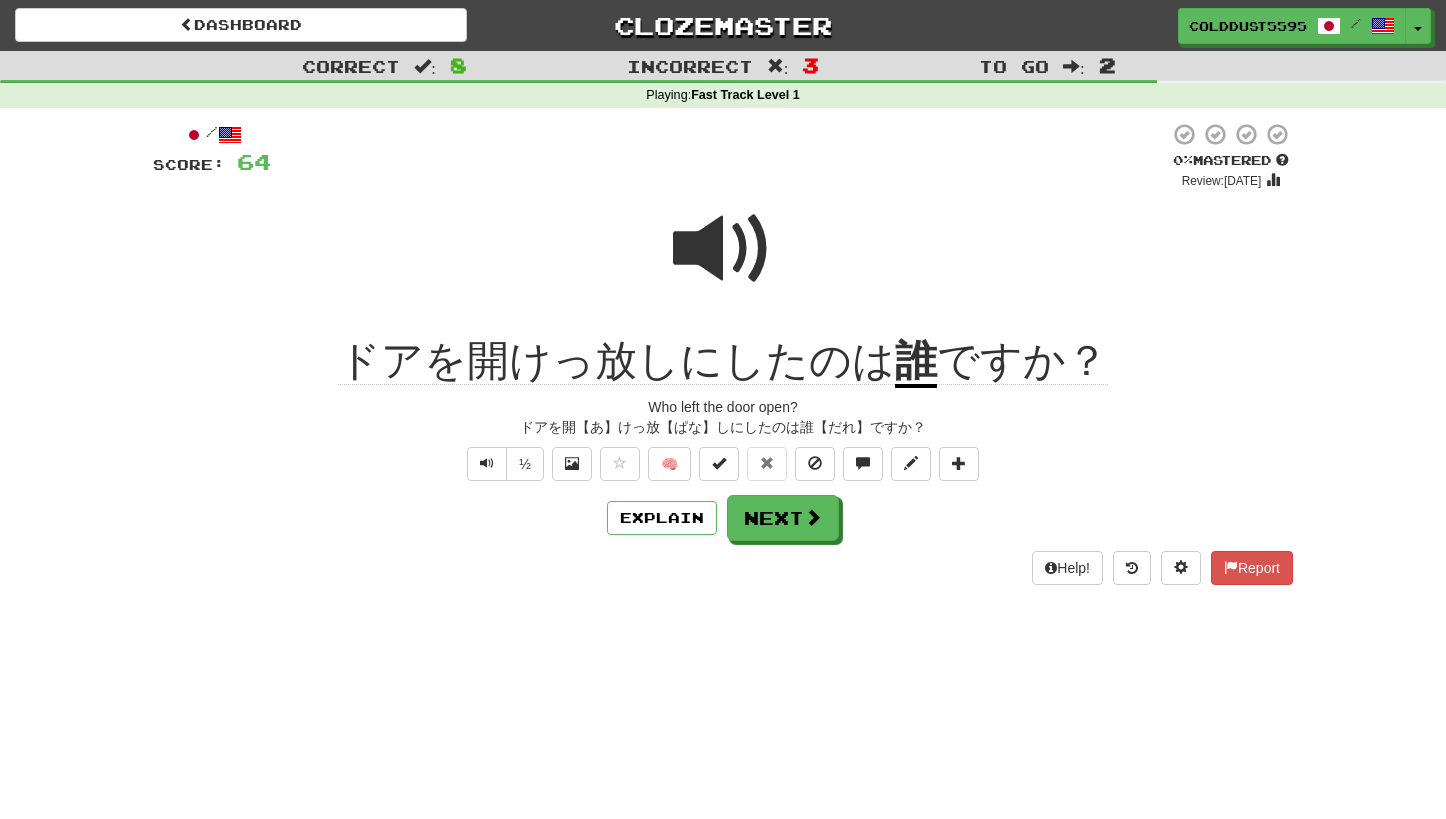 click on "ドアを開けっ放しにしたのは" 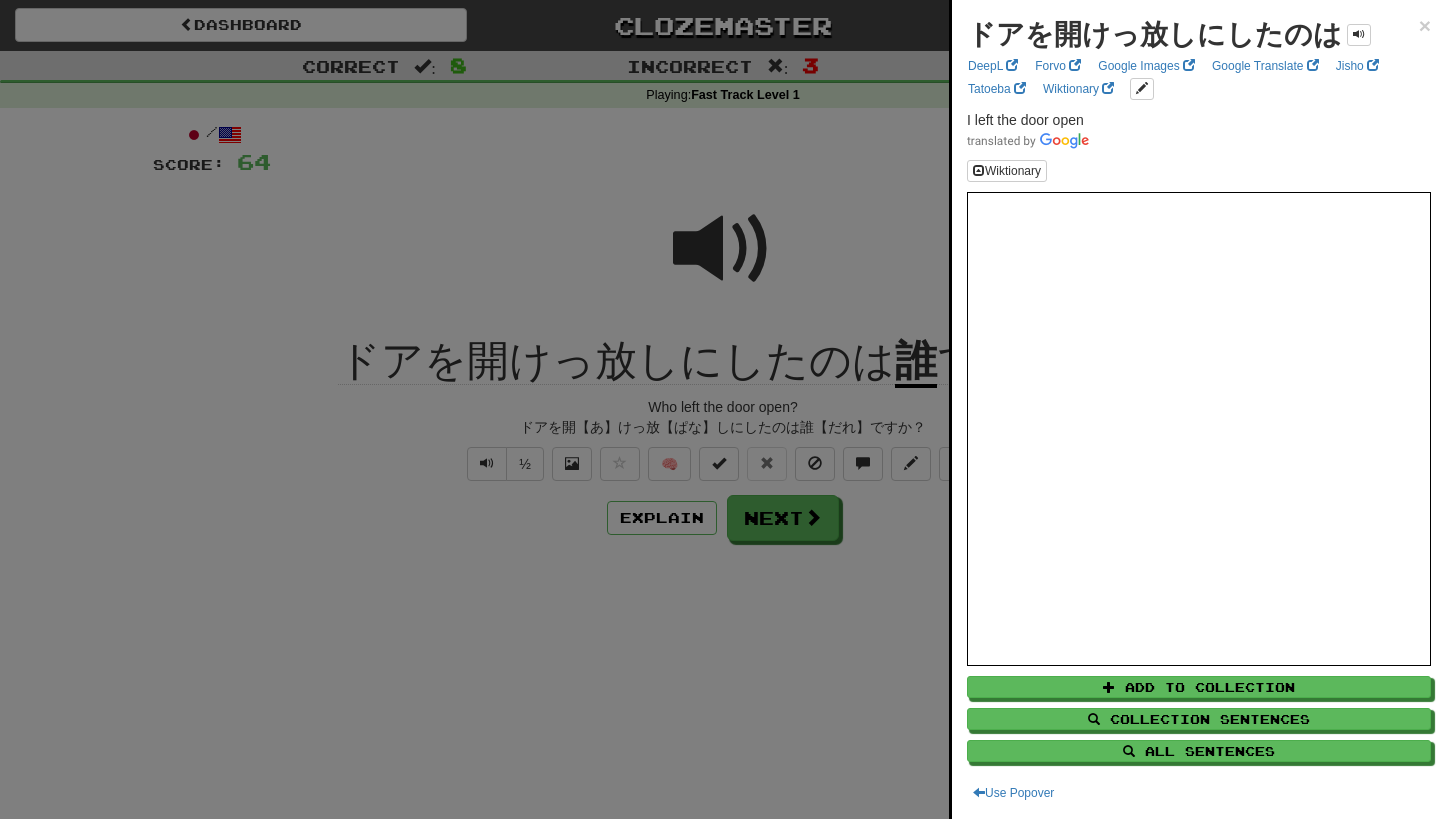 scroll, scrollTop: 15, scrollLeft: 0, axis: vertical 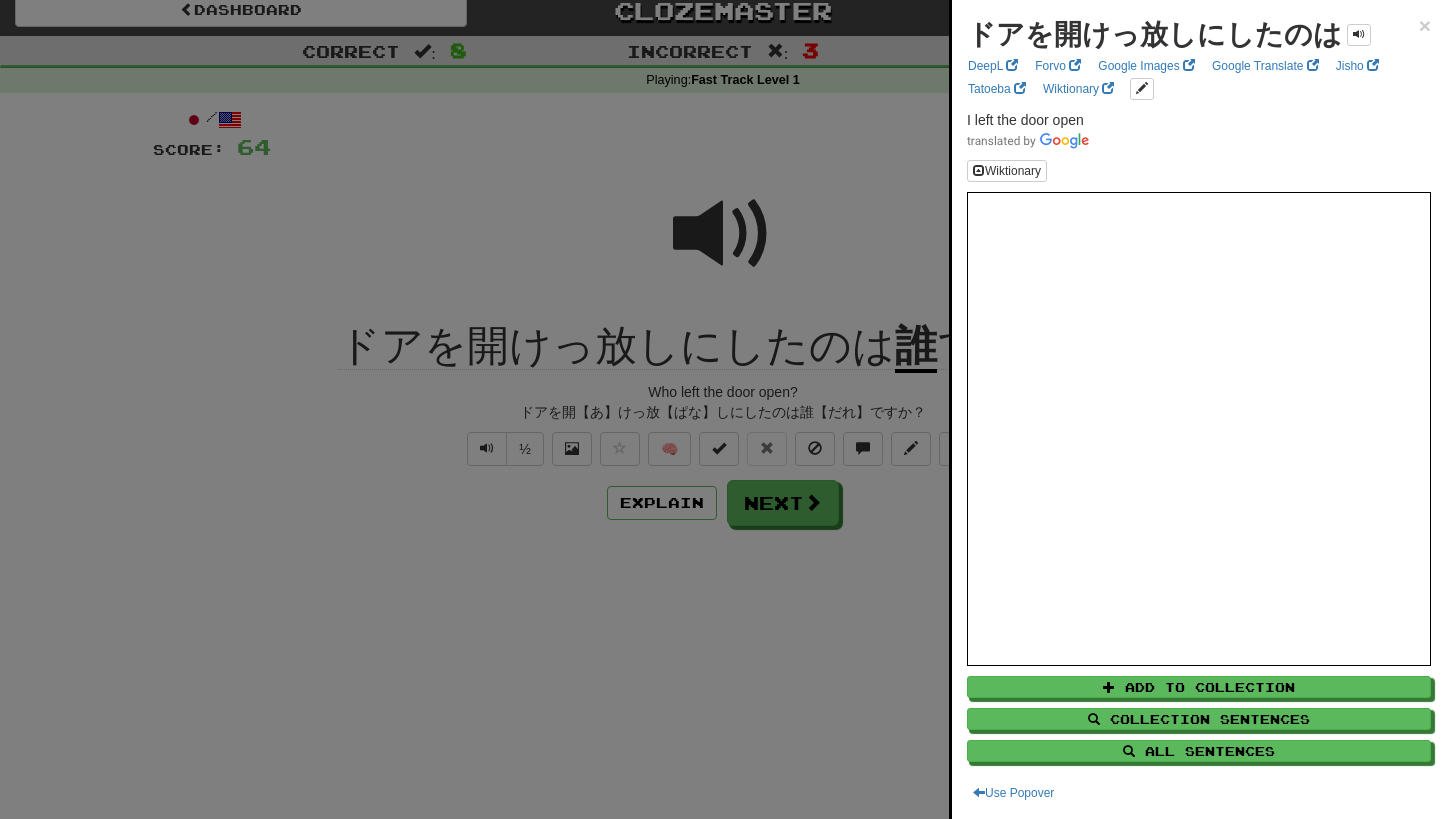 click at bounding box center [723, 409] 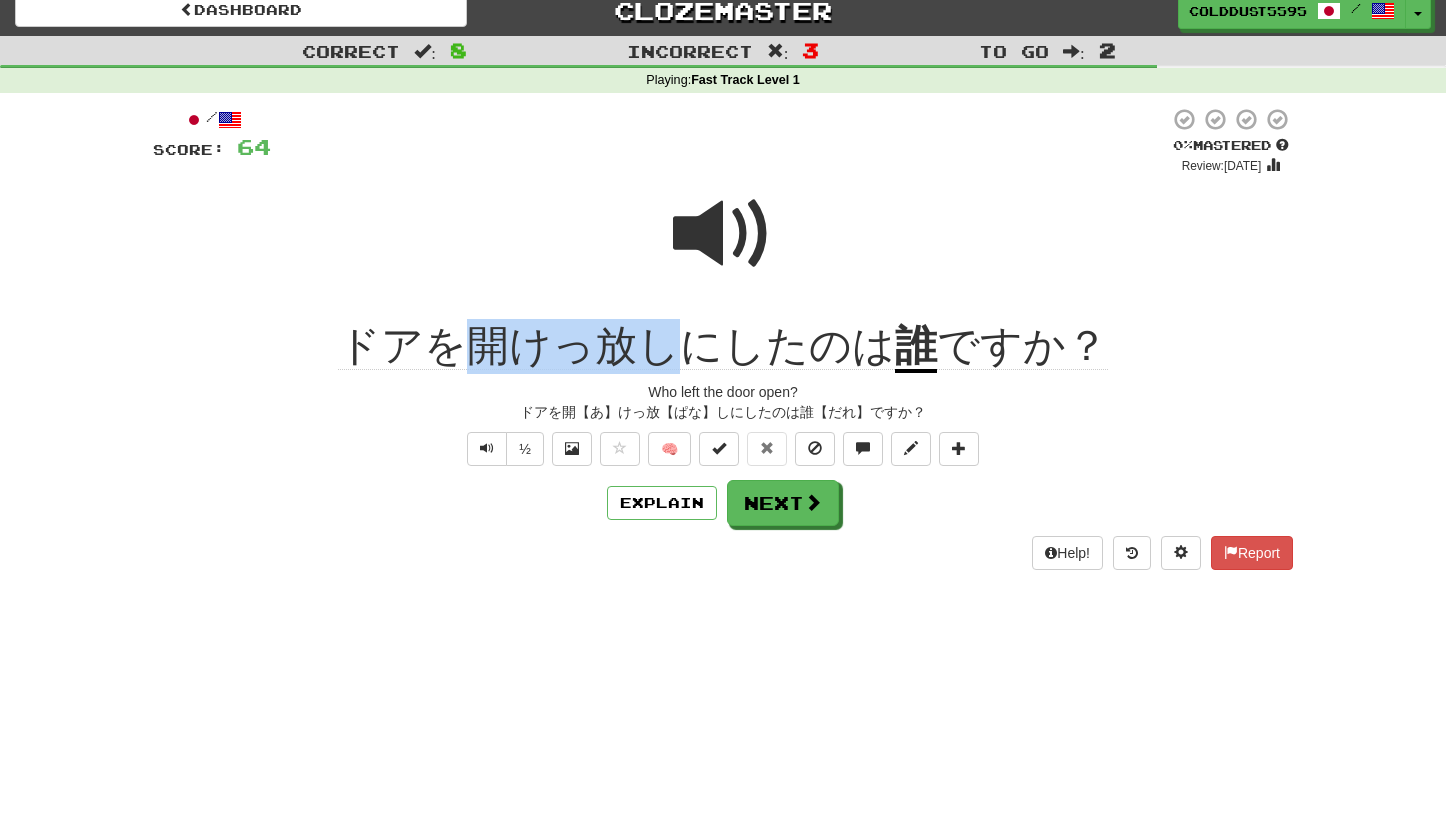 drag, startPoint x: 479, startPoint y: 353, endPoint x: 685, endPoint y: 354, distance: 206.00243 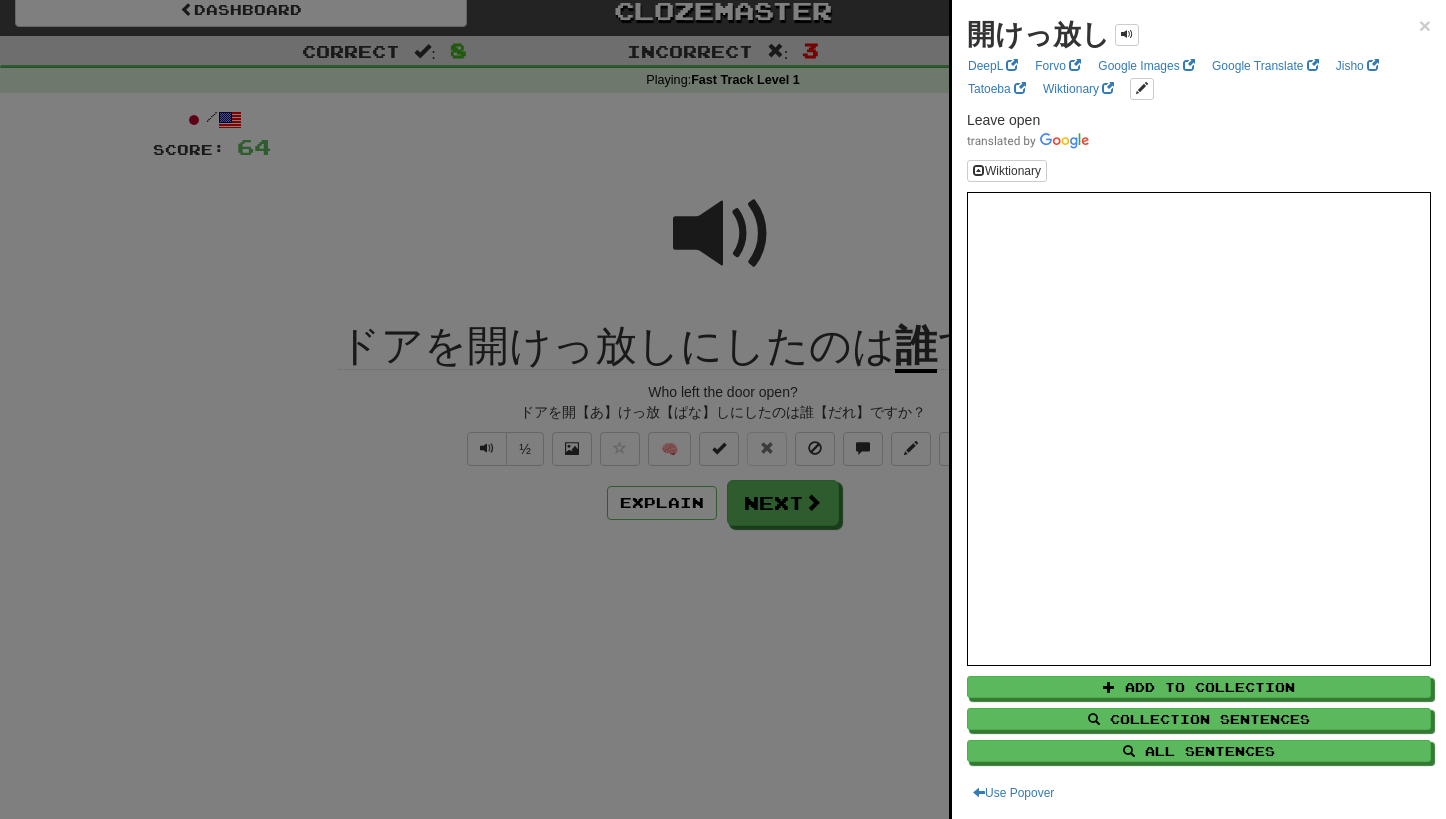 click at bounding box center (723, 409) 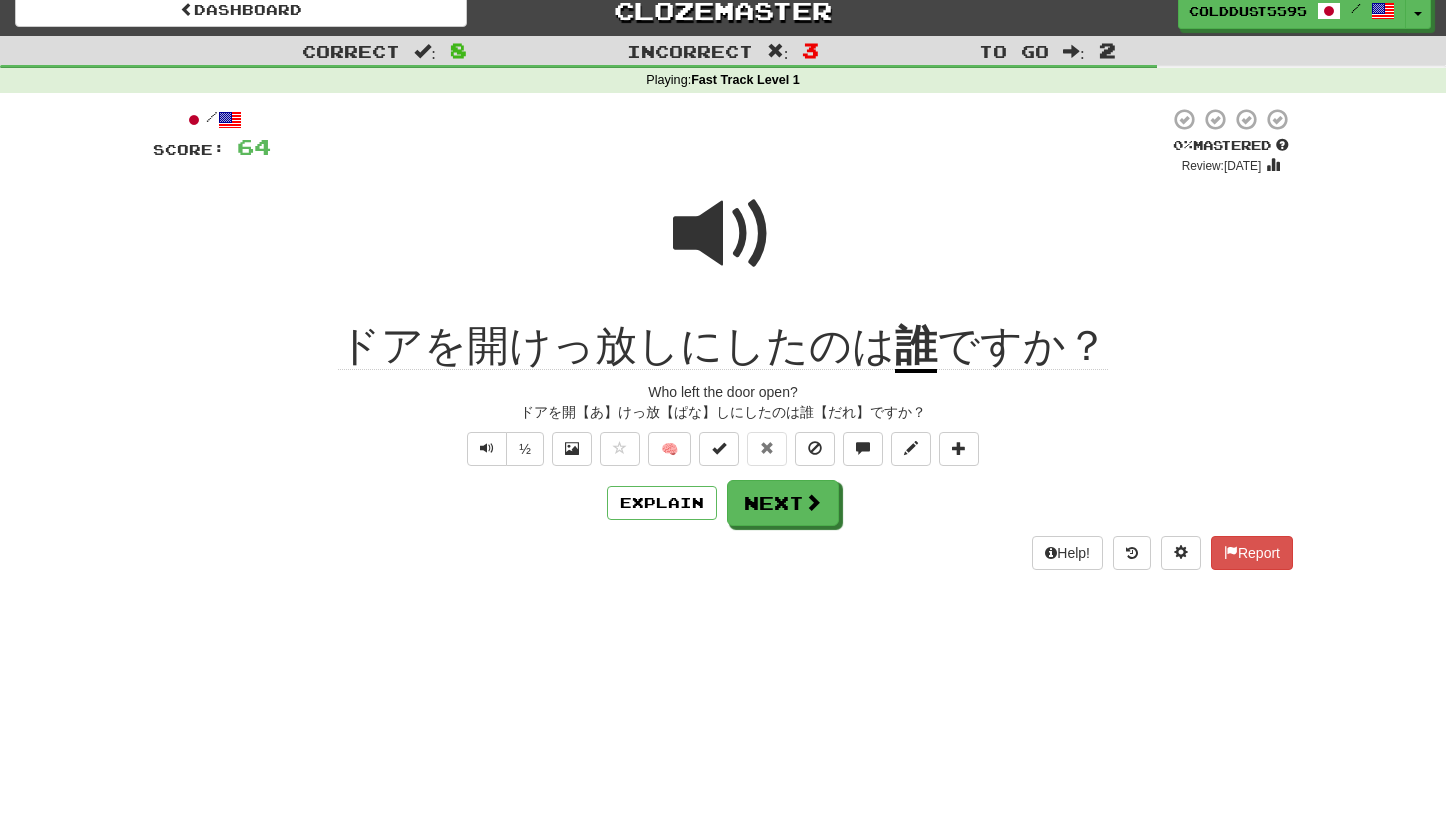 click at bounding box center [723, 247] 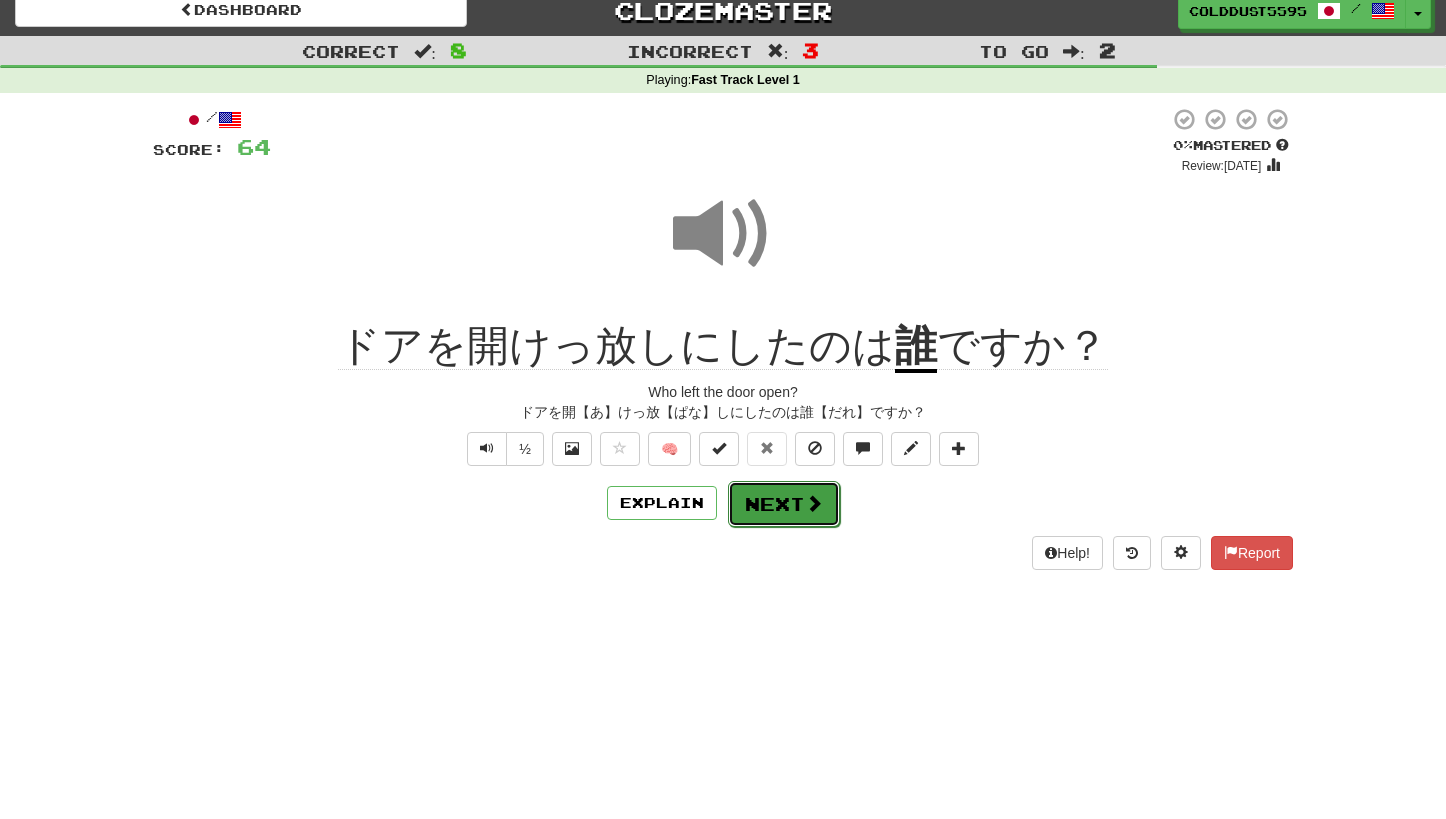 click on "Next" at bounding box center (784, 504) 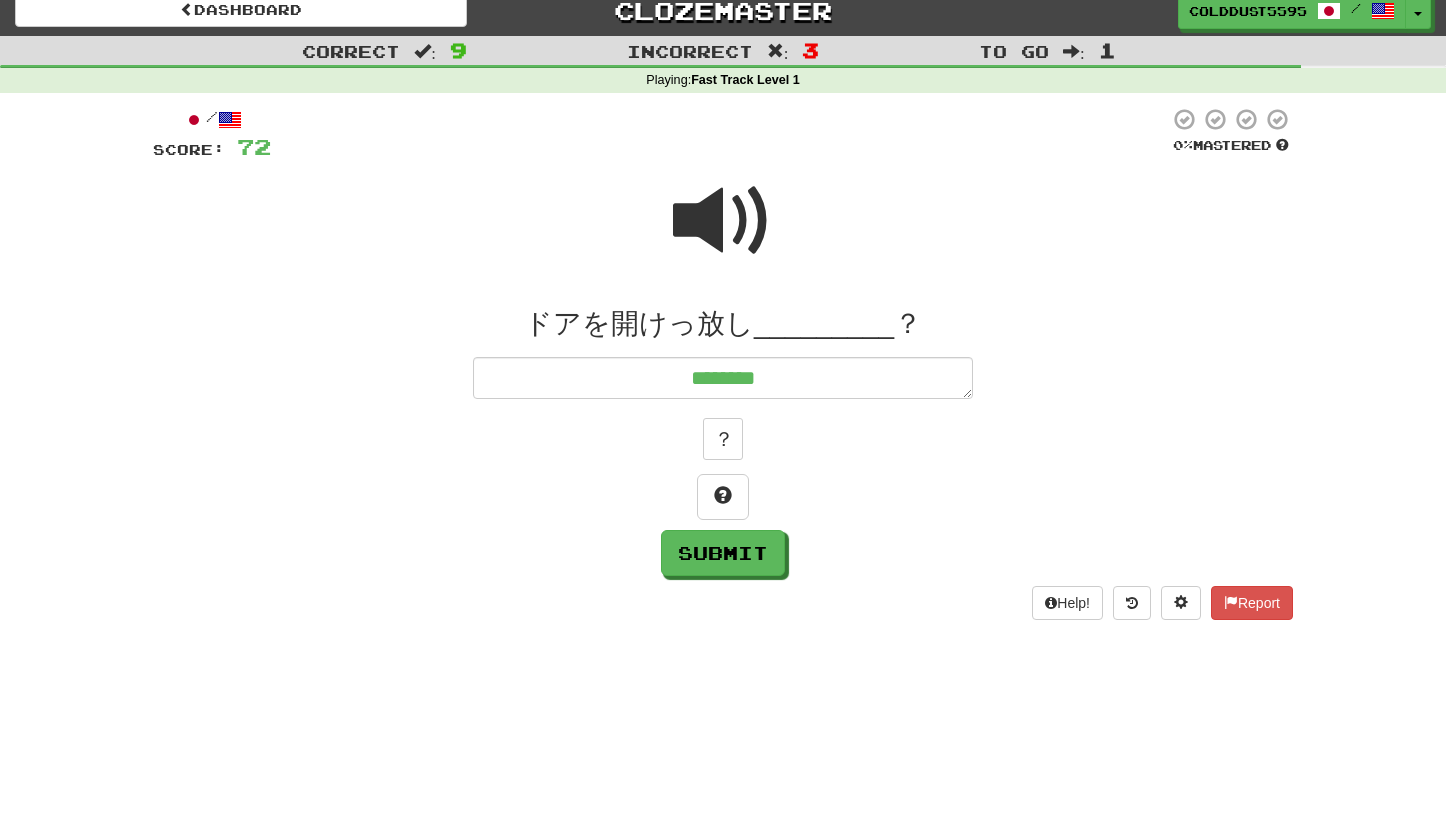 click at bounding box center (723, 221) 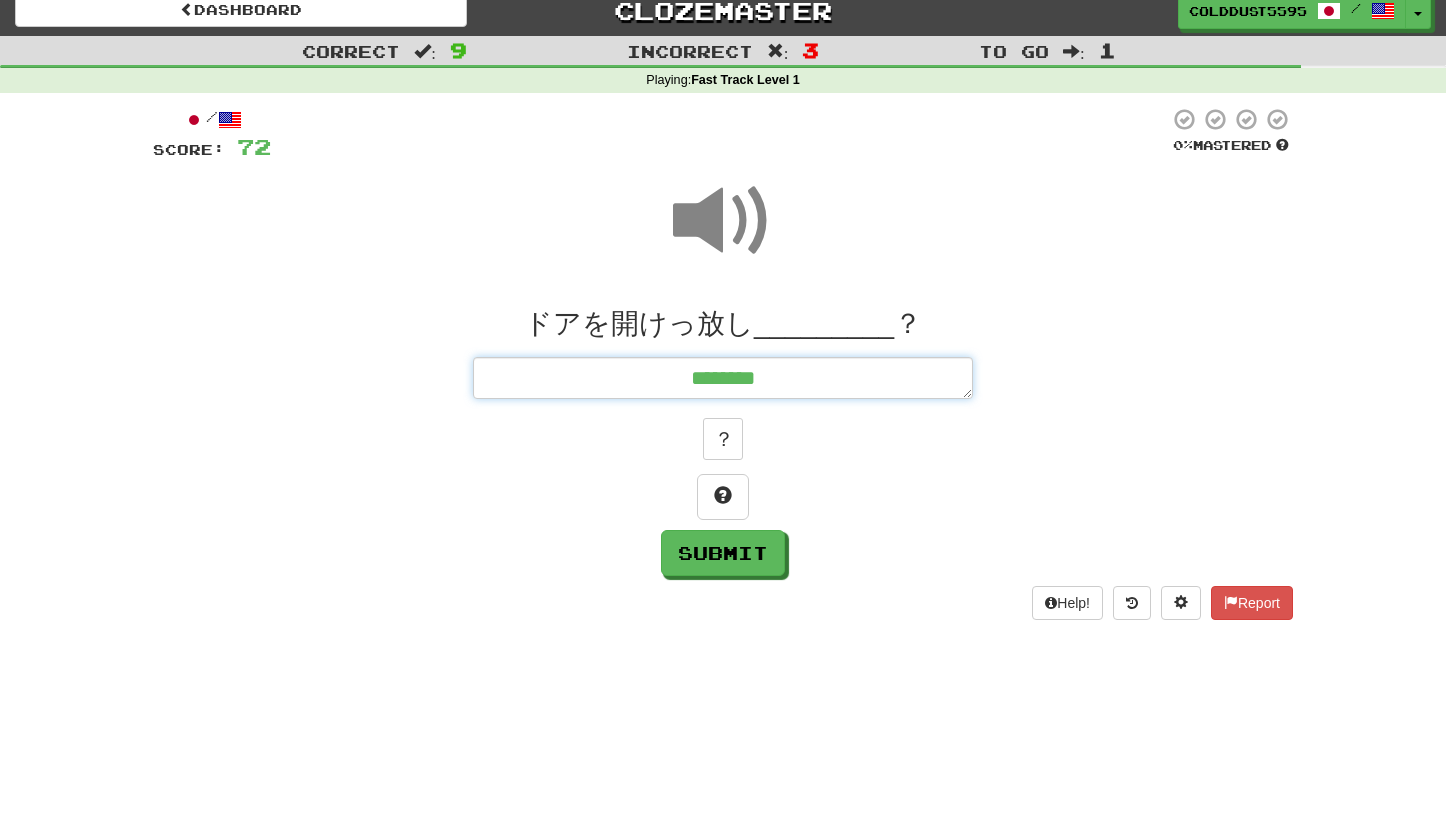click on "********" at bounding box center [723, 378] 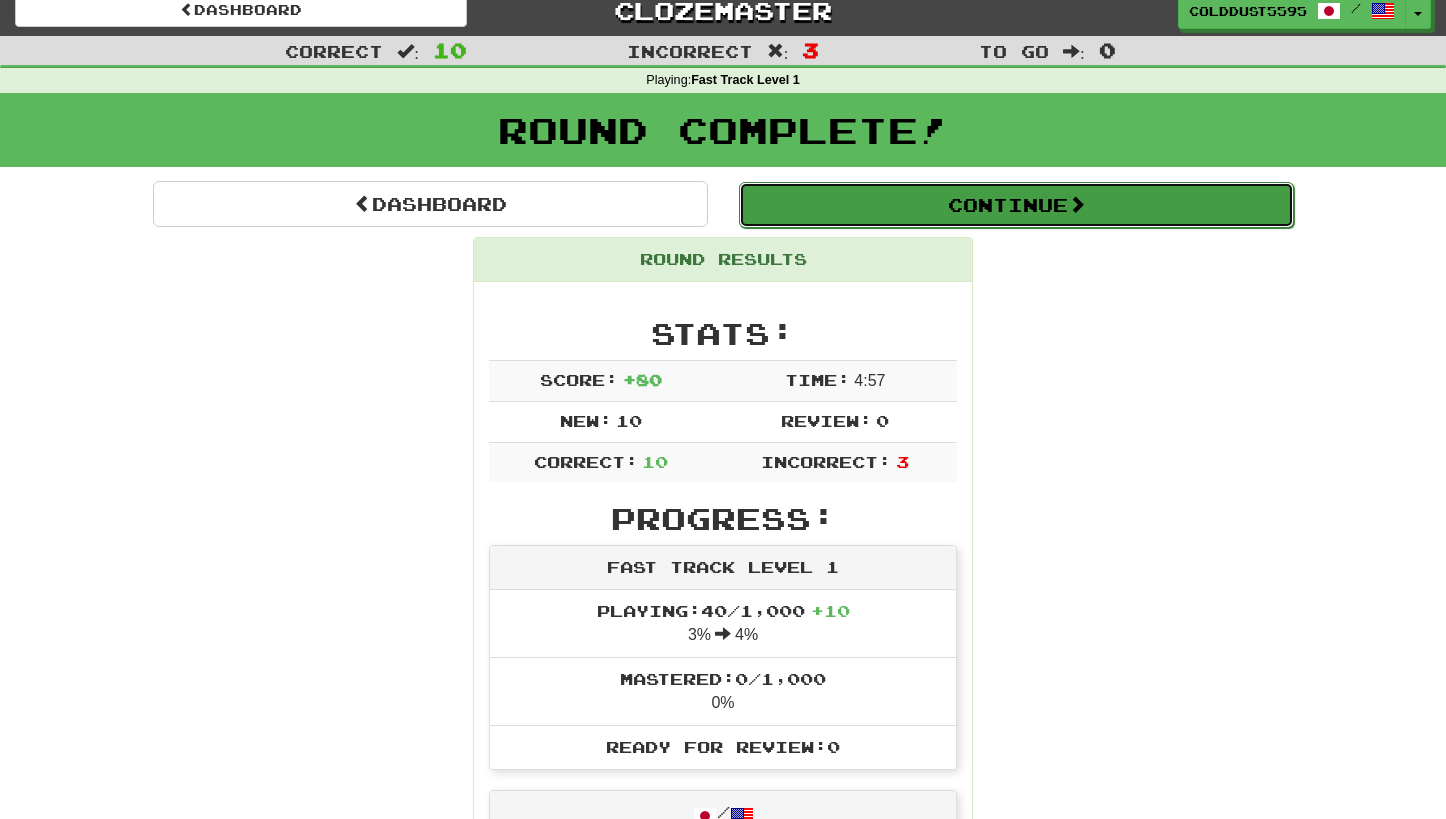 click on "Continue" at bounding box center (1016, 205) 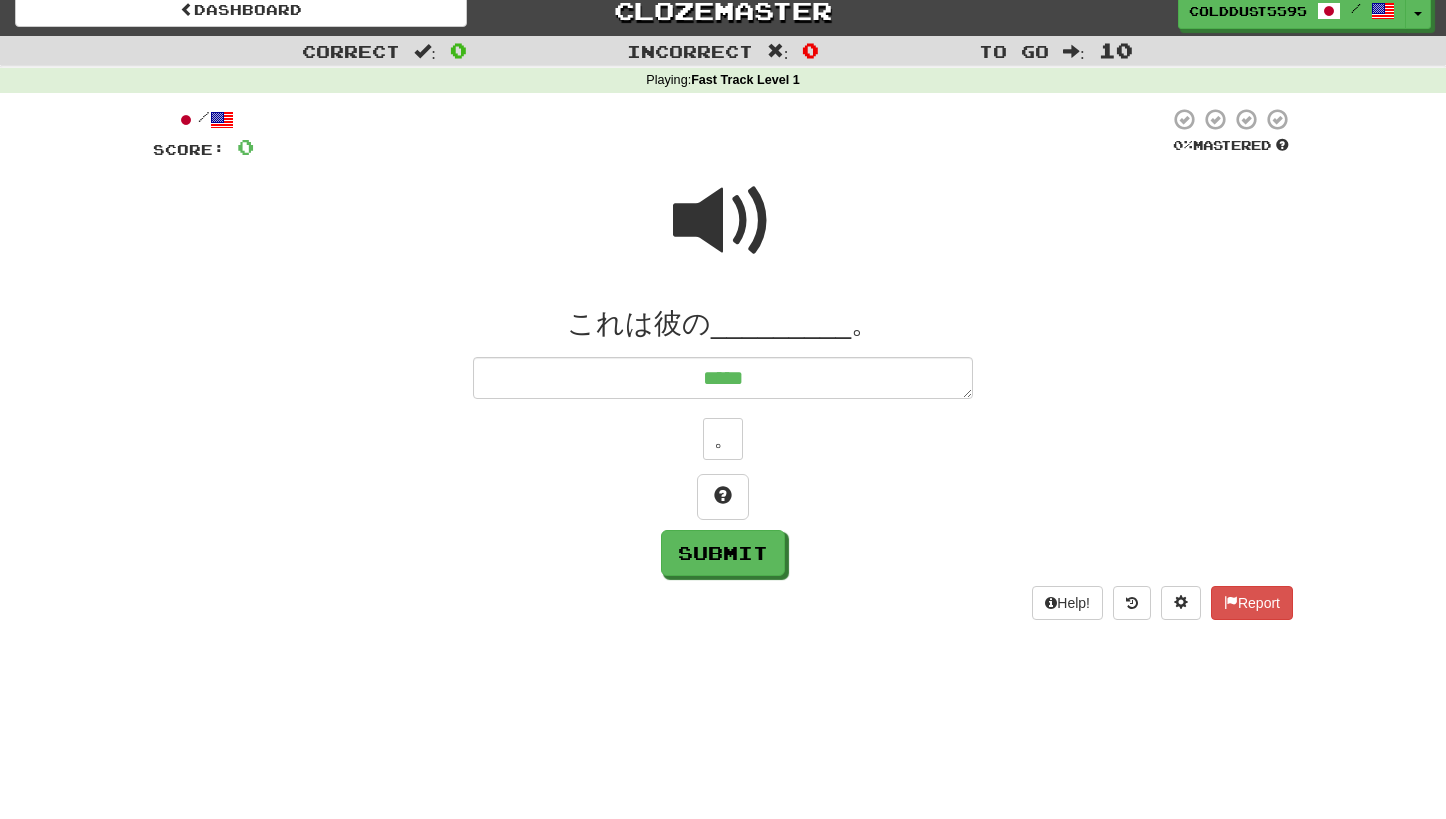 click at bounding box center [723, 221] 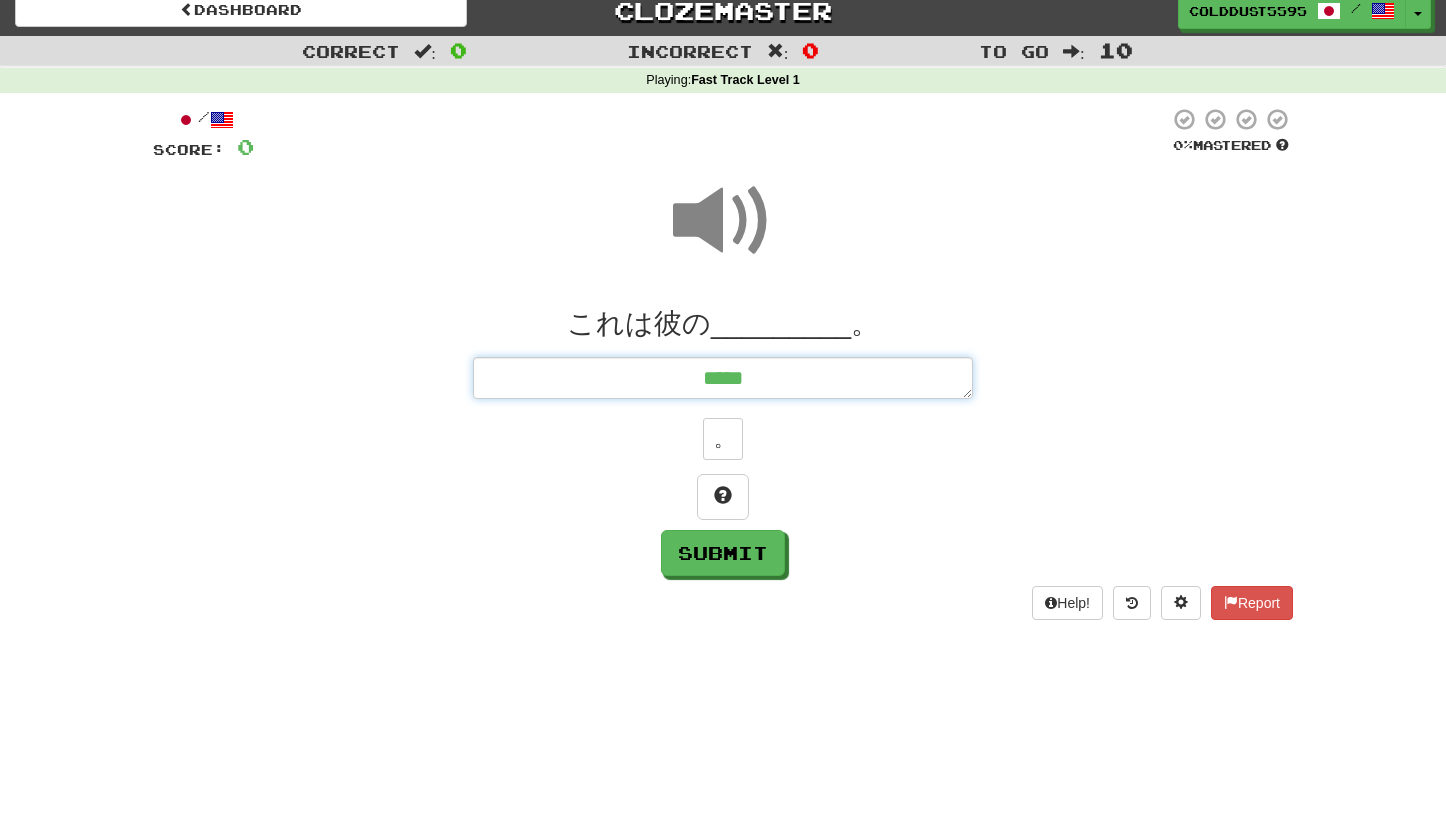 click on "*****" at bounding box center (723, 378) 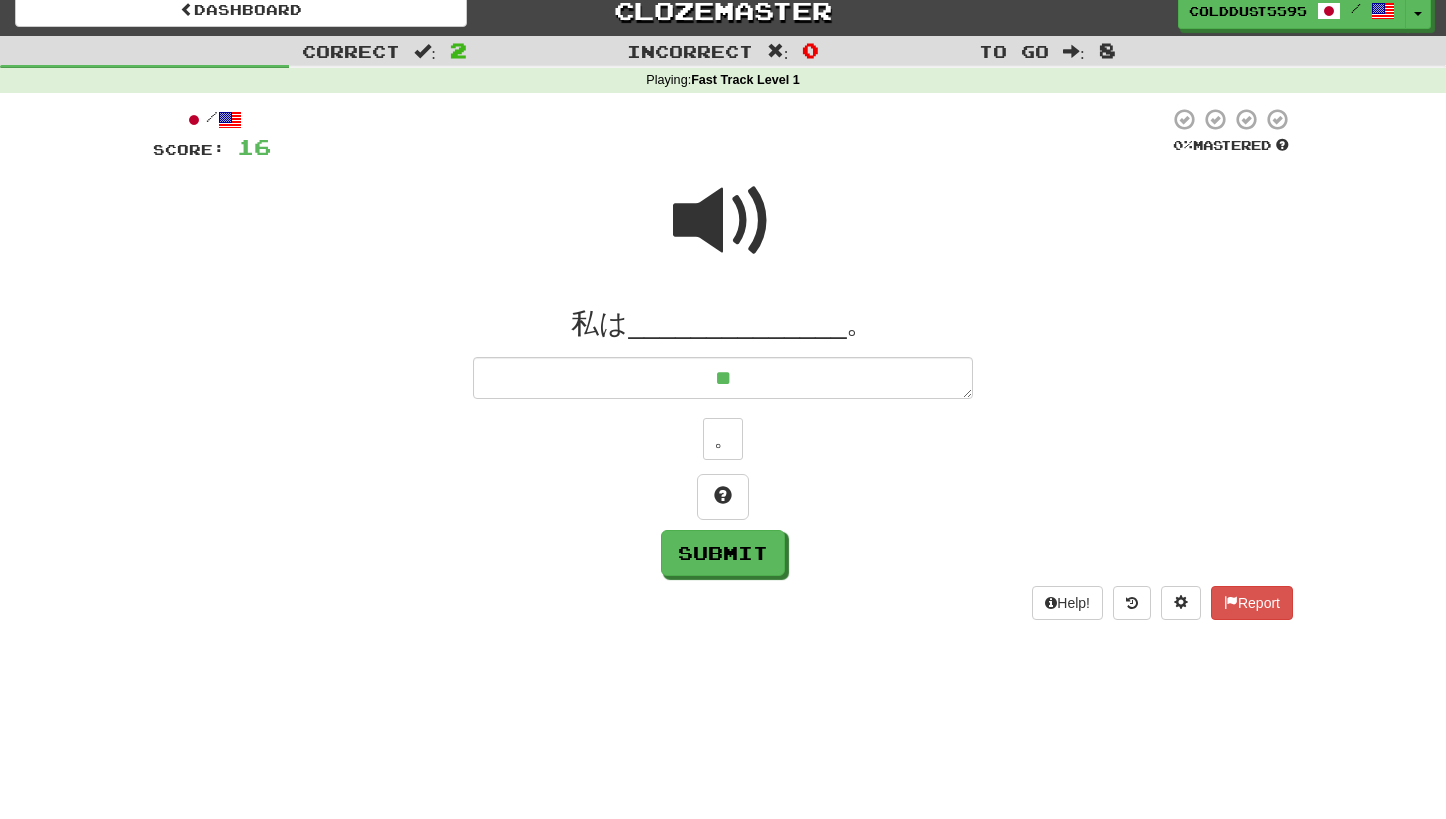 click at bounding box center [723, 221] 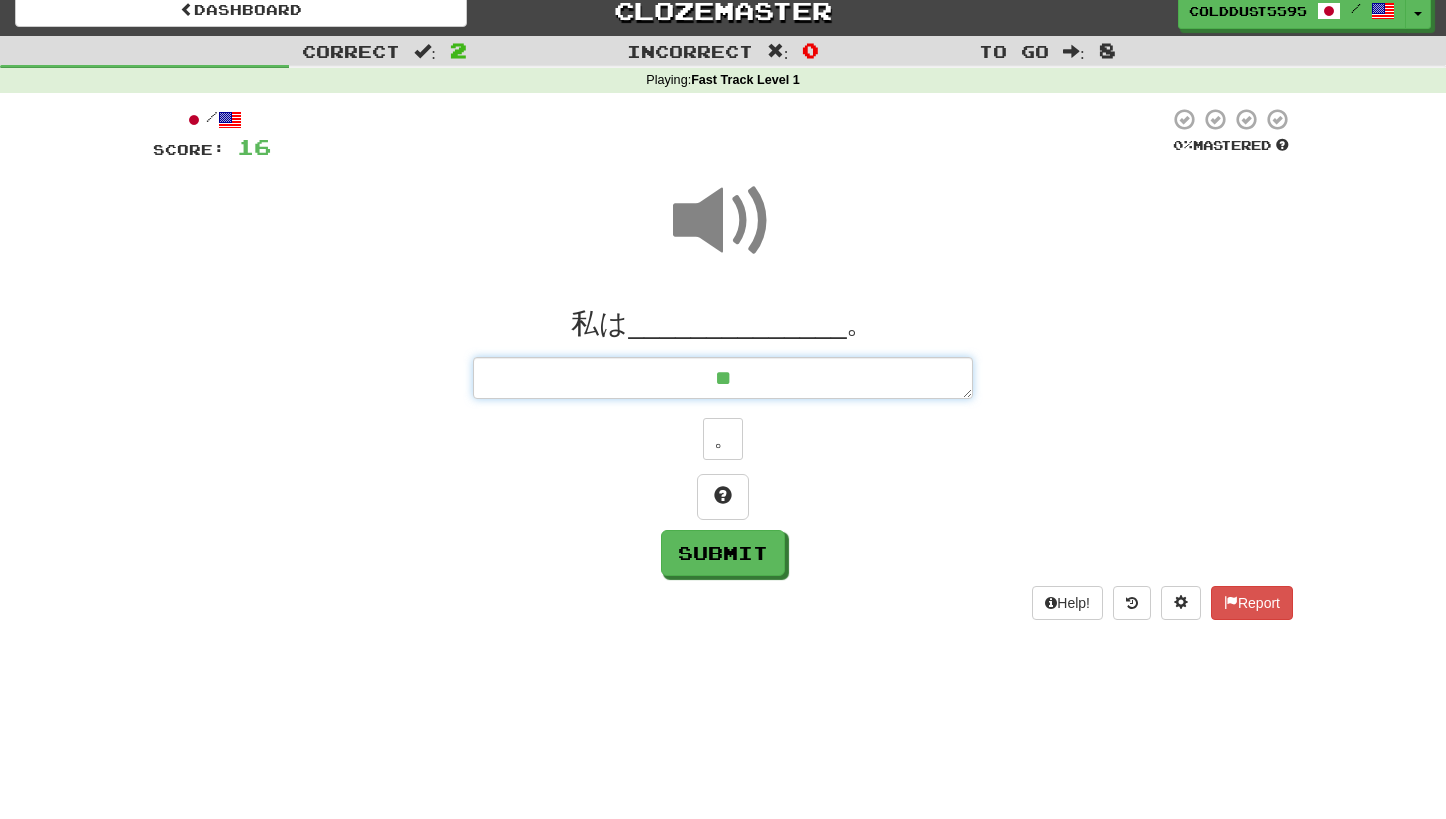 click on "**" at bounding box center [723, 378] 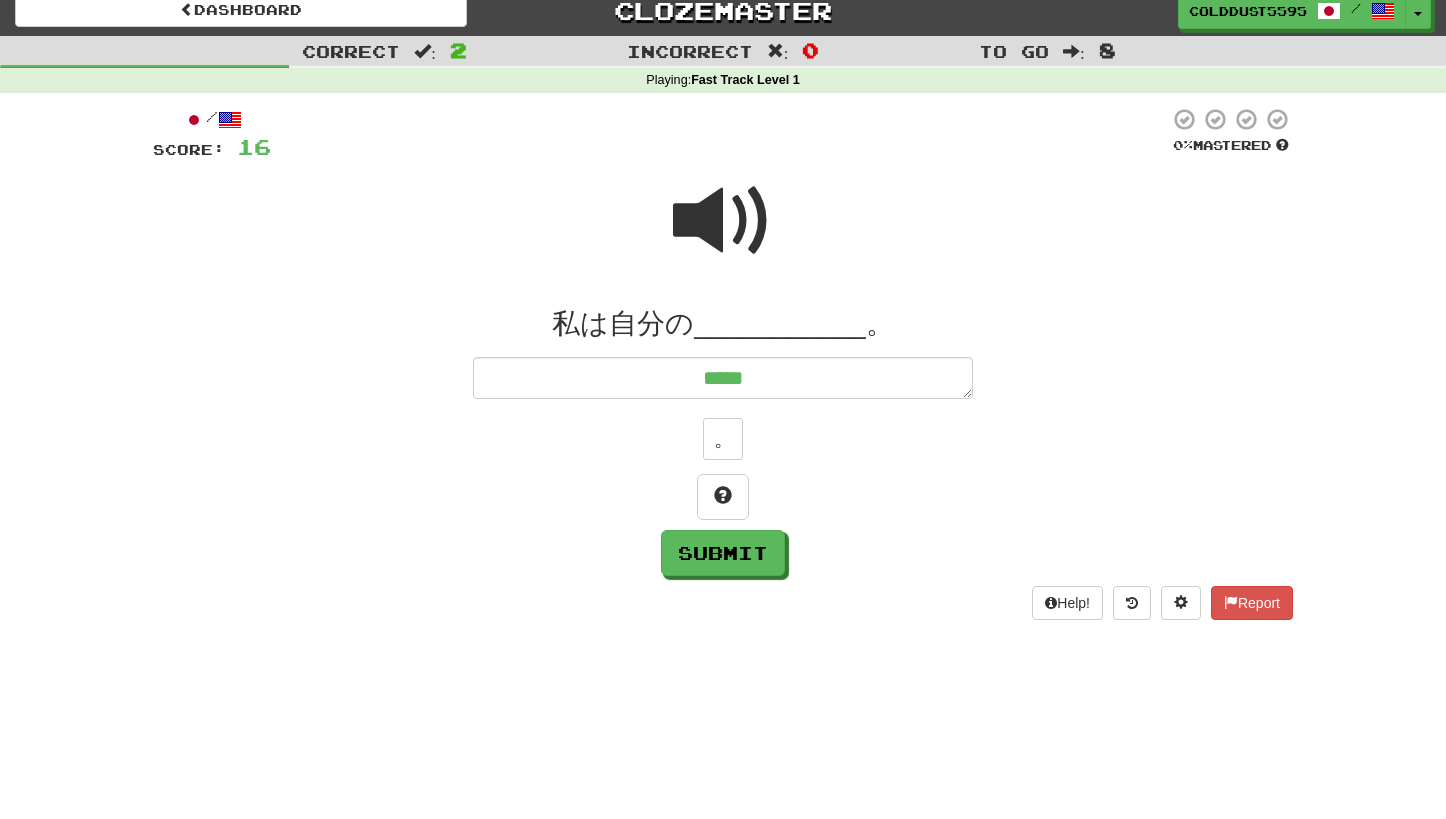 click at bounding box center (723, 221) 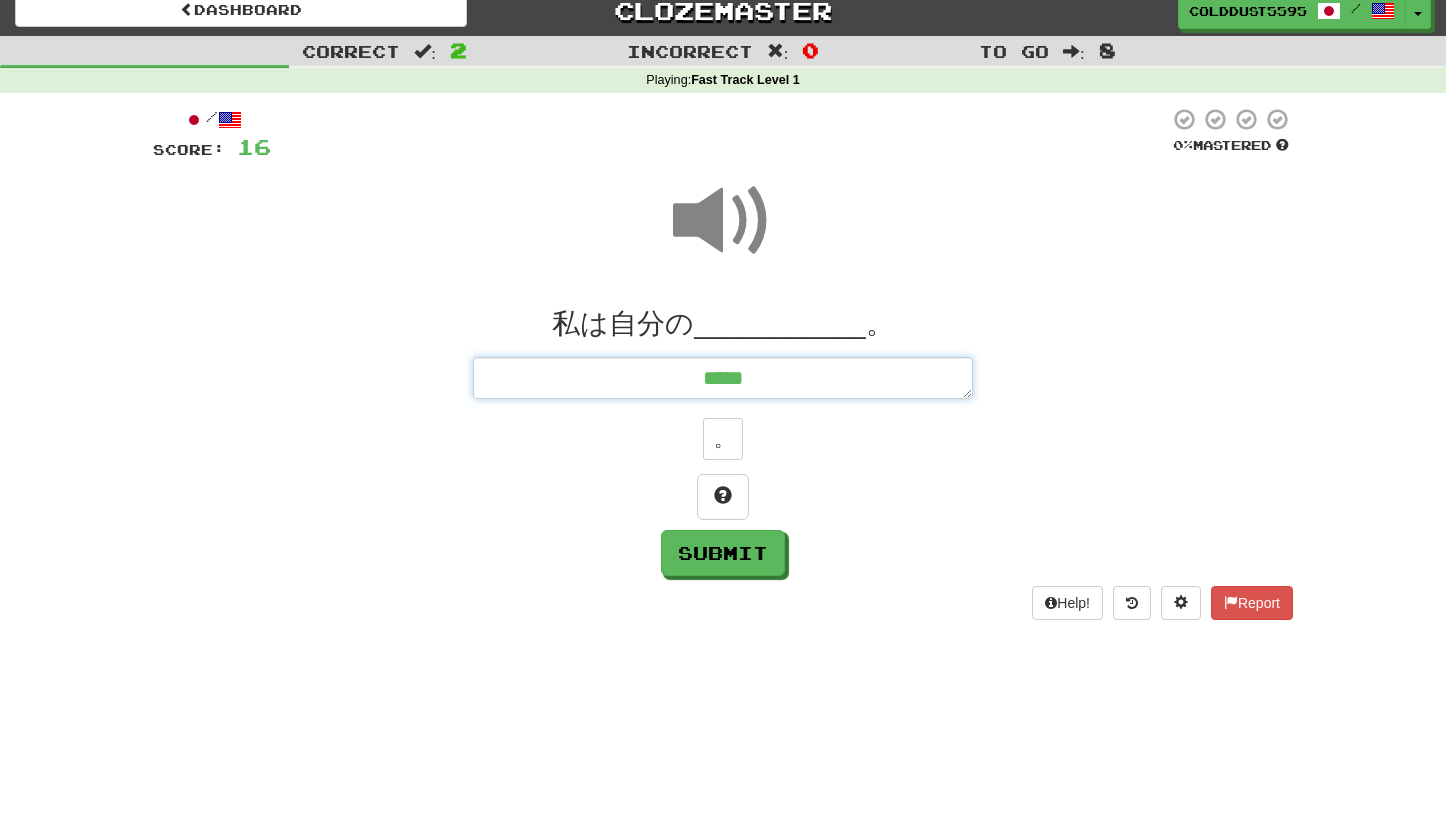 click on "*****" at bounding box center (723, 378) 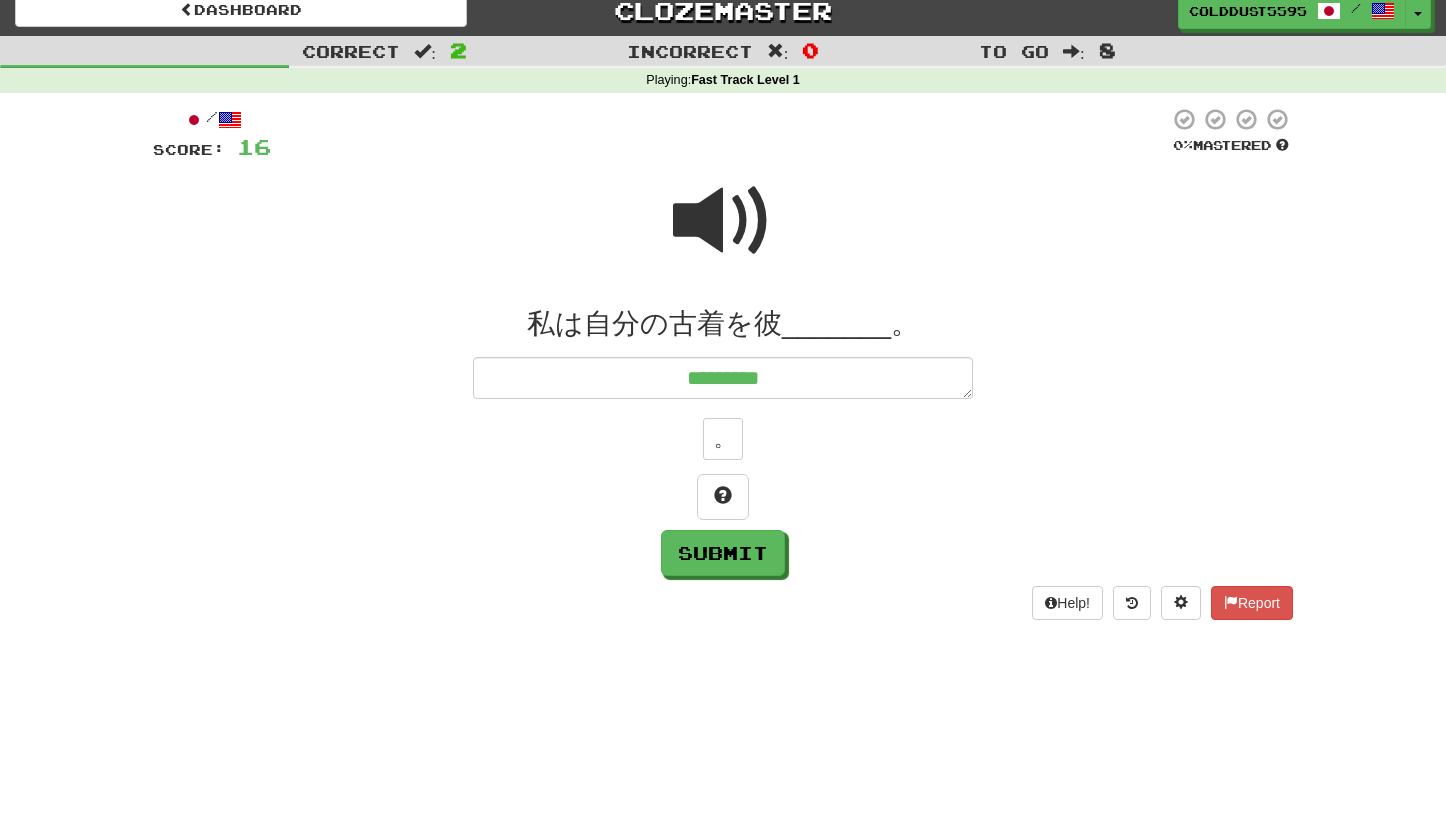 click at bounding box center (723, 221) 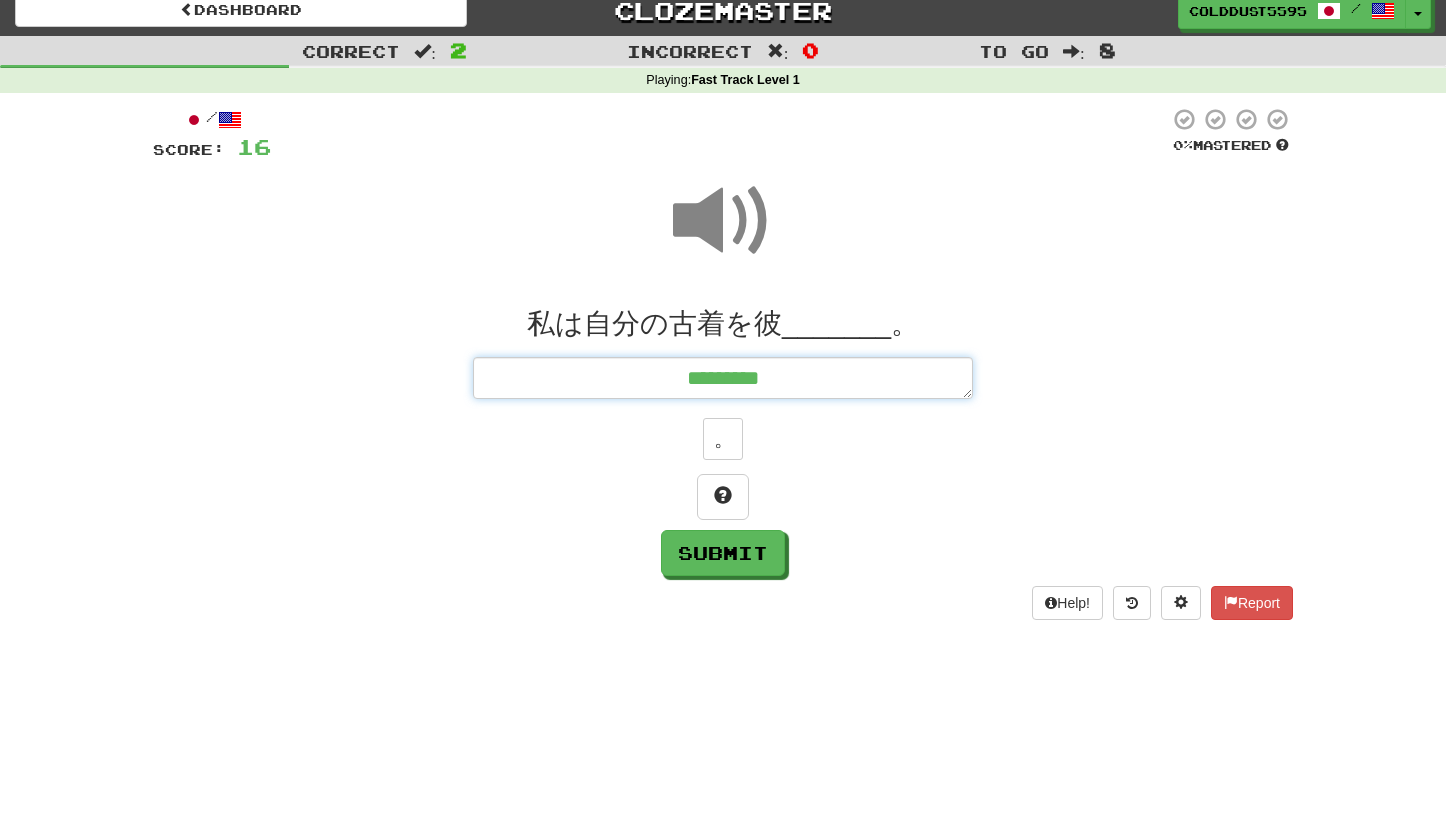 click on "*********" at bounding box center (723, 378) 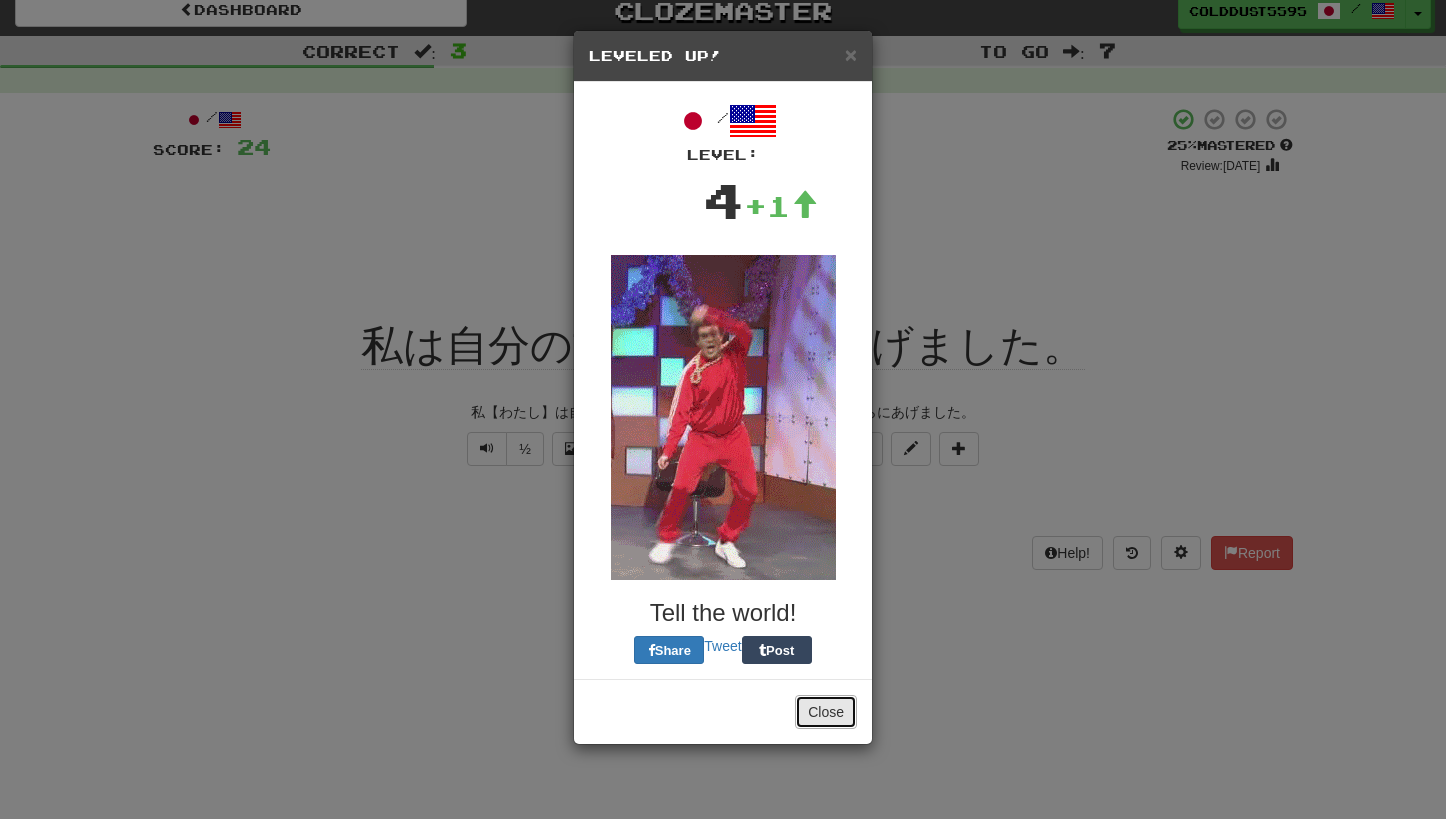 click on "Close" at bounding box center (826, 712) 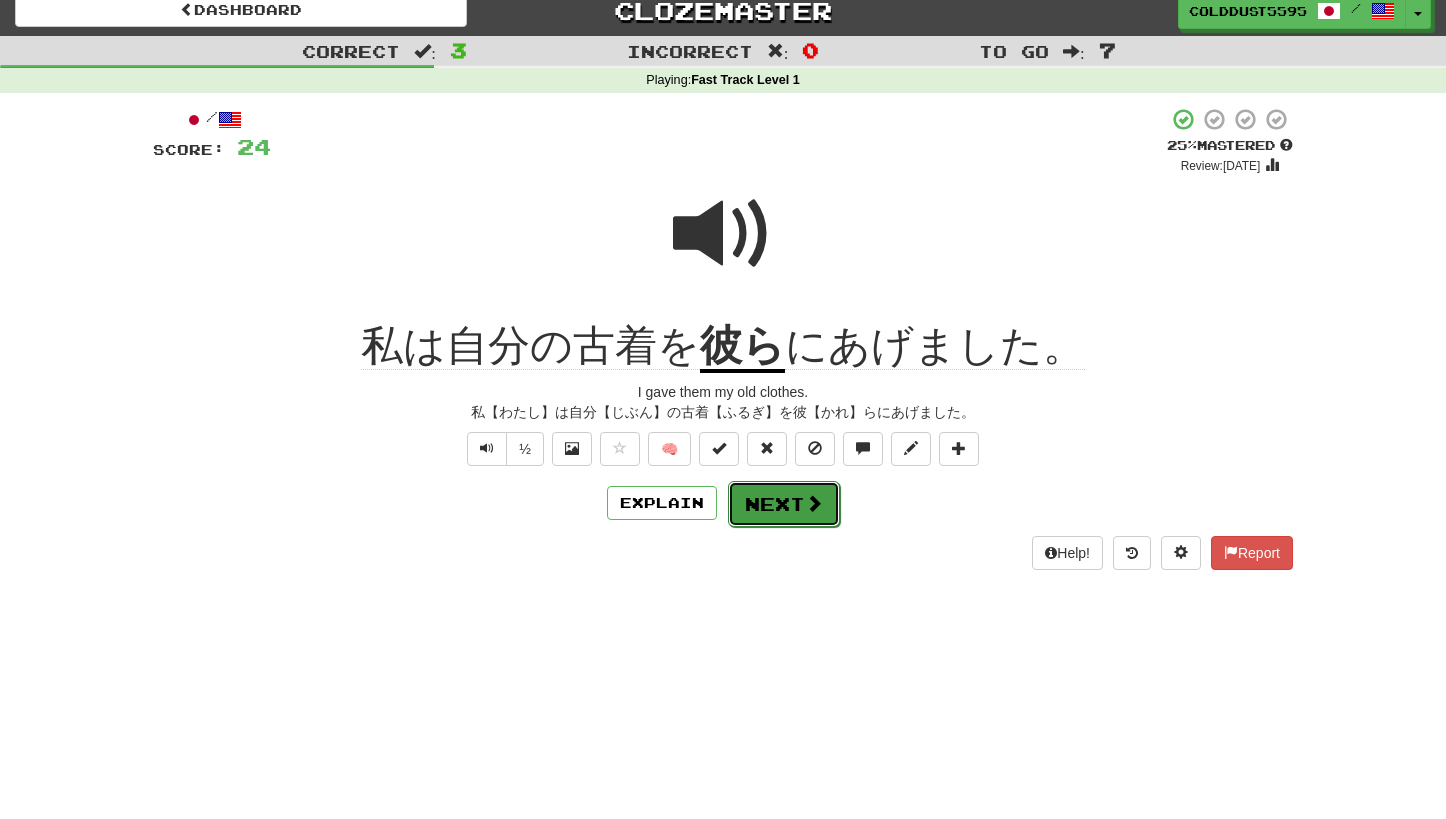 click on "Next" at bounding box center [784, 504] 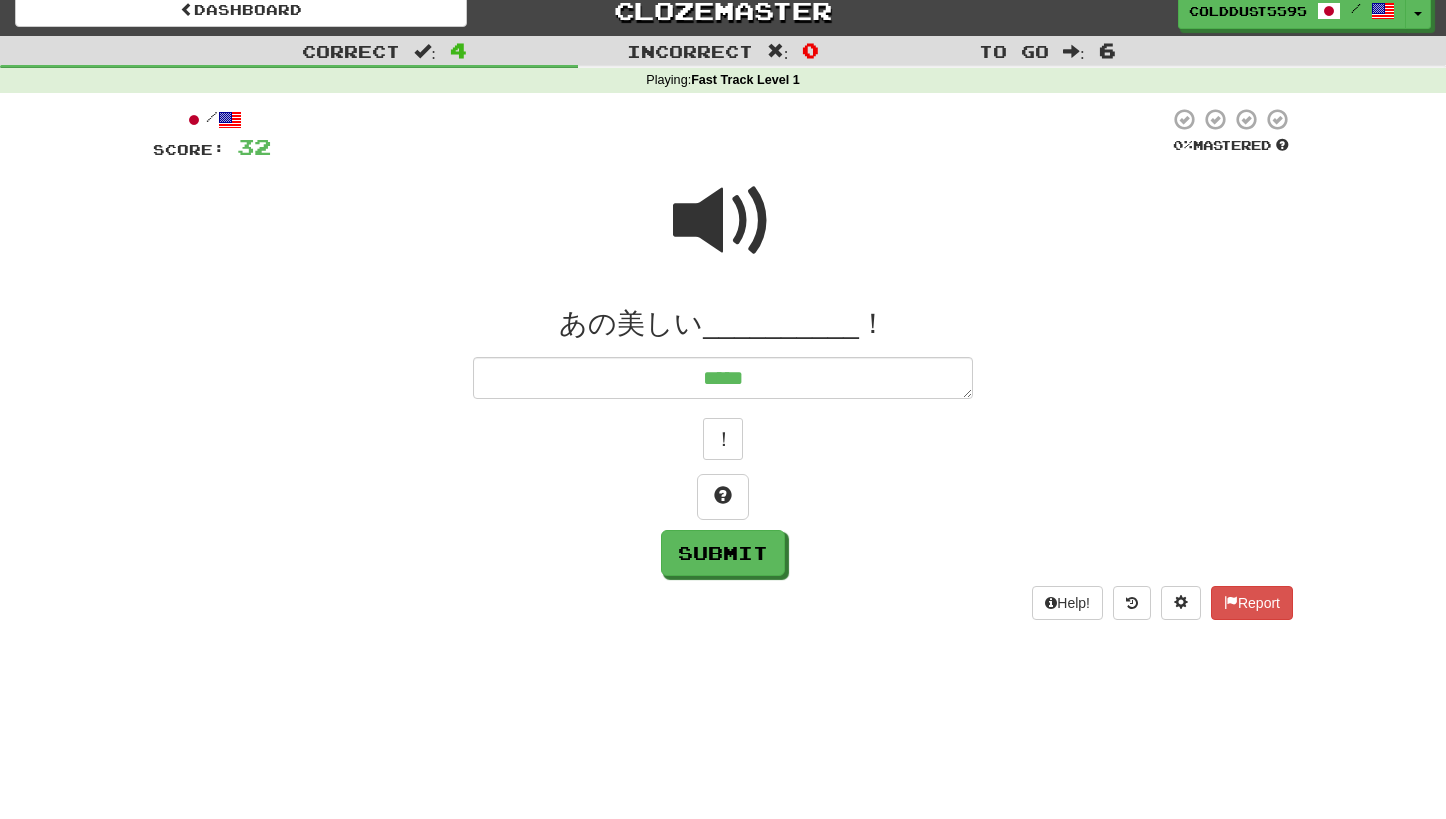 click at bounding box center (723, 221) 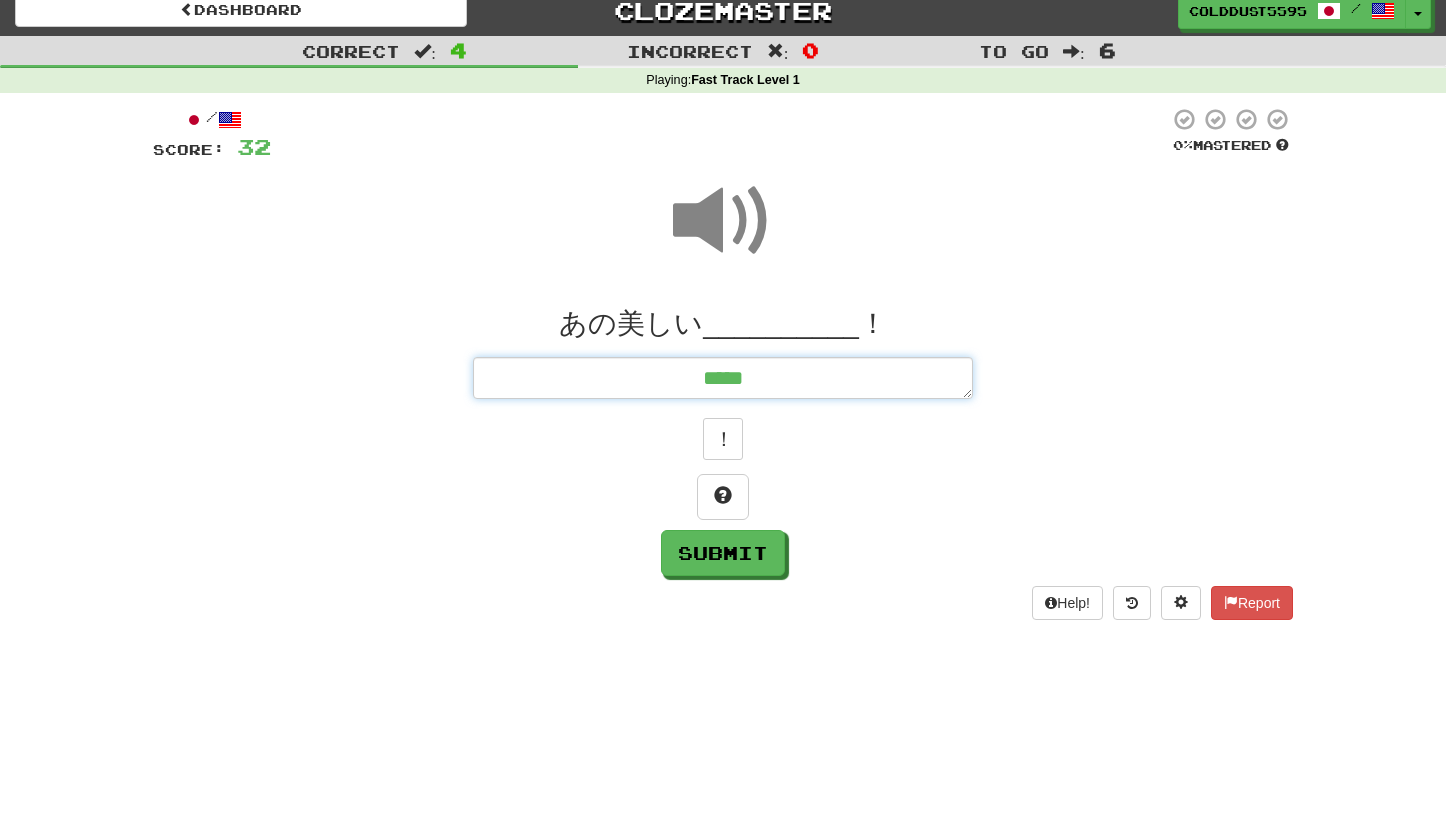 click on "*****" at bounding box center (723, 378) 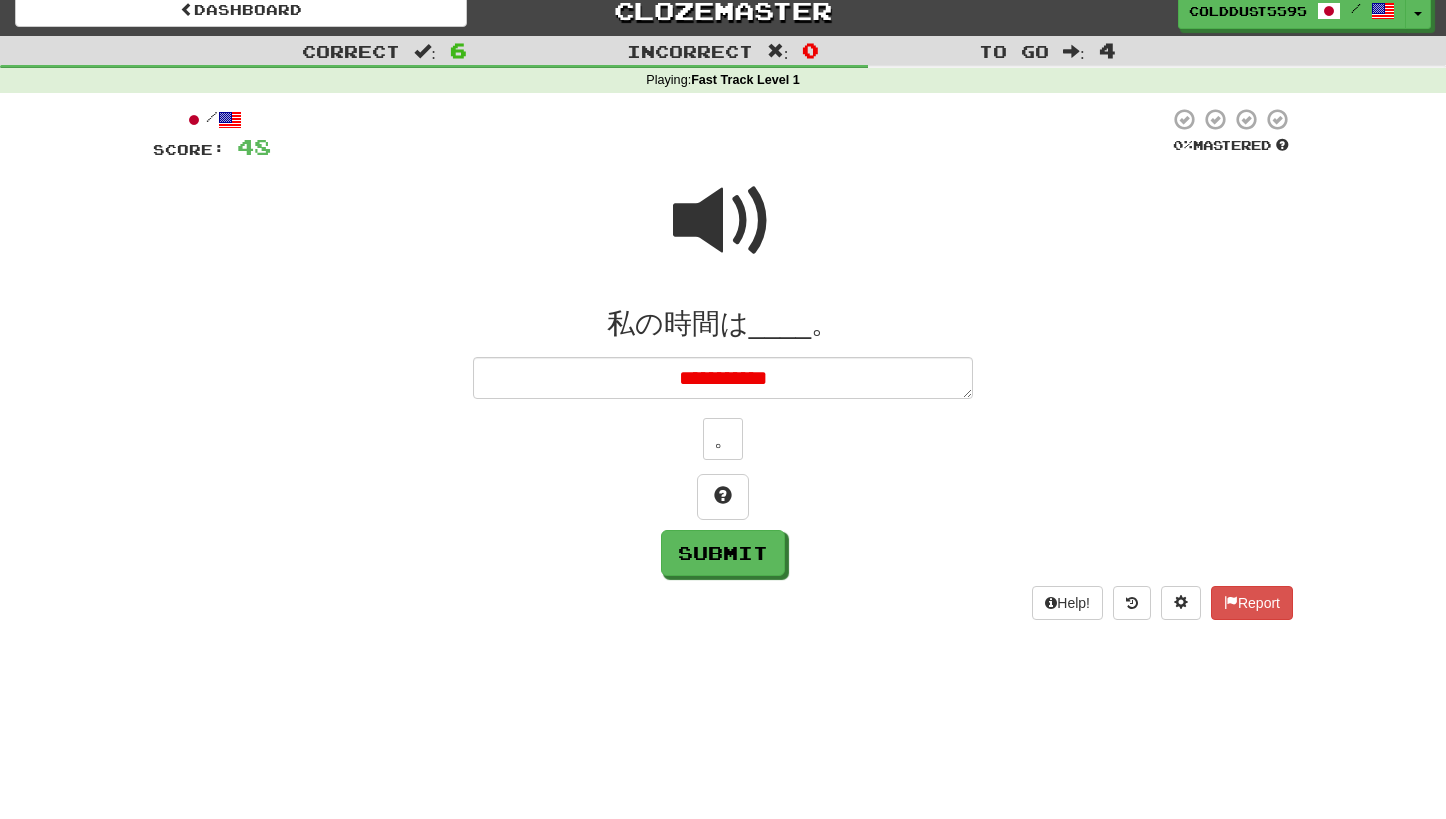 click at bounding box center (723, 221) 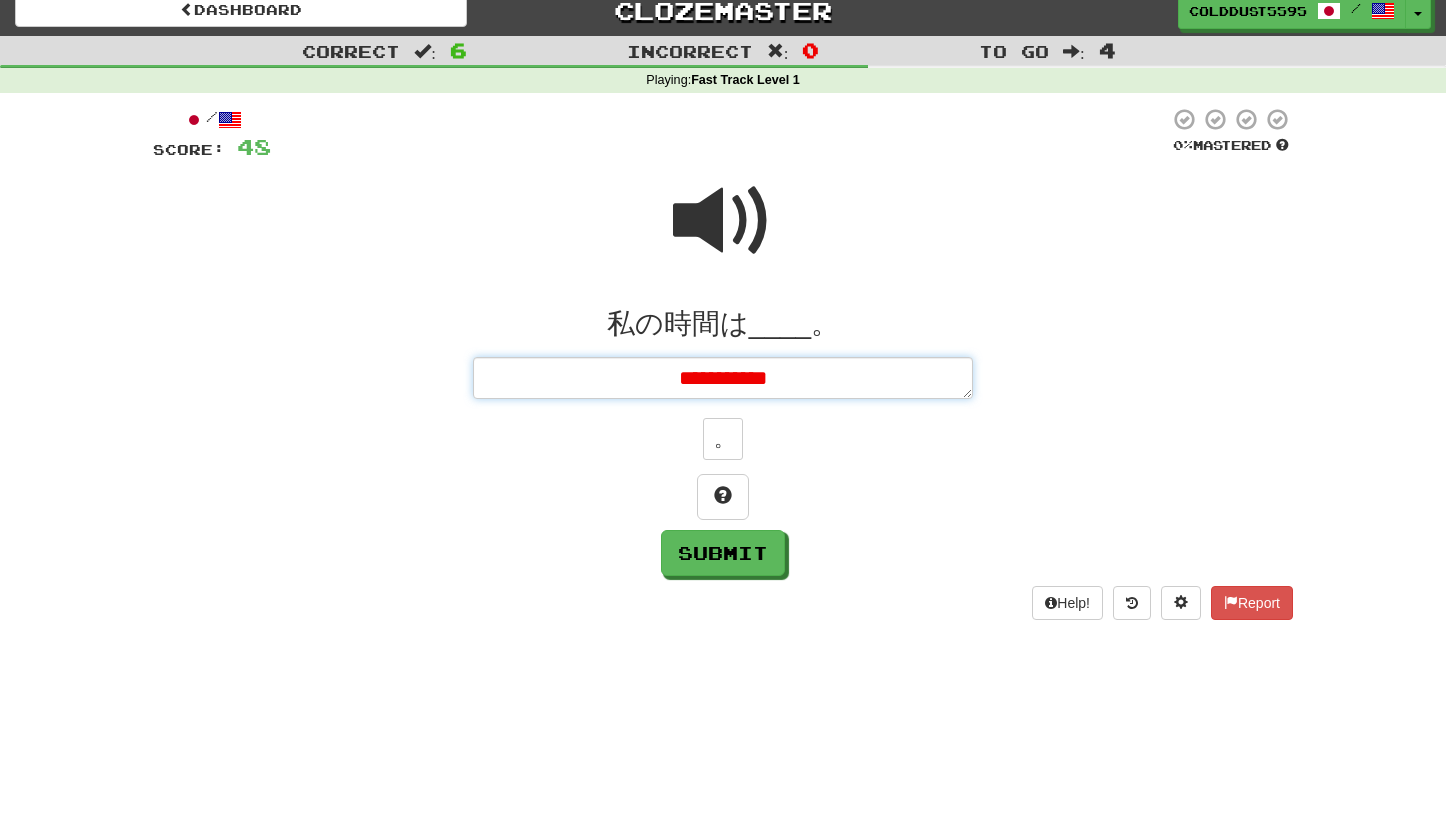 drag, startPoint x: 715, startPoint y: 380, endPoint x: 791, endPoint y: 381, distance: 76.00658 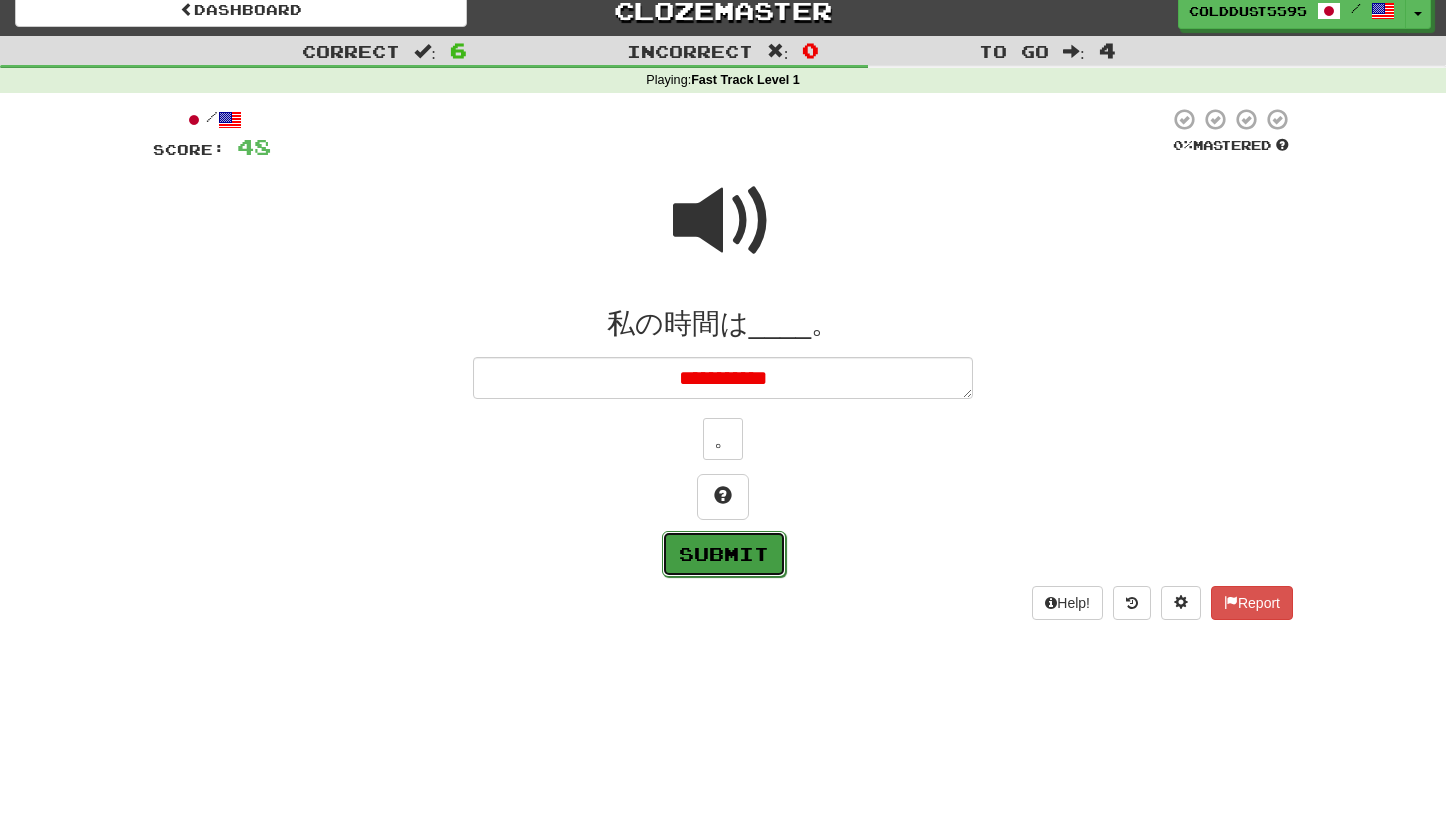 click on "Submit" at bounding box center [724, 554] 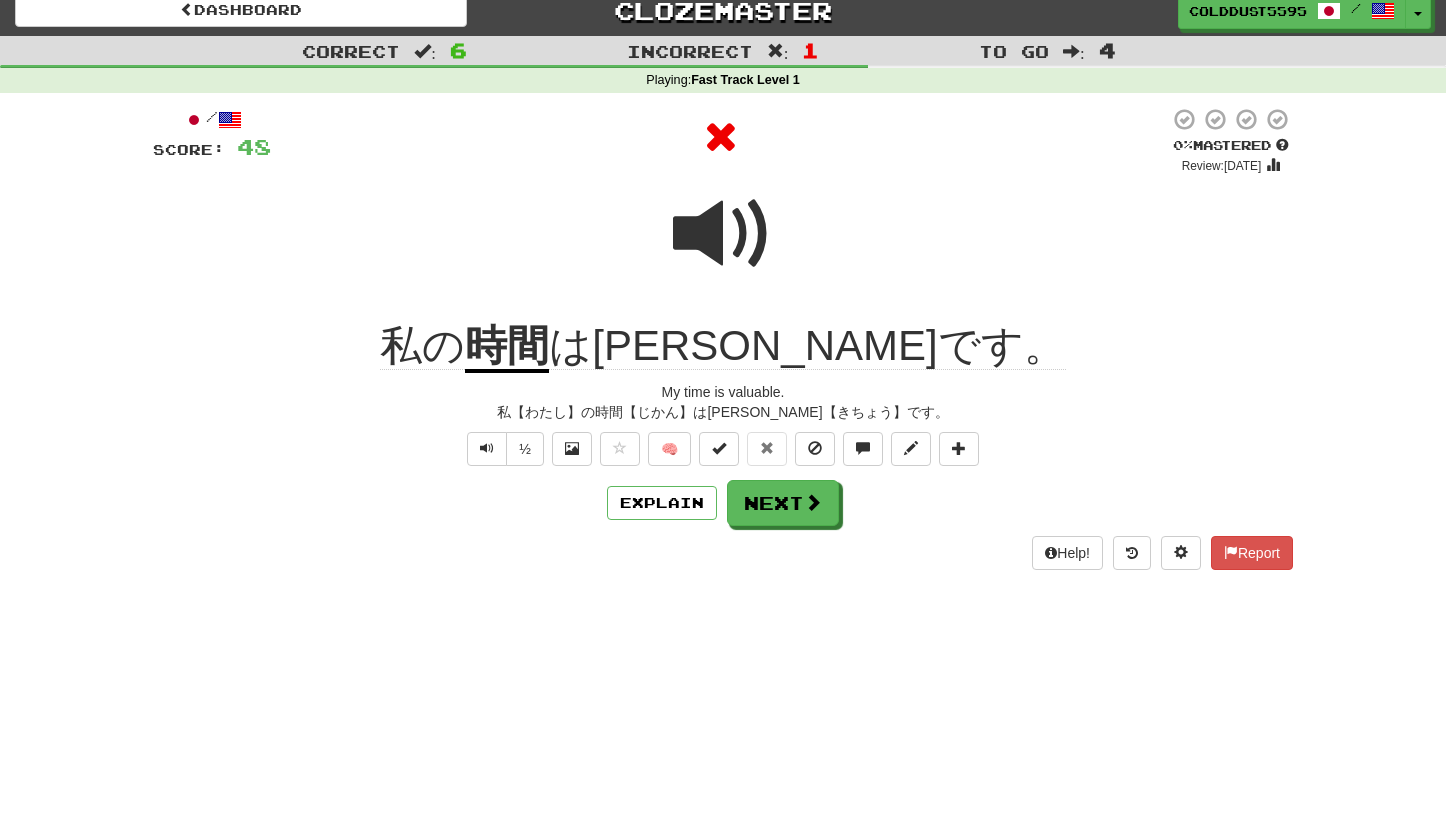 click on "は貴重です。" 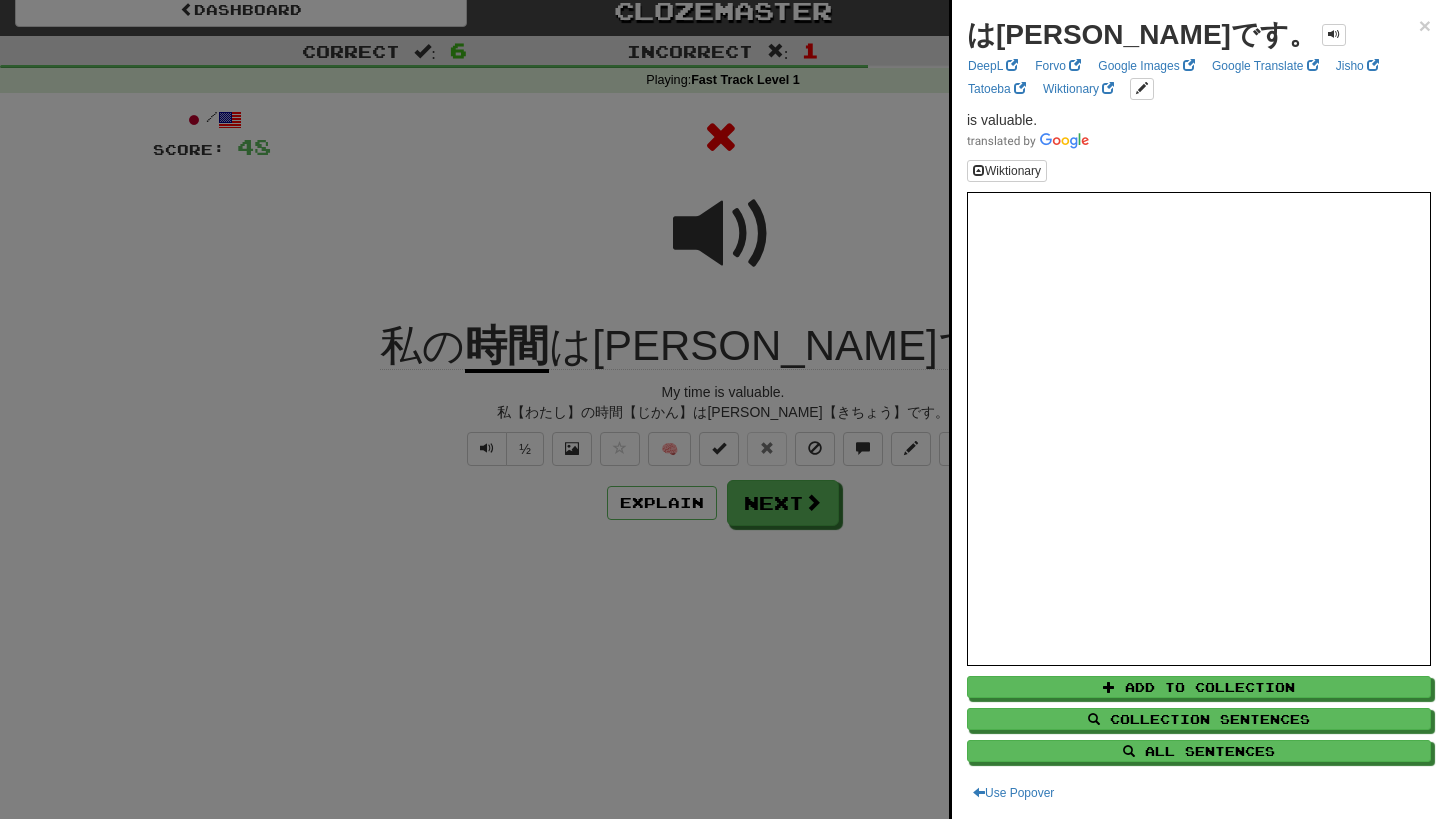 click at bounding box center (723, 409) 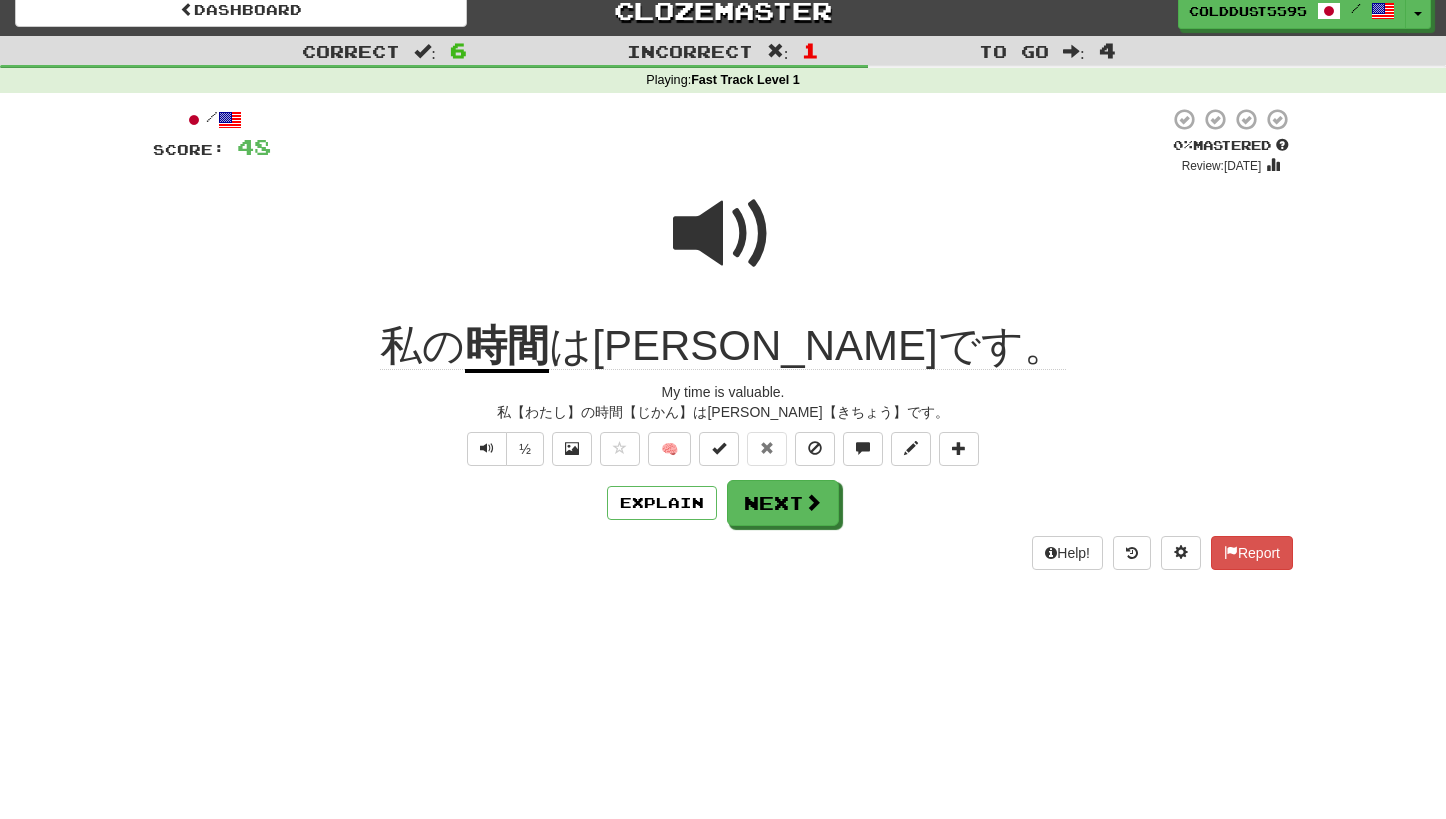 click at bounding box center [723, 247] 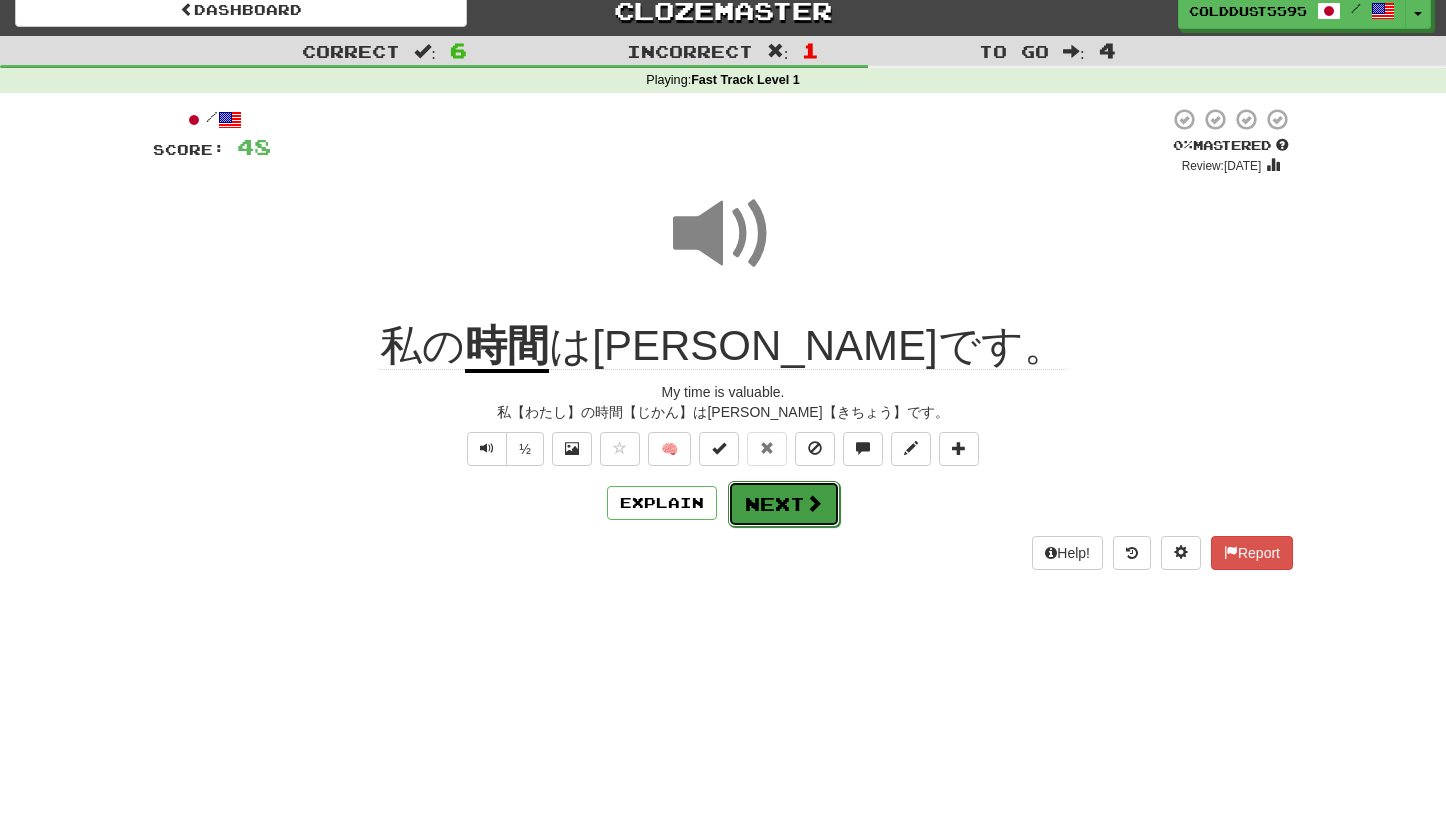 click on "Next" at bounding box center (784, 504) 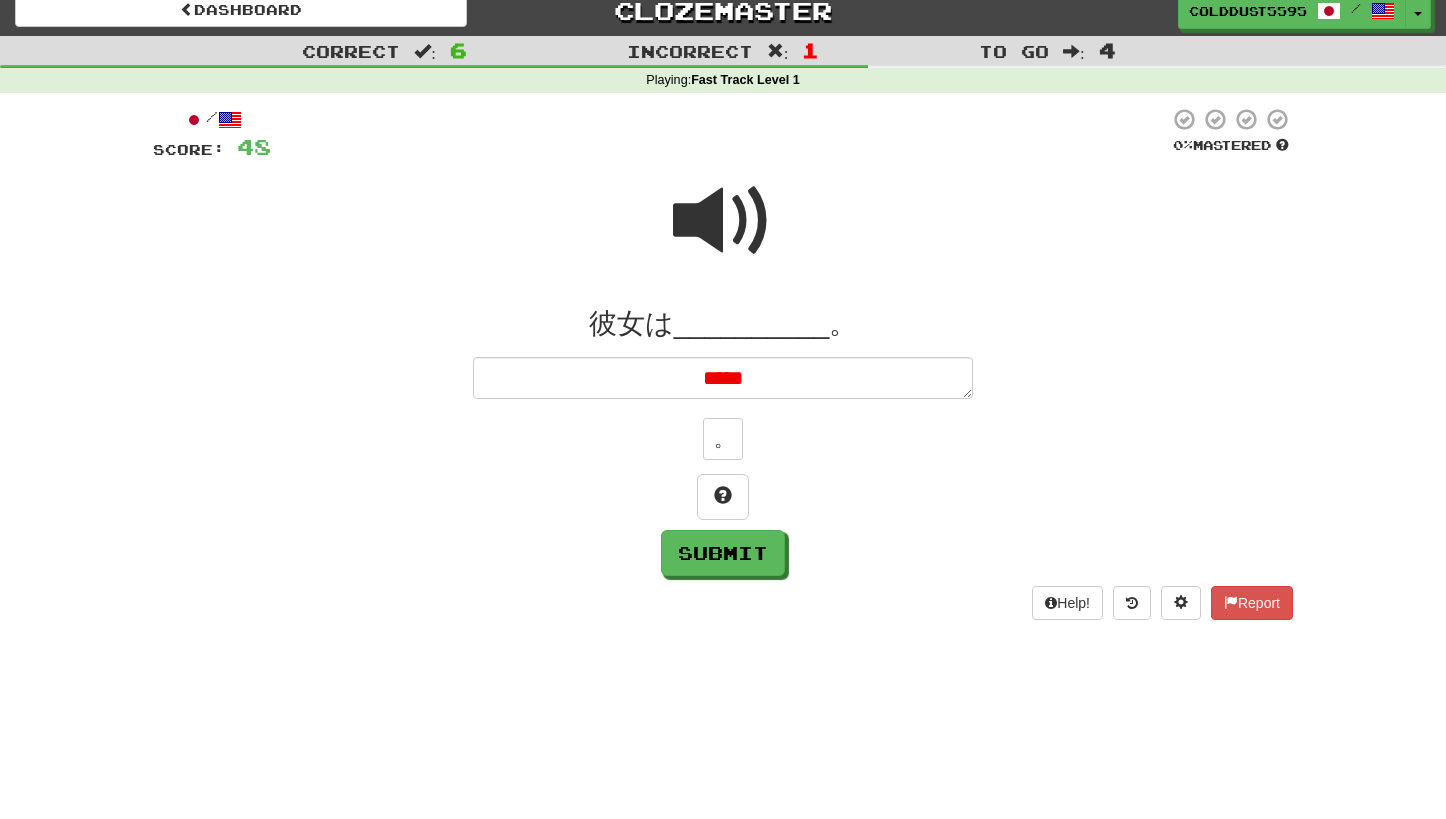 click at bounding box center [723, 221] 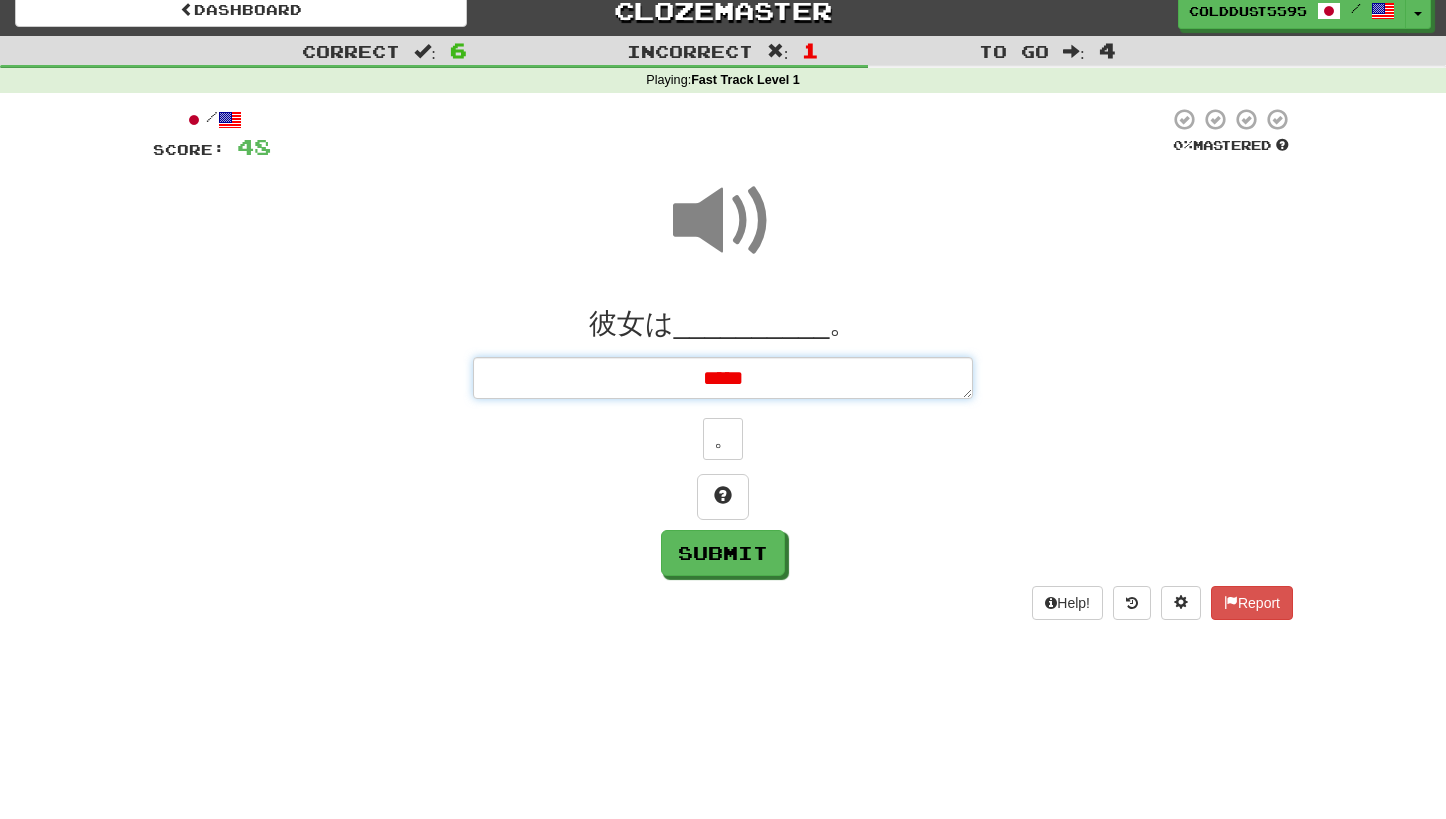 click on "*****" at bounding box center (723, 378) 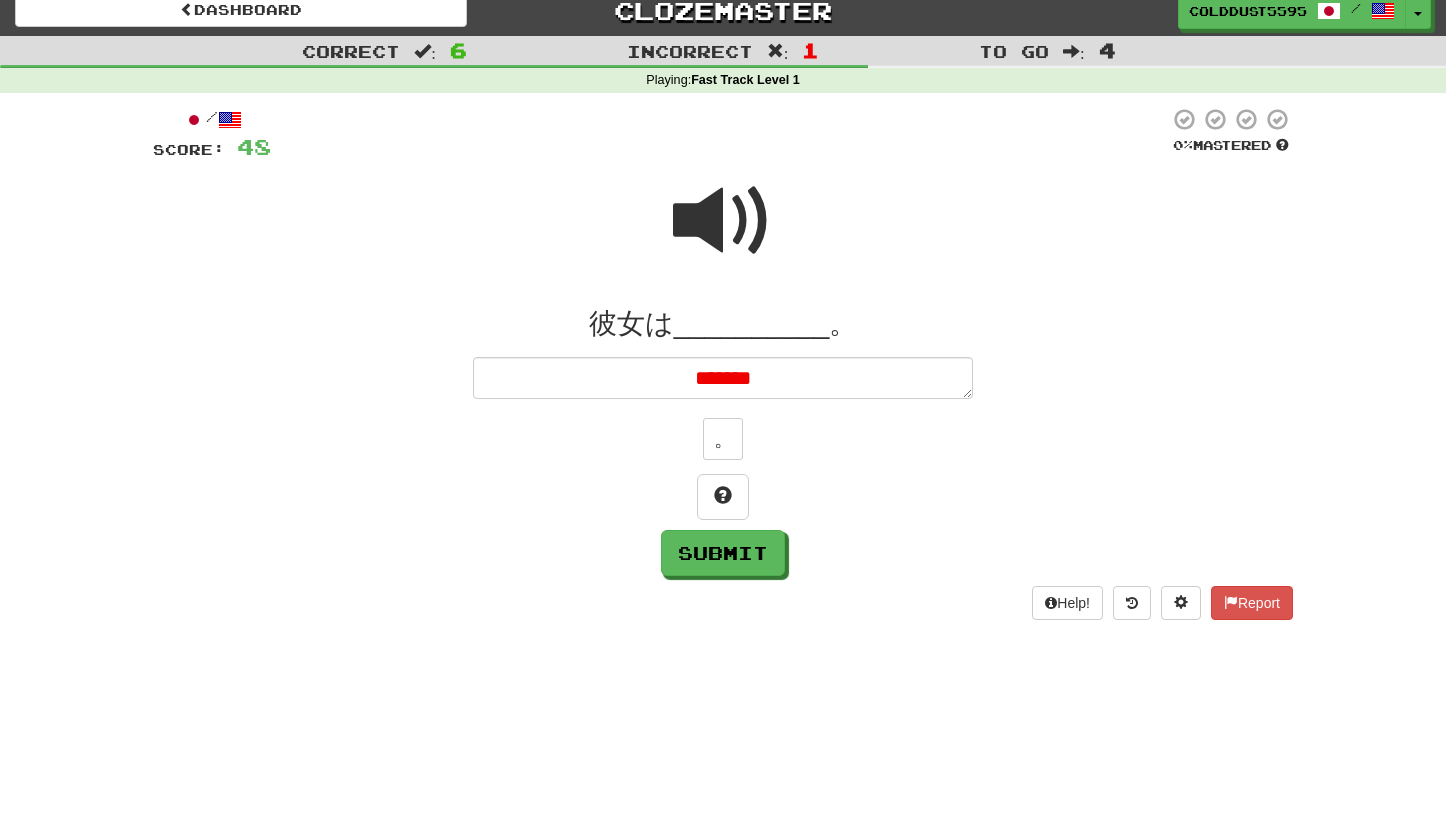 click at bounding box center (723, 221) 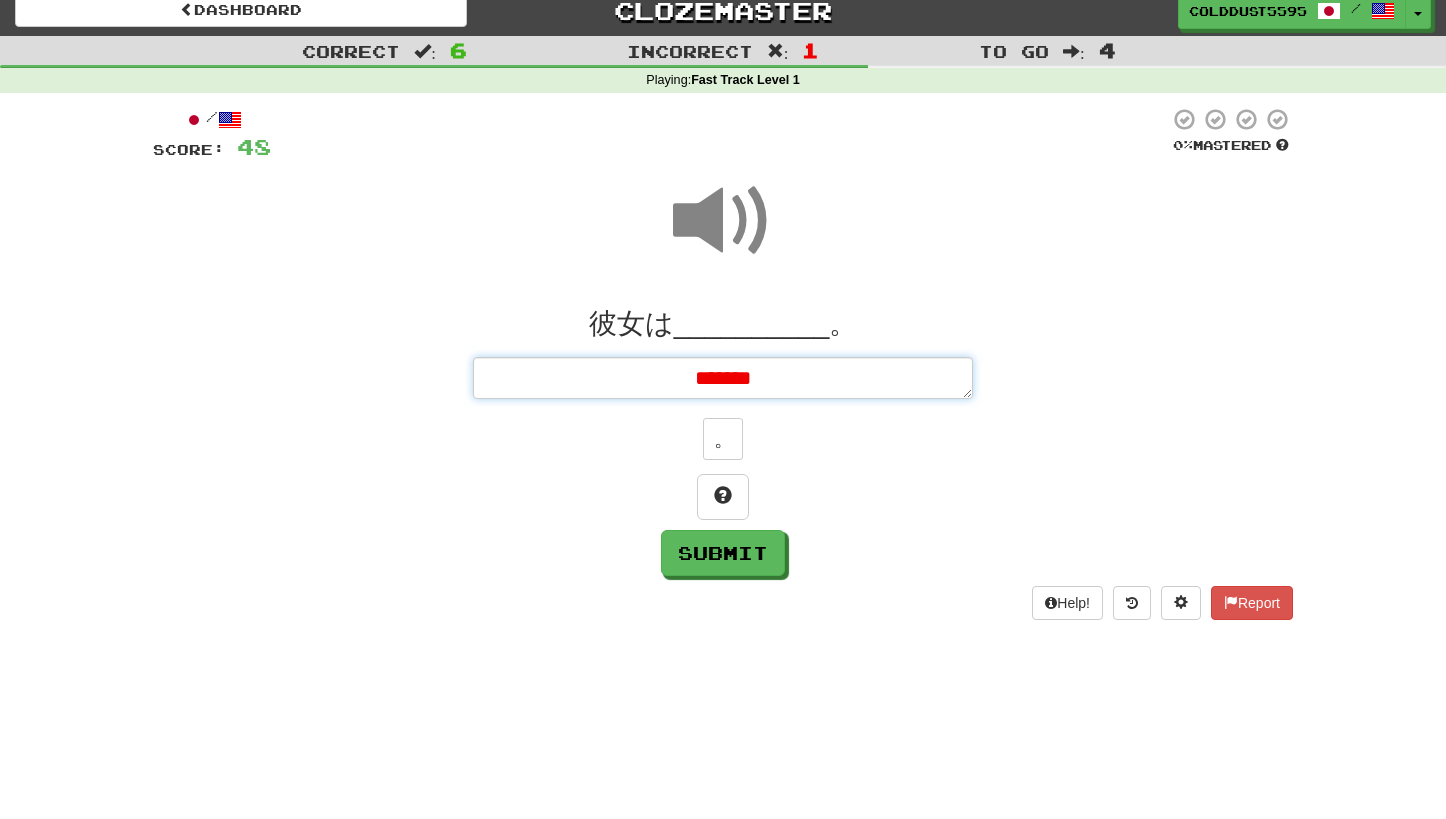 click on "*******" at bounding box center (723, 378) 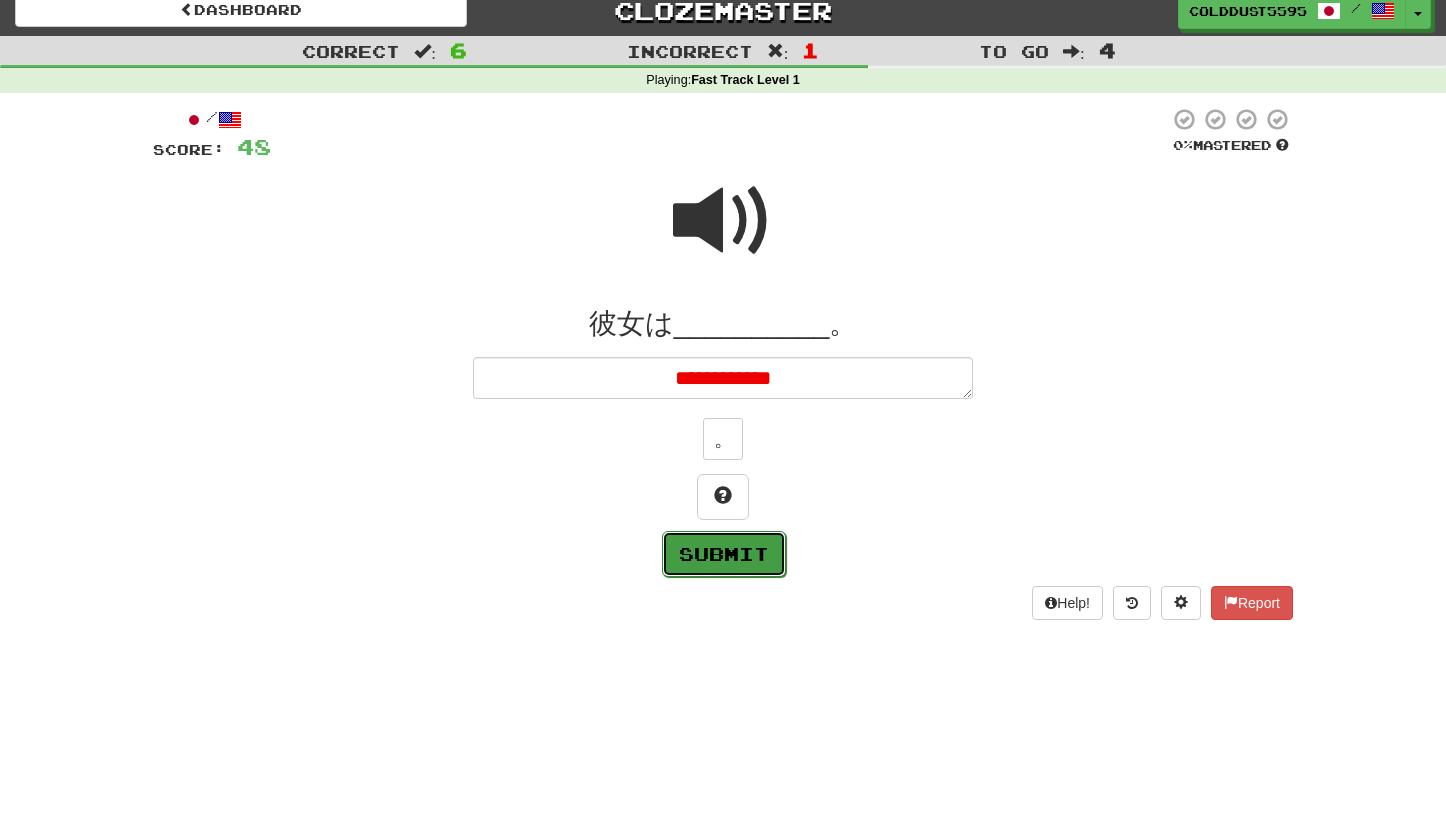 click on "Submit" at bounding box center [724, 554] 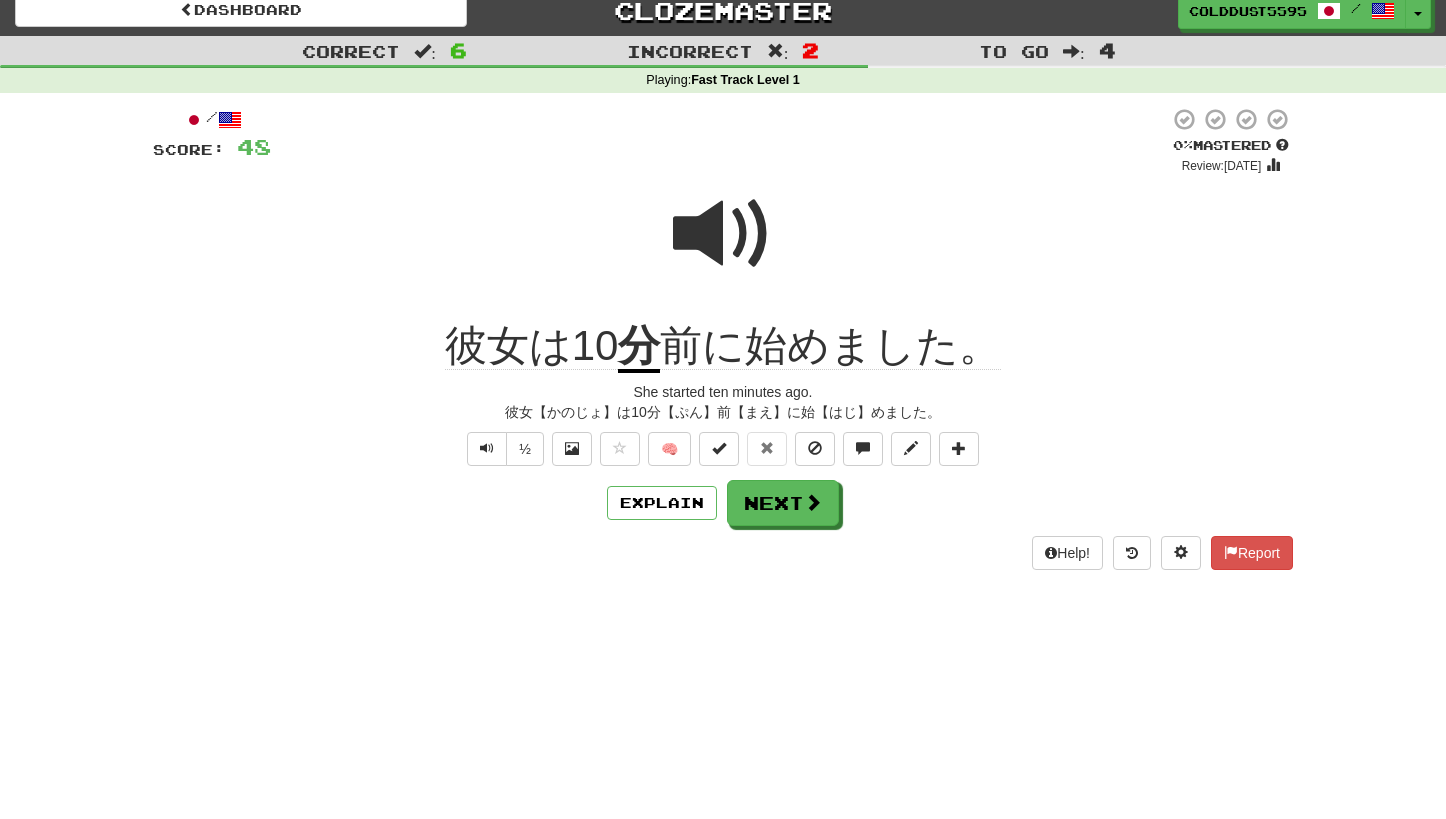 click on "/  Score:   48 0 %  Mastered Review:  2025-07-10 彼女は10 分 前に始めました。 She started ten minutes ago. 彼女【かのじょ】は10分【ぷん】前【まえ】に始【はじ】めました。 ½ 🧠 Explain Next  Help!  Report" at bounding box center (723, 338) 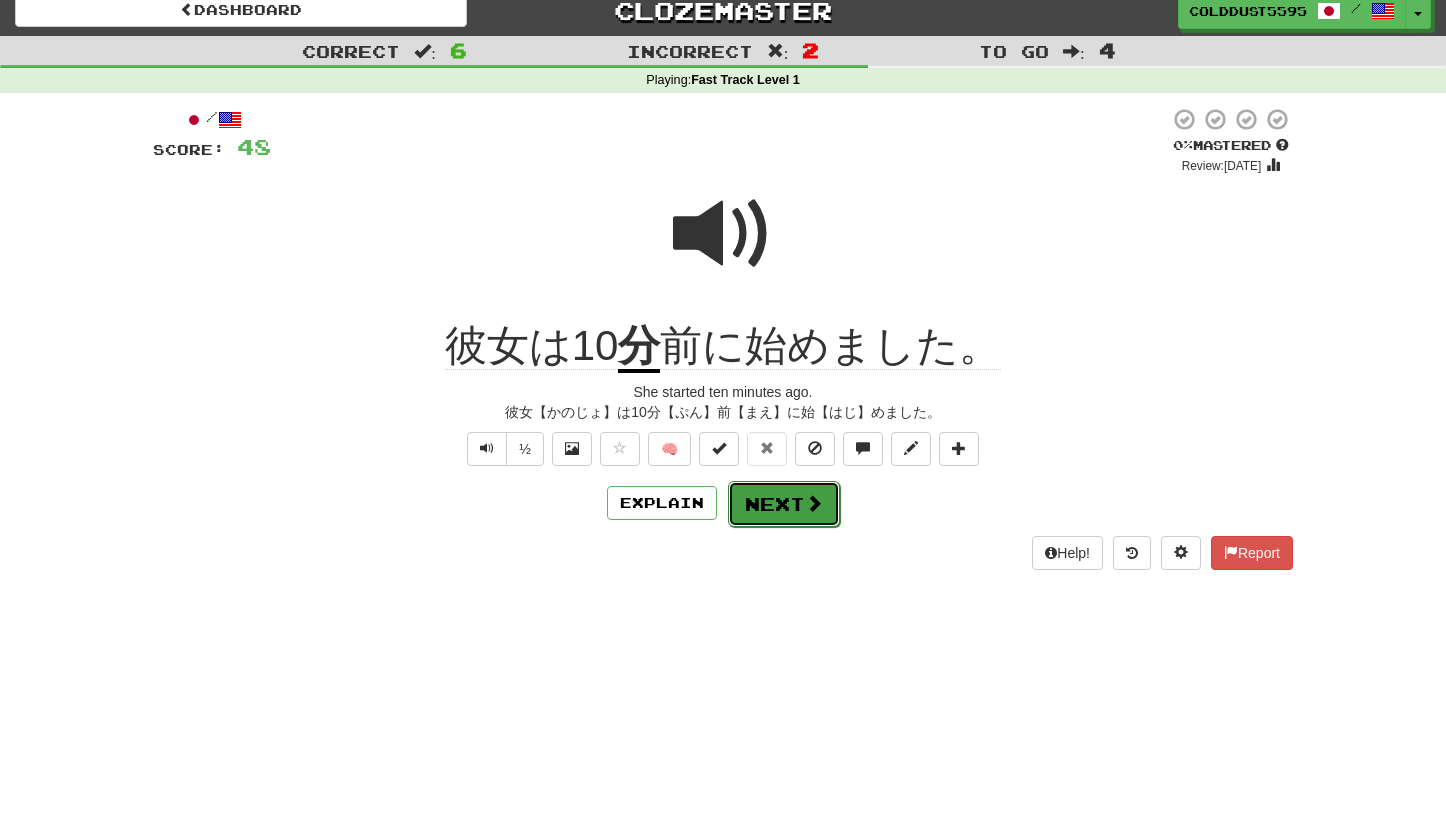 click on "Next" at bounding box center (784, 504) 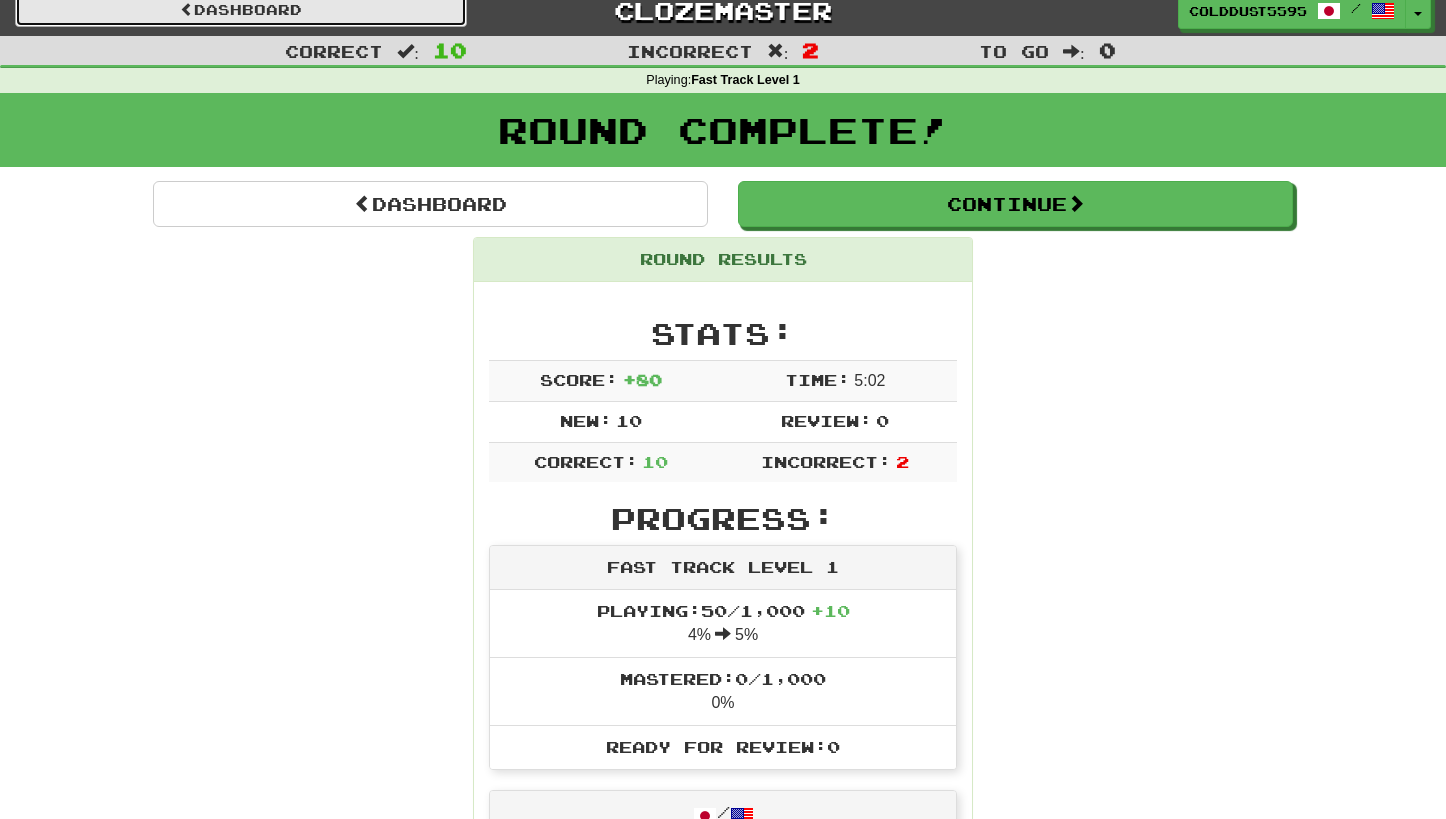 click on "Dashboard" at bounding box center [241, 10] 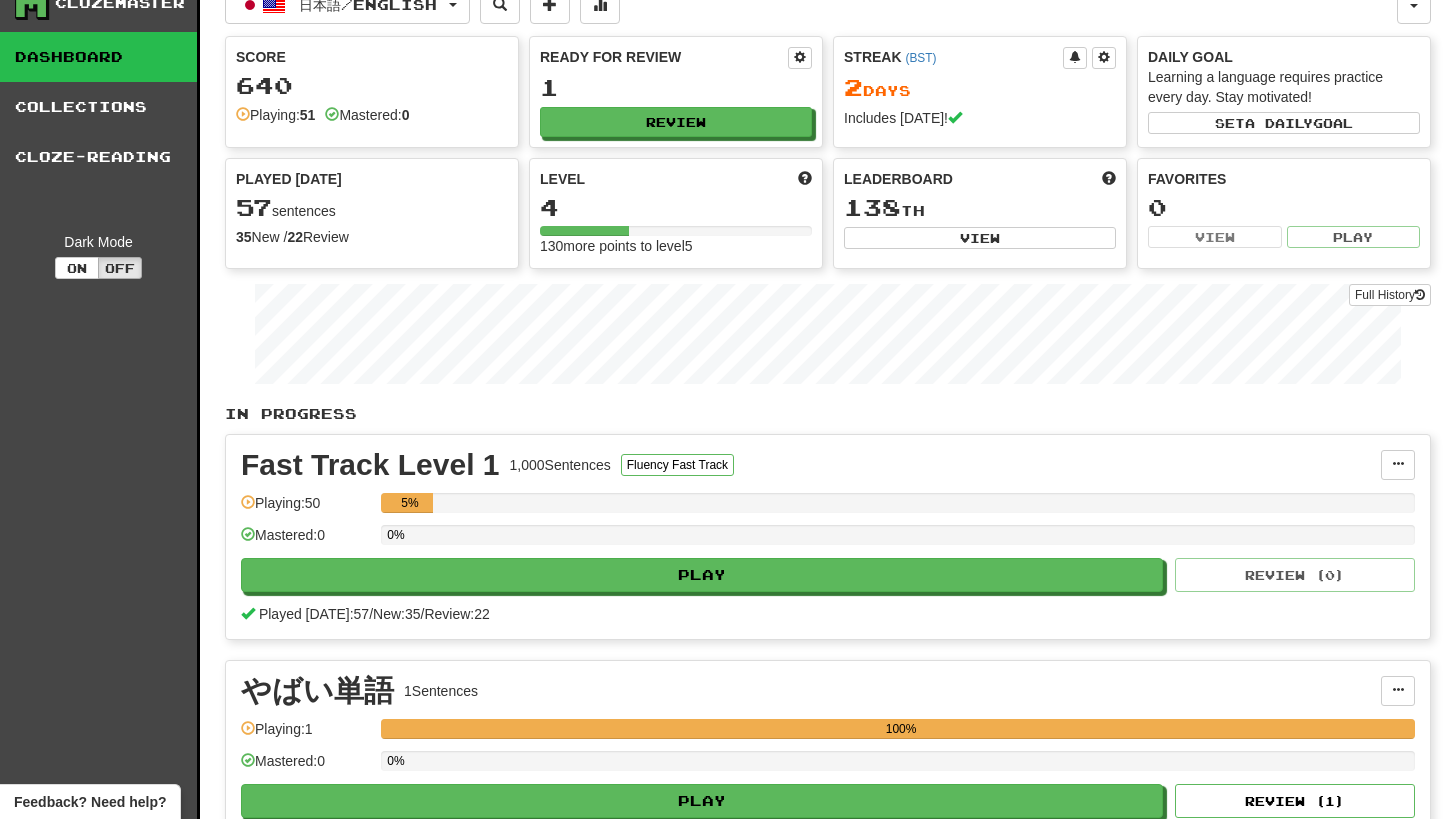 scroll, scrollTop: 29, scrollLeft: 0, axis: vertical 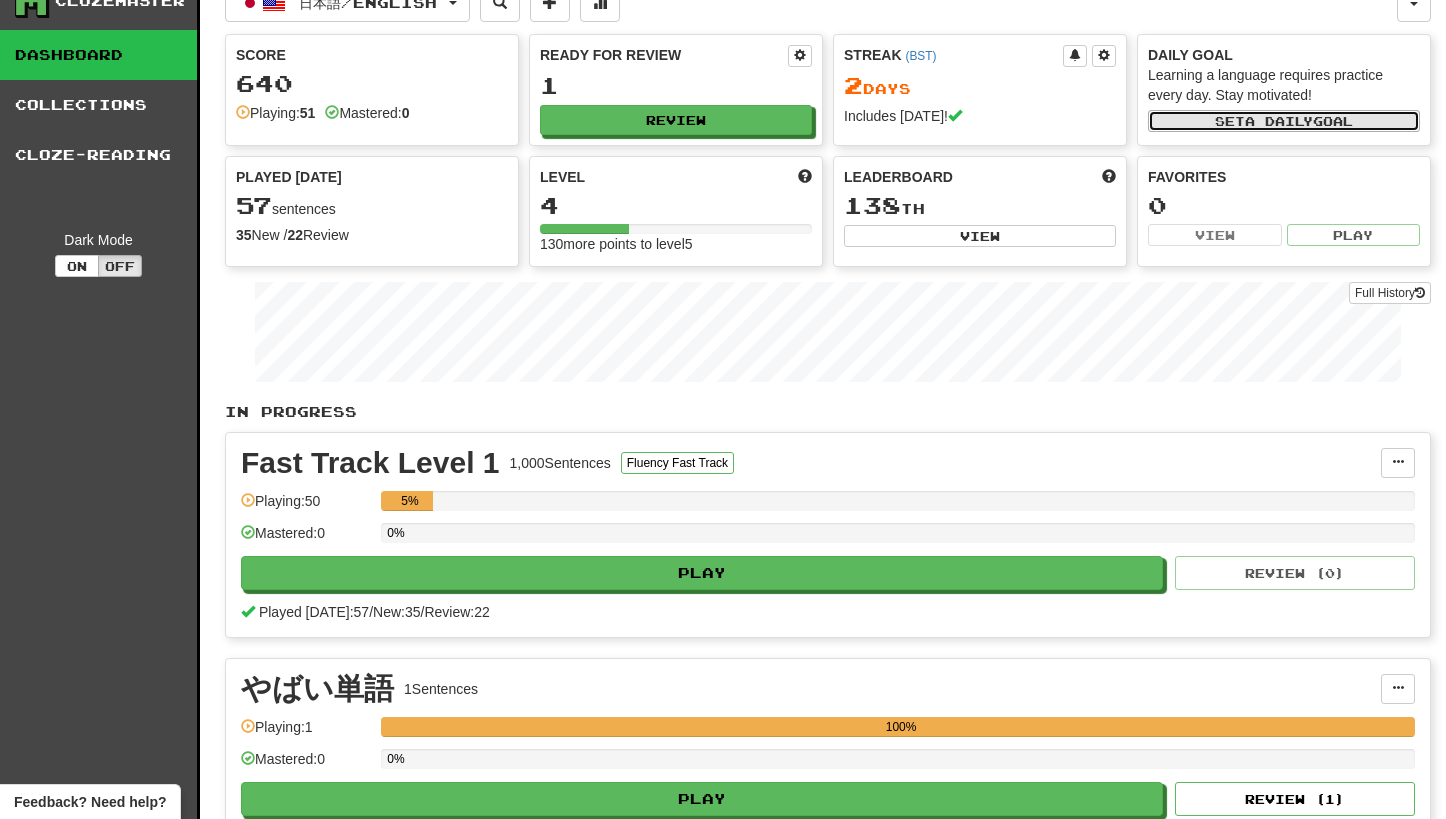 click on "Set  a daily  goal" at bounding box center [1284, 121] 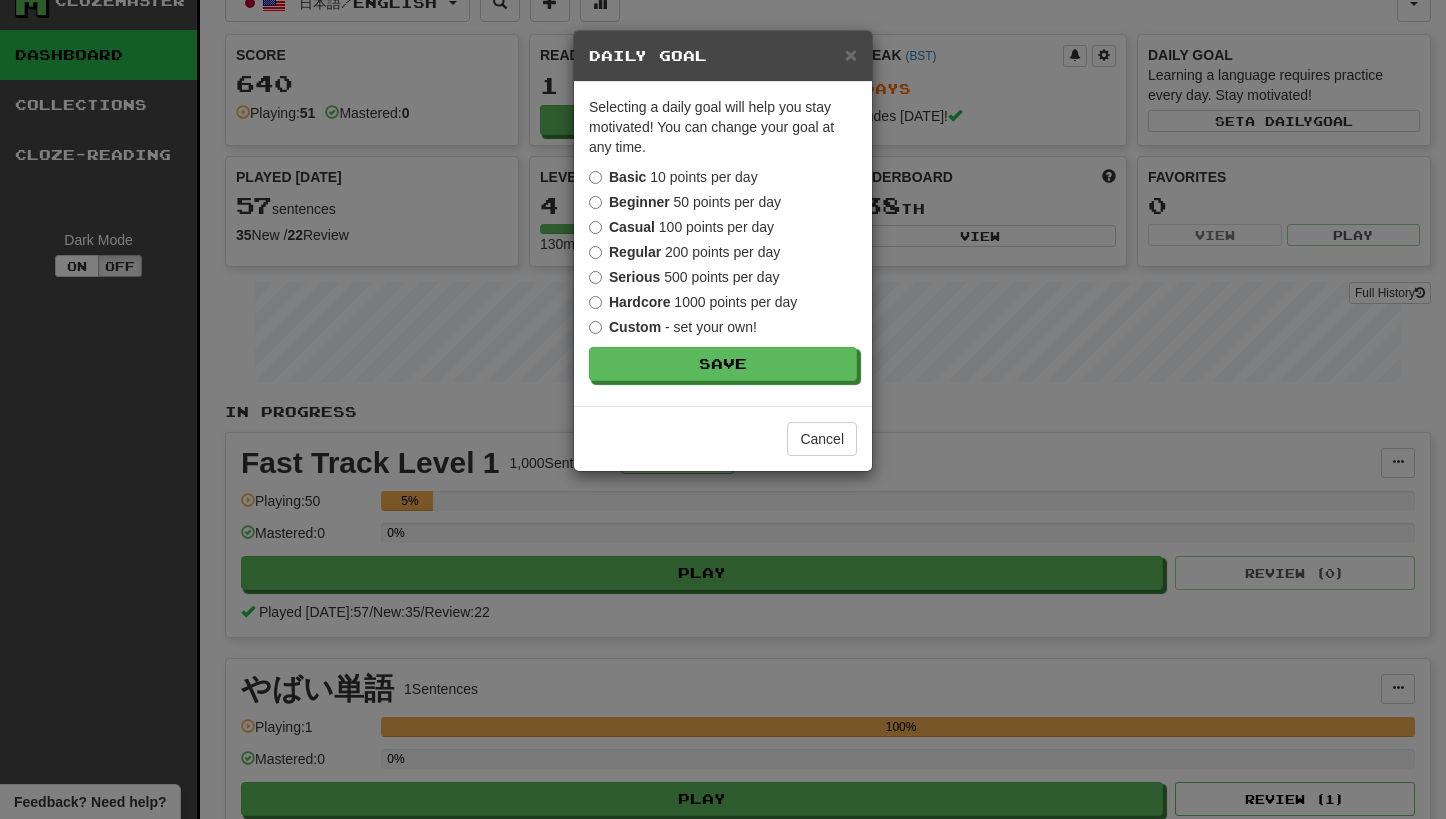 click on "Beginner   50 points per day" at bounding box center [685, 202] 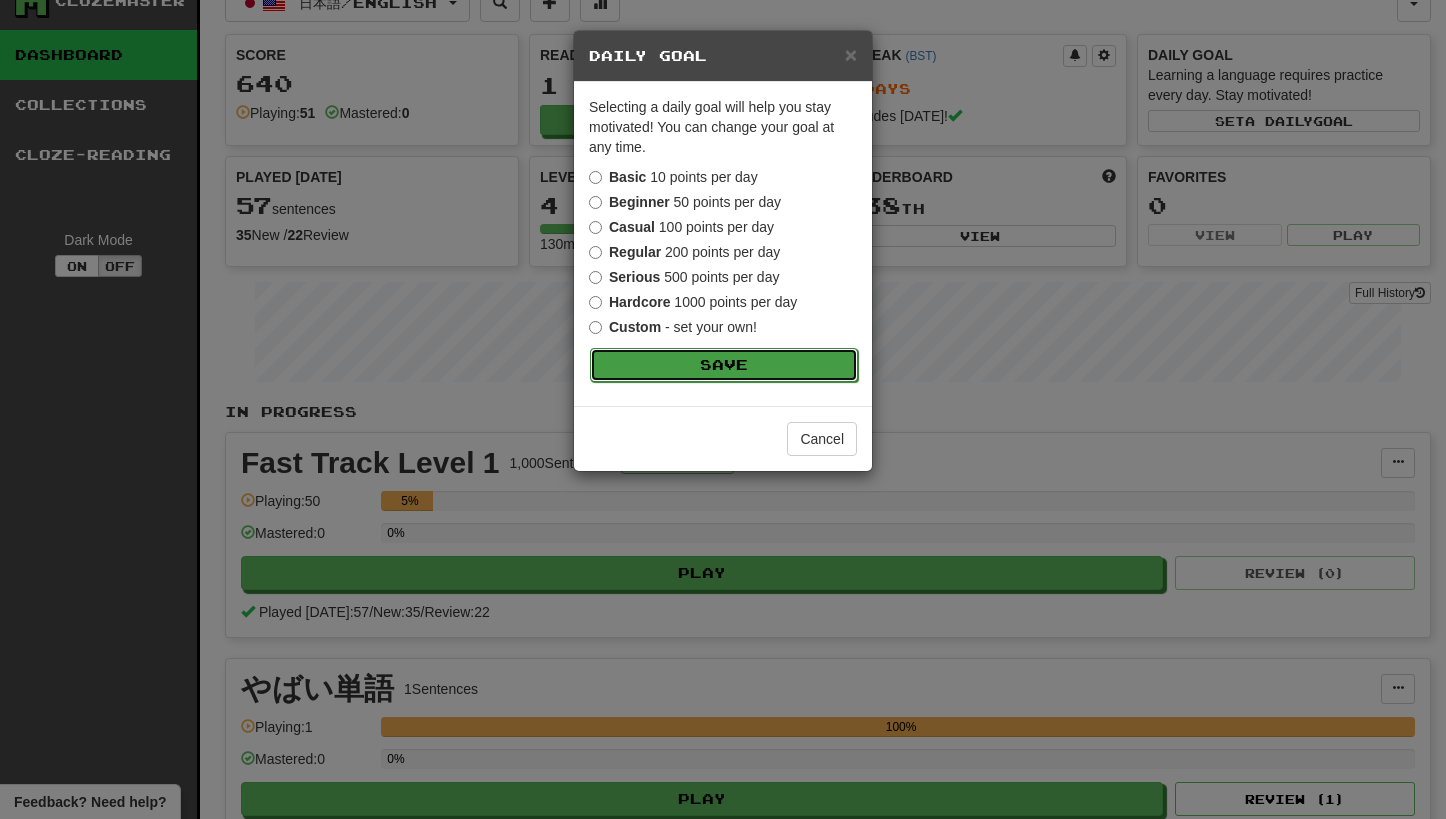 click on "Save" at bounding box center [724, 365] 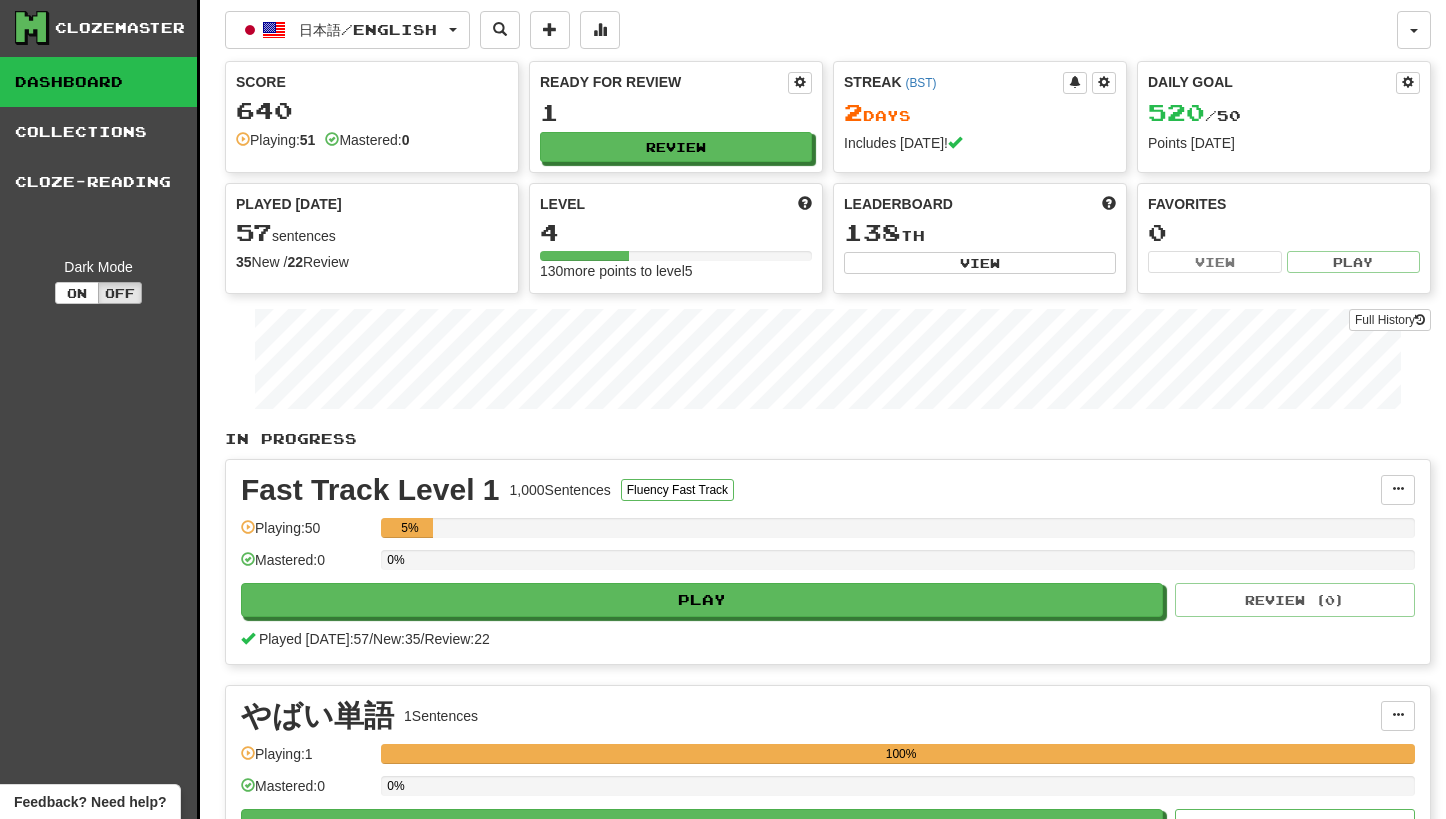 scroll, scrollTop: 0, scrollLeft: 0, axis: both 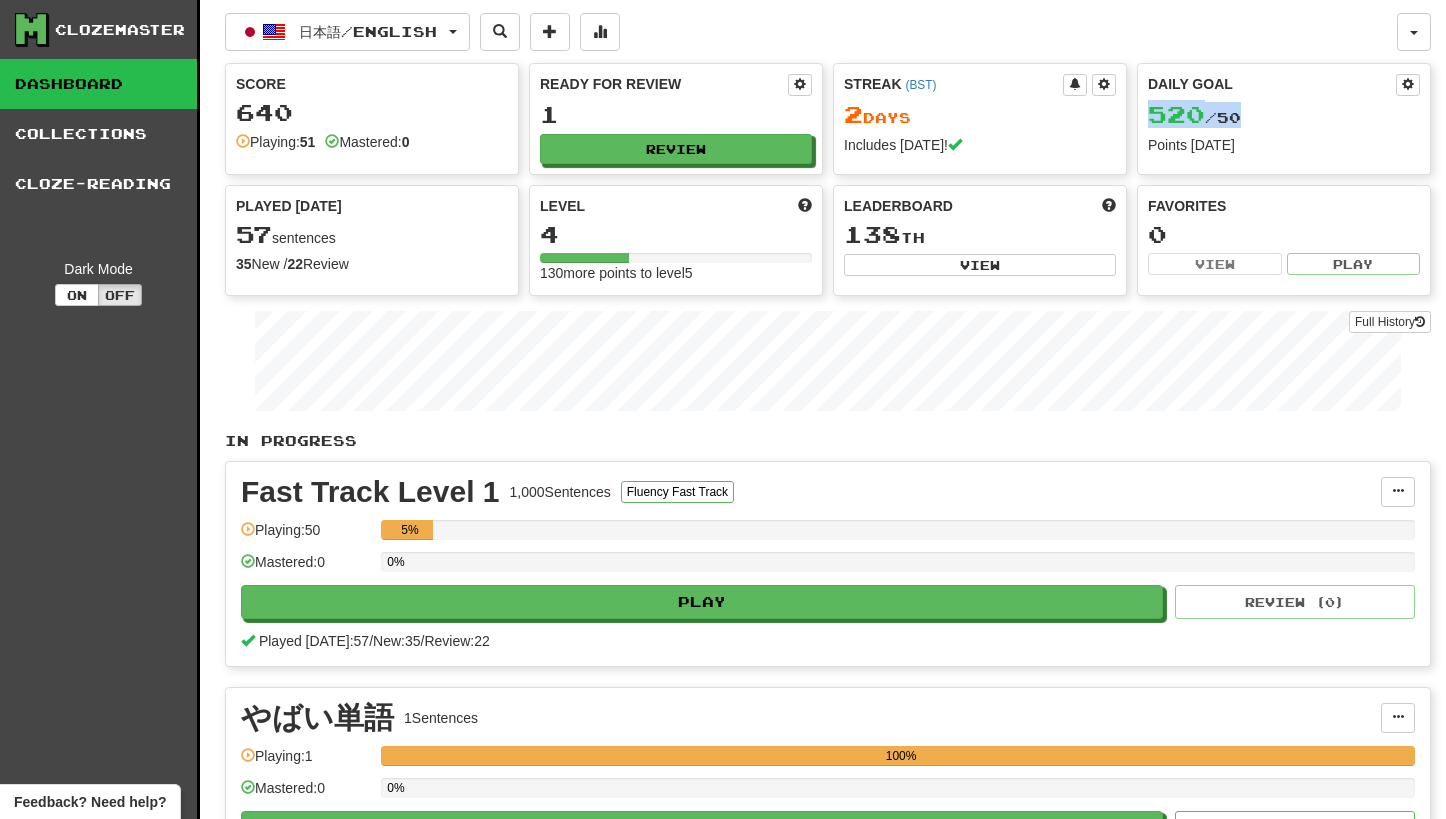 drag, startPoint x: 1153, startPoint y: 119, endPoint x: 1265, endPoint y: 119, distance: 112 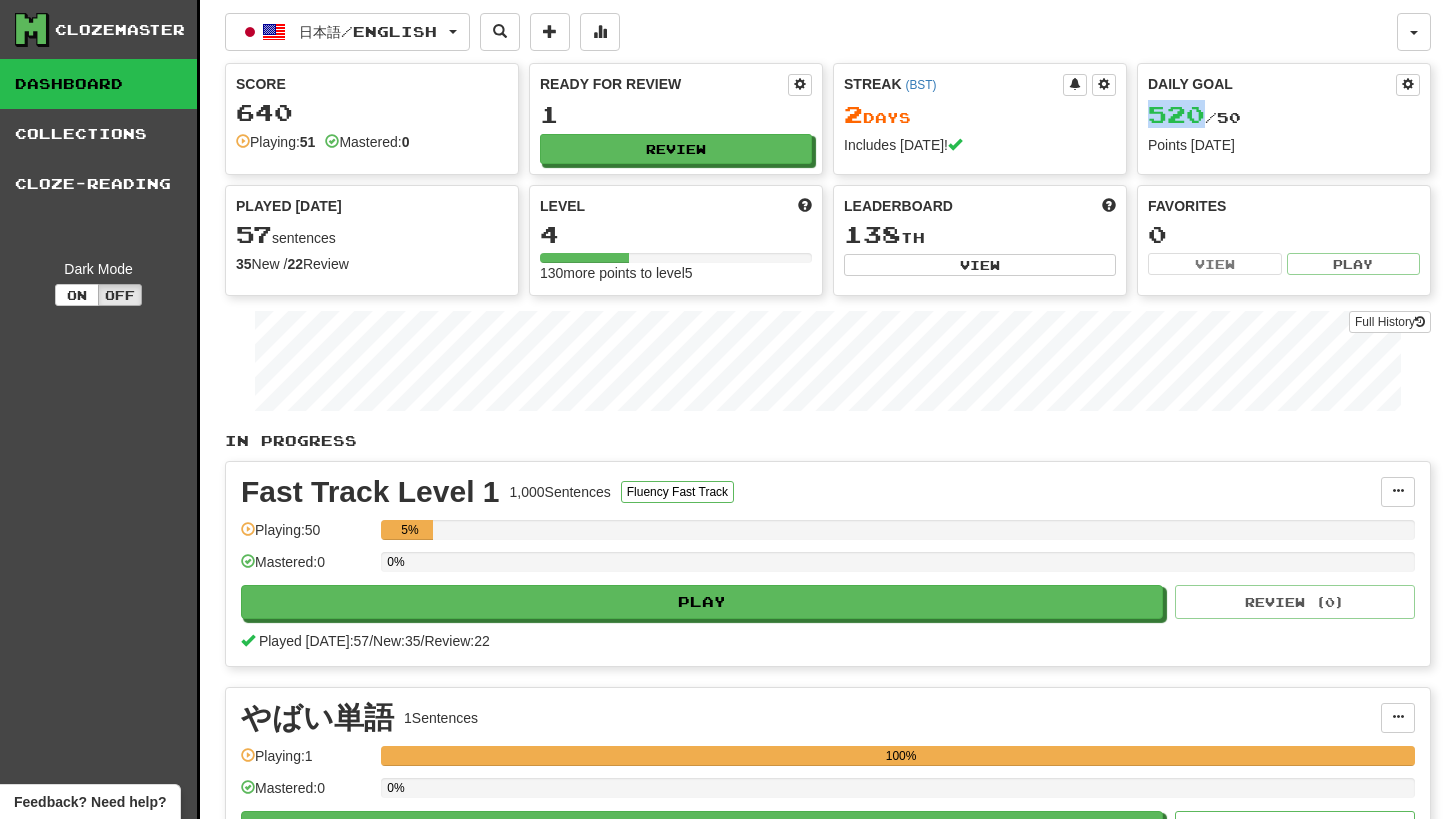 drag, startPoint x: 1204, startPoint y: 115, endPoint x: 1145, endPoint y: 122, distance: 59.413803 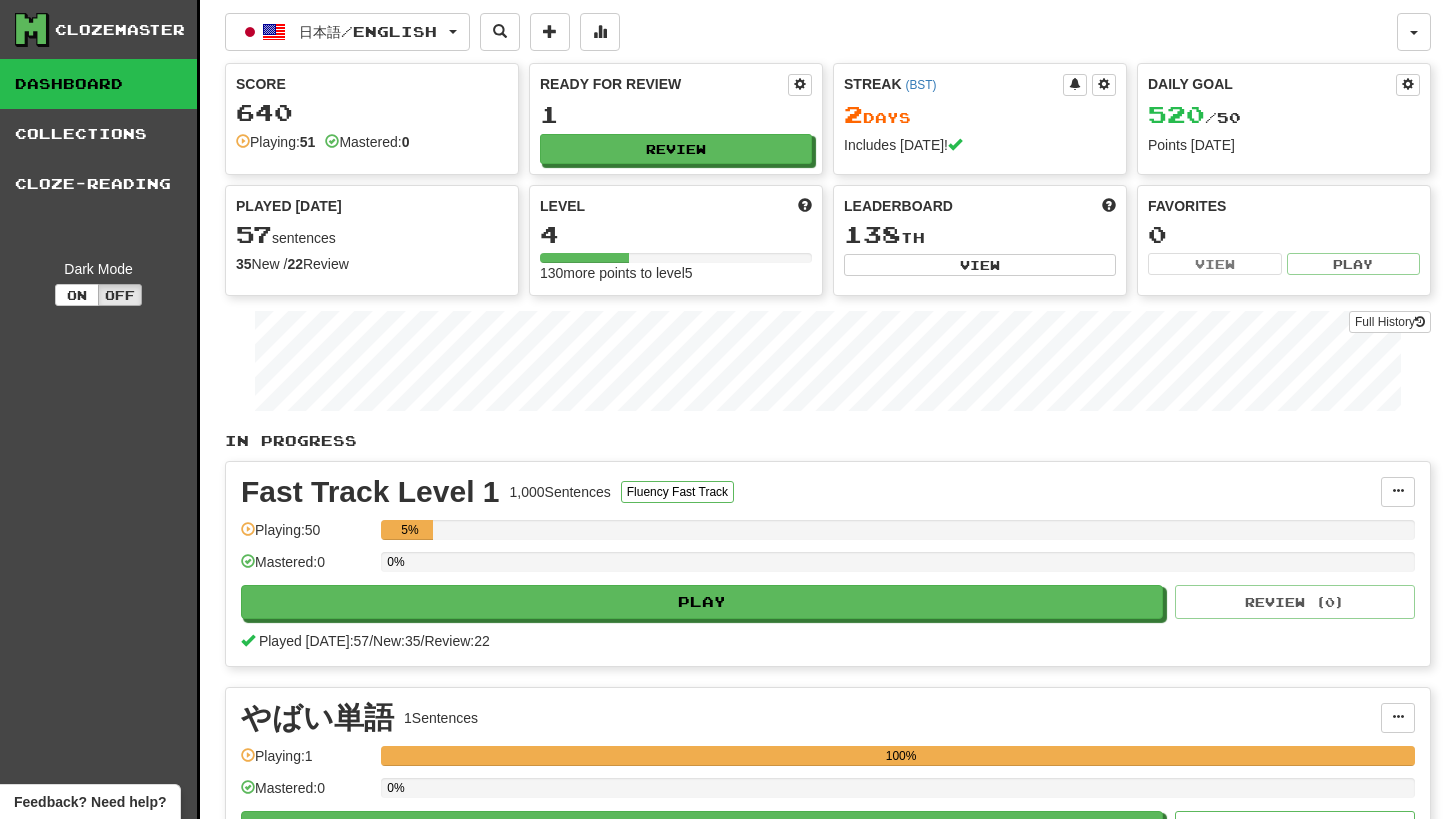 click on "520  /  50" at bounding box center [1194, 117] 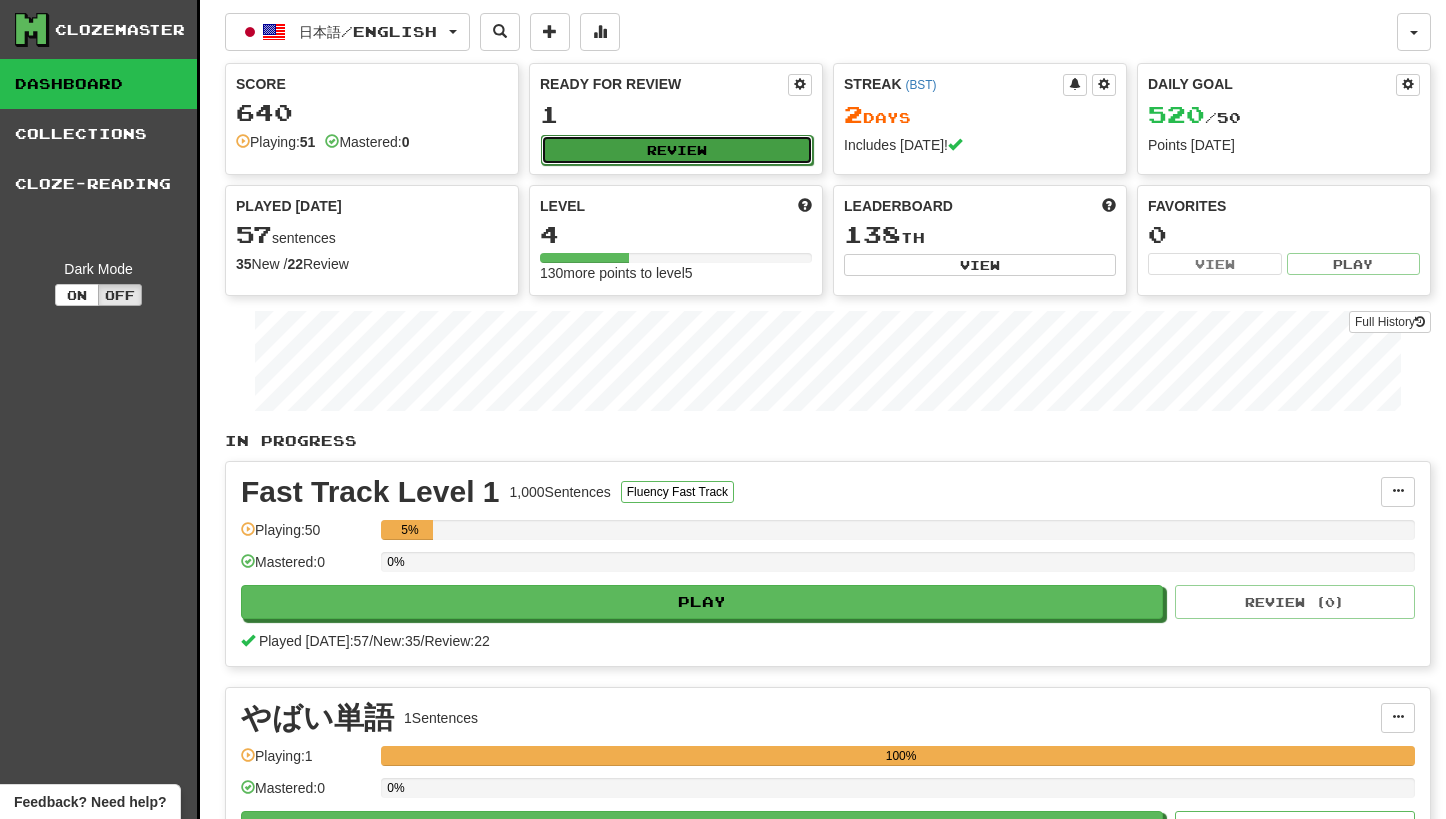 click on "Review" at bounding box center (677, 150) 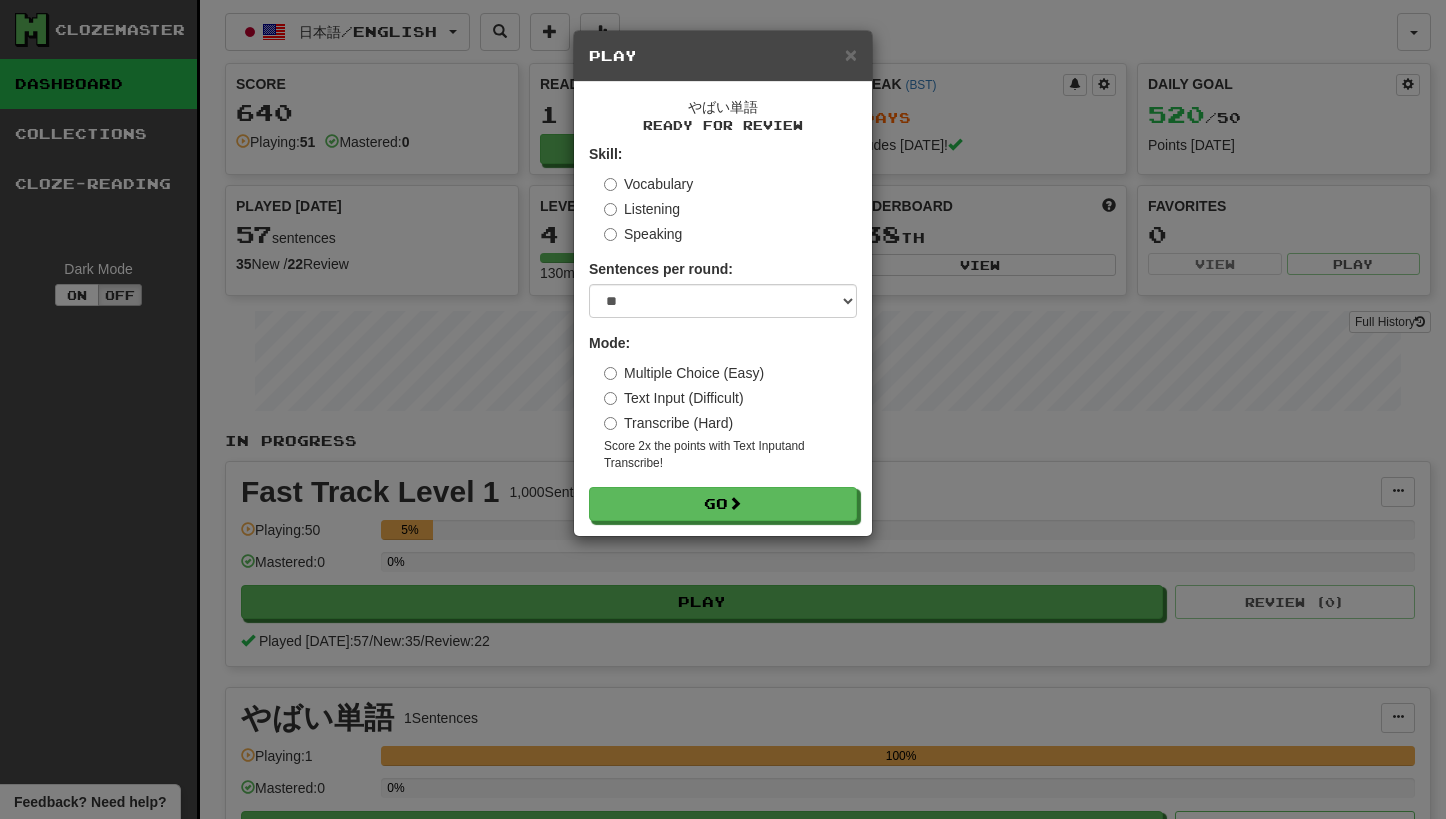 click on "Transcribe (Hard)" at bounding box center [668, 423] 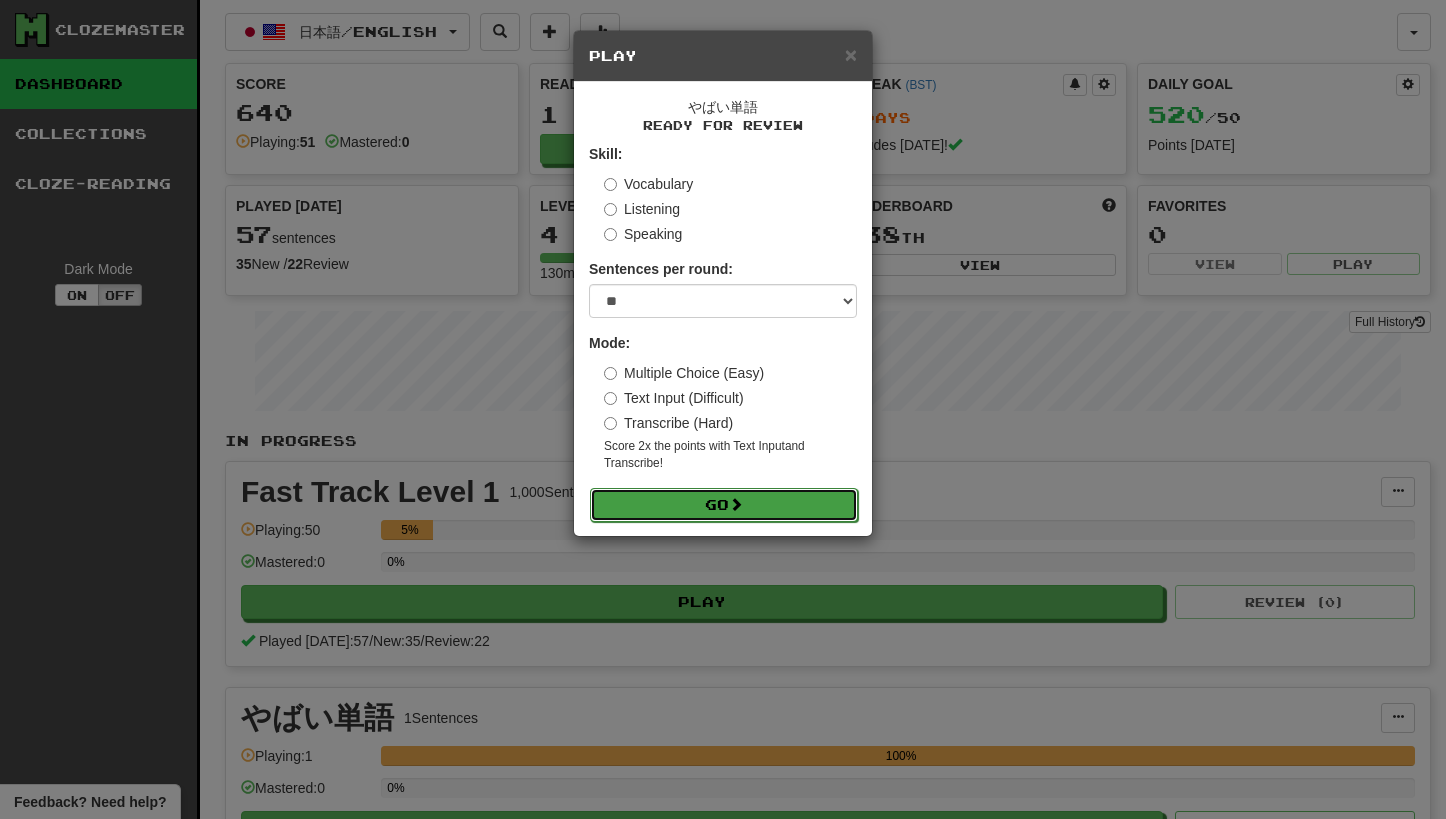 click on "Go" at bounding box center [724, 505] 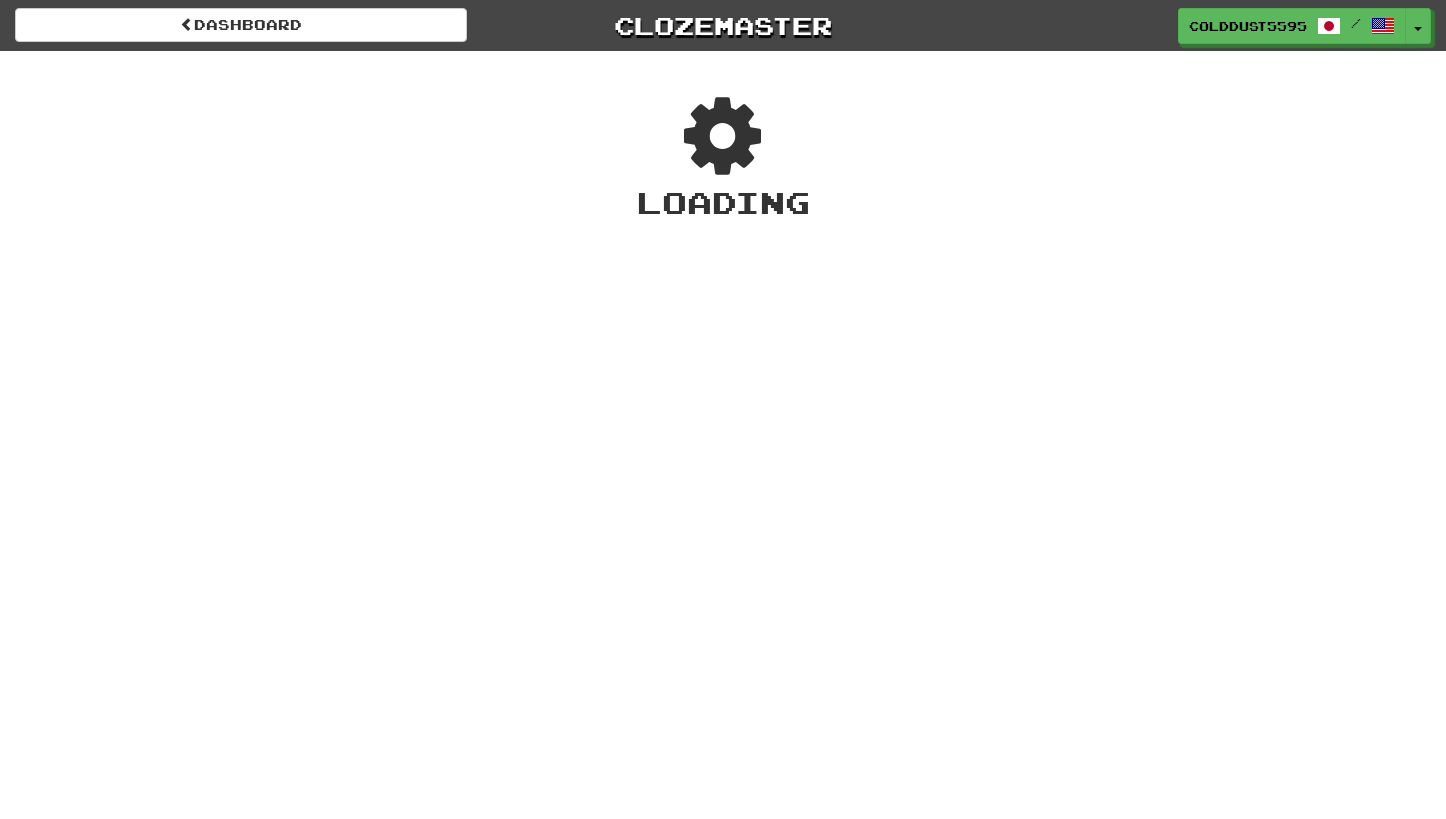 scroll, scrollTop: 0, scrollLeft: 0, axis: both 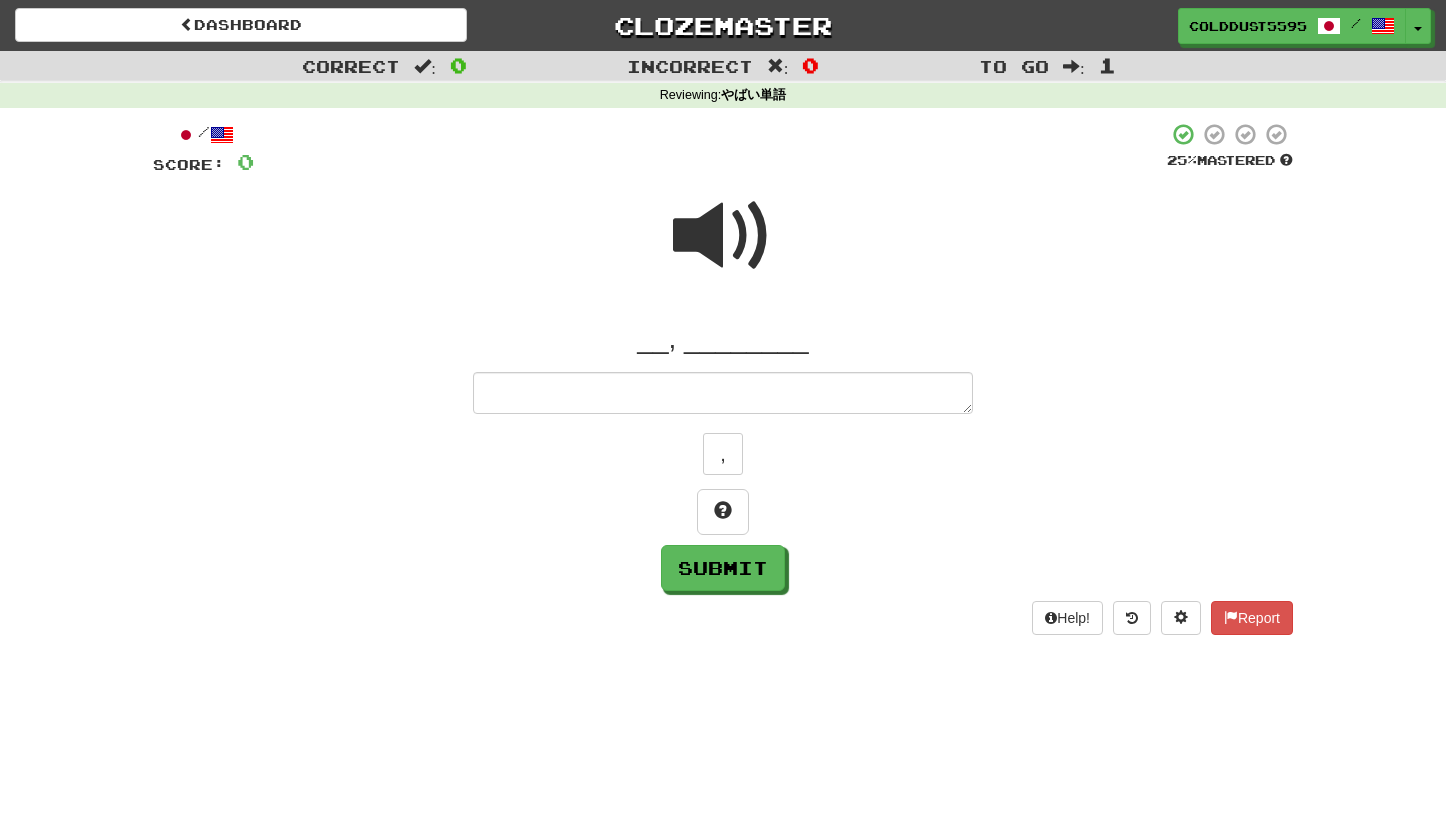 type on "*" 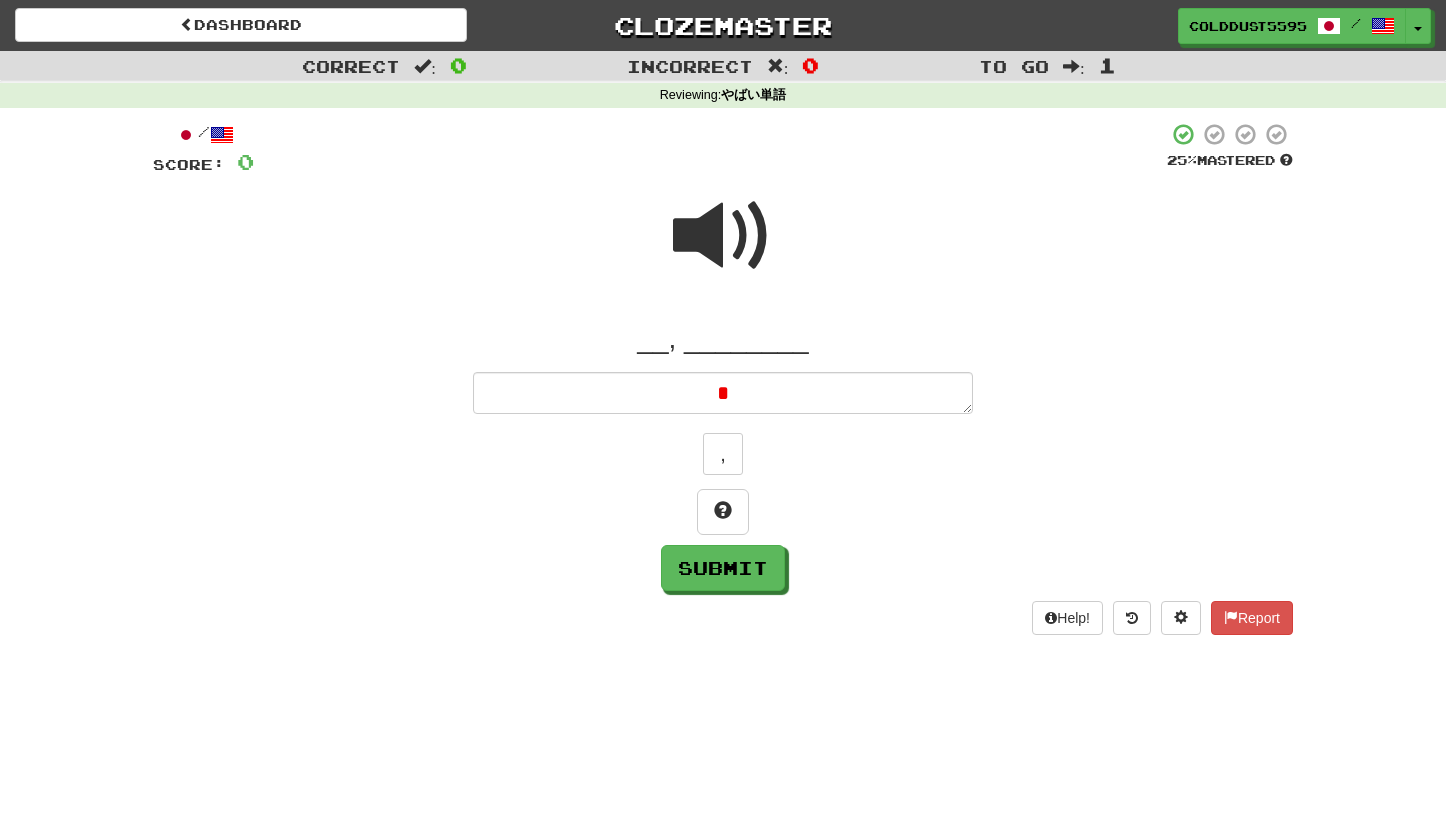 type on "*" 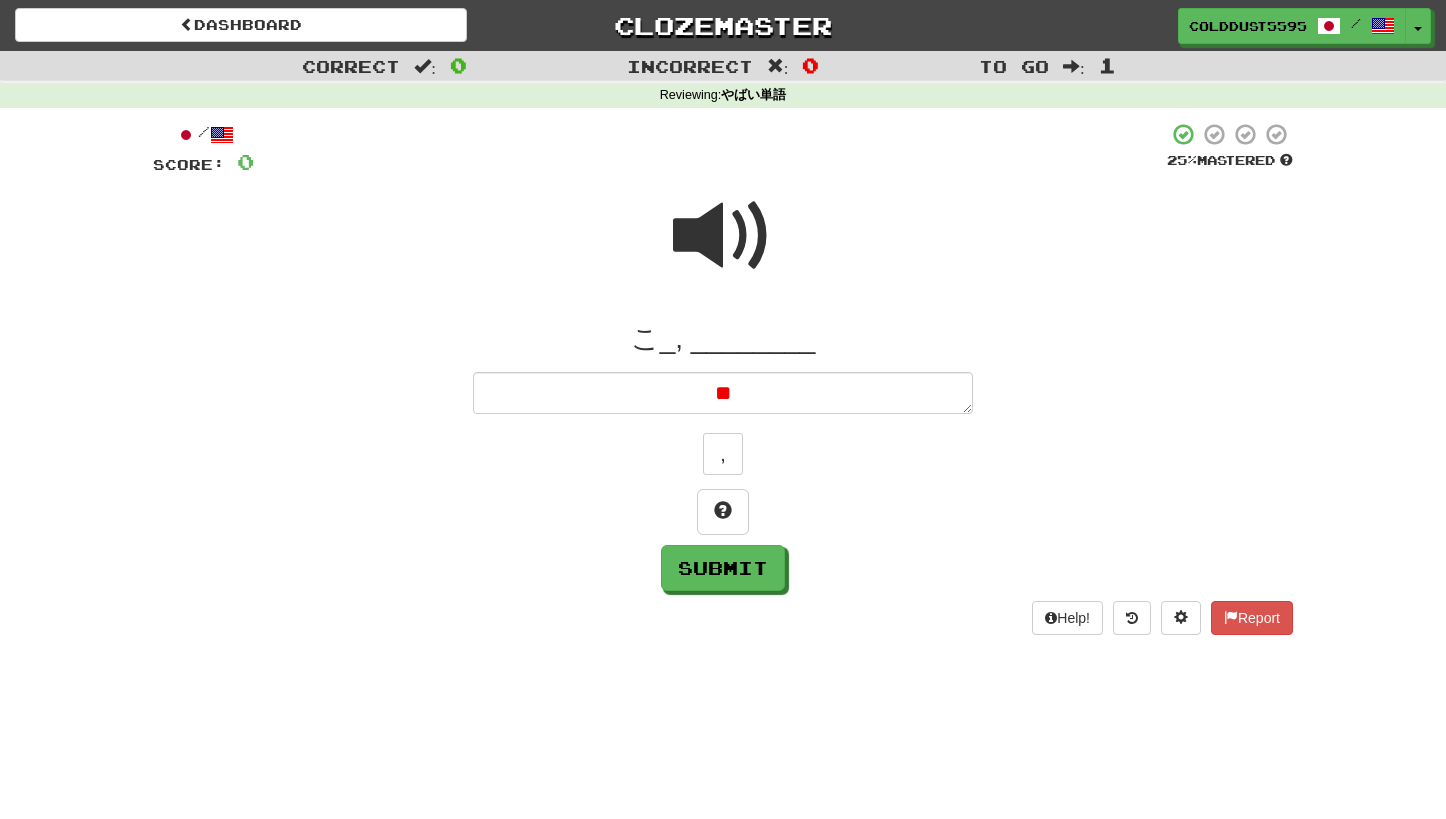 type on "**" 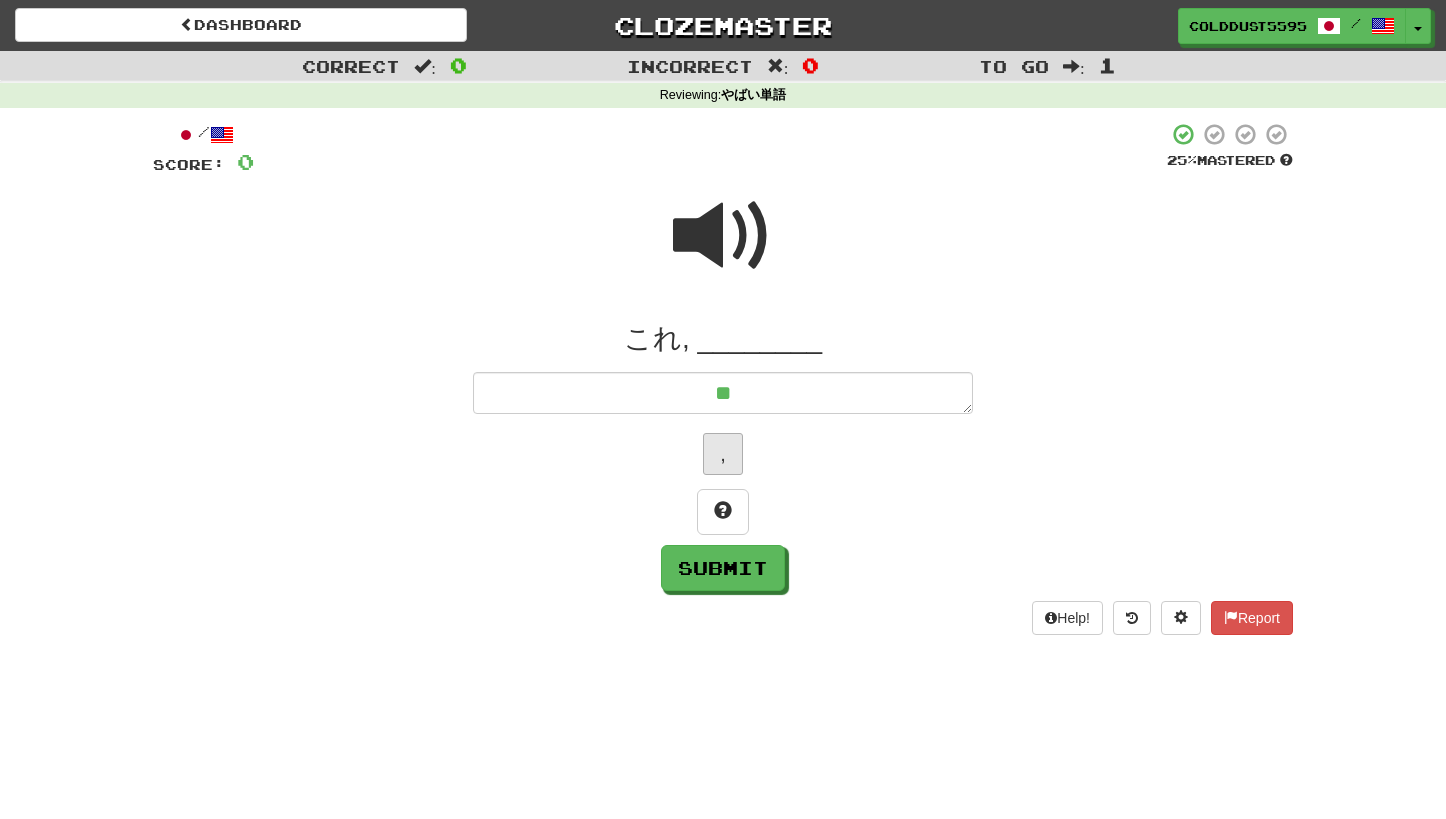 type on "**" 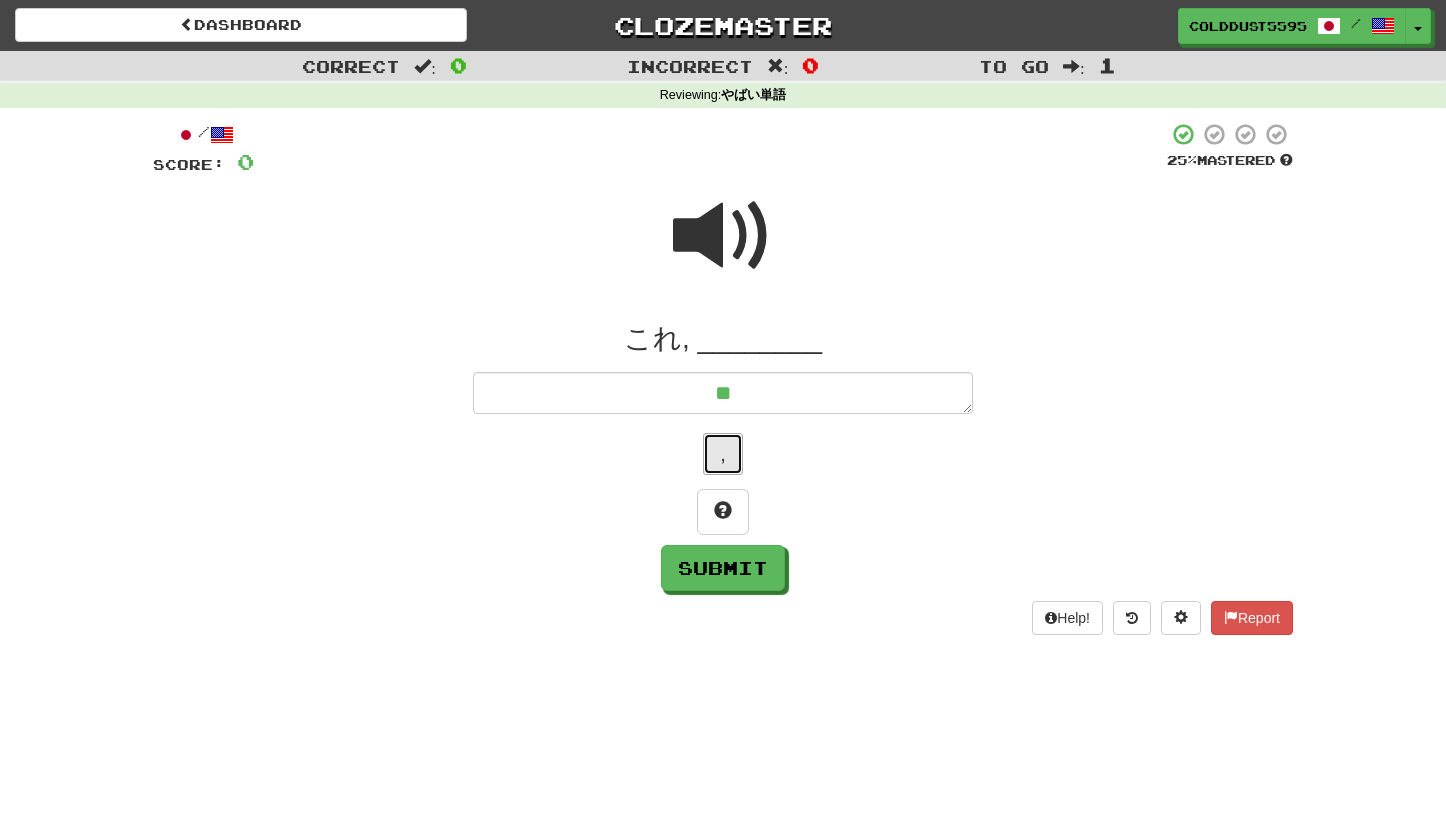 click on "," at bounding box center (723, 454) 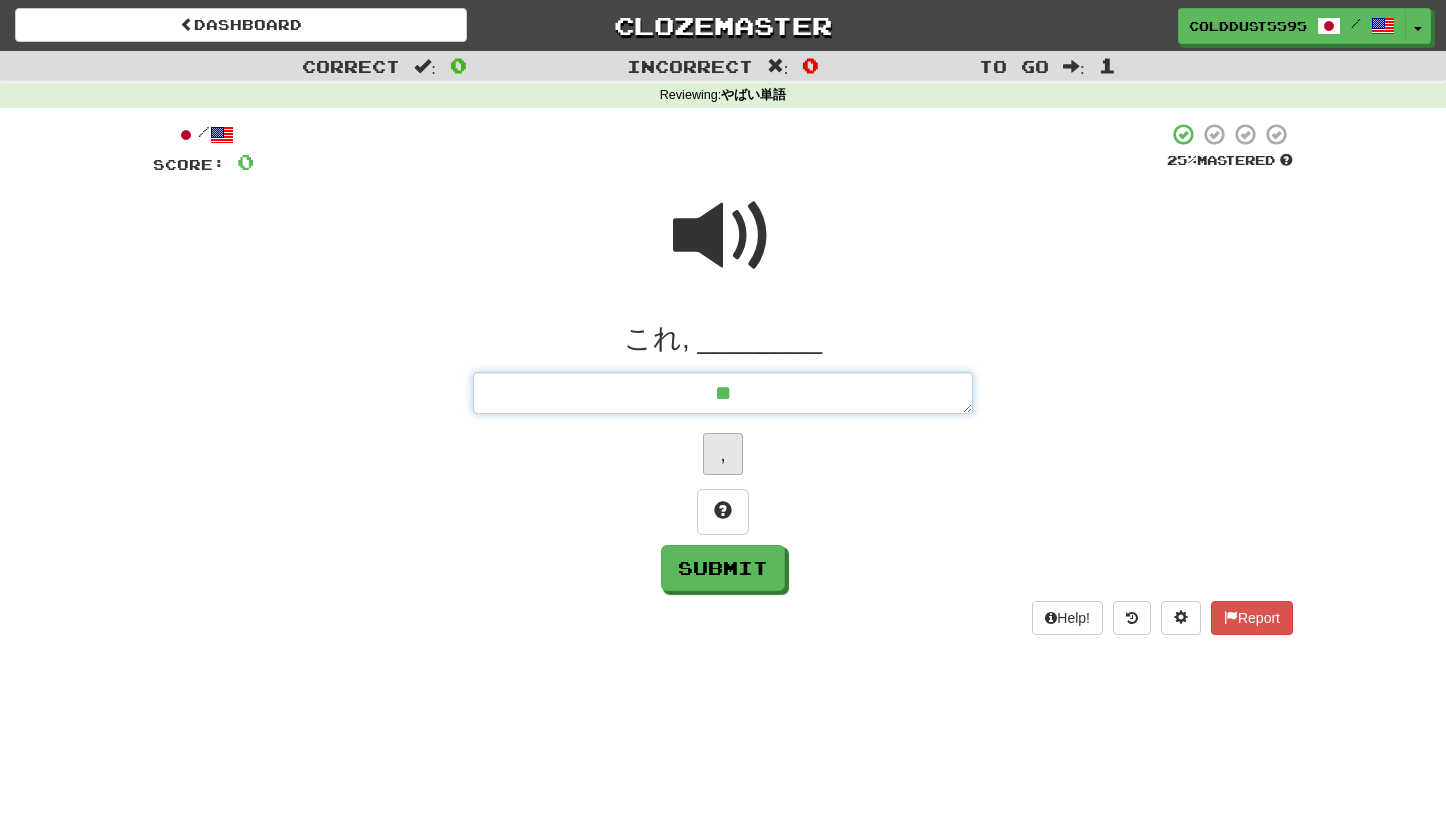 type on "*" 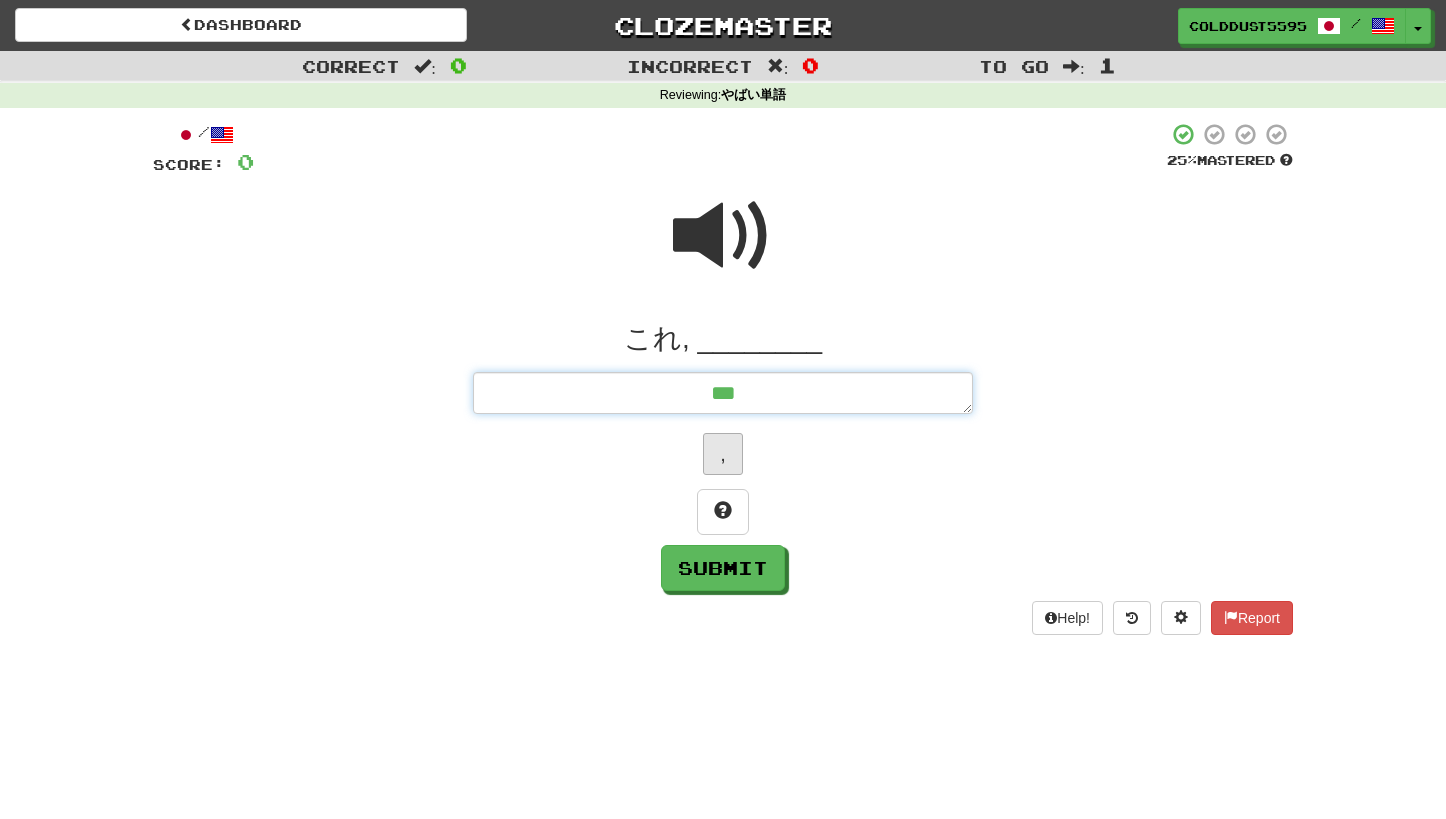 type on "*" 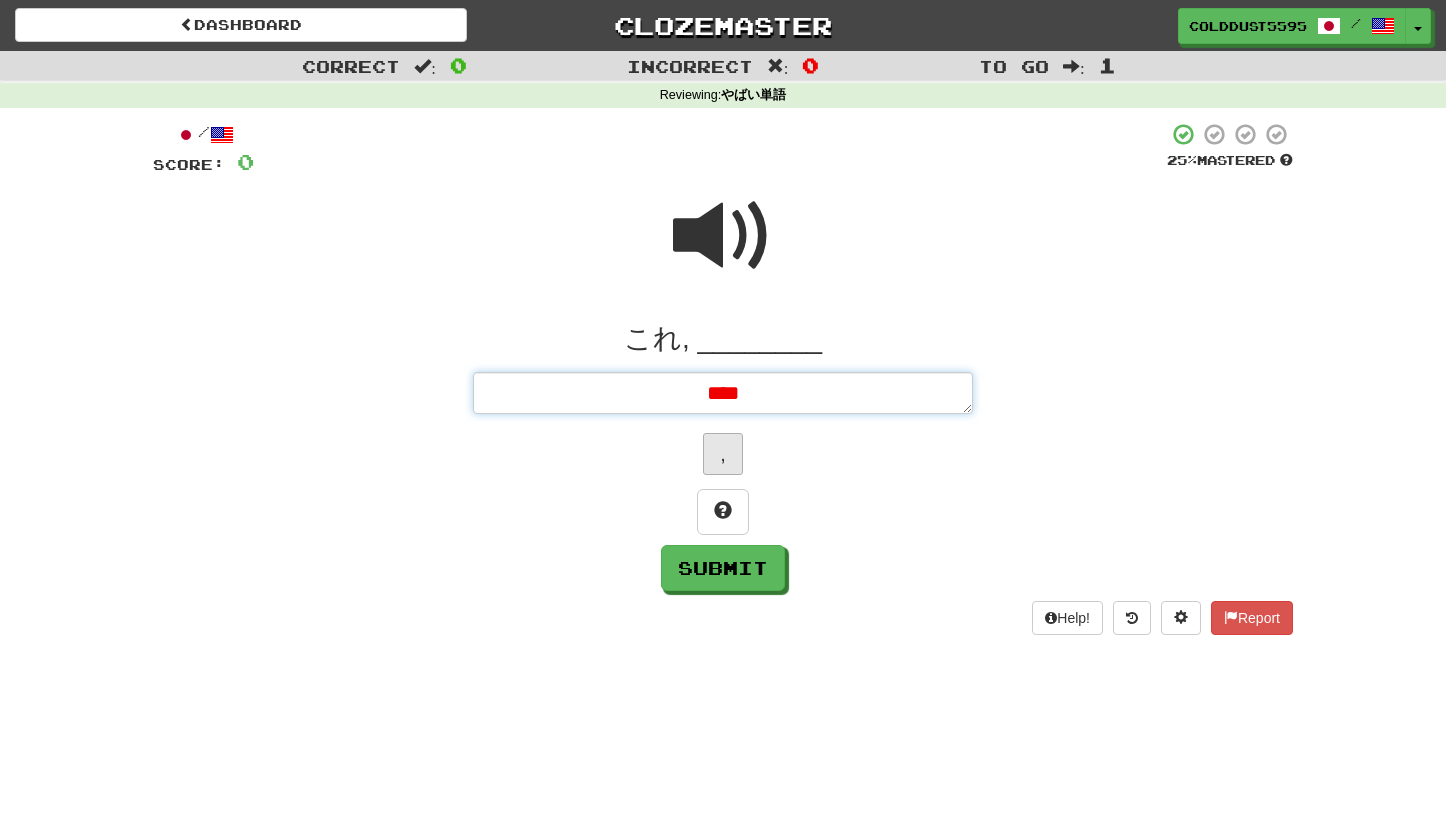 type on "*" 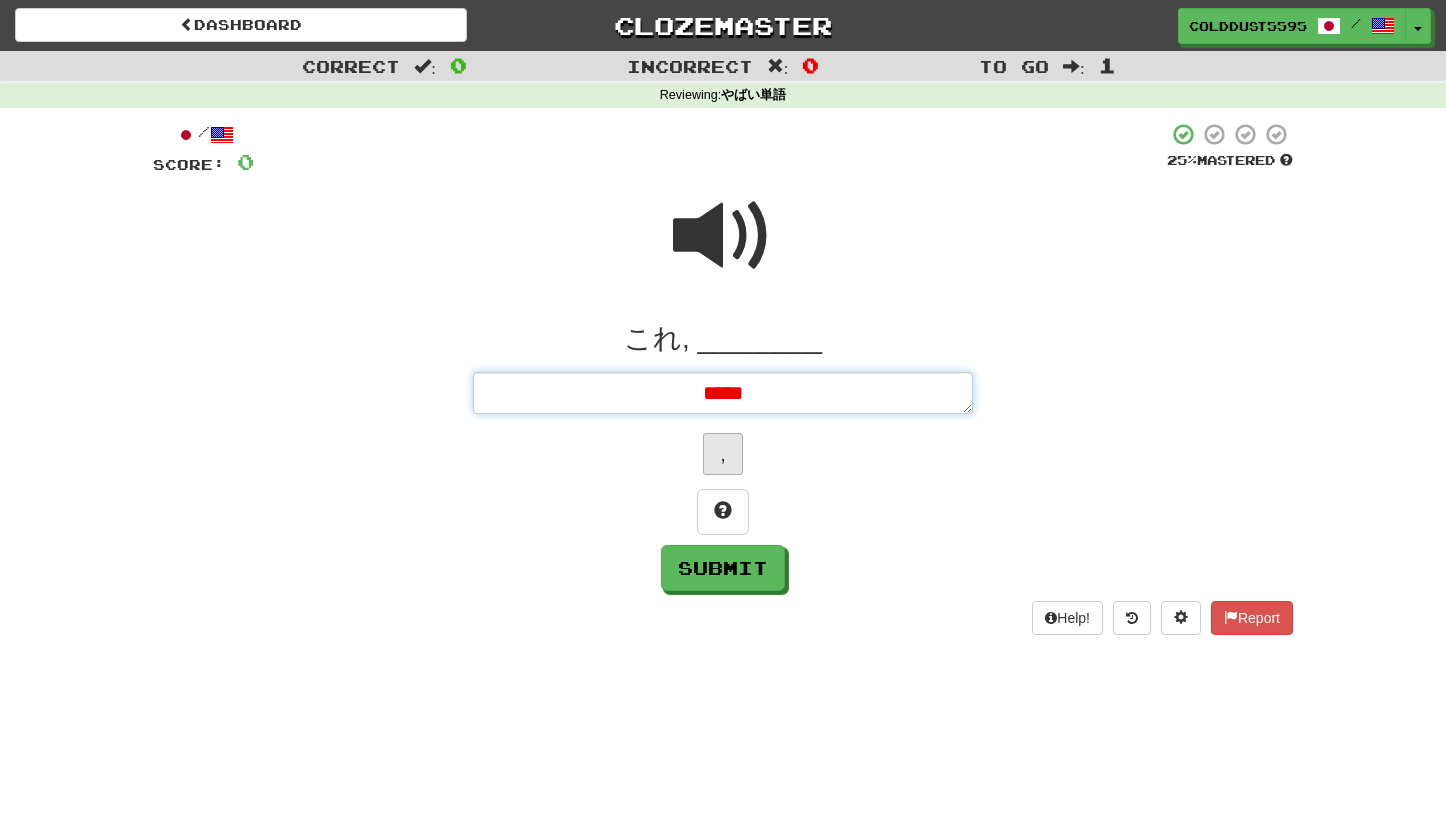 type on "*" 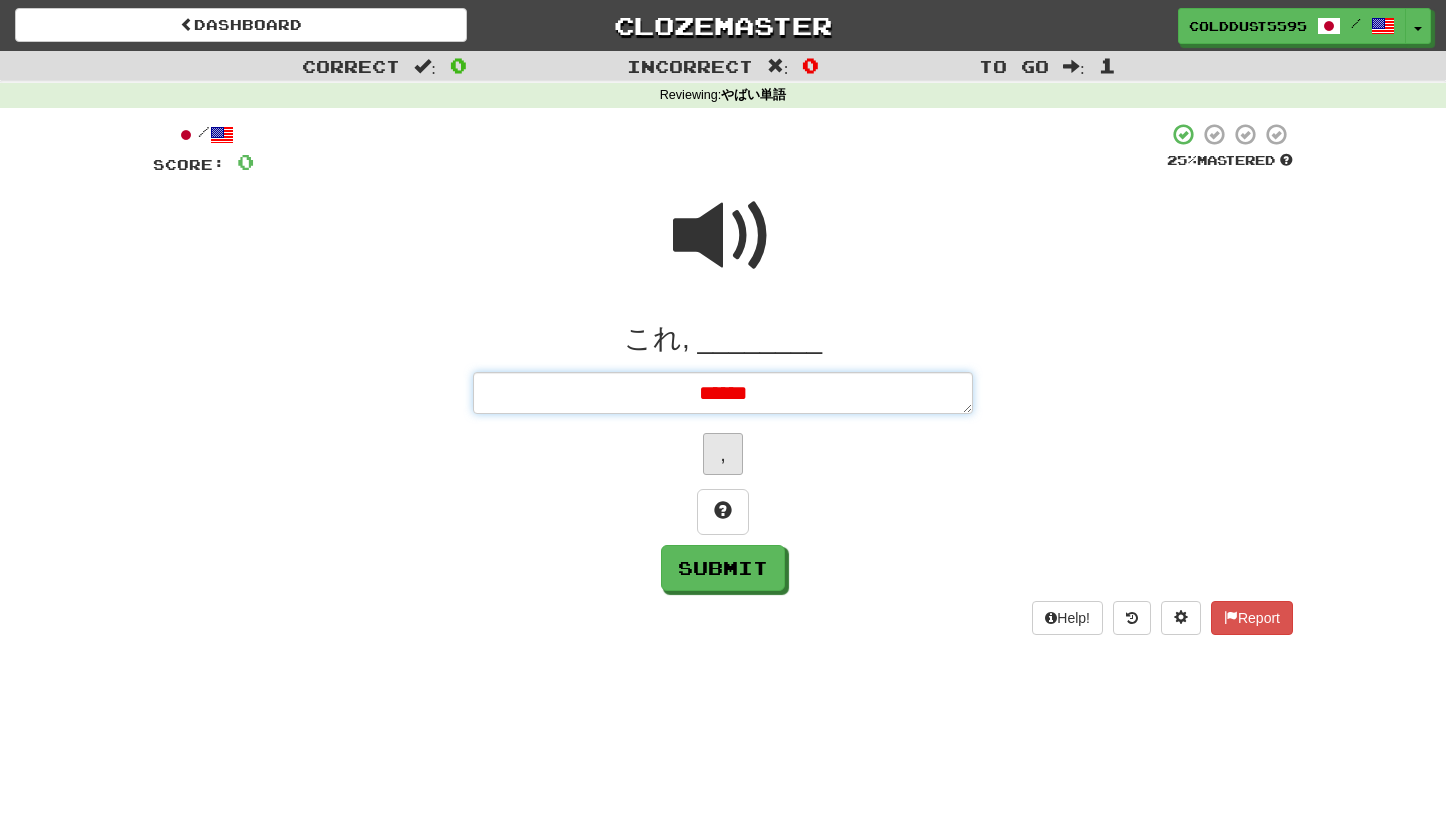 type on "*" 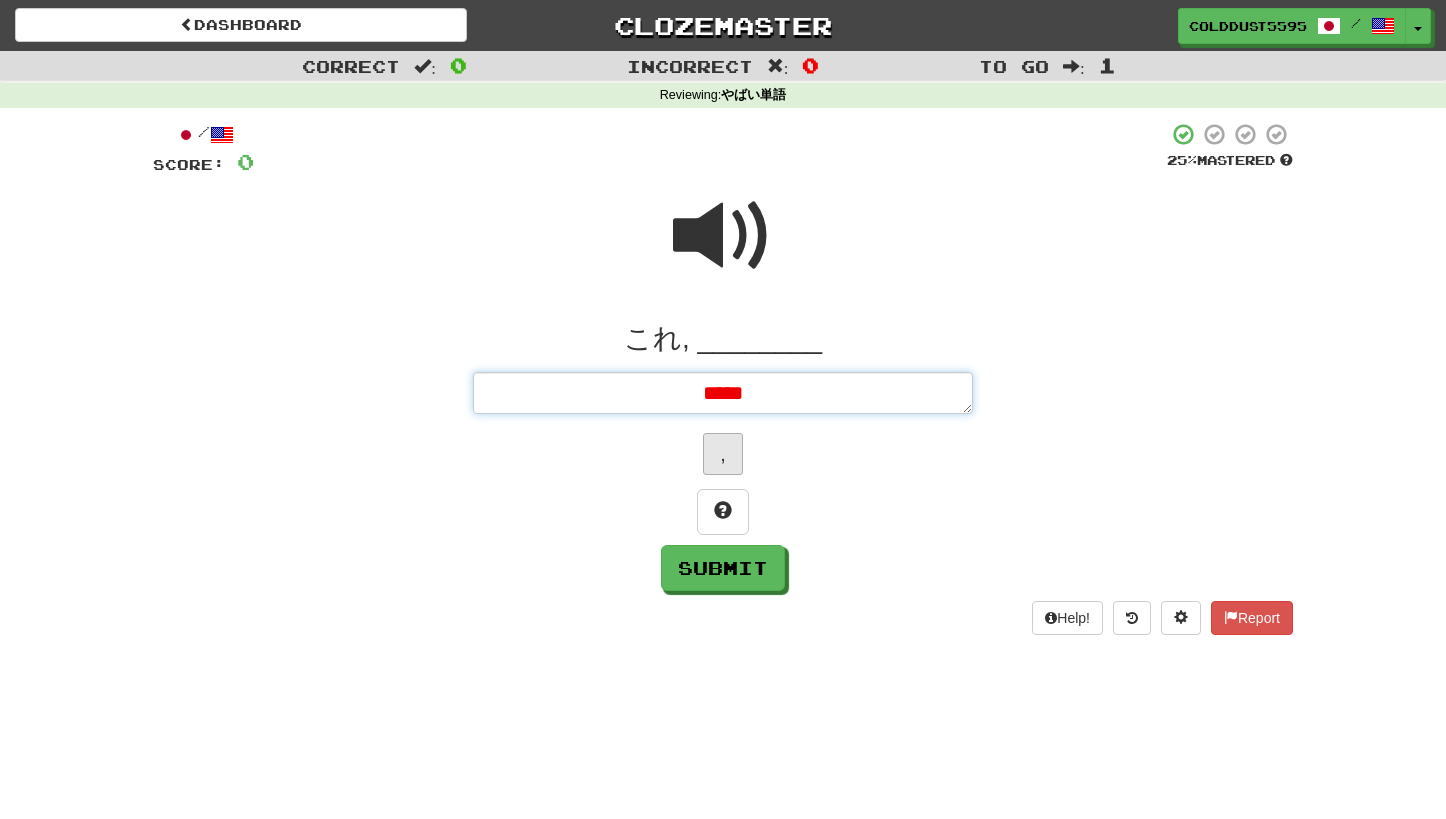 type on "*" 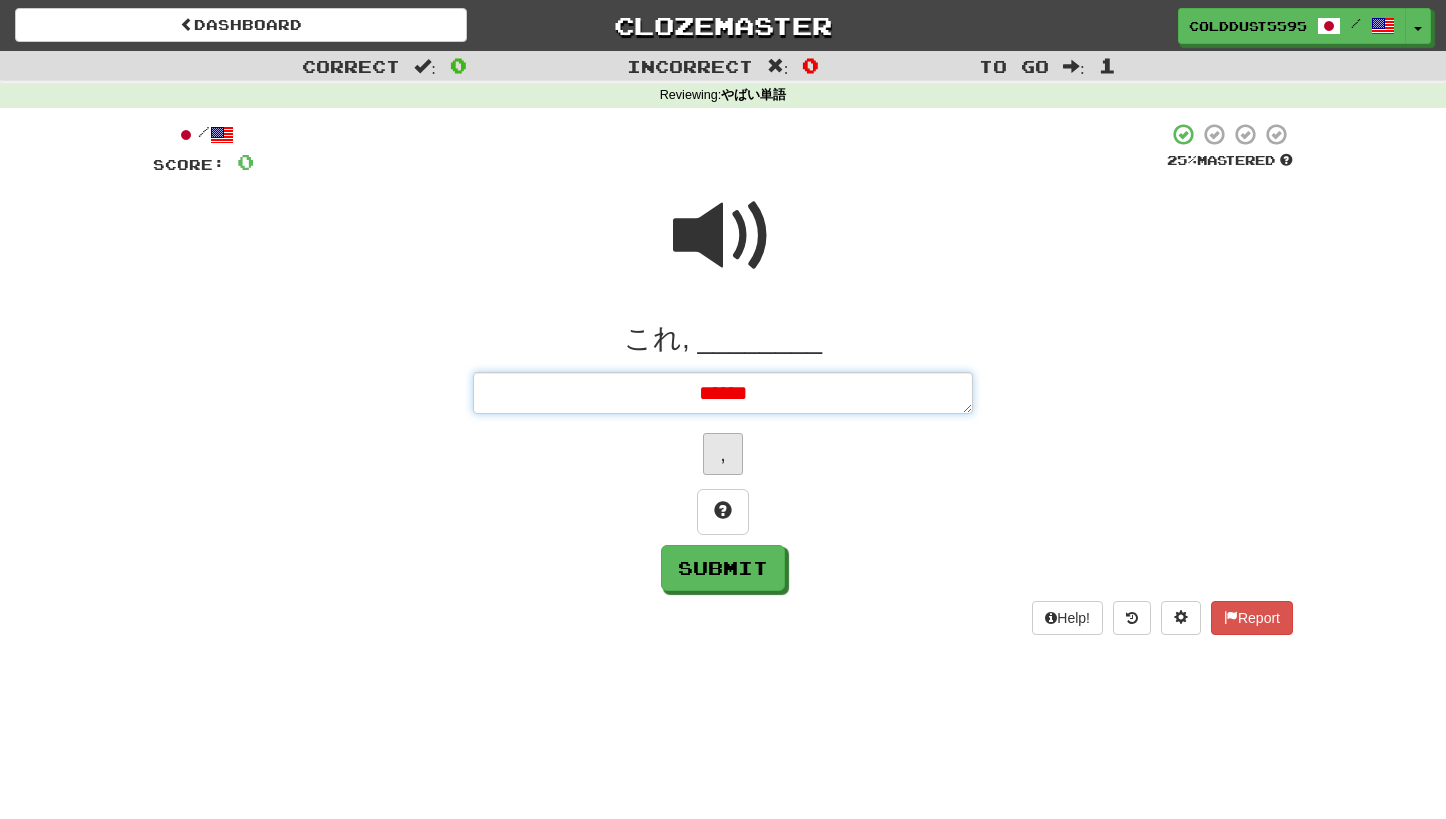 type on "*" 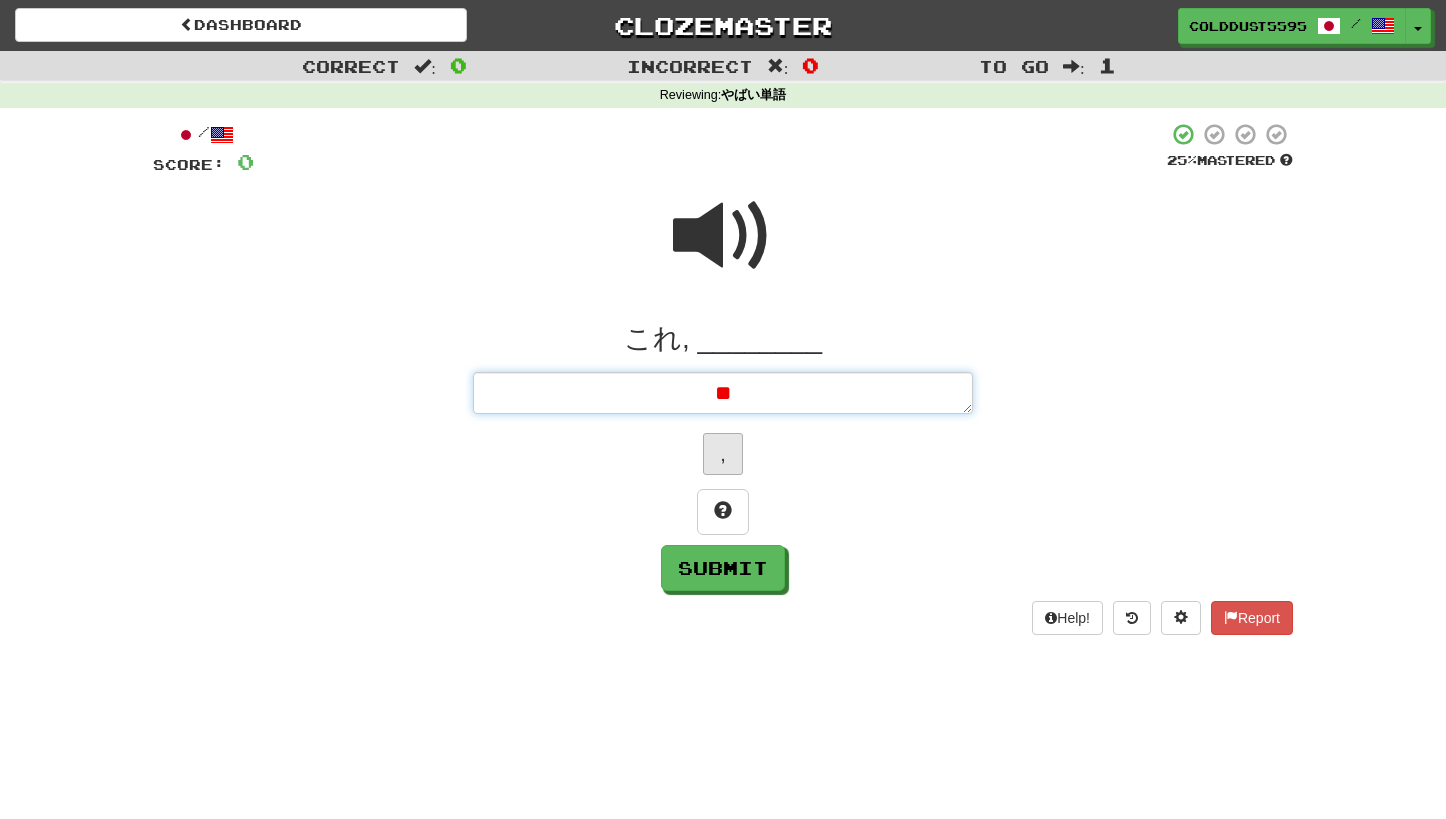 type on "******" 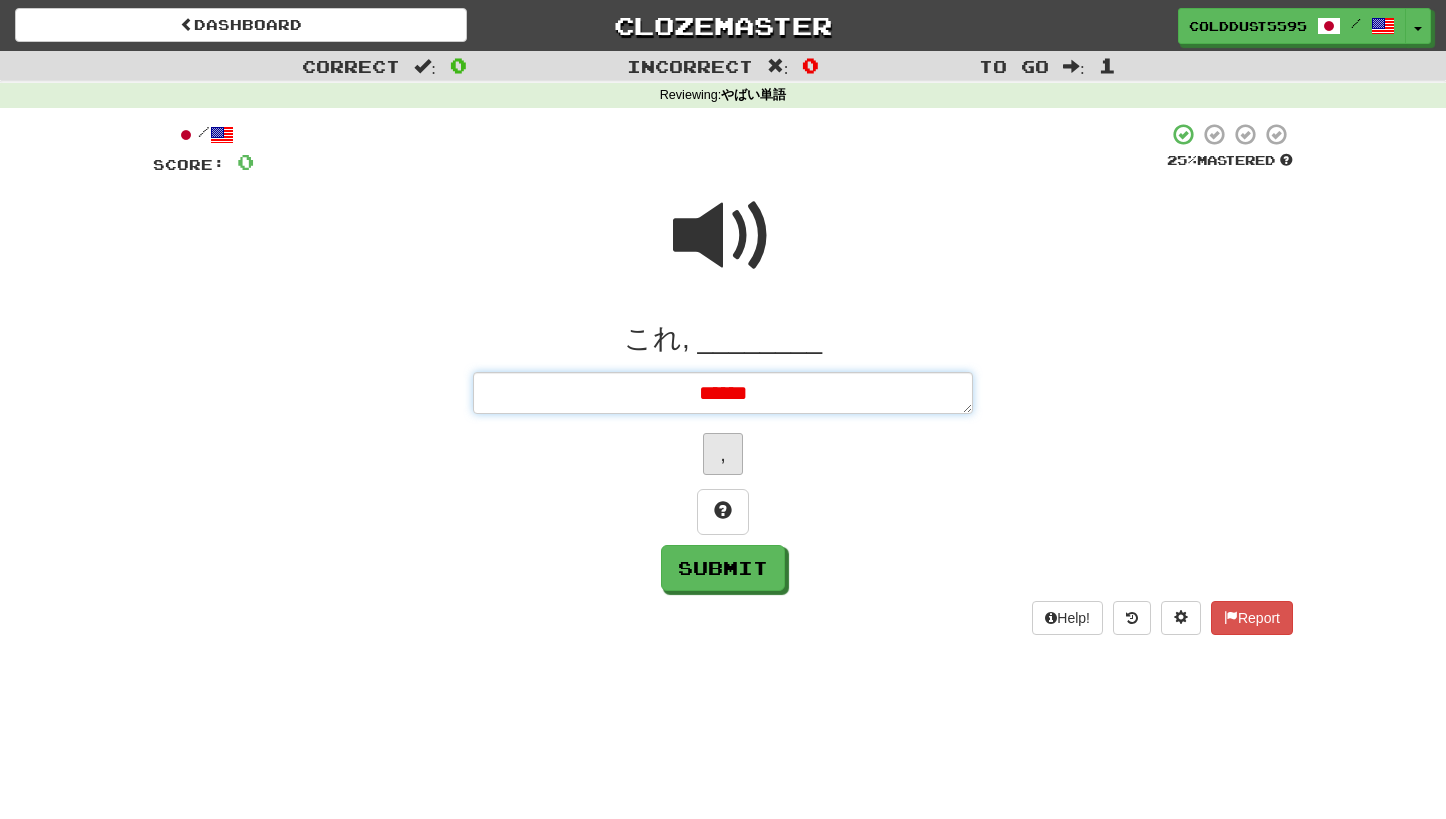 type on "*" 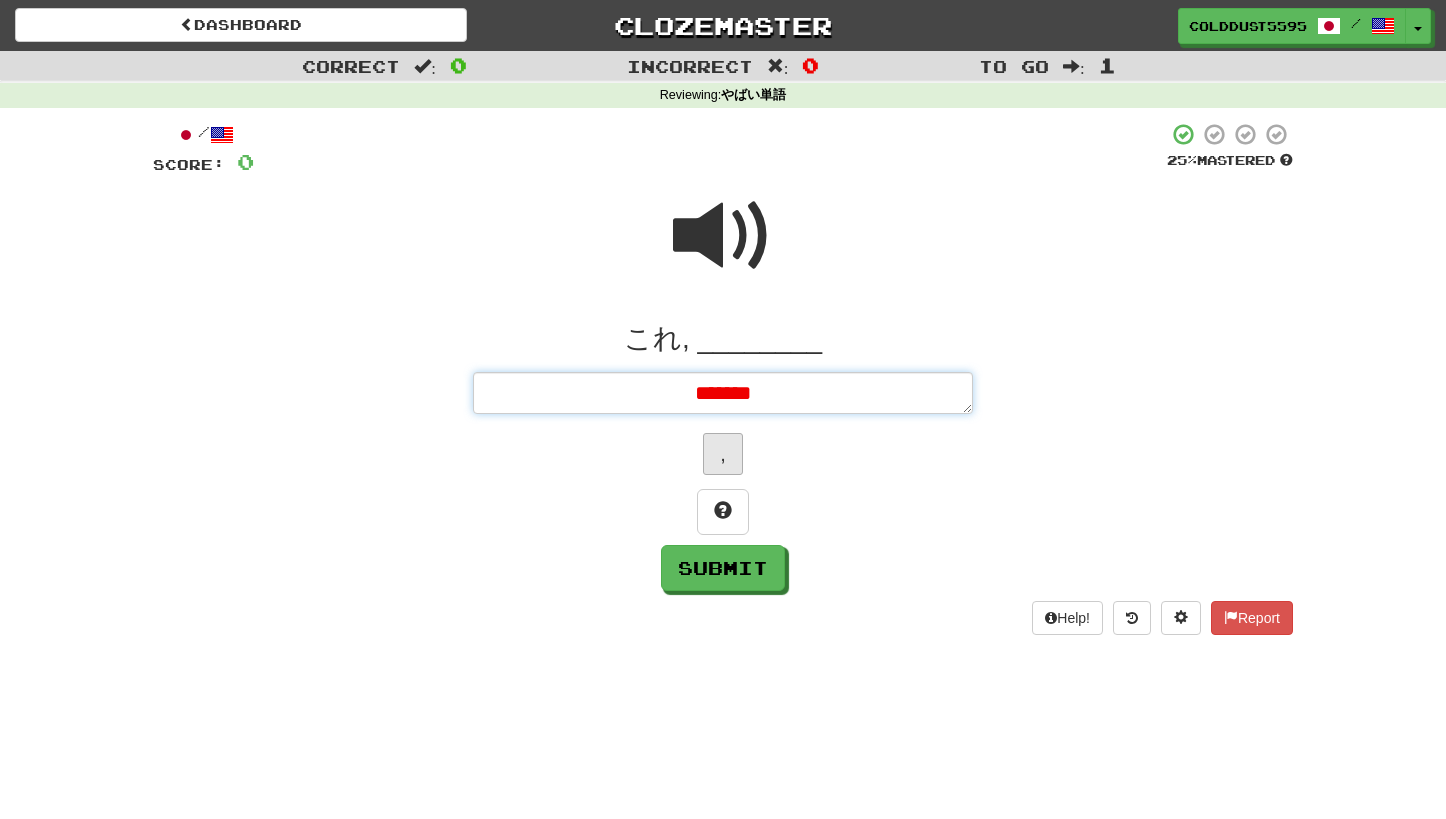 type on "*" 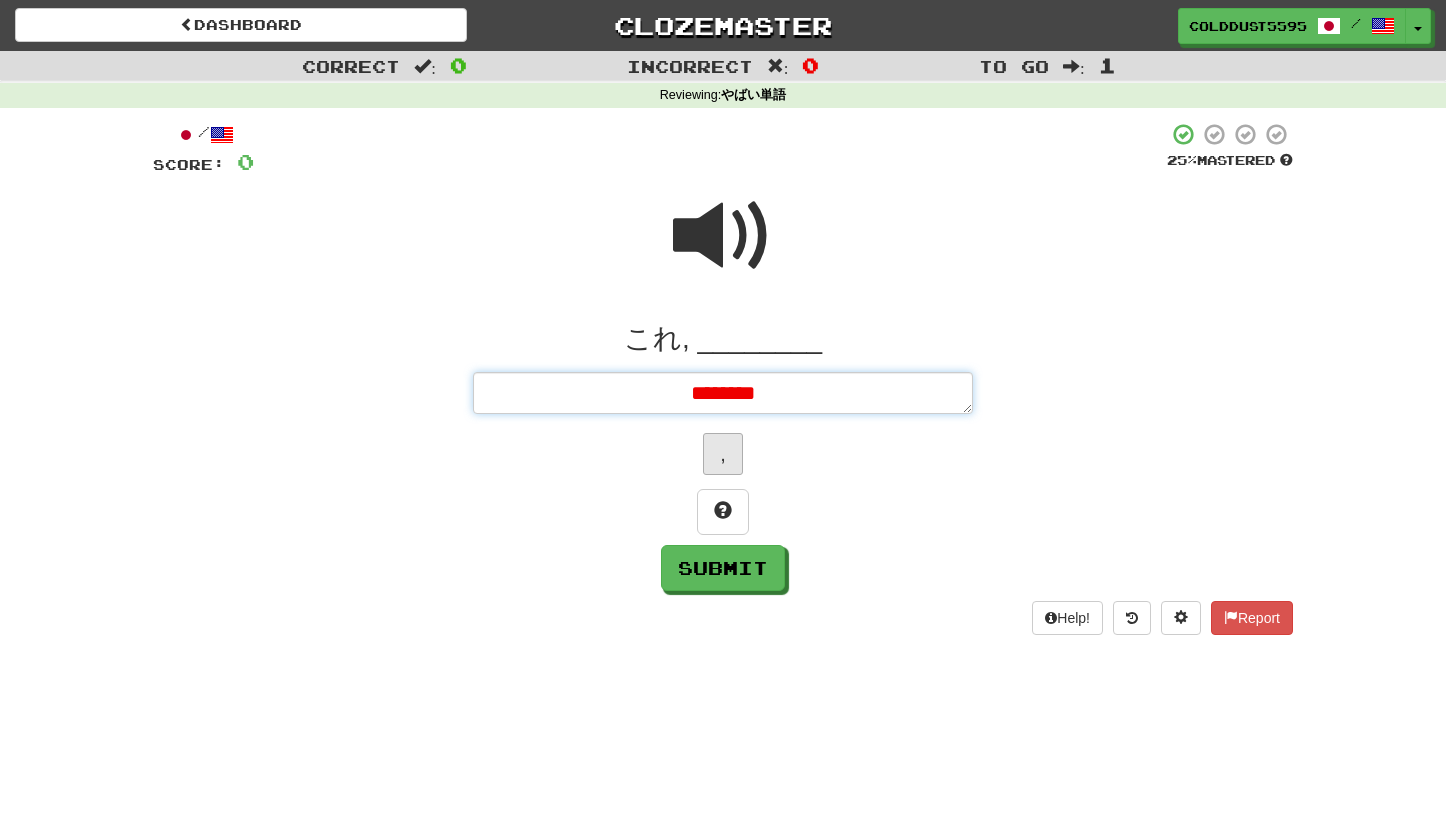 type on "*" 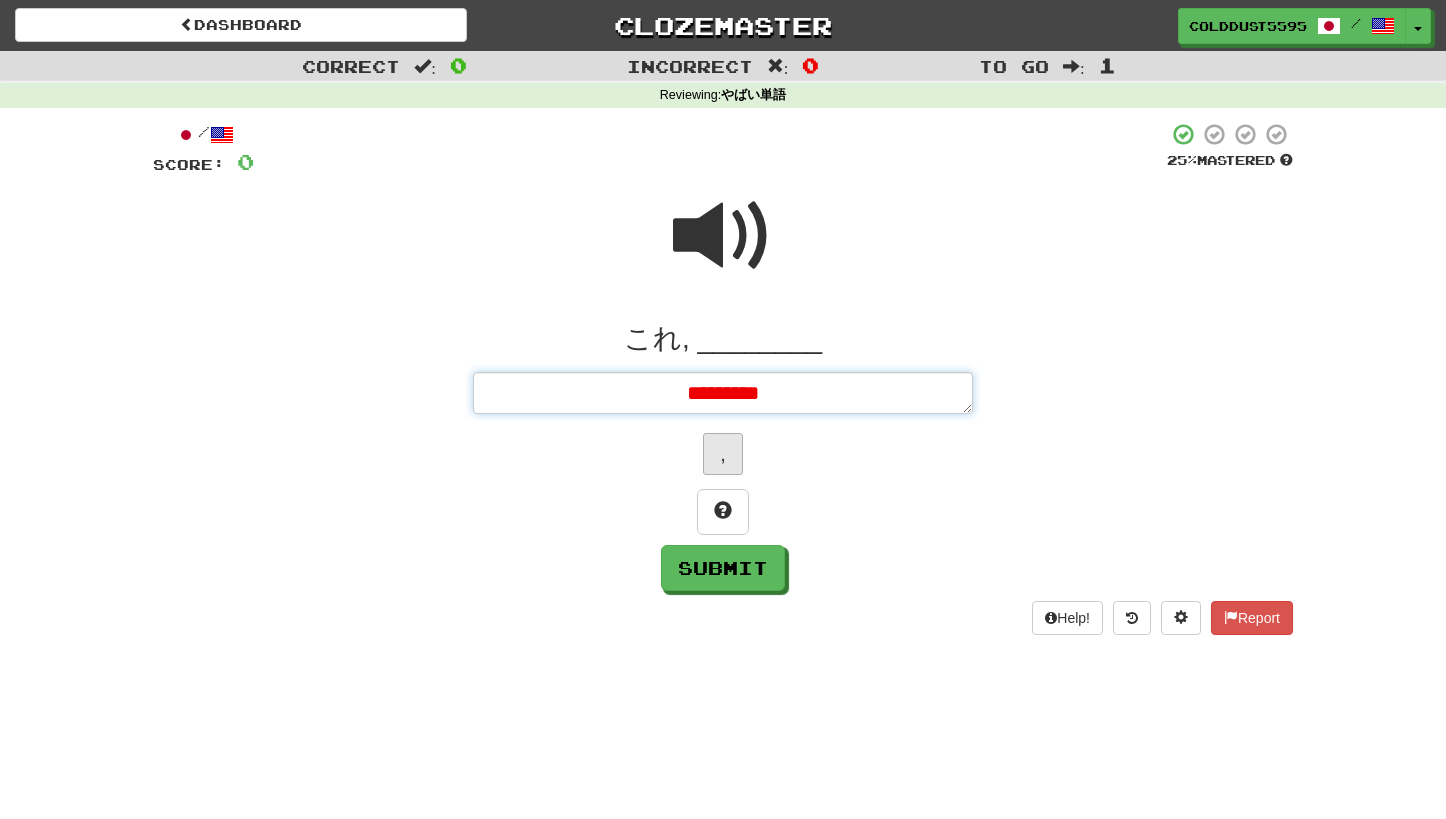 type on "*" 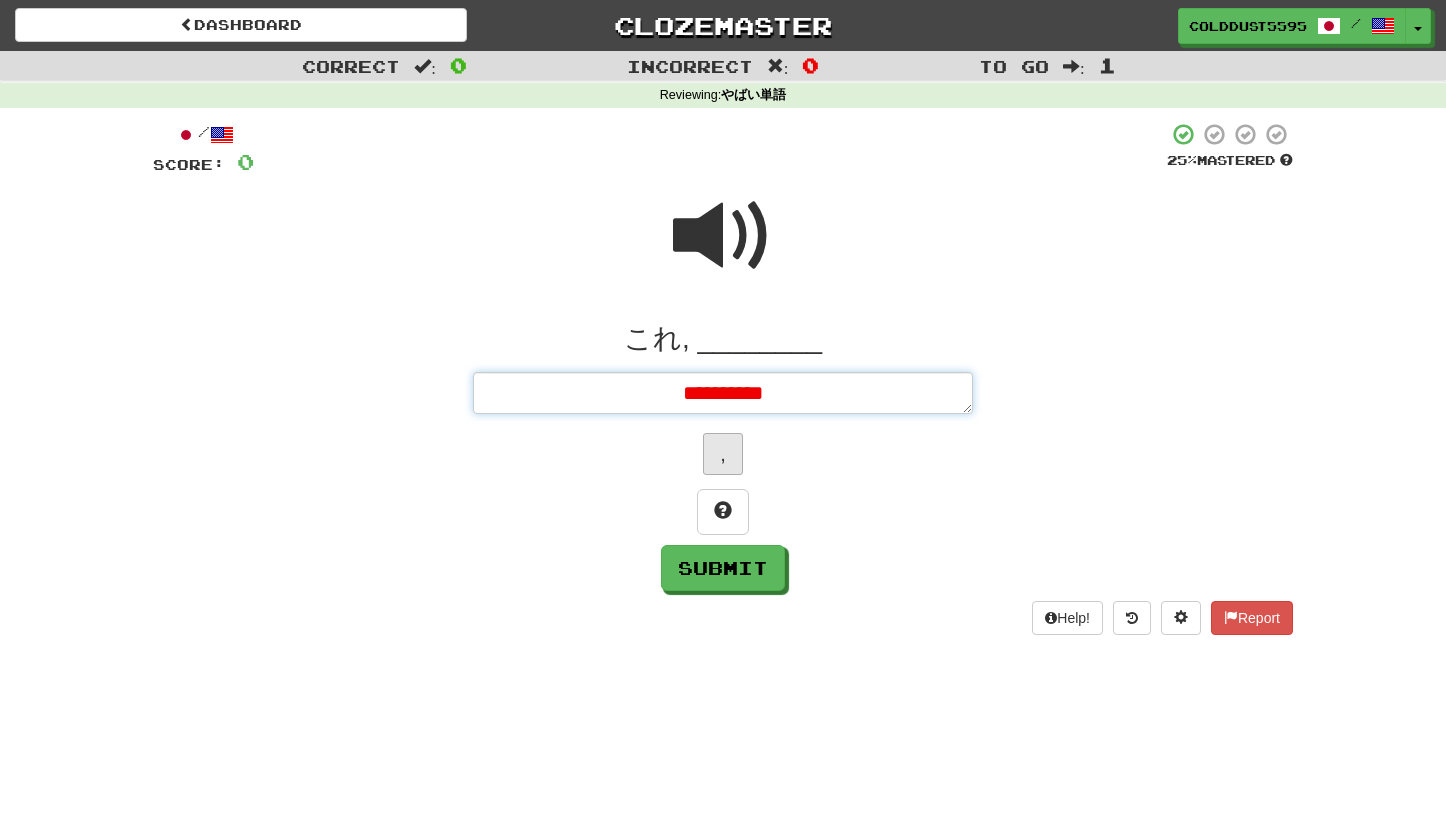 type on "*" 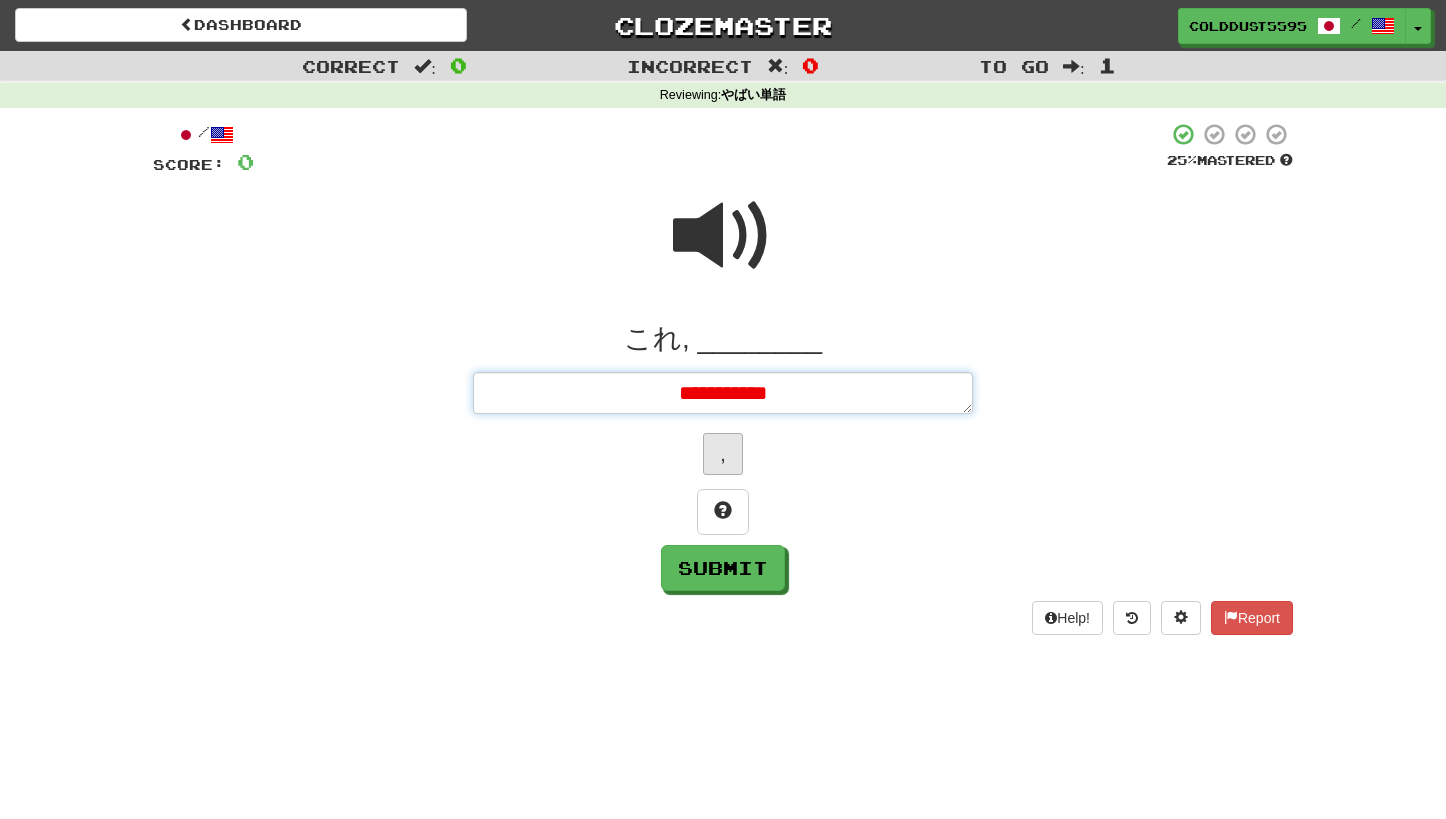 type on "*" 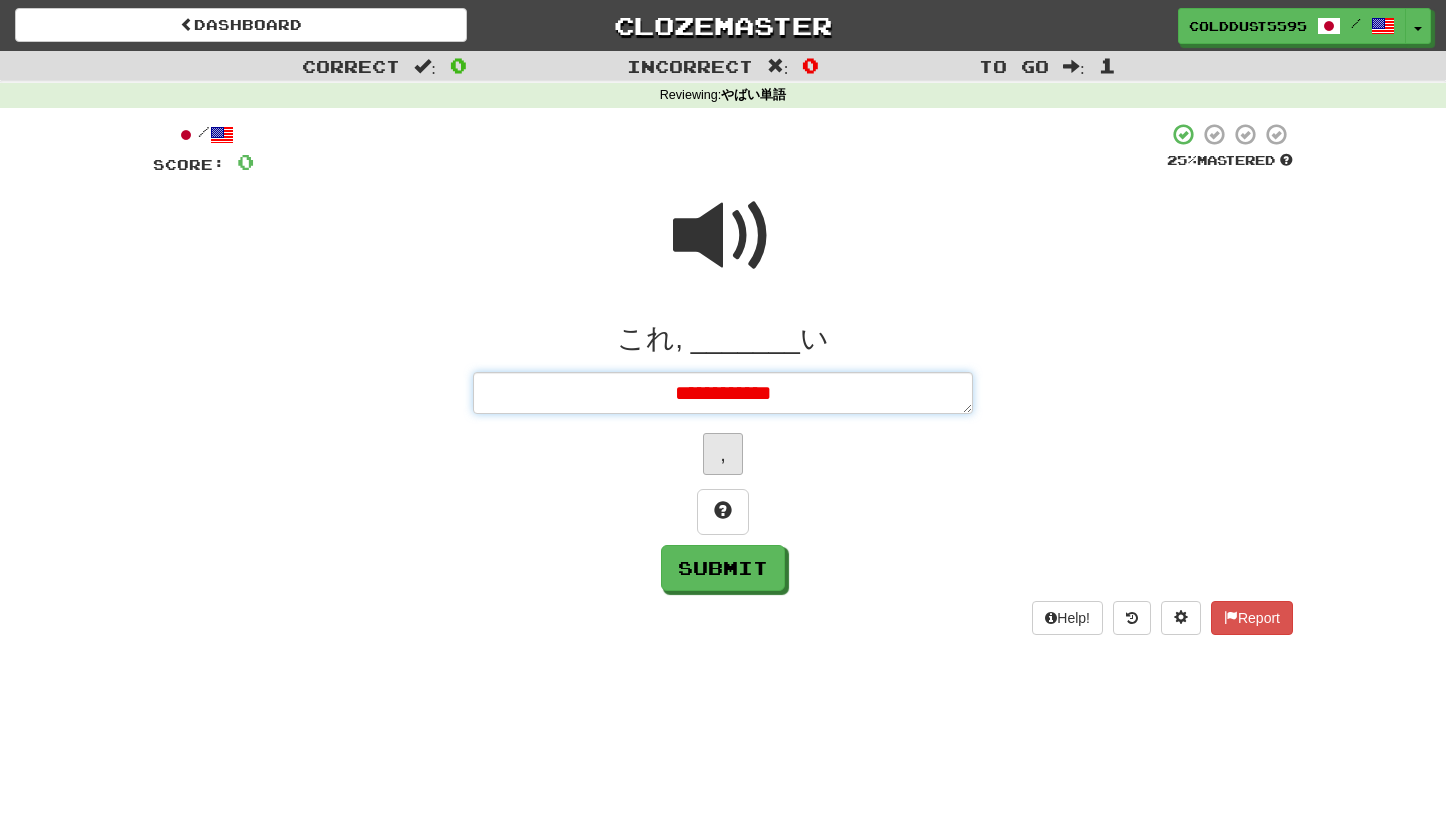 type on "*" 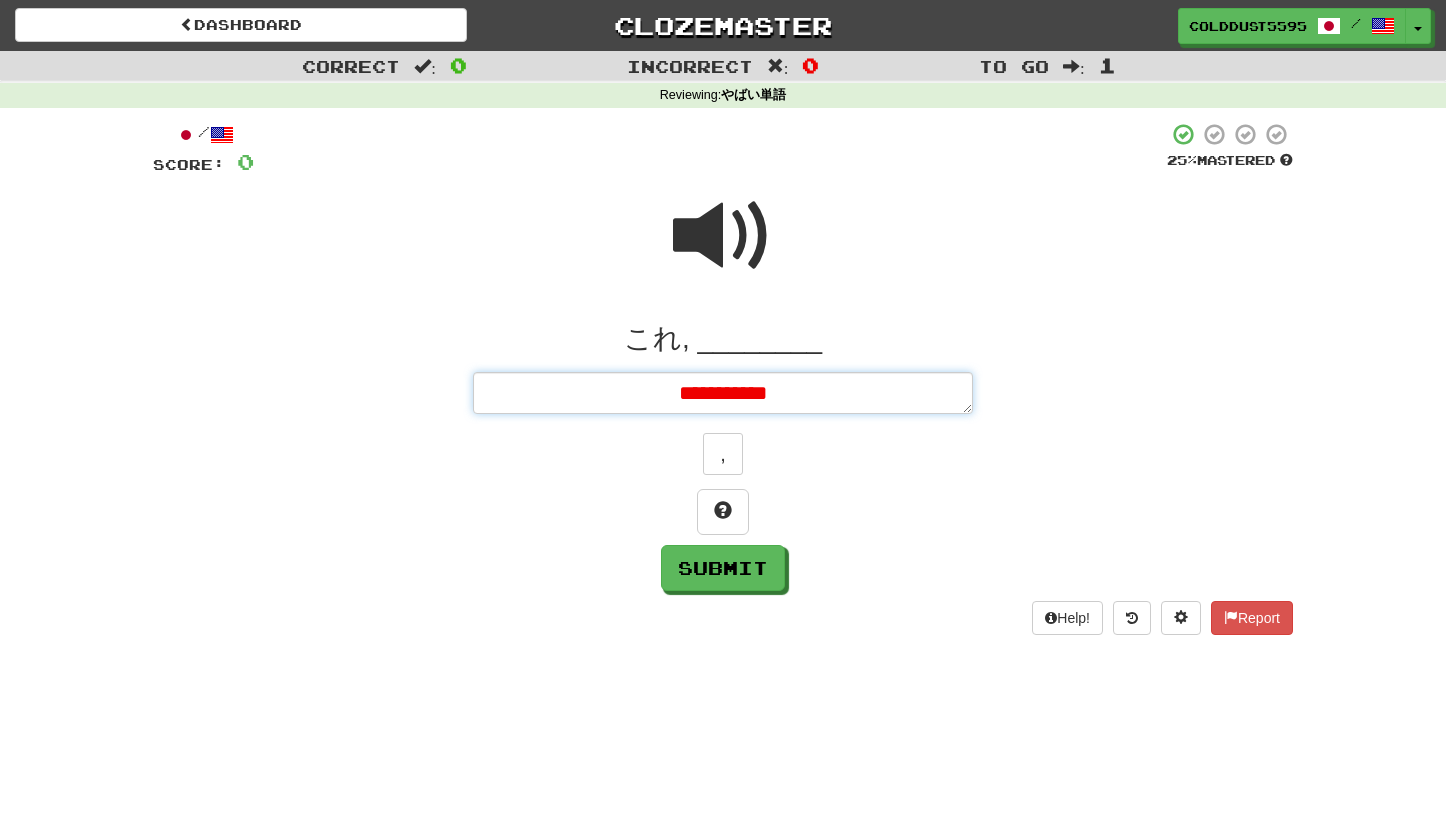 type on "**********" 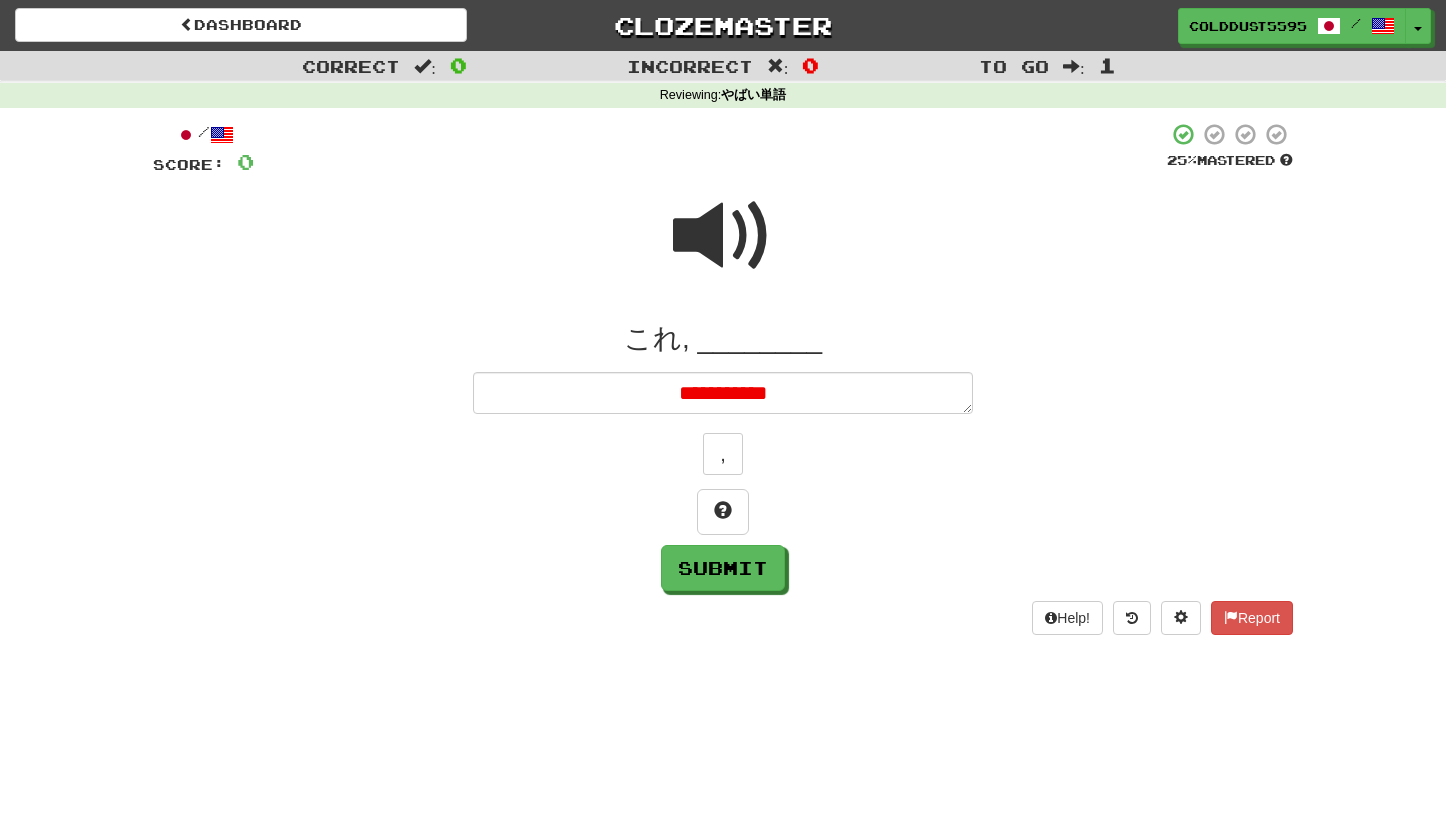 click at bounding box center (723, 236) 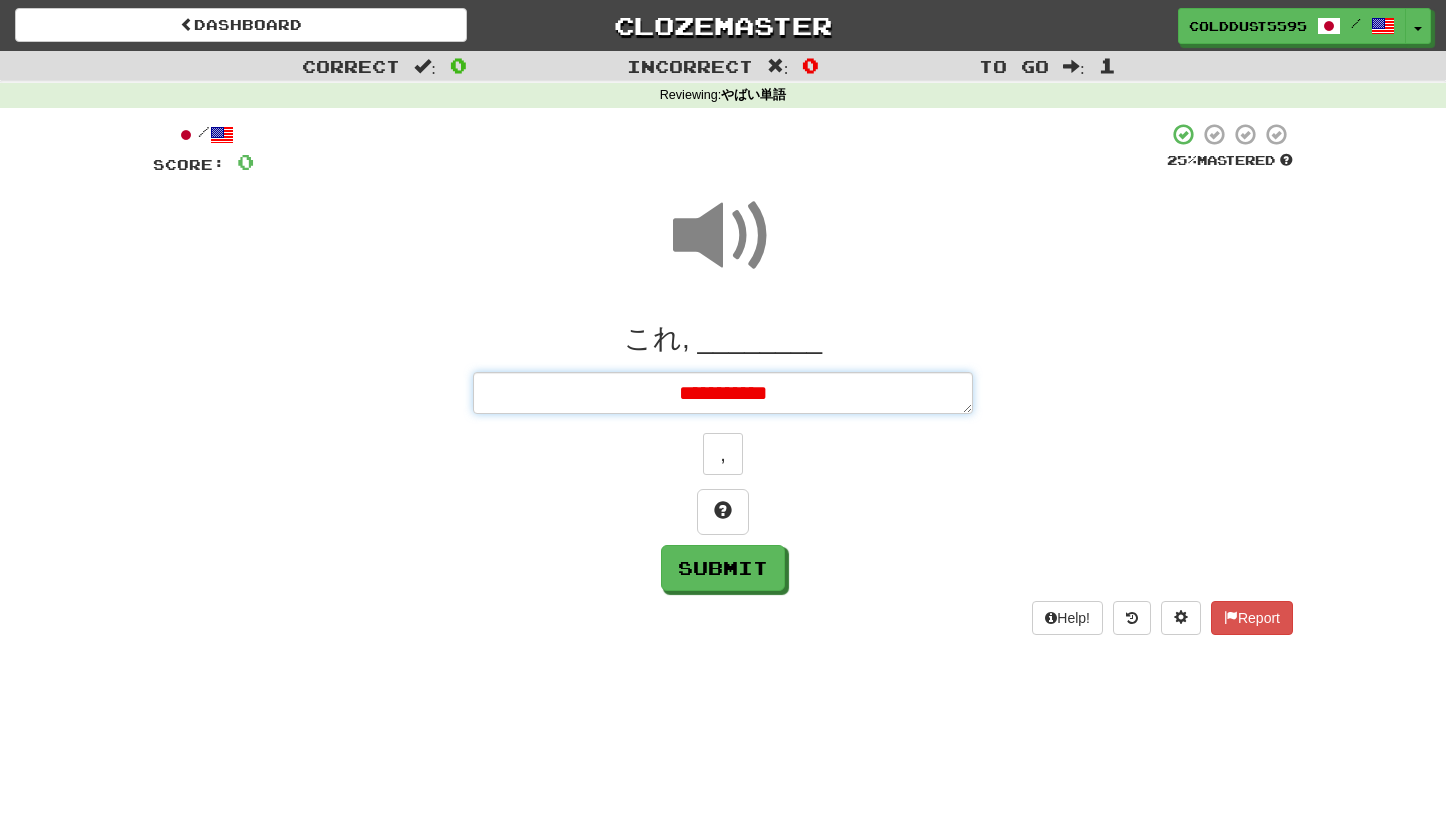 click on "**********" at bounding box center (723, 393) 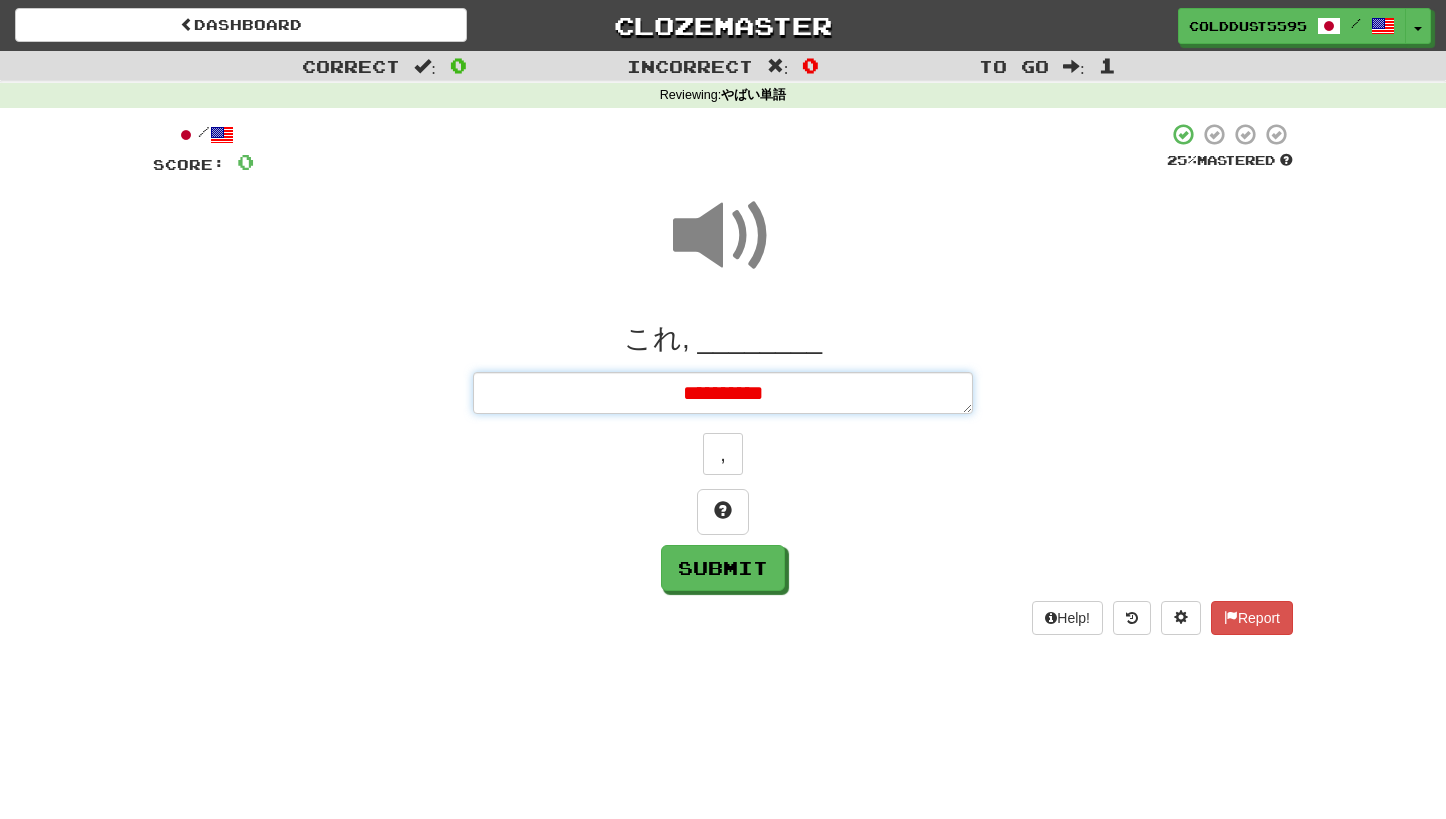 type on "*" 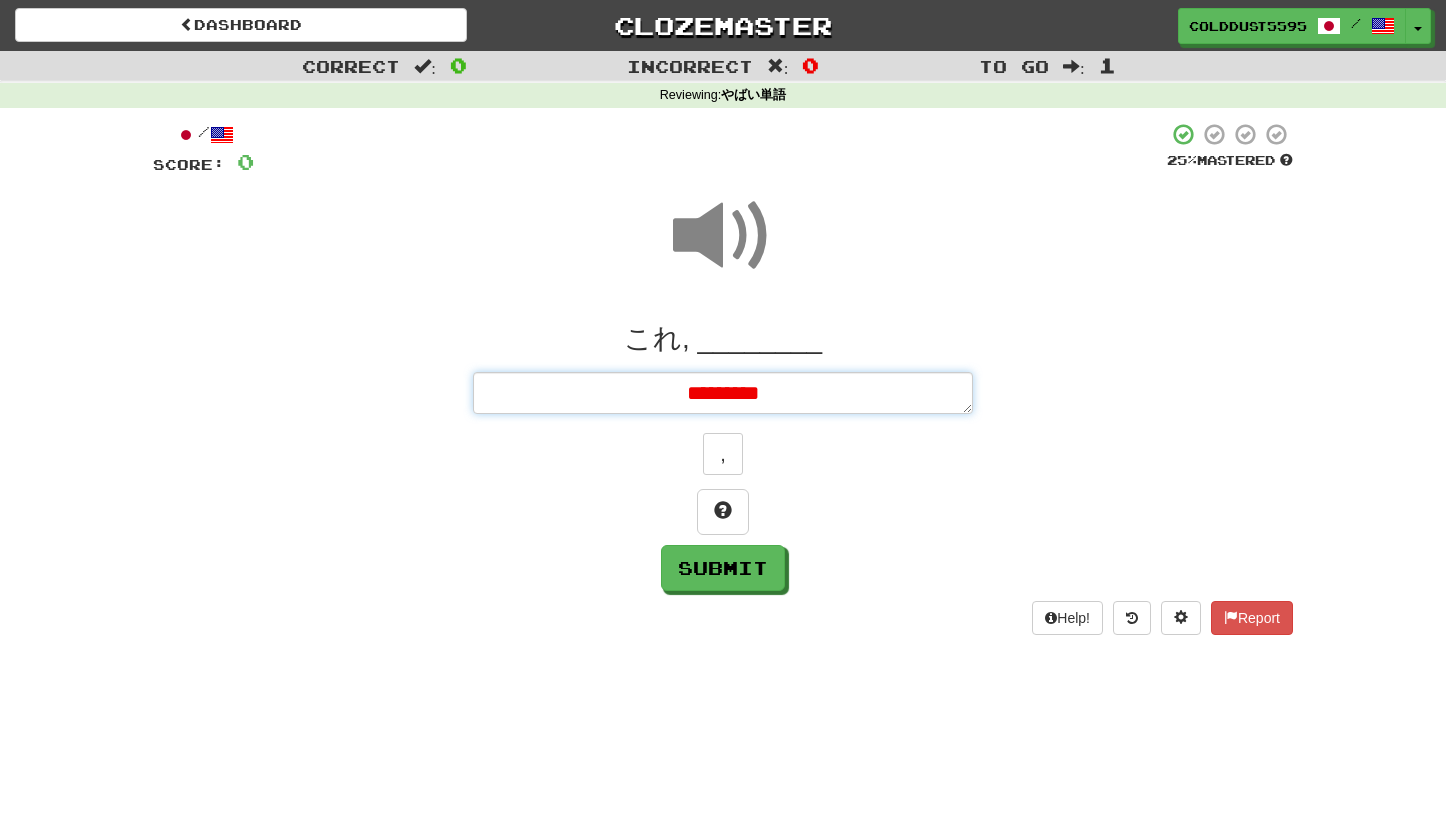 type on "*" 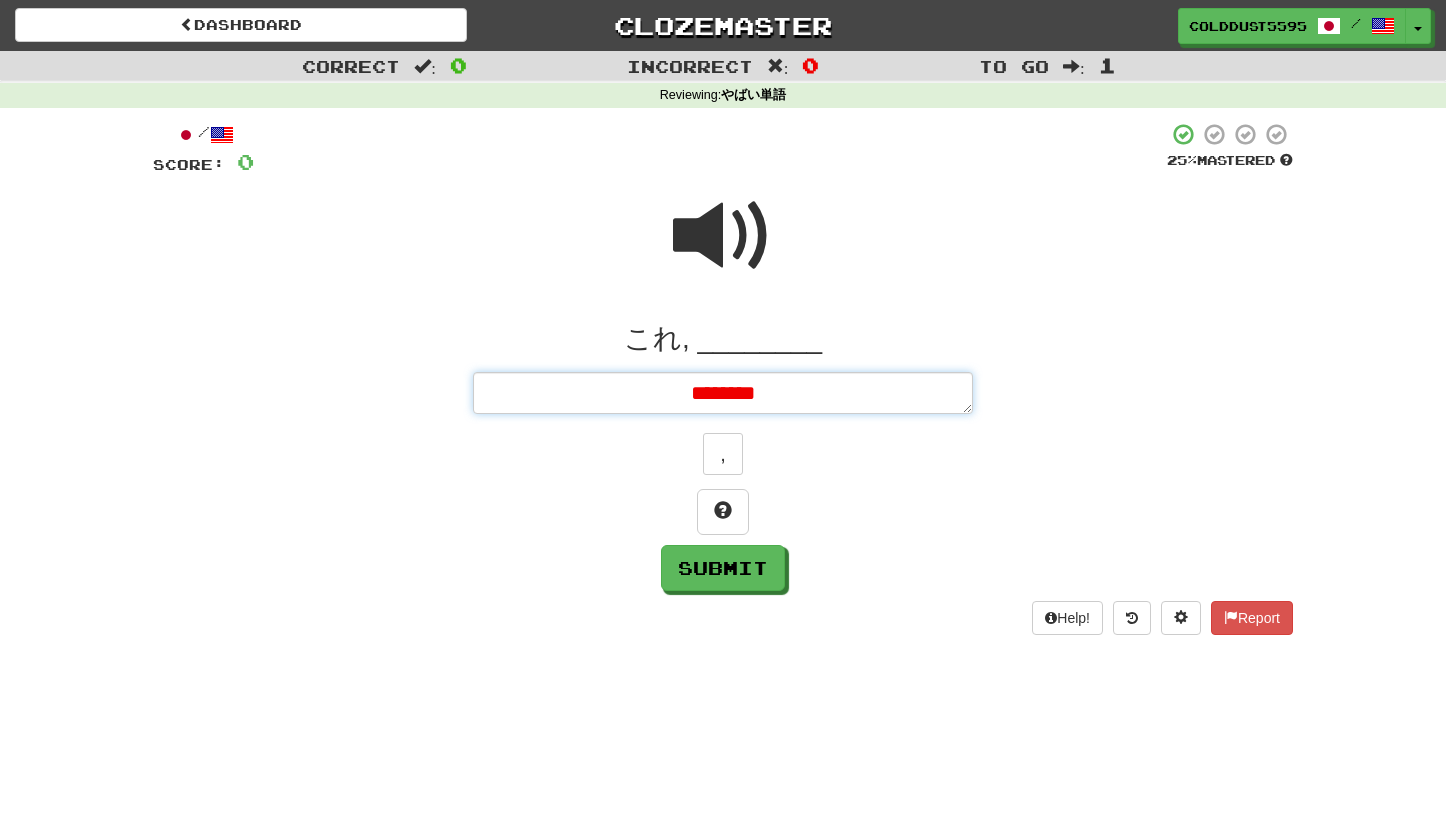 type on "*" 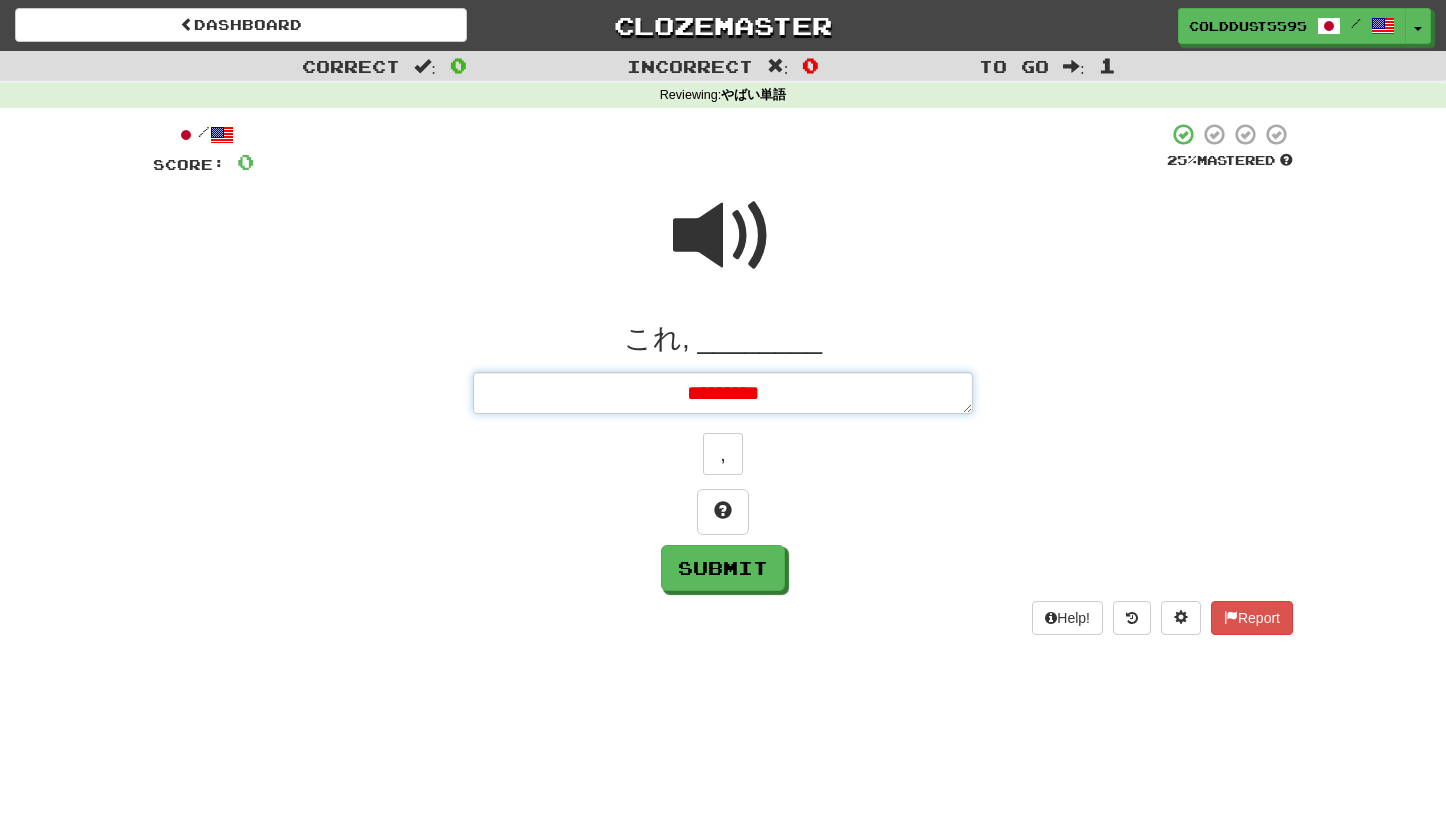type on "*" 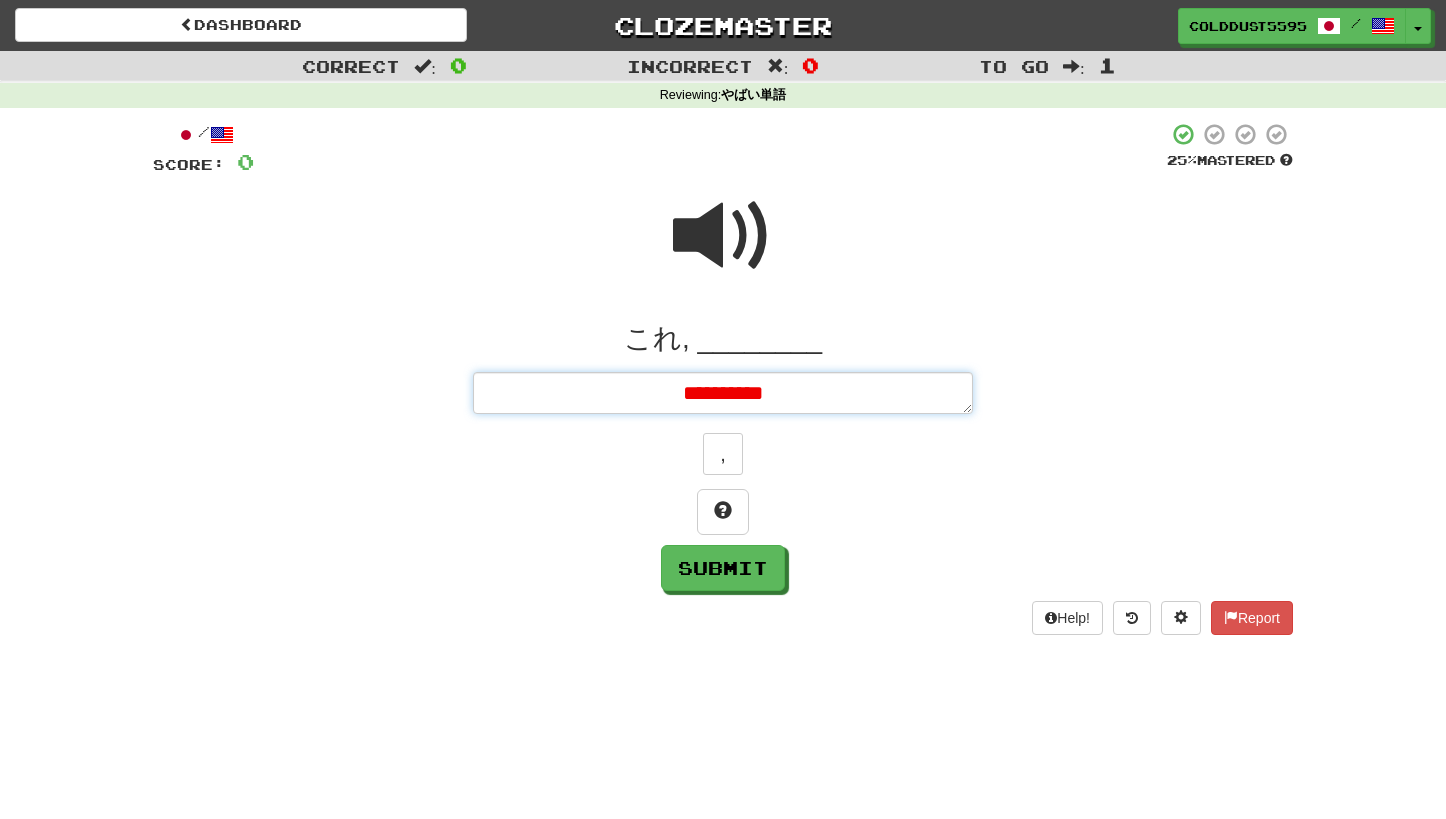 type on "*" 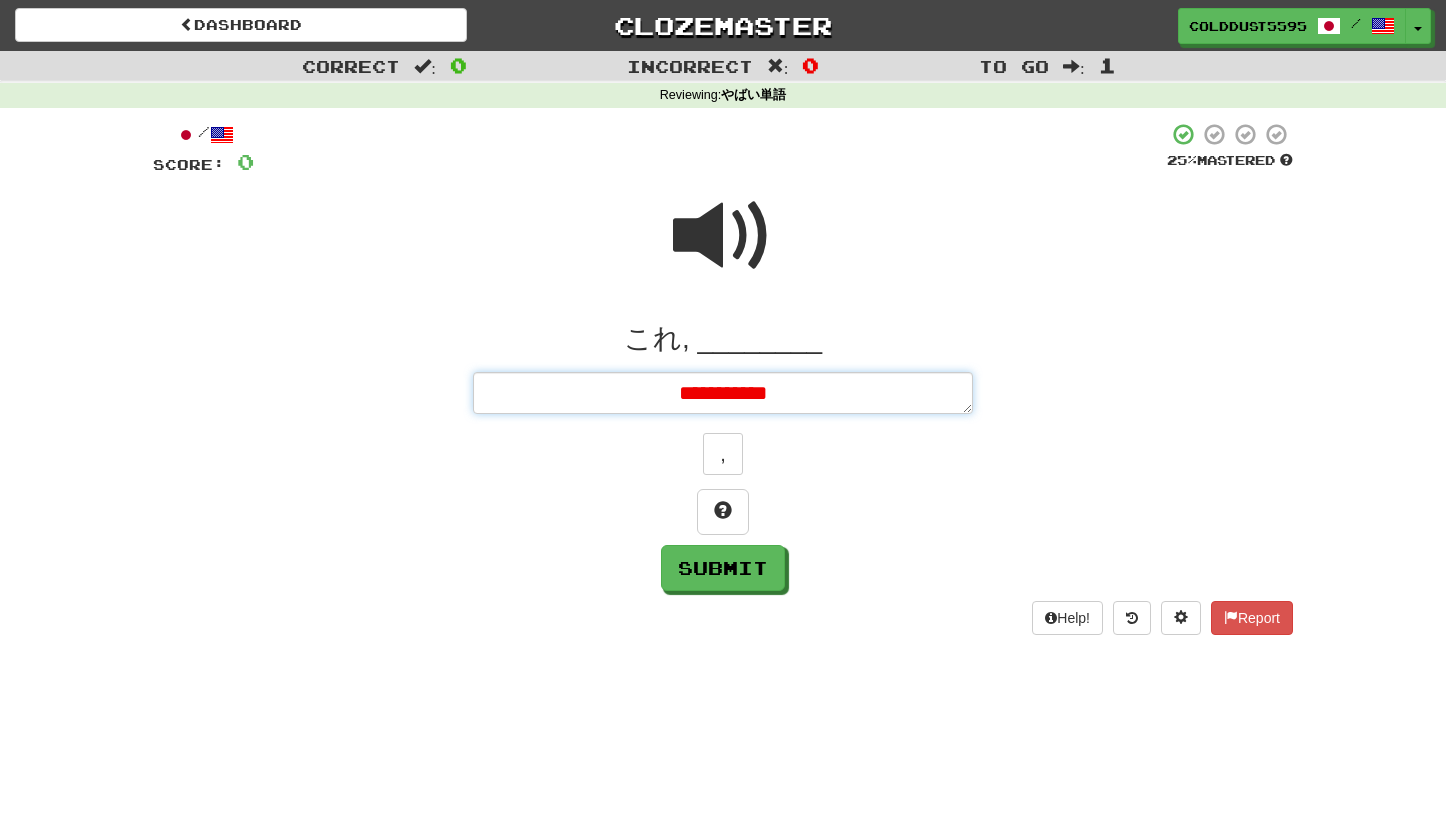 type on "*" 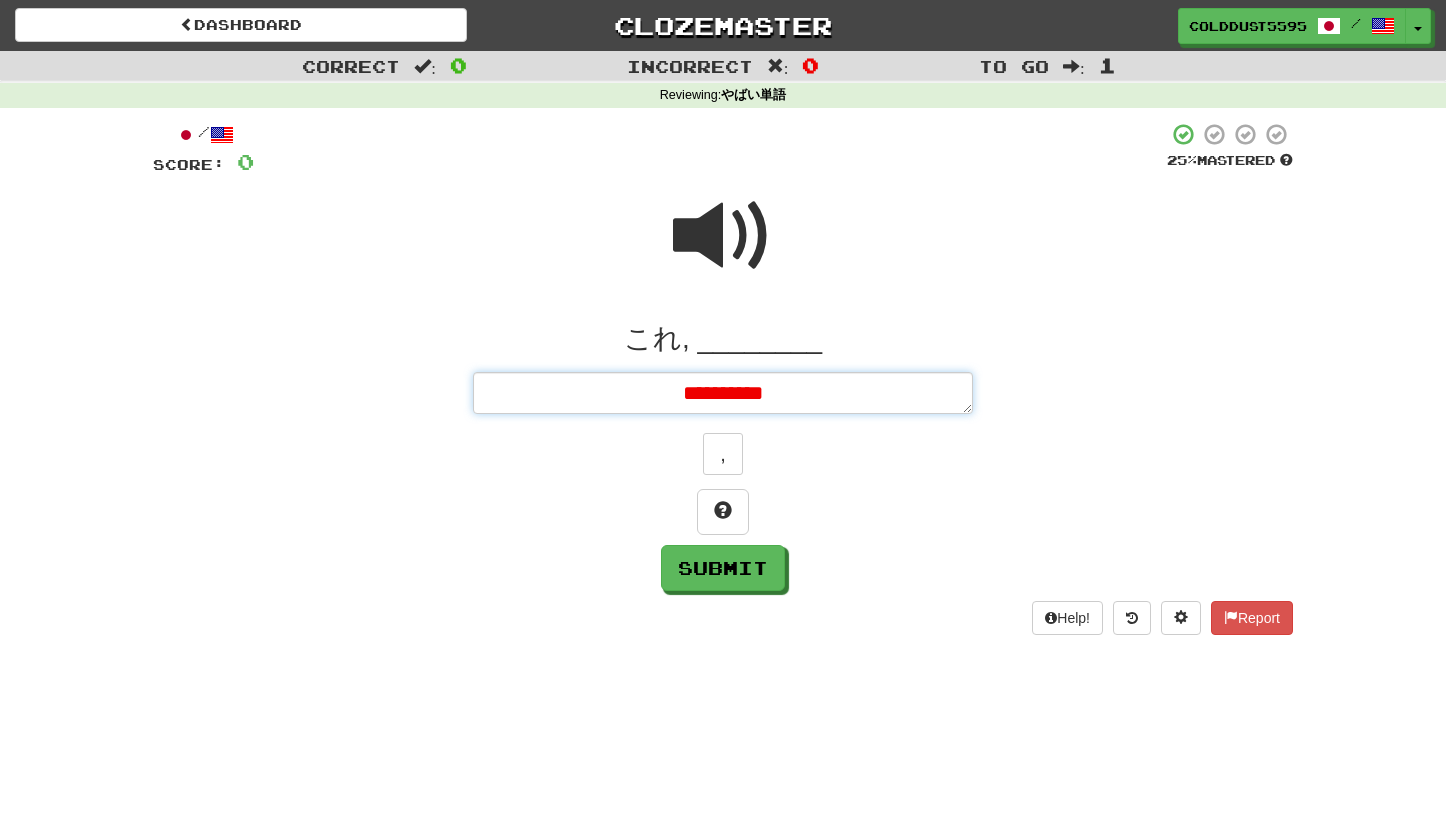 type on "*" 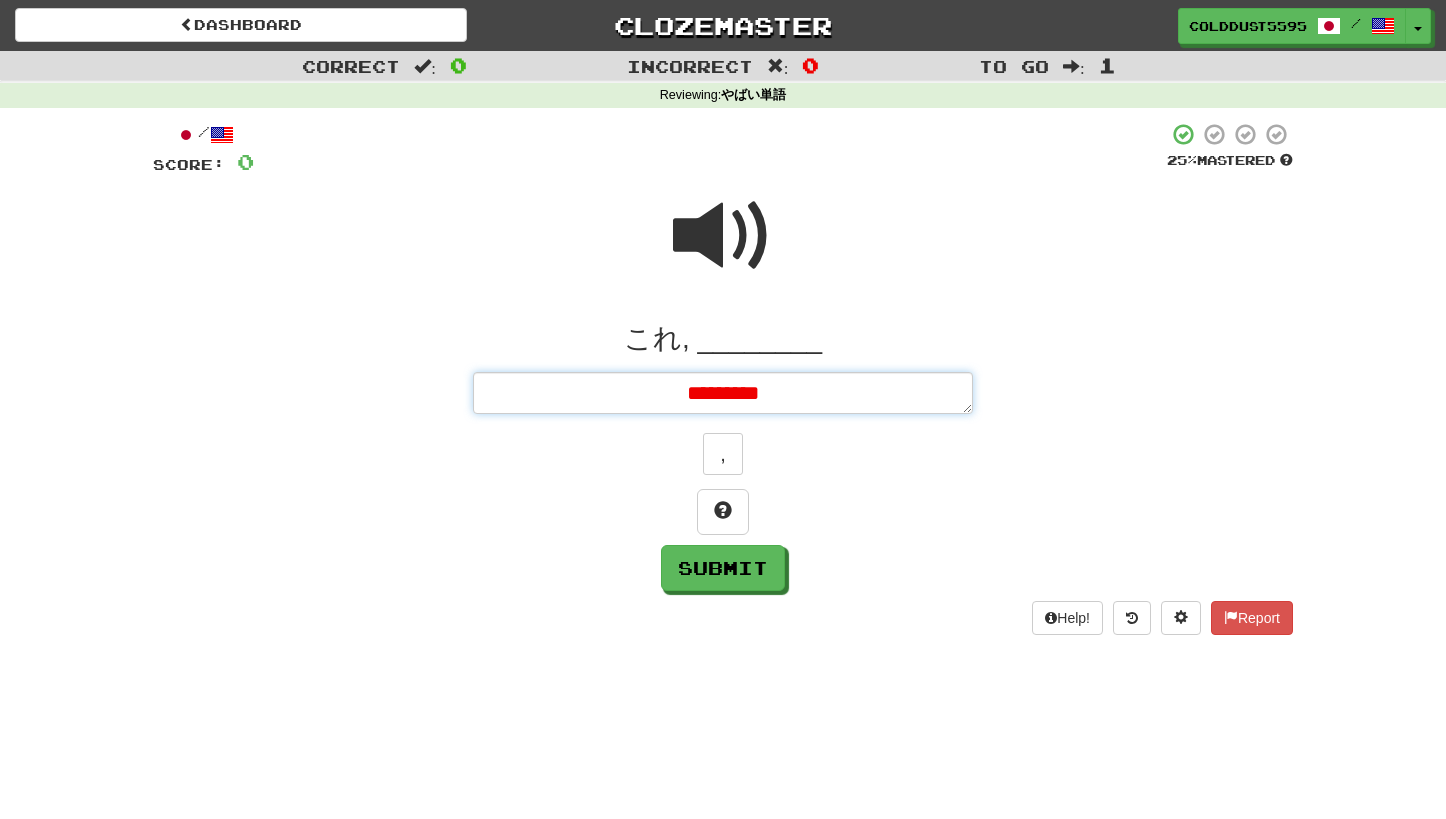 type on "*" 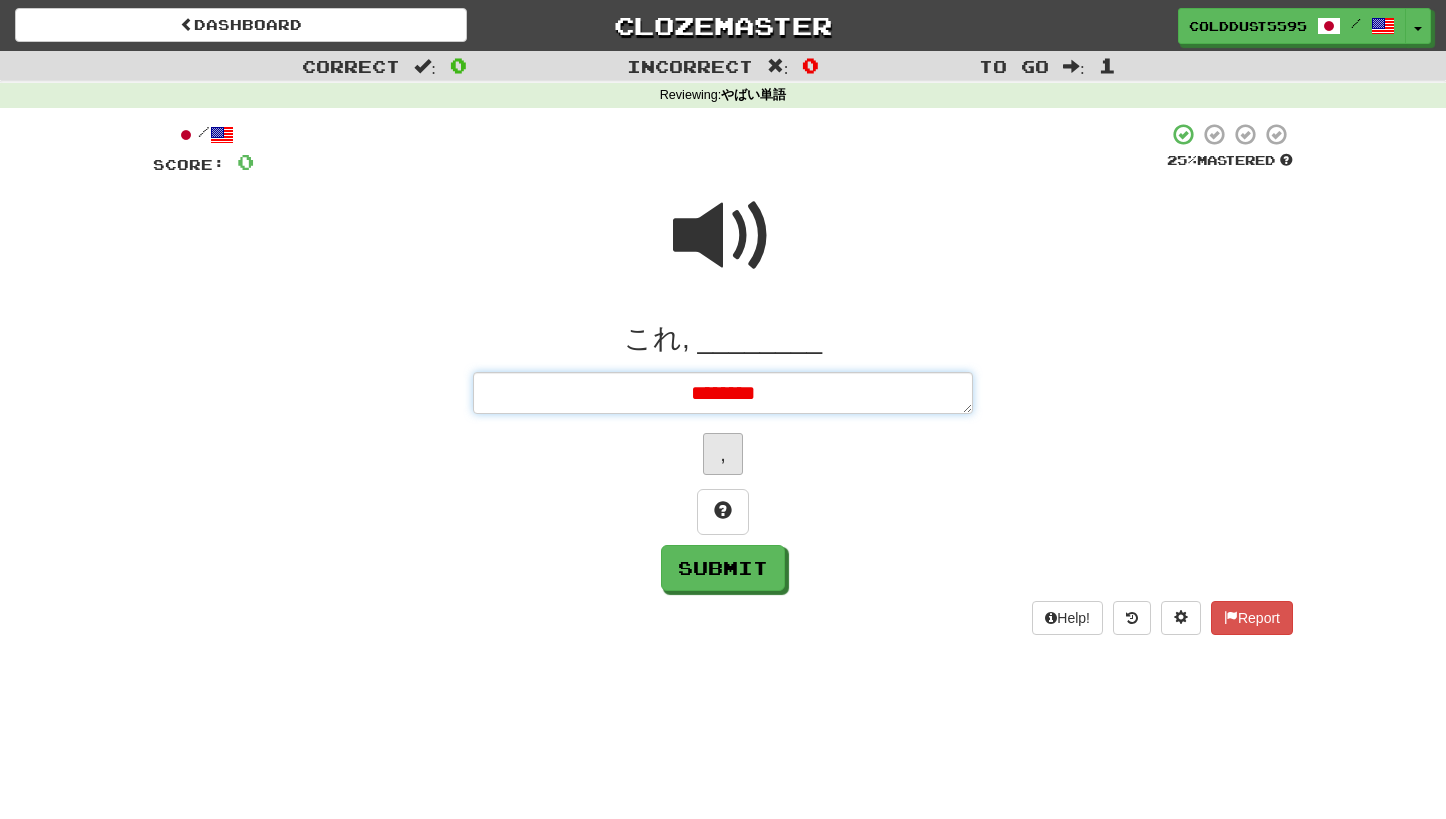 type on "********" 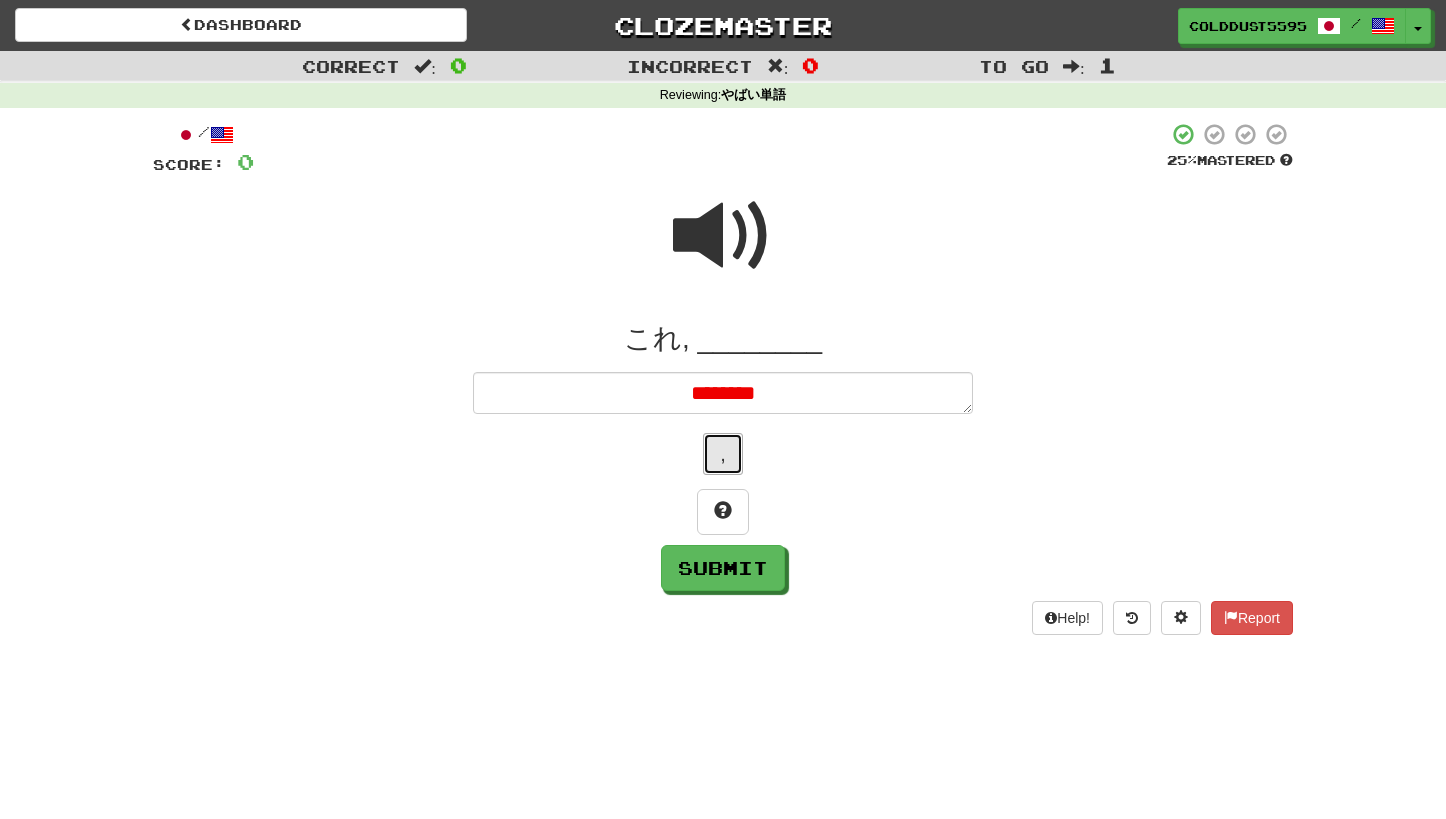 click on "," at bounding box center (723, 454) 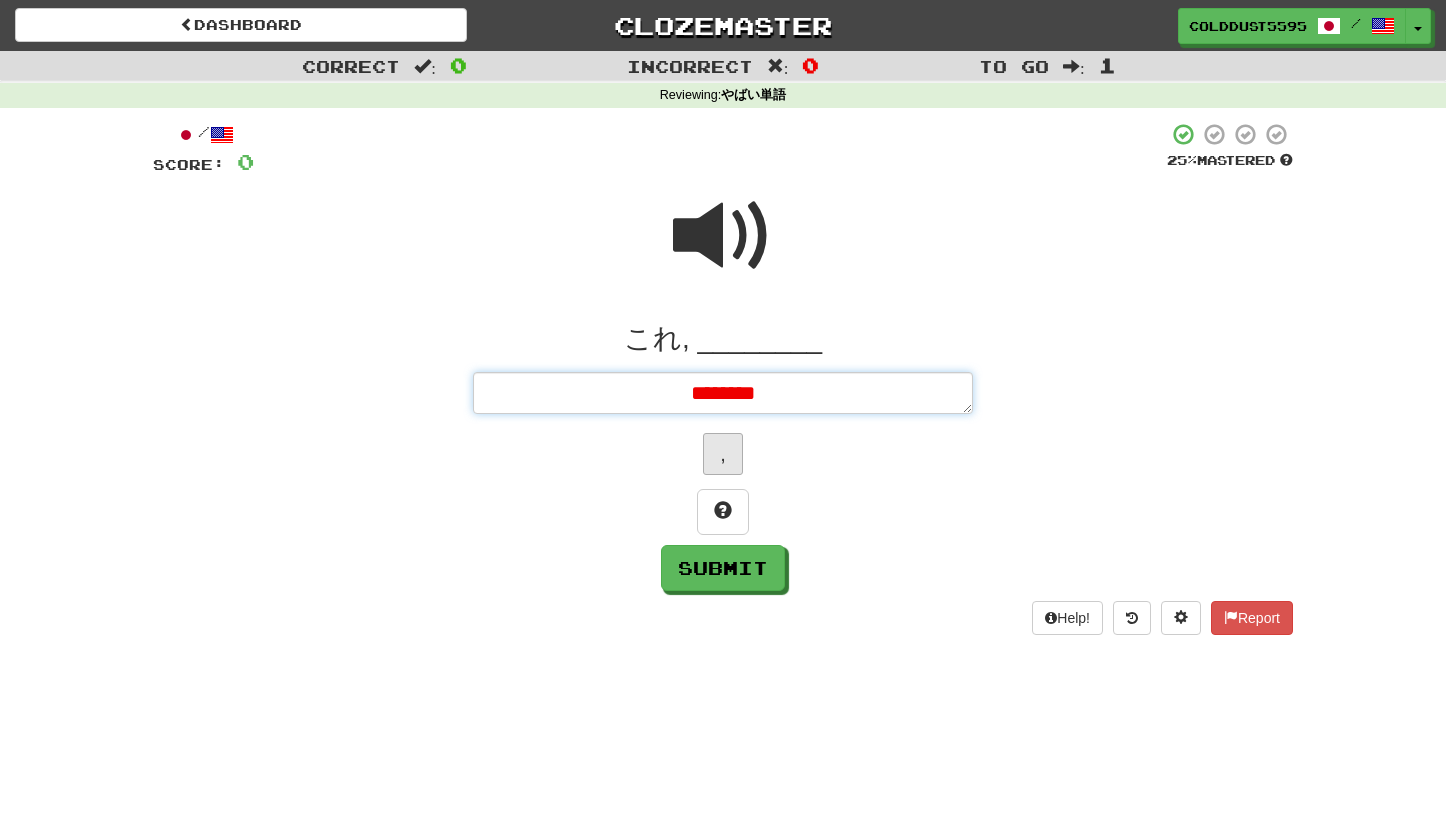 type on "*" 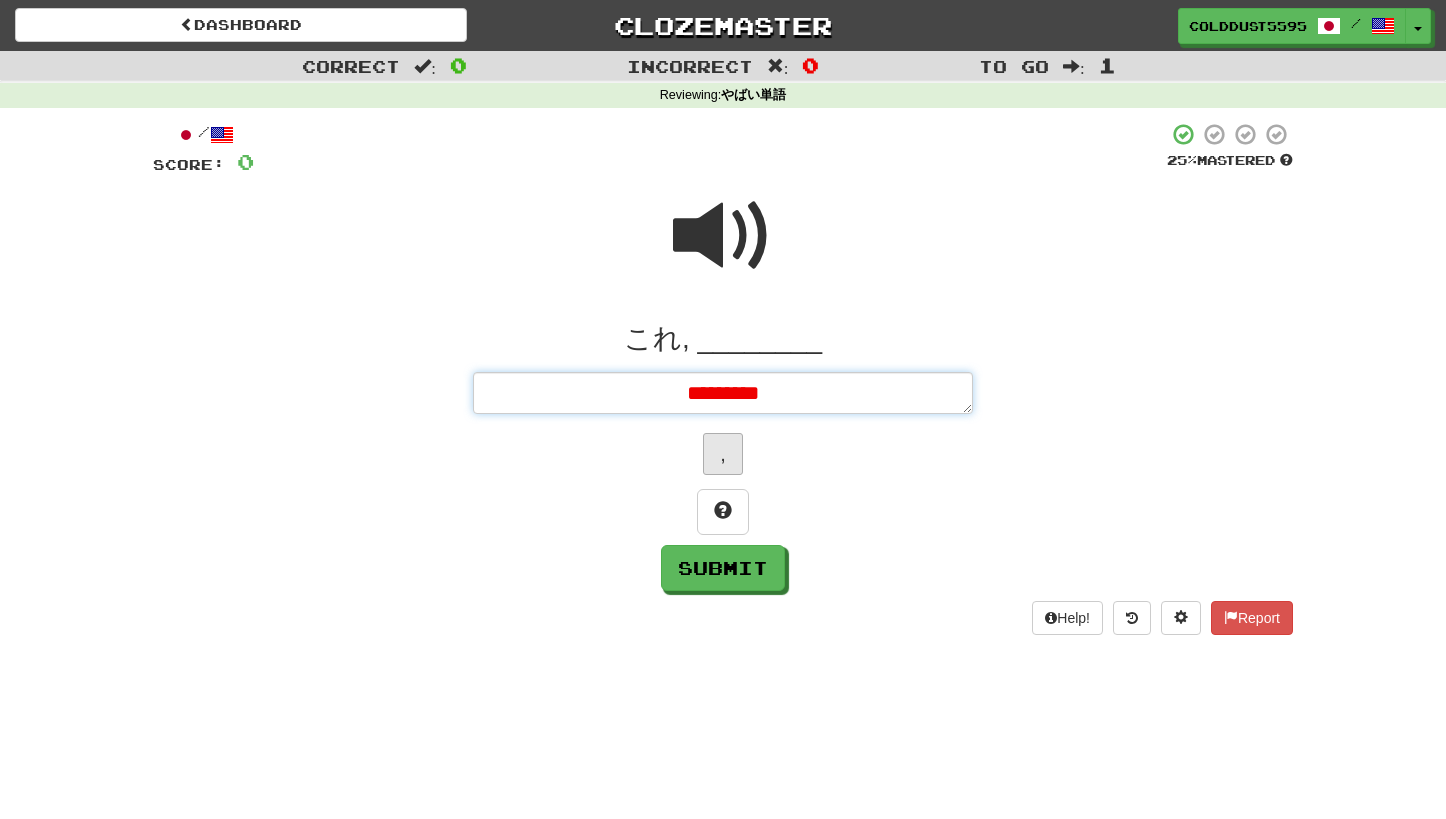 type on "*" 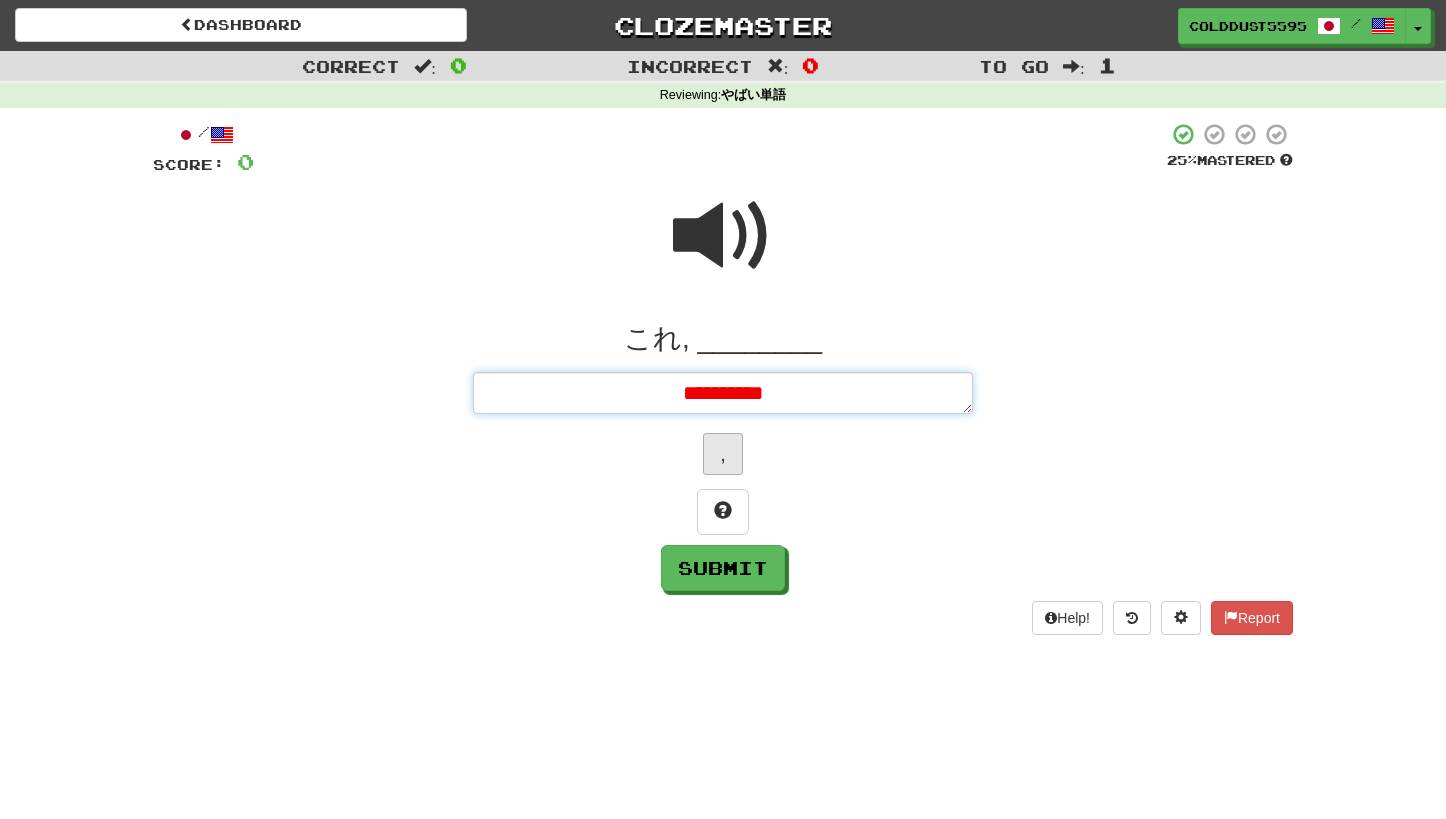 type on "*" 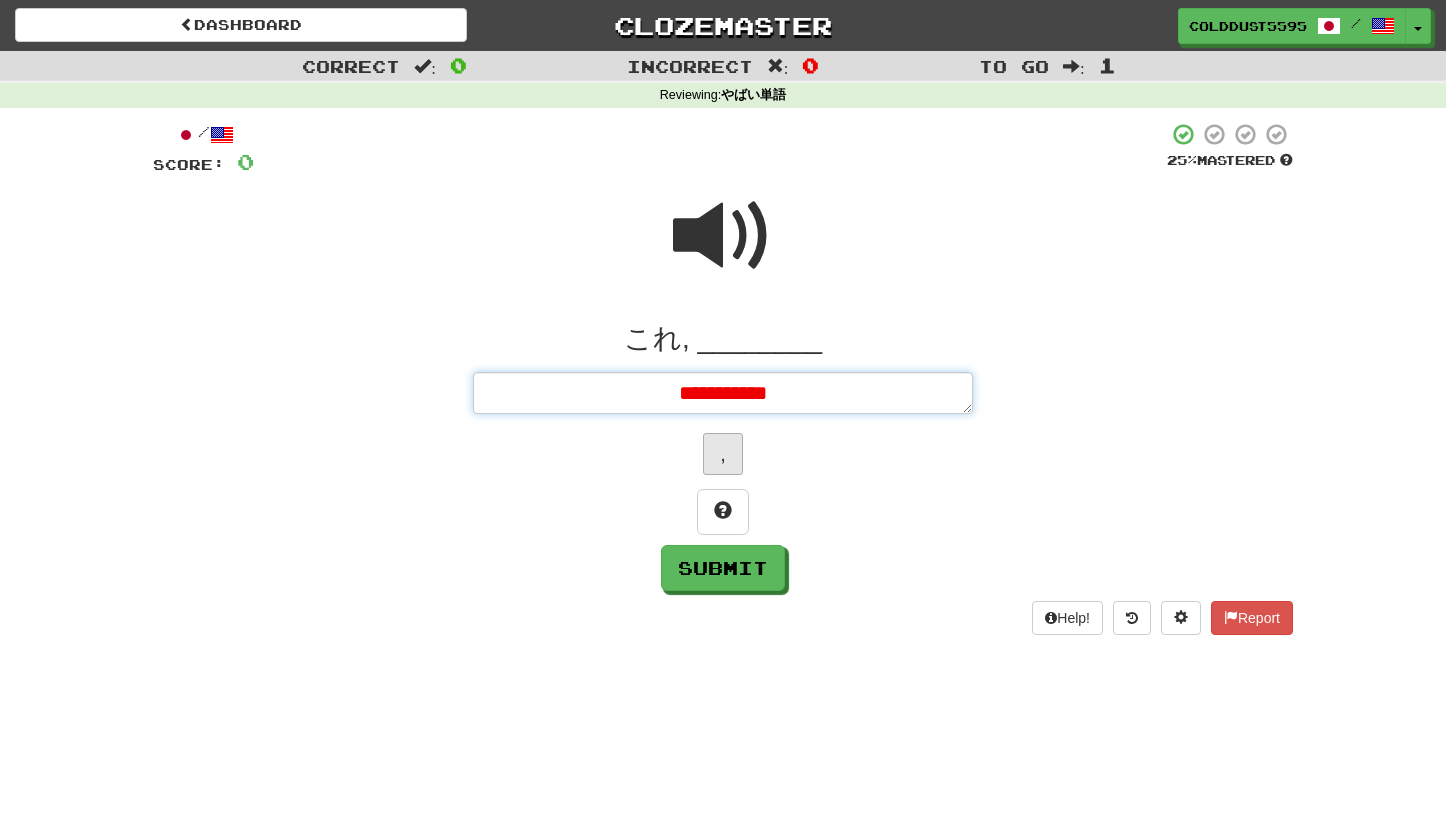 type on "*" 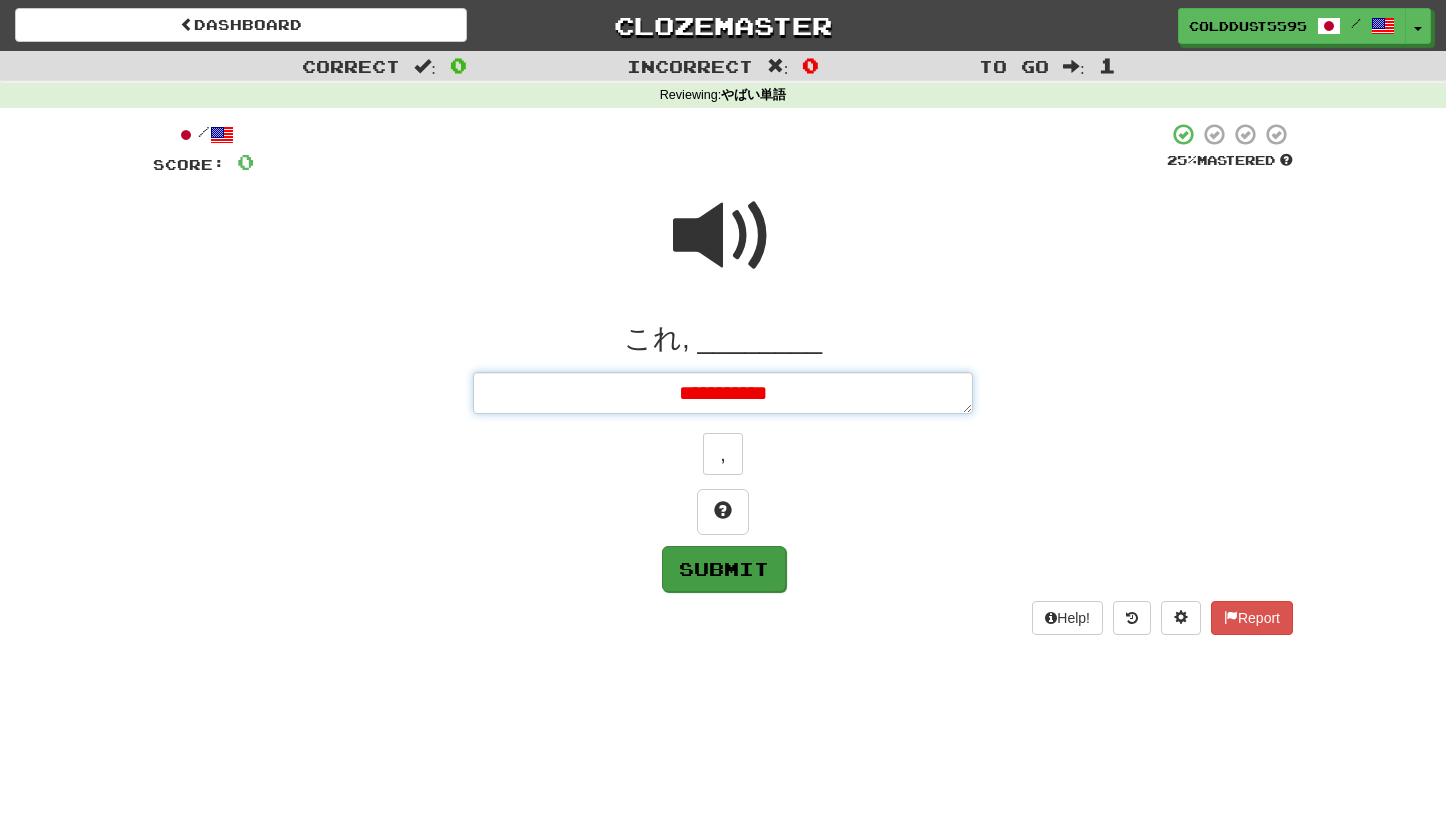 type on "**********" 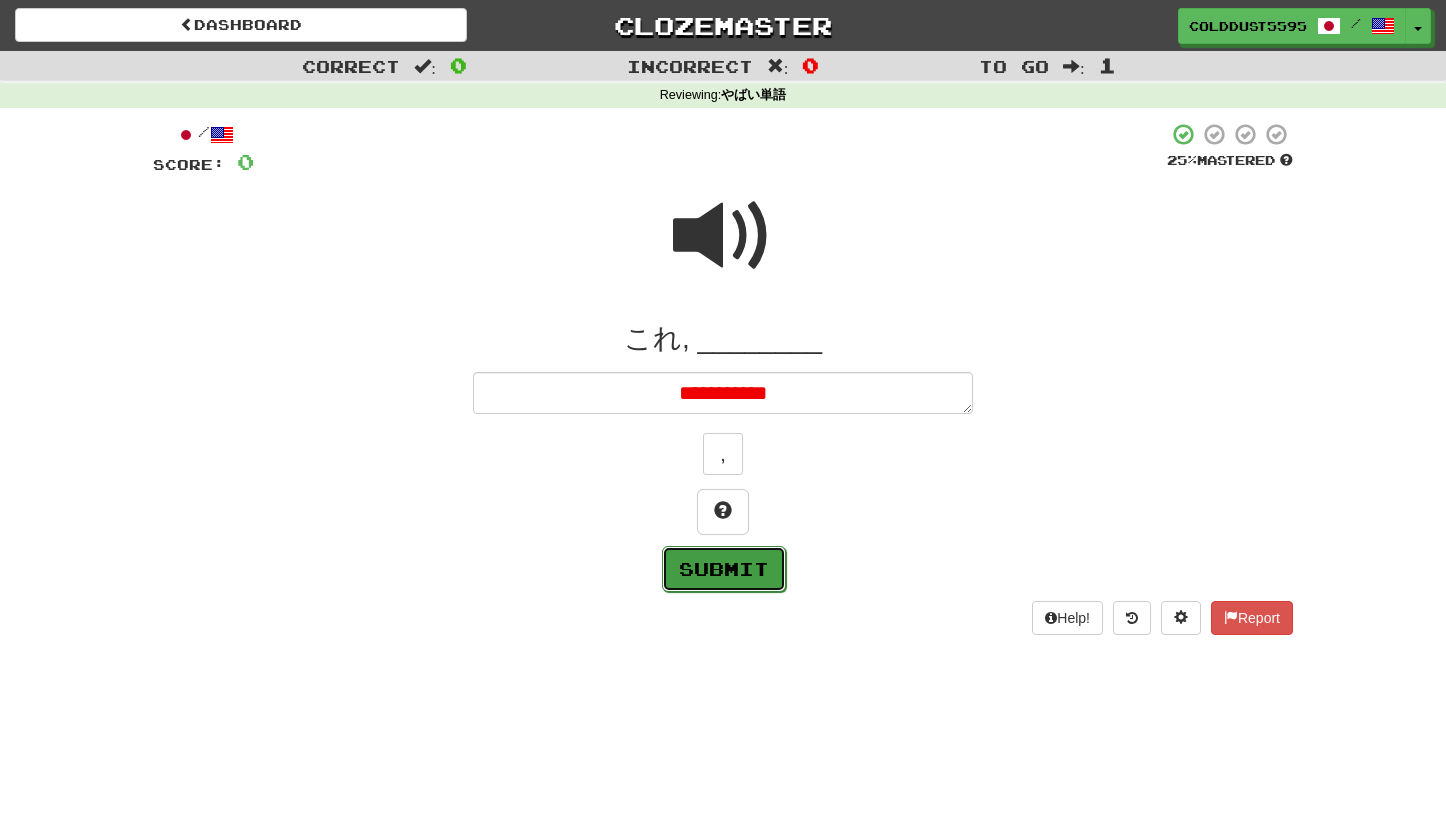 click on "Submit" at bounding box center [724, 569] 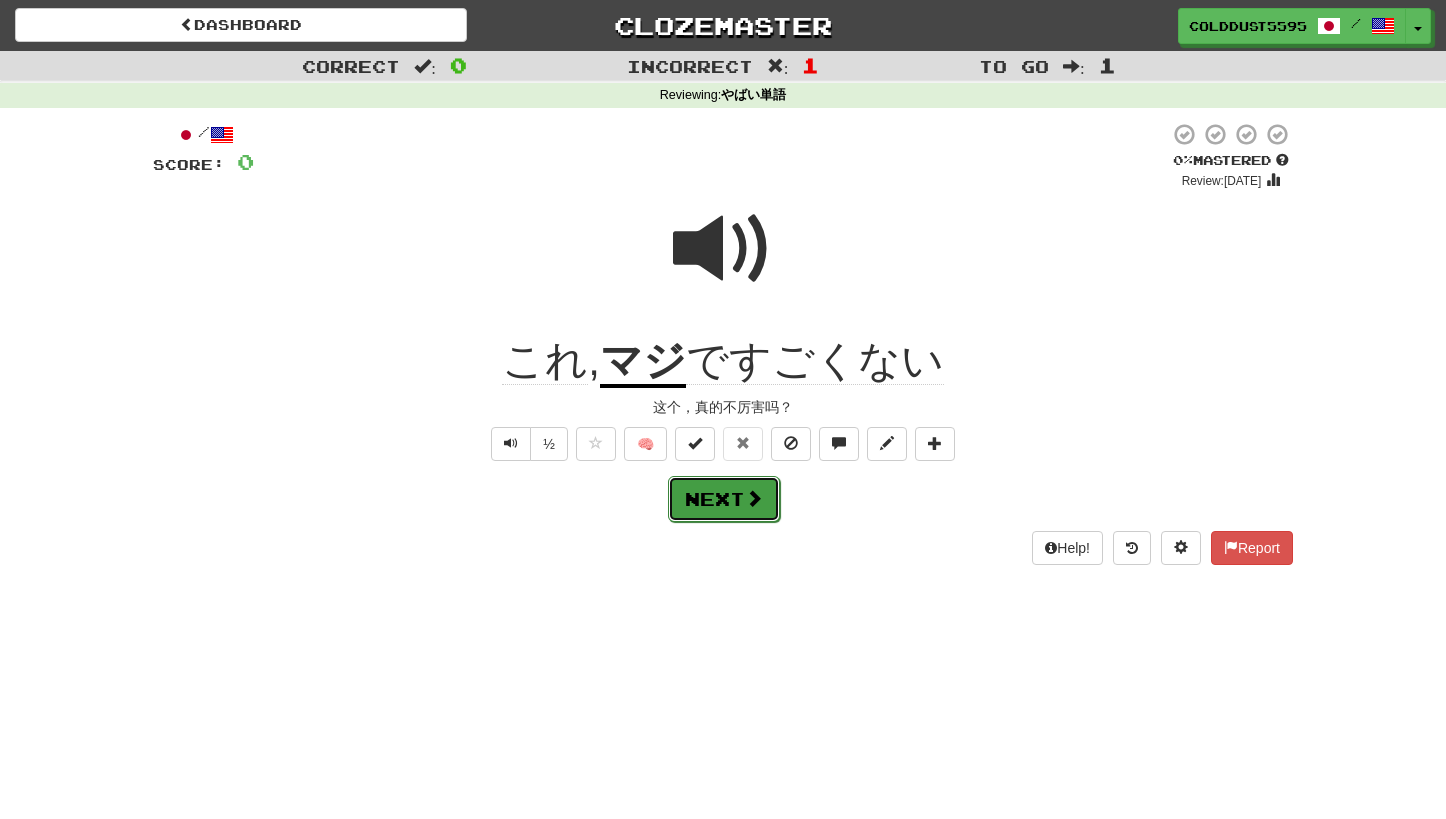 click at bounding box center [754, 498] 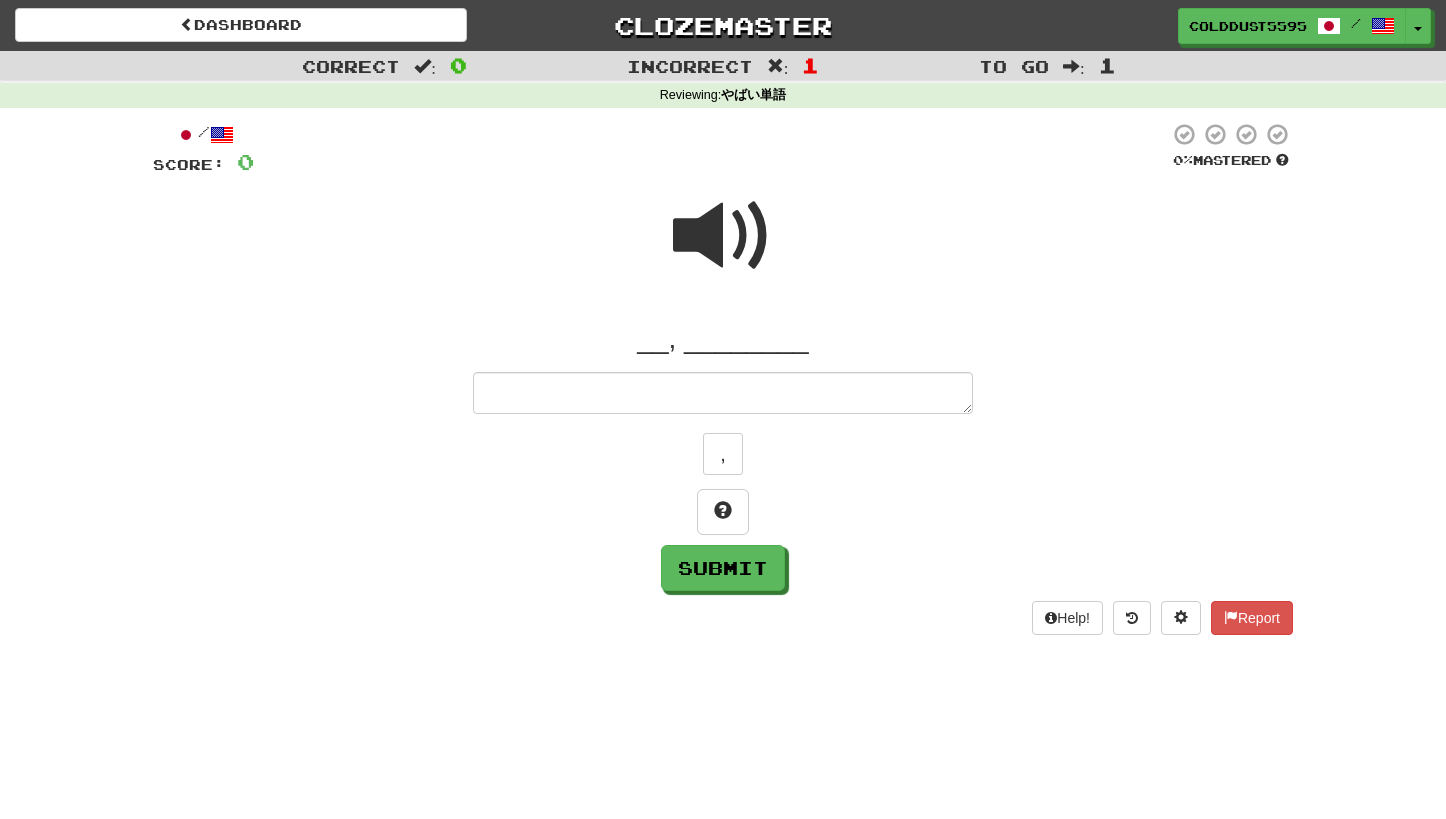 type on "*" 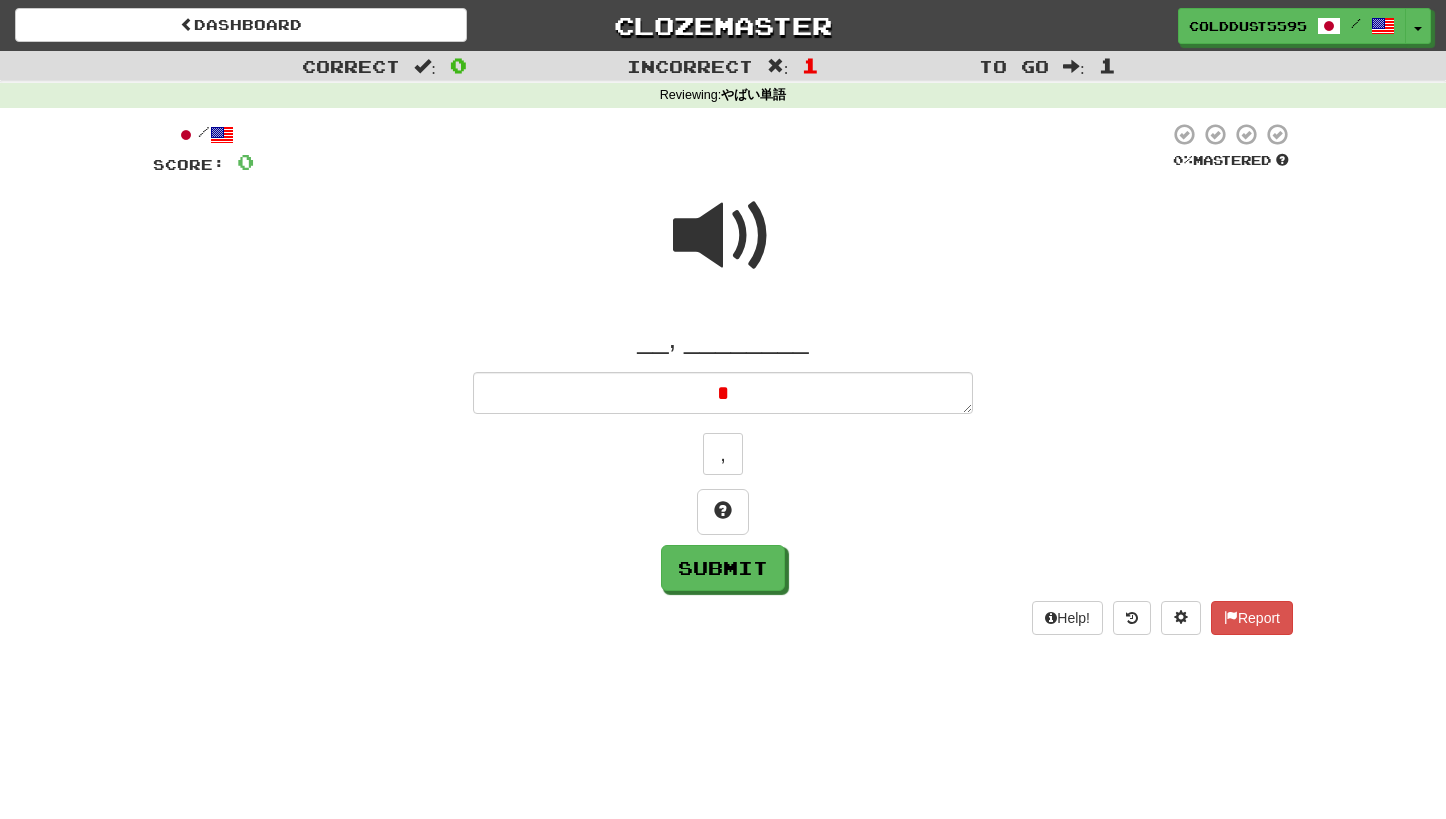 type on "*" 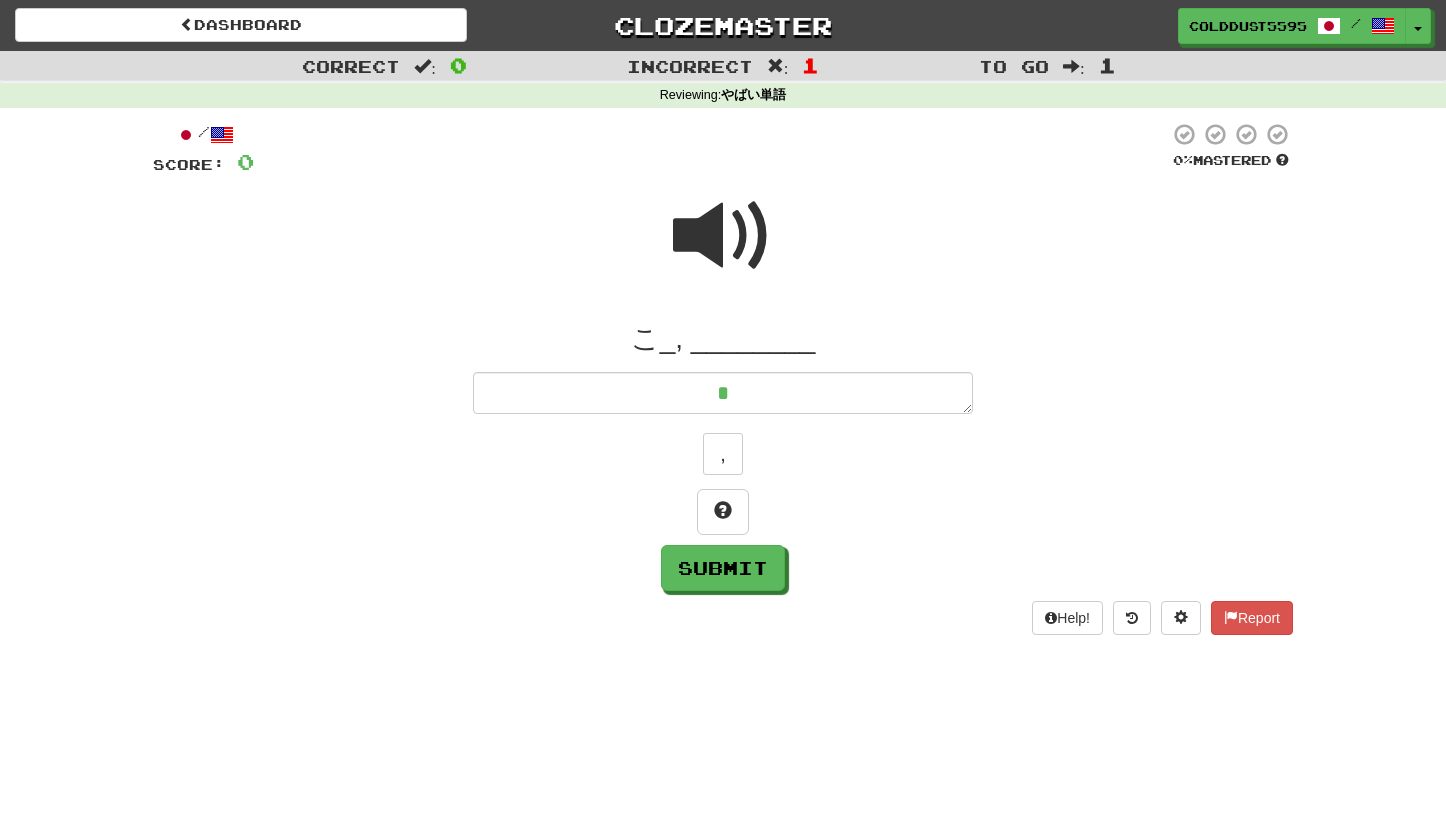type on "*" 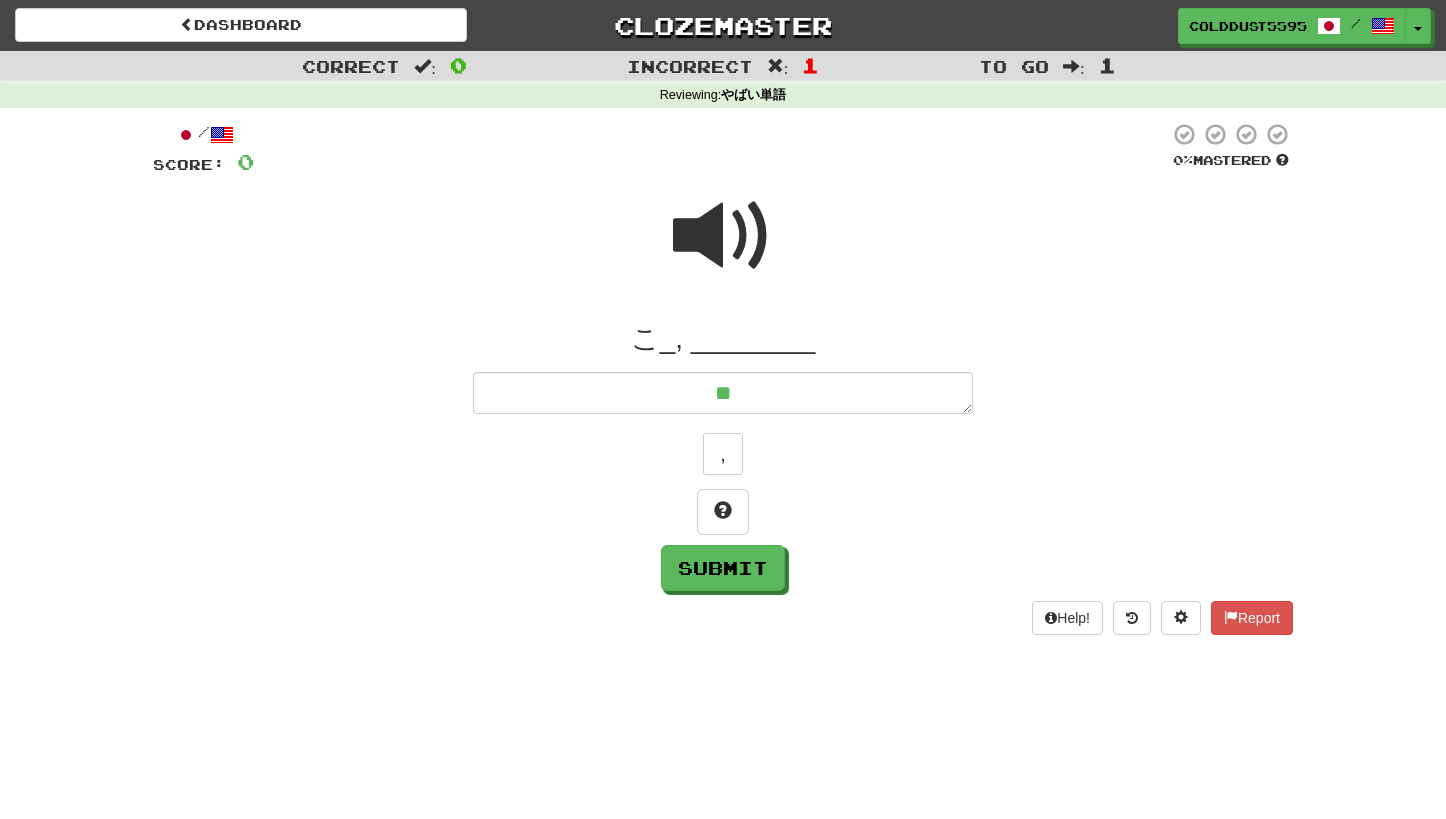 type on "**" 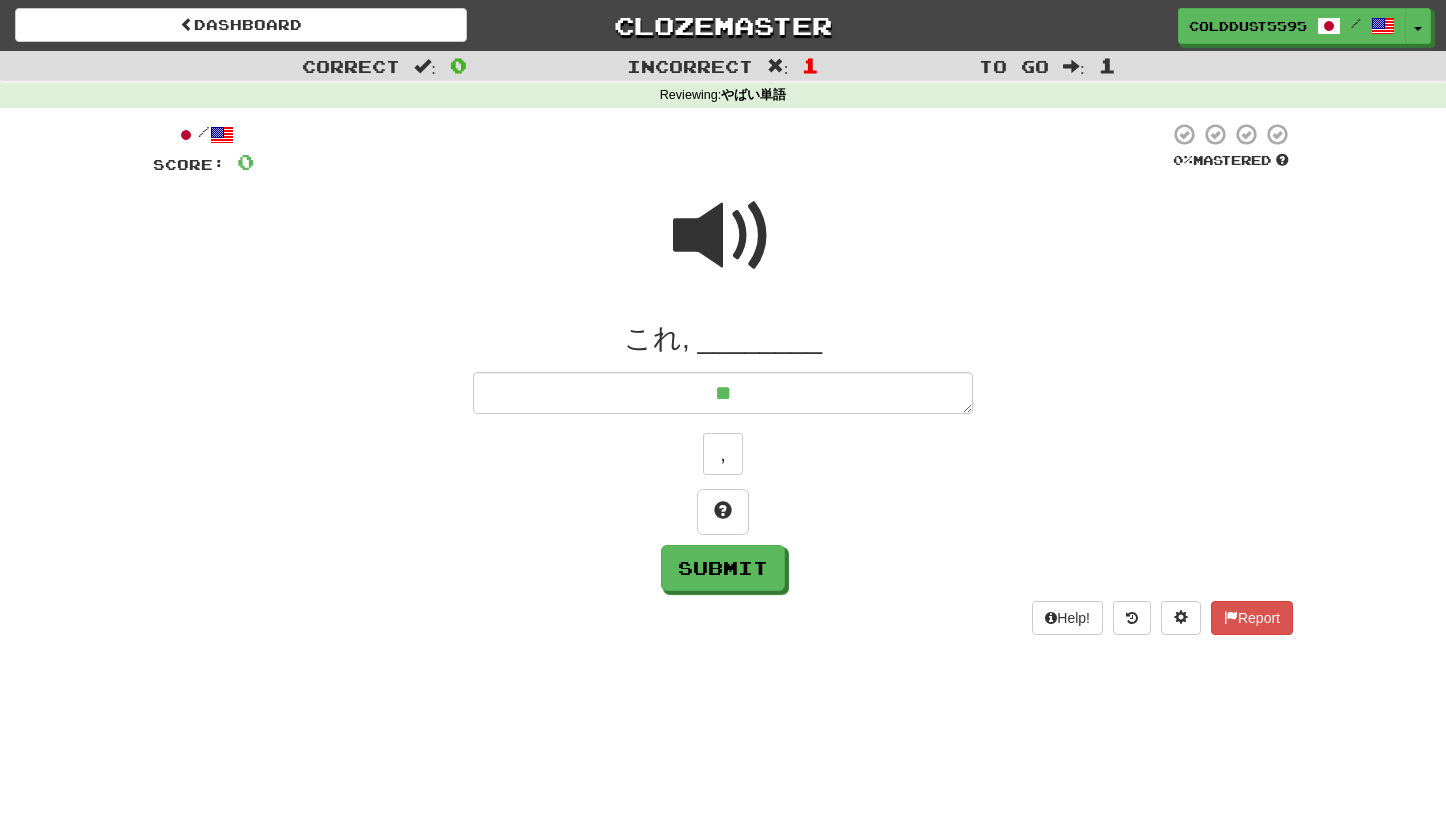 type on "***" 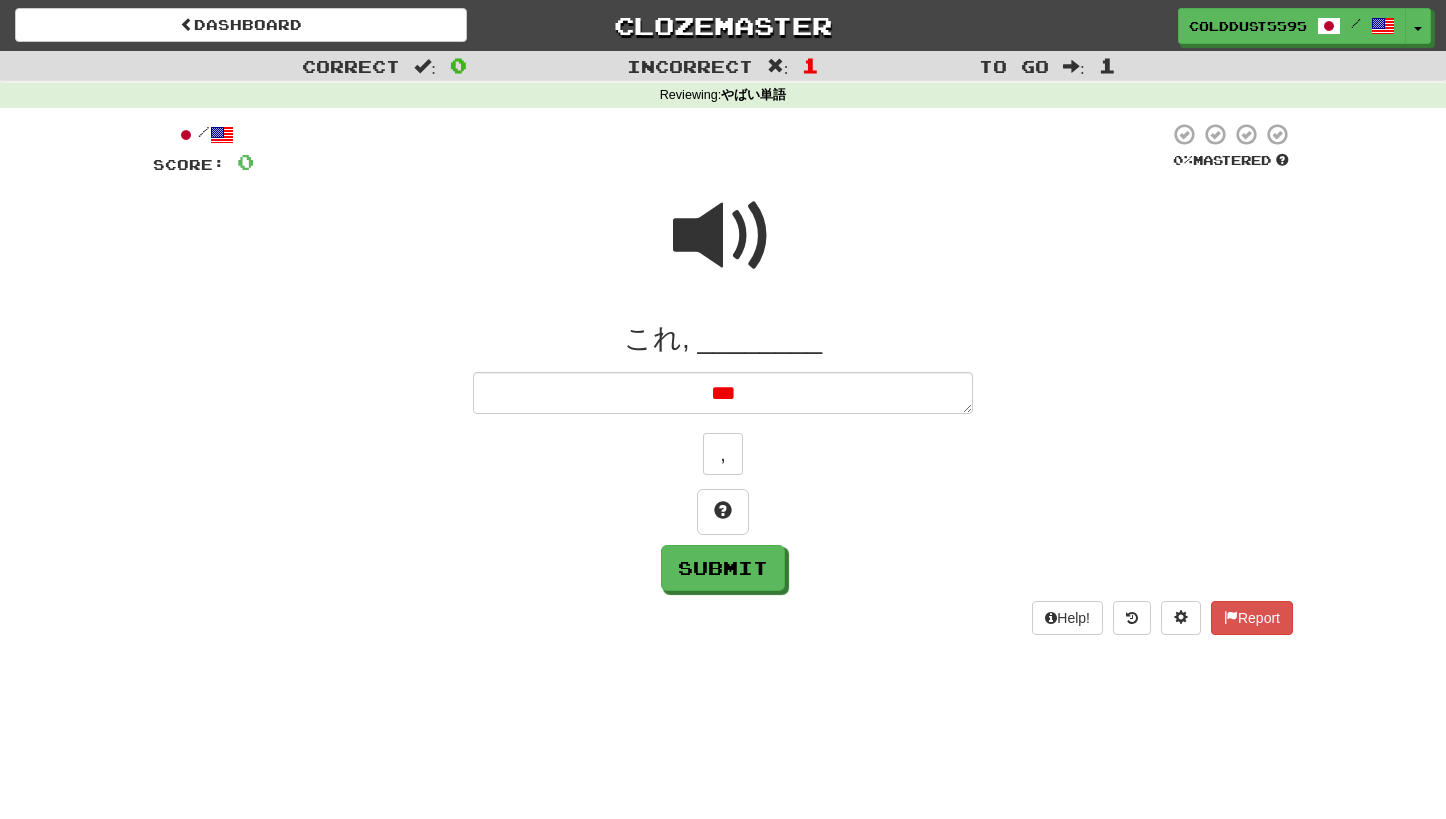 type on "*" 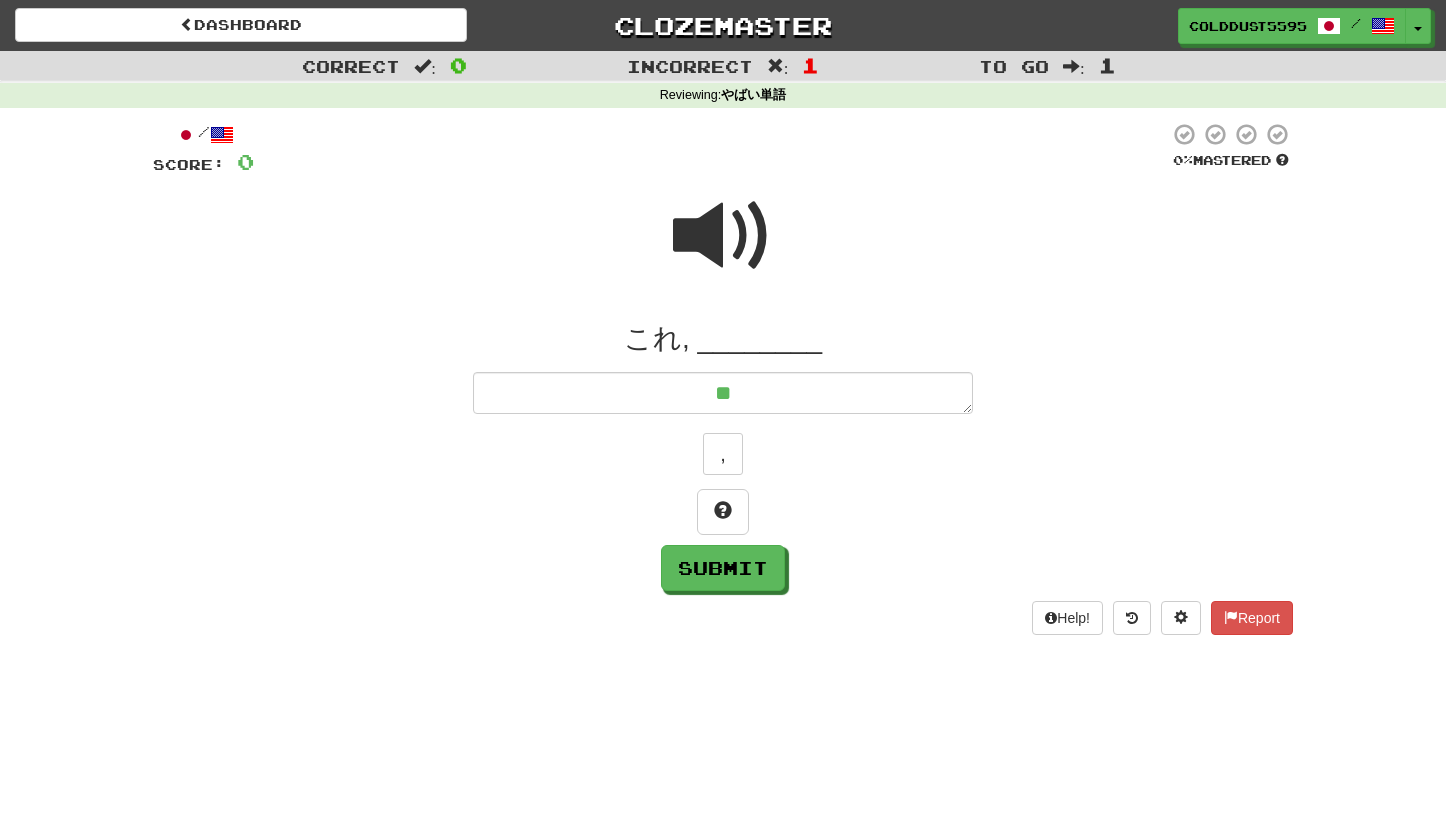 type on "*" 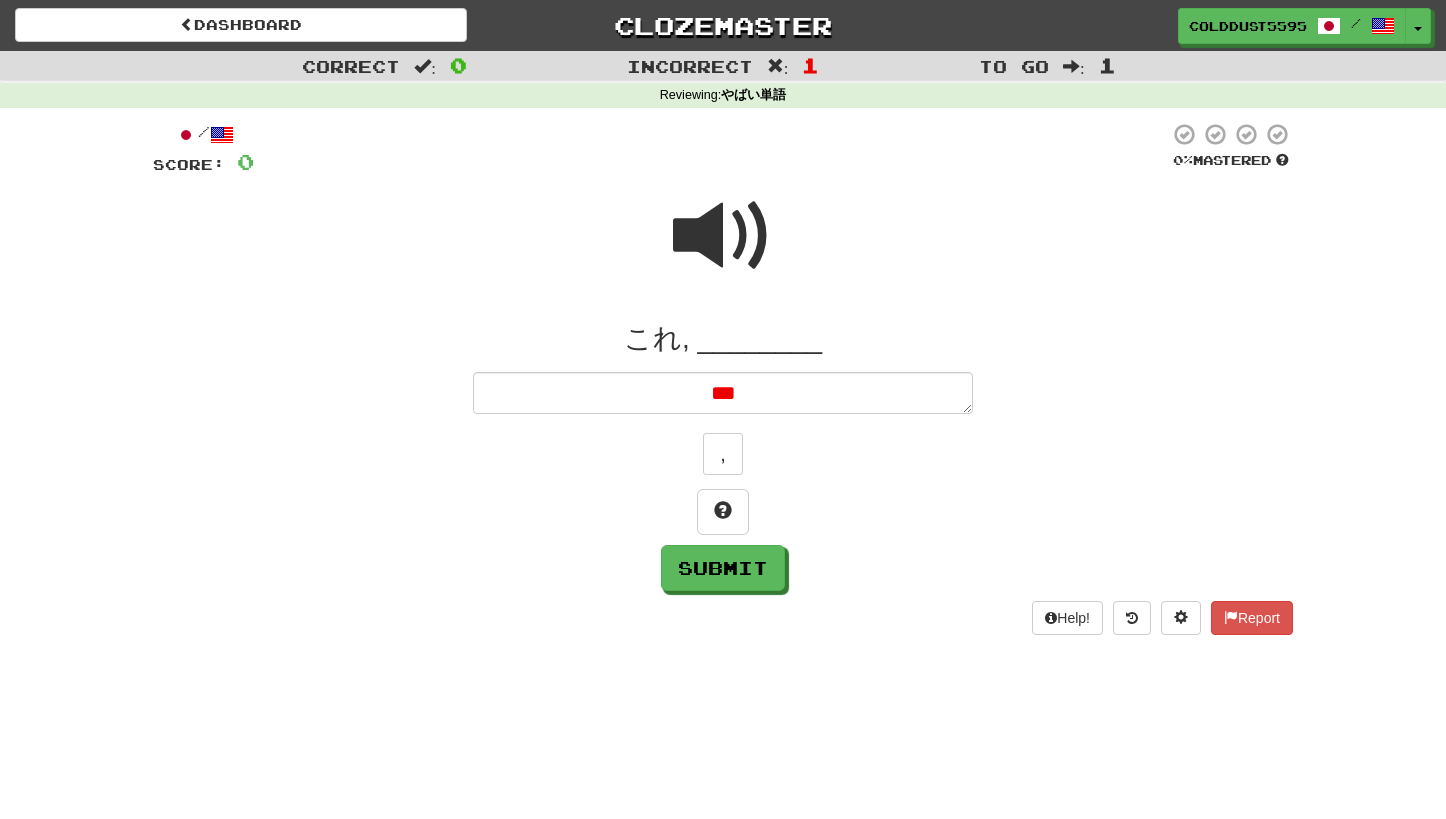 type on "*" 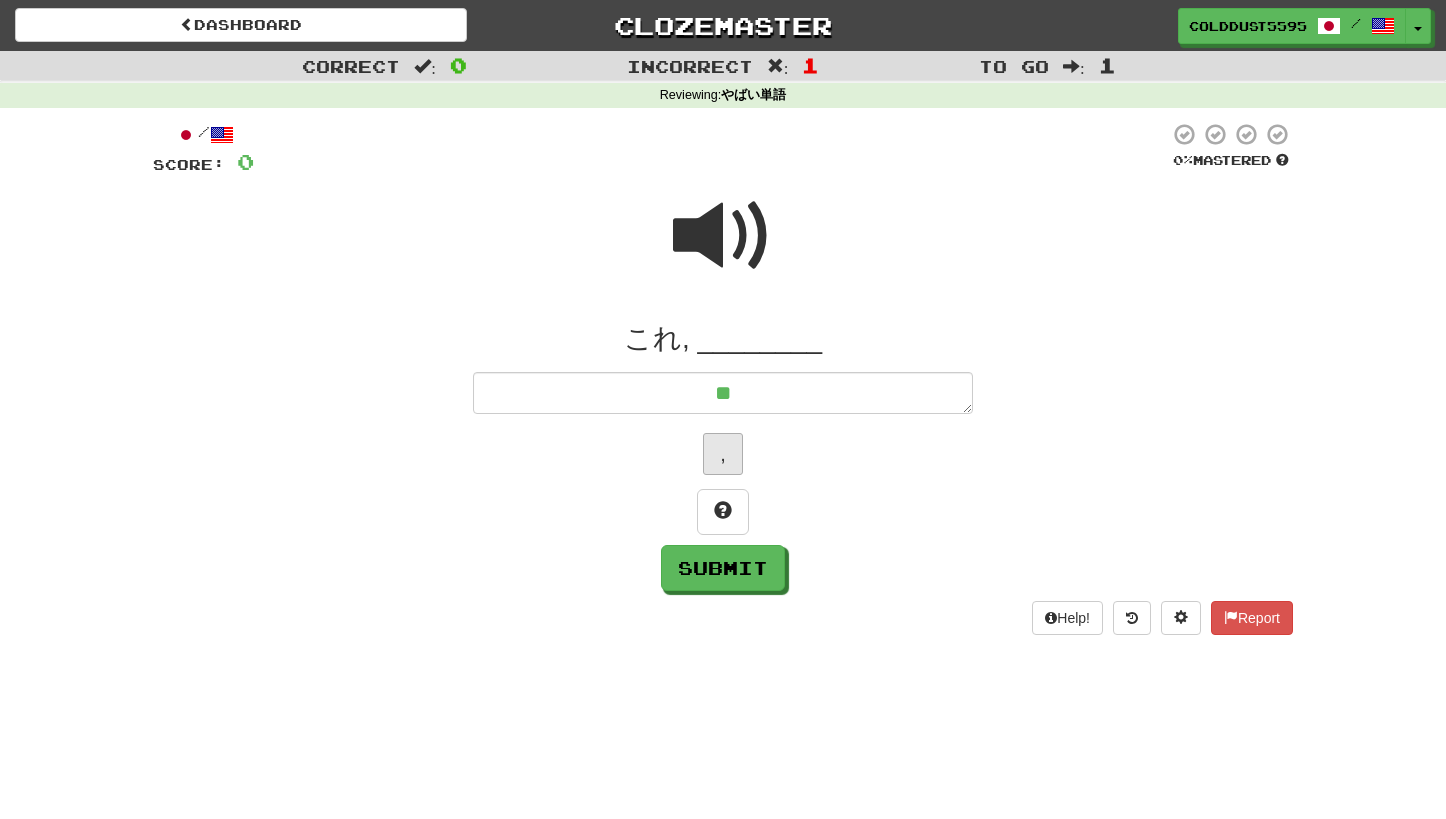 type on "**" 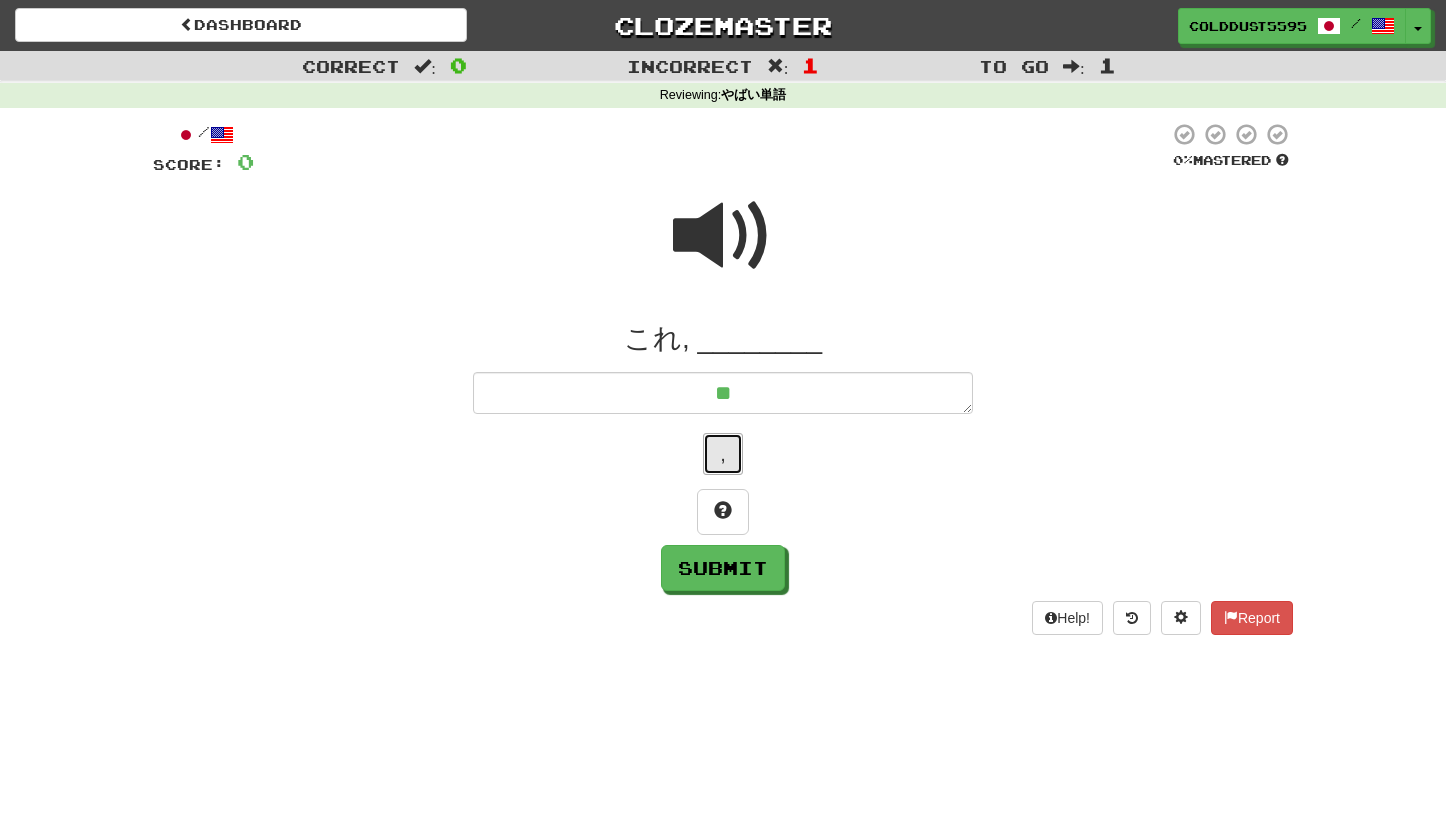 click on "," at bounding box center (723, 454) 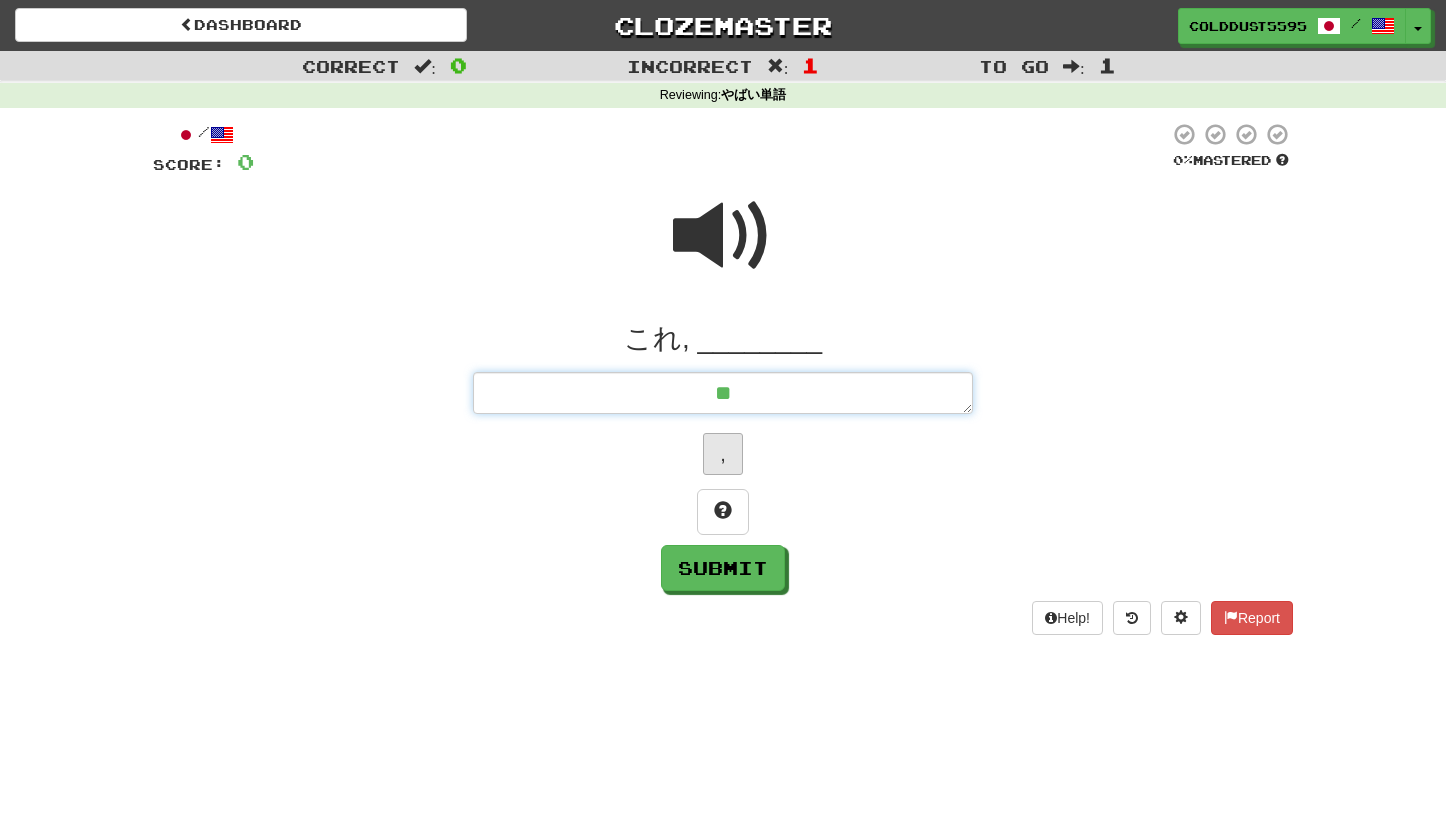 type on "*" 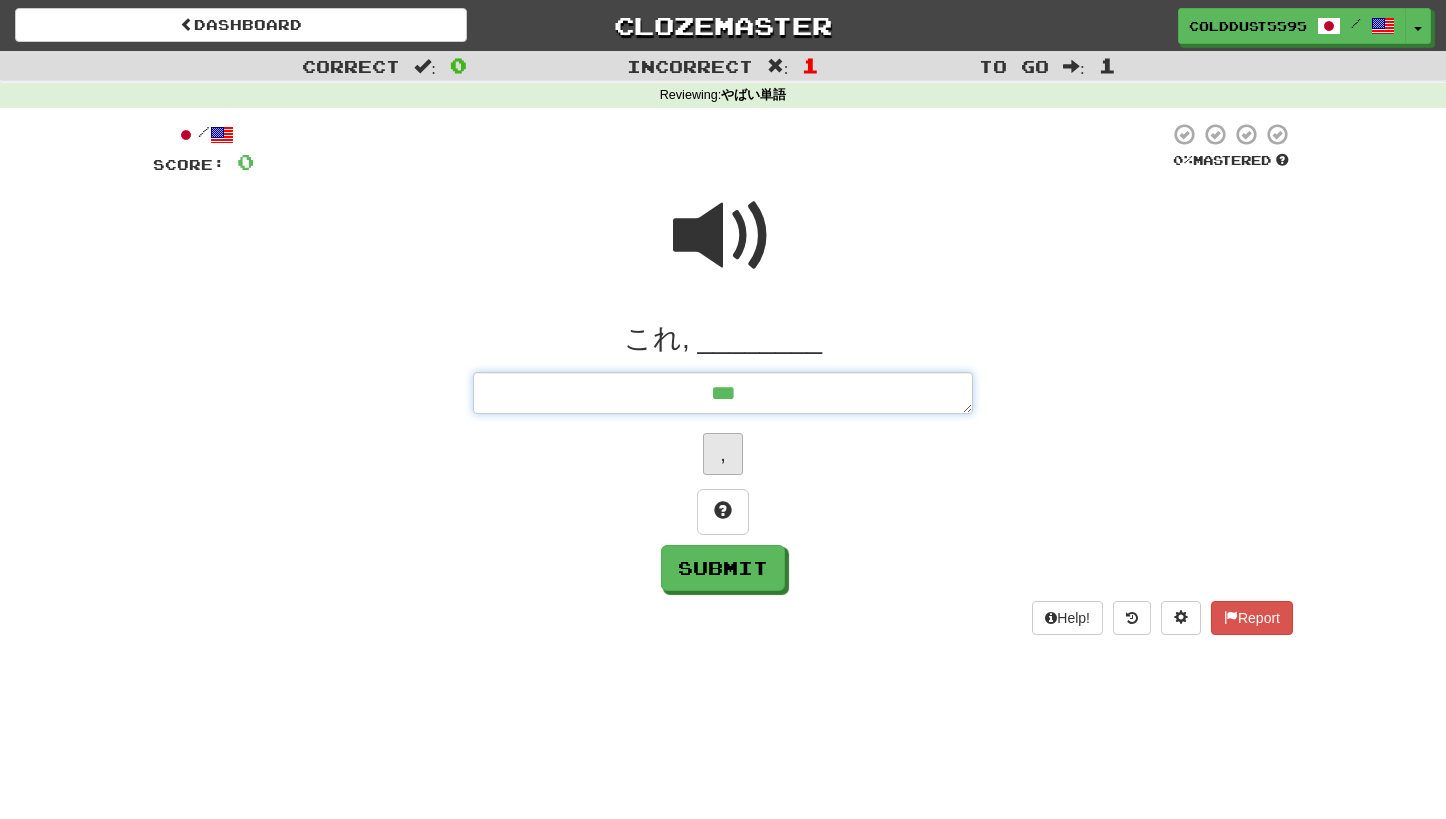 type on "*" 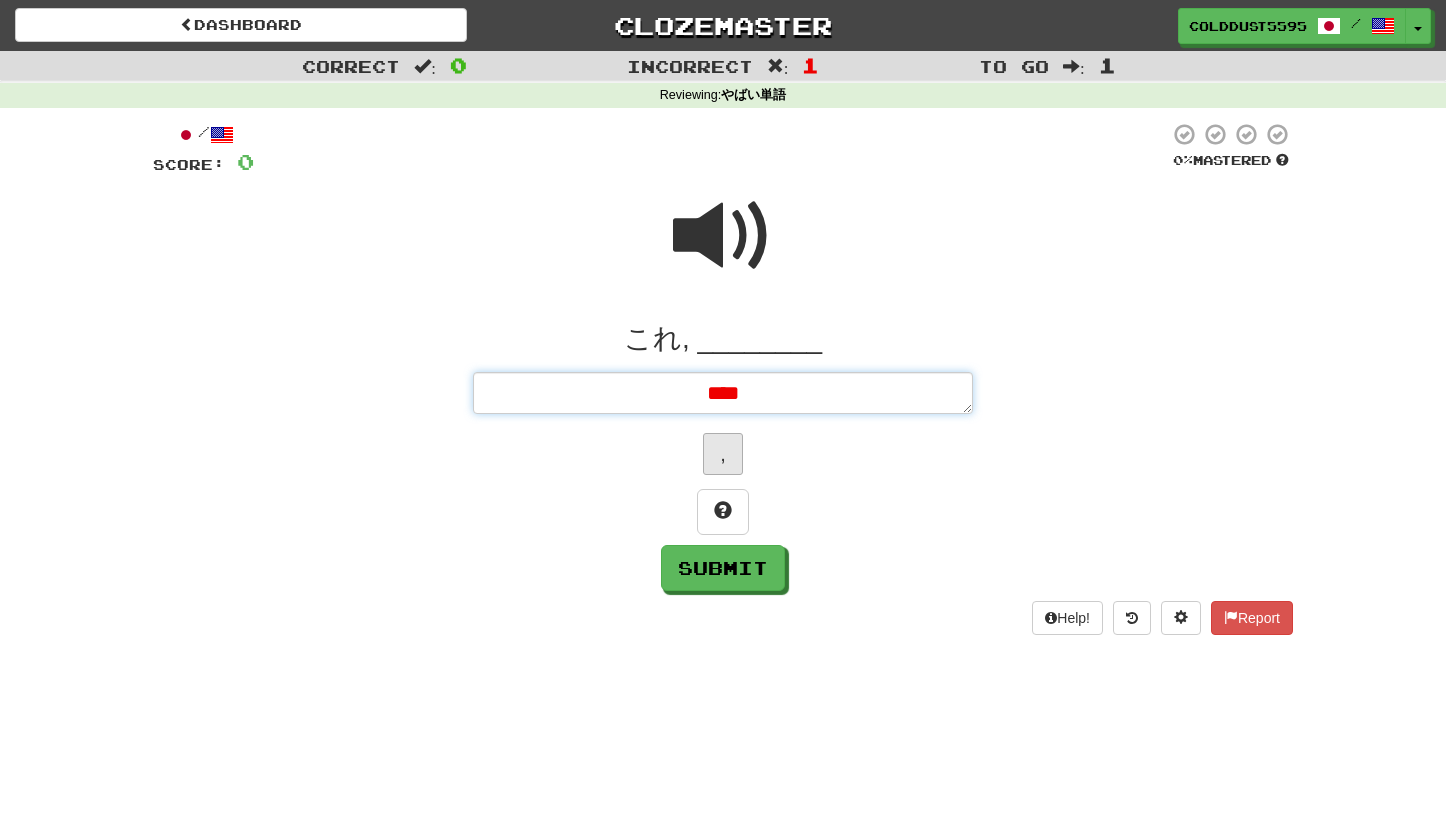 type on "*" 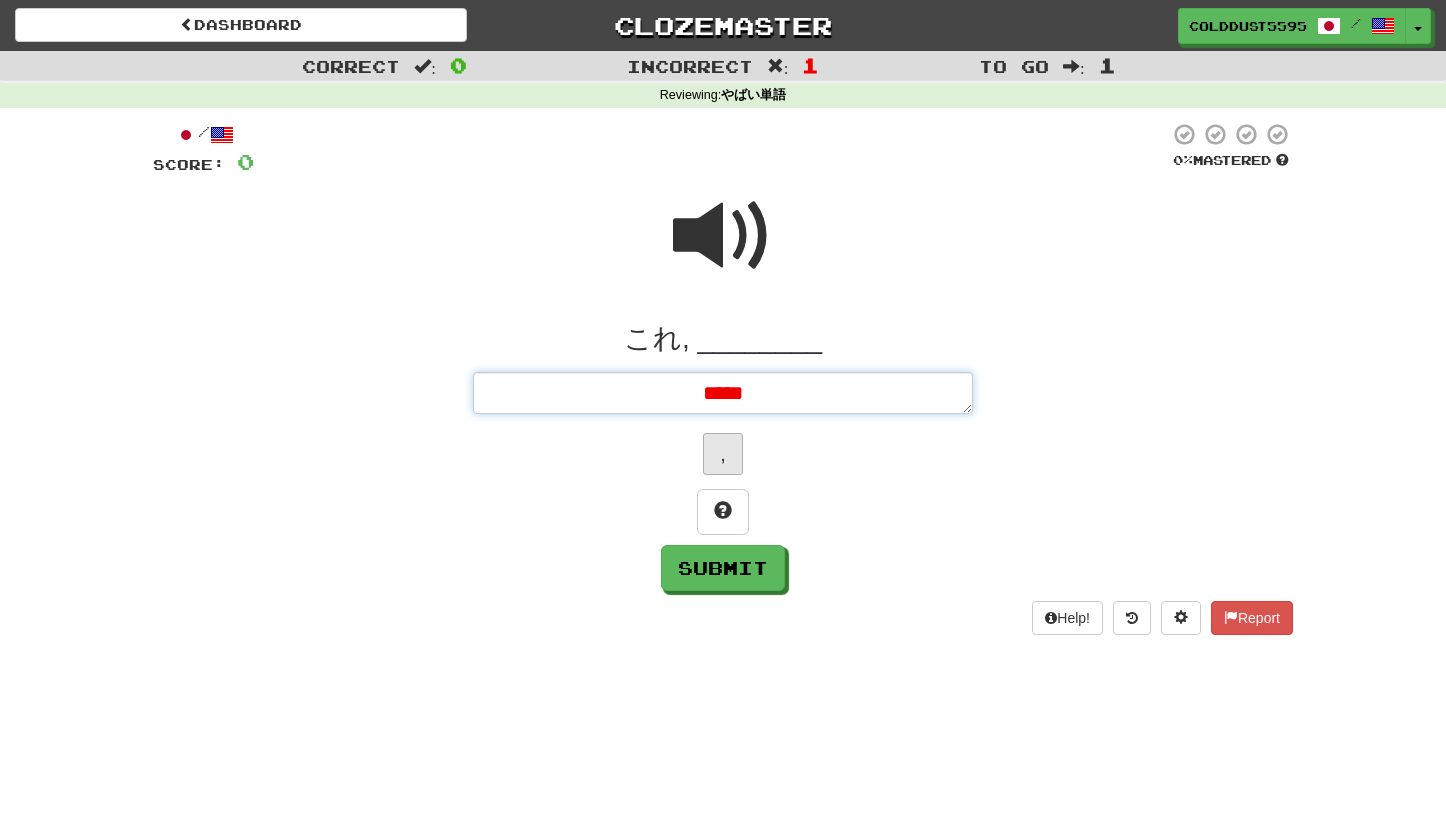 type on "*" 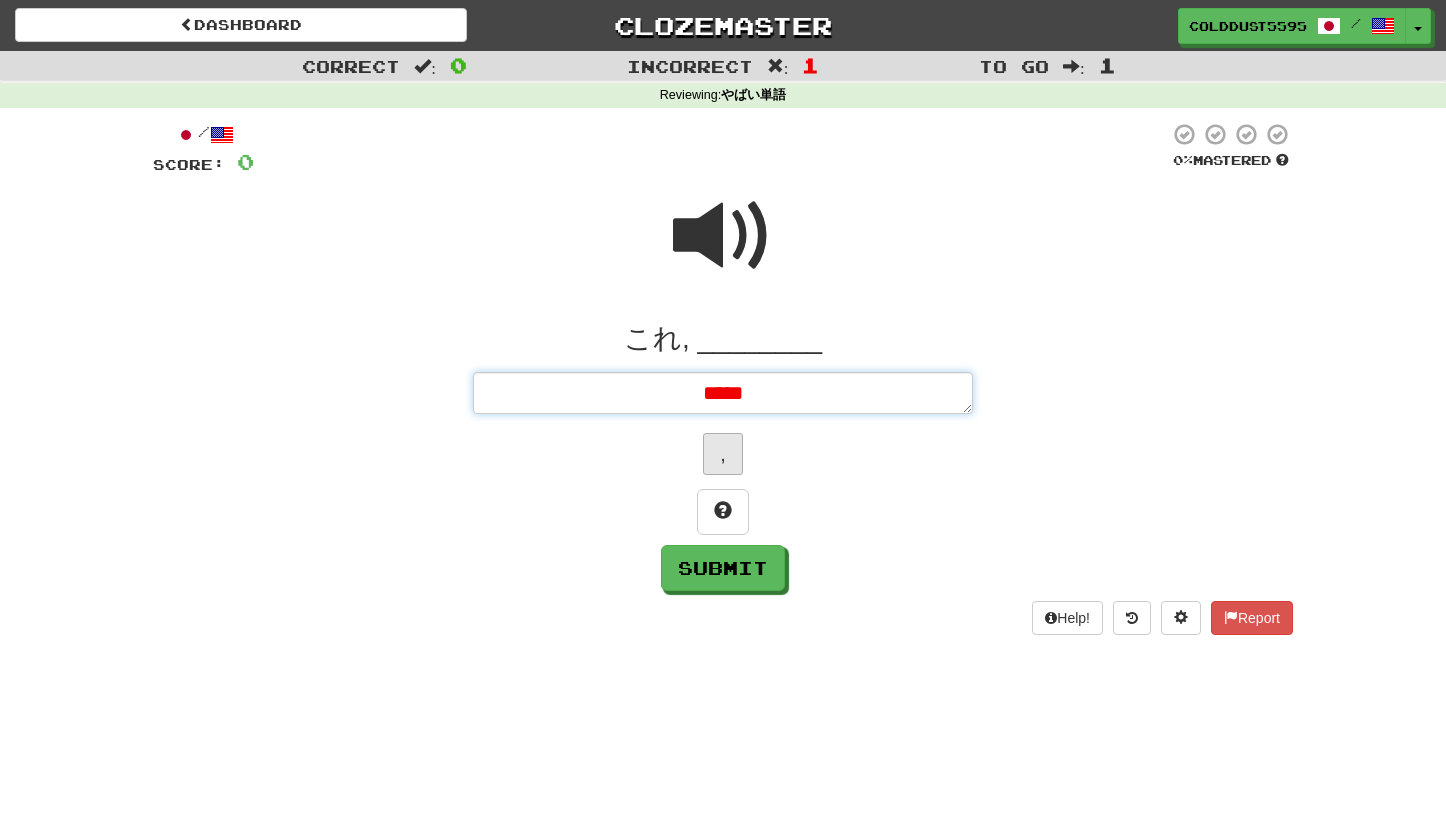 type on "*" 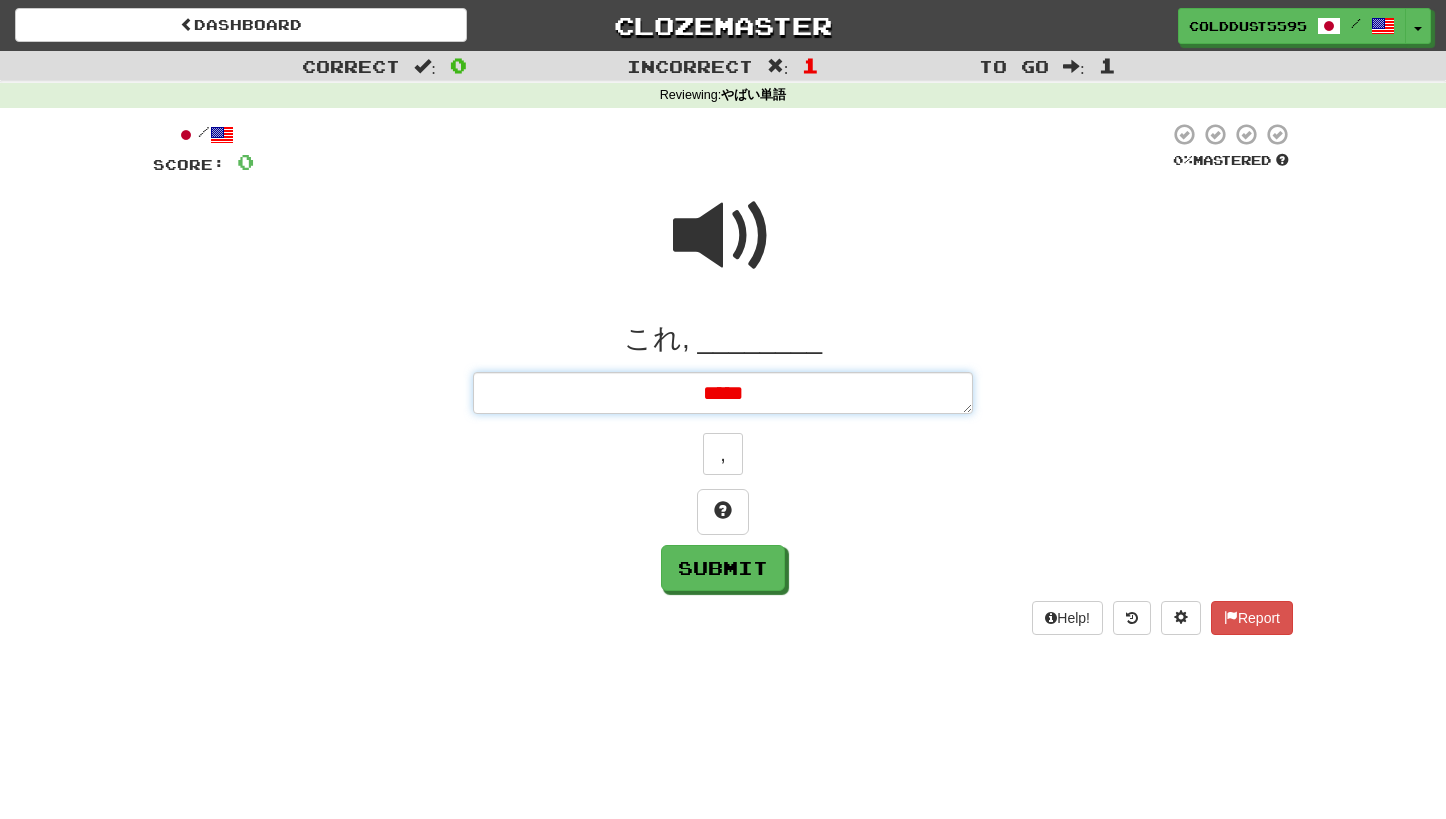 click on "*****" at bounding box center [723, 393] 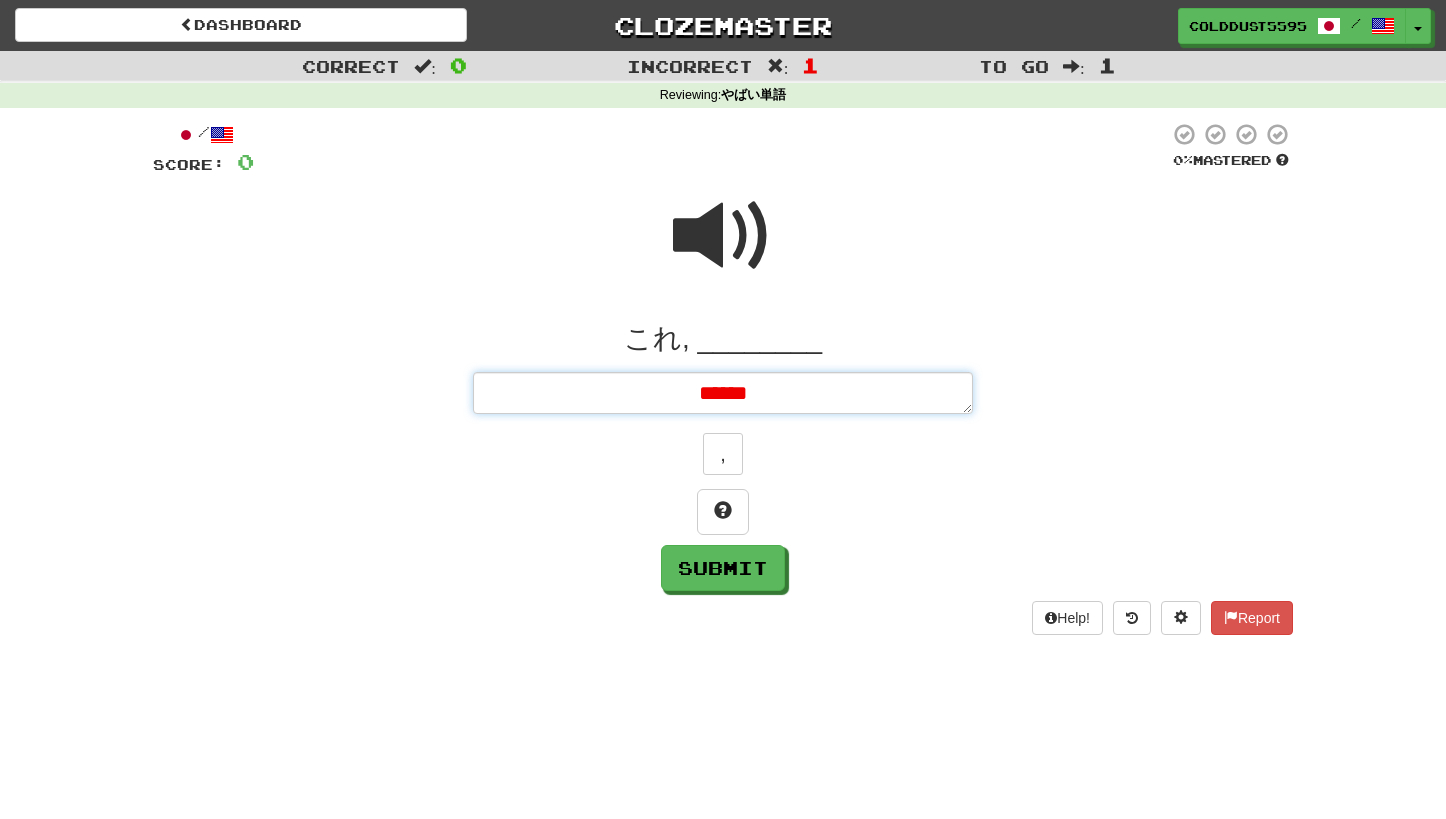 type on "*" 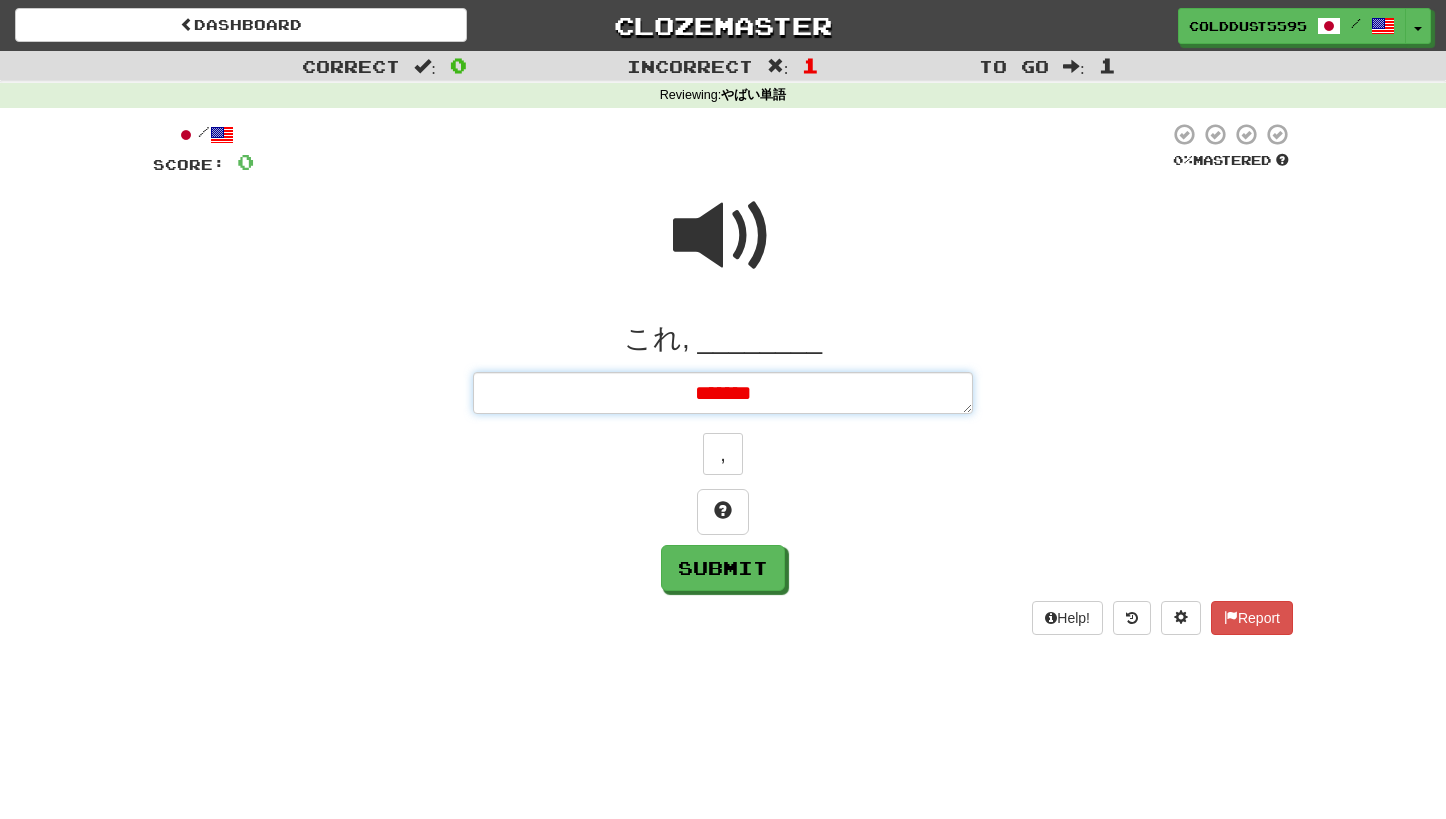 type on "*******" 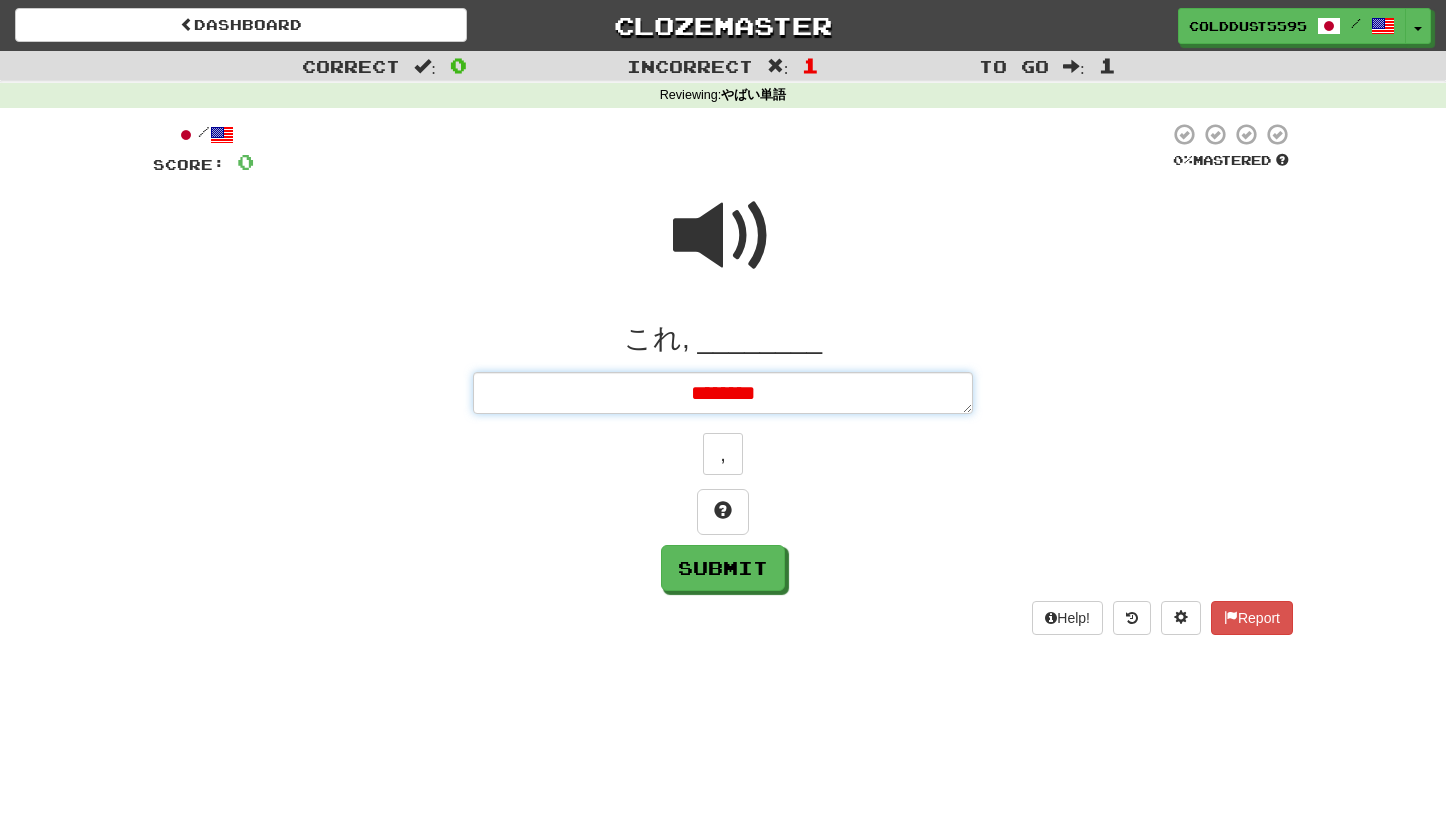 type on "*" 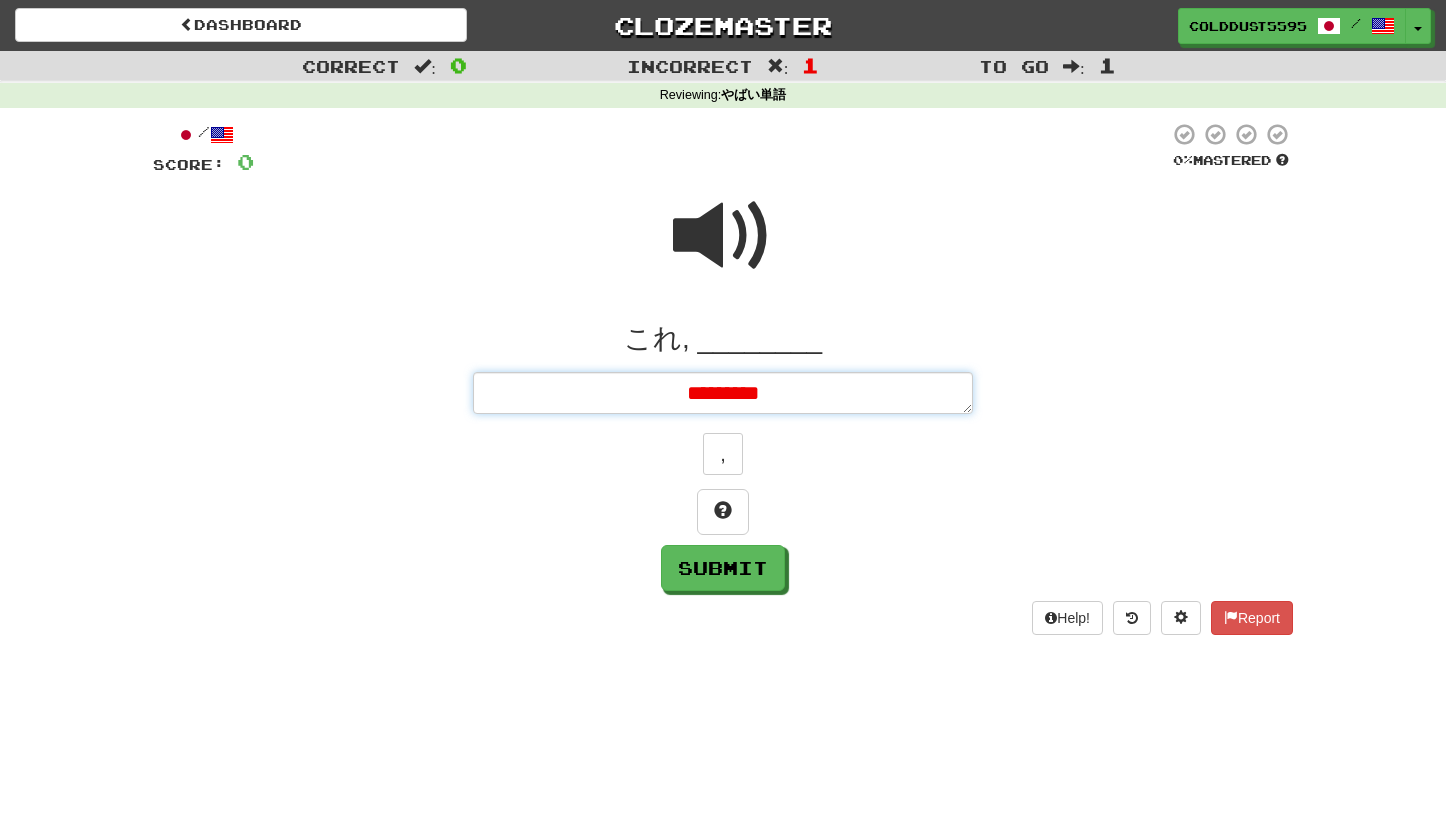 type on "*" 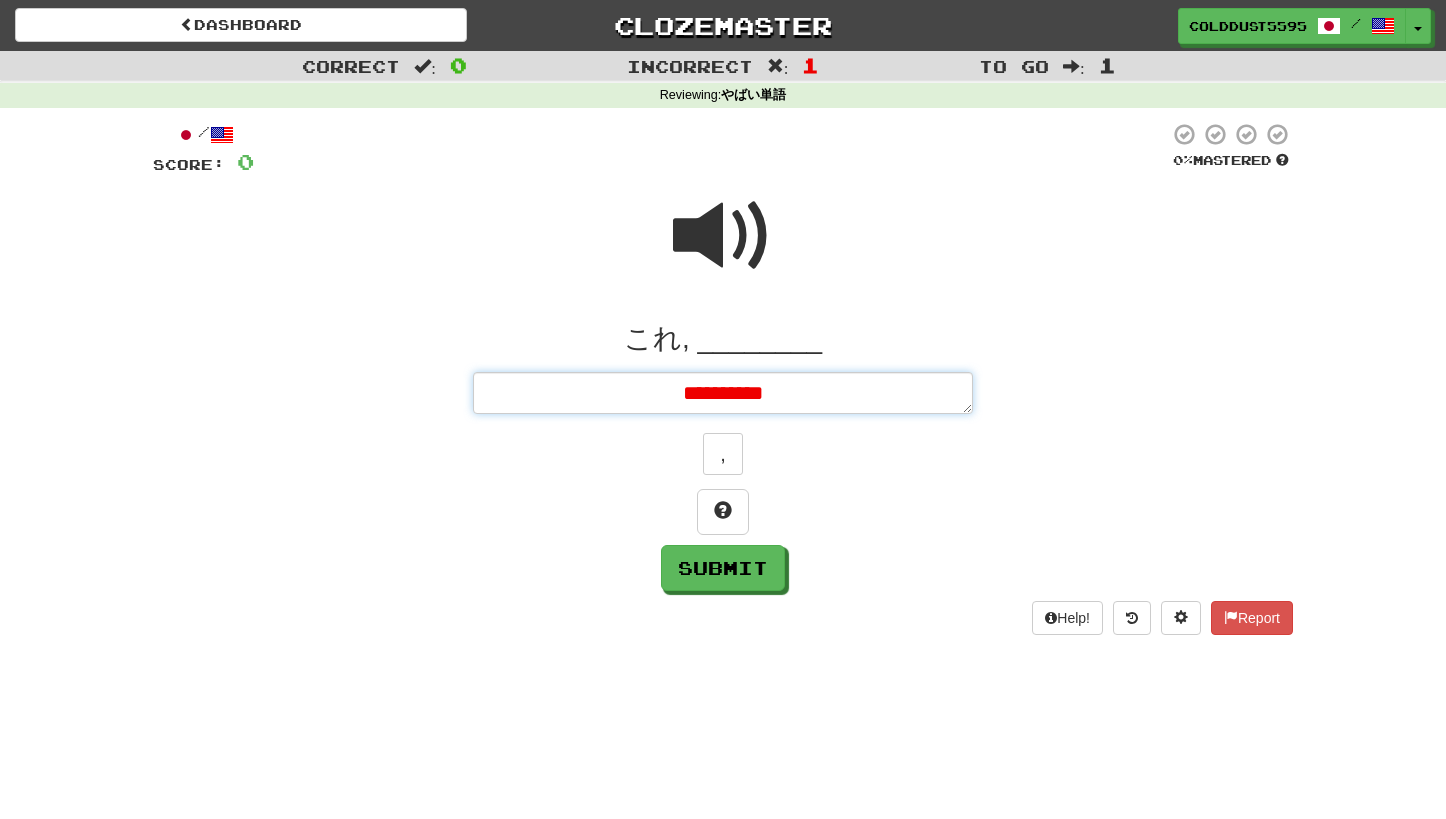 type on "*" 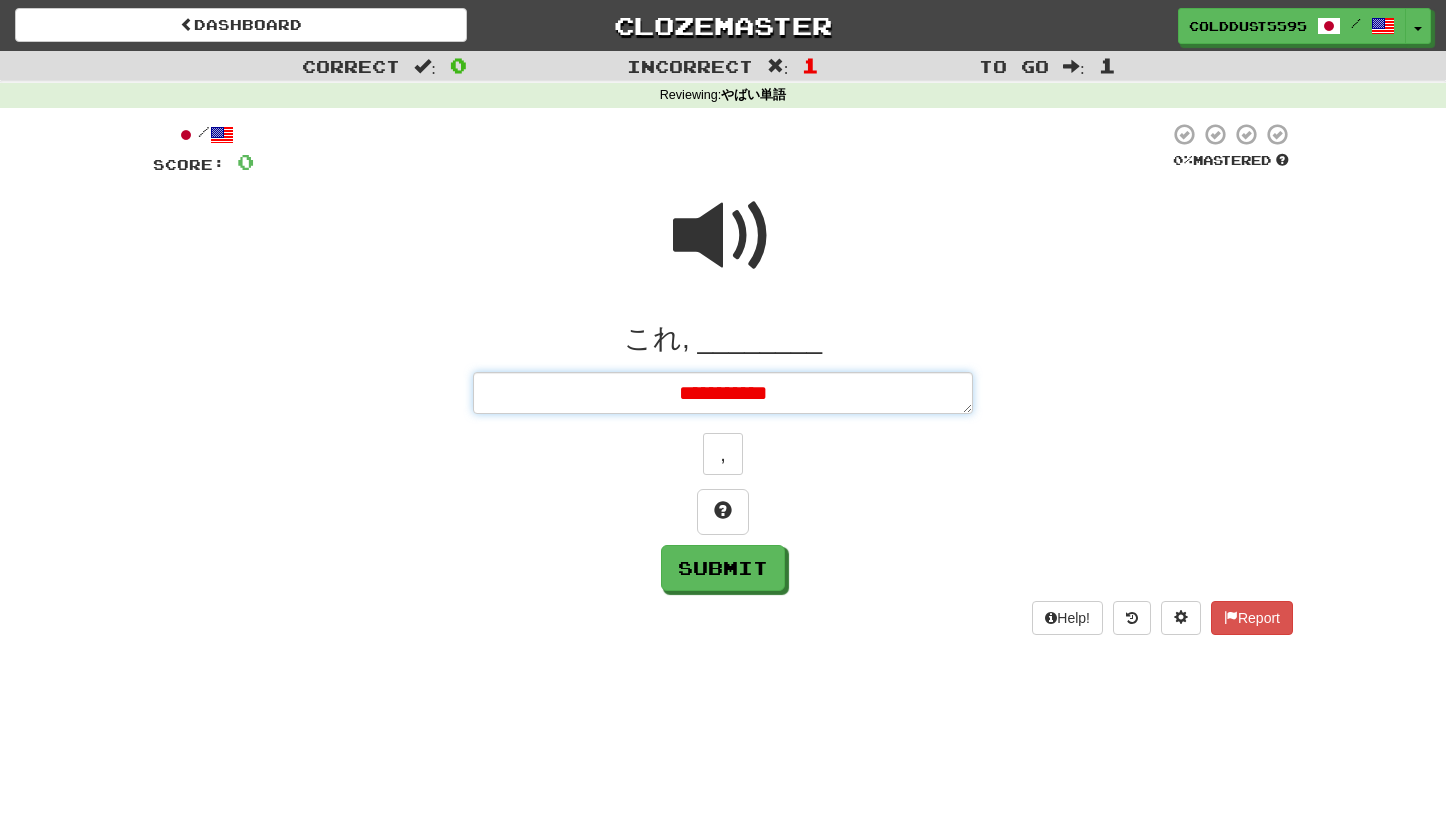 type on "*" 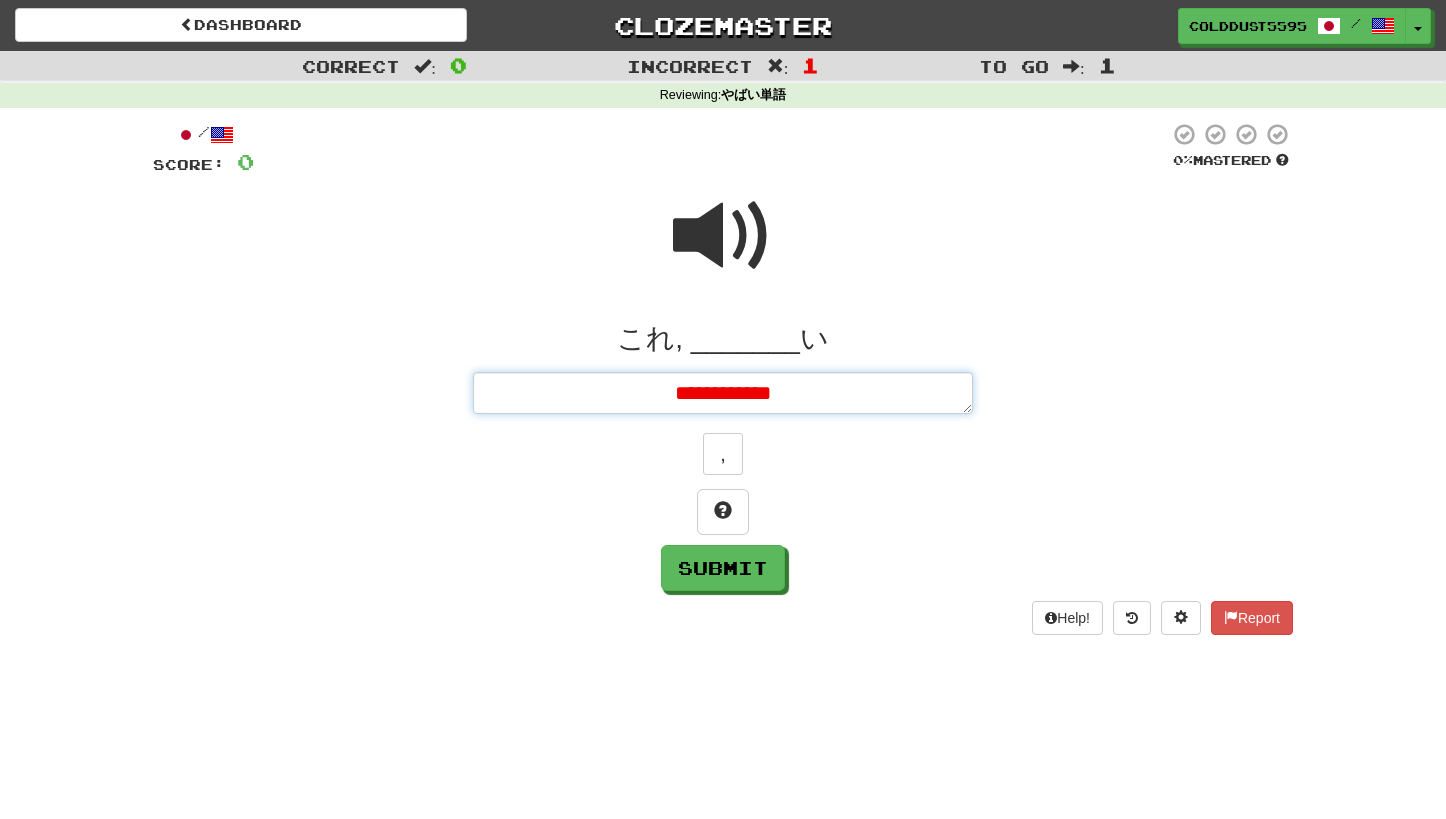 type on "*" 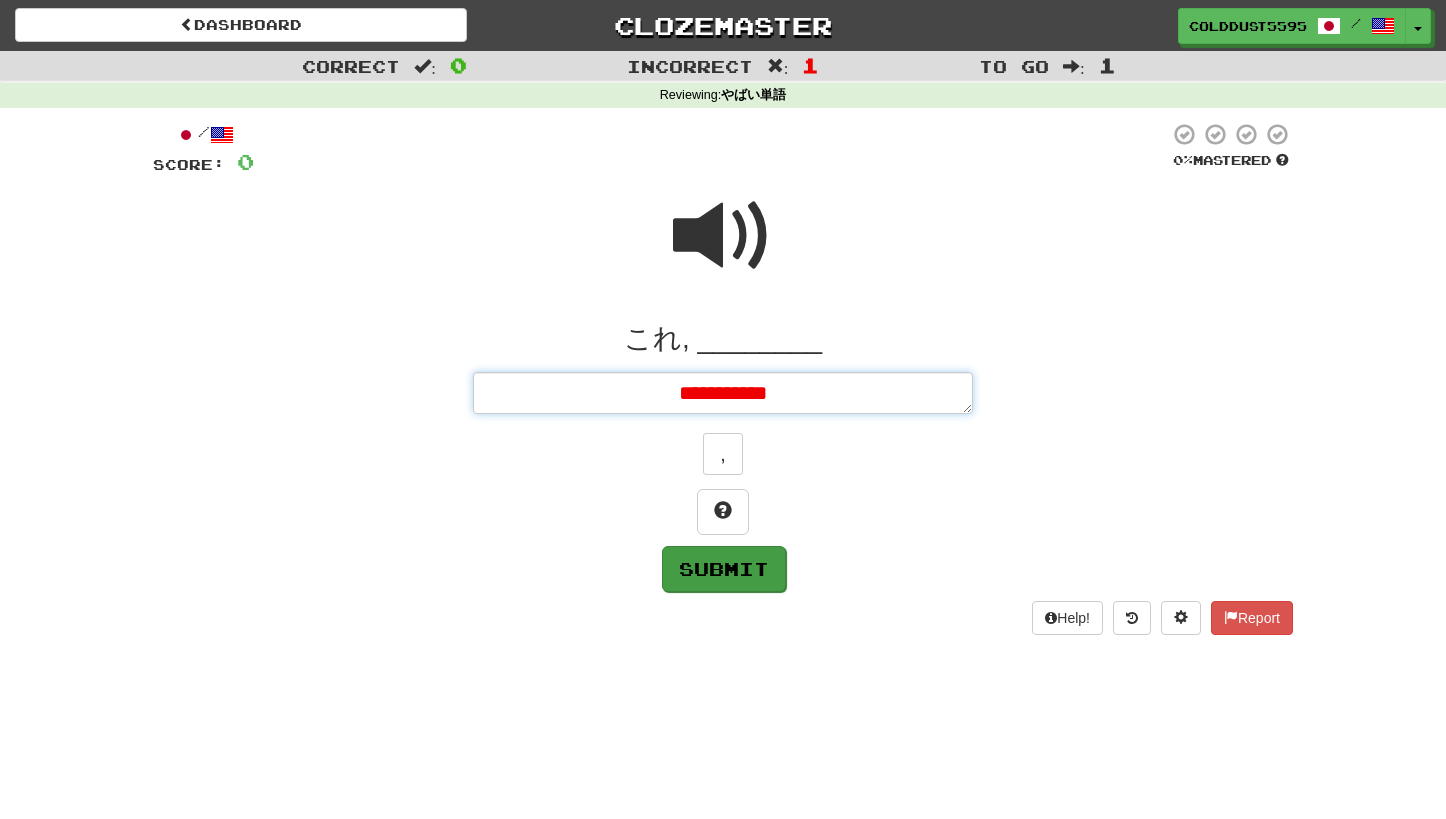 type on "**********" 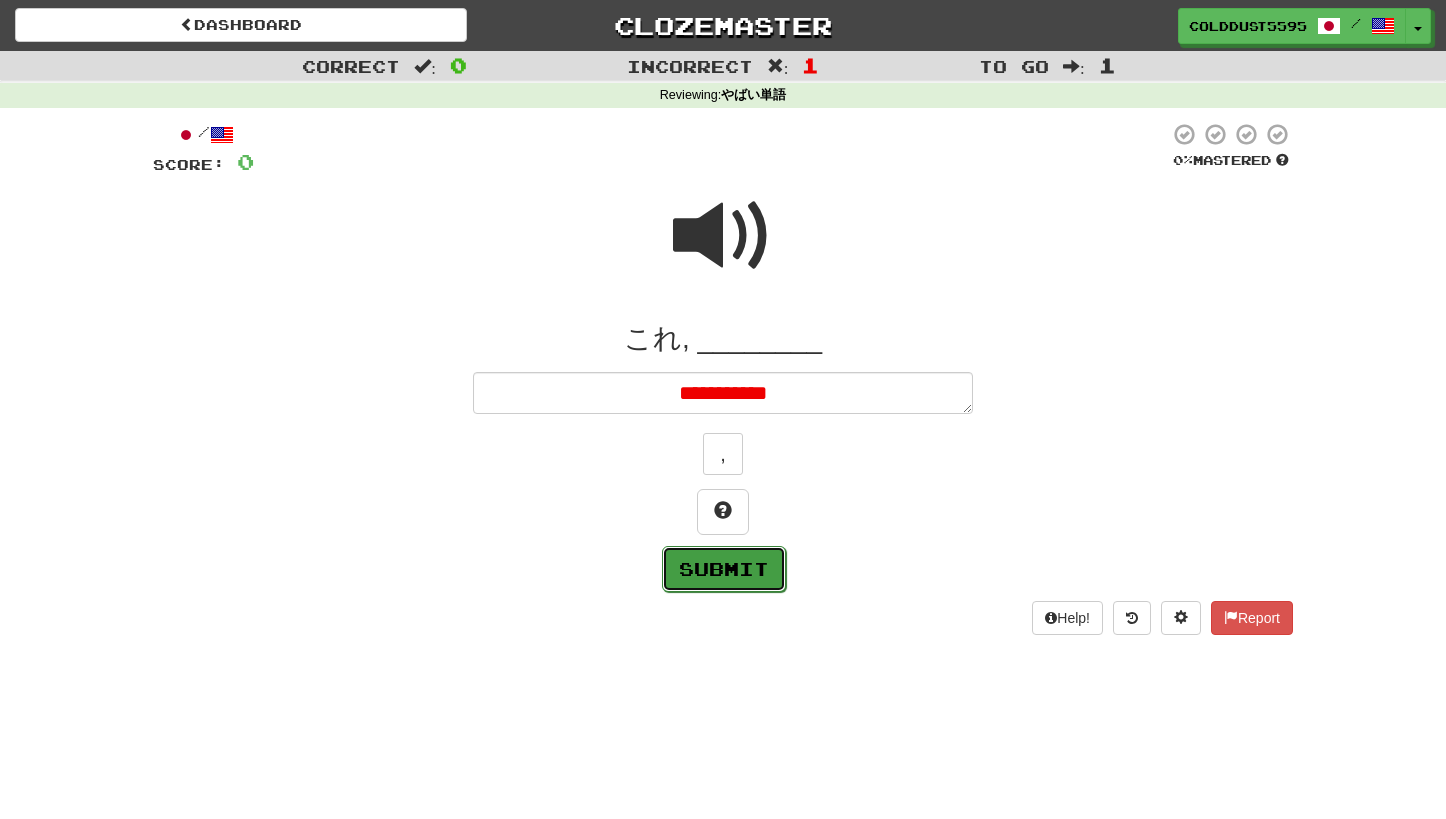 click on "Submit" at bounding box center [724, 569] 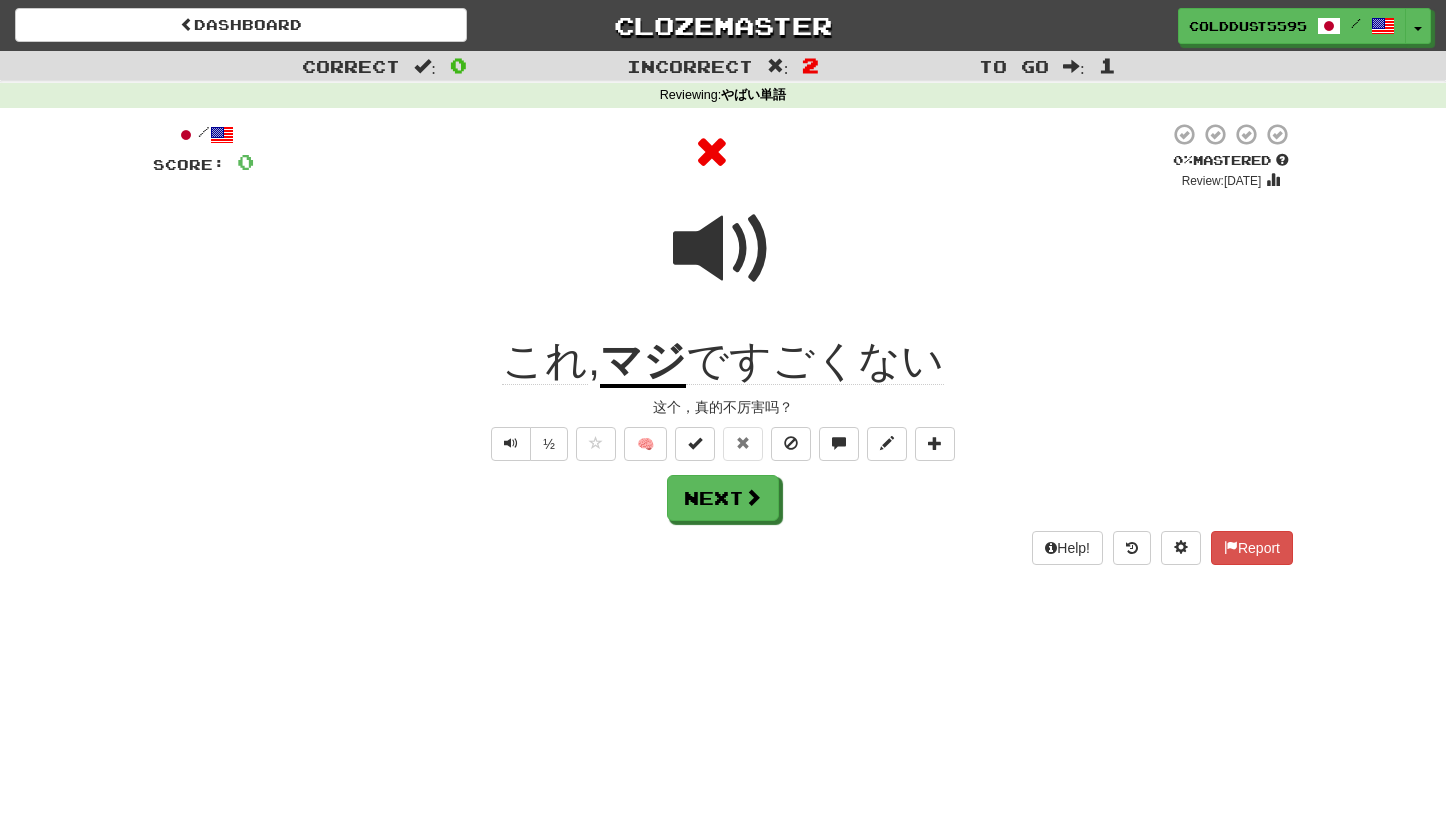 click on "マジ" at bounding box center [643, 362] 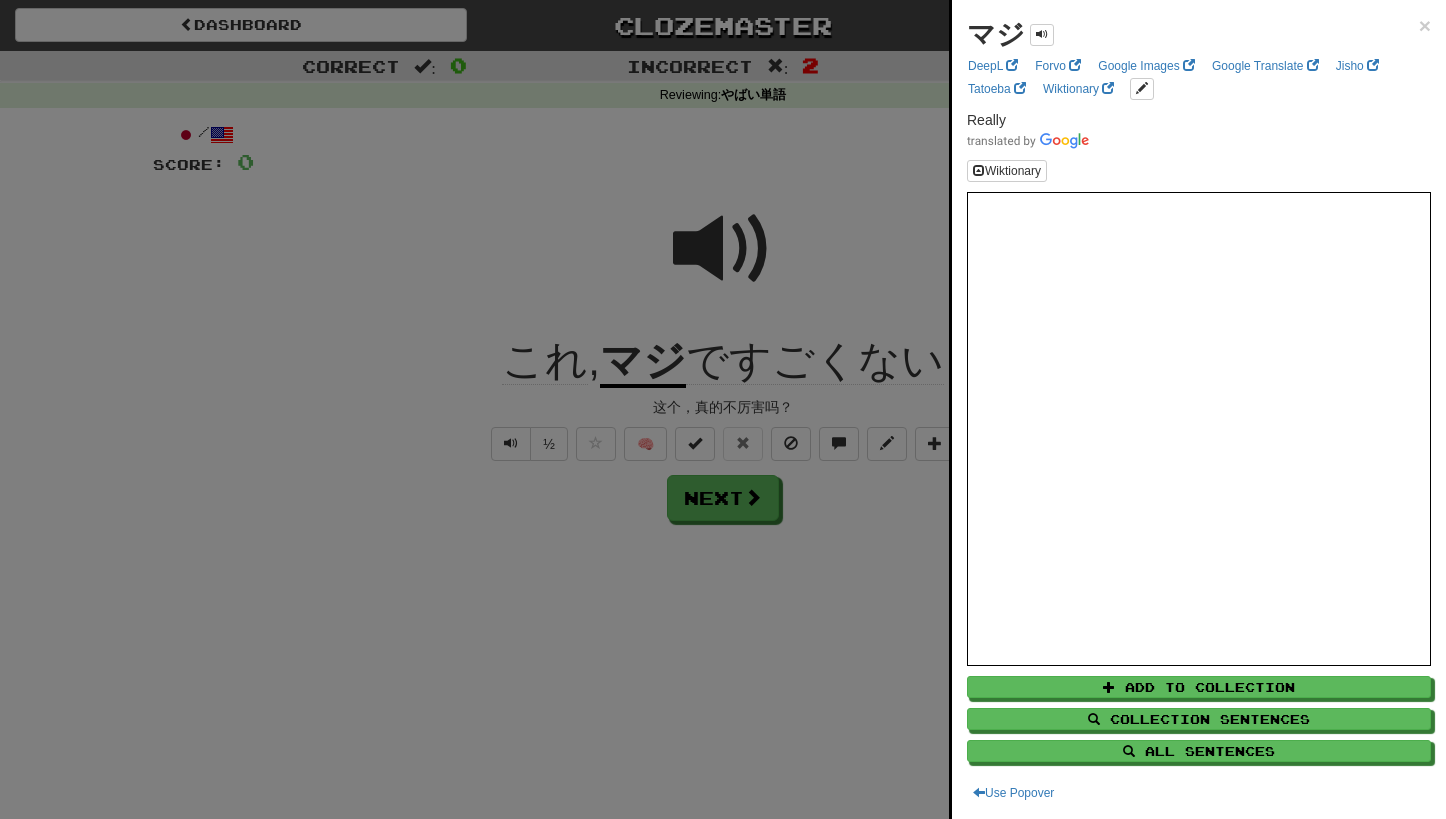 click at bounding box center (723, 409) 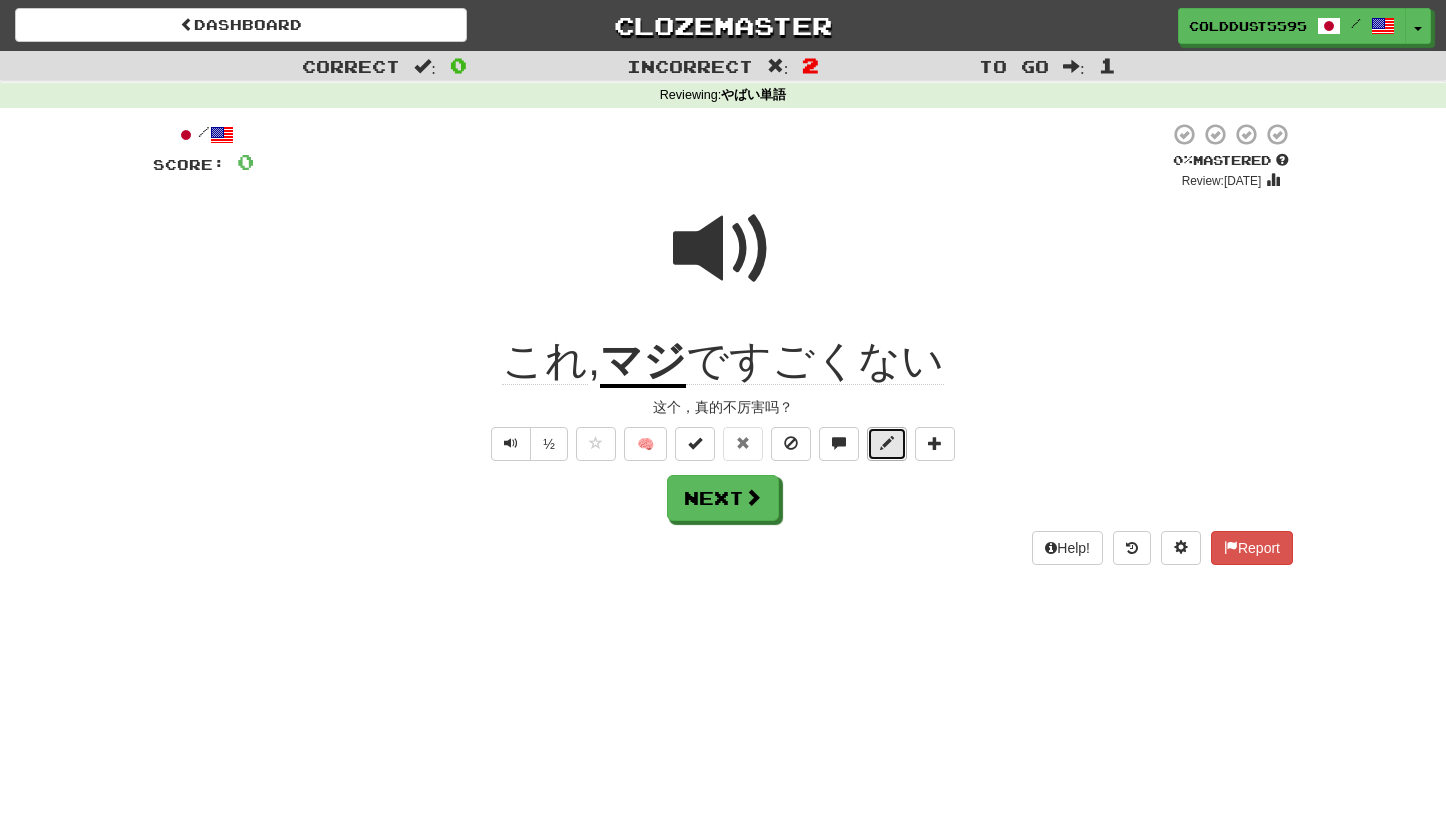 click at bounding box center (887, 443) 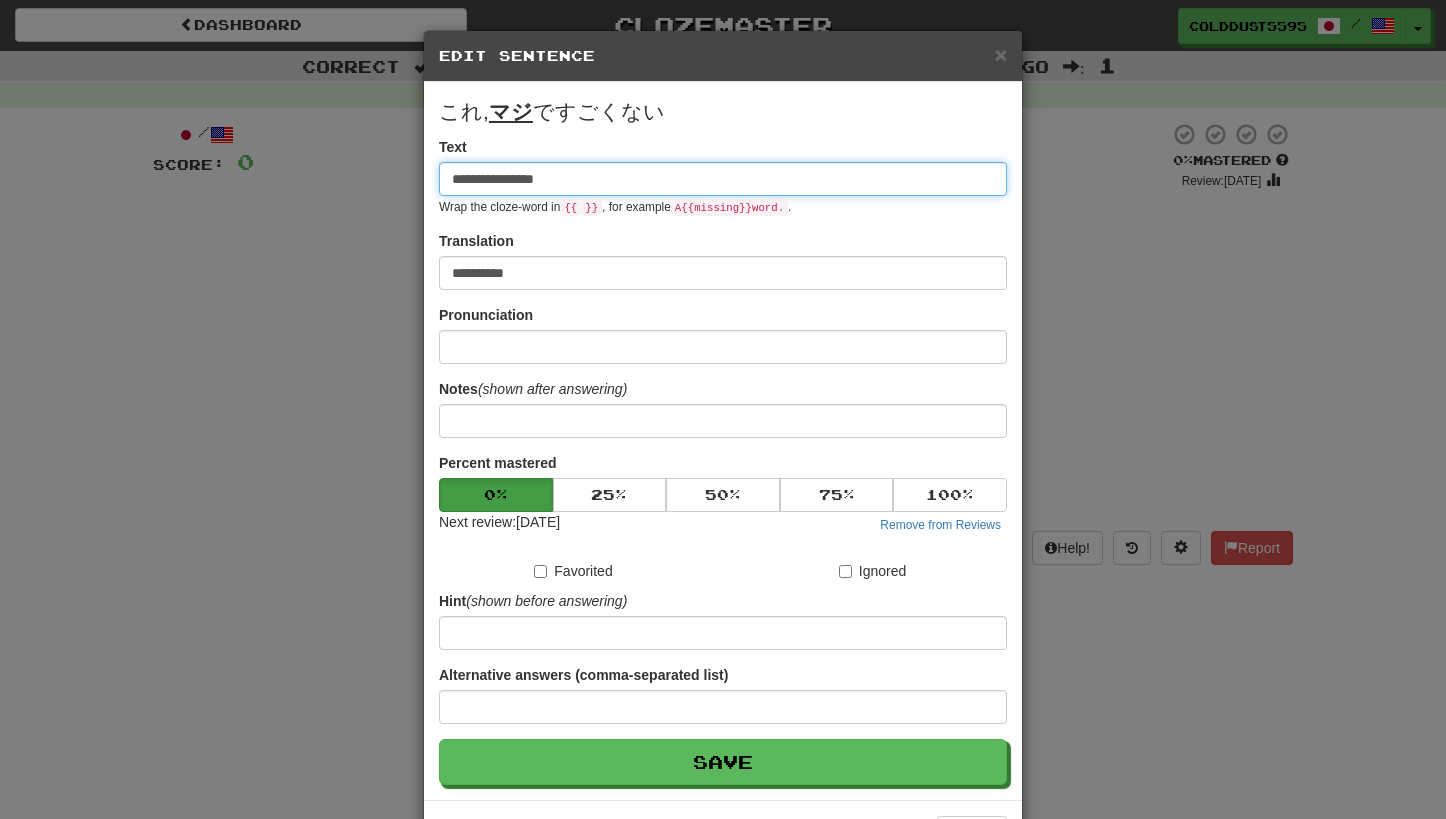 drag, startPoint x: 537, startPoint y: 178, endPoint x: 512, endPoint y: 181, distance: 25.179358 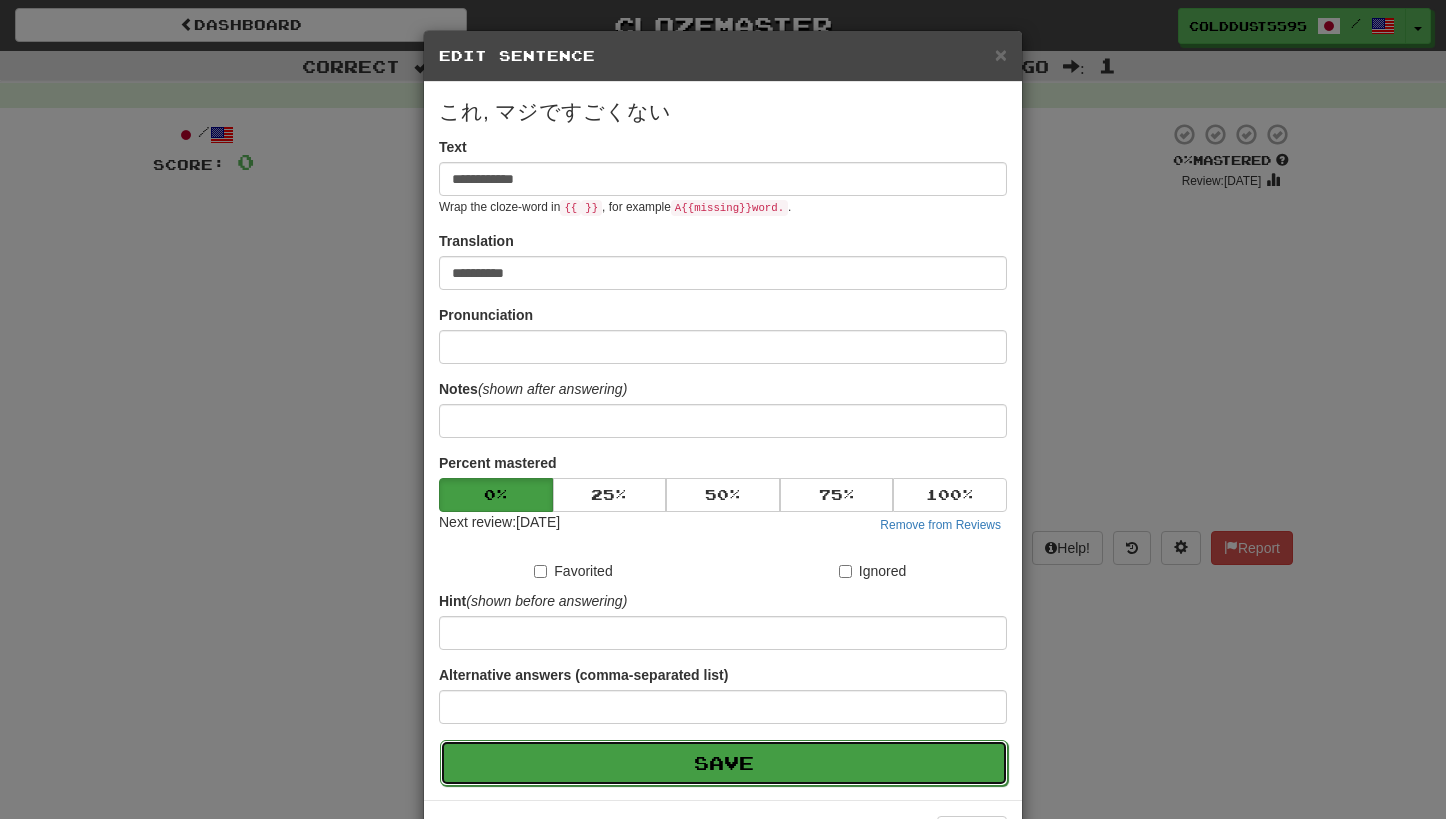 click on "Save" at bounding box center [724, 763] 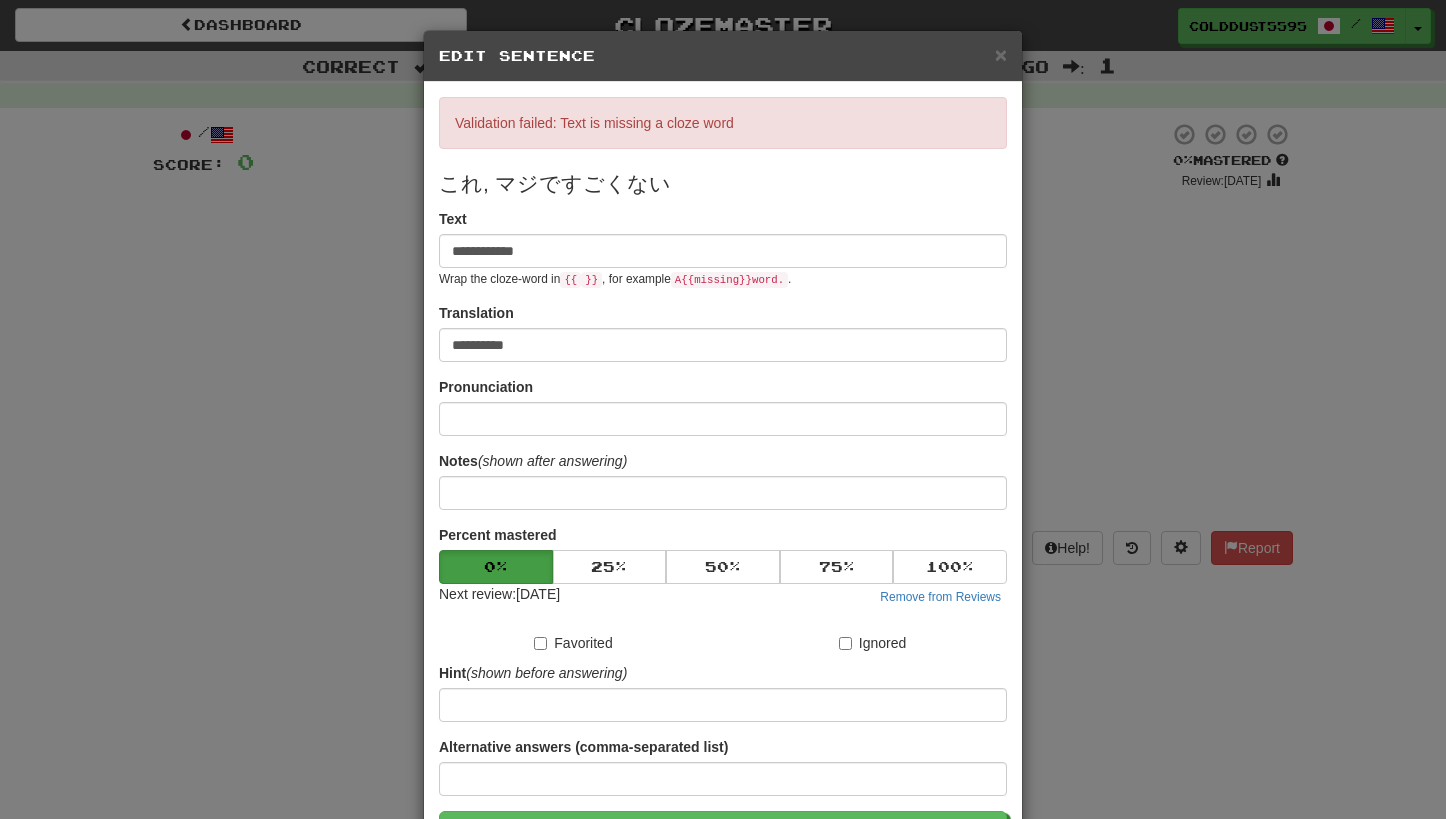 click on "}}" at bounding box center [591, 280] 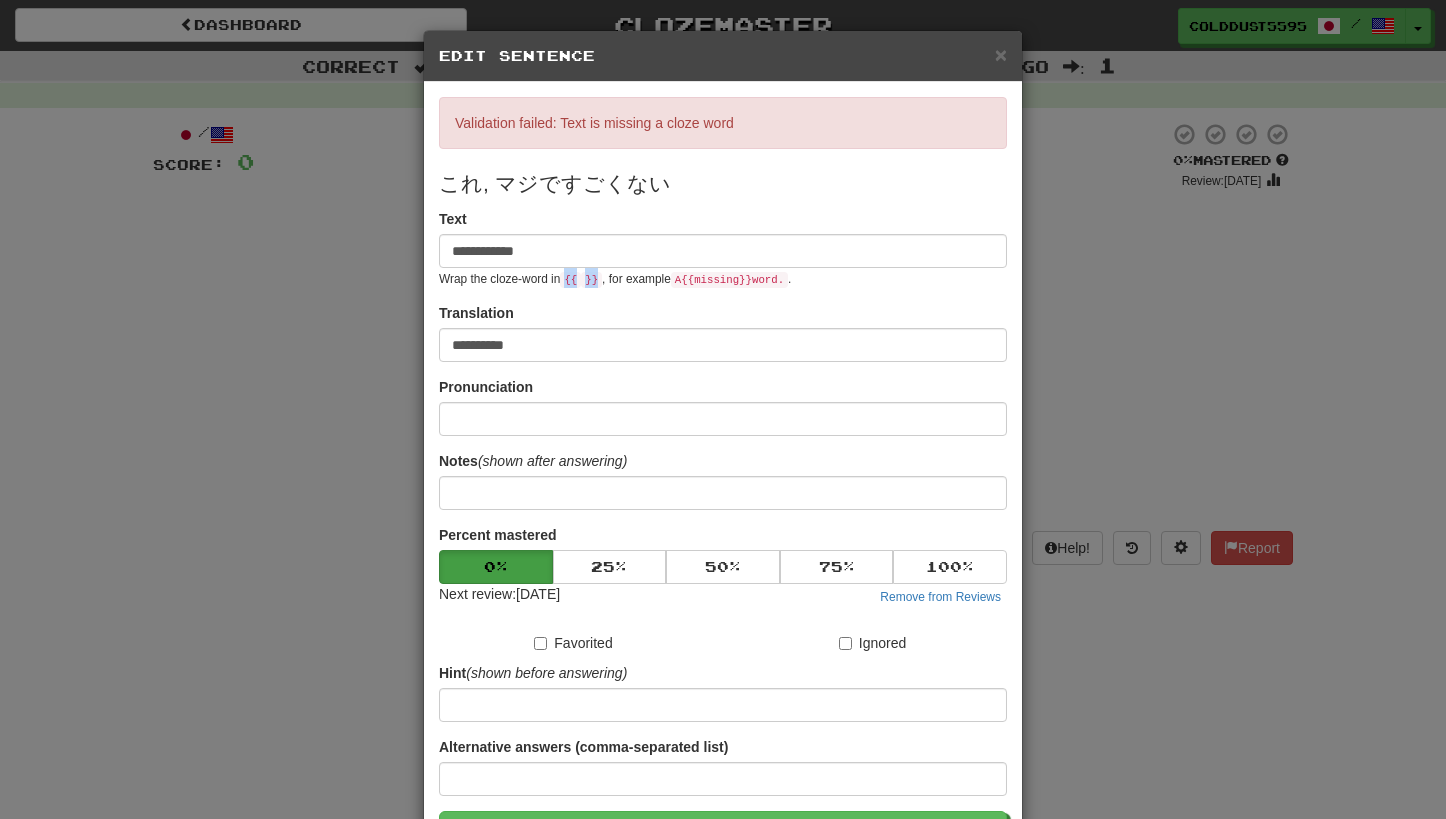 drag, startPoint x: 601, startPoint y: 280, endPoint x: 566, endPoint y: 278, distance: 35.057095 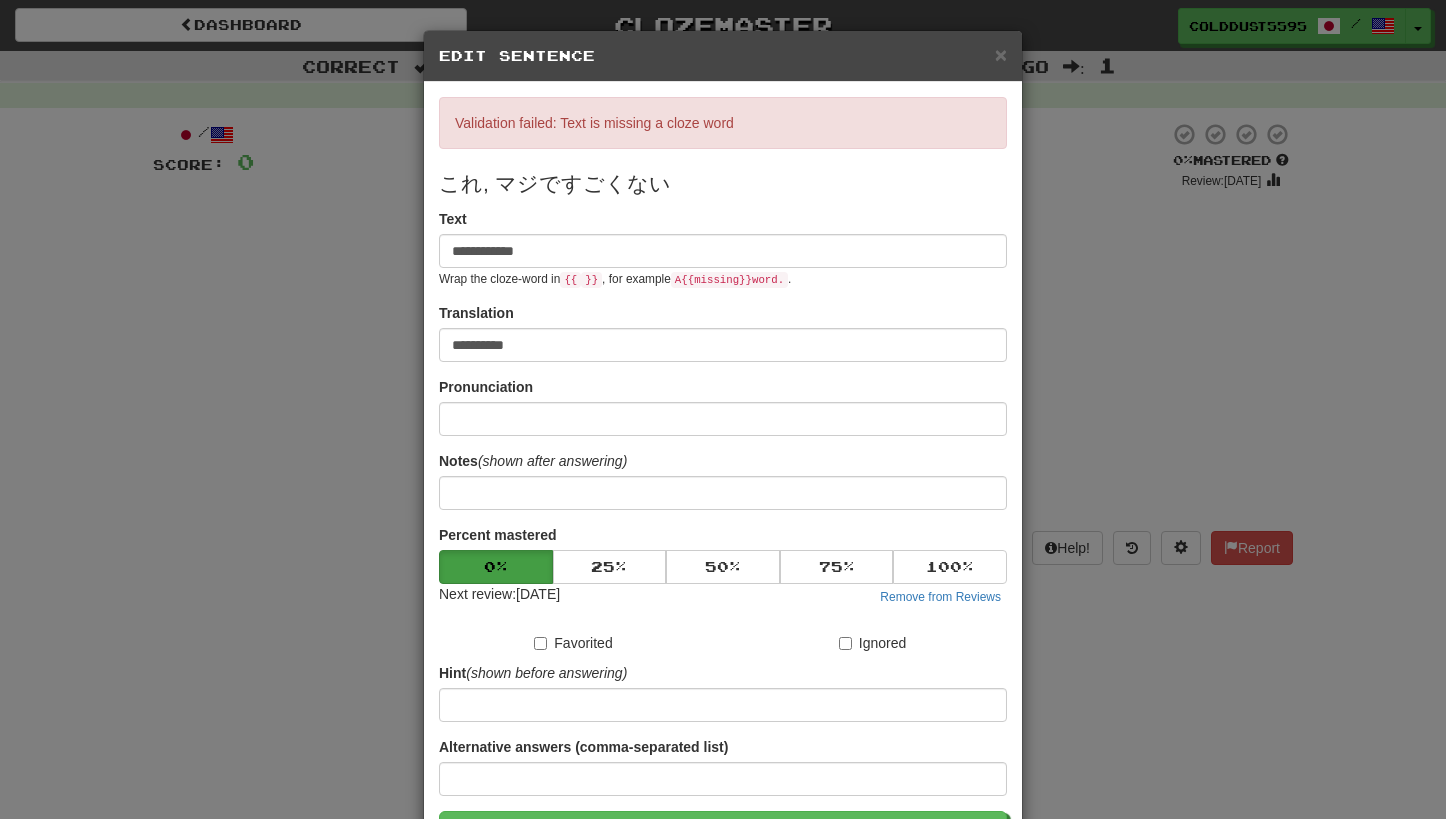click on "これ, マジですごくない" at bounding box center (723, 184) 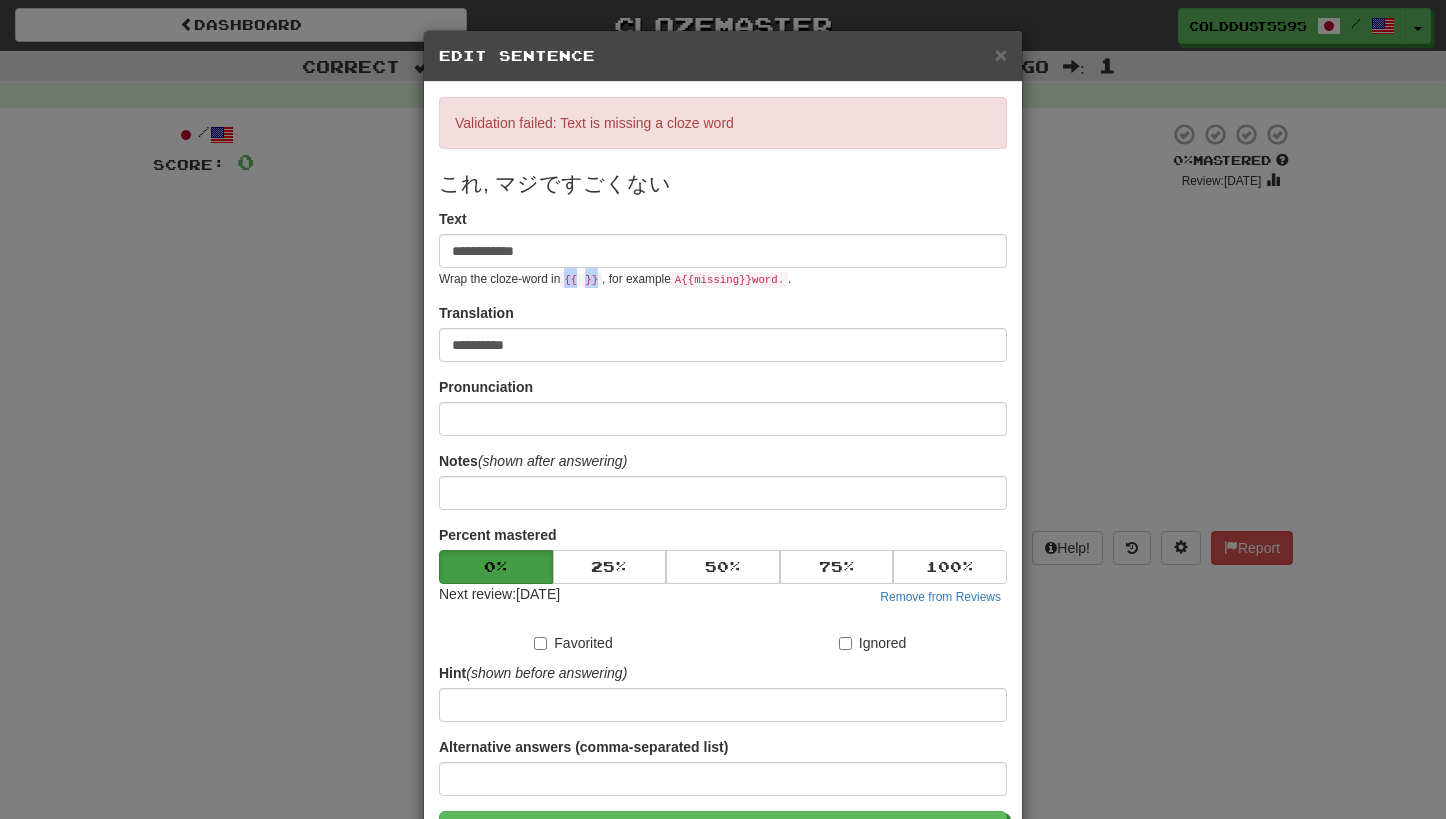 drag, startPoint x: 601, startPoint y: 277, endPoint x: 567, endPoint y: 277, distance: 34 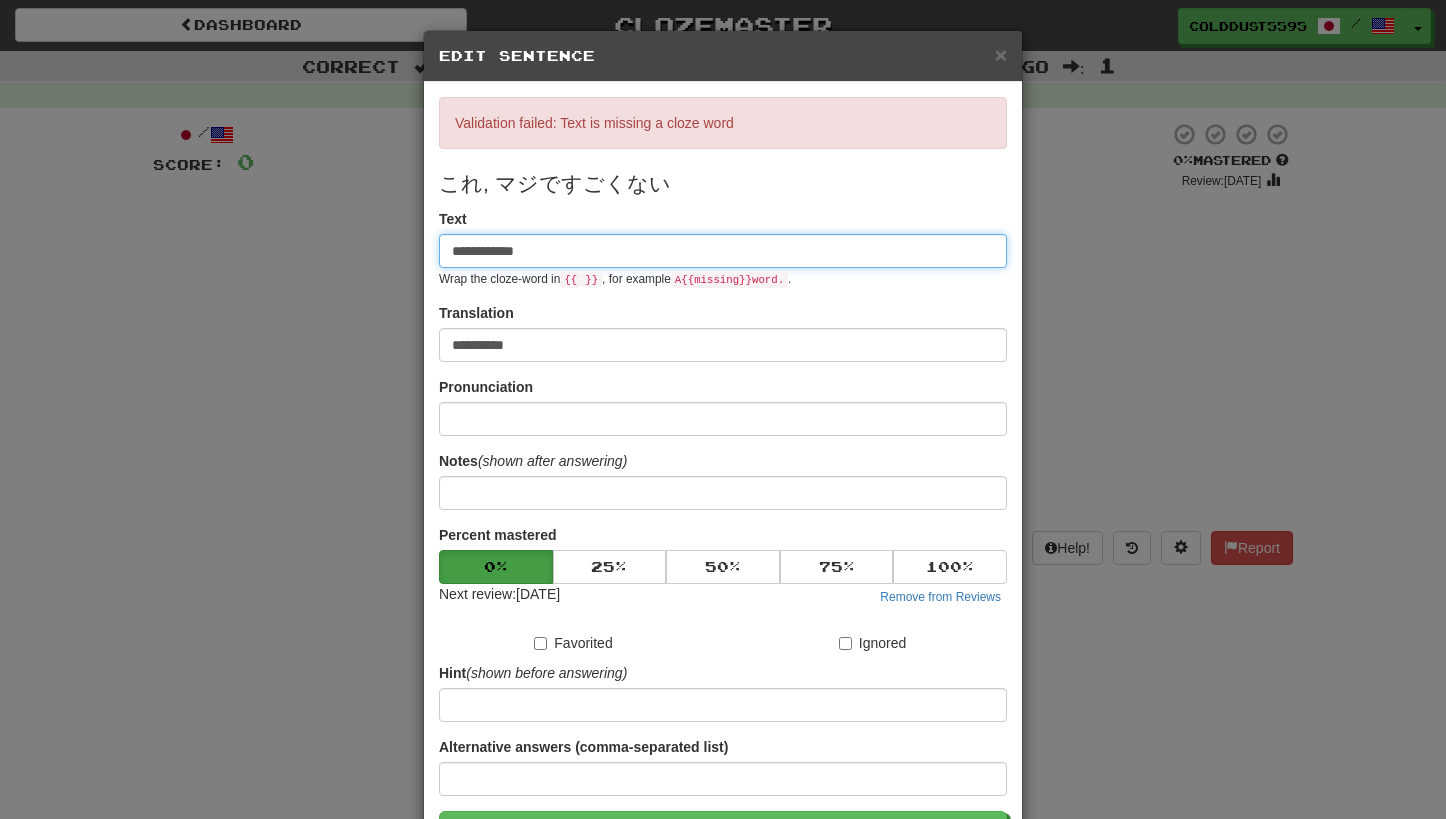 click on "**********" at bounding box center (723, 251) 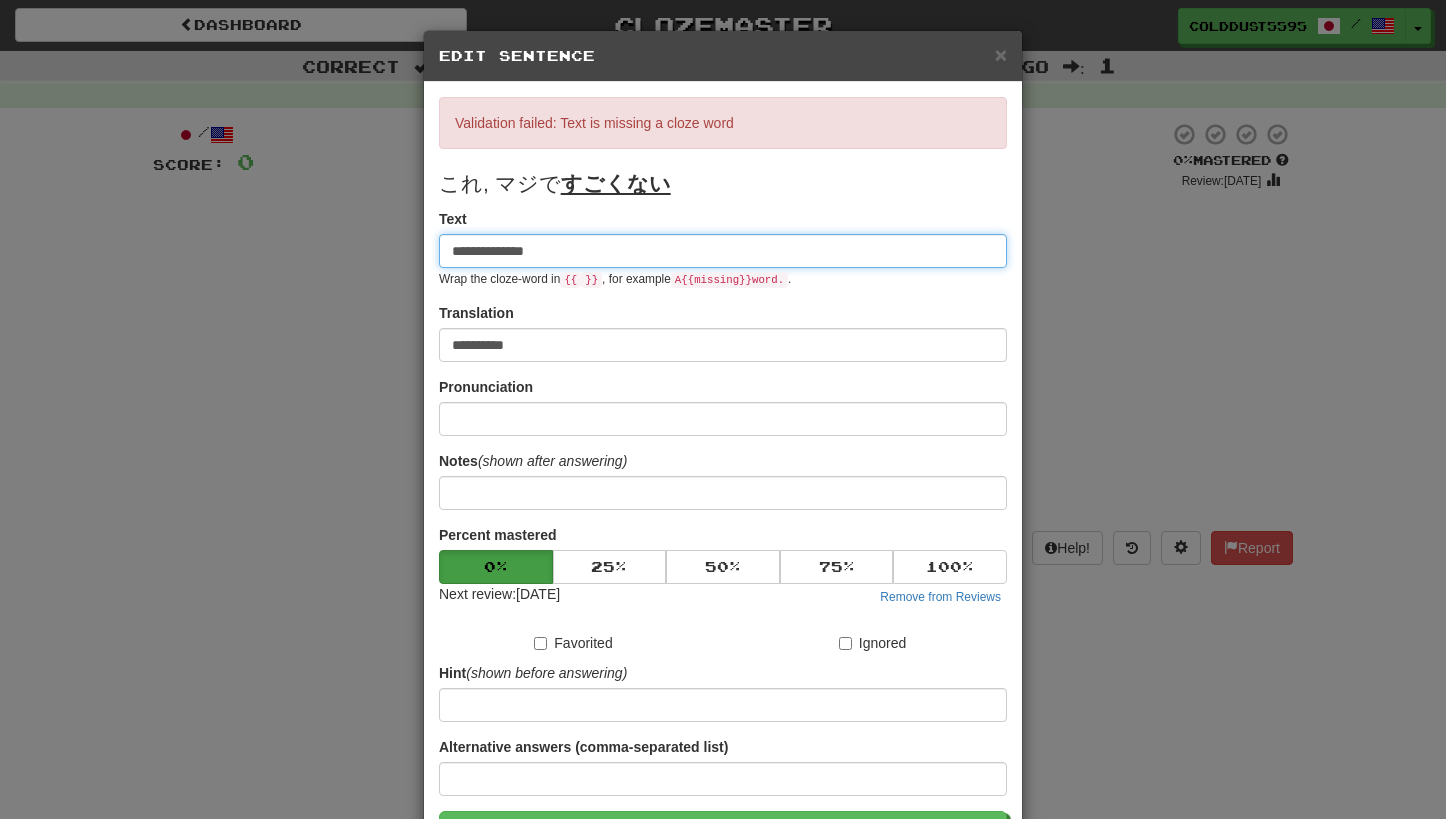 click on "**********" at bounding box center (723, 251) 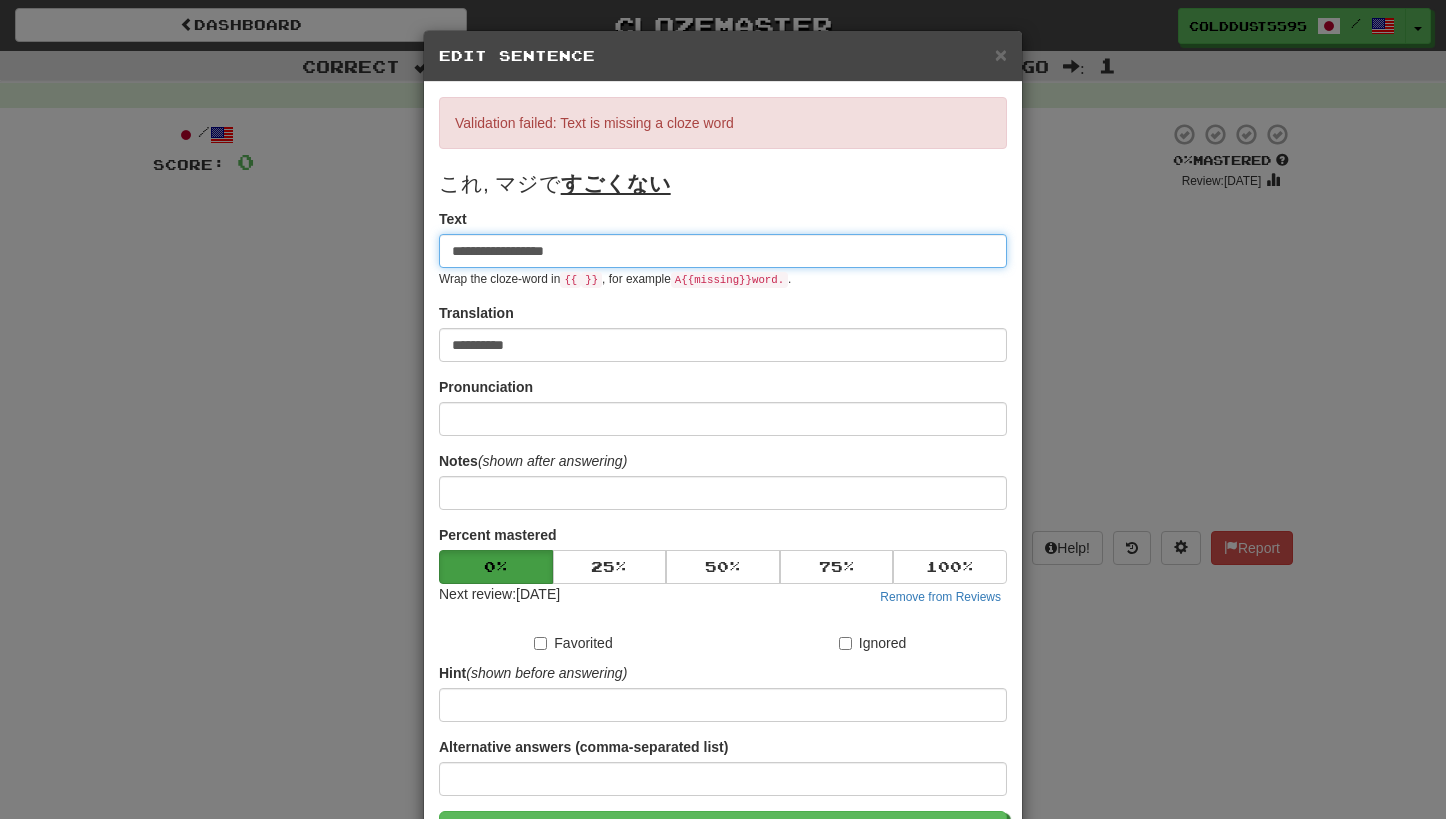click on "**********" at bounding box center (723, 251) 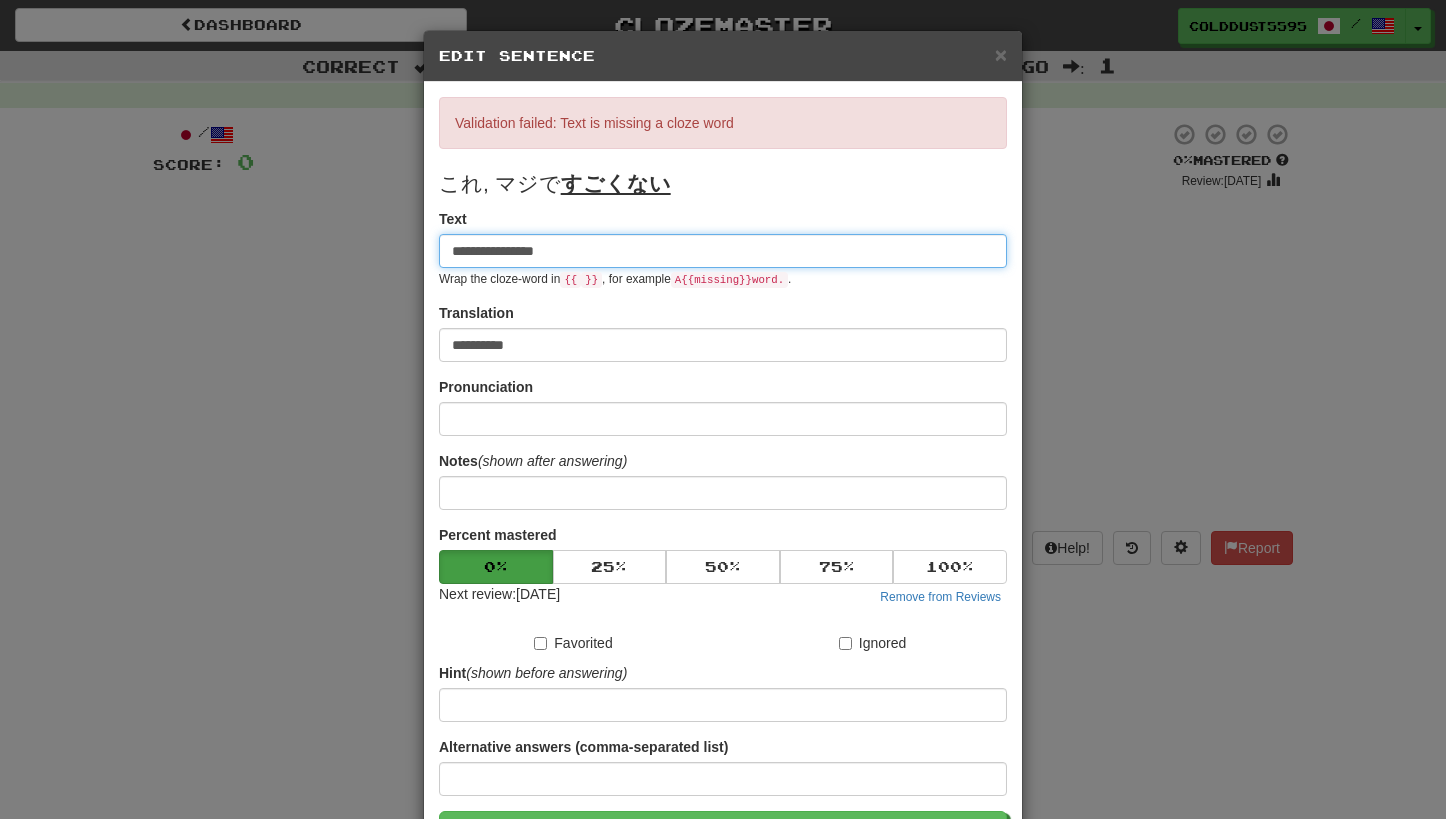 type on "**********" 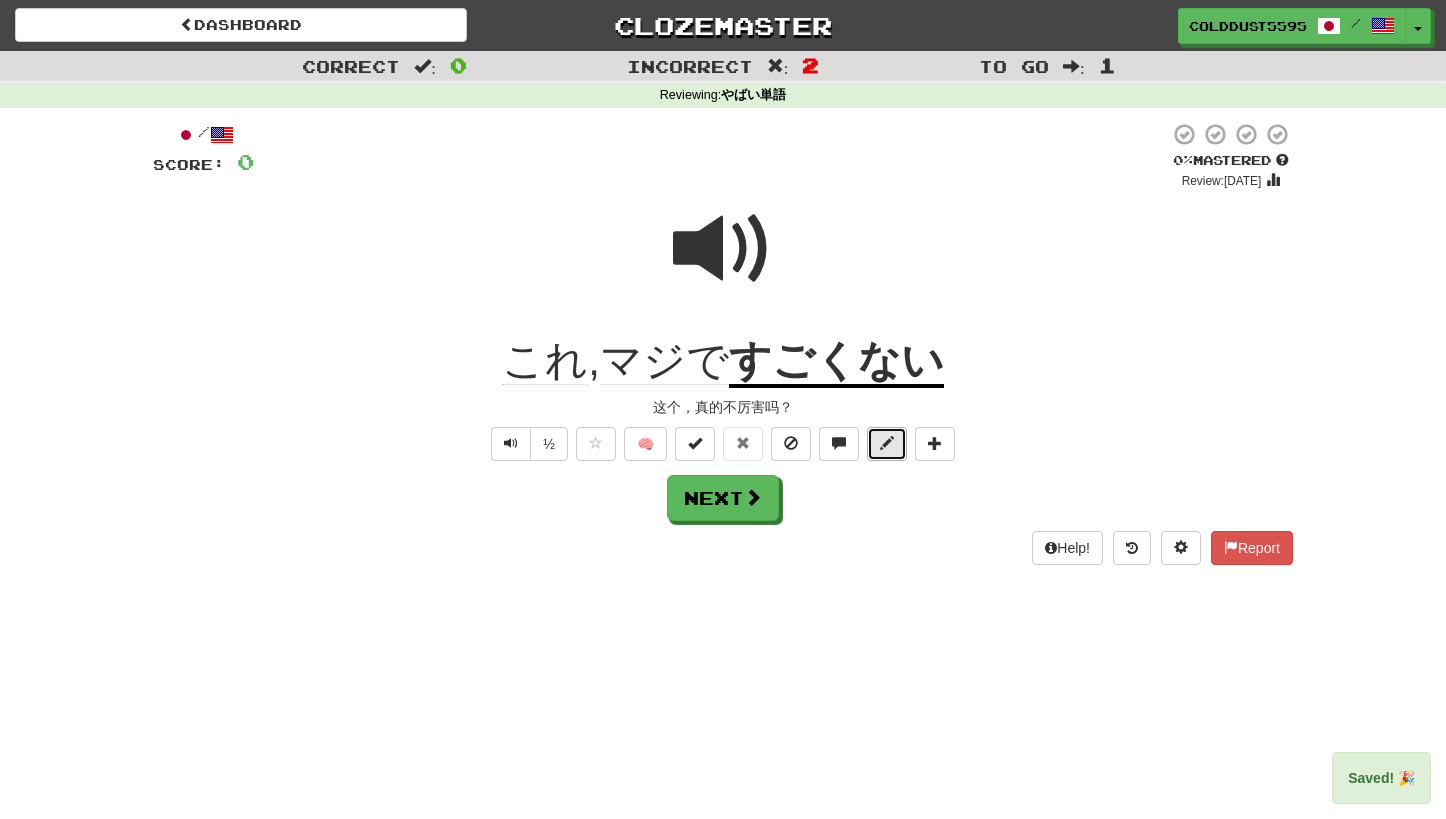 click at bounding box center [887, 443] 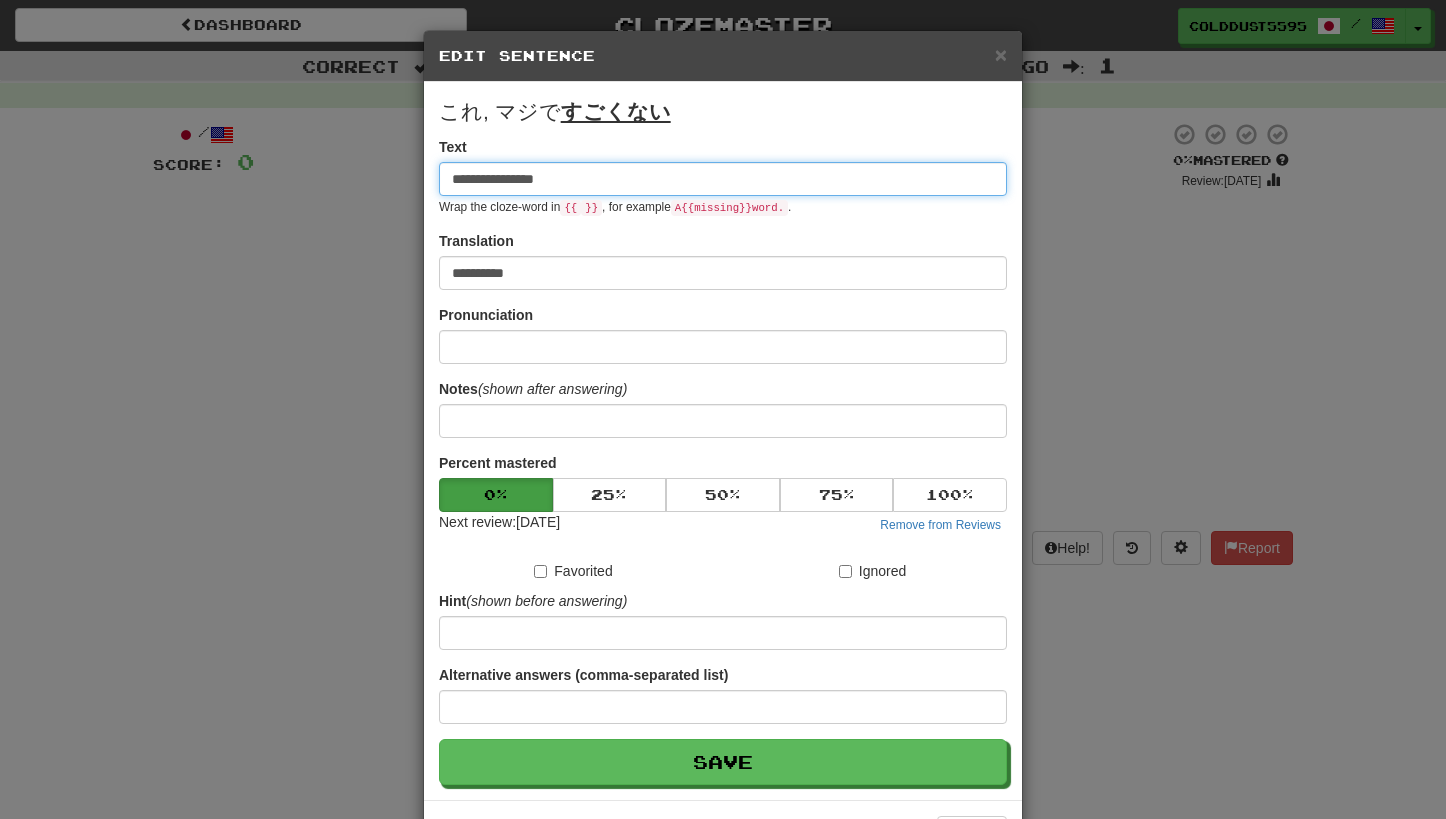 click on "**********" at bounding box center [723, 179] 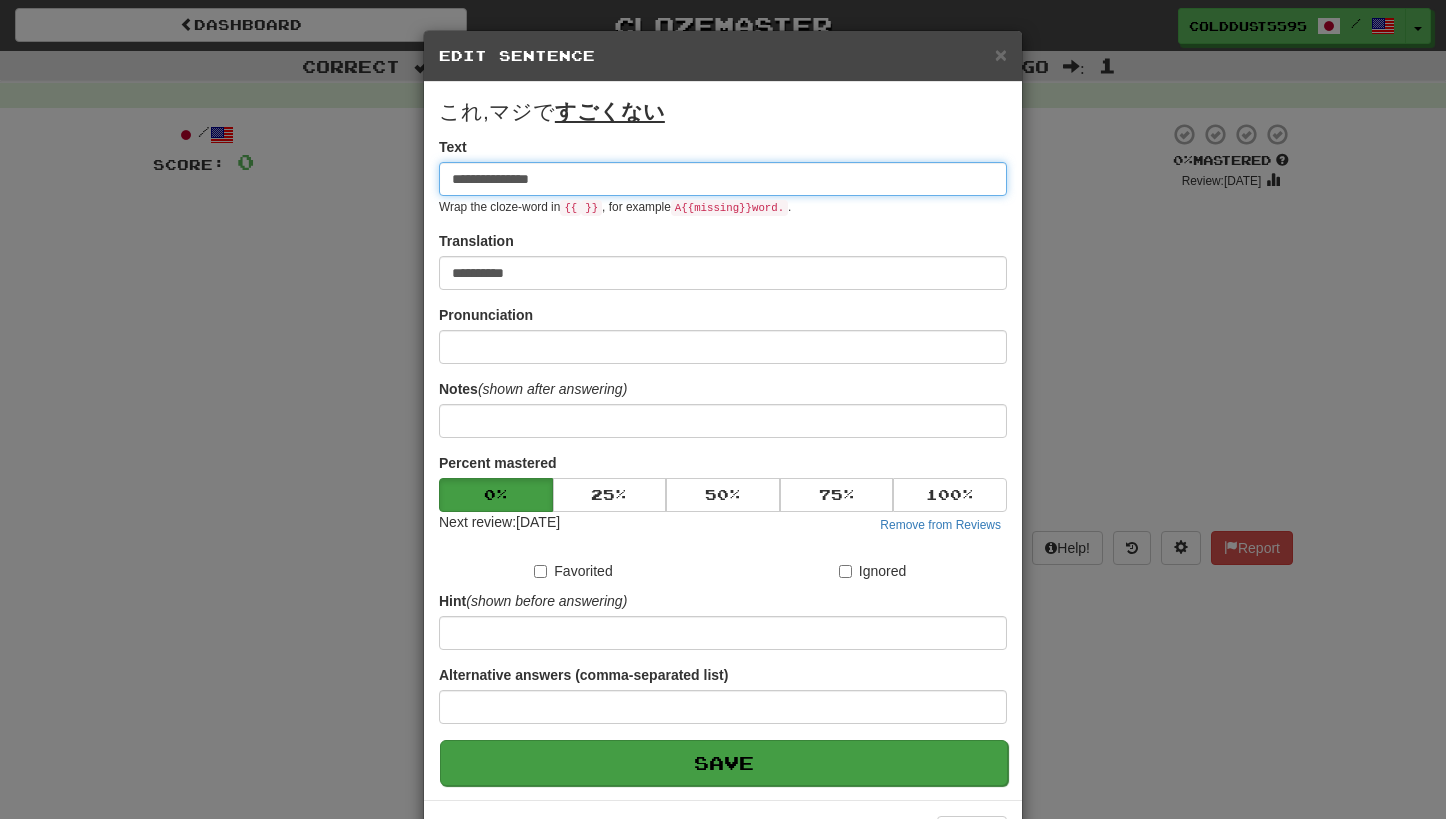 type on "**********" 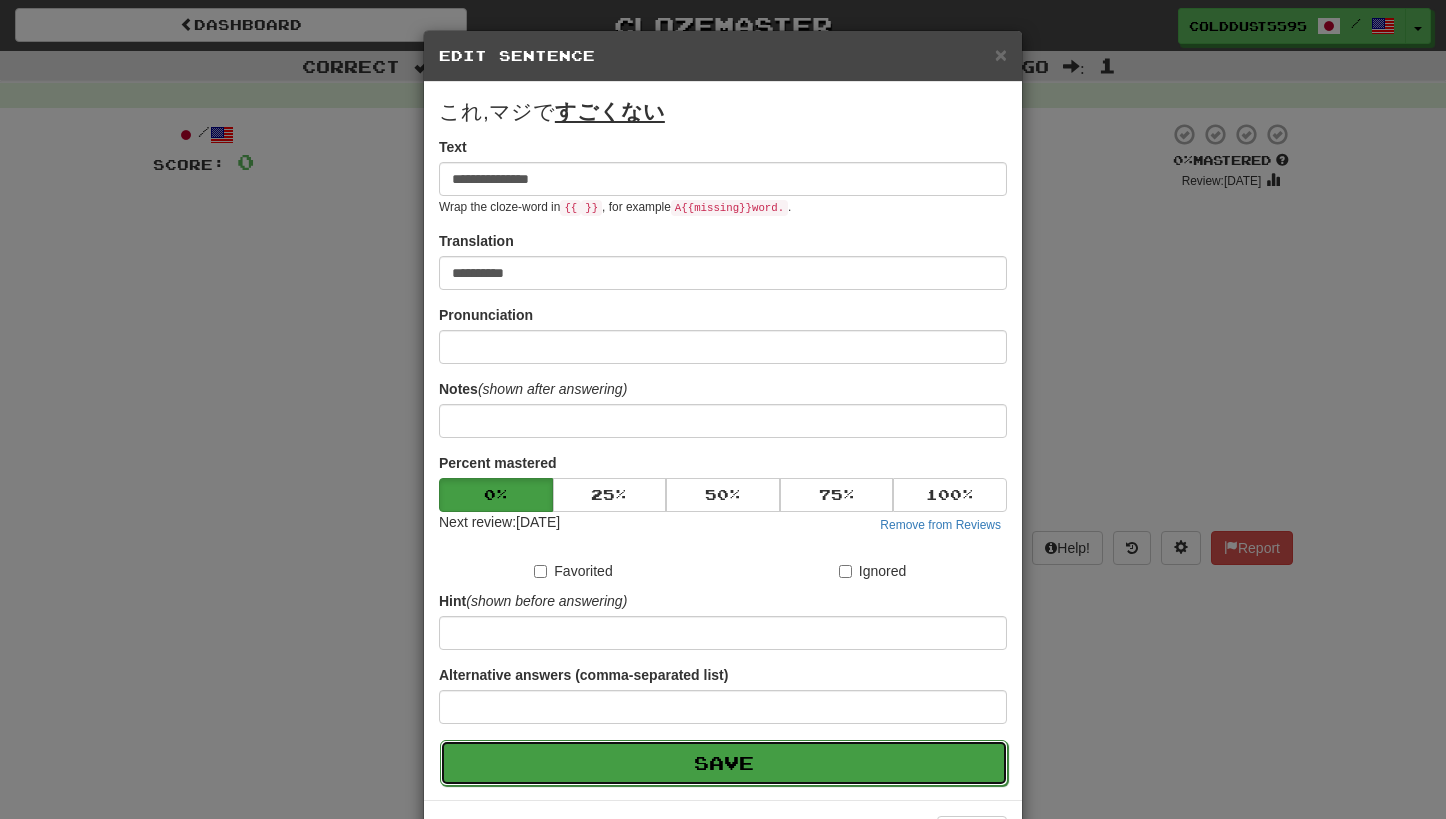 click on "Save" at bounding box center [724, 763] 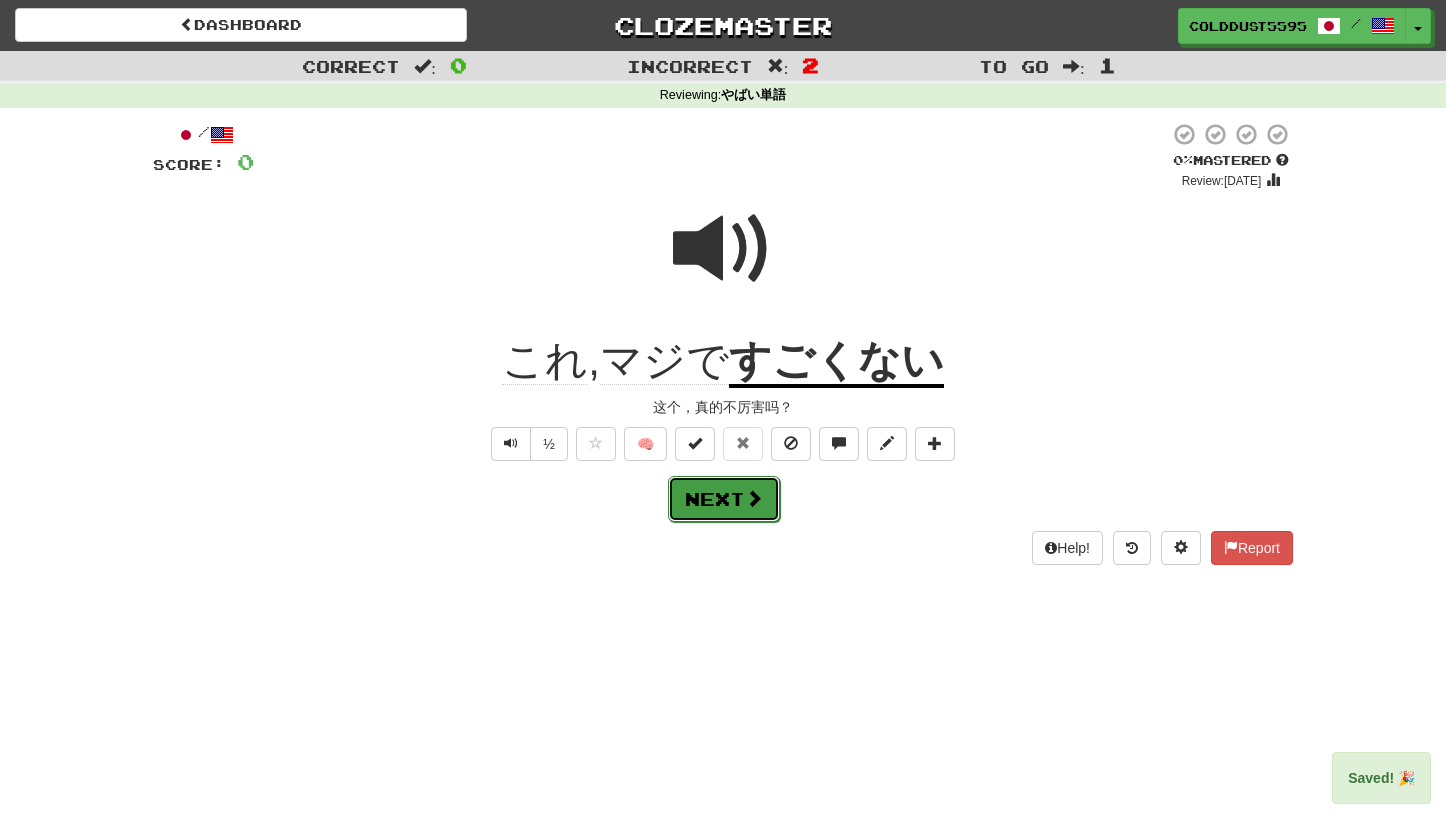 click at bounding box center [754, 498] 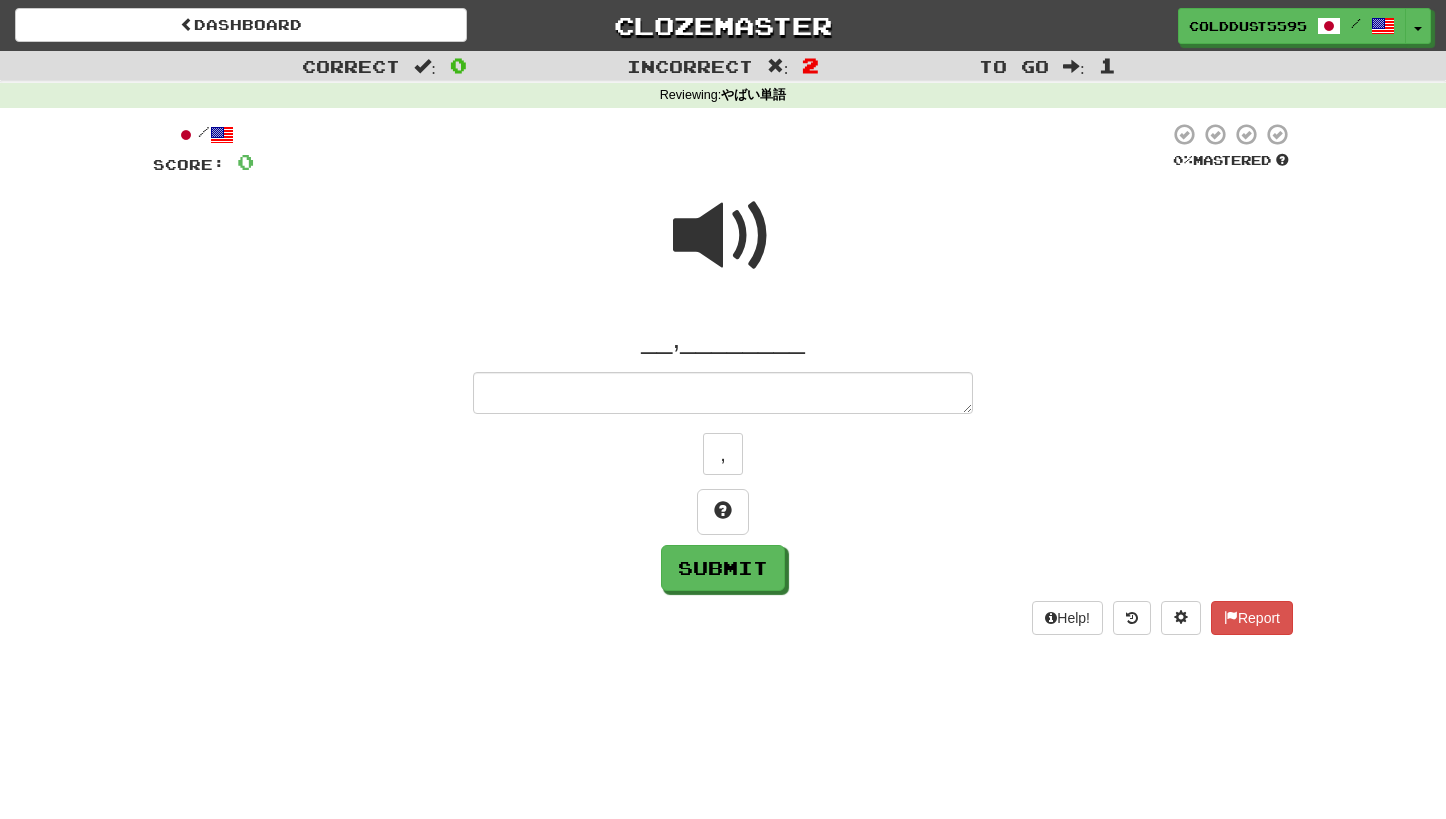 type on "*" 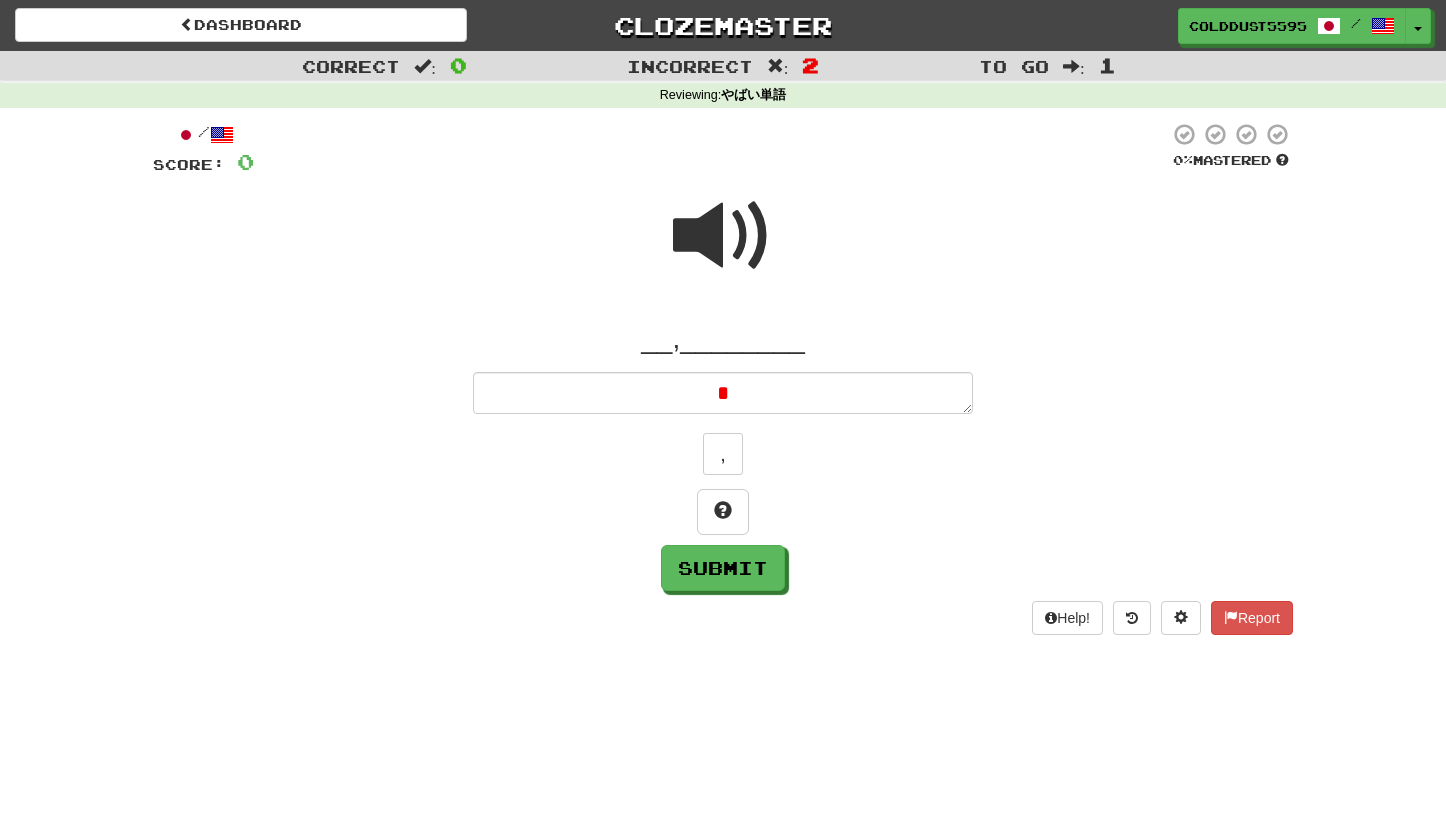 type on "*" 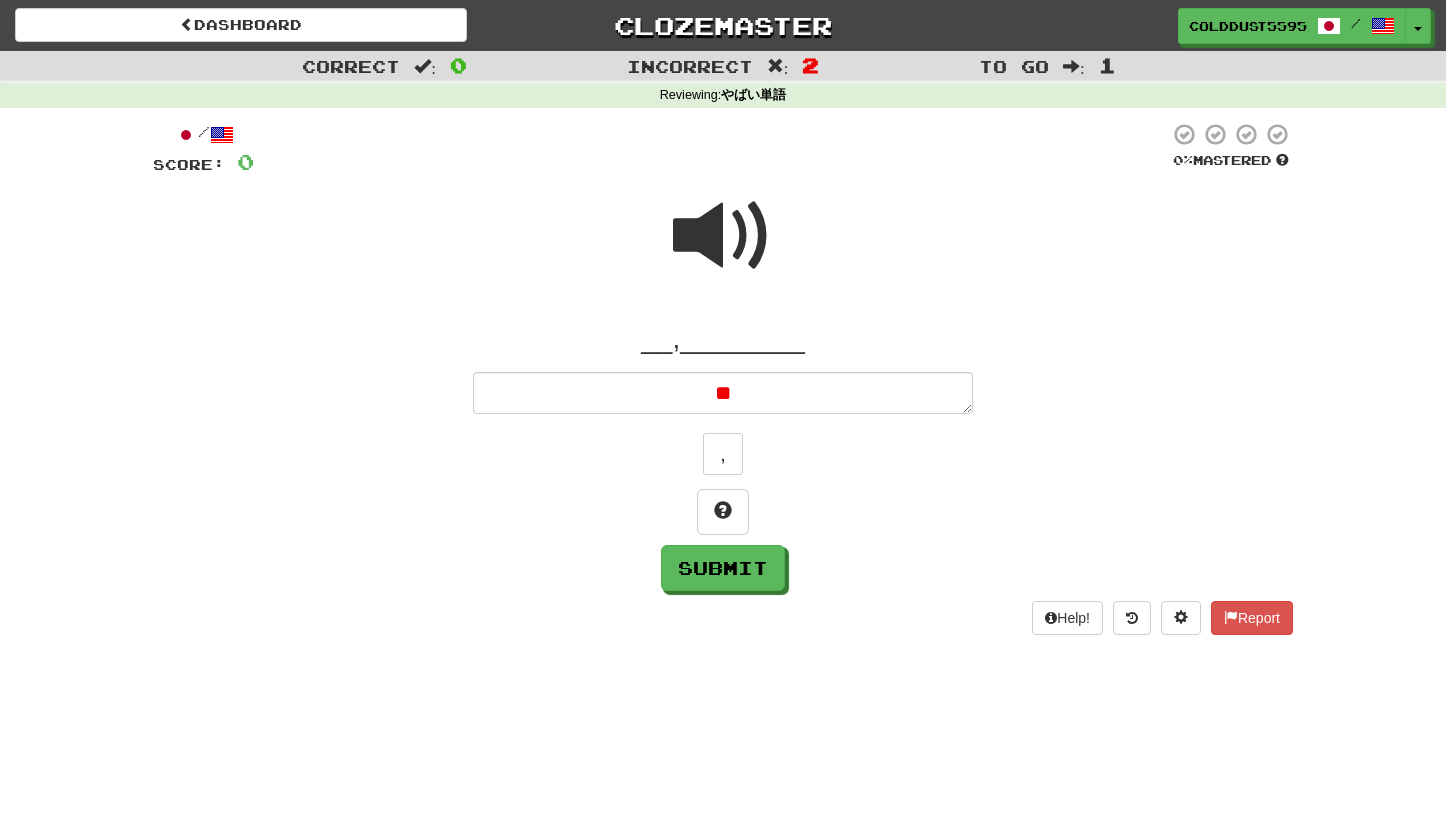 type on "*" 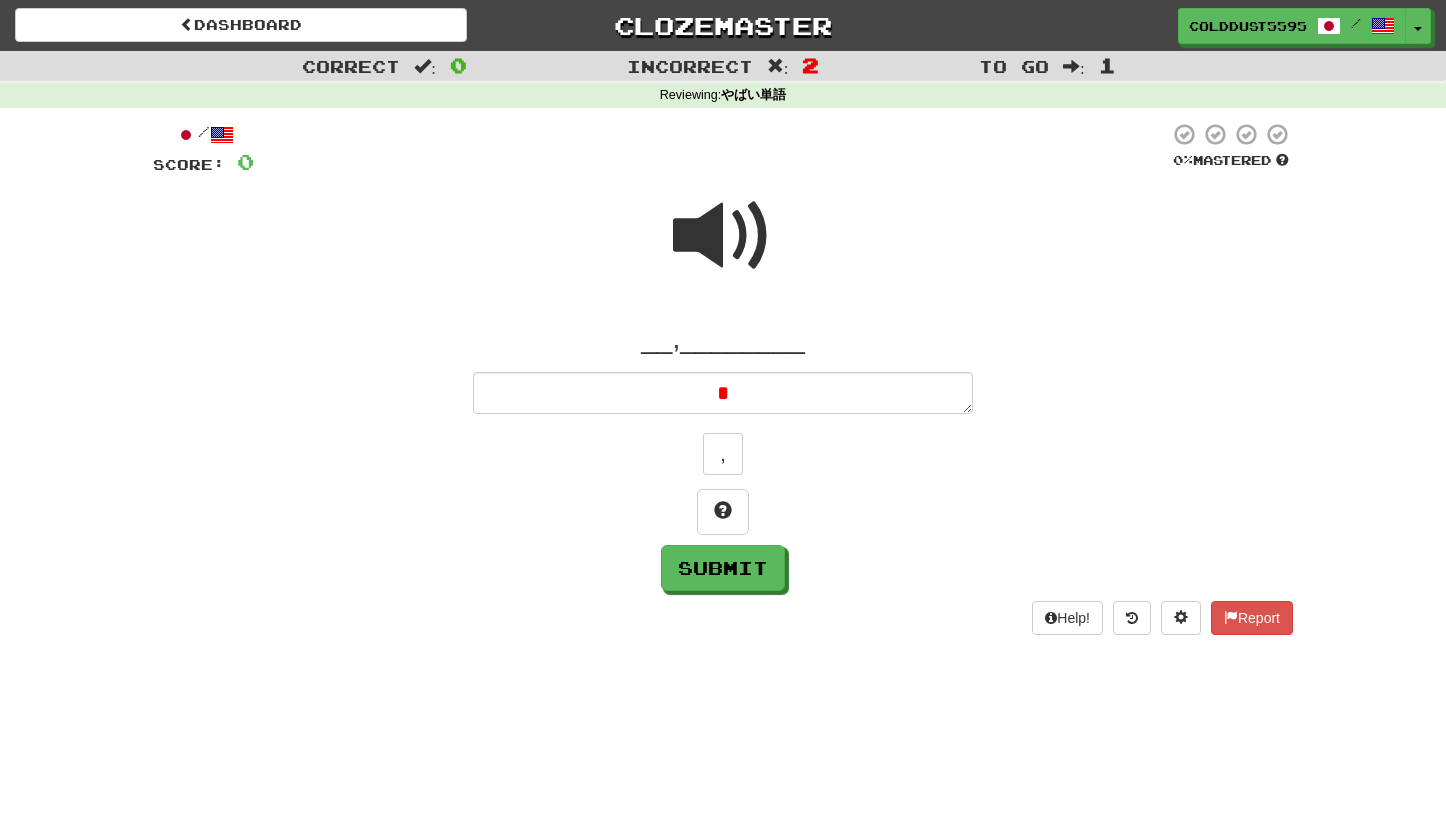type on "*" 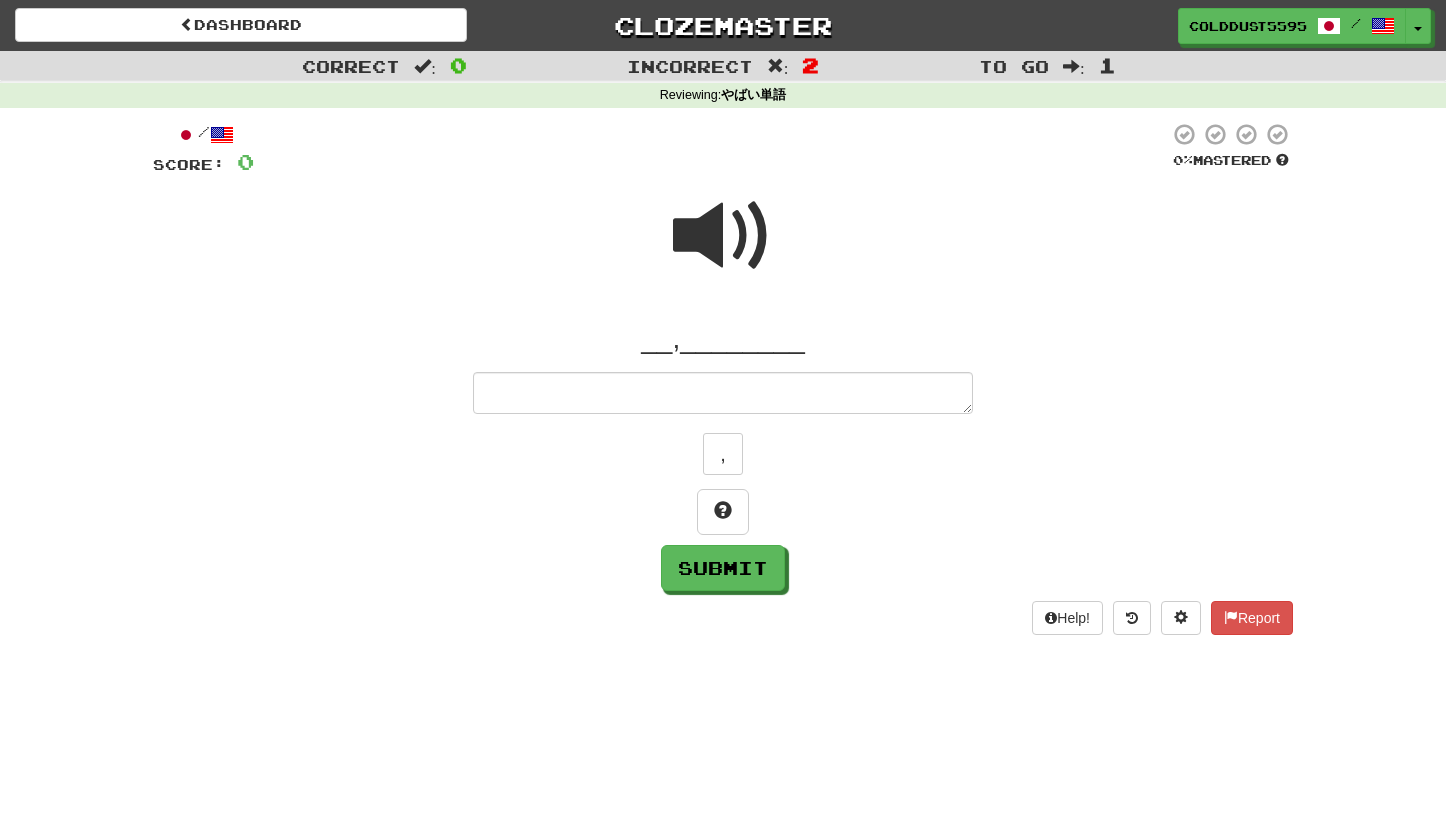 type on "*" 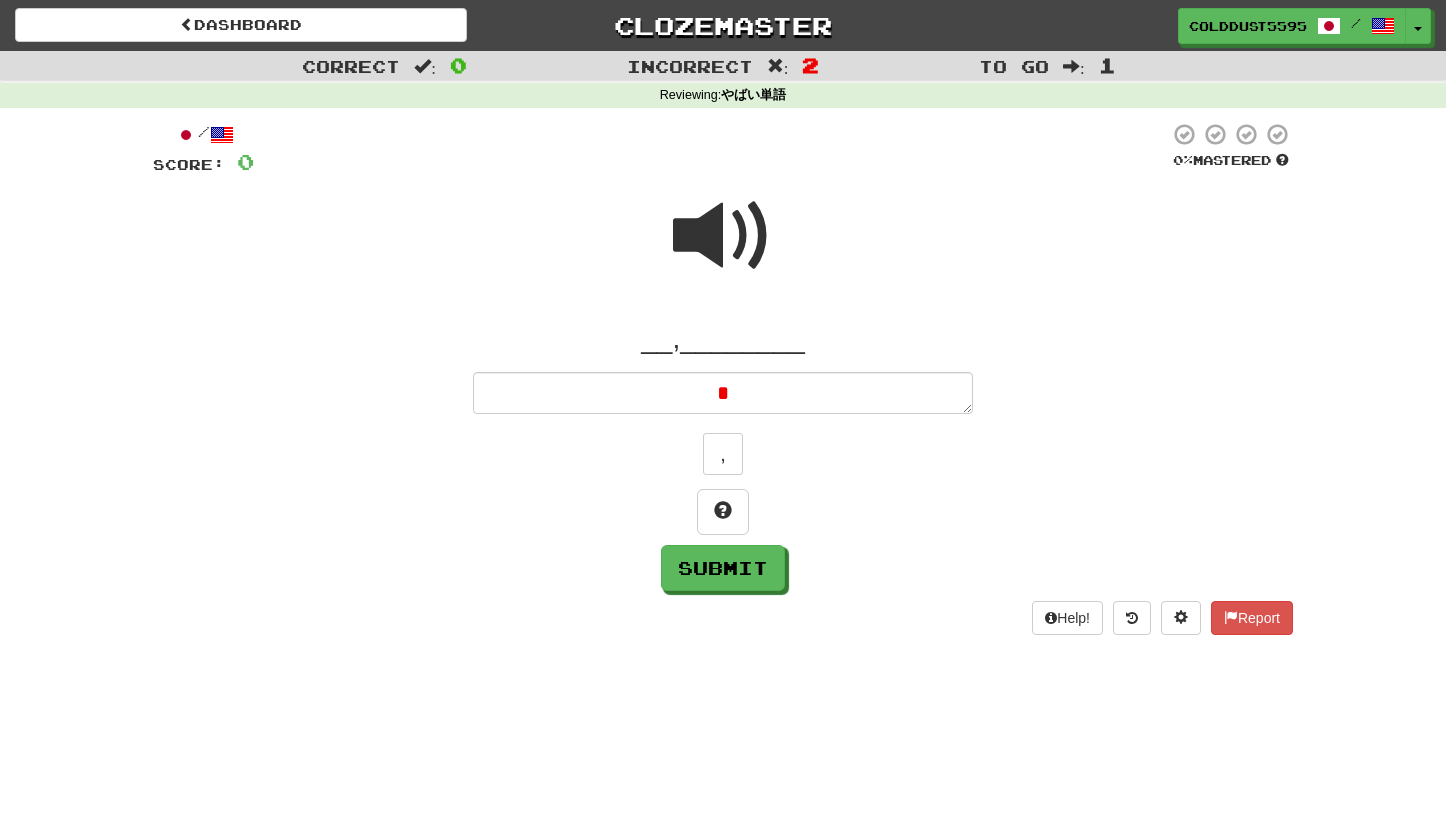 type on "*" 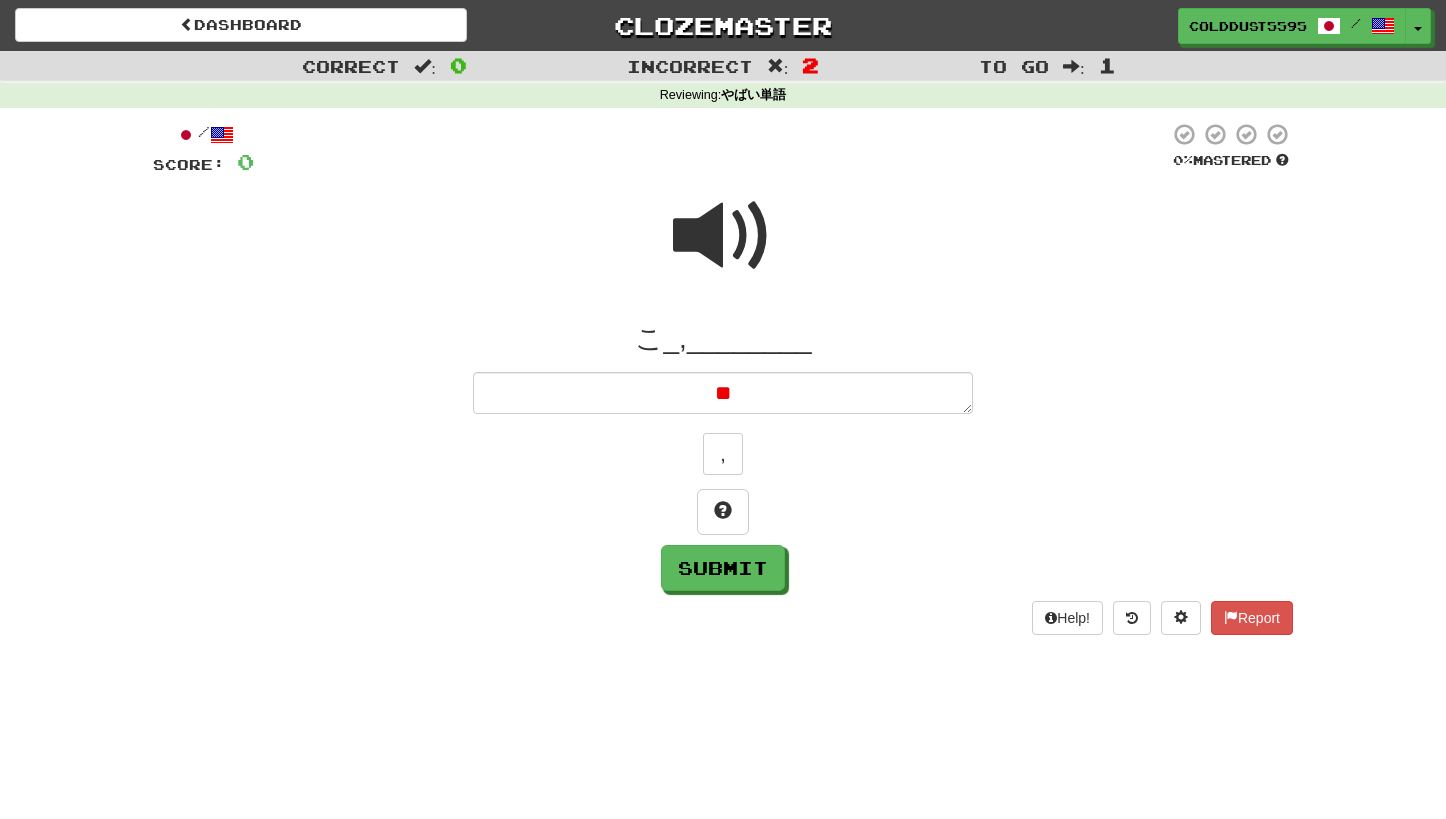 type on "*" 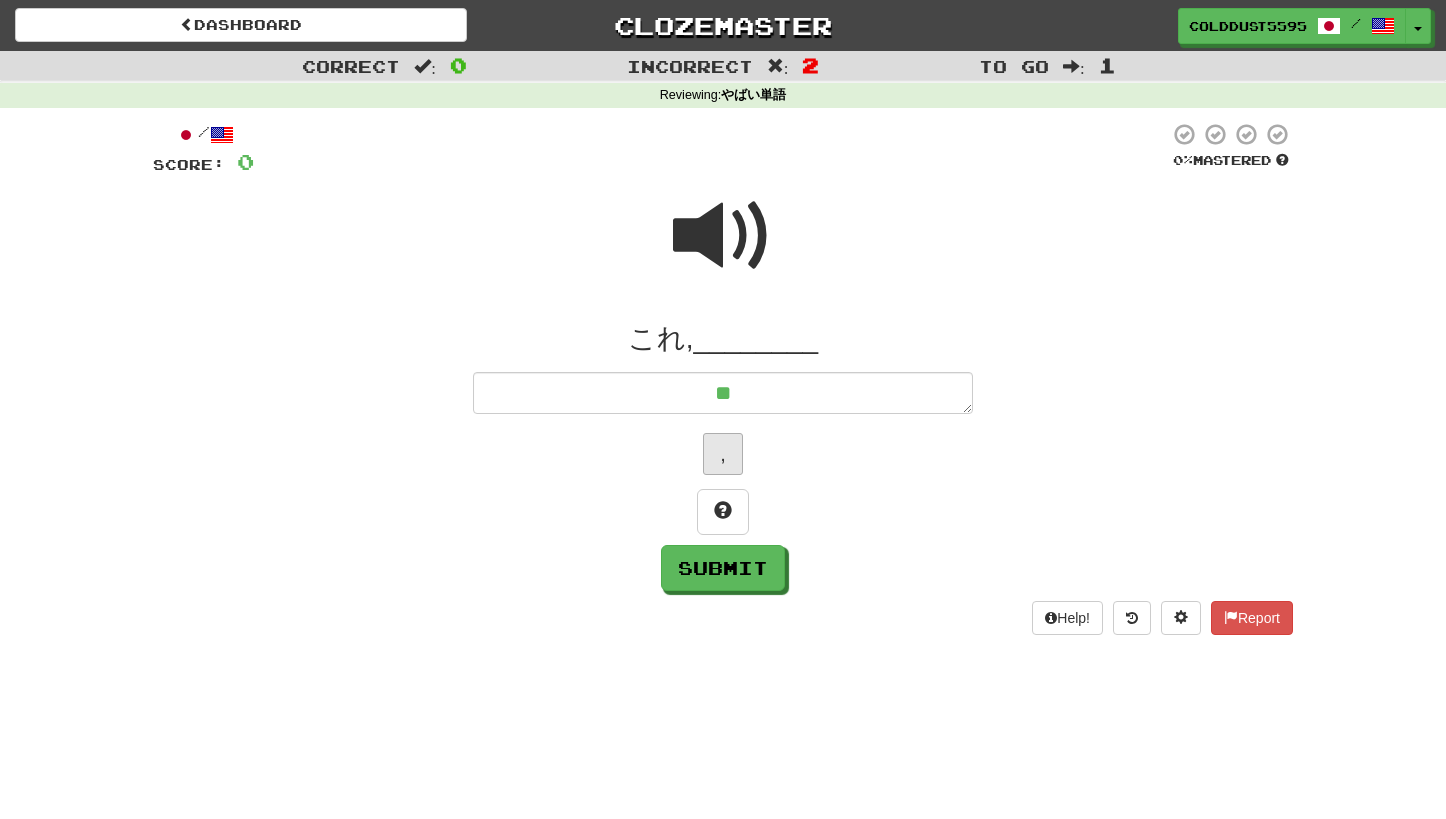 type on "**" 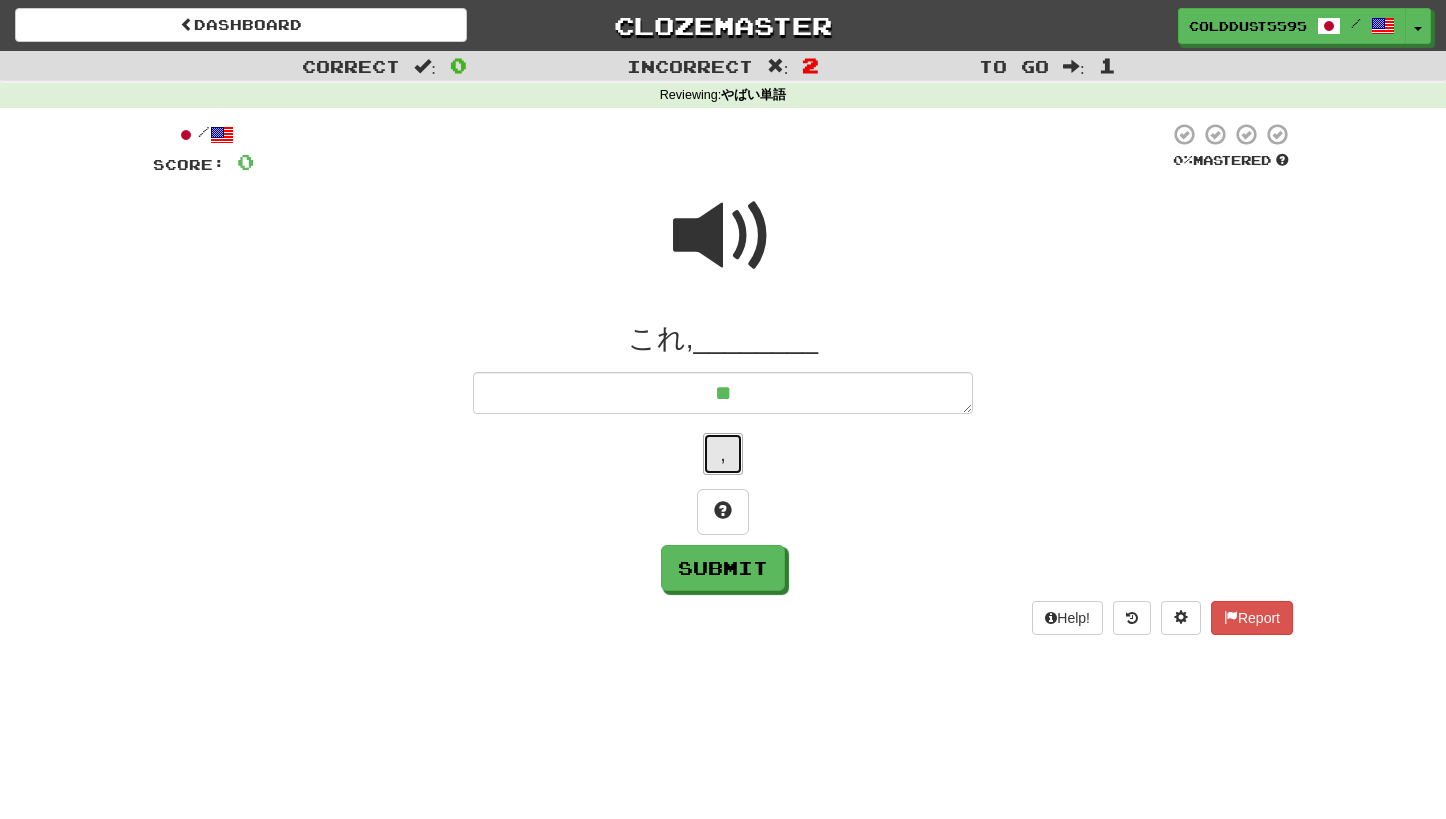 click on "," at bounding box center [723, 454] 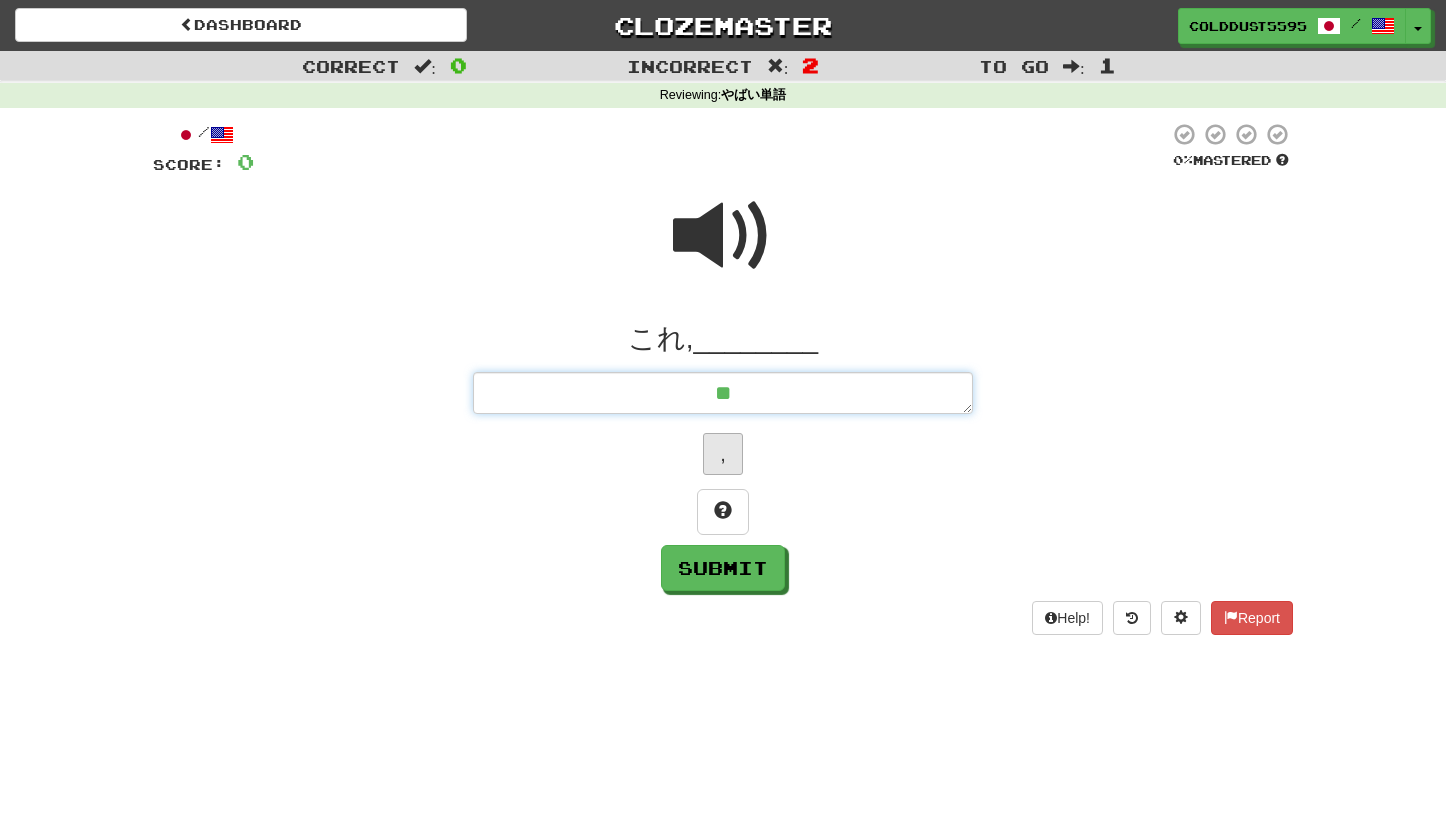 type on "*" 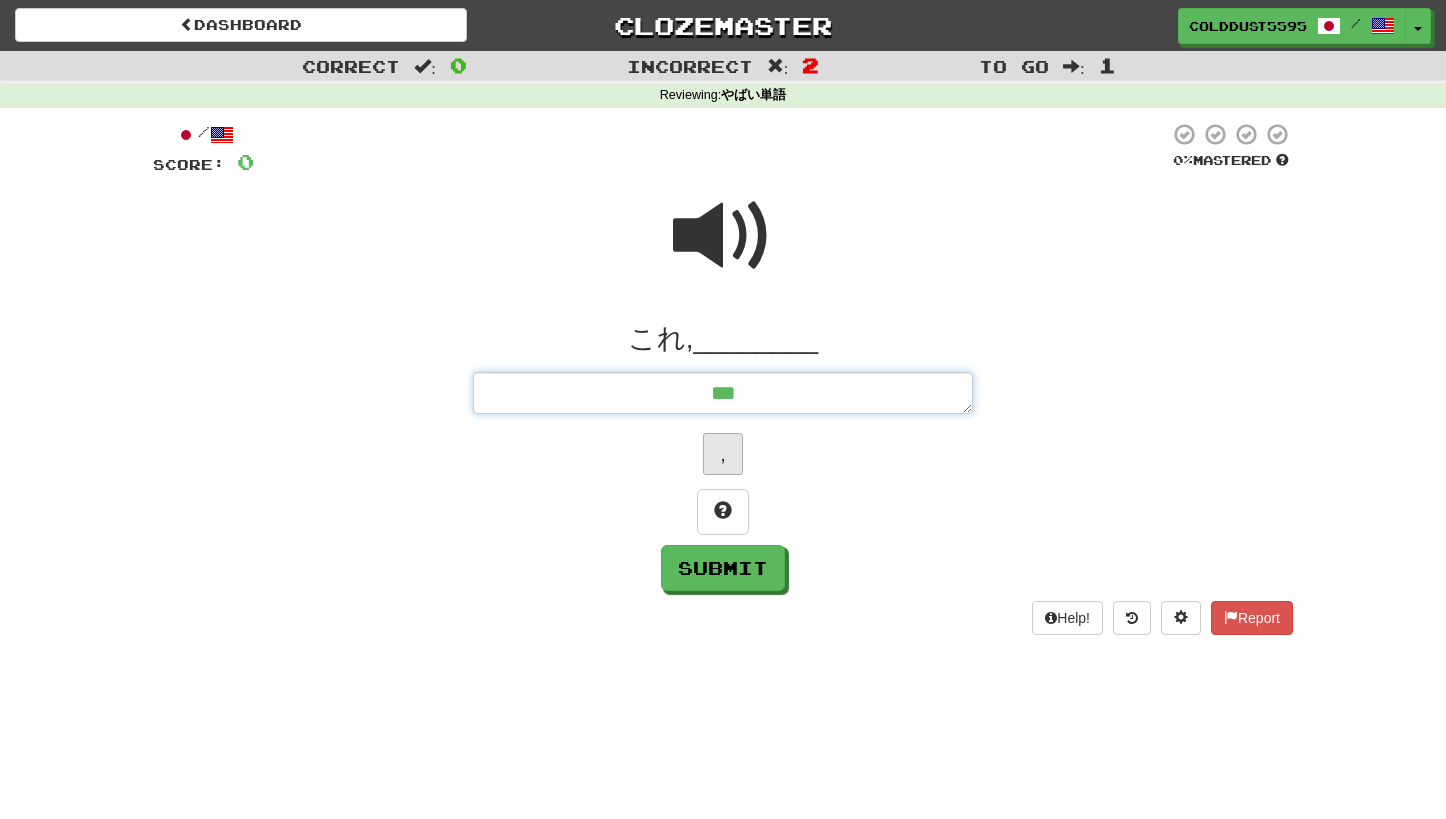 type on "*" 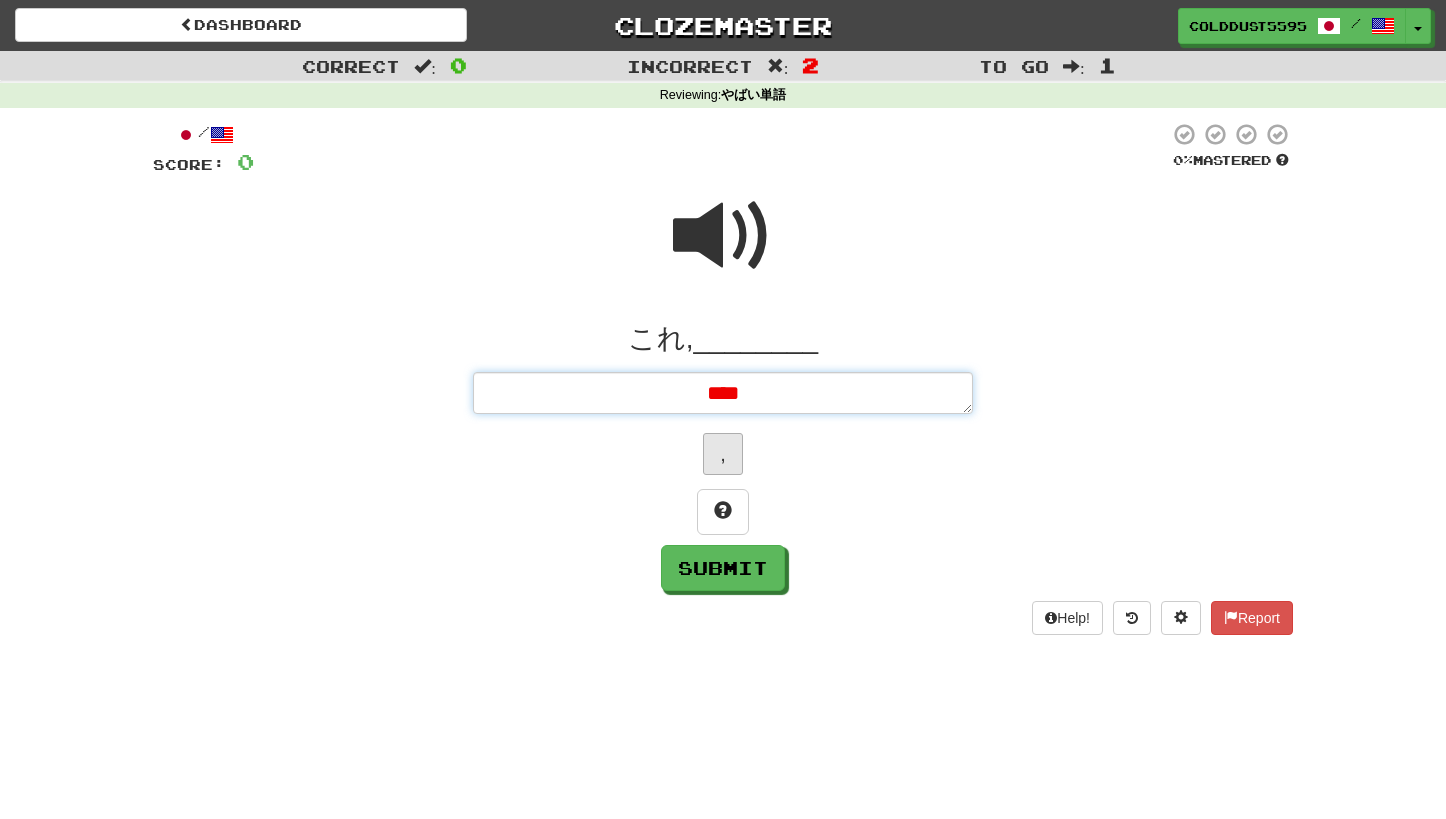 type on "*" 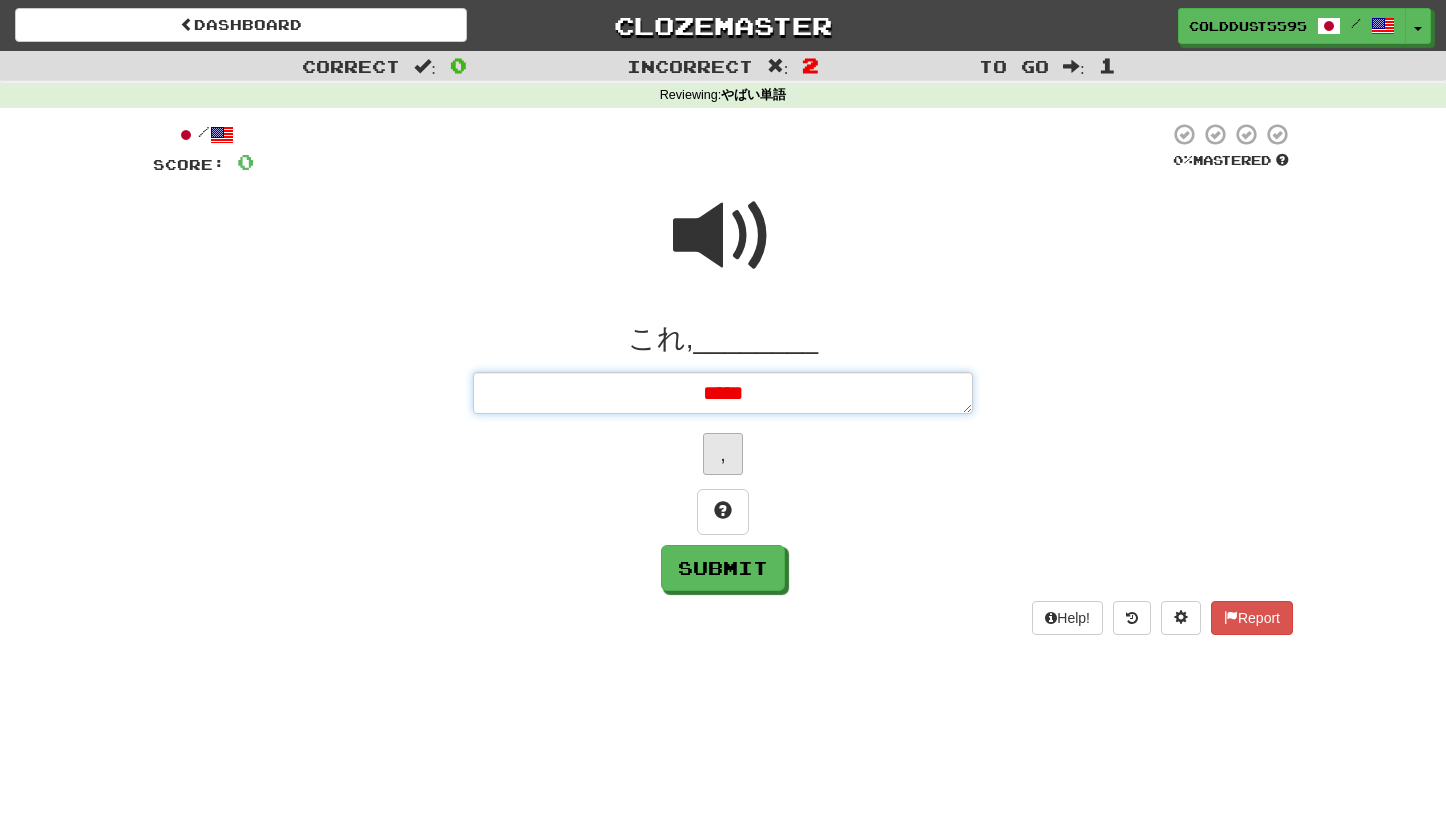 type on "*****" 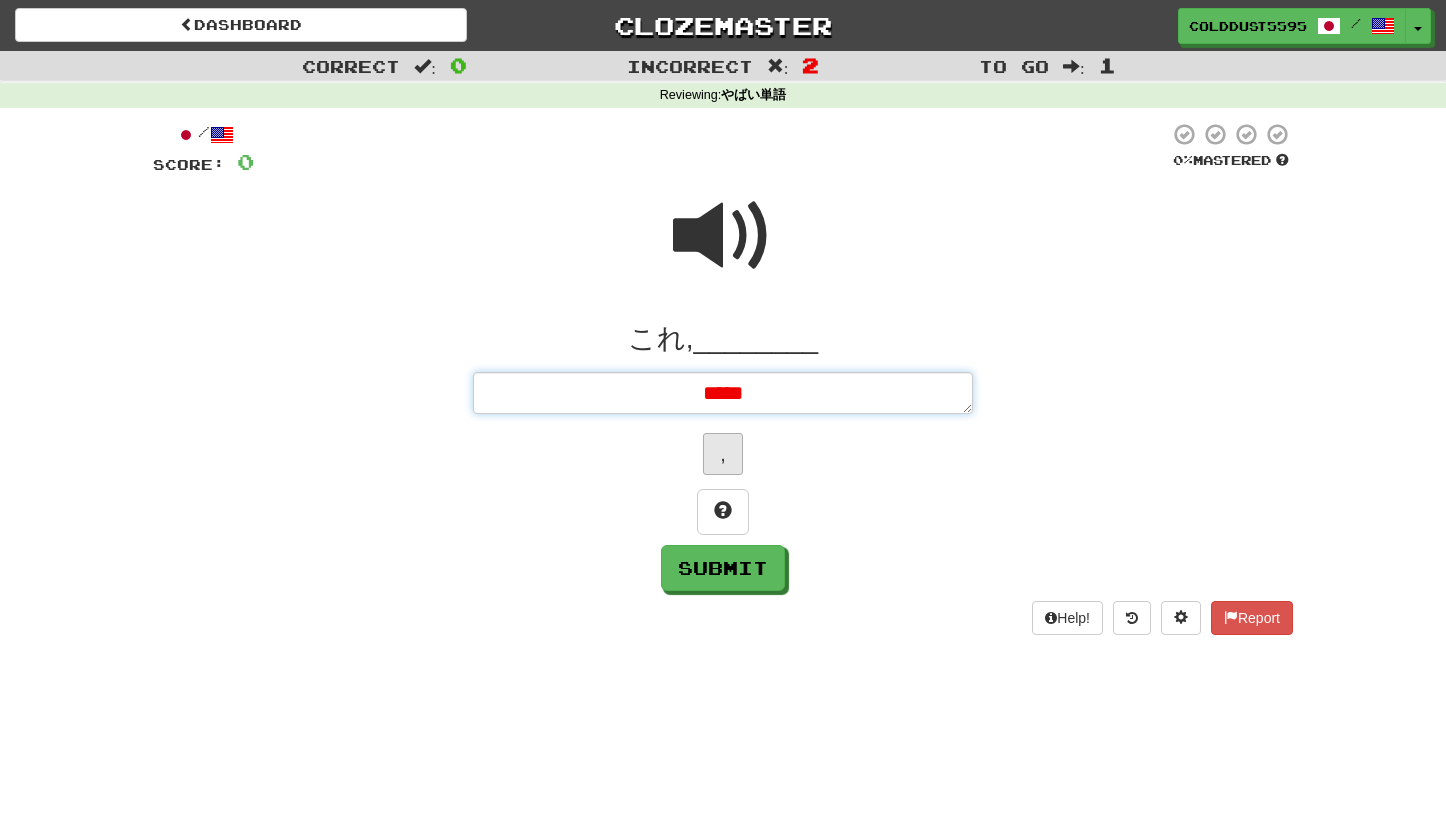 type on "*" 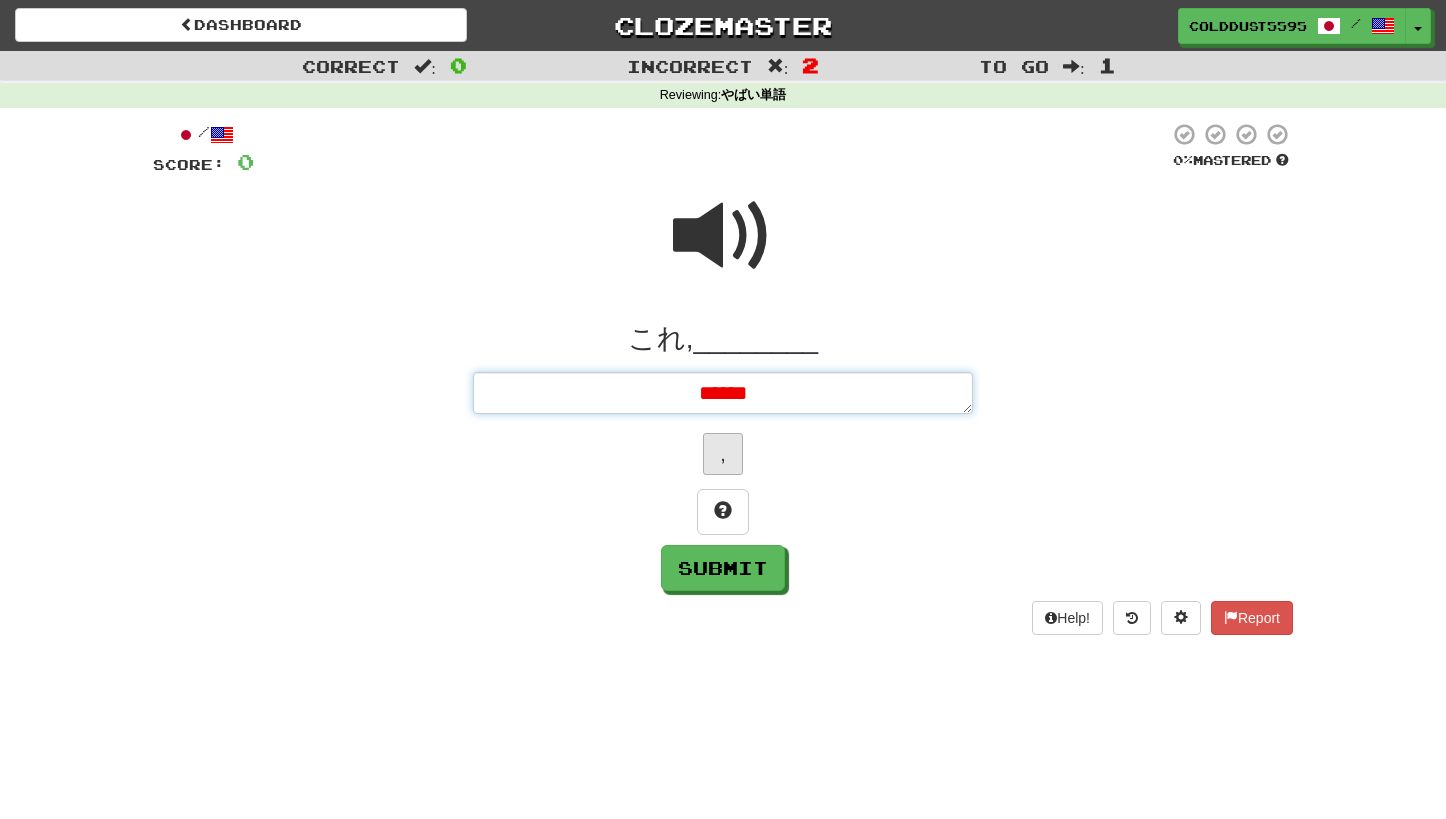 type on "******" 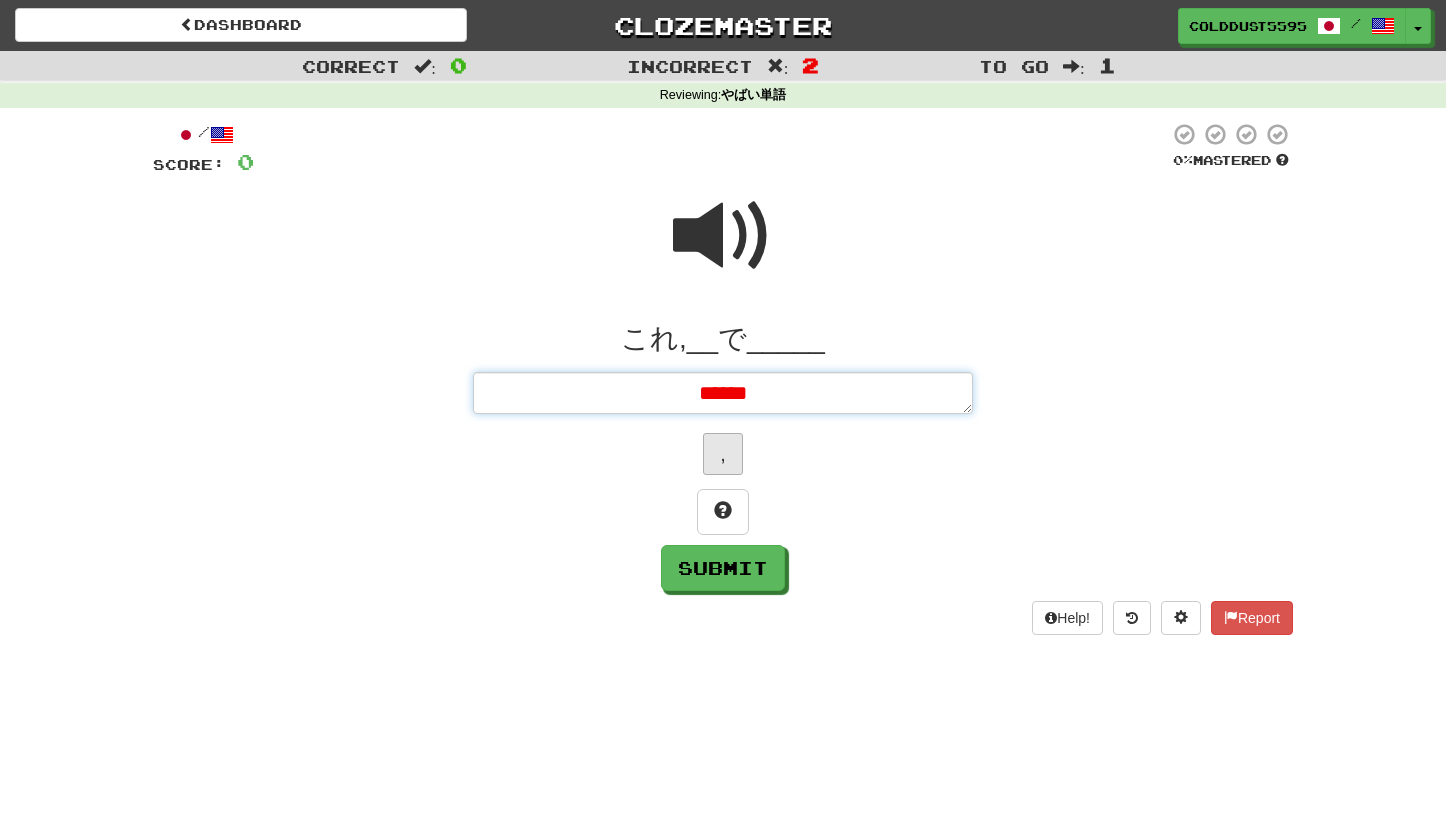 type on "*" 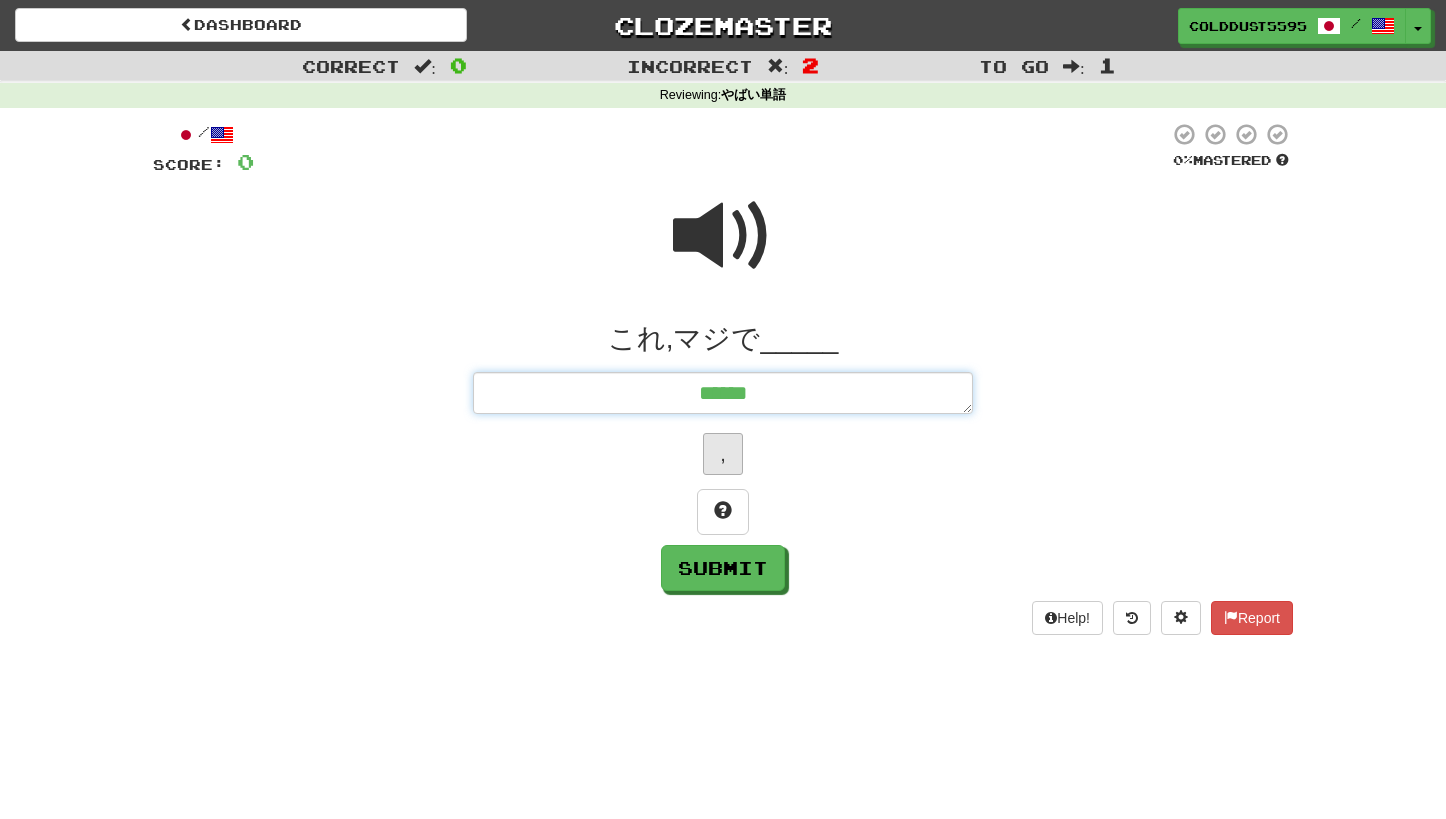type on "*" 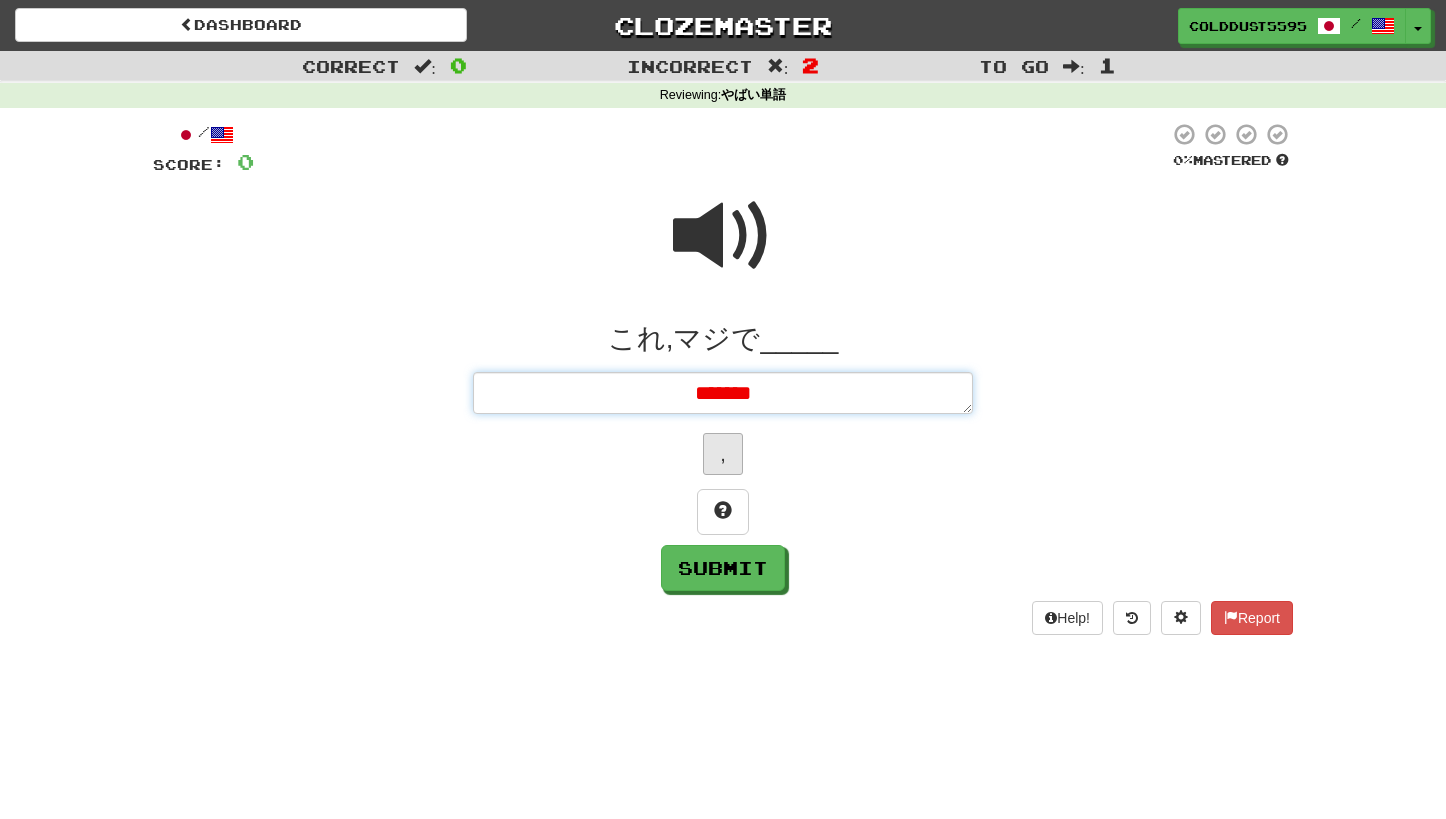 type on "*******" 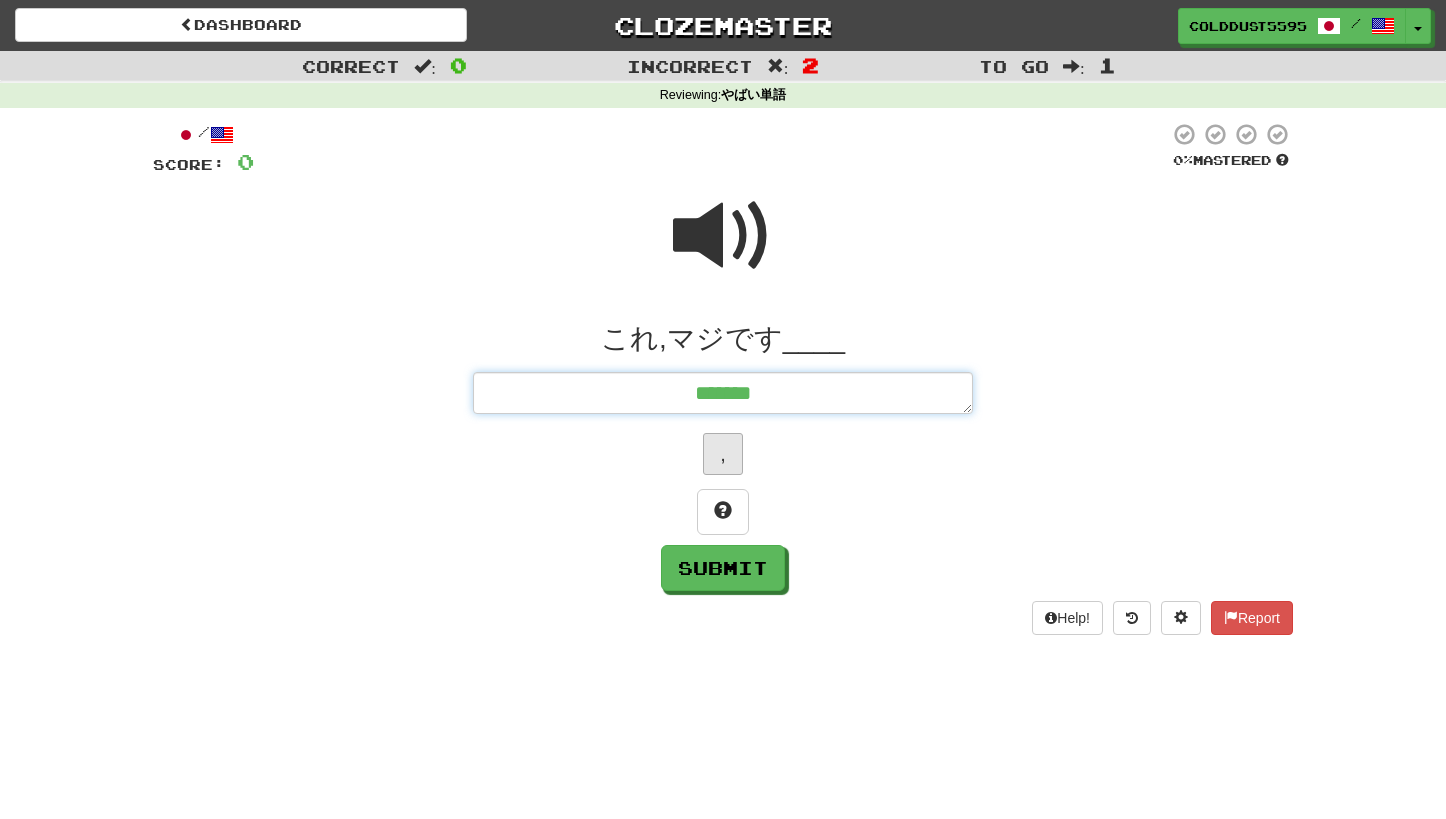 type on "*" 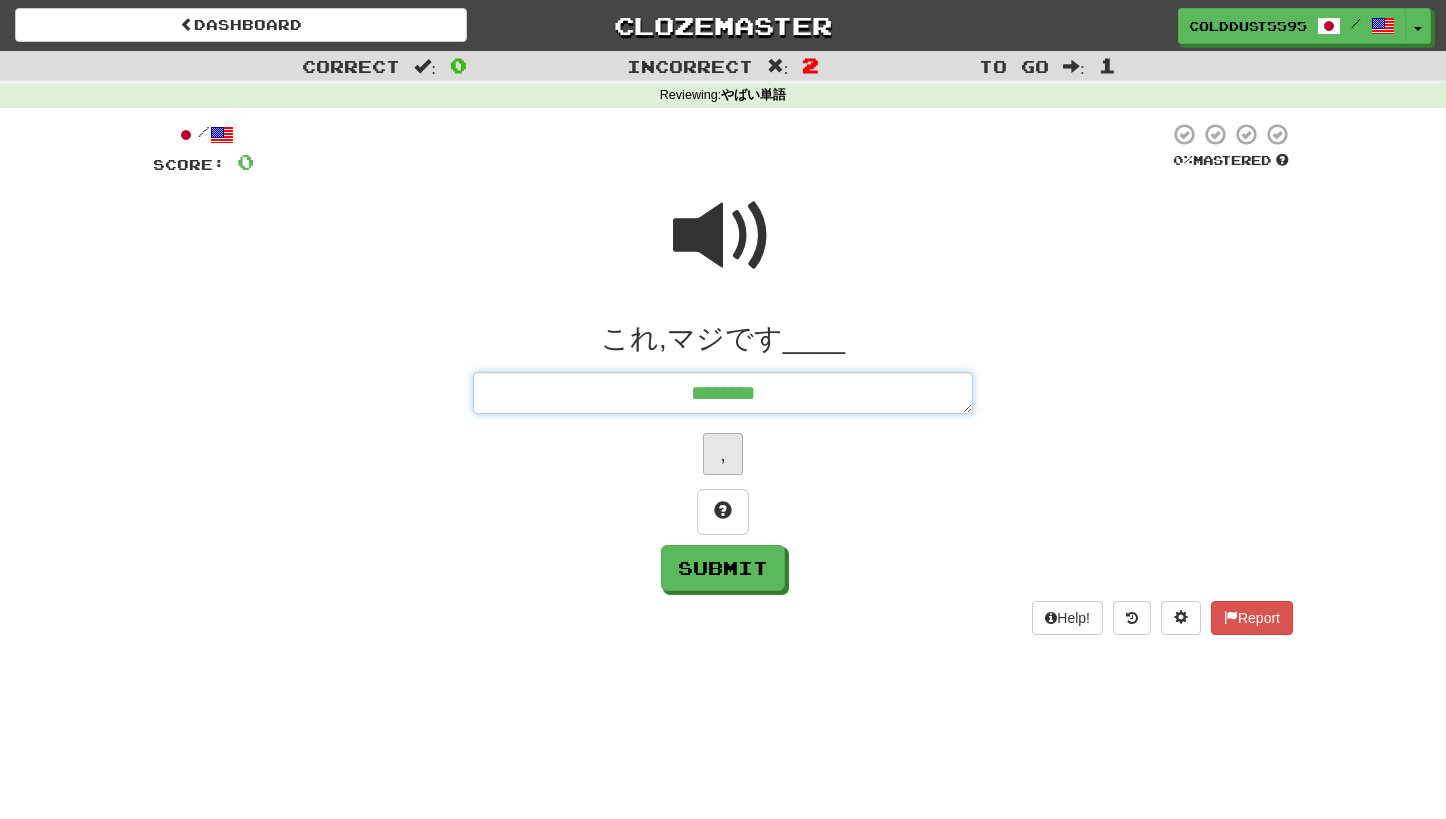 type on "********" 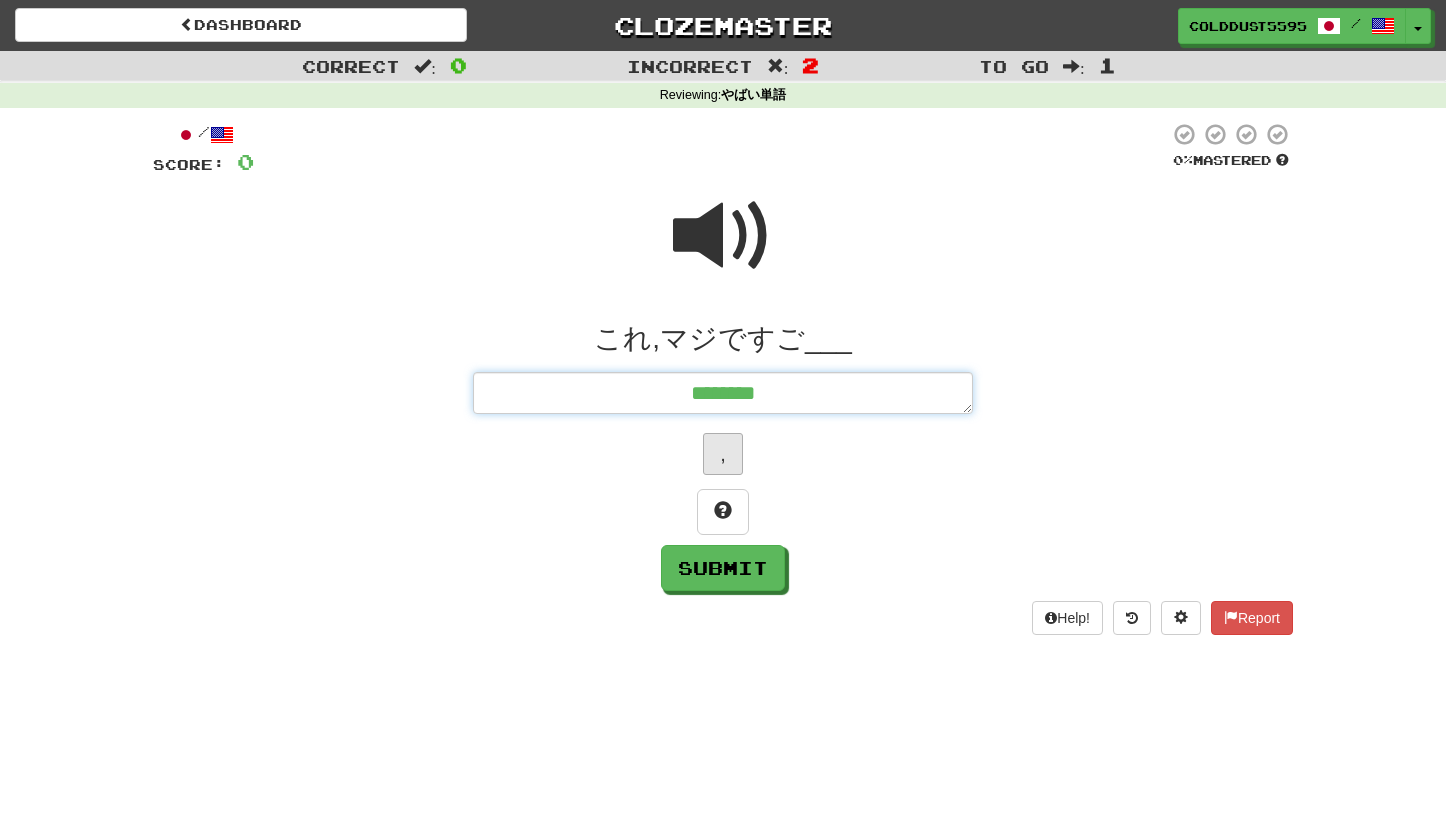 type on "*" 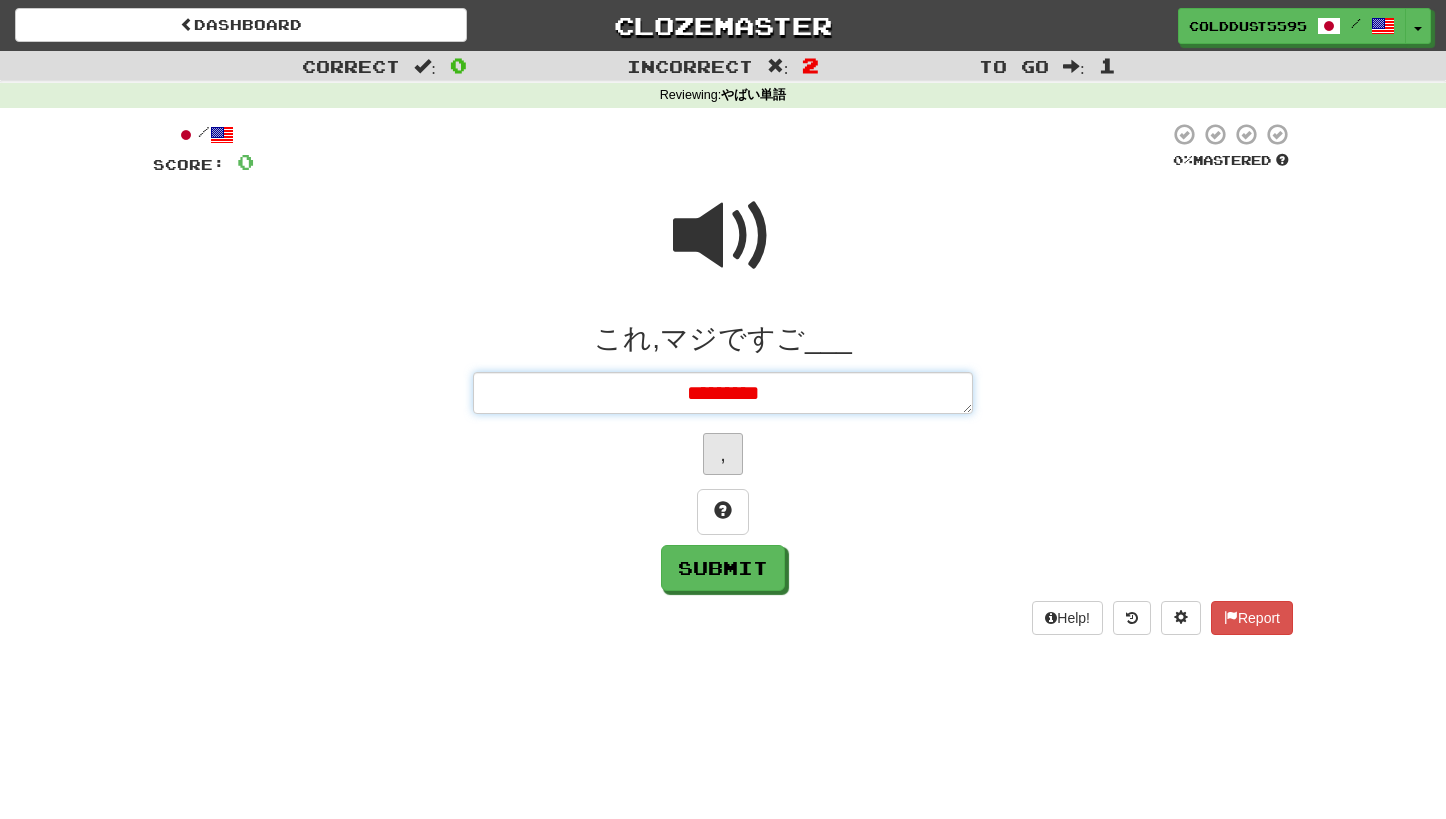 type on "*" 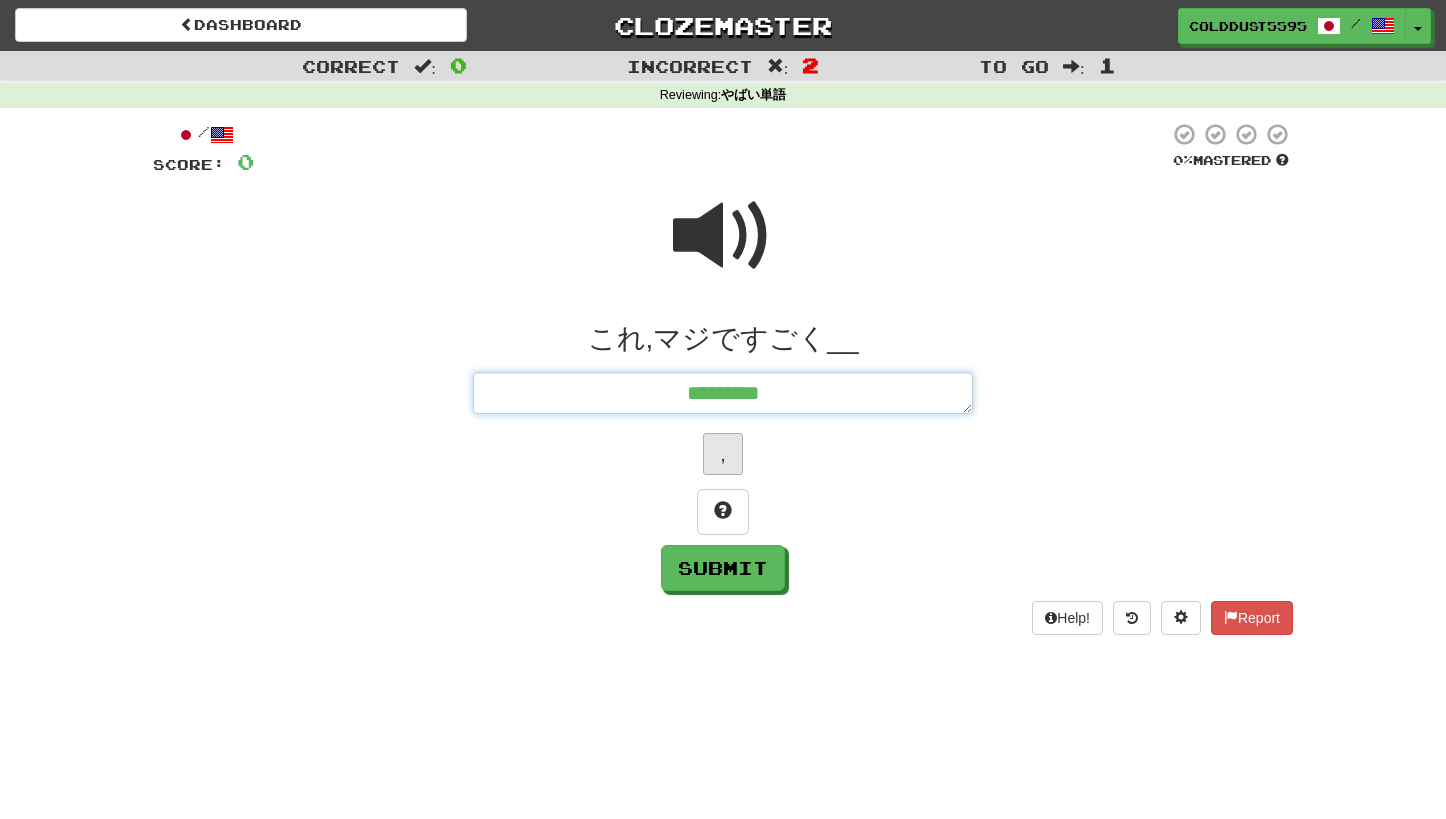 type on "*" 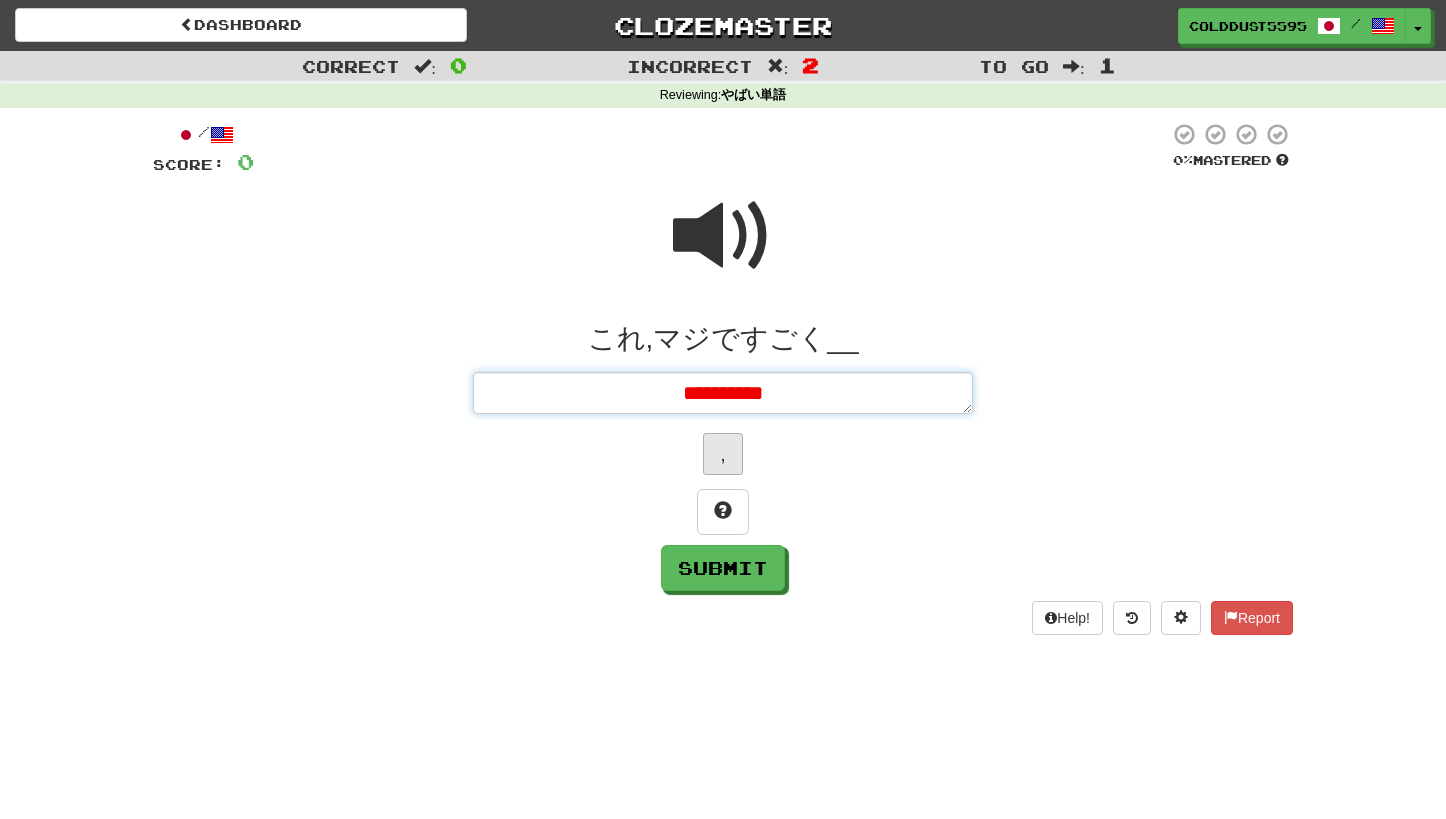 type on "*" 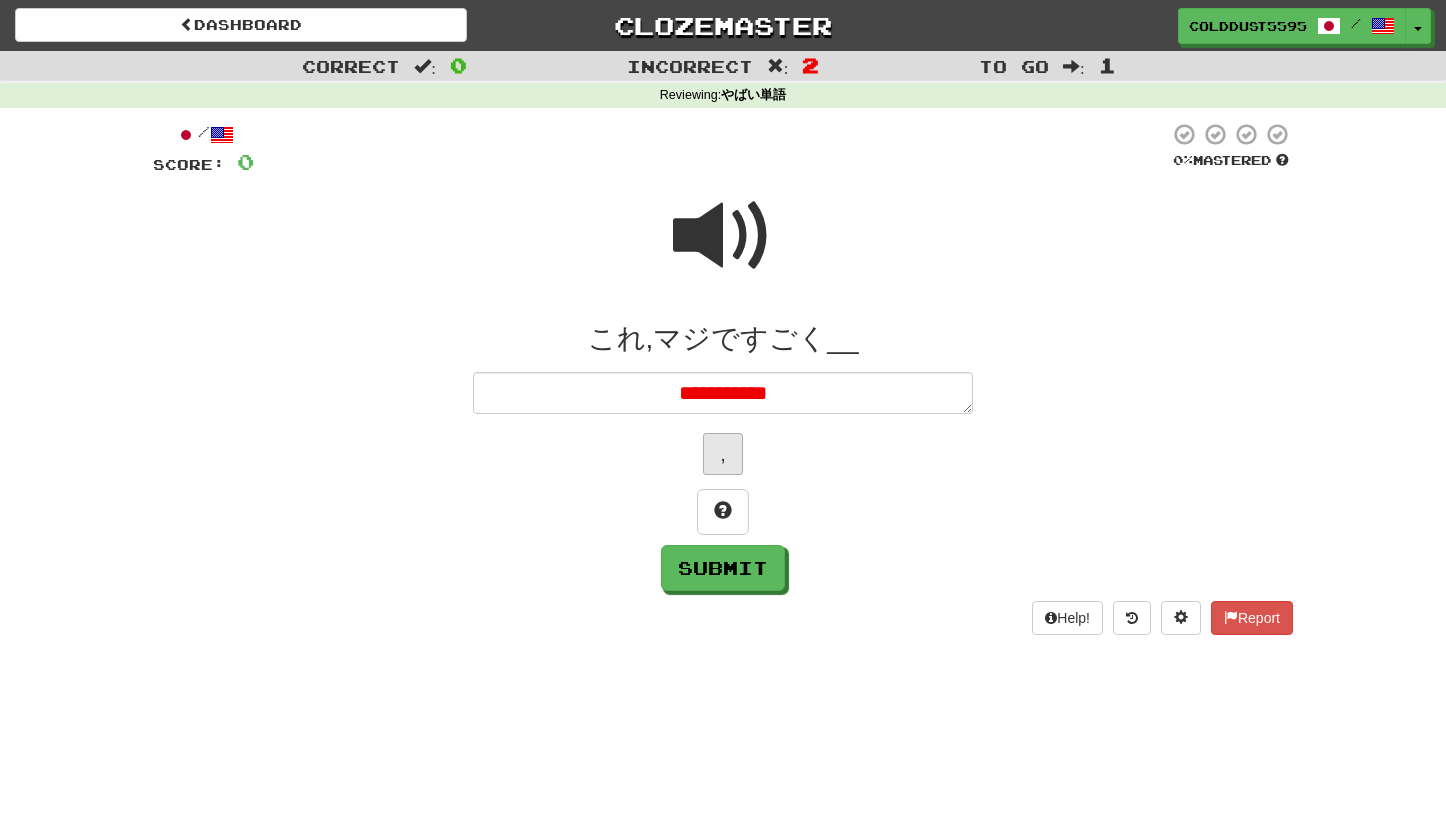 type on "*" 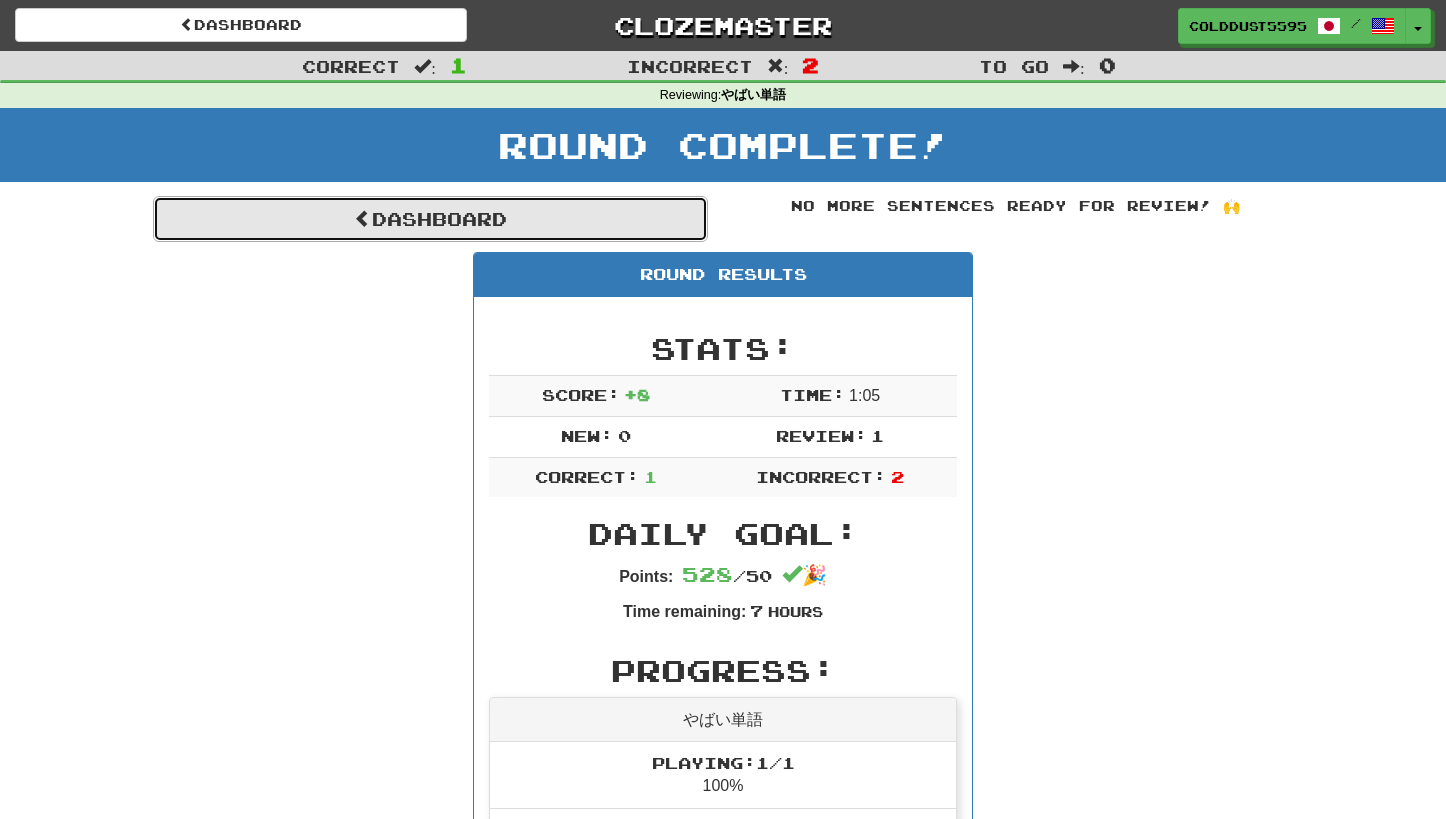 click on "Dashboard" at bounding box center (430, 219) 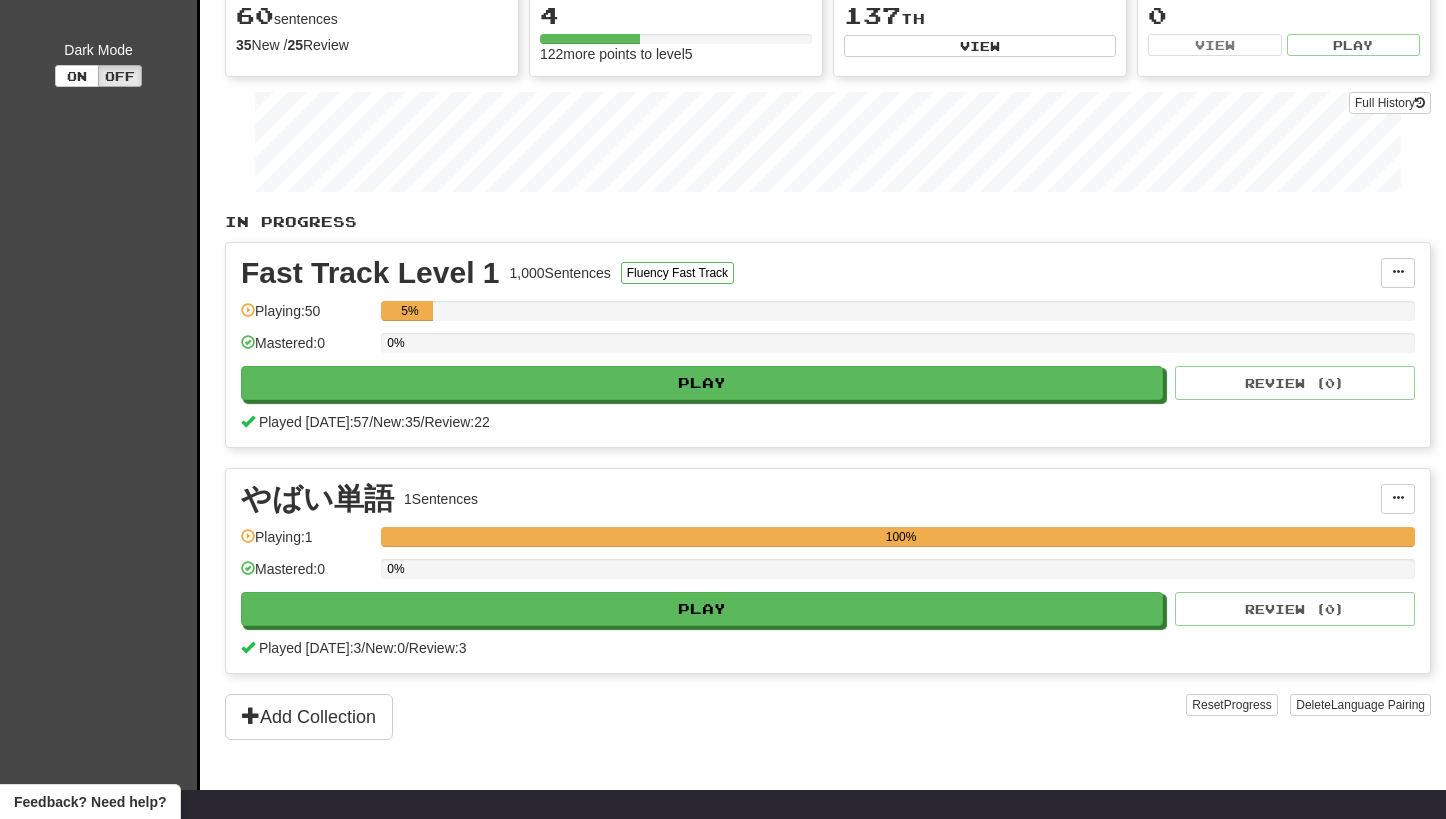 scroll, scrollTop: 0, scrollLeft: 0, axis: both 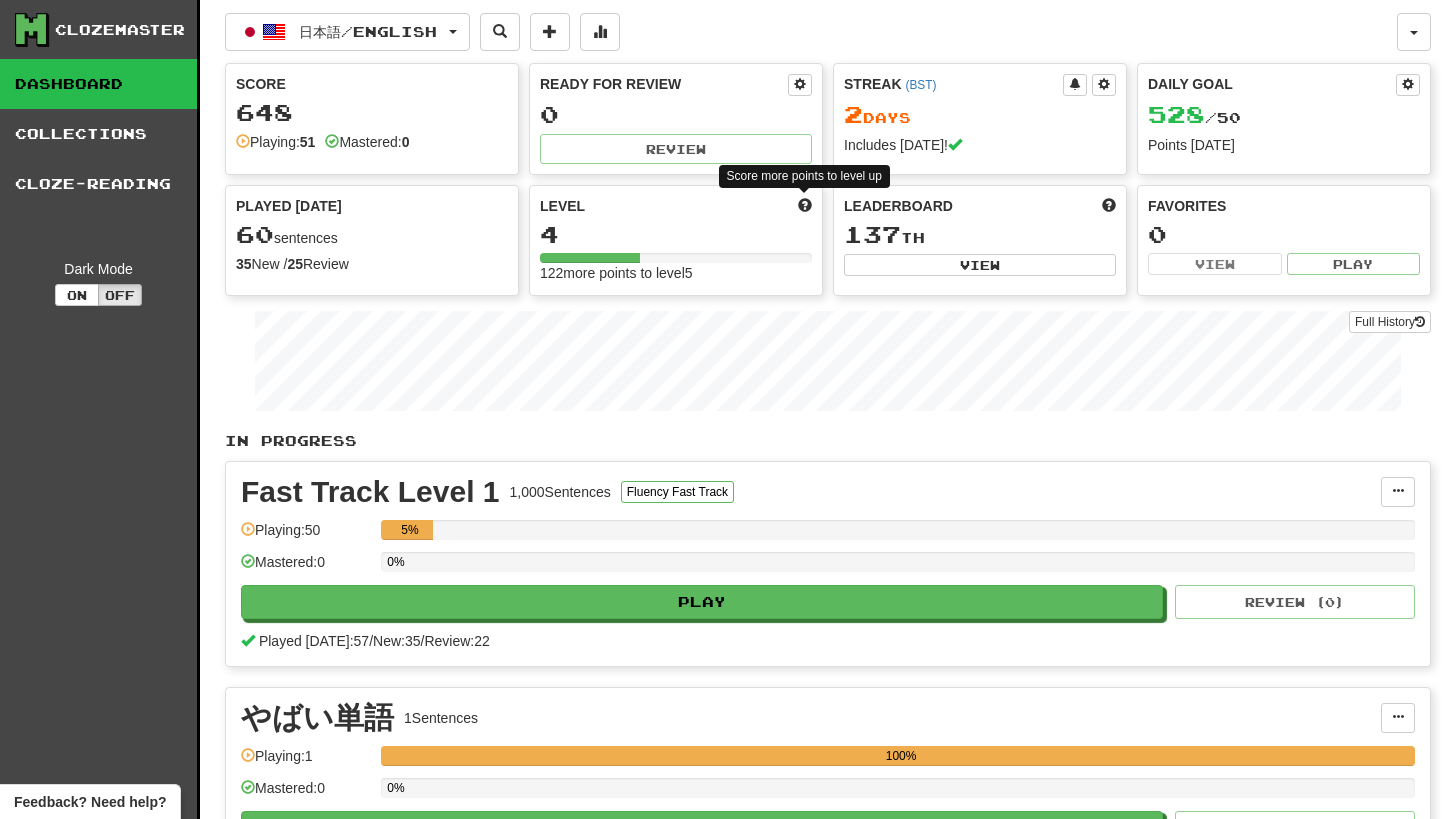 click at bounding box center [805, 205] 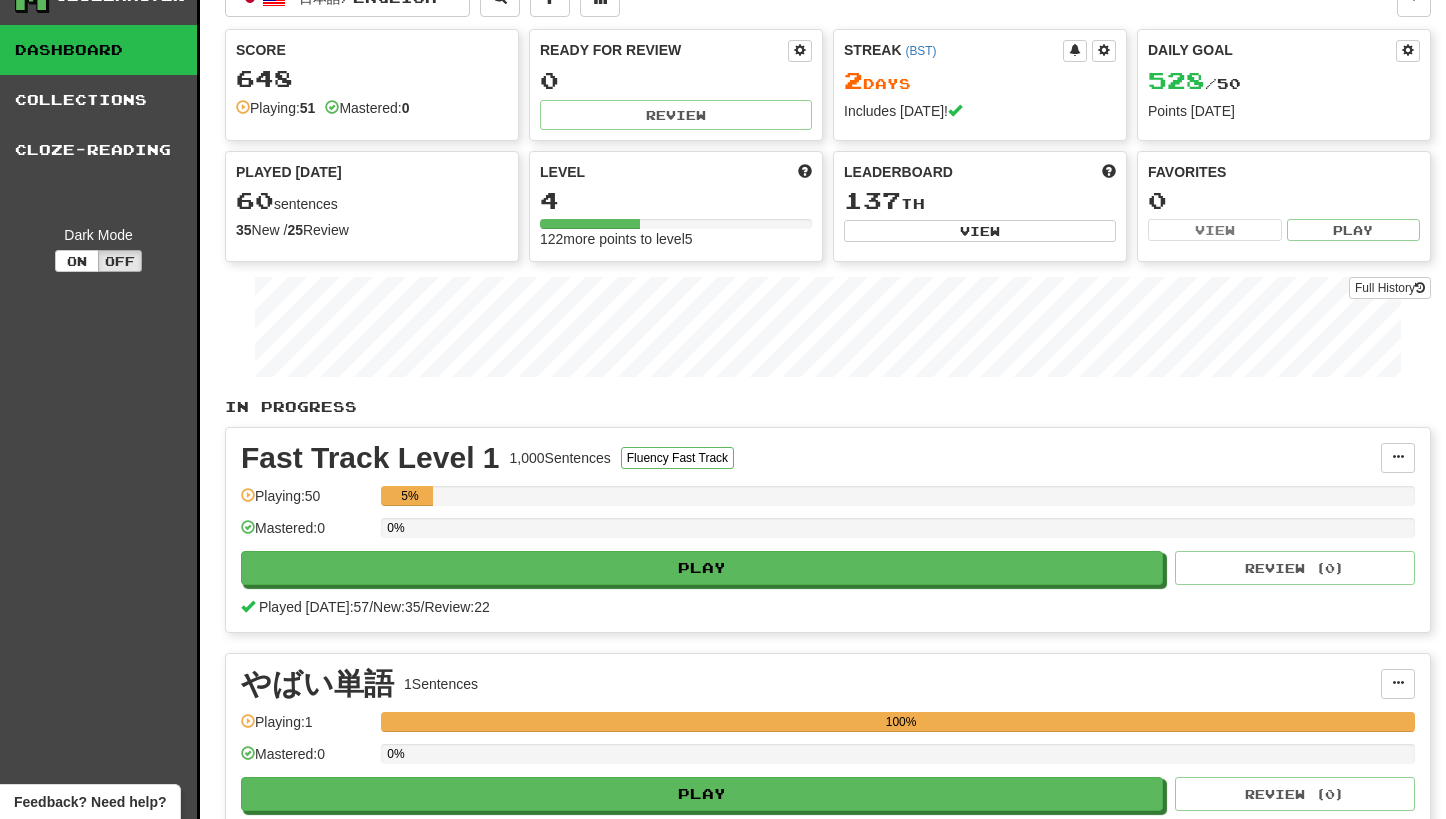 scroll, scrollTop: 0, scrollLeft: 0, axis: both 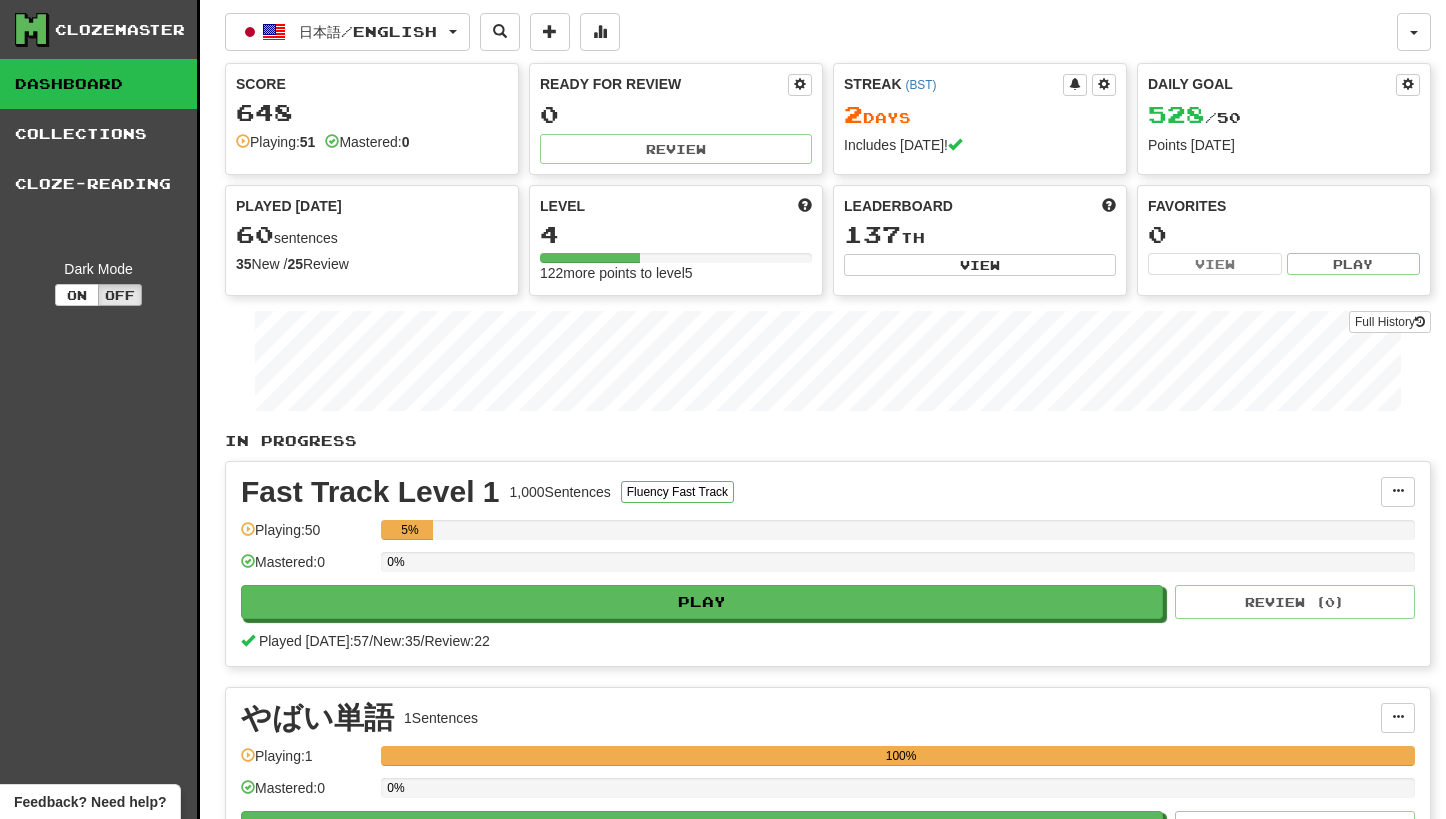 click on "4" at bounding box center (676, 234) 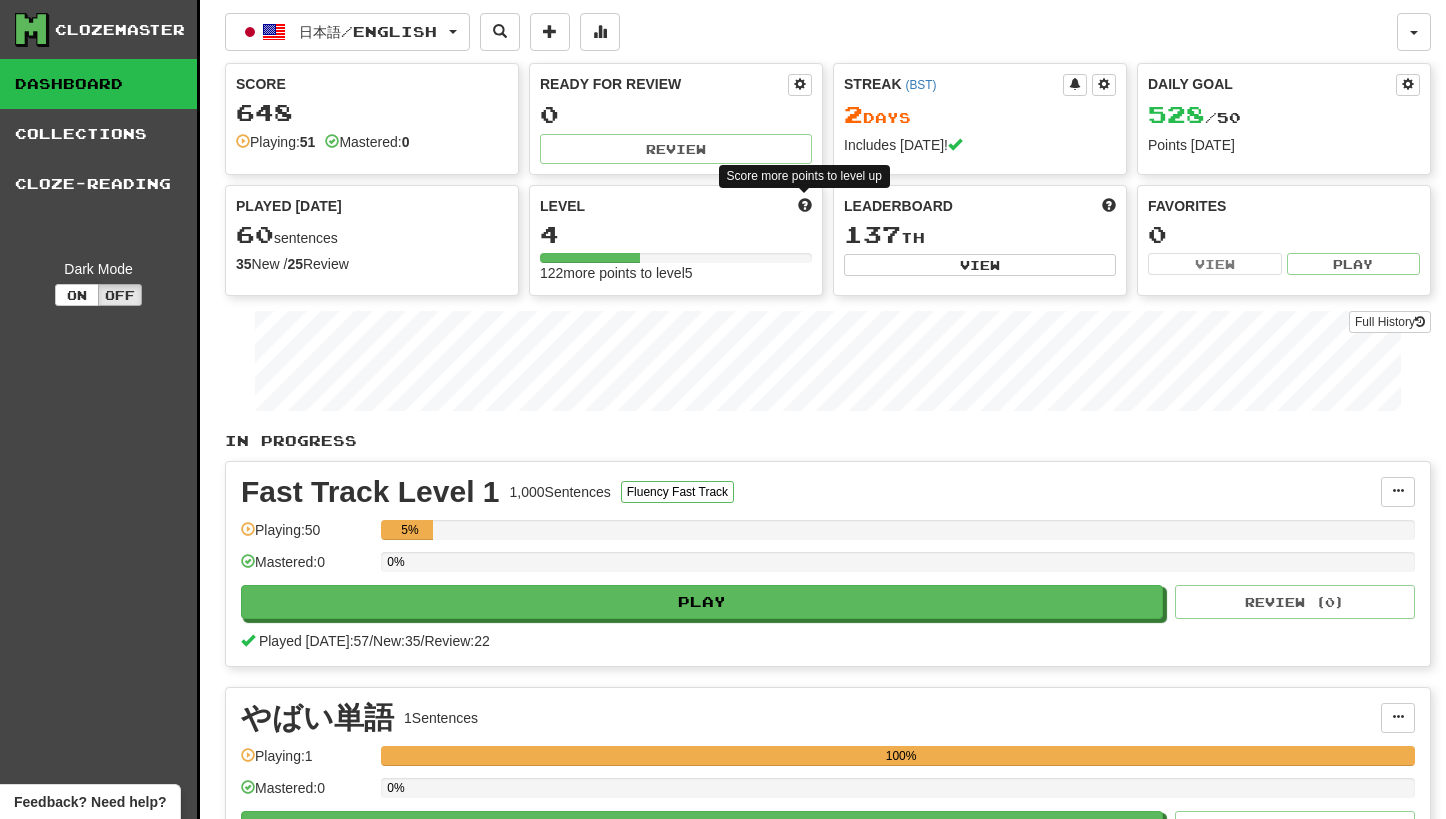 scroll, scrollTop: 17, scrollLeft: 0, axis: vertical 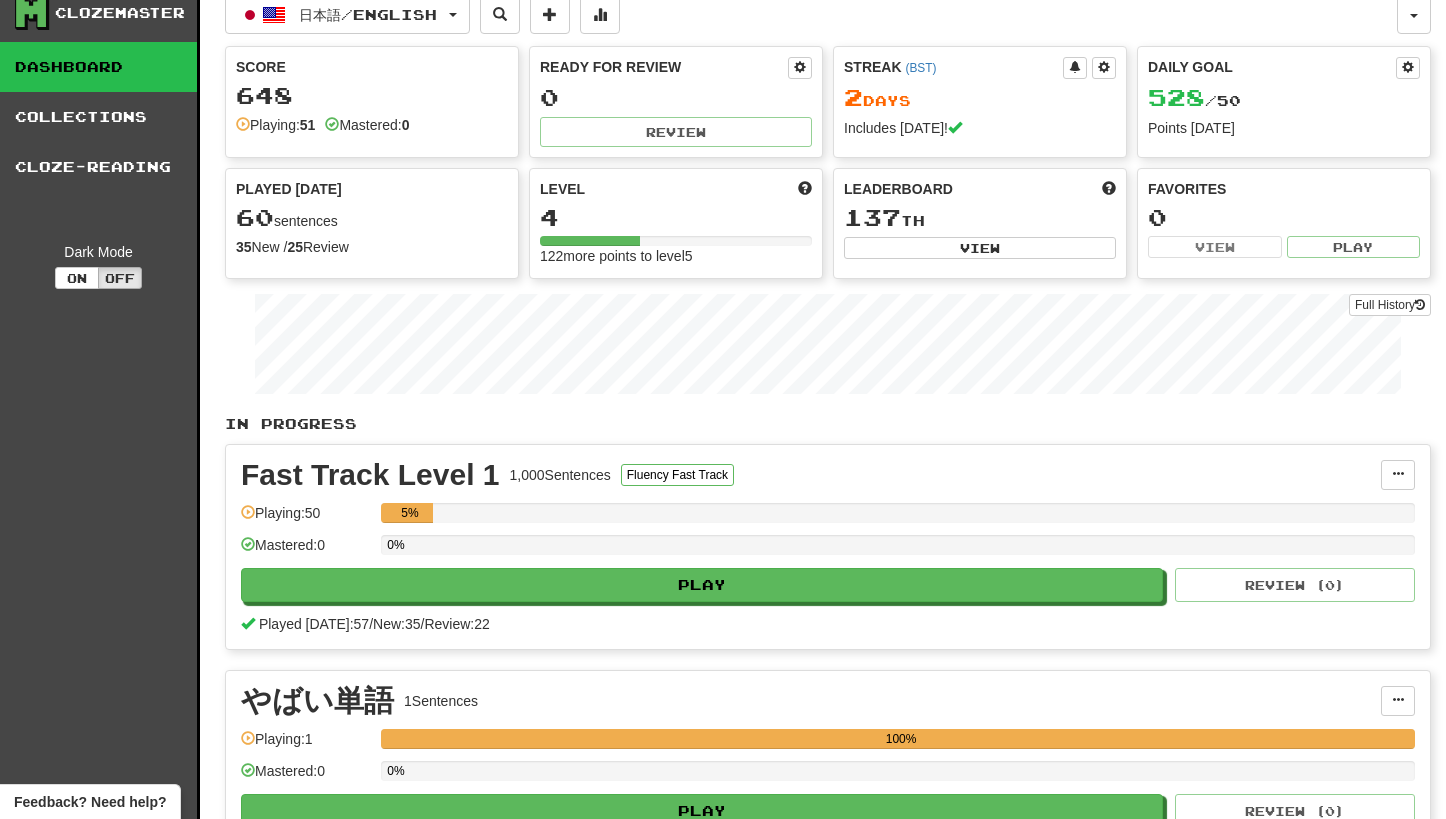 click on "4" at bounding box center (676, 217) 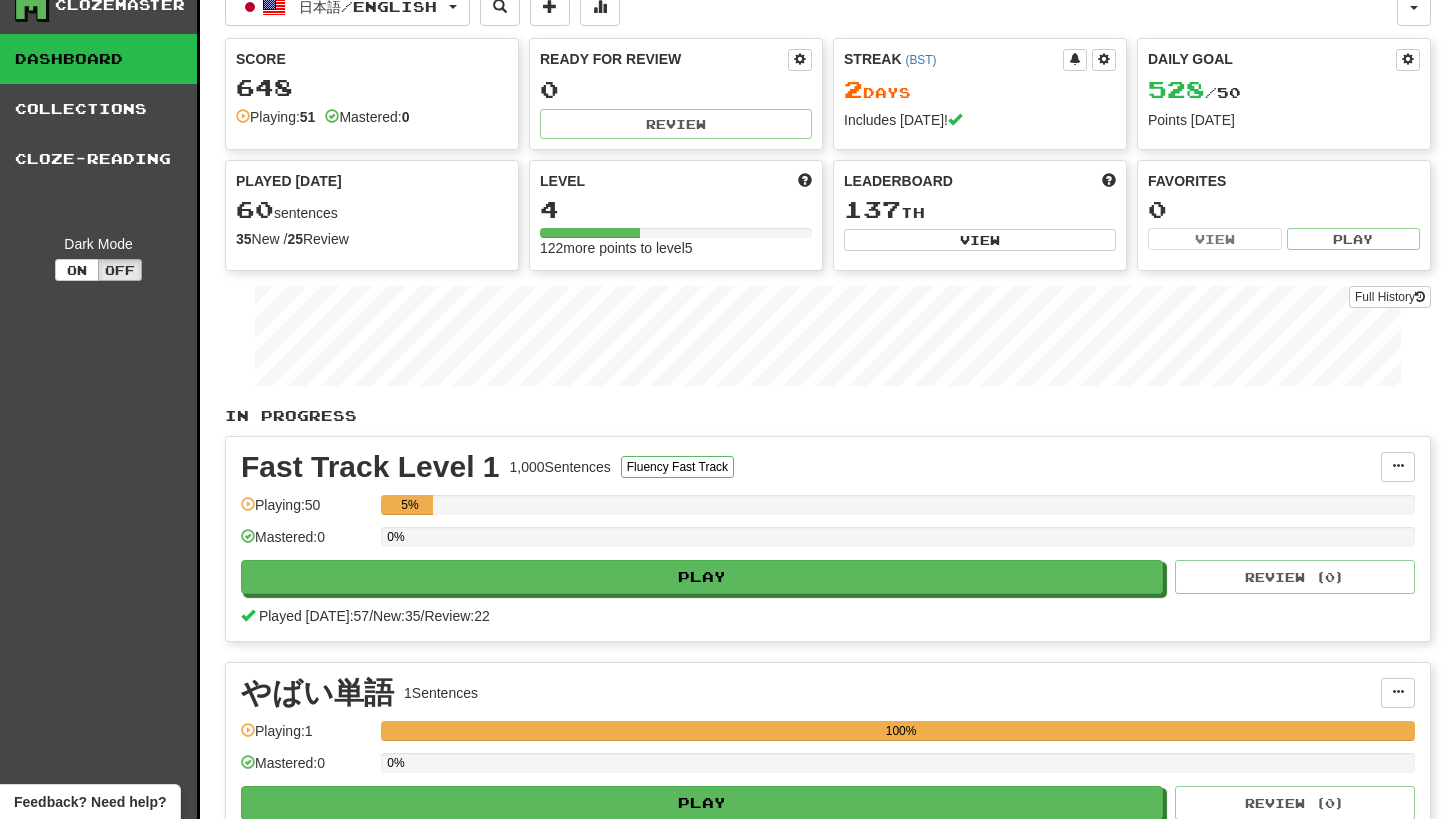 scroll, scrollTop: 22, scrollLeft: 0, axis: vertical 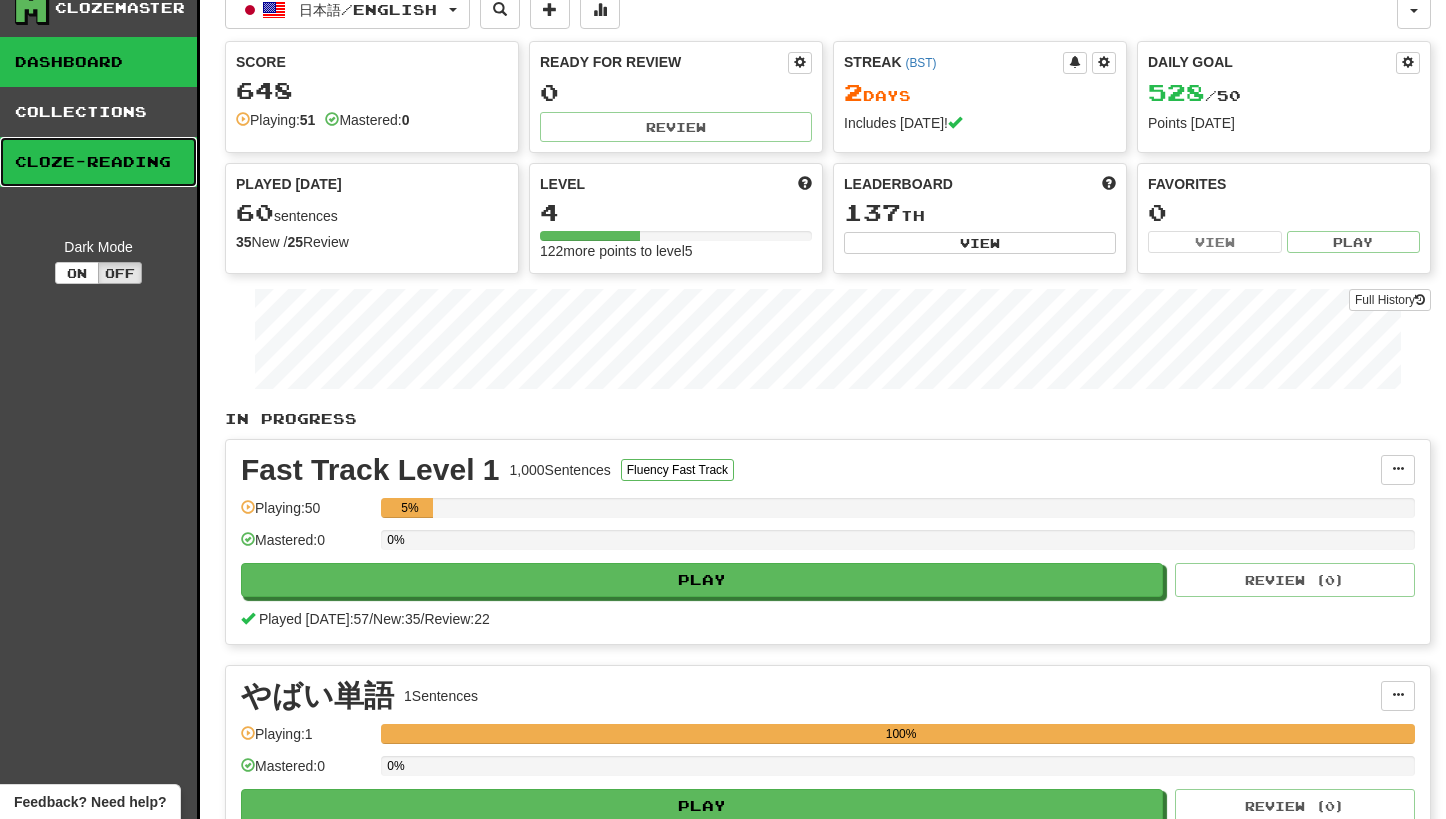 click on "Cloze-Reading" at bounding box center [98, 162] 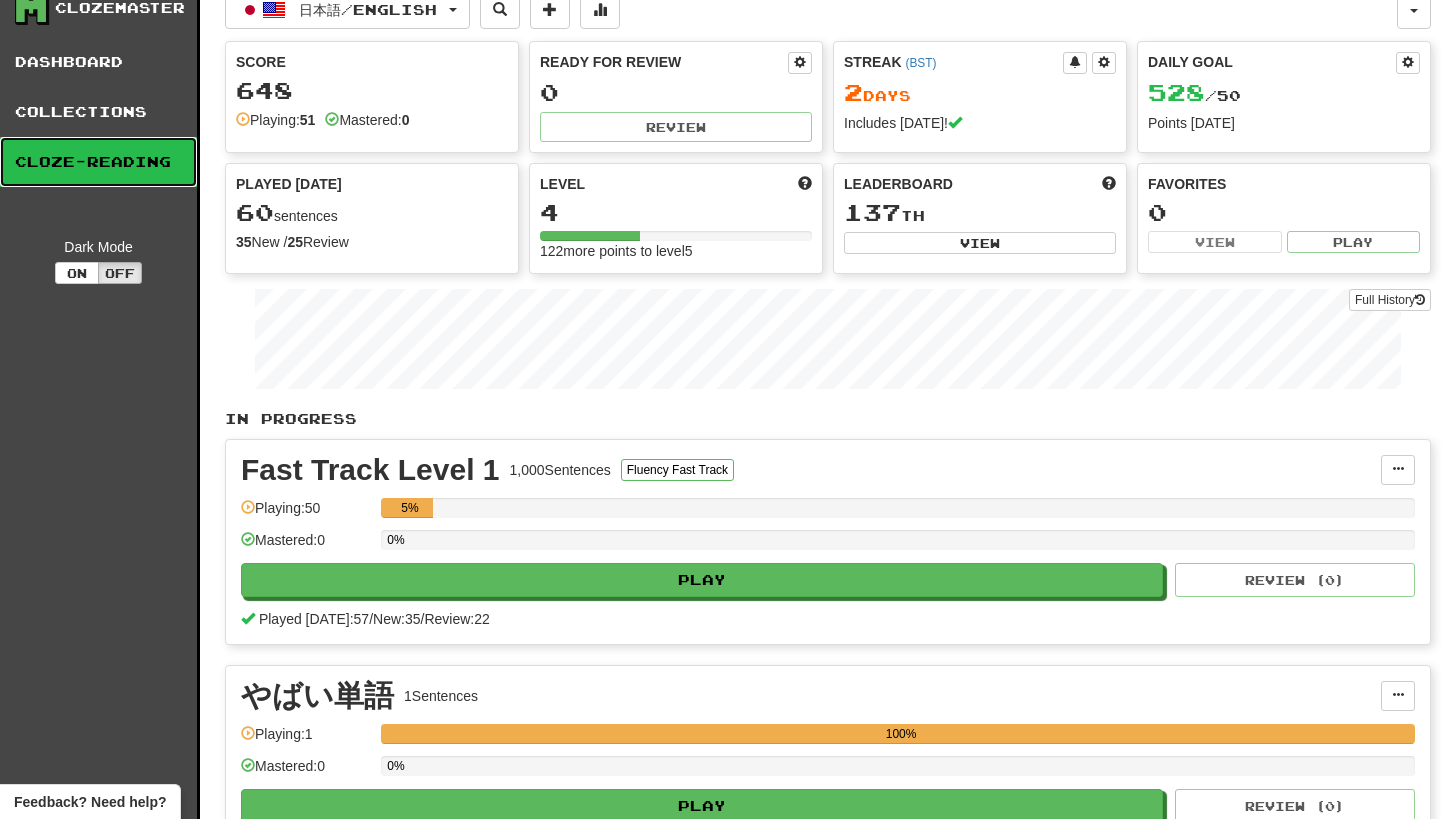 scroll, scrollTop: 0, scrollLeft: 0, axis: both 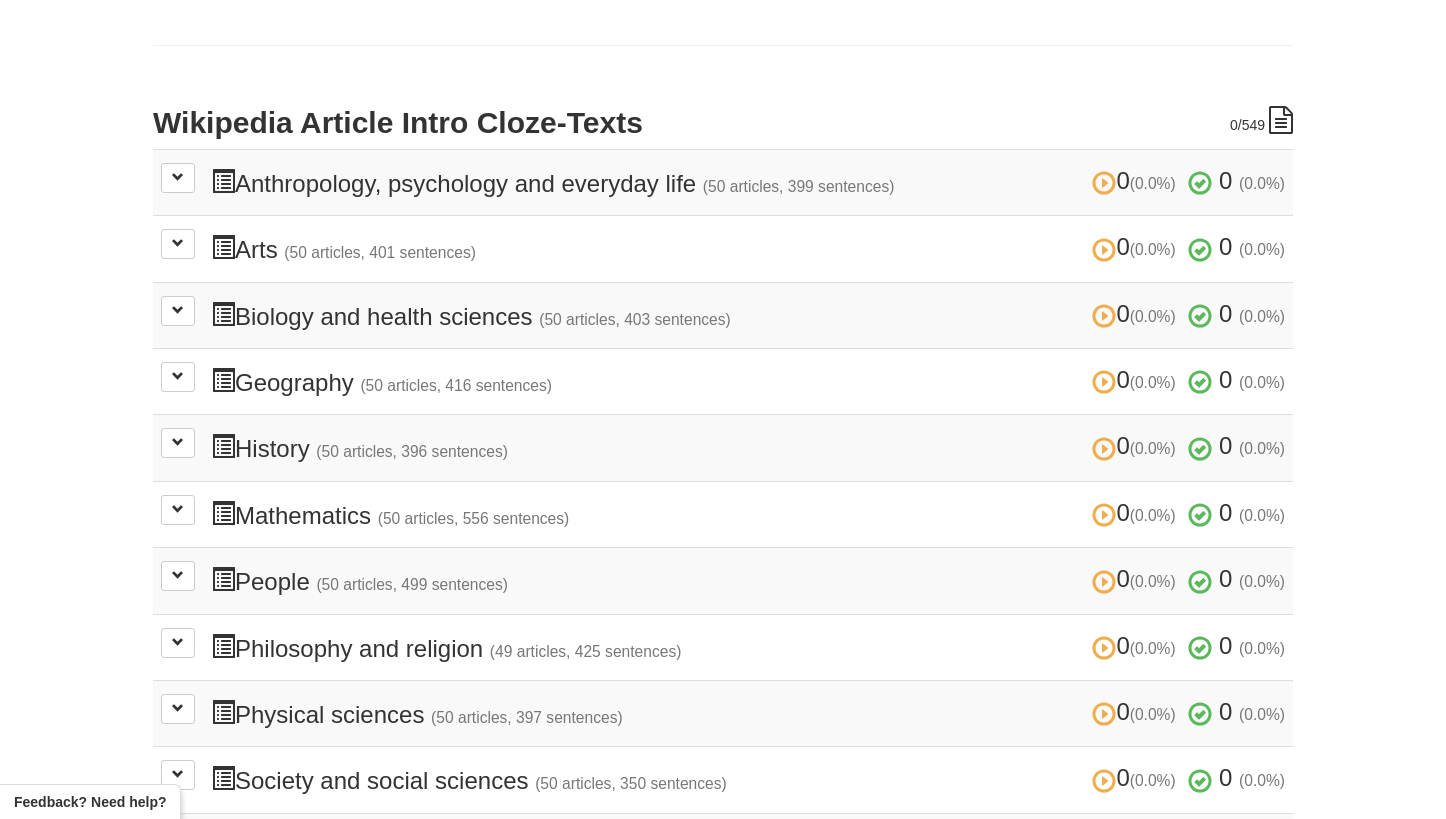 click on "0
(0.0%)
0
(0.0%)
Anthropology, psychology and everyday life
(50 articles, 399 sentences)
0
(0.0%)
0
(0.0%)" at bounding box center (748, 182) 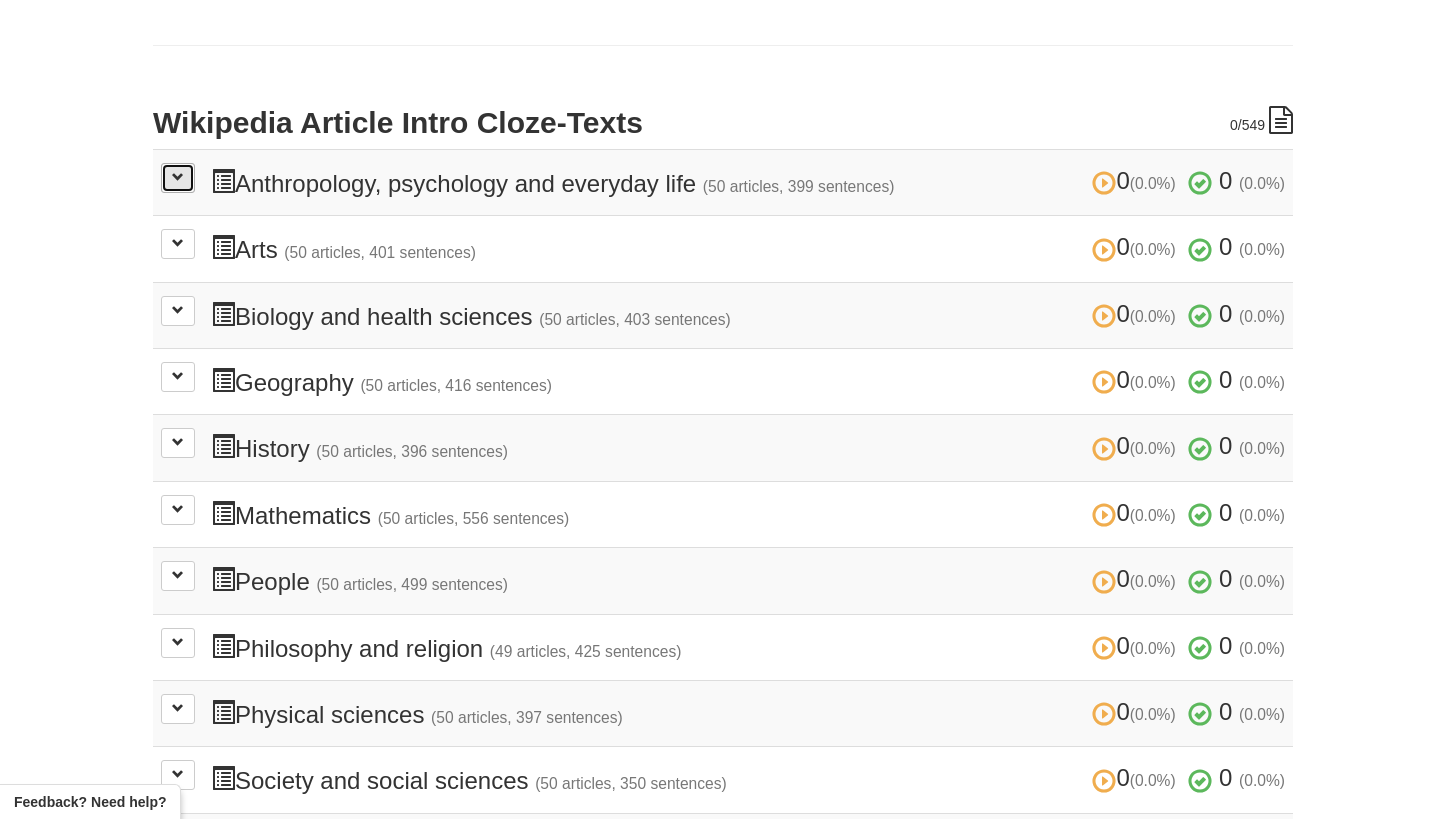 click at bounding box center [178, 178] 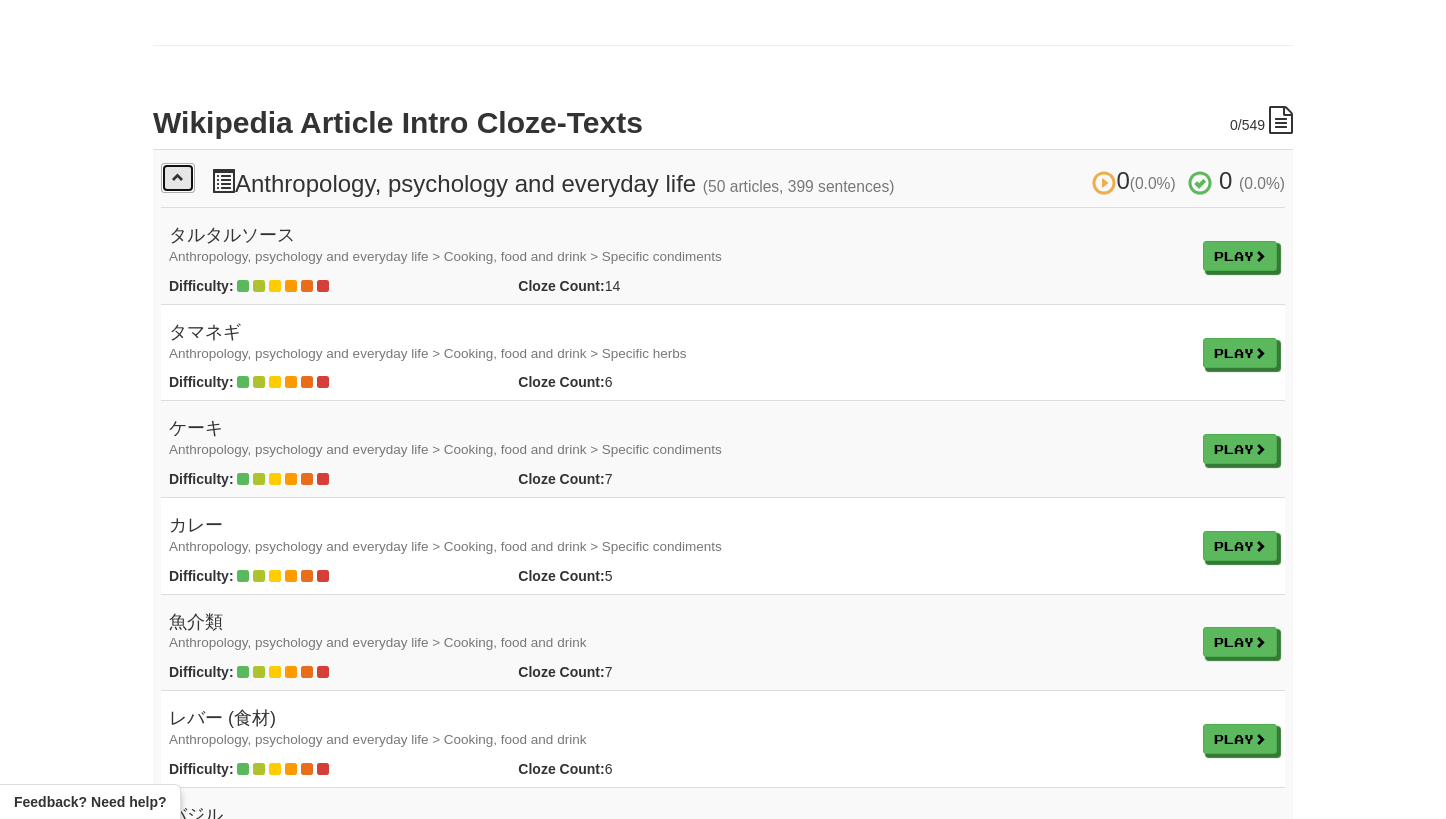 click at bounding box center [178, 178] 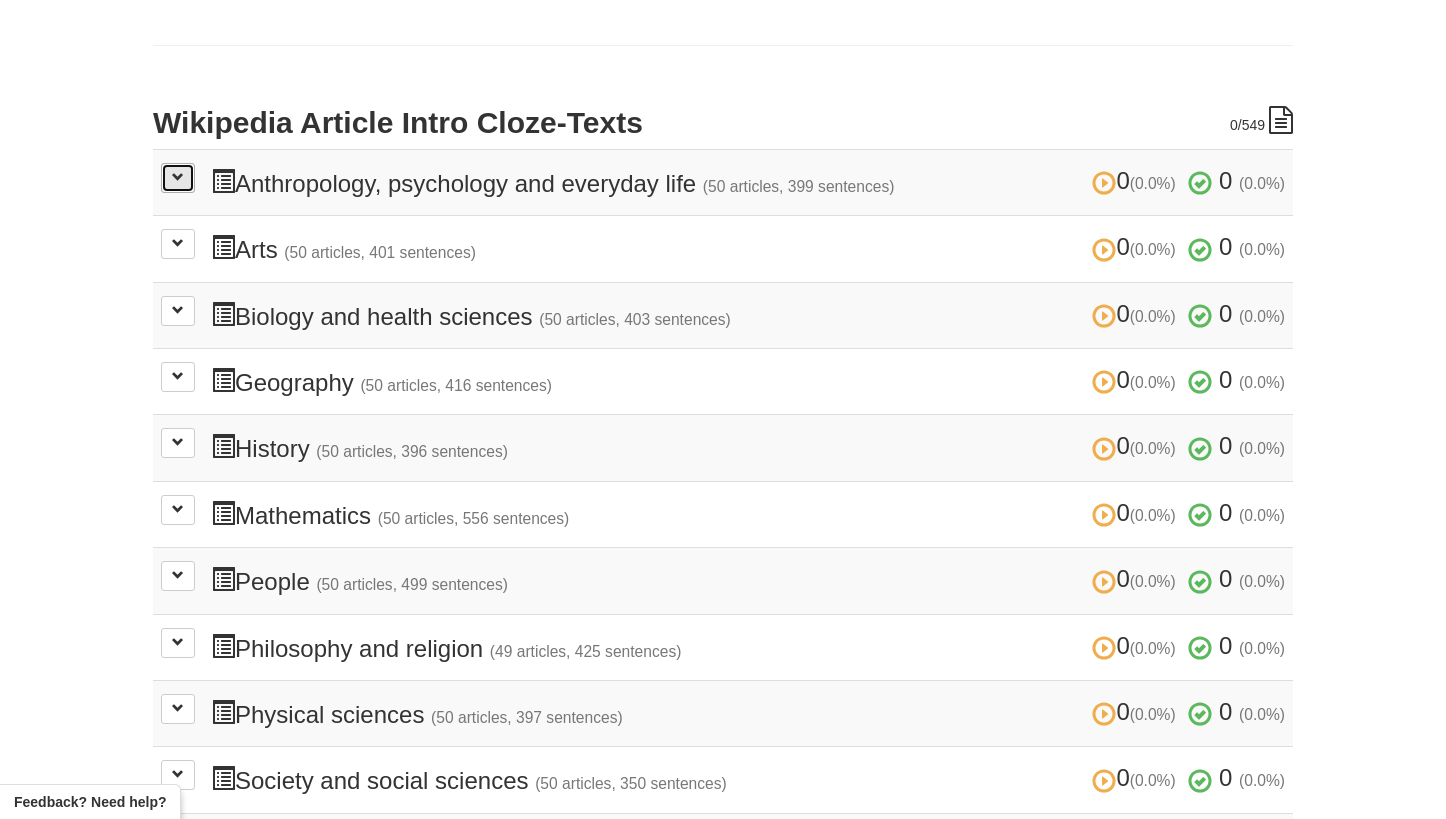 scroll, scrollTop: 0, scrollLeft: 0, axis: both 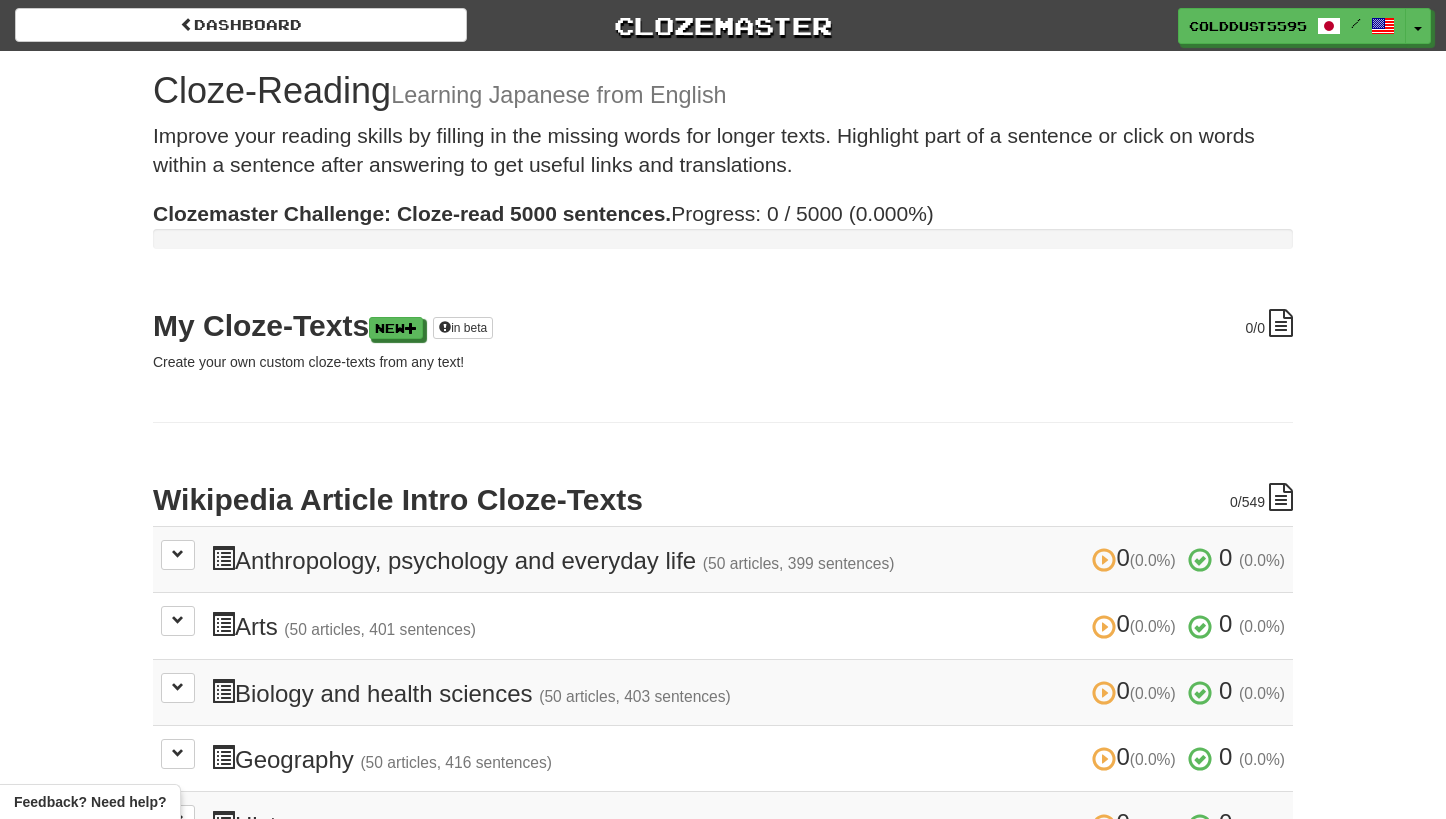 click on "Dashboard
Clozemaster
ColdDust5595
/
Toggle Dropdown
Dashboard
Leaderboard
Activity Feed
Notifications
Profile
Discussions
日本語
/
English
Streak:
2
Review:
0
Daily Goal:  528 /50
Languages
Account
Logout
ColdDust5595
/
Toggle Dropdown
Dashboard
Leaderboard
Activity Feed
Notifications
Profile
Discussions
日本語
/
English
Streak:
2
Review:
0
Daily Goal:  528 /50
Languages
Account
Logout
clozemaster" at bounding box center [723, 25] 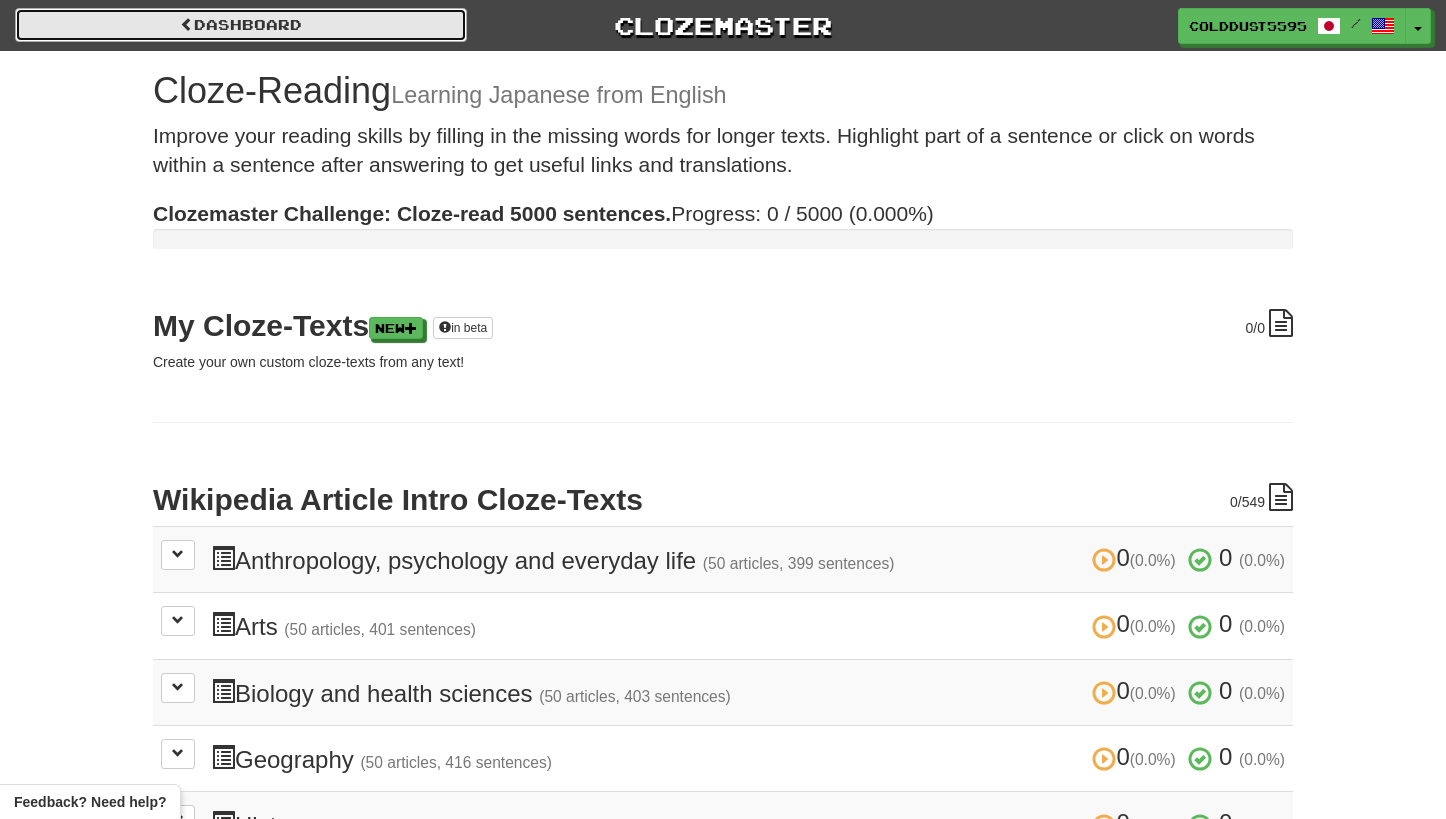click on "Dashboard" at bounding box center [241, 25] 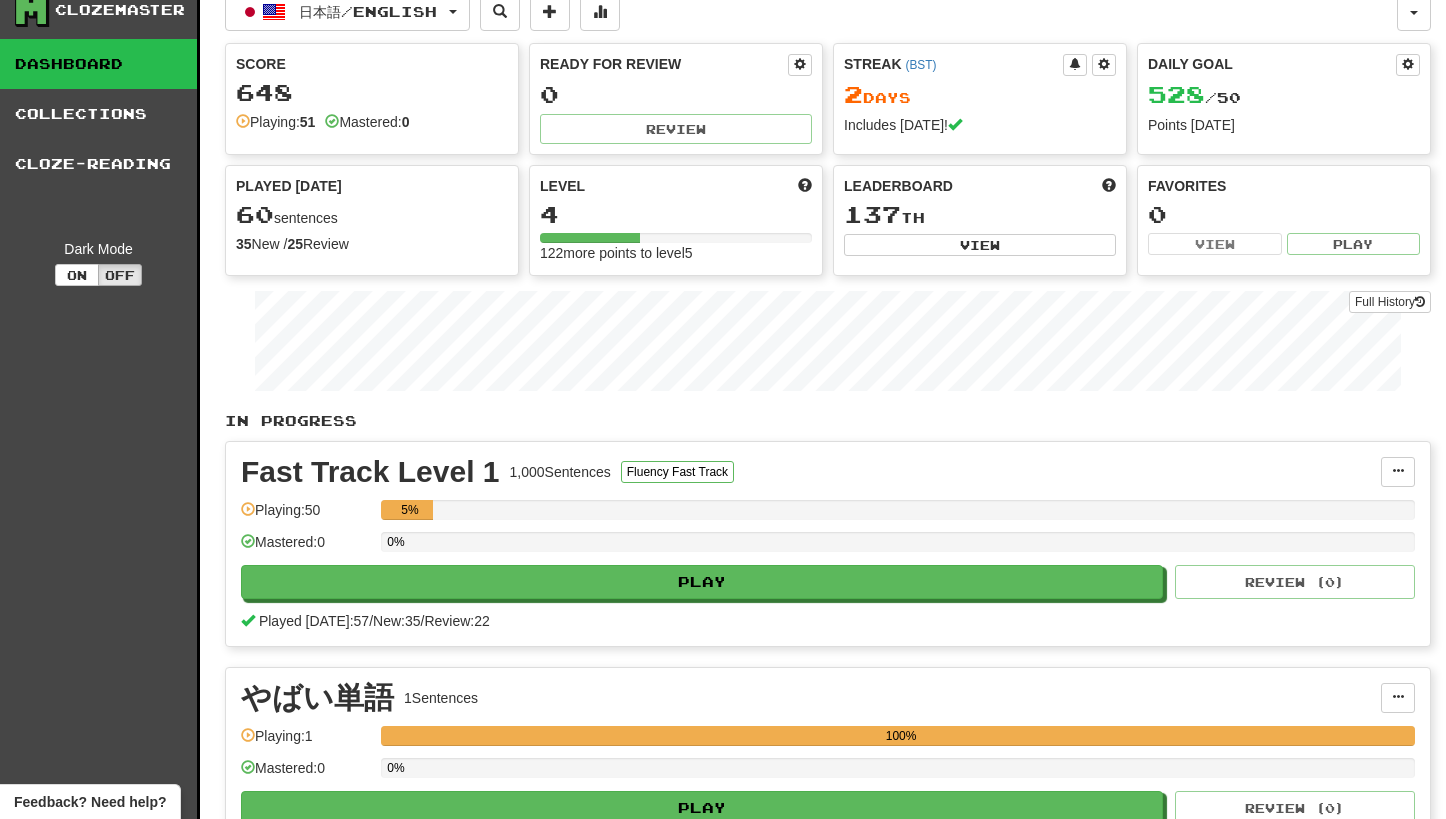 scroll, scrollTop: 22, scrollLeft: 0, axis: vertical 